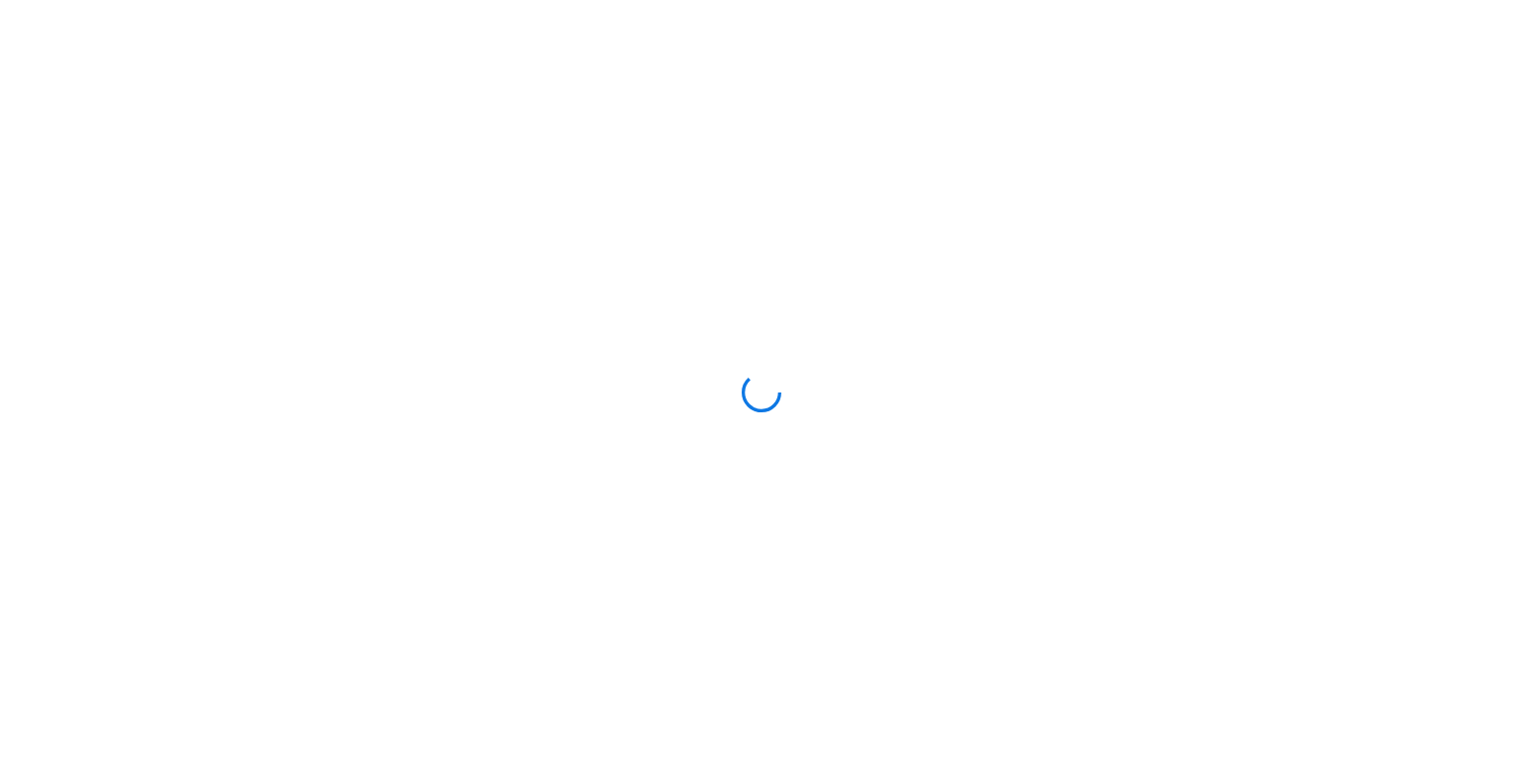 scroll, scrollTop: 0, scrollLeft: 0, axis: both 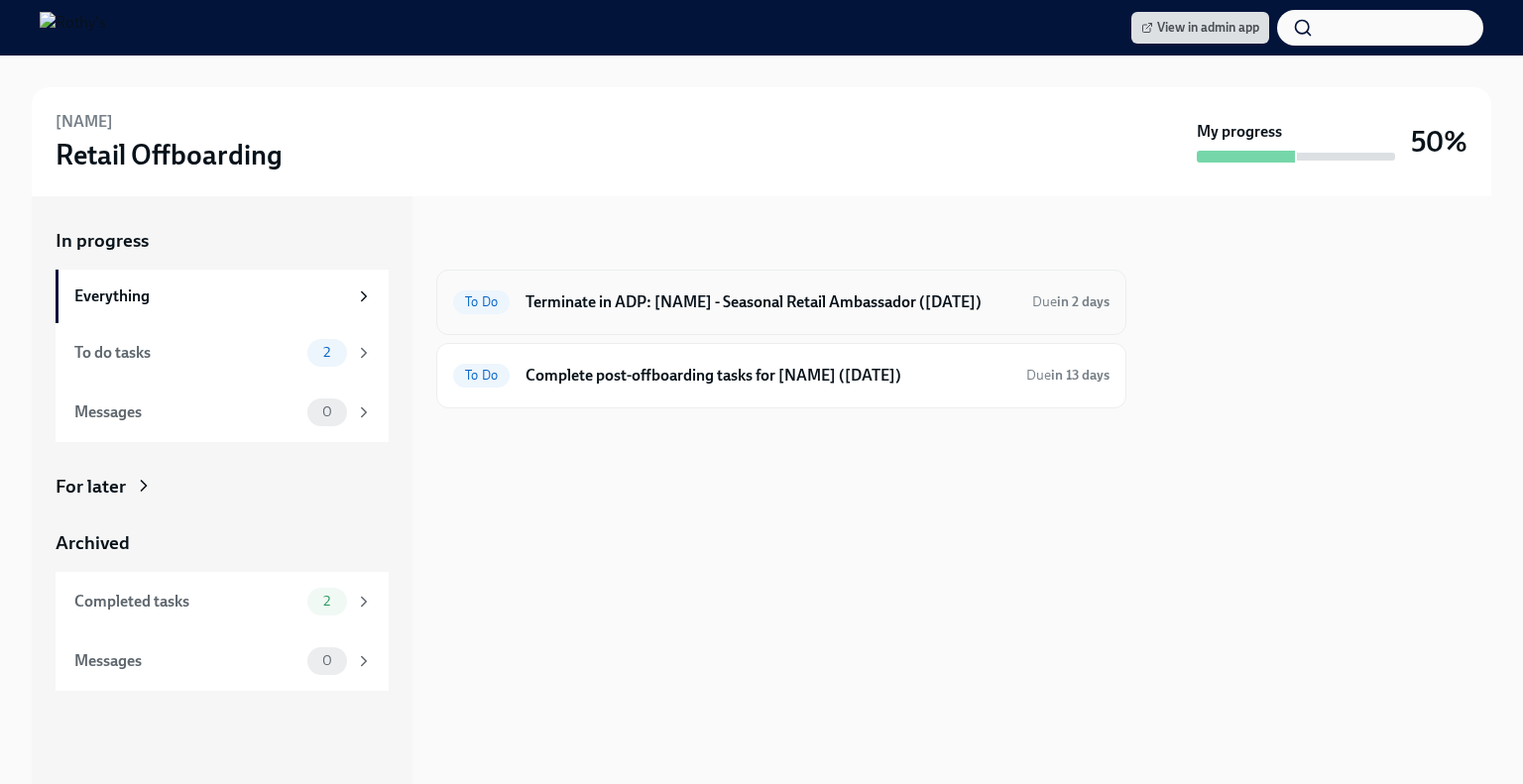 click on "To Do Terminate in ADP: [NAME] - Seasonal Retail Ambassador ([DATE]) Due  in 2 days" at bounding box center (781, 302) 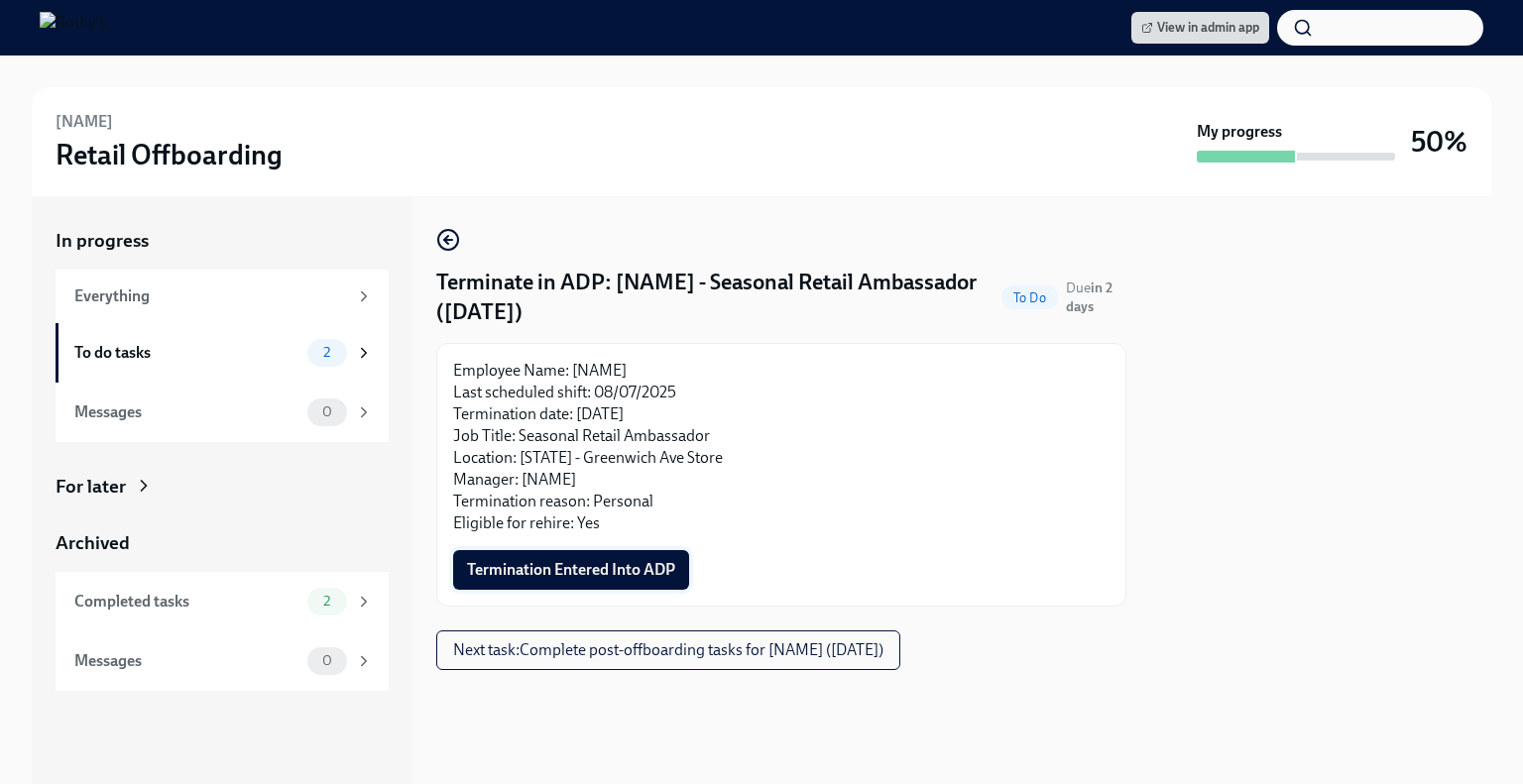 click on "Termination Entered Into ADP" at bounding box center [571, 570] 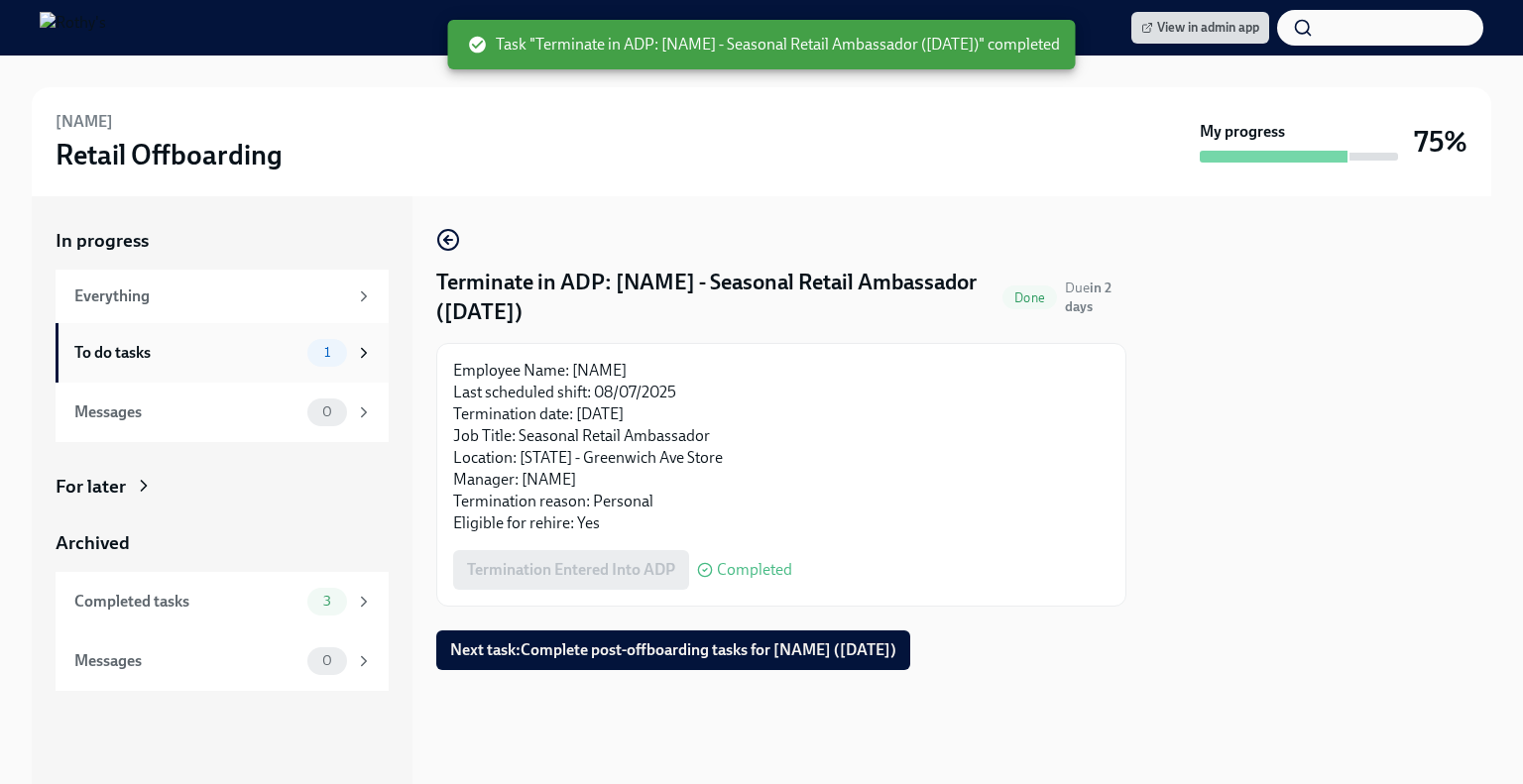 click on "To do tasks 1" at bounding box center (222, 353) 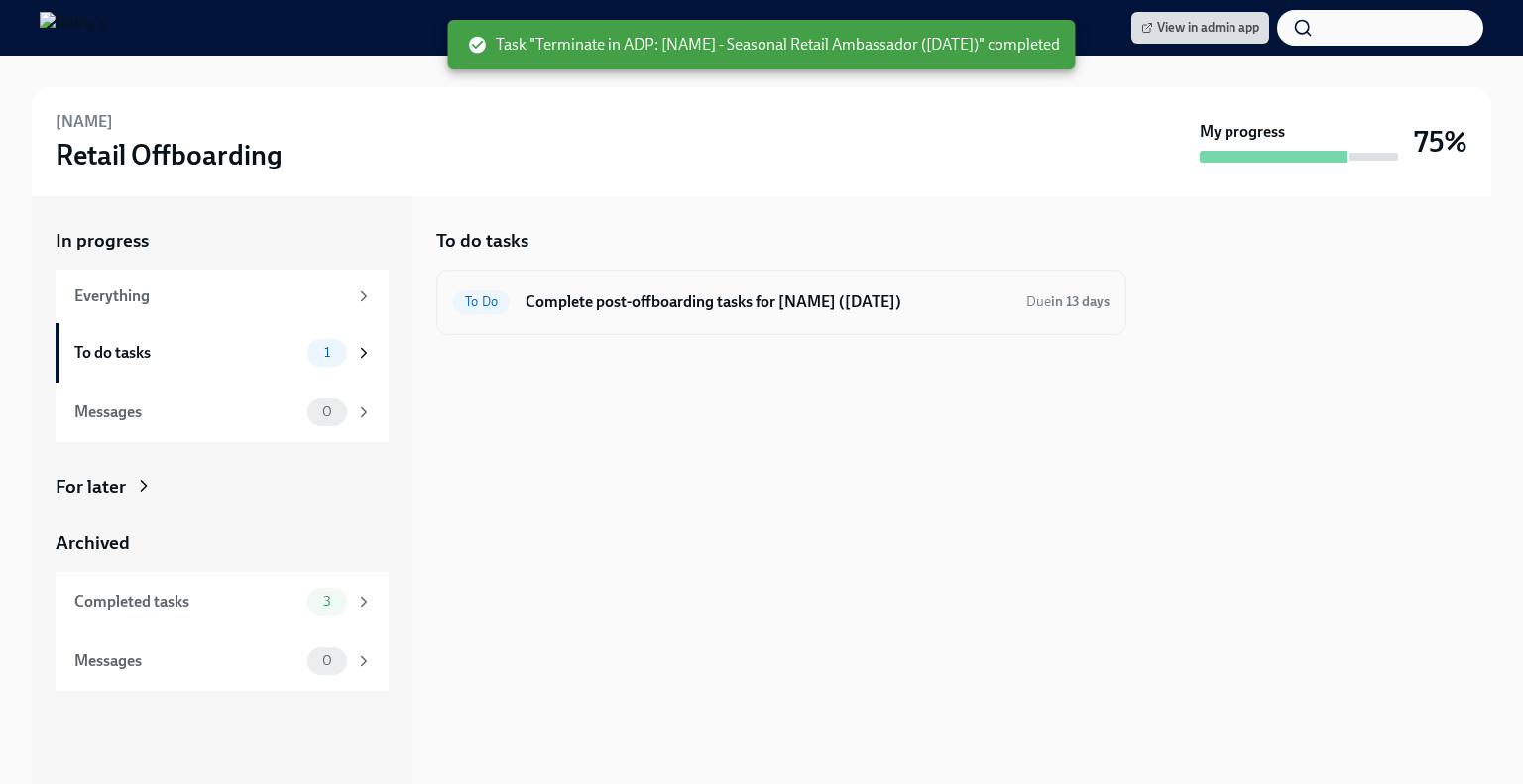 click on "To Do Complete post-offboarding tasks for [NAME] ([DATE]) Due  in 13 days" at bounding box center [781, 302] 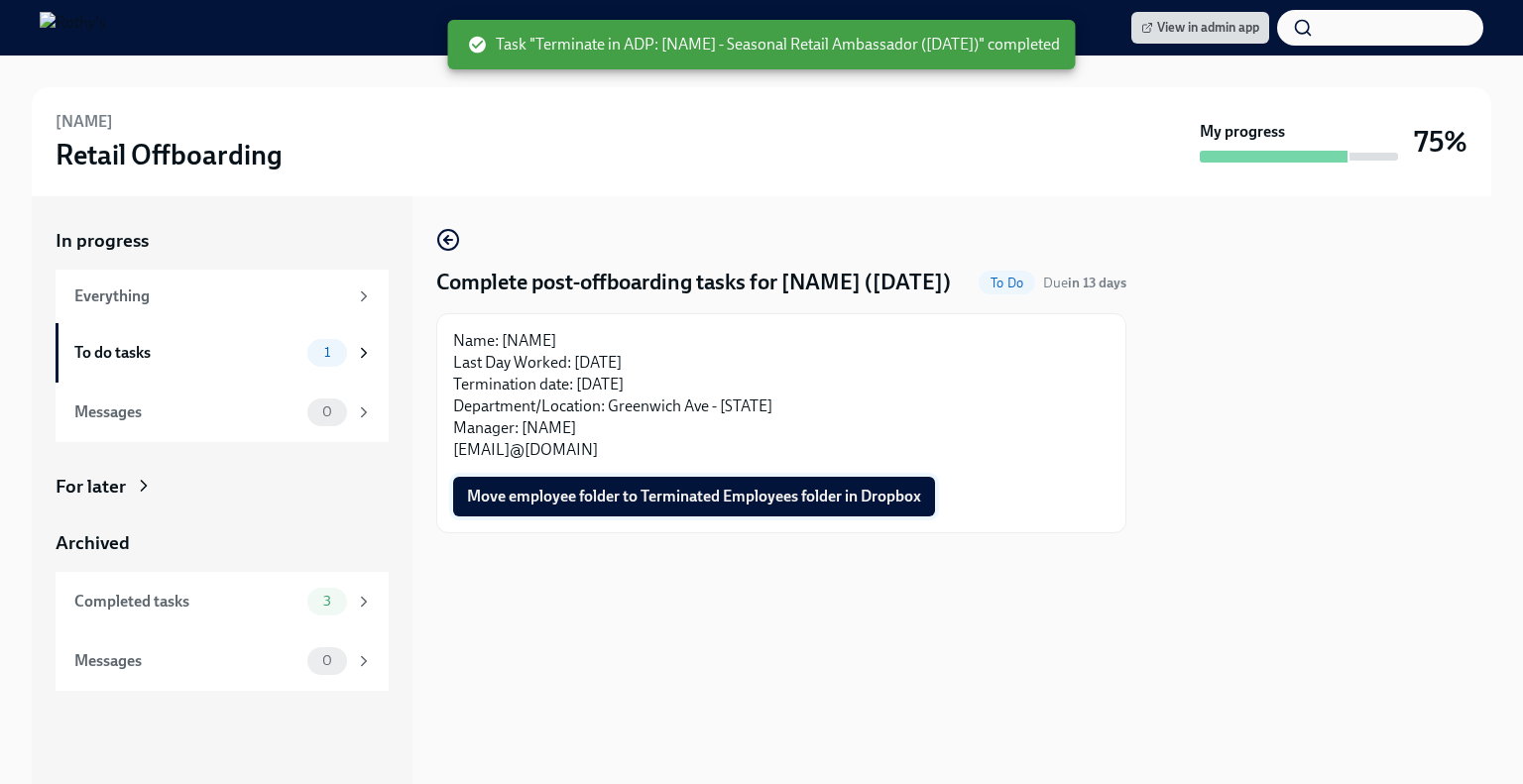 click on "Move employee folder to Terminated Employees folder in Dropbox" at bounding box center [694, 497] 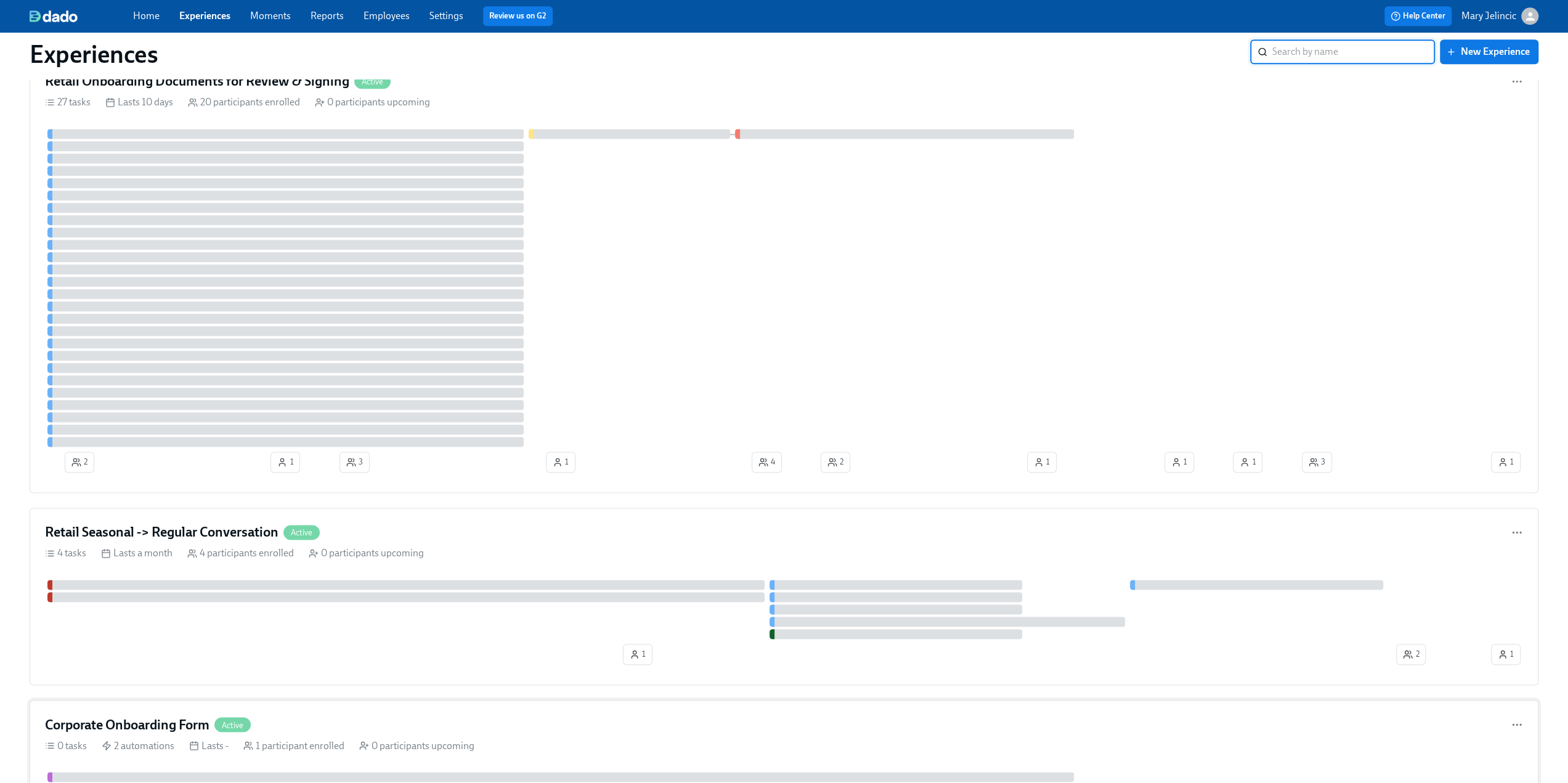 scroll, scrollTop: 1663, scrollLeft: 0, axis: vertical 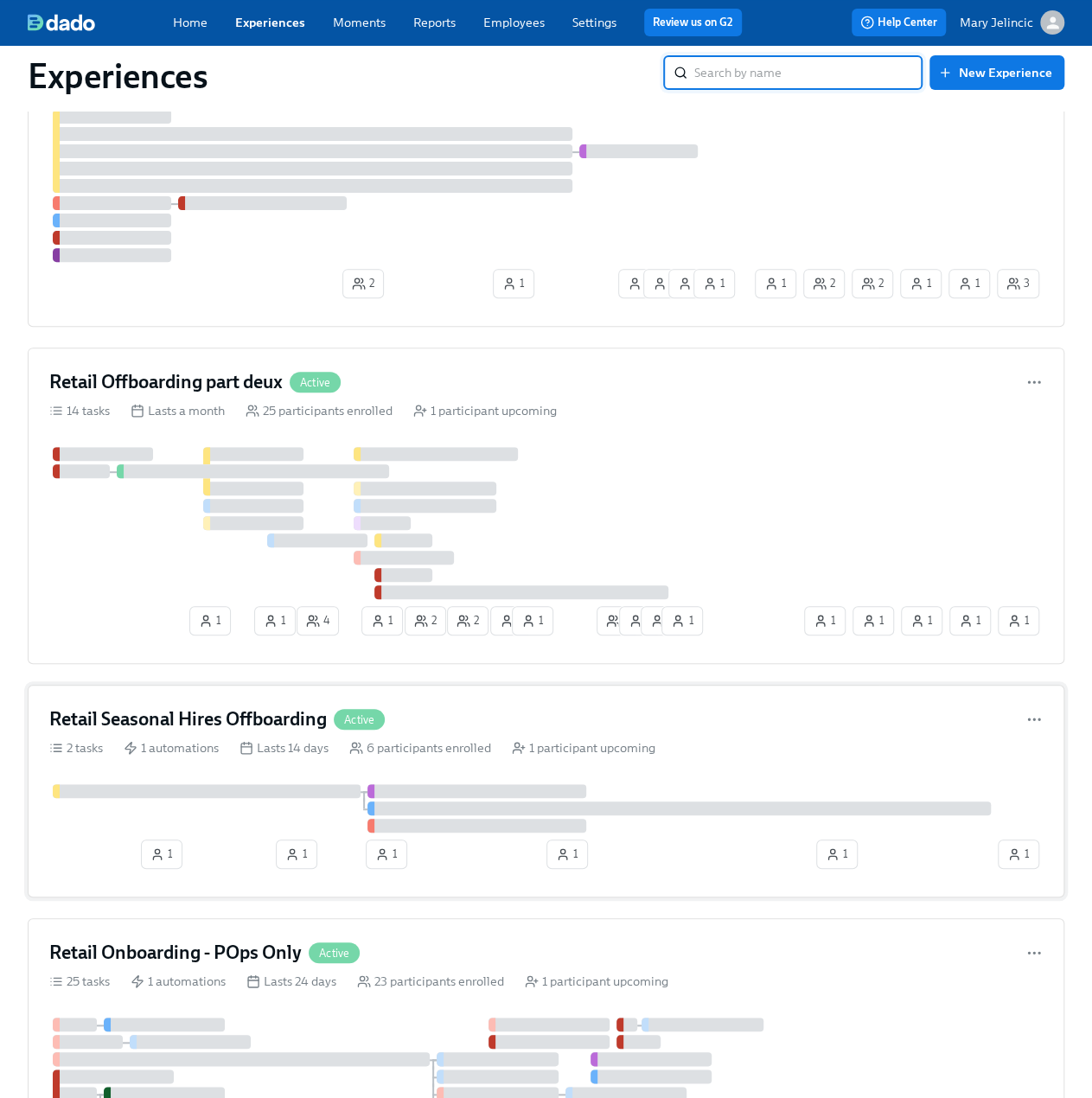 click on "Retail Seasonal Hires Offboarding" at bounding box center (188, 719) 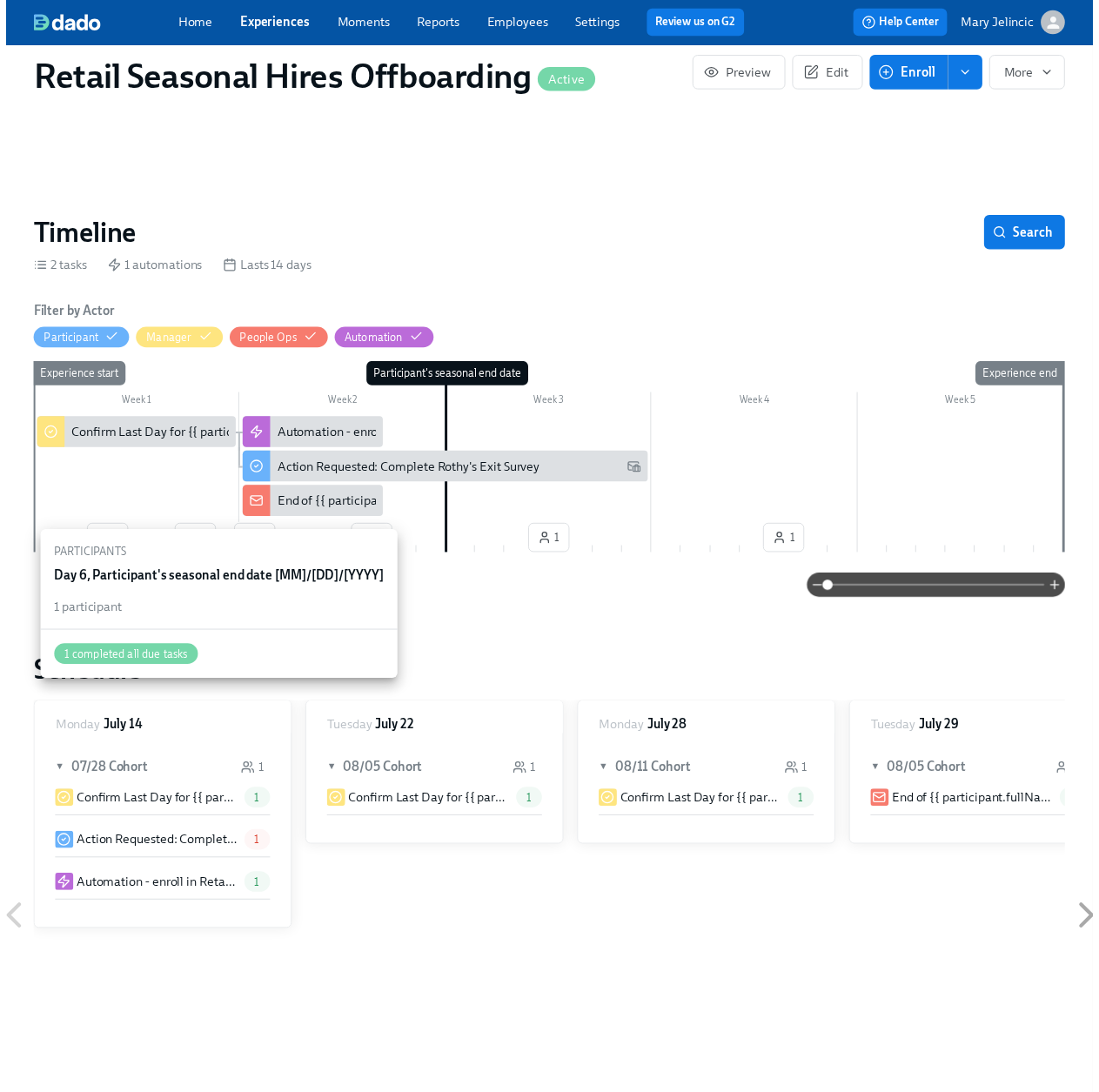 scroll, scrollTop: 0, scrollLeft: 0, axis: both 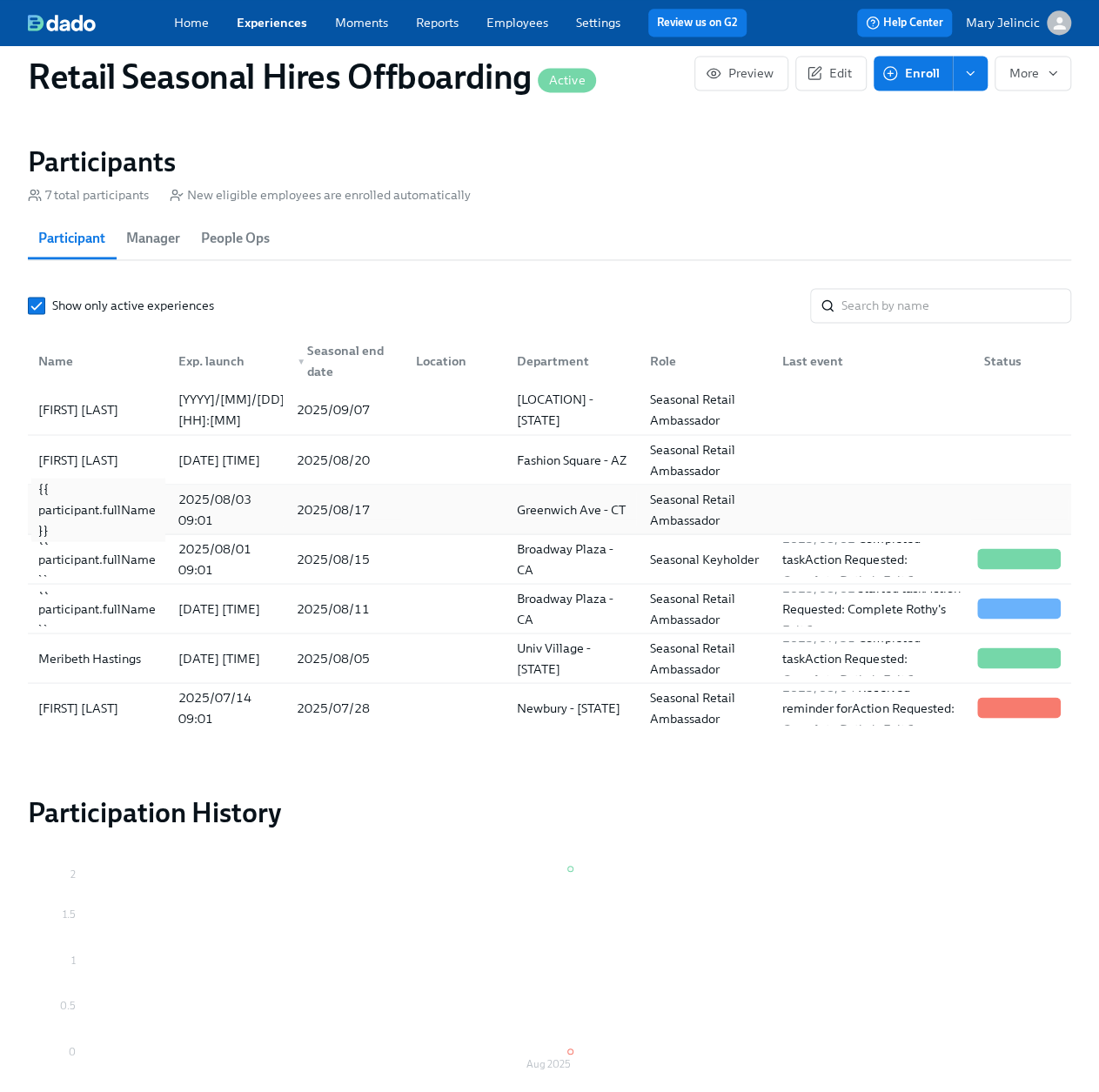 click on "{{ participant.fullName }}" at bounding box center (97, 509) 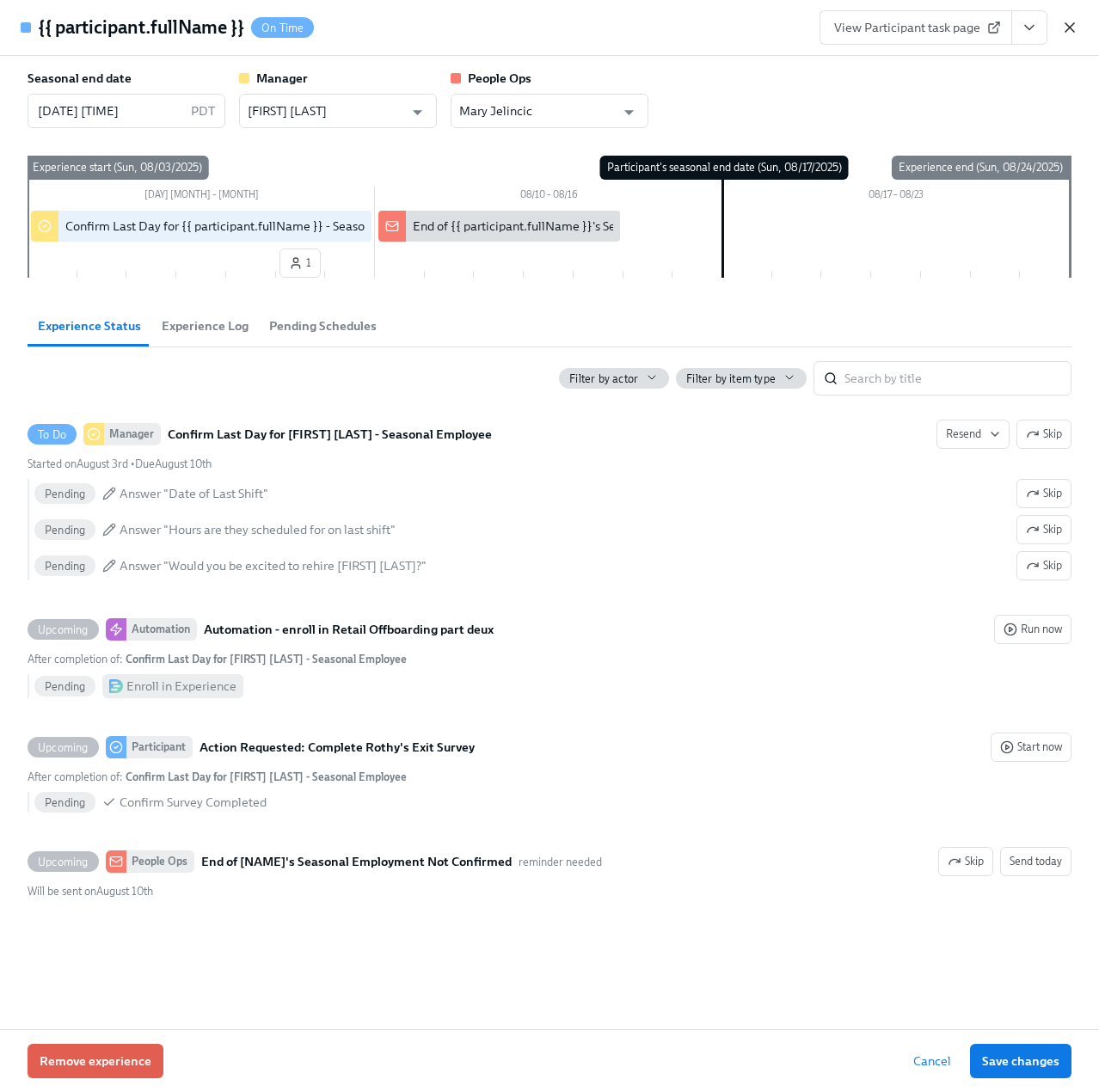 click 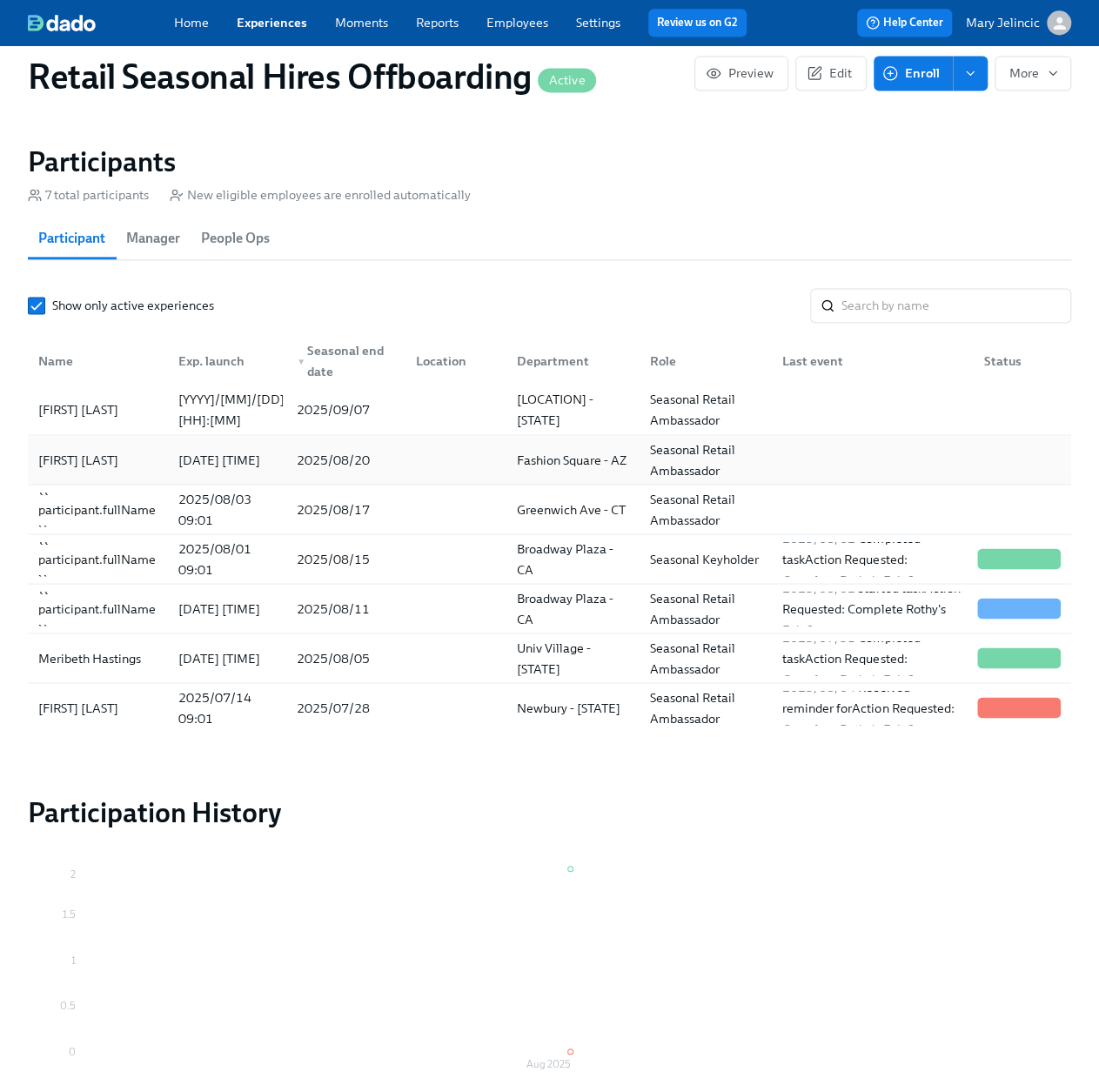click on "[FIRST] [LAST]" at bounding box center [78, 459] 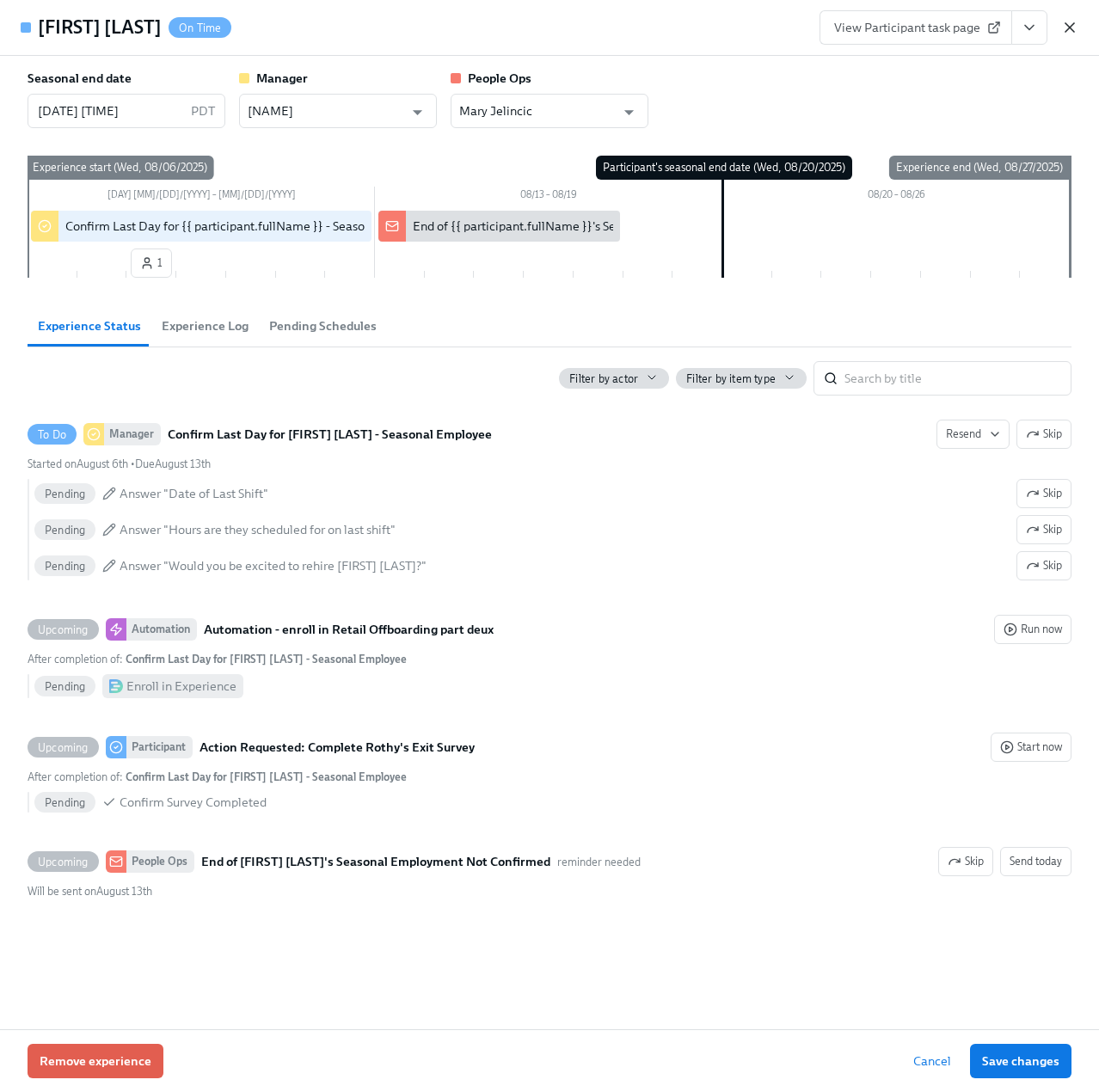 click 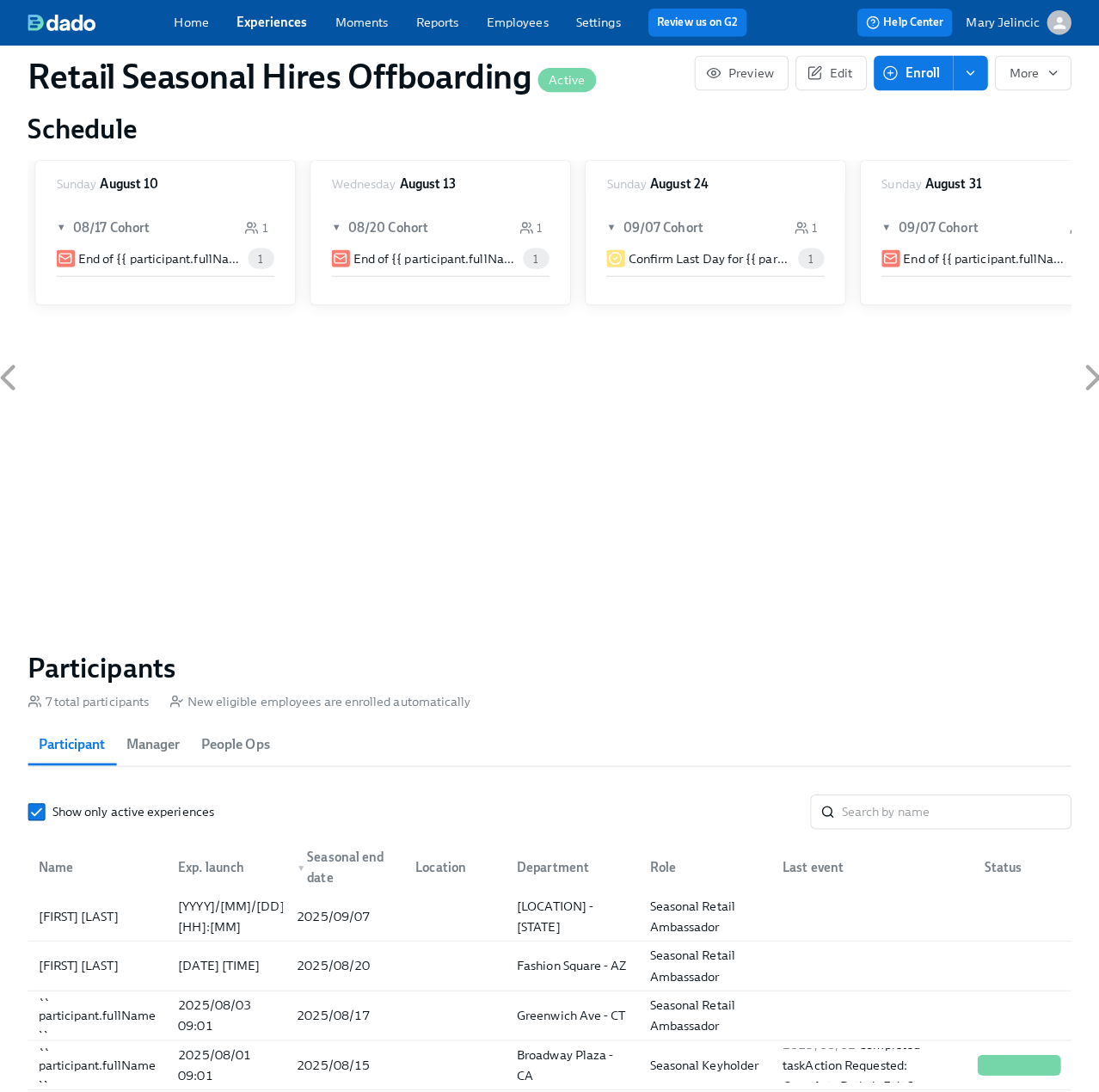 scroll, scrollTop: 599, scrollLeft: 0, axis: vertical 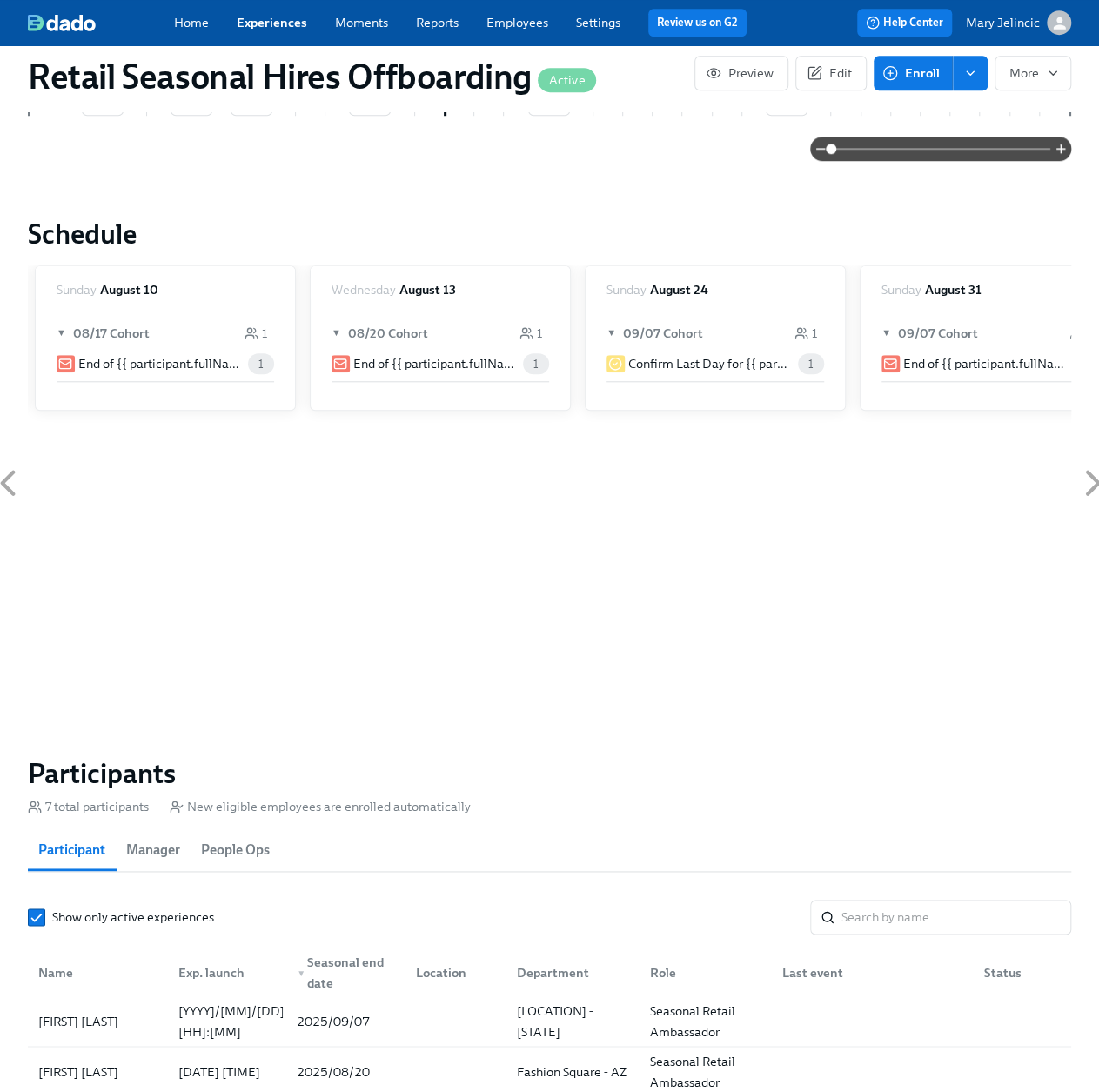 click on "Enroll" at bounding box center [913, 73] 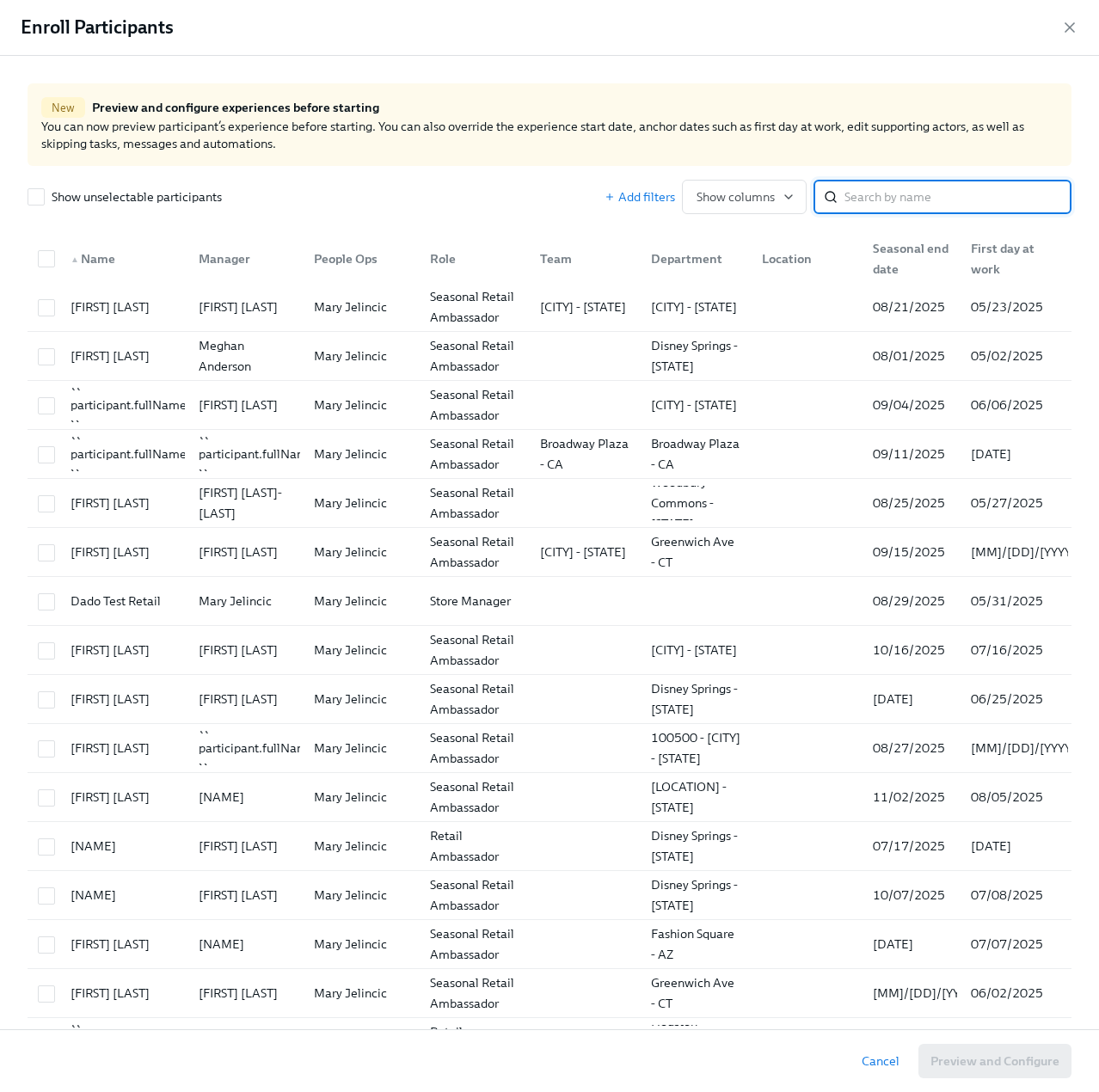 click at bounding box center [958, 197] 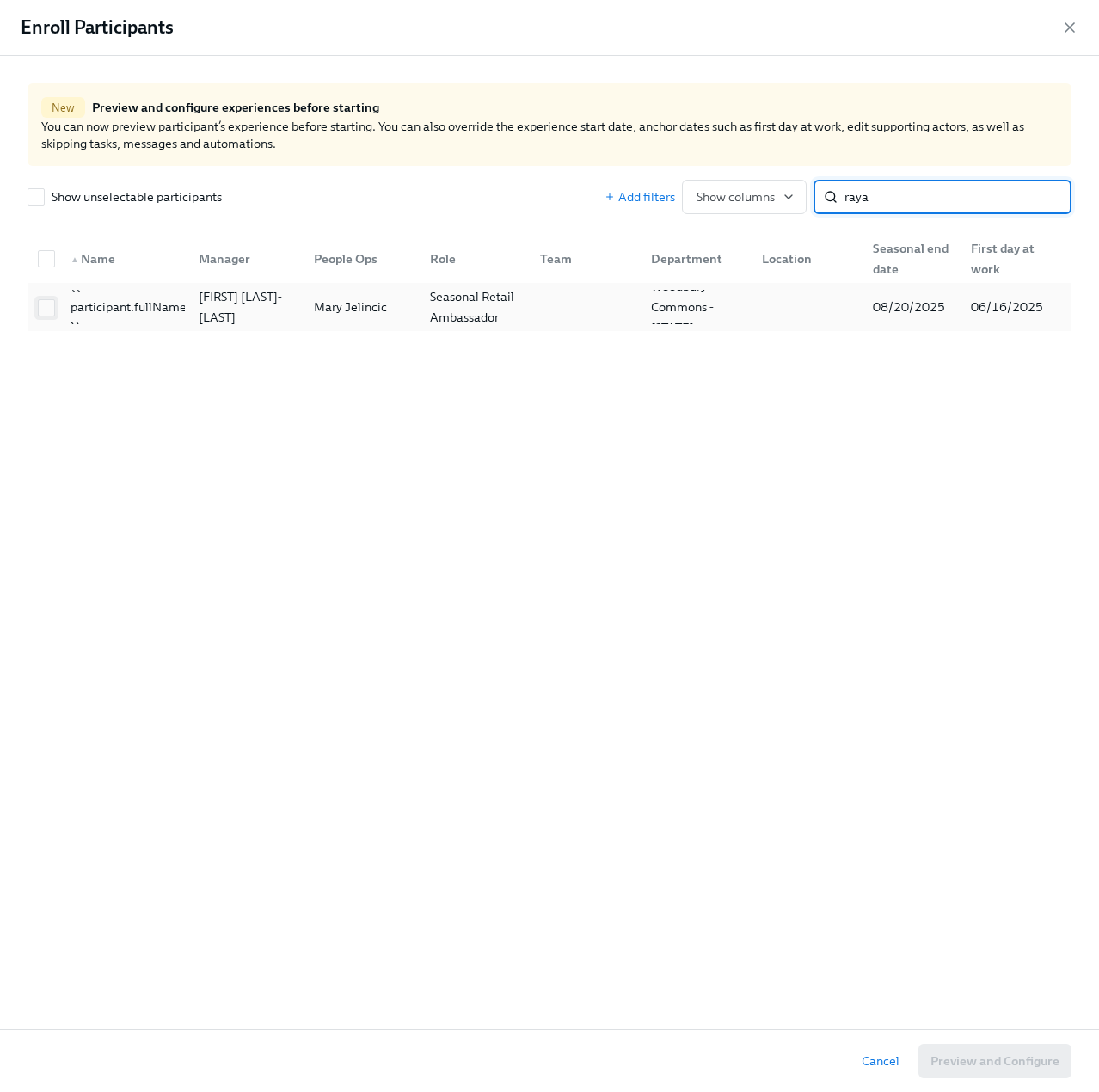 type on "raya" 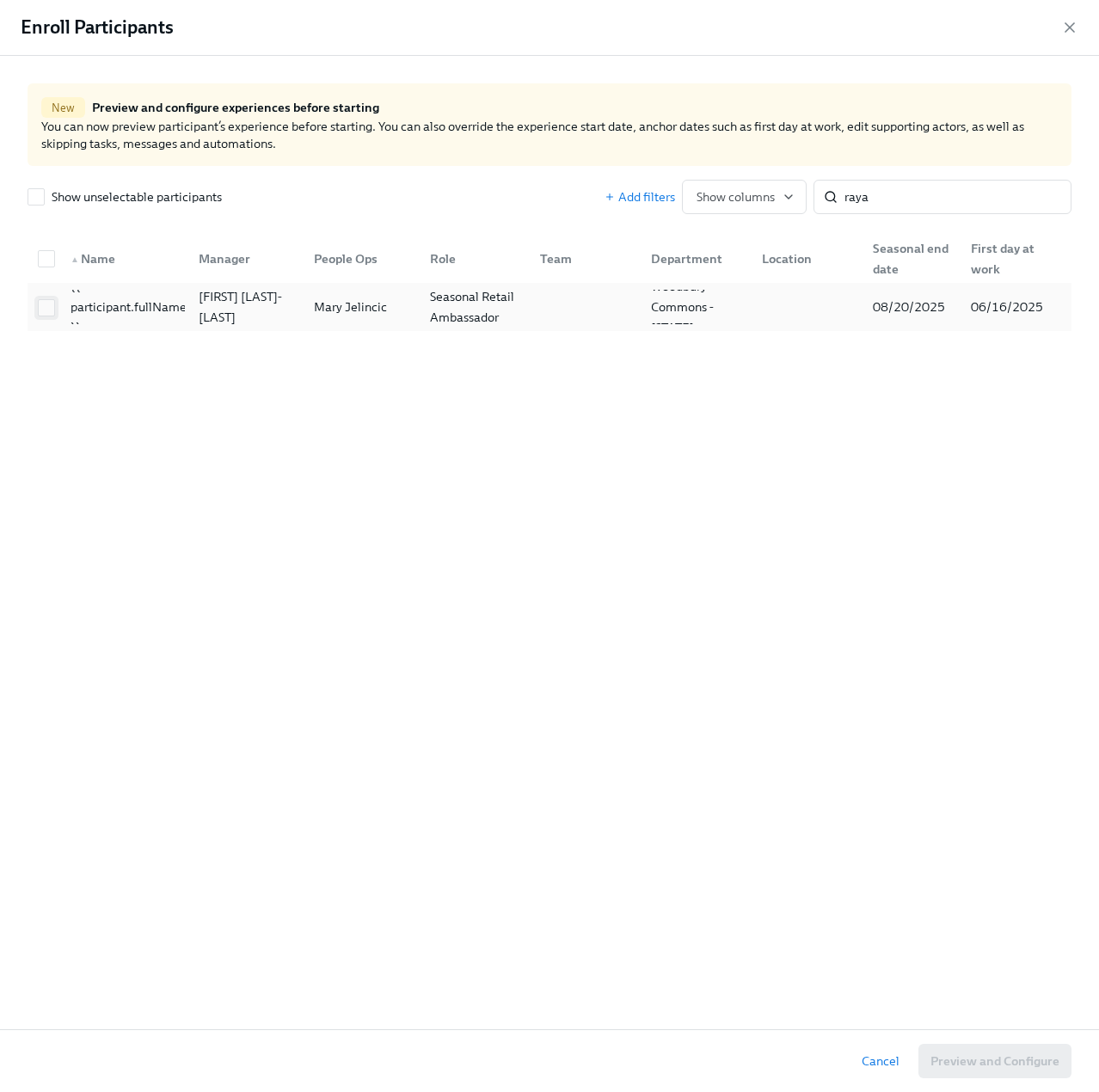 click at bounding box center (46, 308) 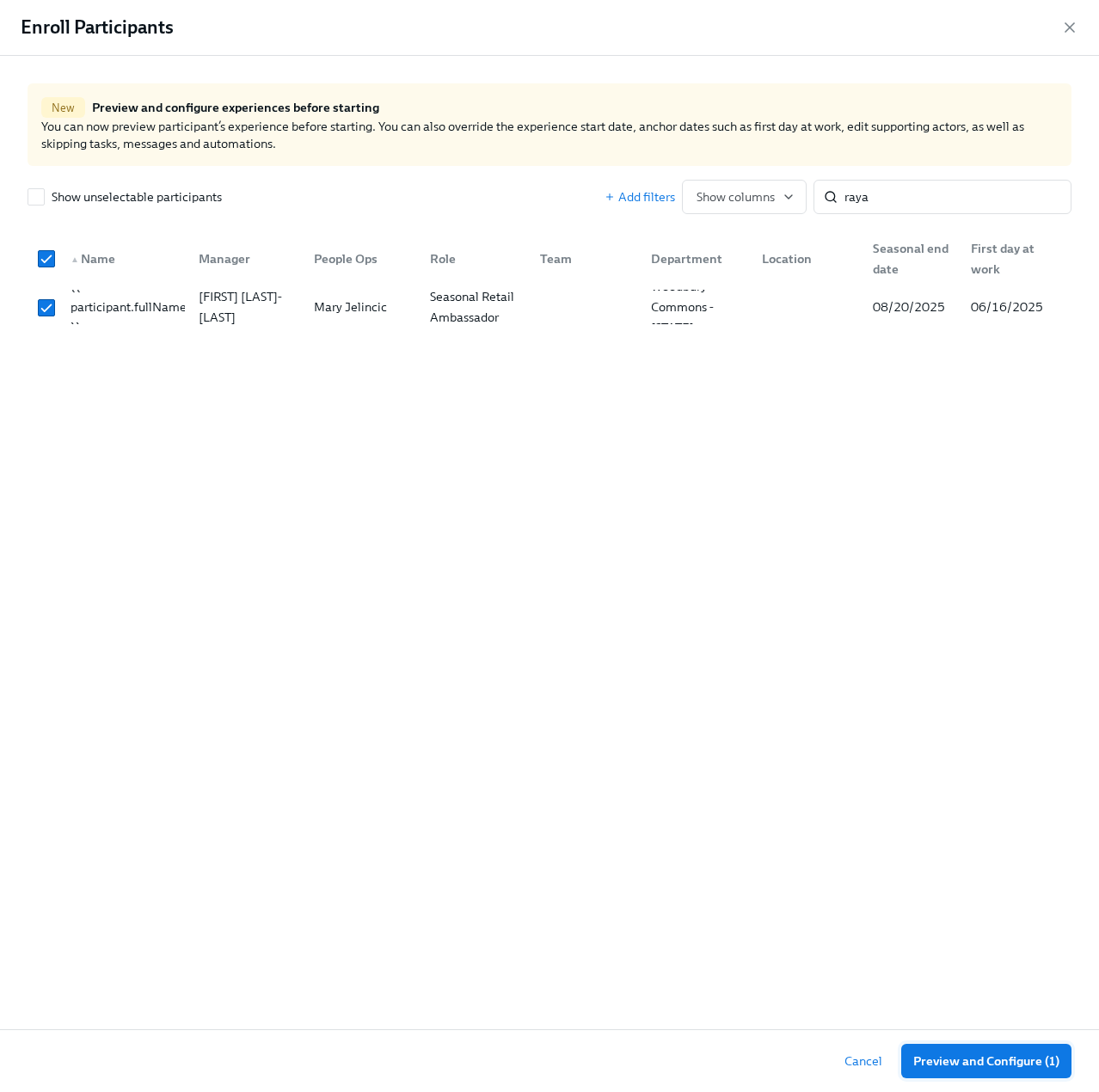 click on "Preview and Configure (1)" at bounding box center (986, 1061) 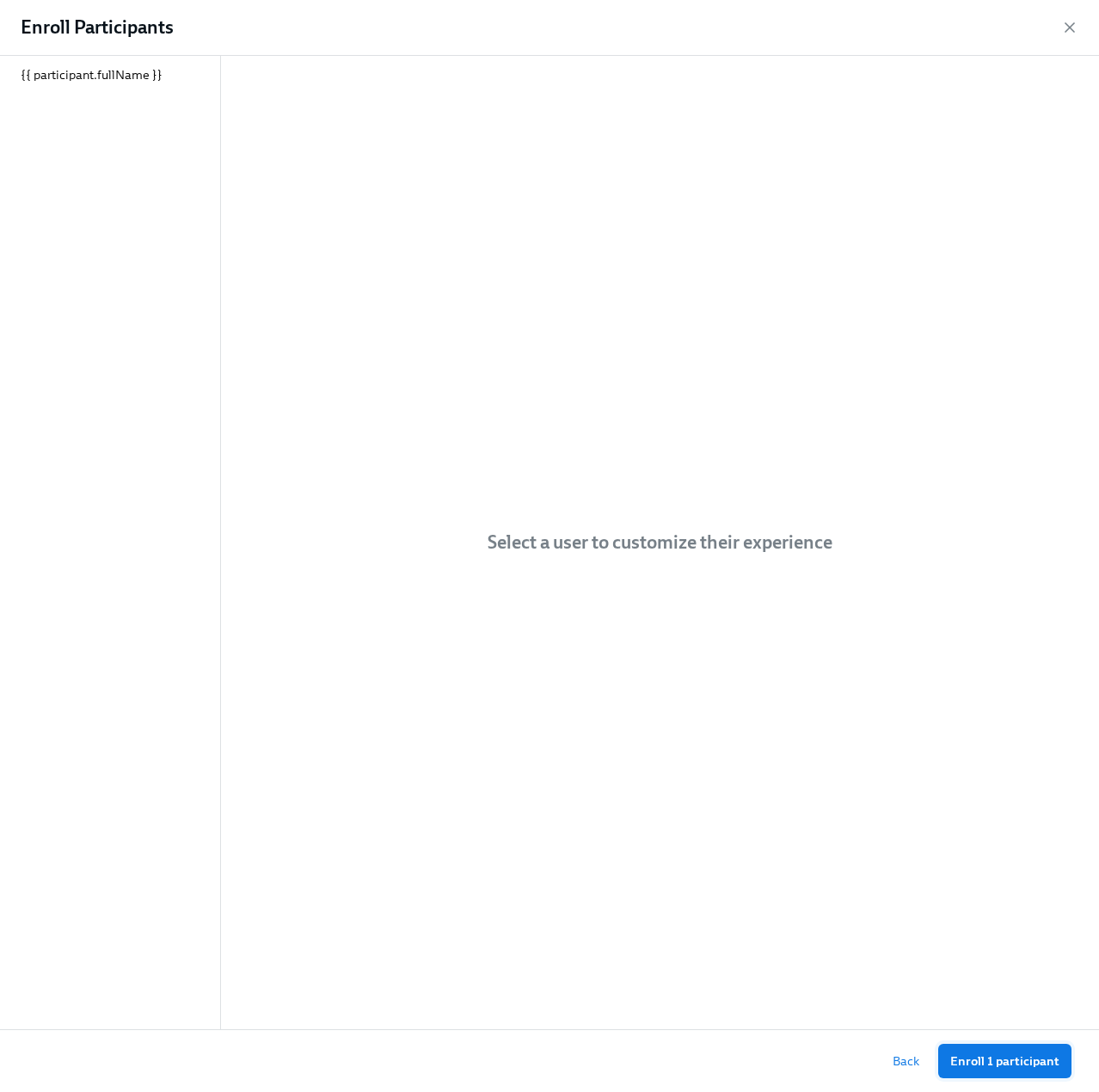 click on "Enroll 1 participant" at bounding box center [1004, 1061] 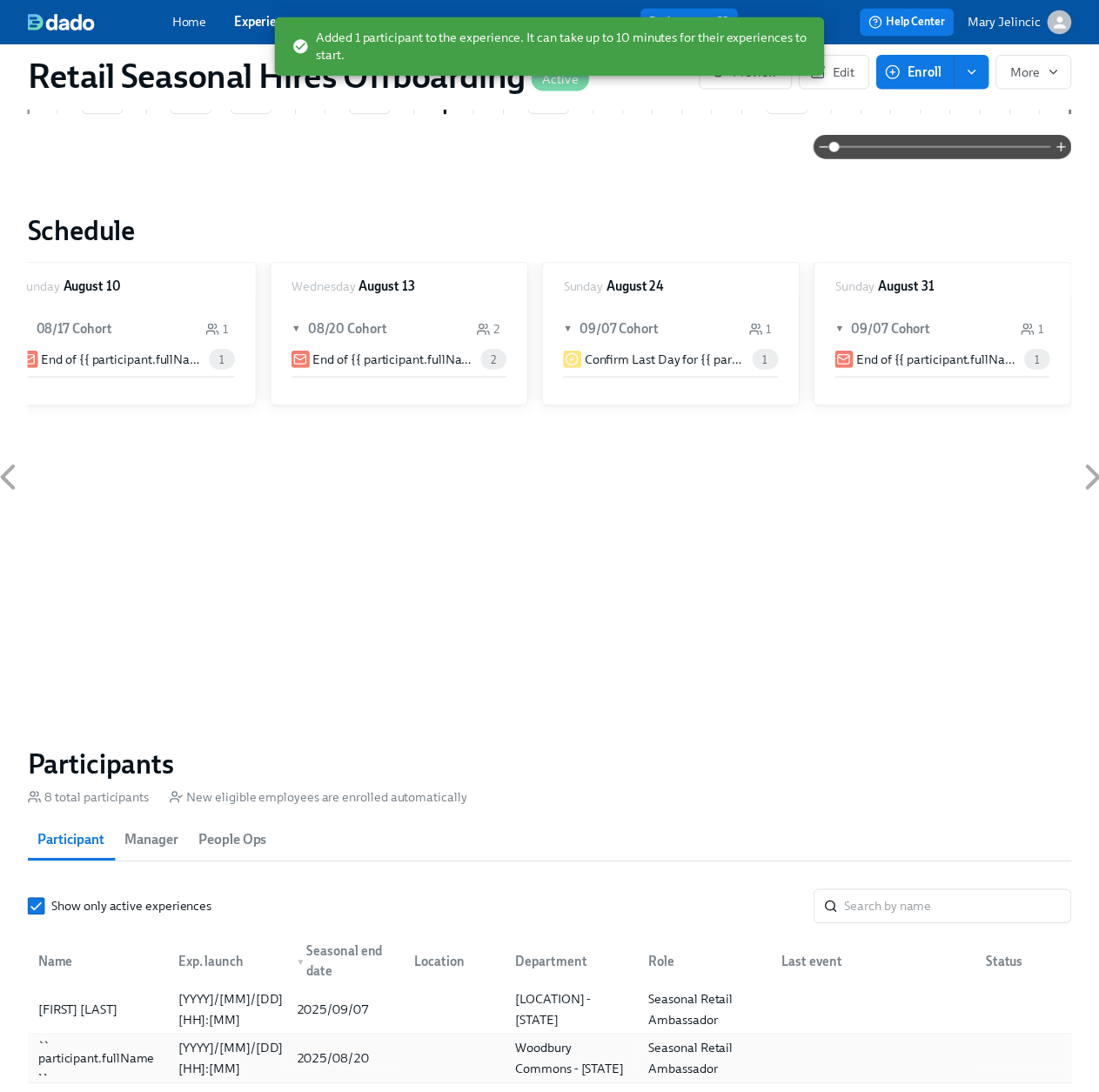 scroll, scrollTop: 0, scrollLeft: 2504, axis: horizontal 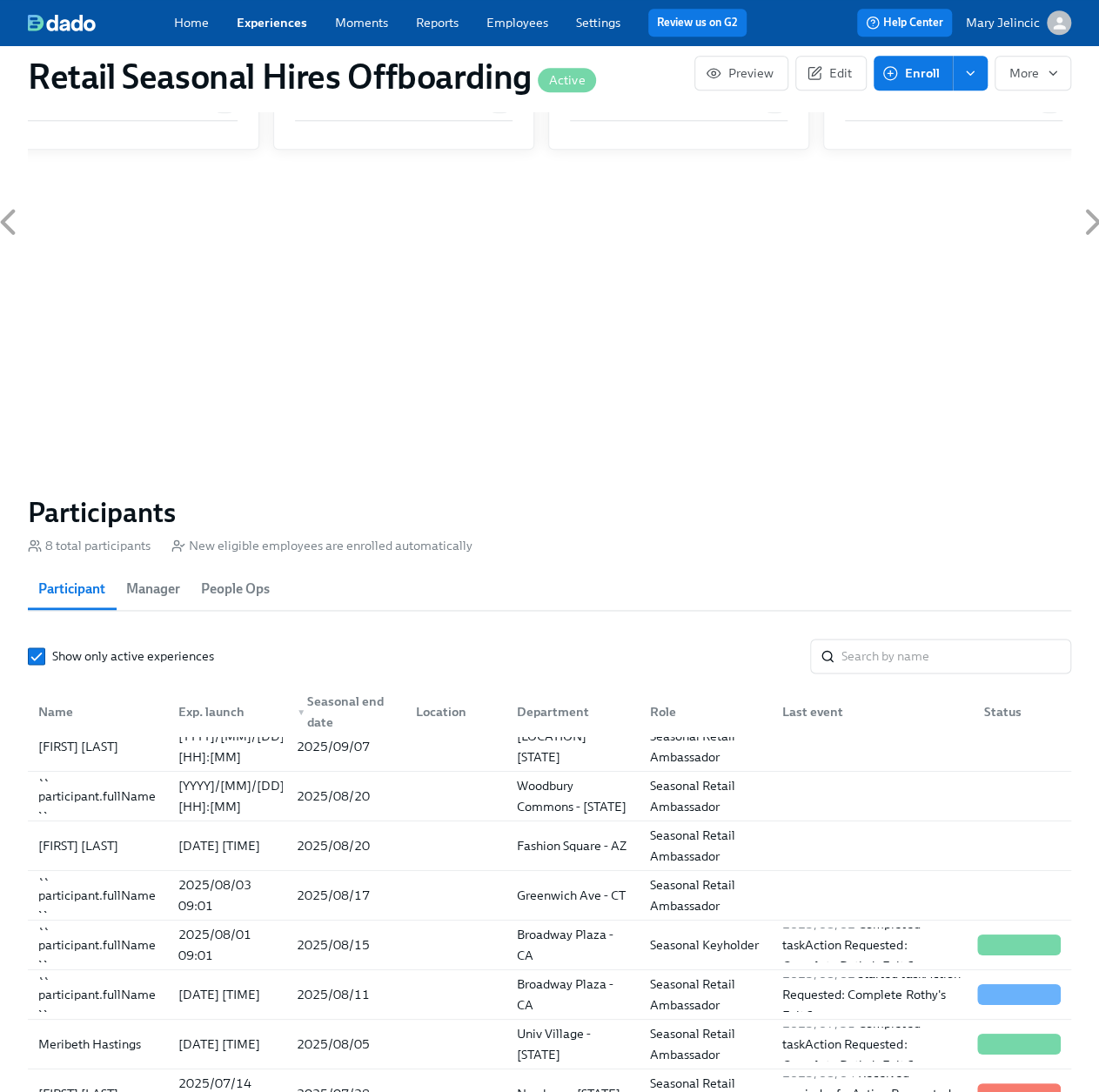 click on "Enroll" at bounding box center (913, 73) 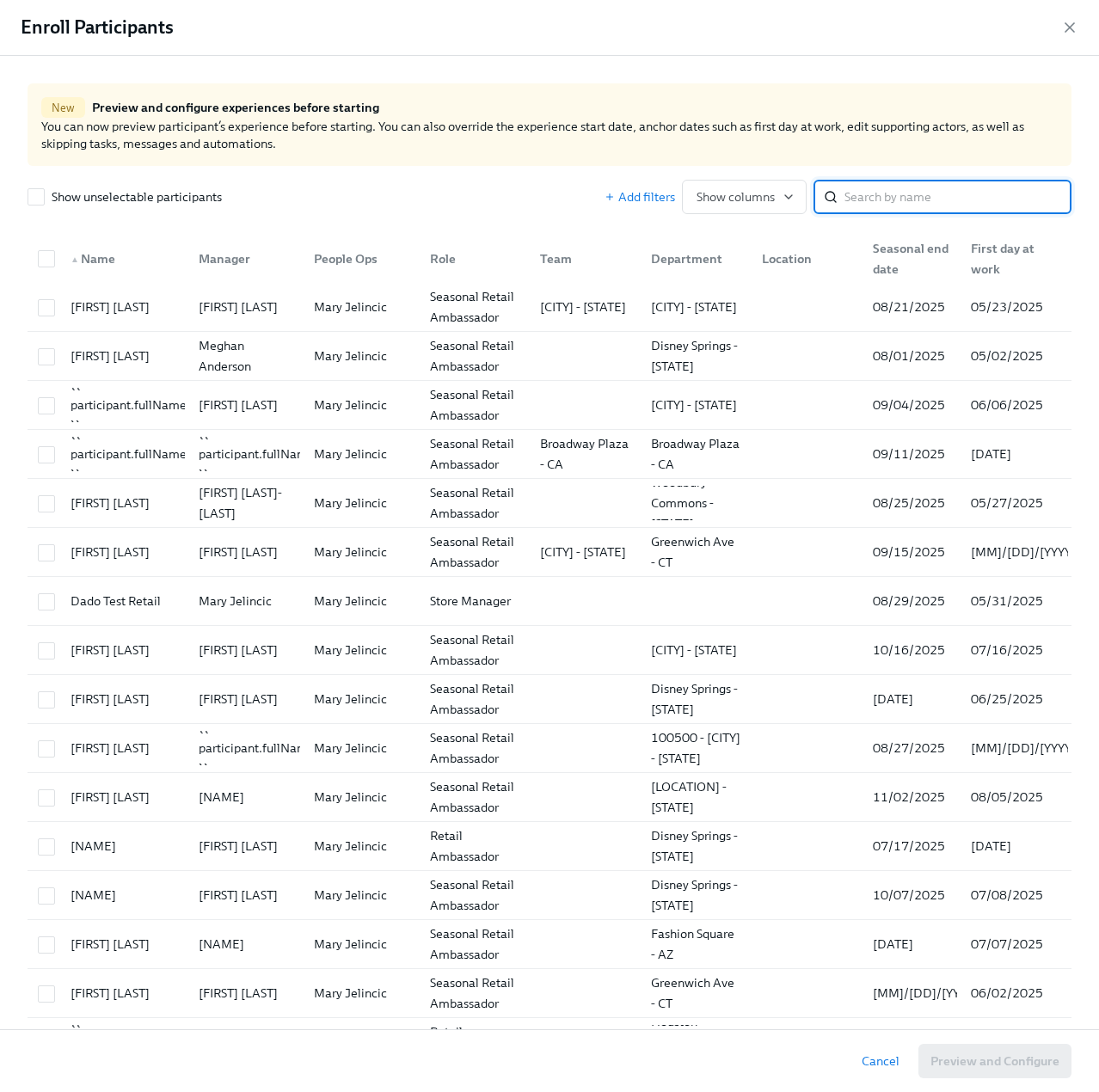 click at bounding box center (958, 197) 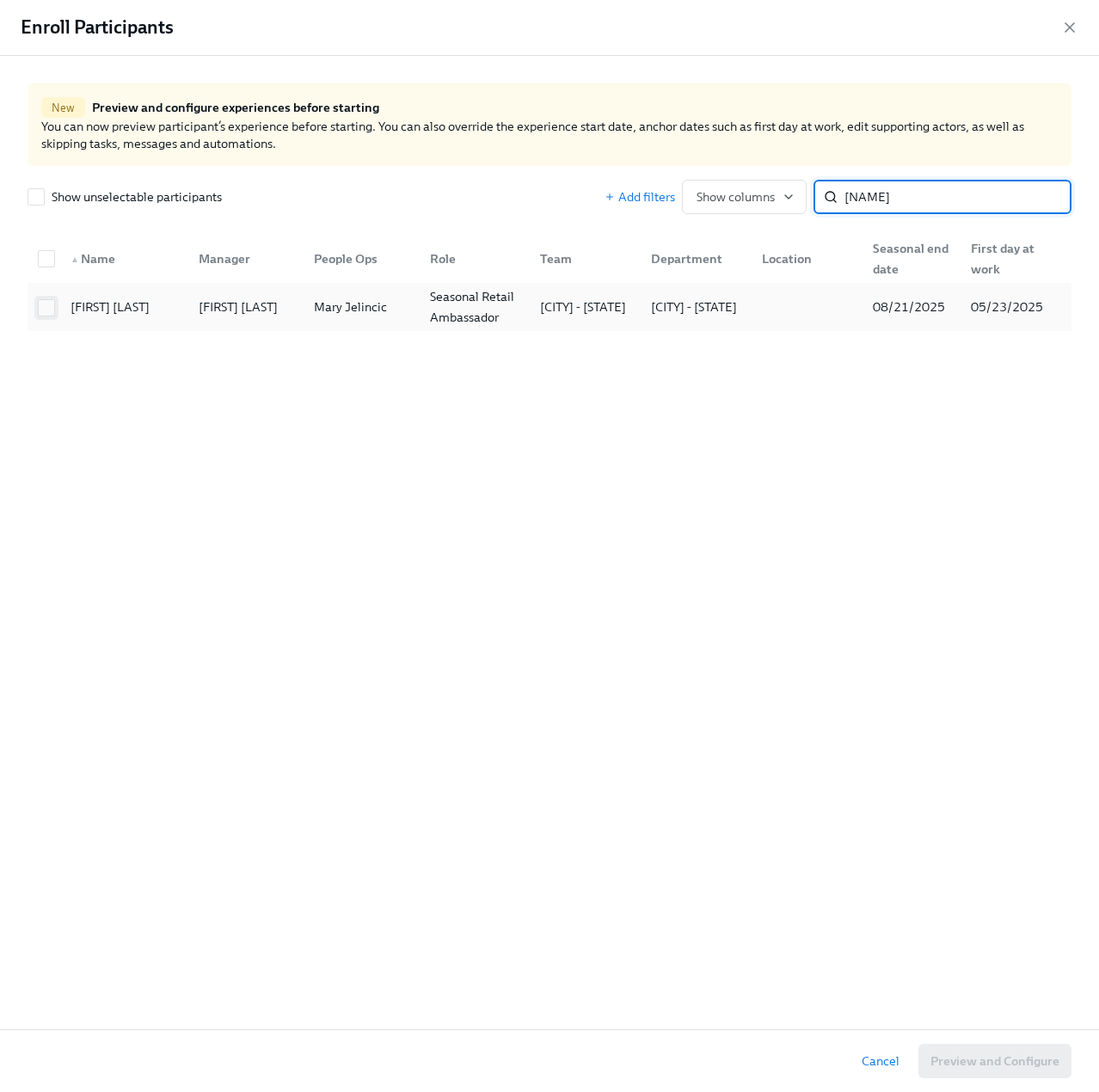 type on "[NAME]" 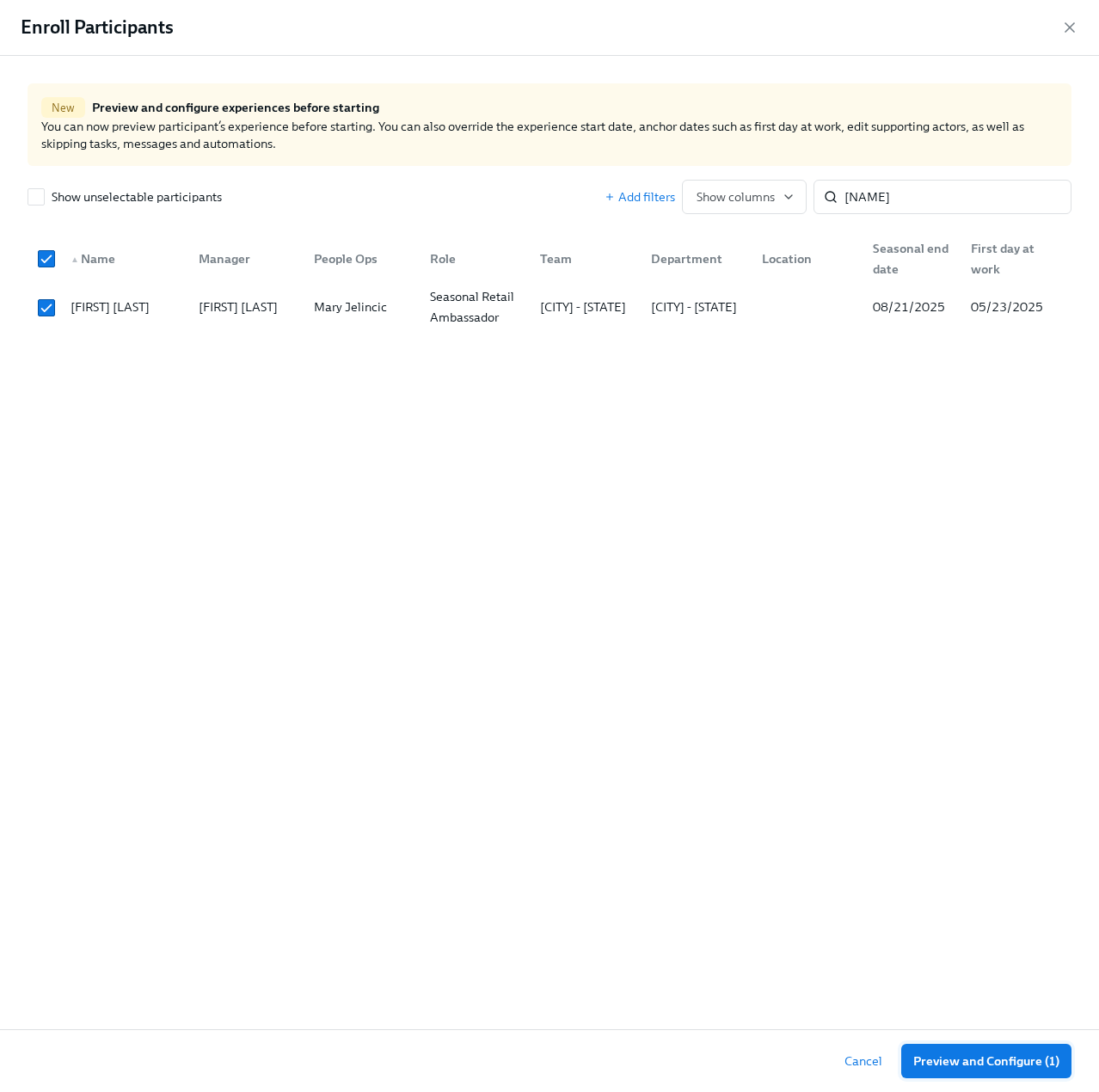 click on "Preview and Configure (1)" at bounding box center [986, 1061] 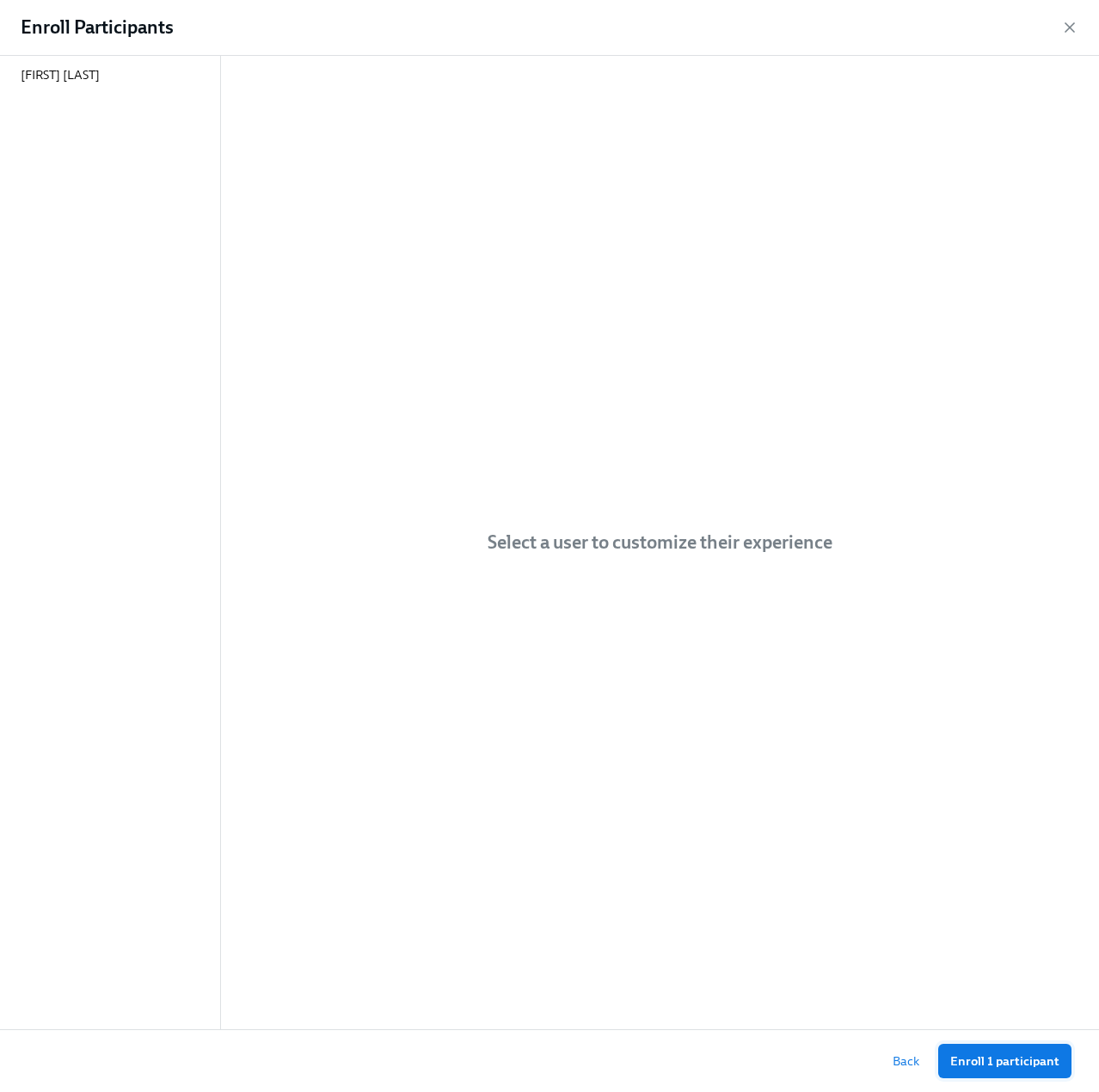click on "Enroll 1 participant" at bounding box center (1004, 1061) 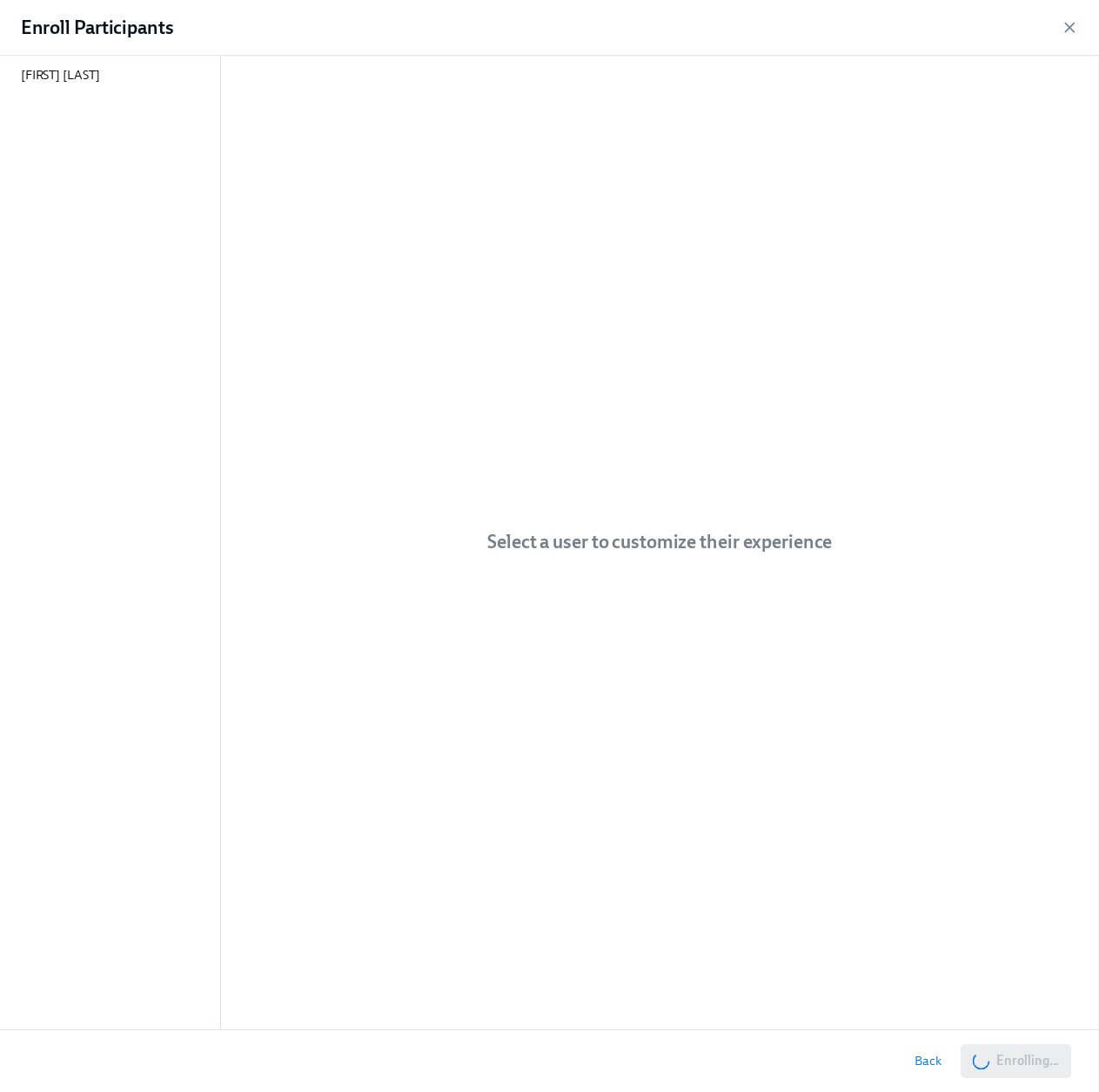 scroll, scrollTop: 0, scrollLeft: 3066, axis: horizontal 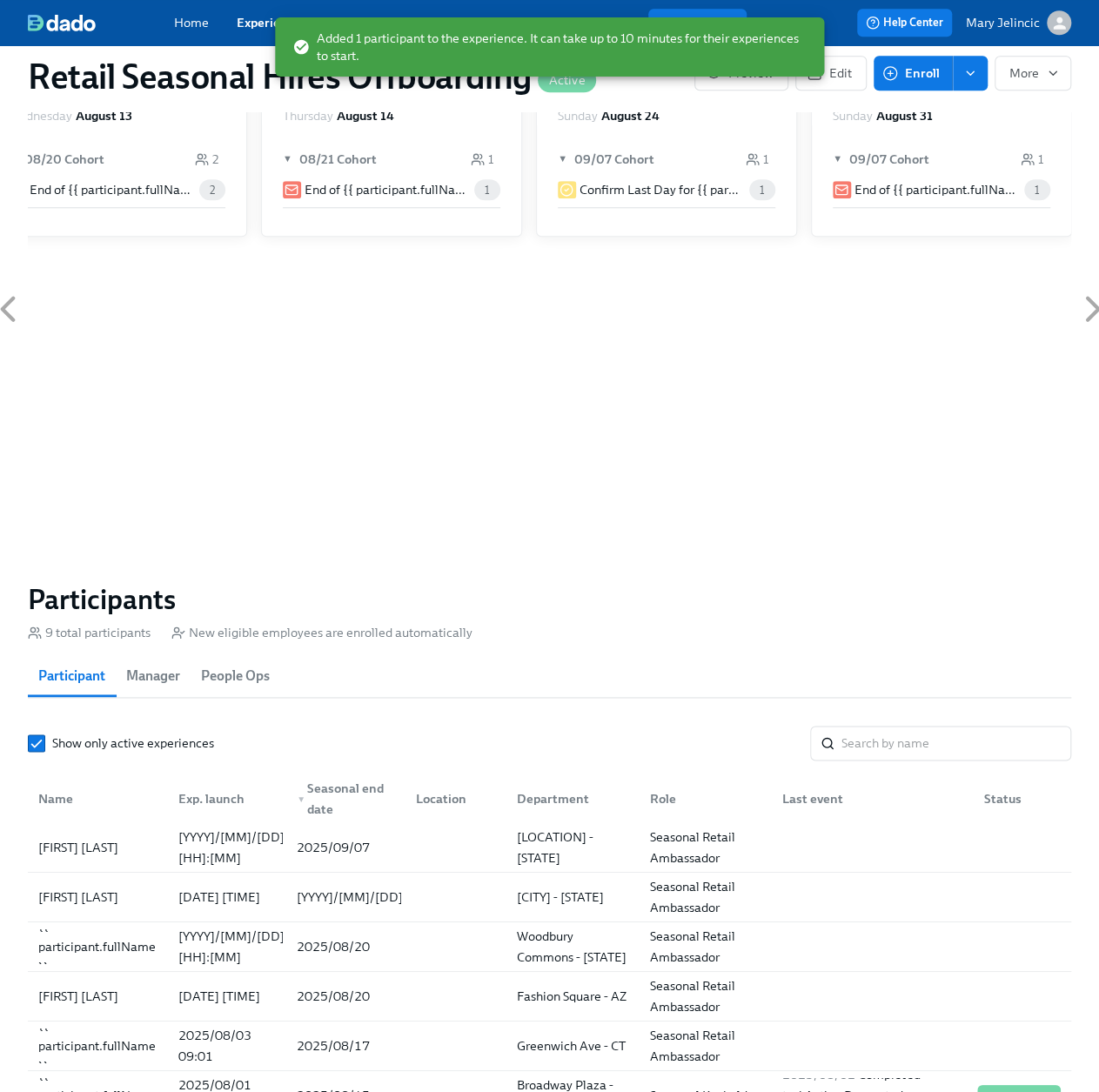 click on "Enroll" at bounding box center (913, 73) 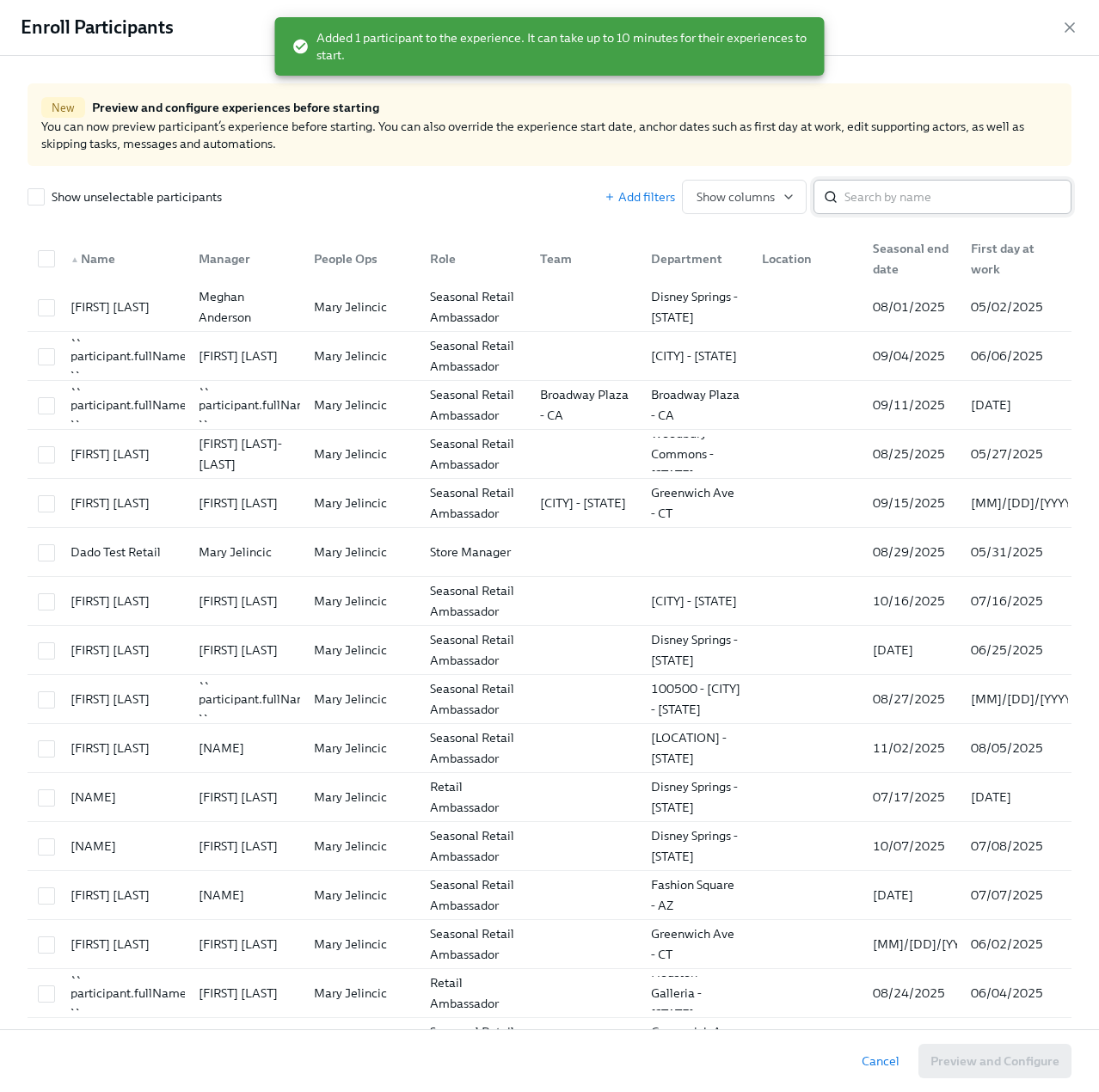 click at bounding box center (958, 197) 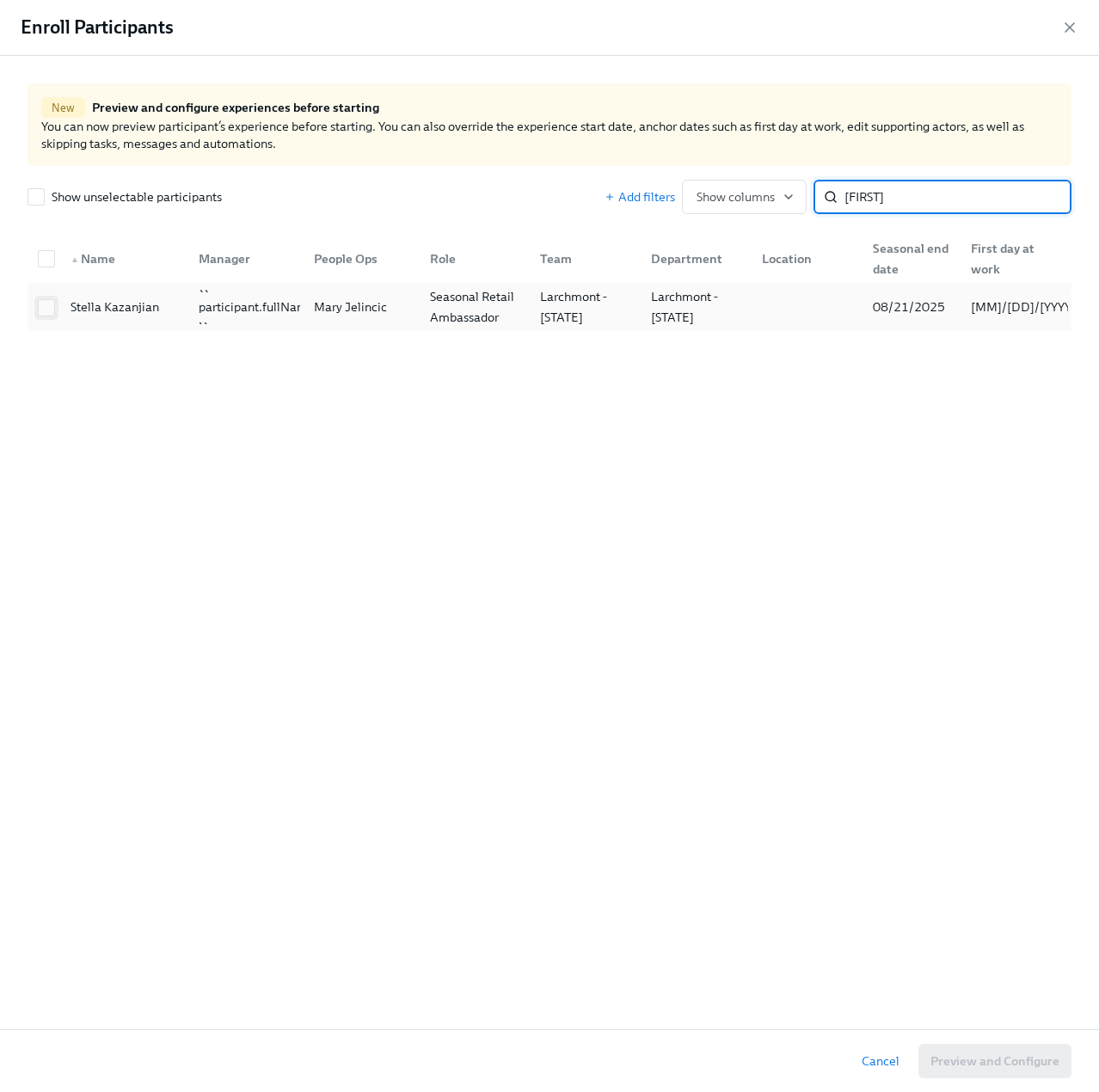 type on "[FIRST]" 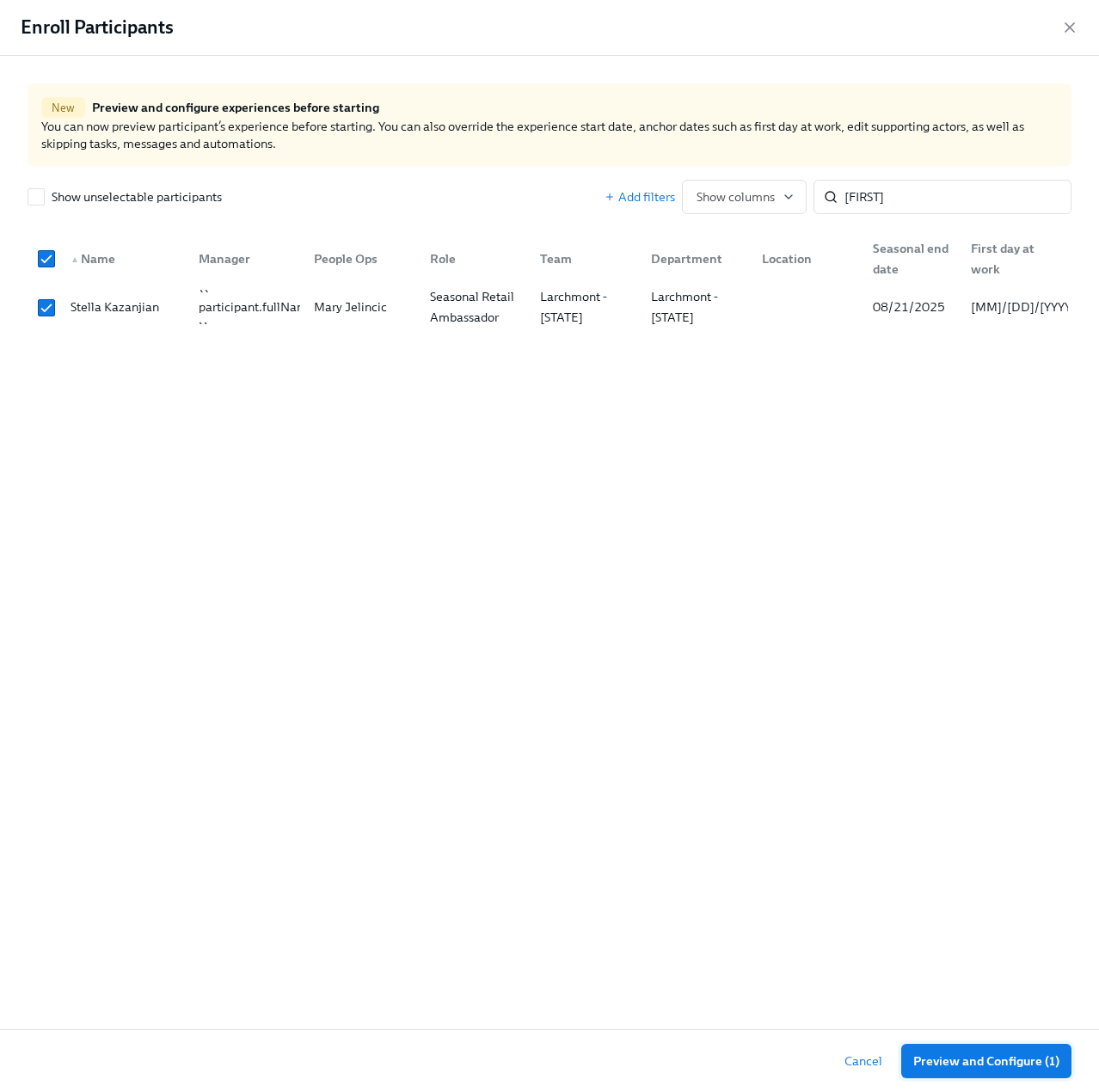 click on "Preview and Configure (1)" at bounding box center [986, 1061] 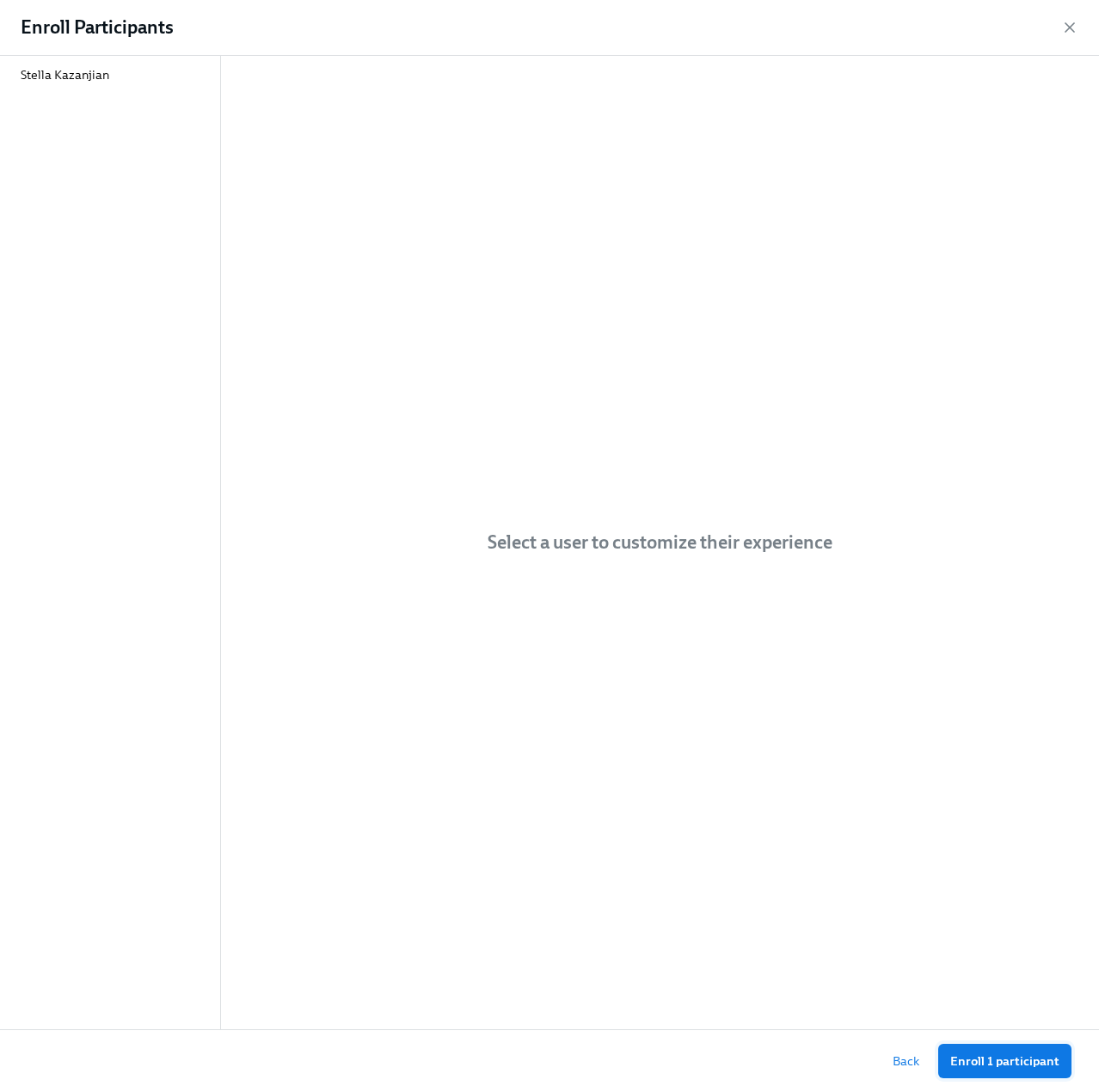 click on "Enroll 1 participant" at bounding box center (1004, 1061) 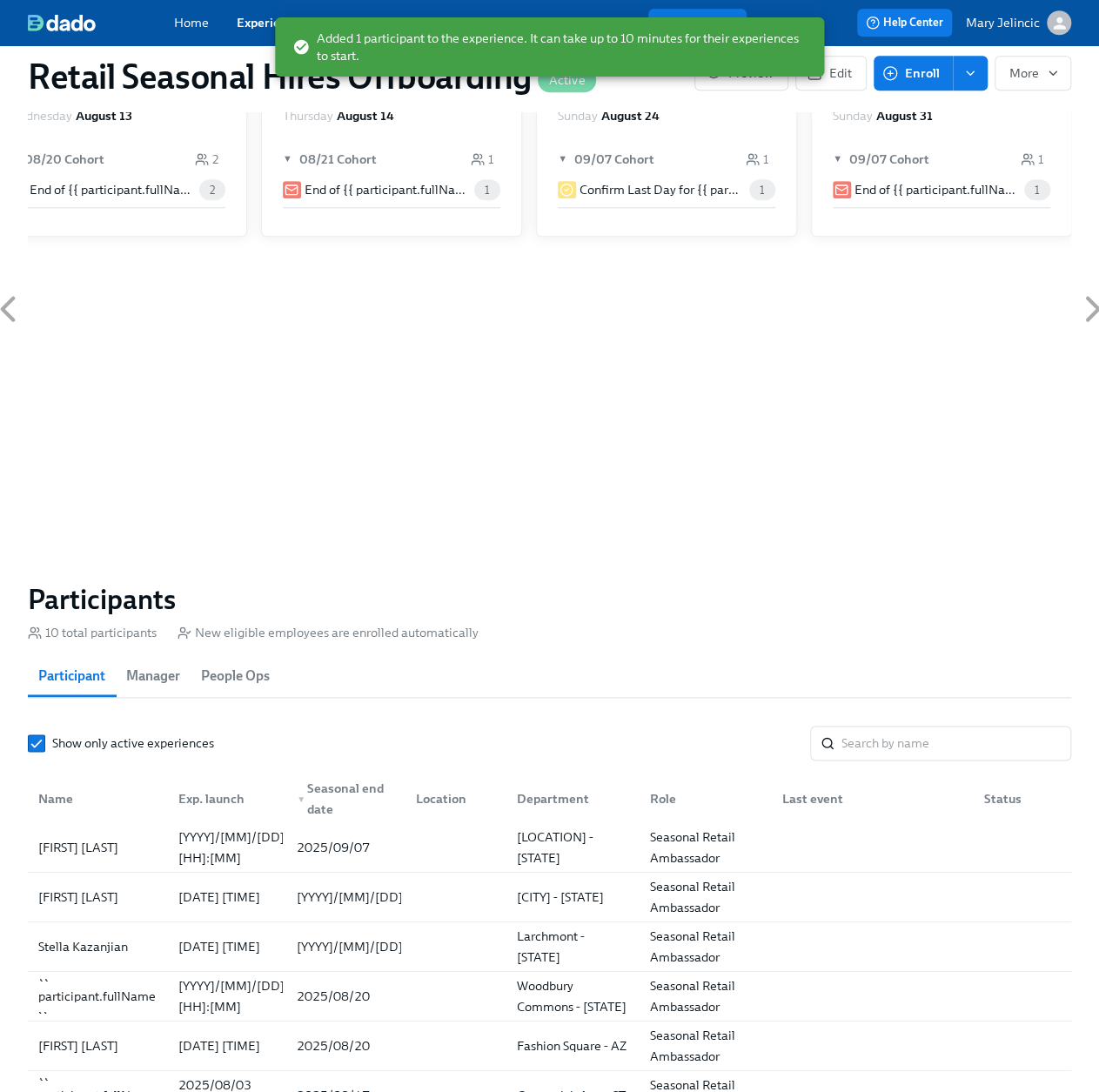 scroll, scrollTop: 0, scrollLeft: 3054, axis: horizontal 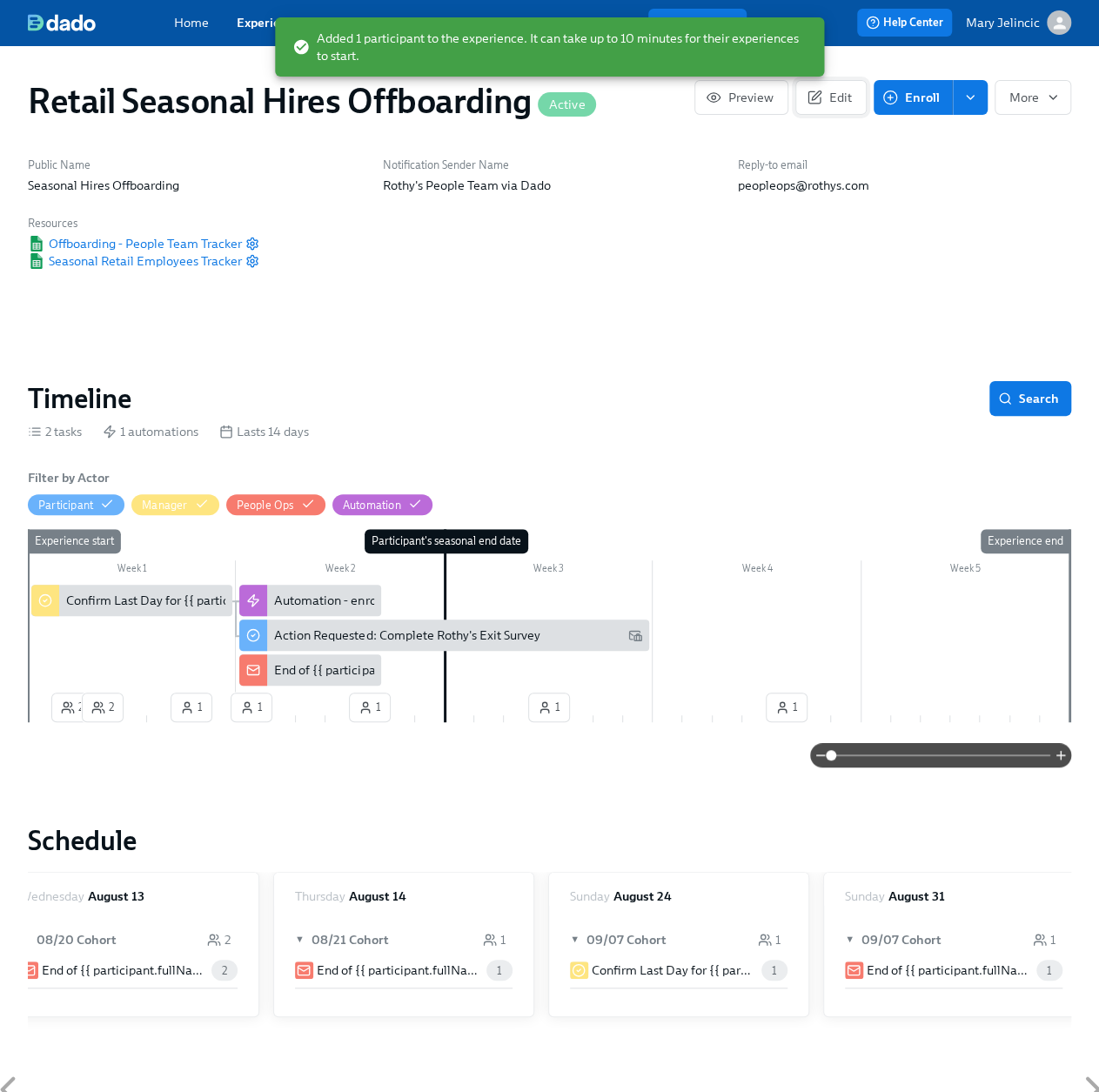 click on "Edit" at bounding box center [831, 97] 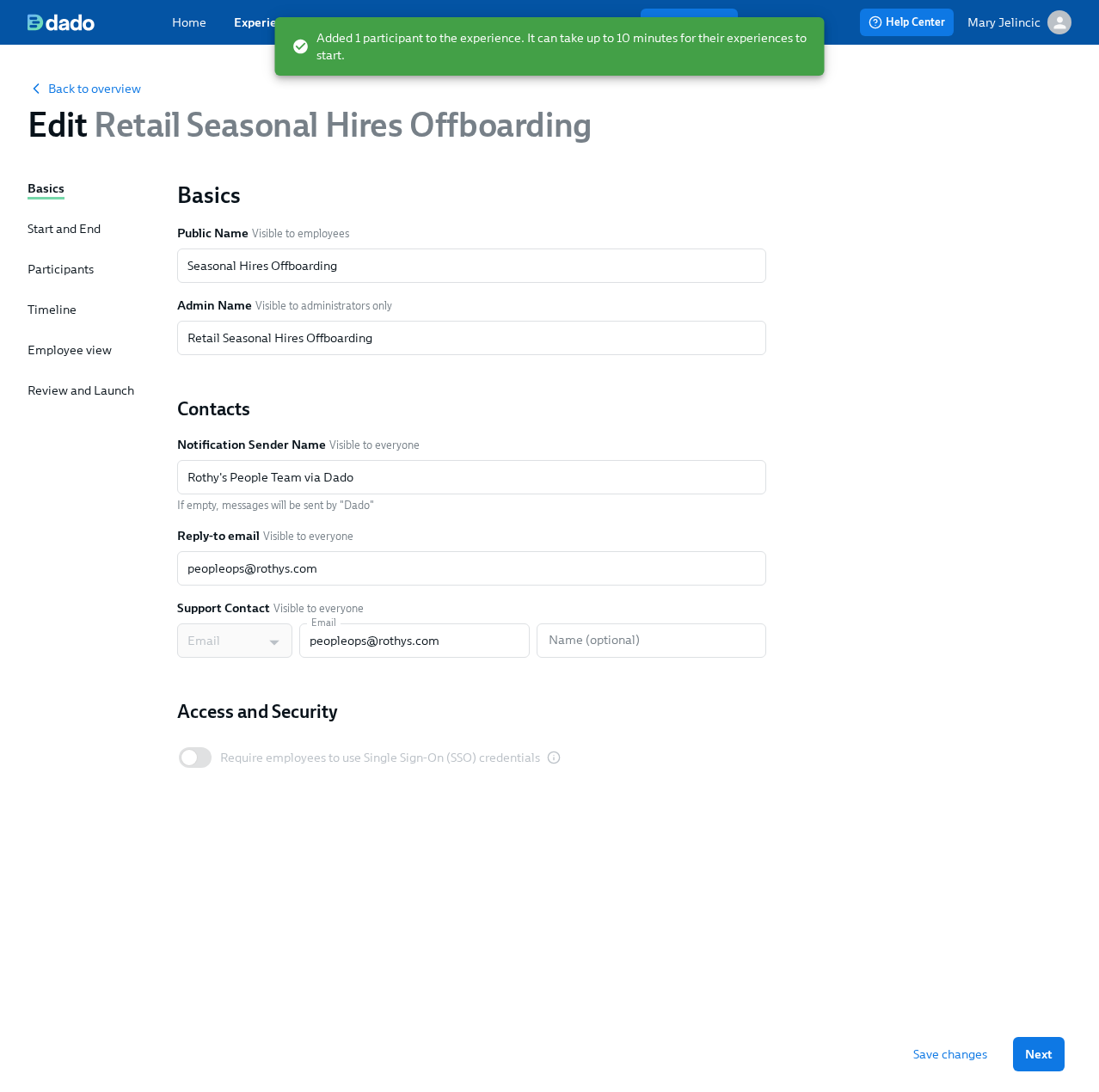 click on "Participants" at bounding box center [60, 270] 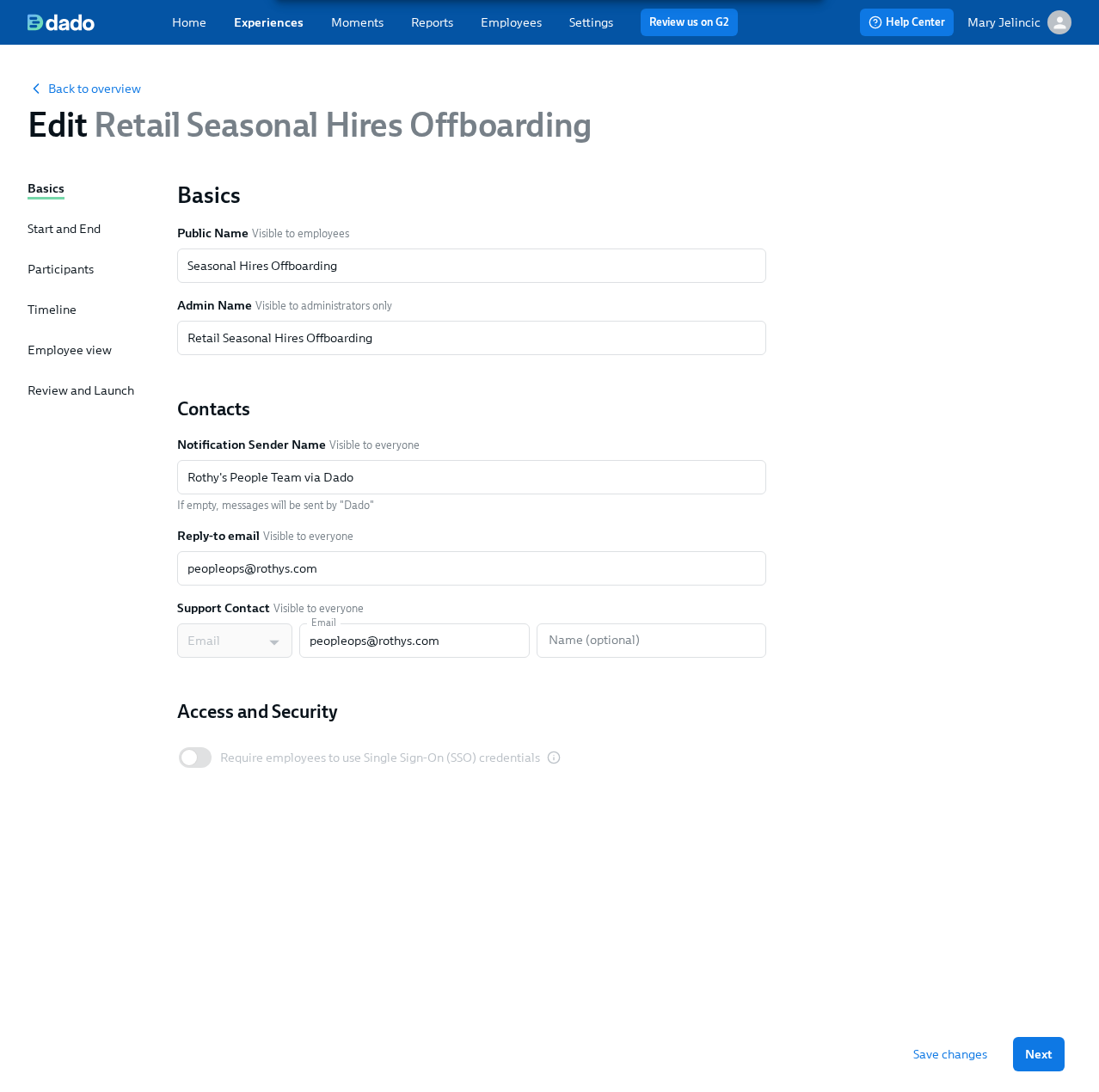 click on "Participants" at bounding box center (60, 269) 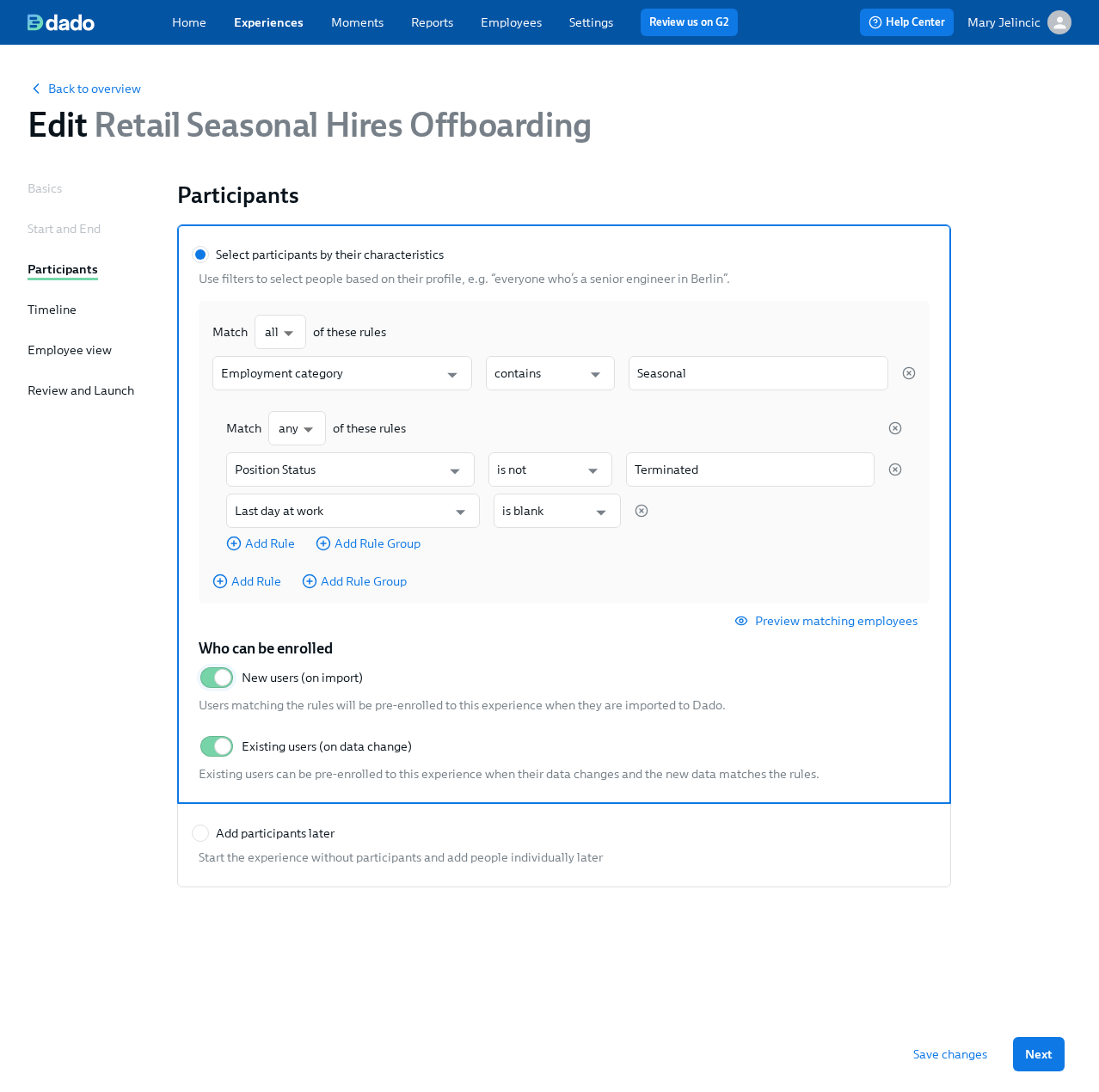 click on "New users (on import)" at bounding box center (223, 678) 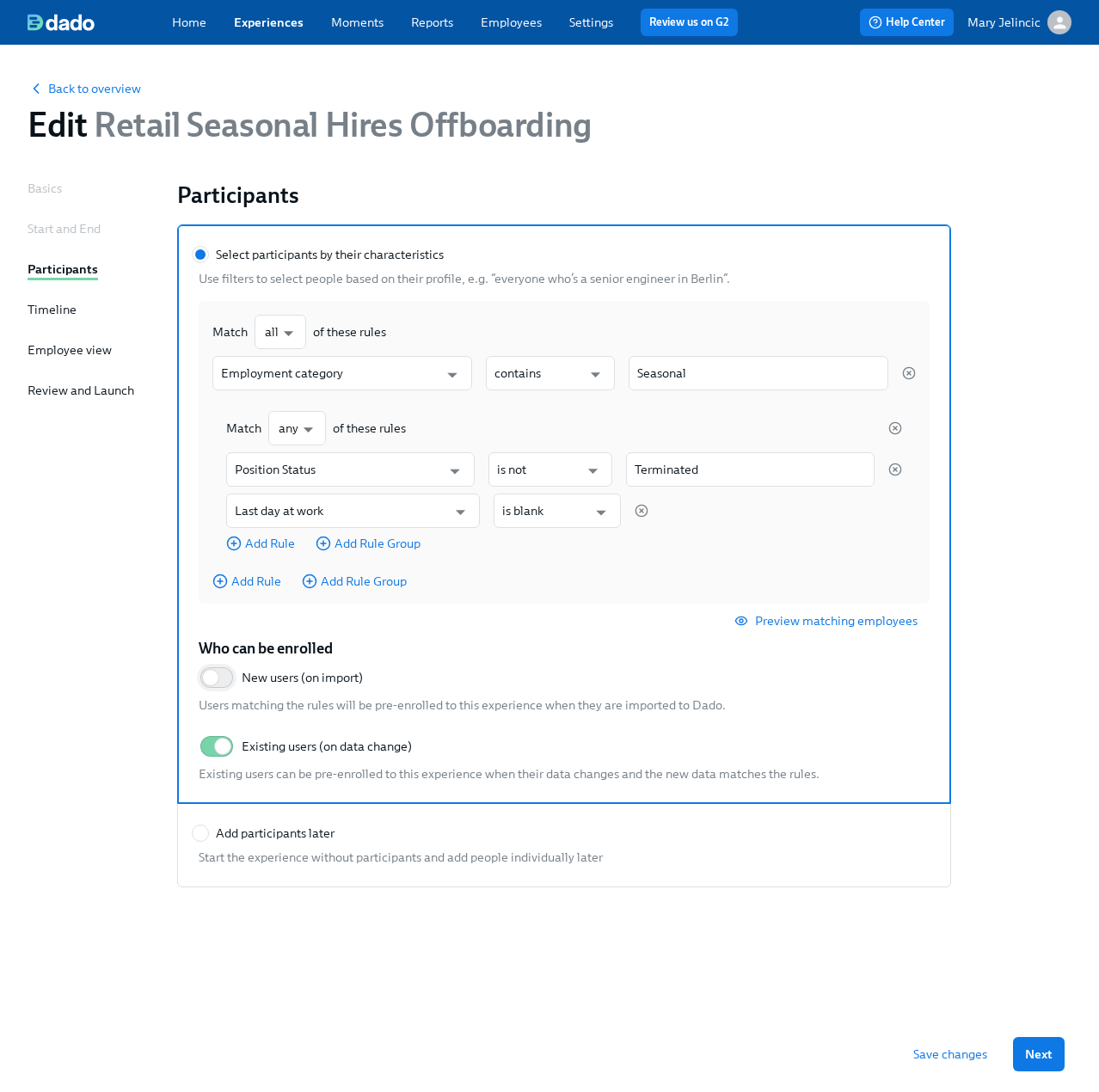 click on "New users (on import)" at bounding box center [211, 678] 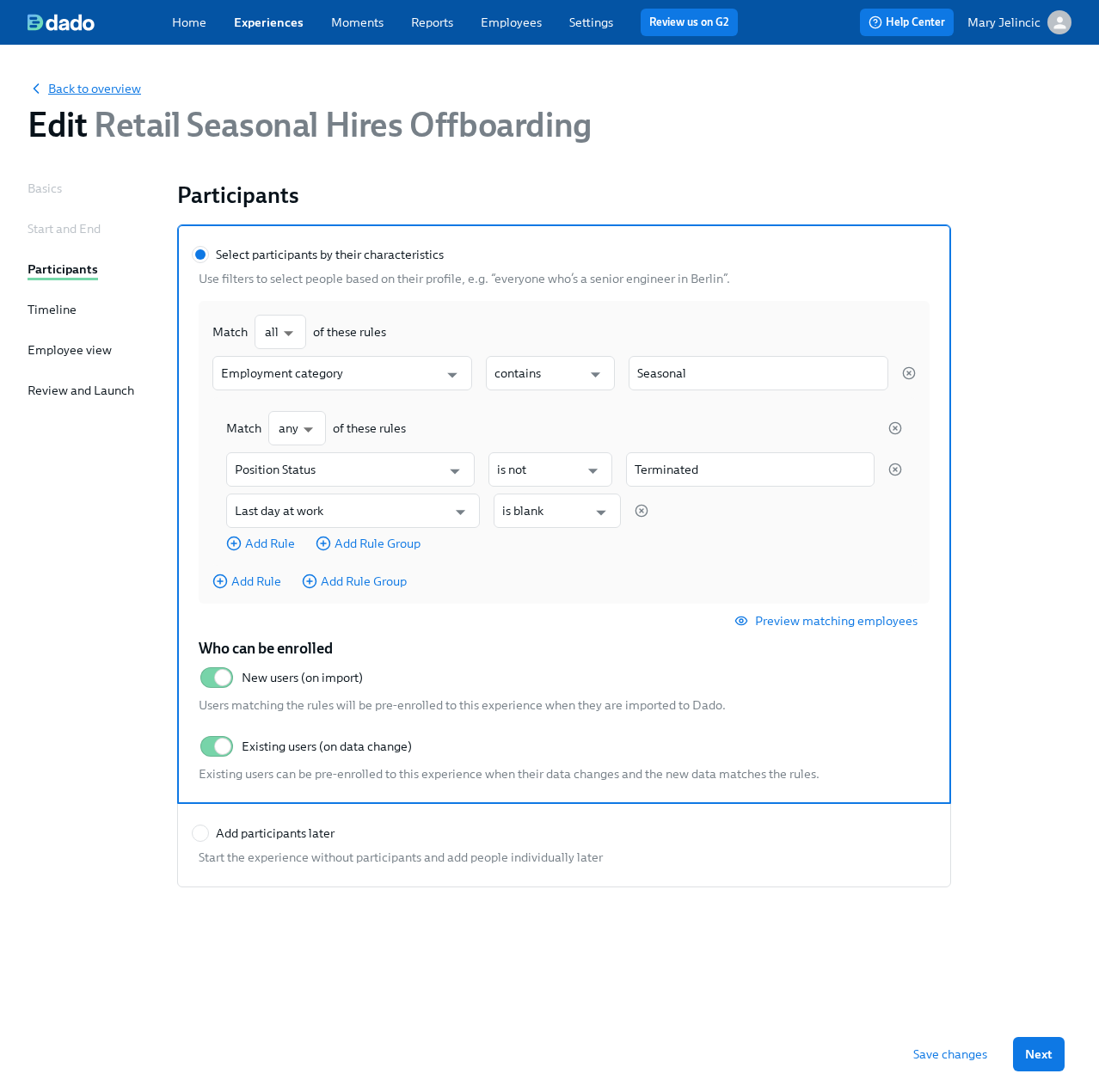 click on "Back to overview" at bounding box center [84, 89] 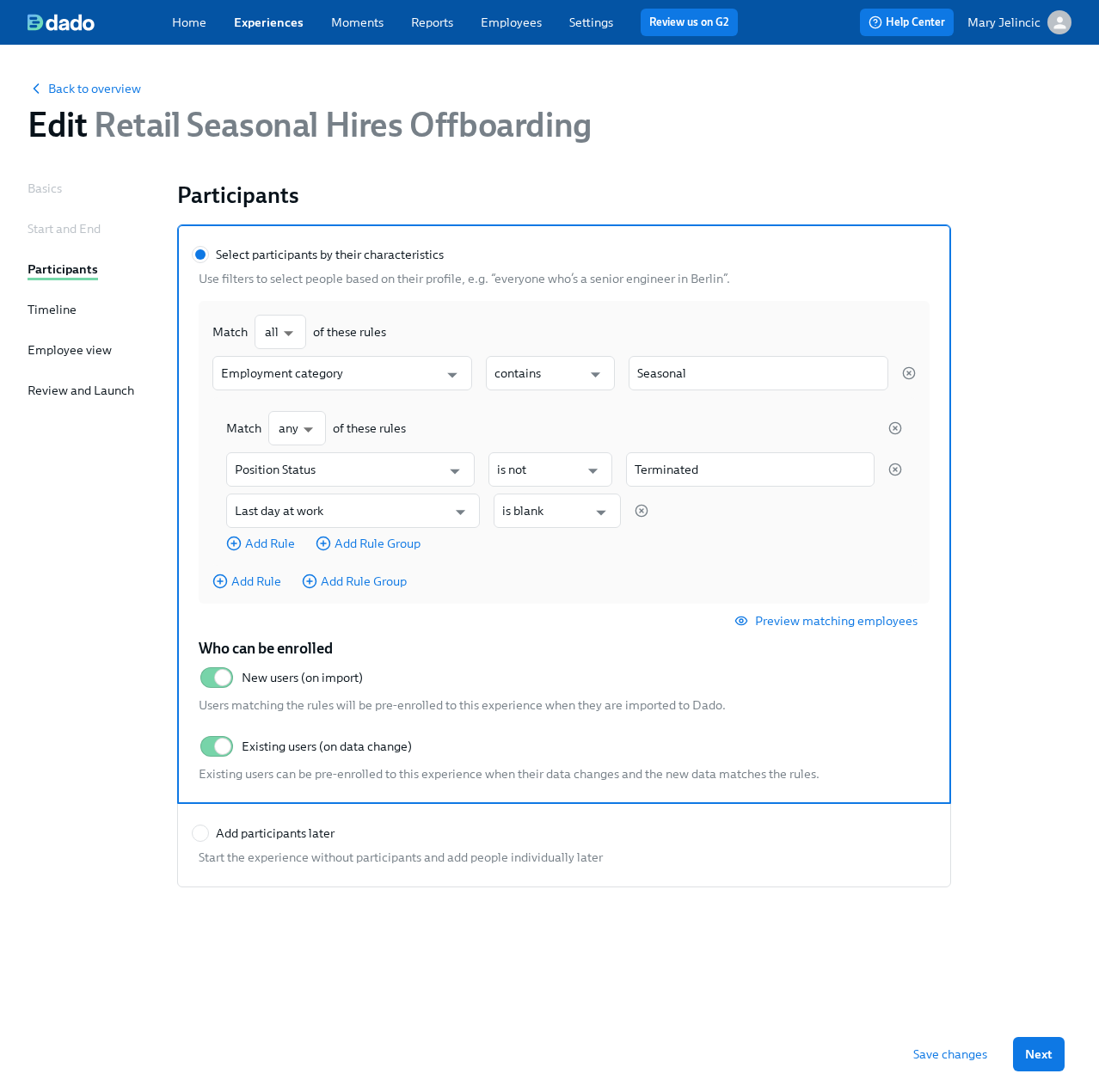 click on "Save changes" at bounding box center (950, 1054) 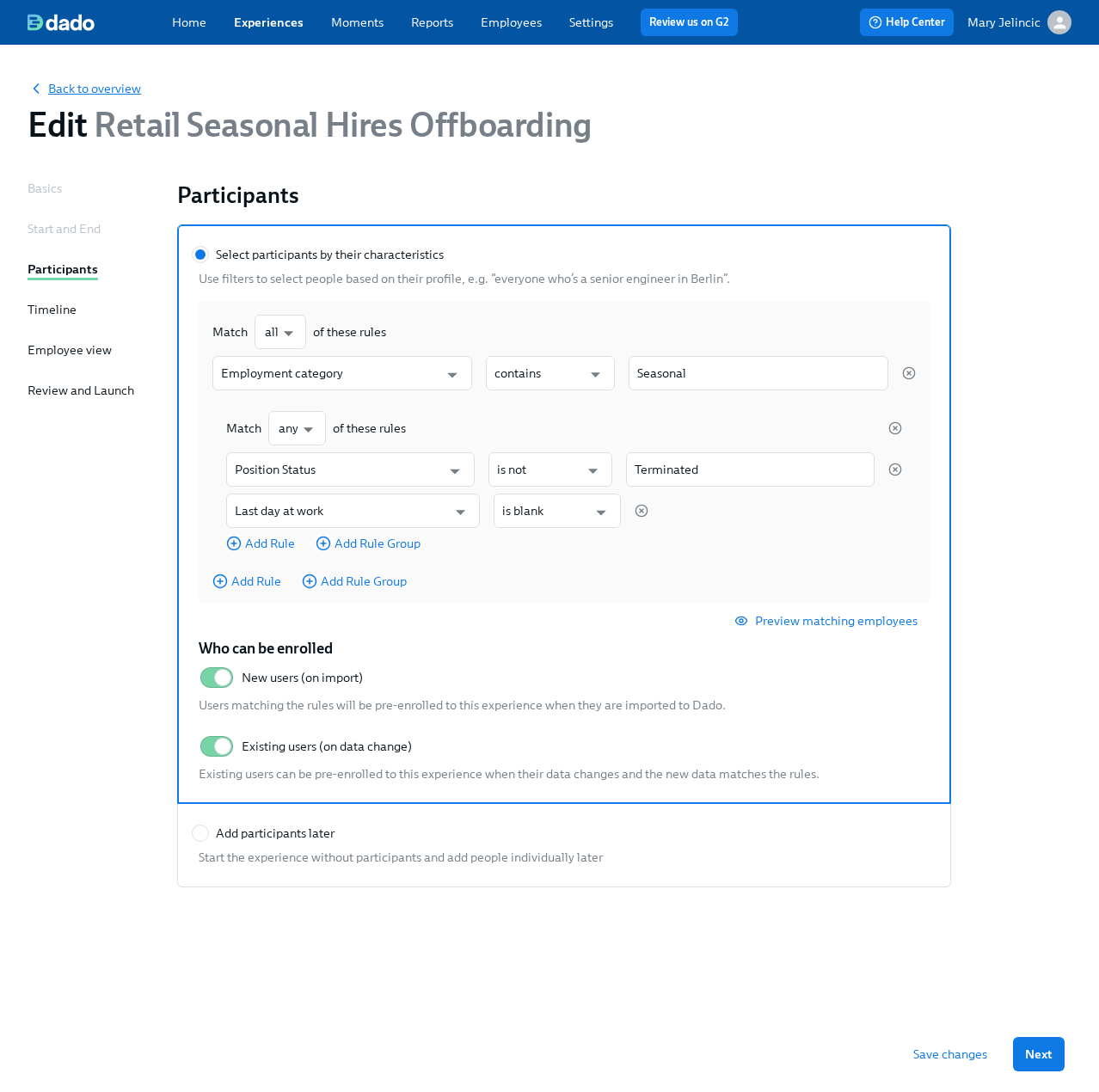 click on "Back to overview" at bounding box center [84, 89] 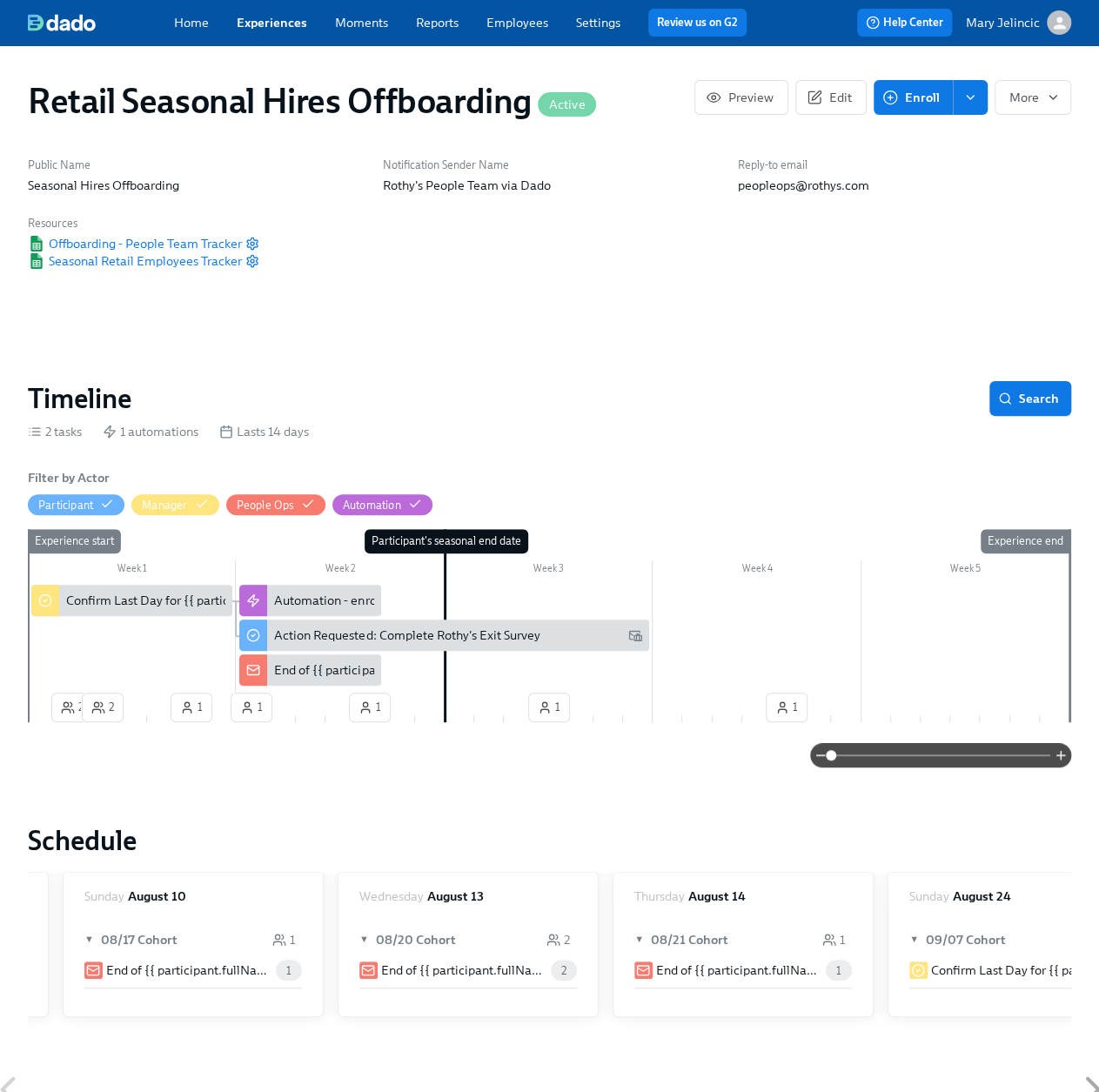 scroll, scrollTop: 0, scrollLeft: 2743, axis: horizontal 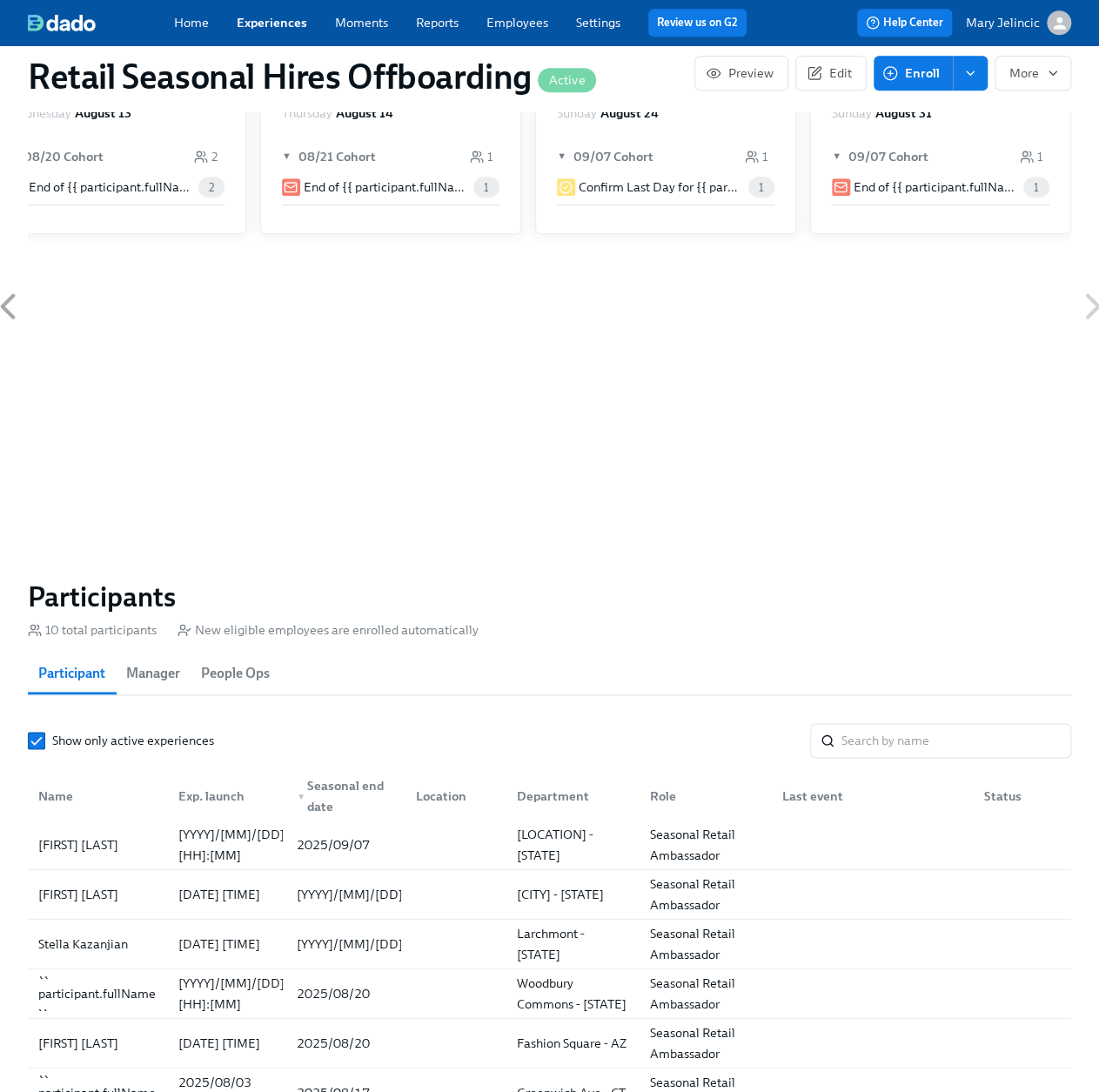 click on "Enroll" at bounding box center (913, 73) 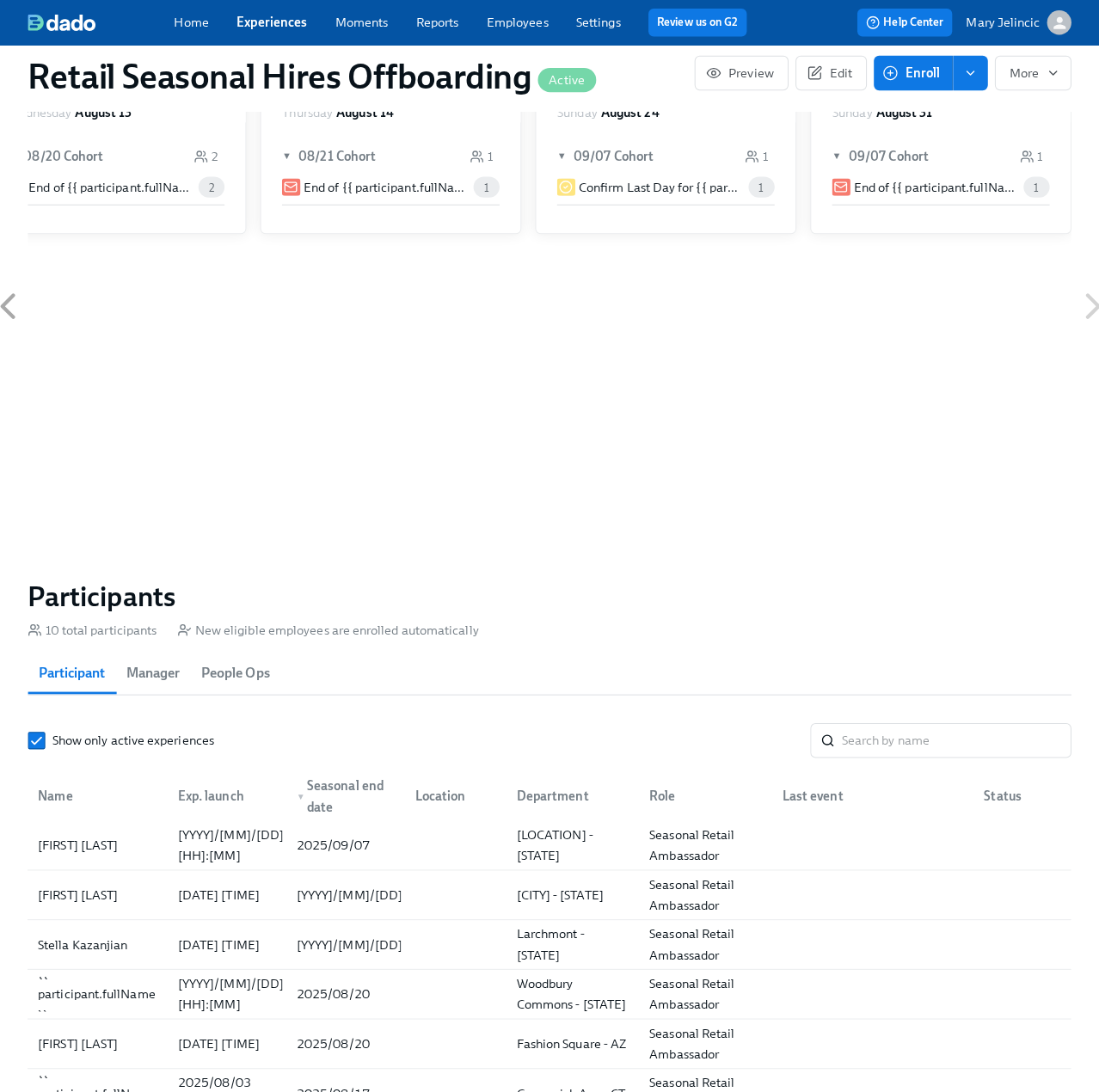 scroll, scrollTop: 0, scrollLeft: 3030, axis: horizontal 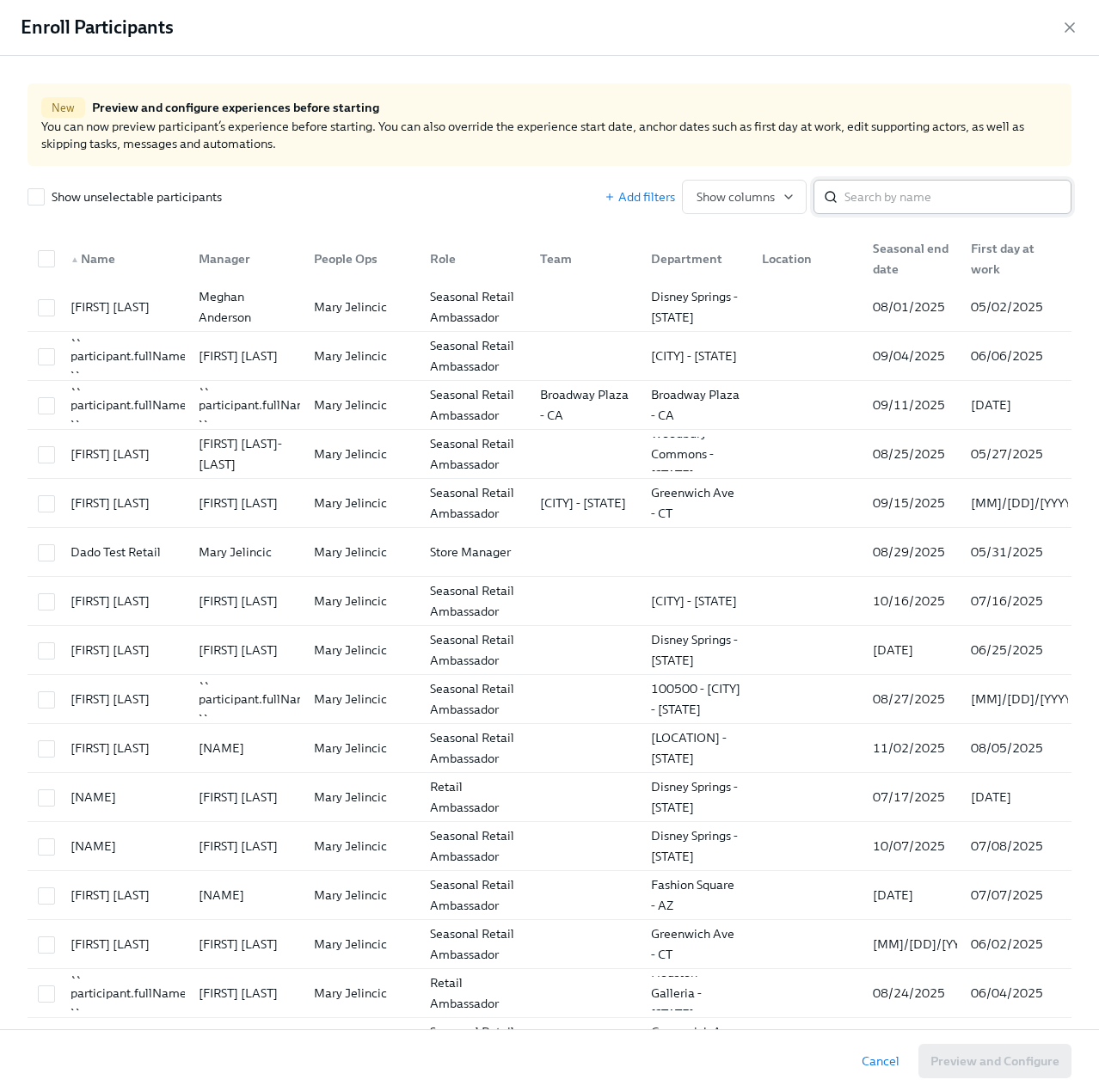 click at bounding box center (958, 197) 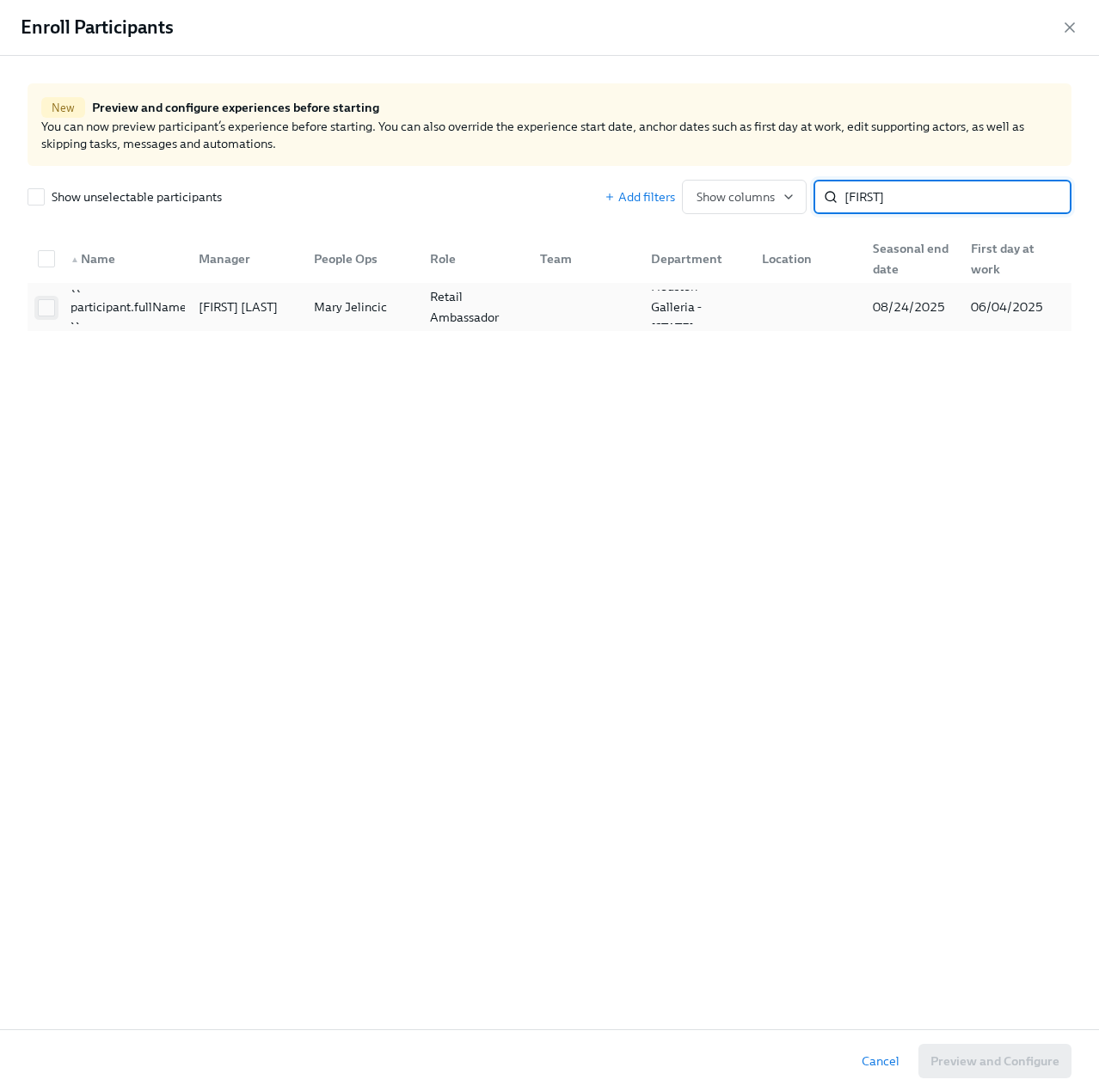 type on "[FIRST]" 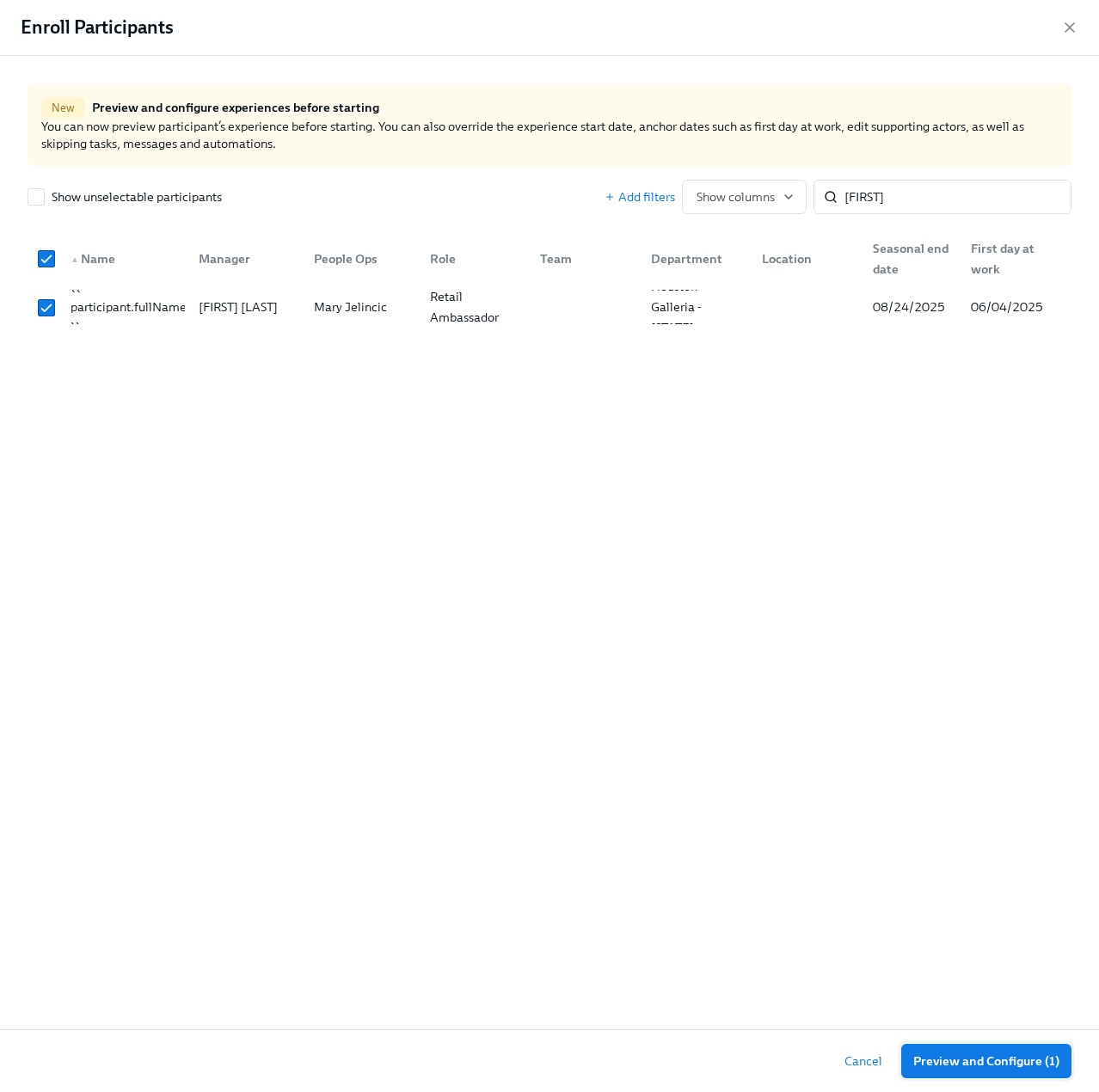 click on "Preview and Configure (1)" at bounding box center [986, 1061] 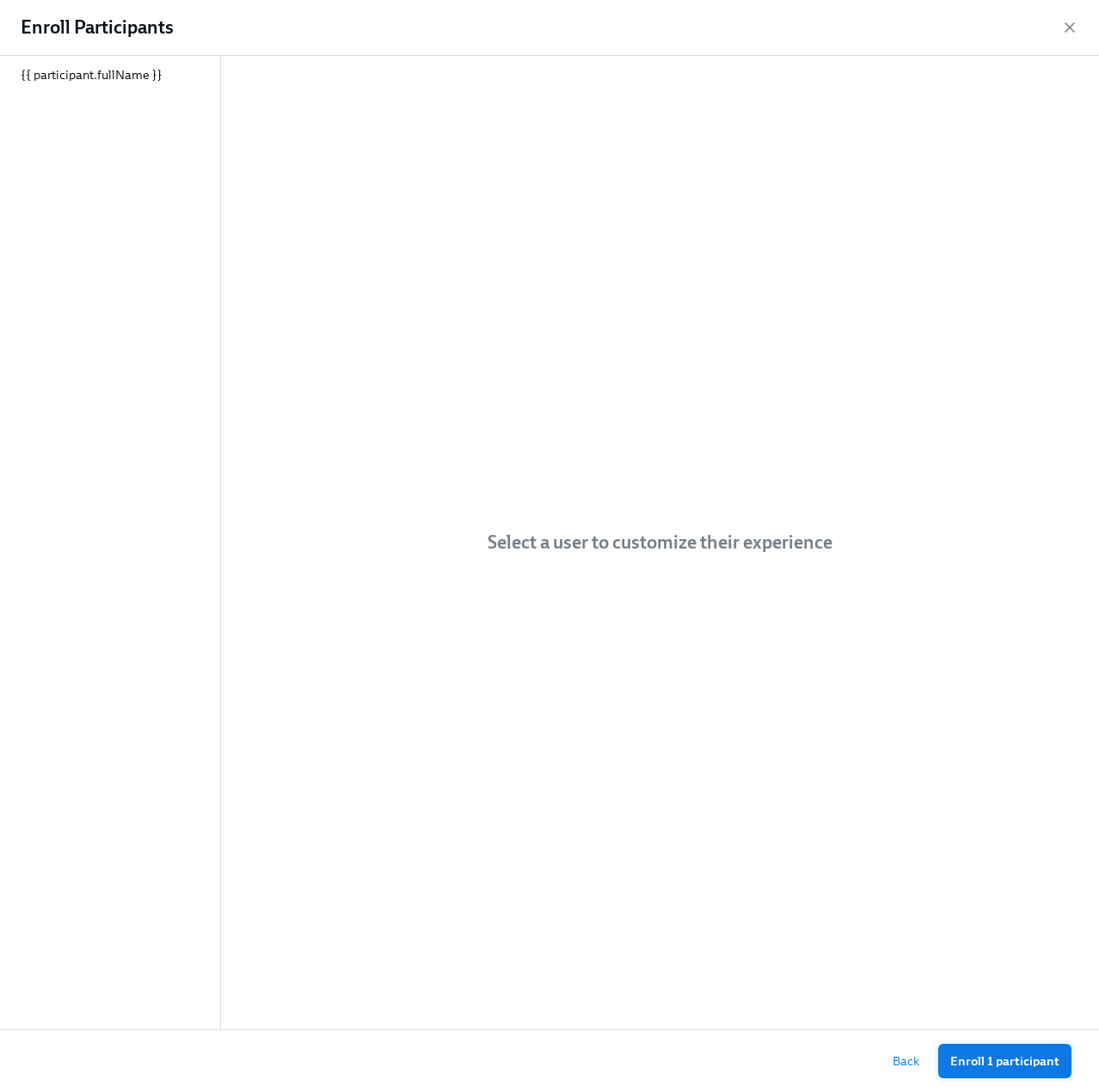 click on "Enroll 1 participant" at bounding box center [1004, 1061] 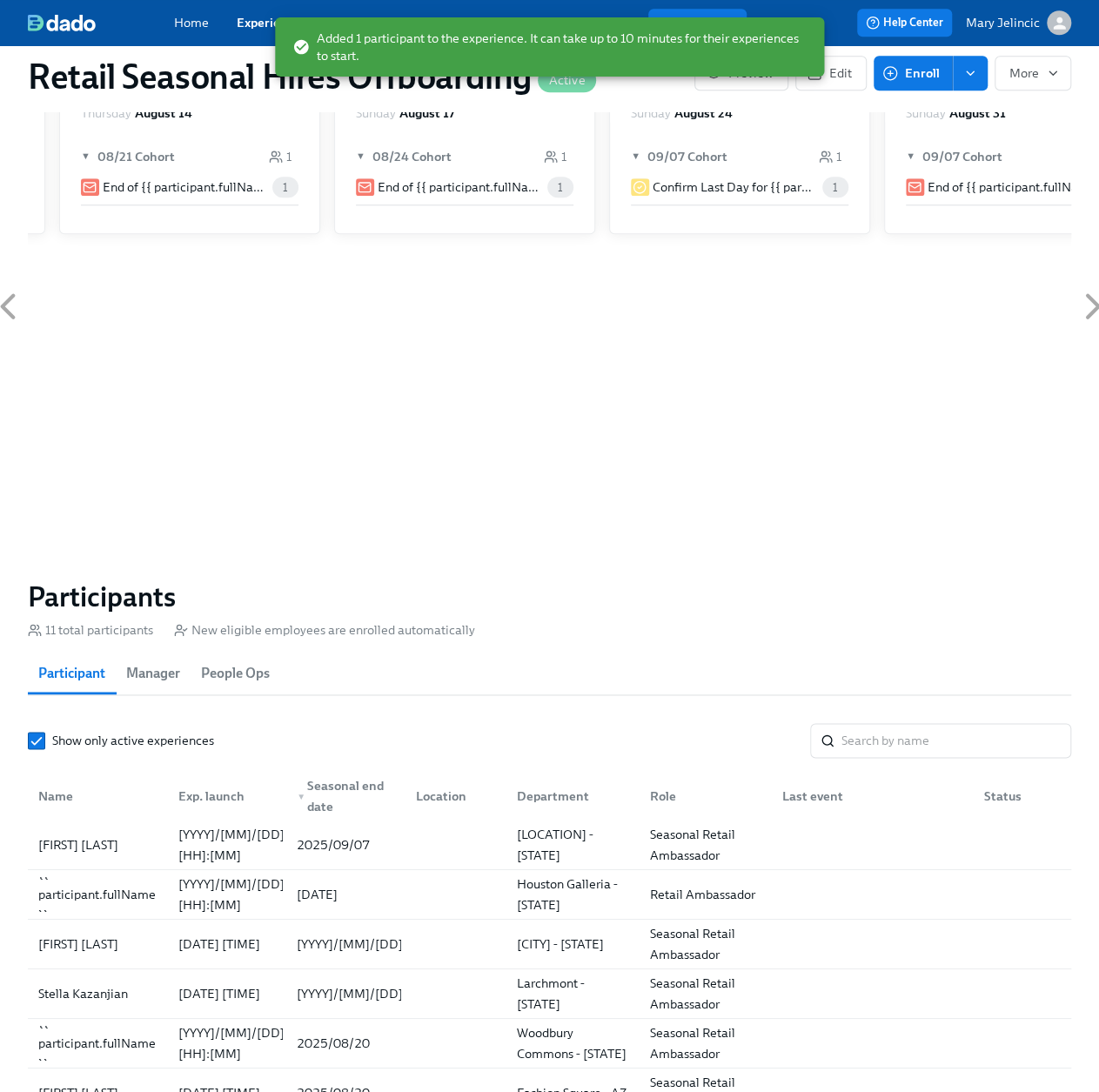 scroll, scrollTop: 0, scrollLeft: 3341, axis: horizontal 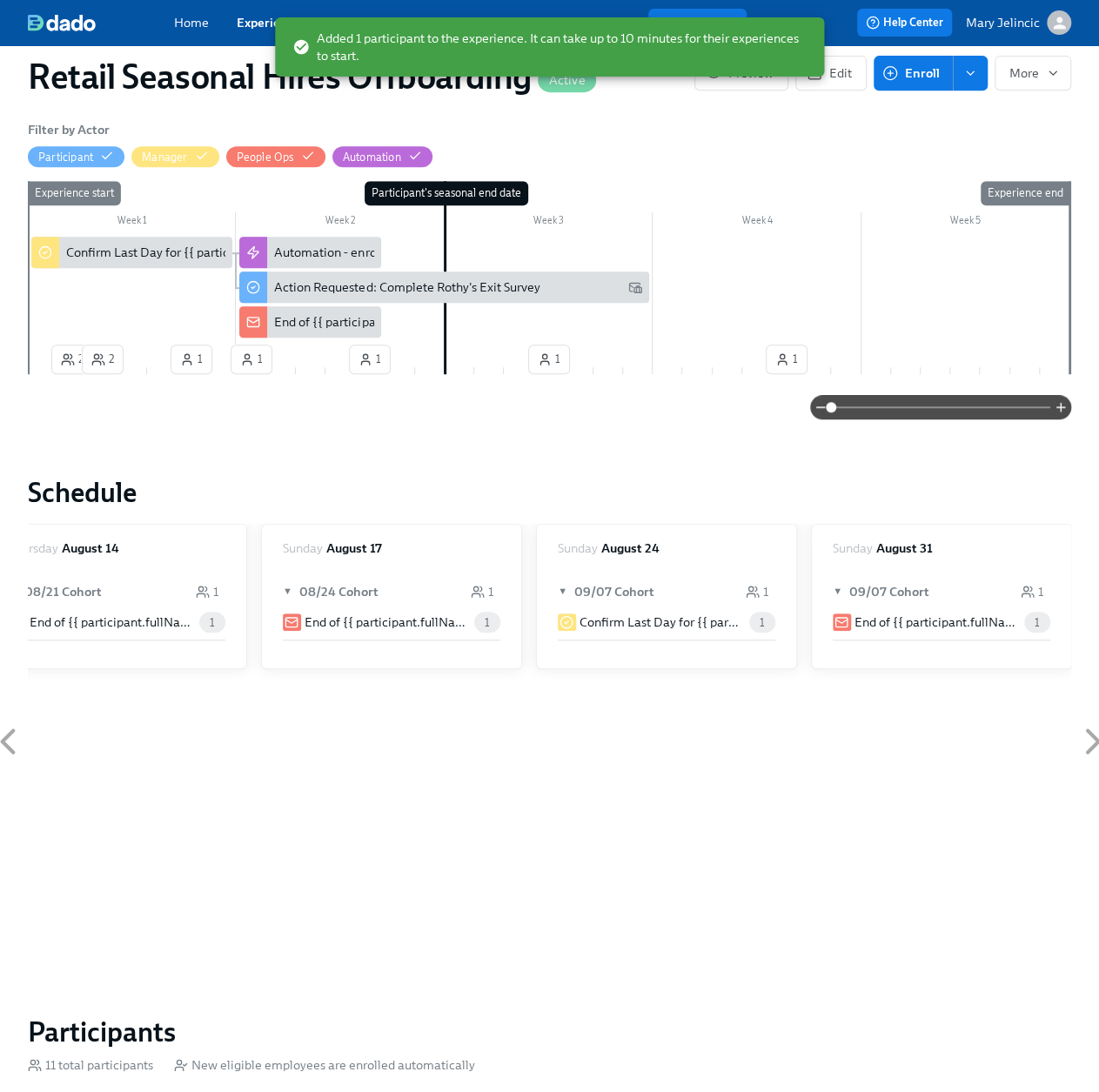 click on "Enroll" at bounding box center (913, 73) 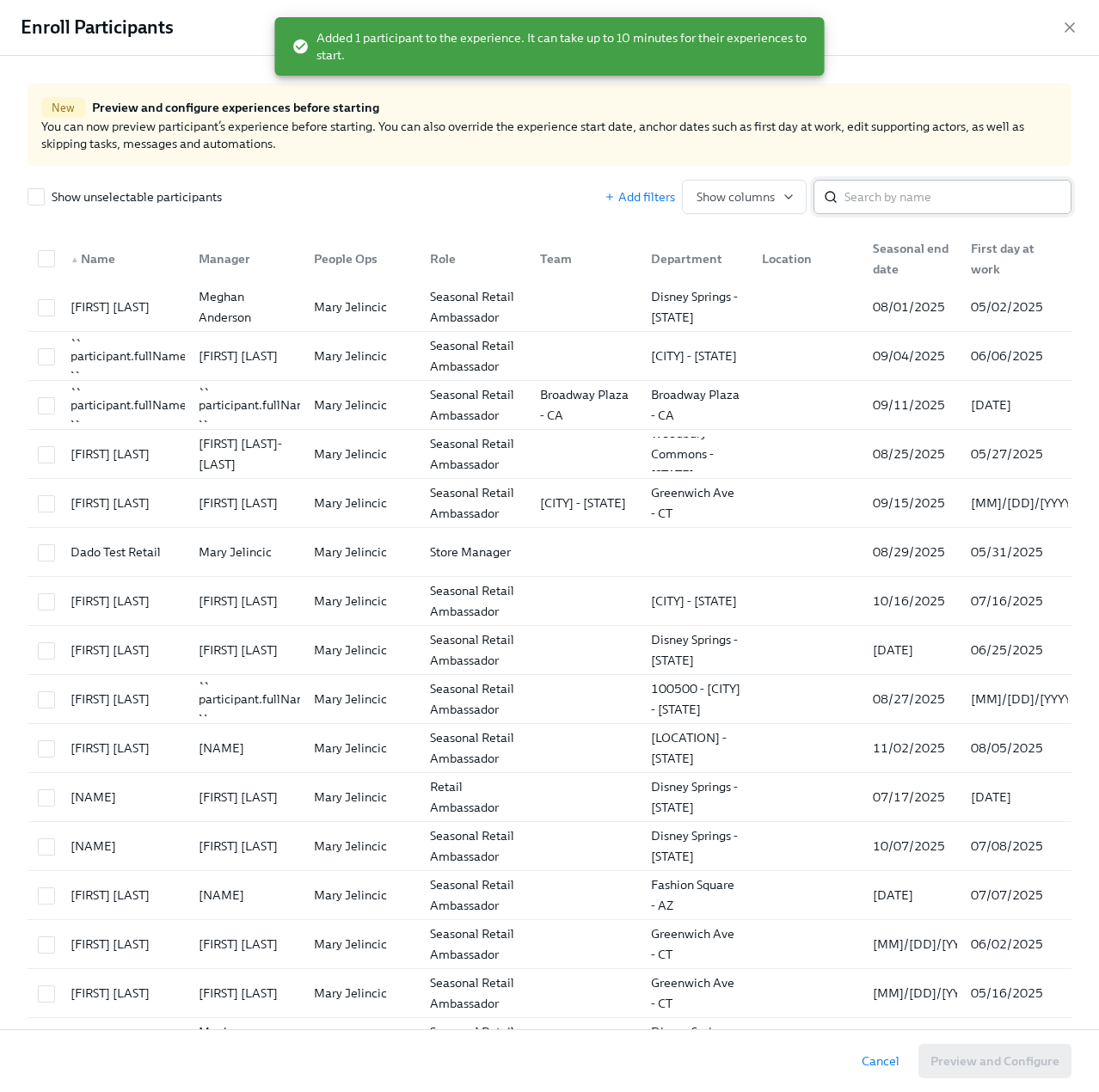 click at bounding box center (958, 197) 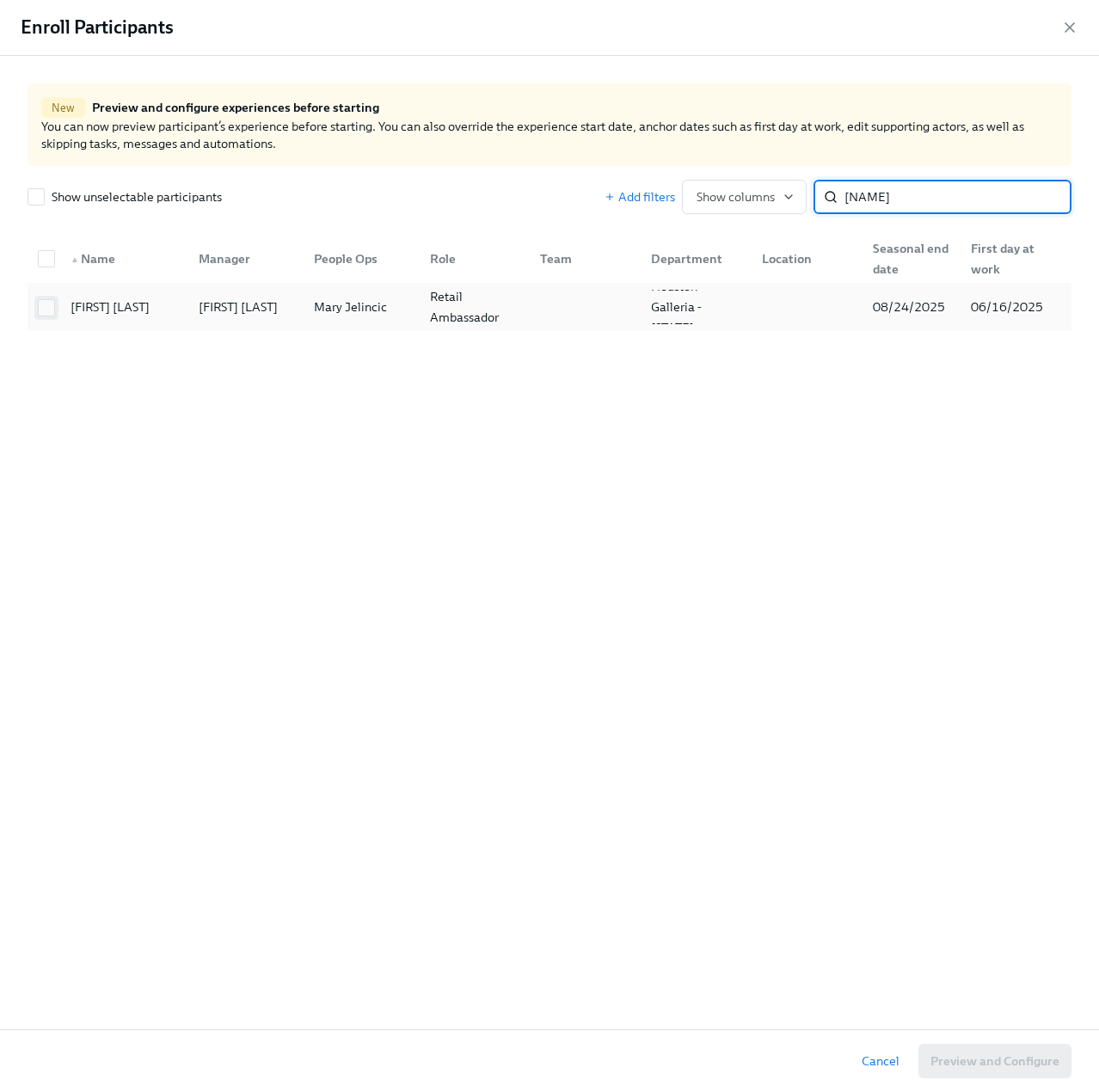 type on "[NAME]" 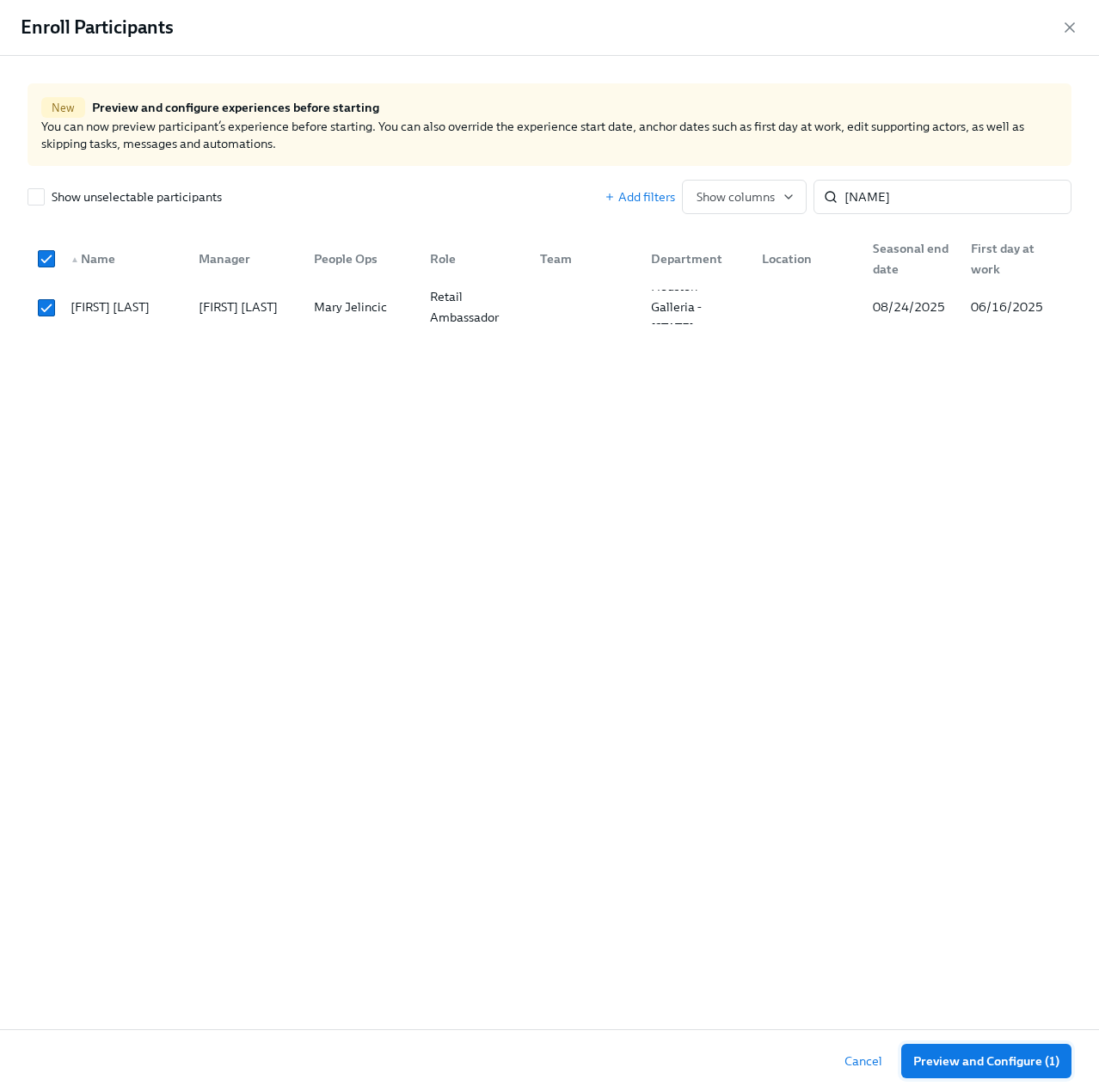 click on "Preview and Configure (1)" at bounding box center (986, 1061) 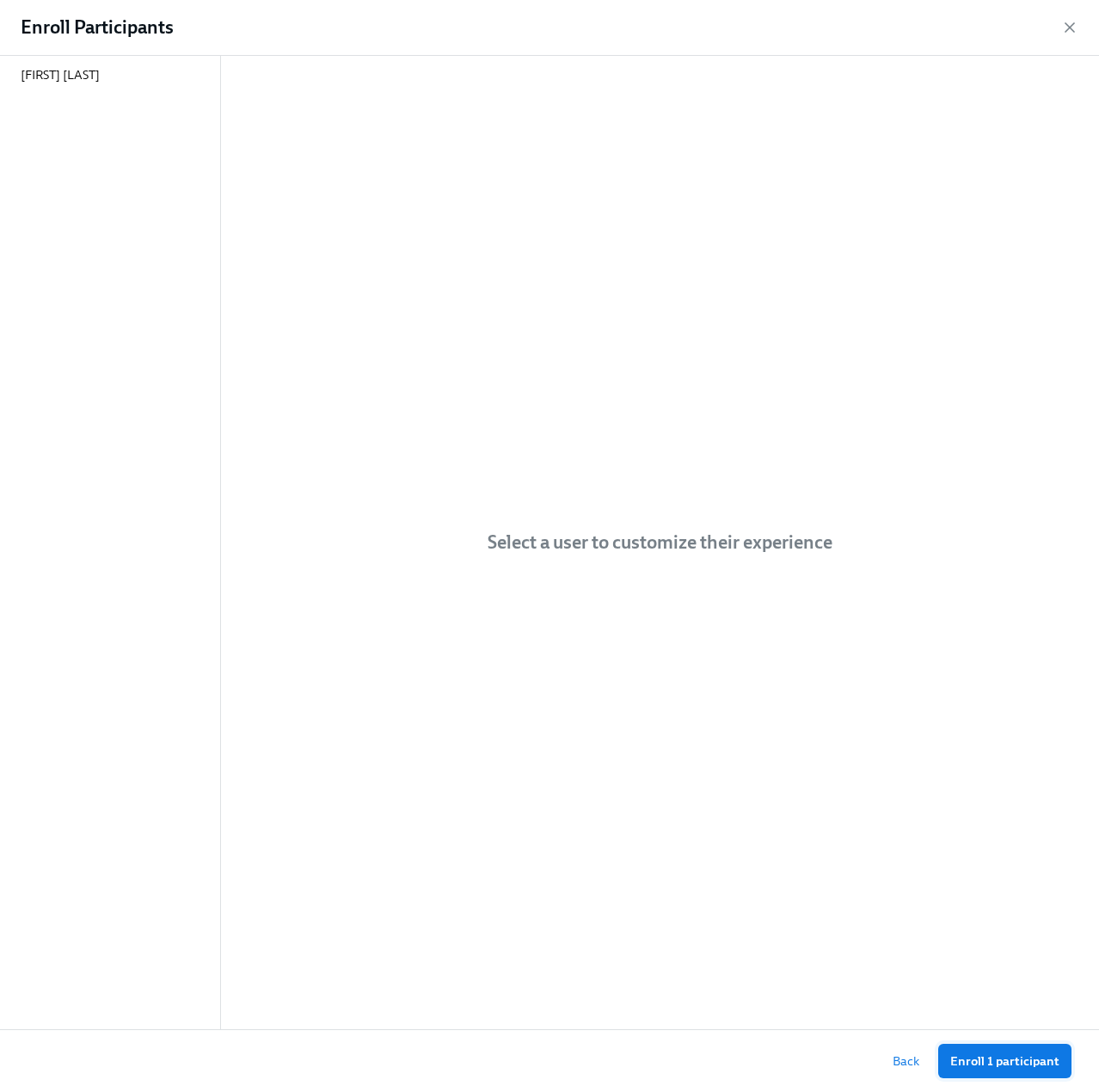 click on "Enroll 1 participant" at bounding box center (1004, 1061) 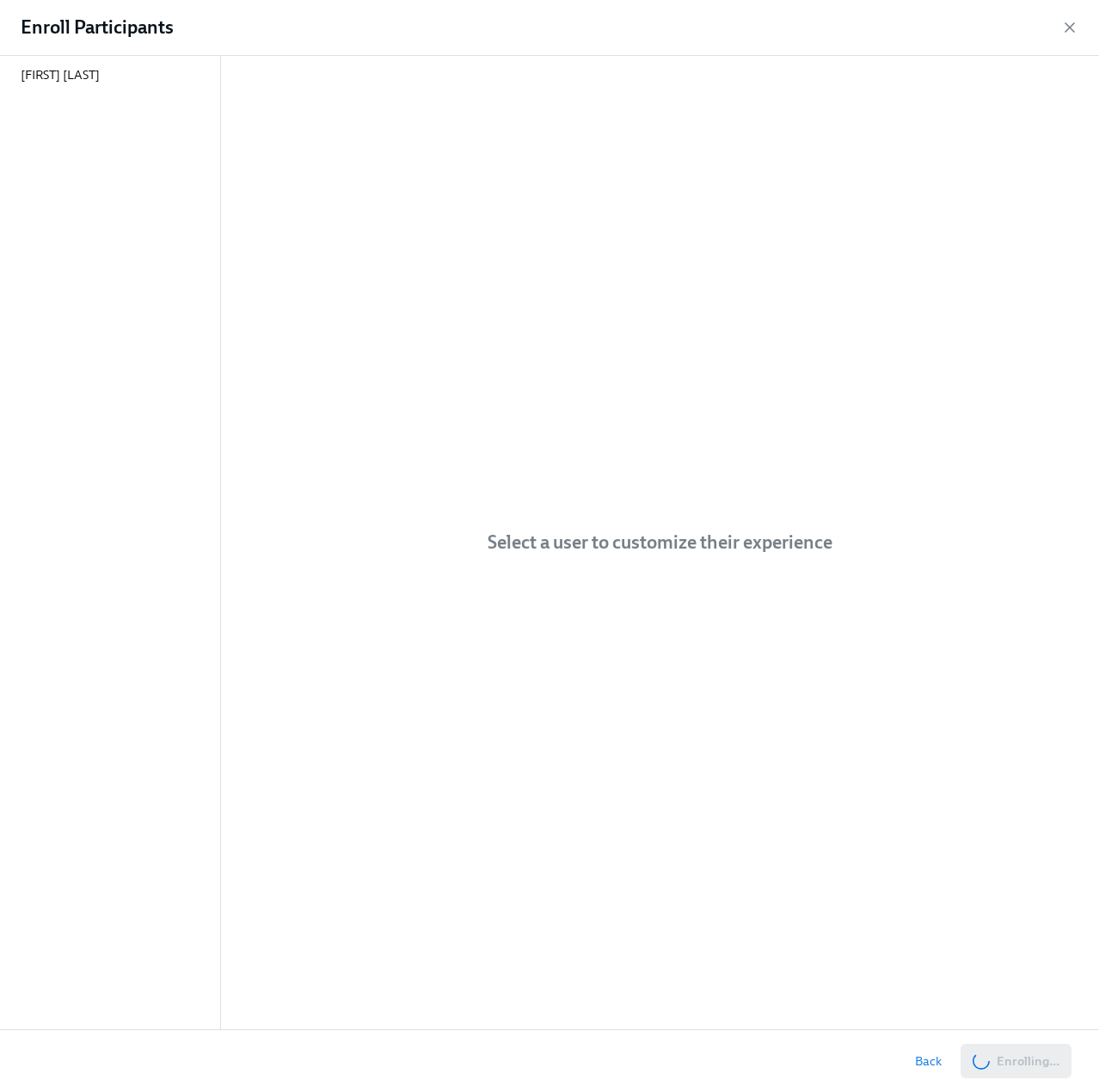 scroll, scrollTop: 0, scrollLeft: 3290, axis: horizontal 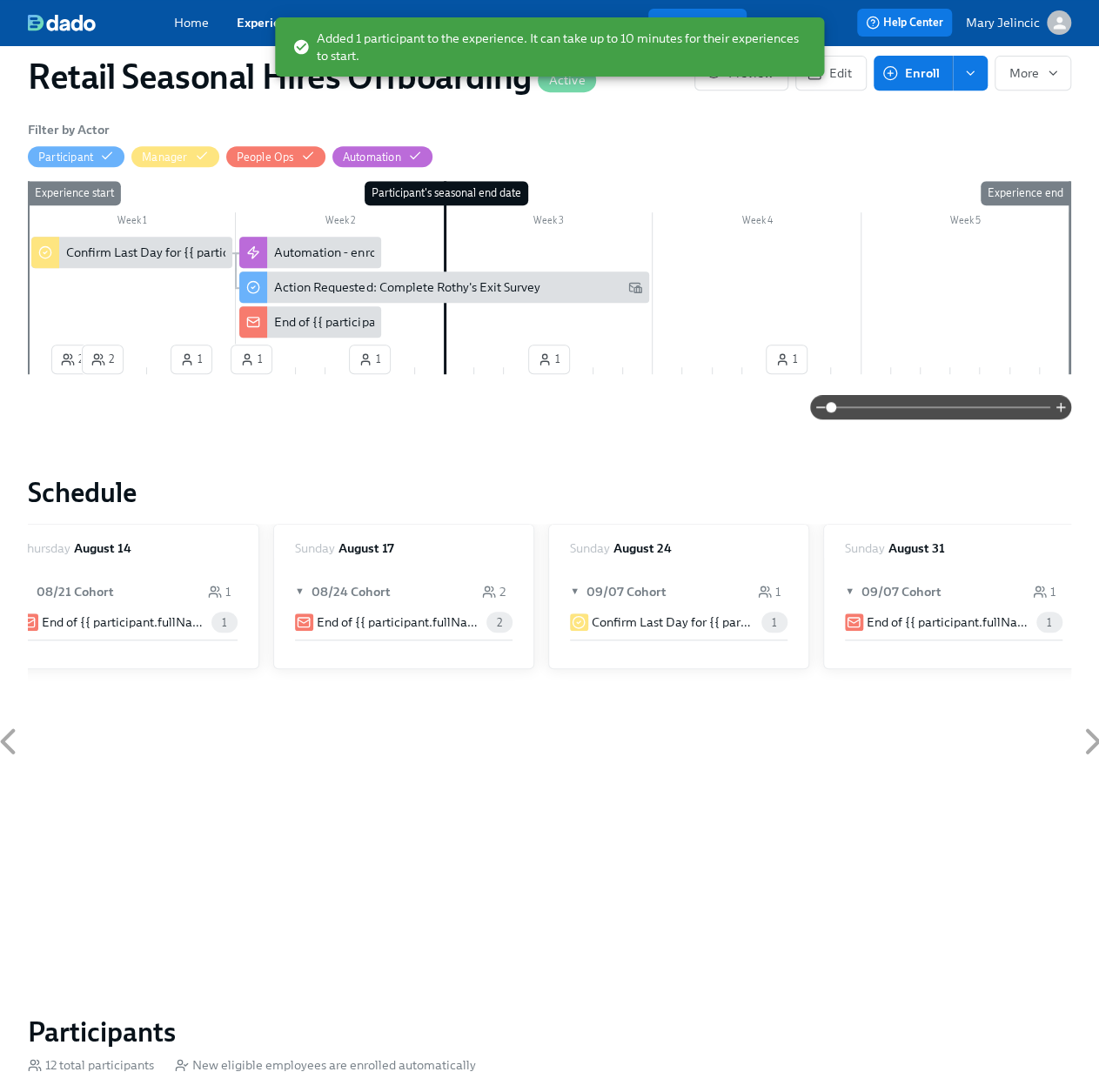 click on "Enroll" at bounding box center [913, 73] 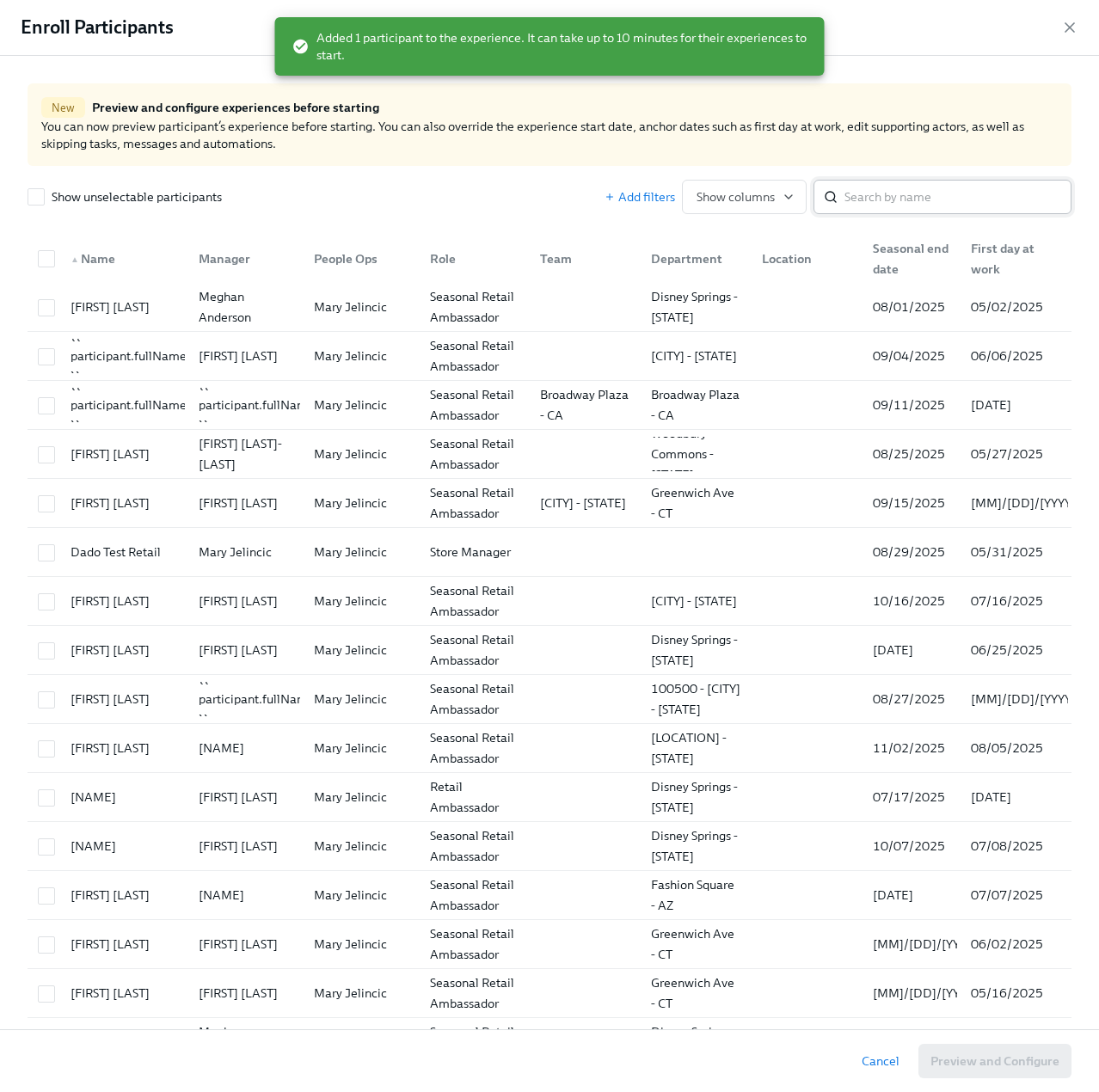 click at bounding box center (958, 197) 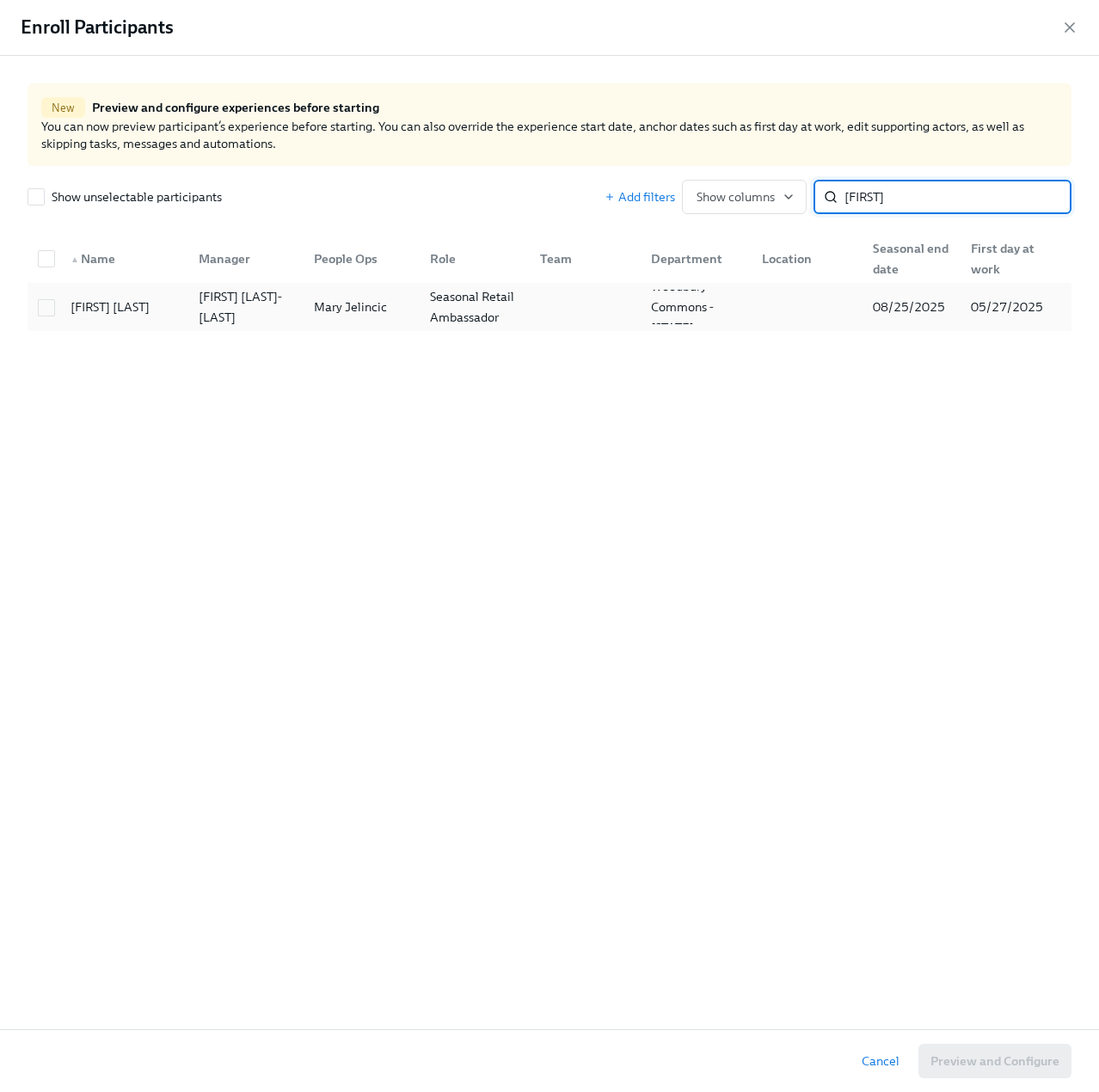 type on "[FIRST]" 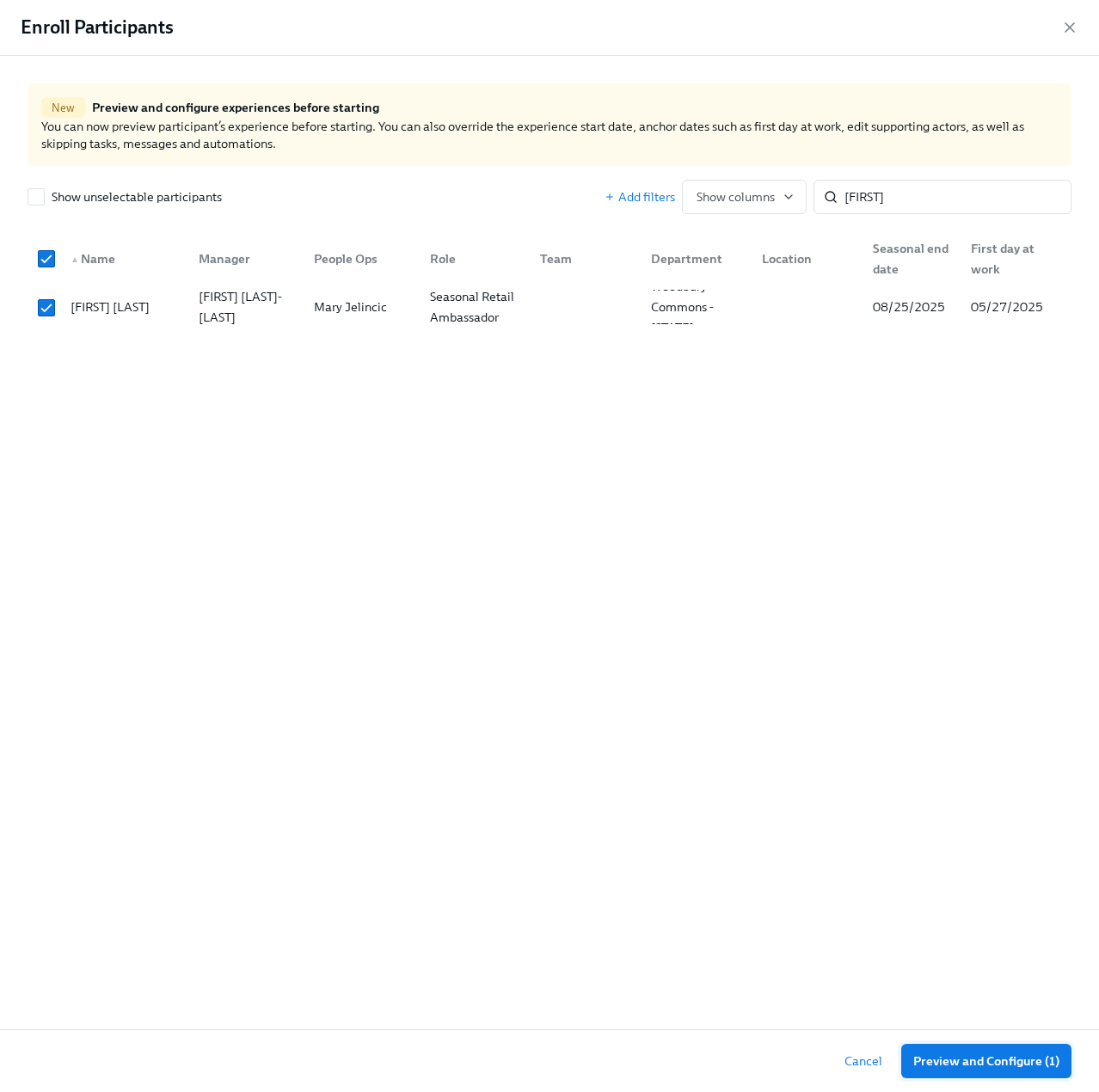 click on "Preview and Configure (1)" at bounding box center [986, 1061] 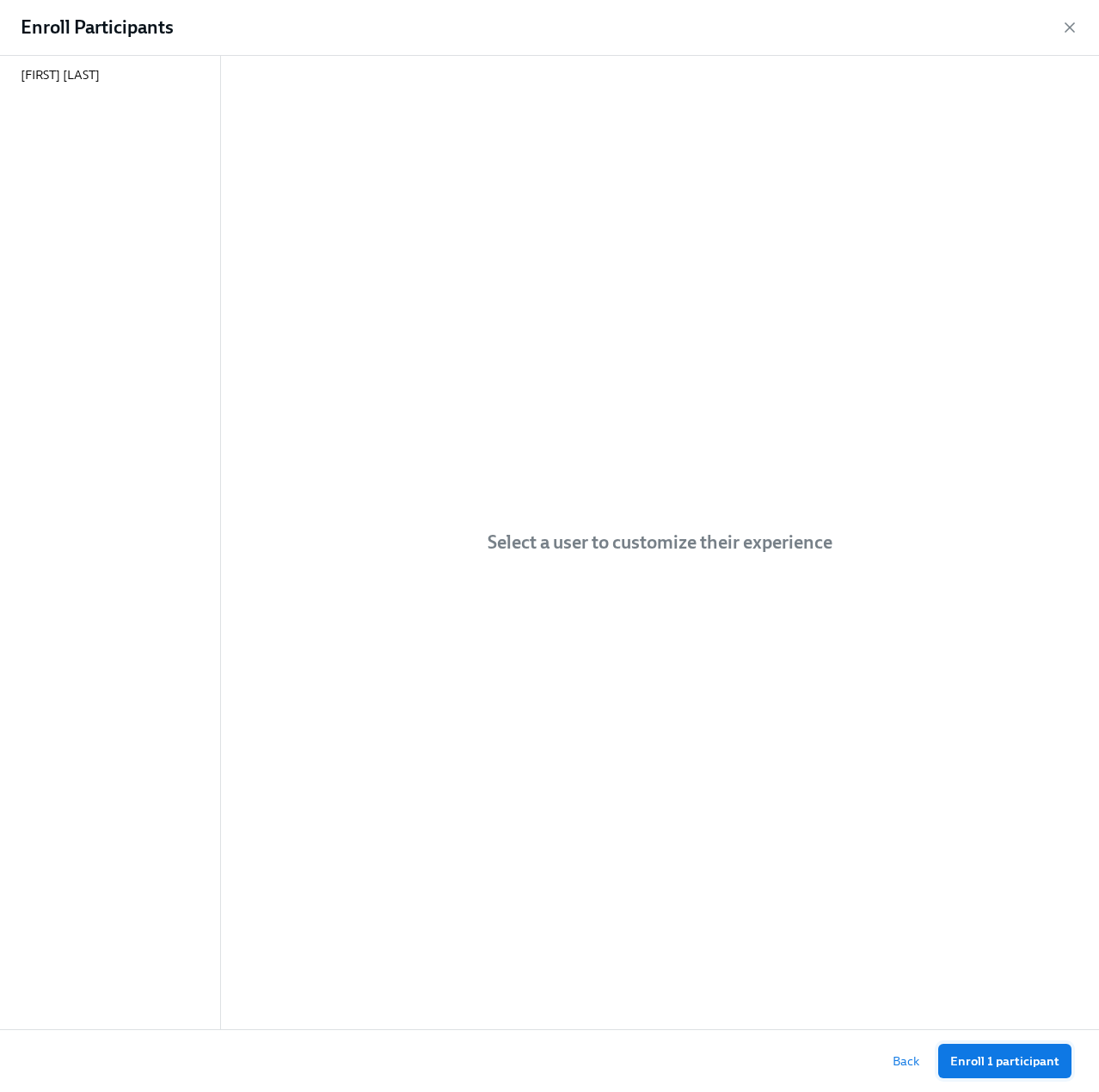 click on "Enroll 1 participant" at bounding box center (1004, 1061) 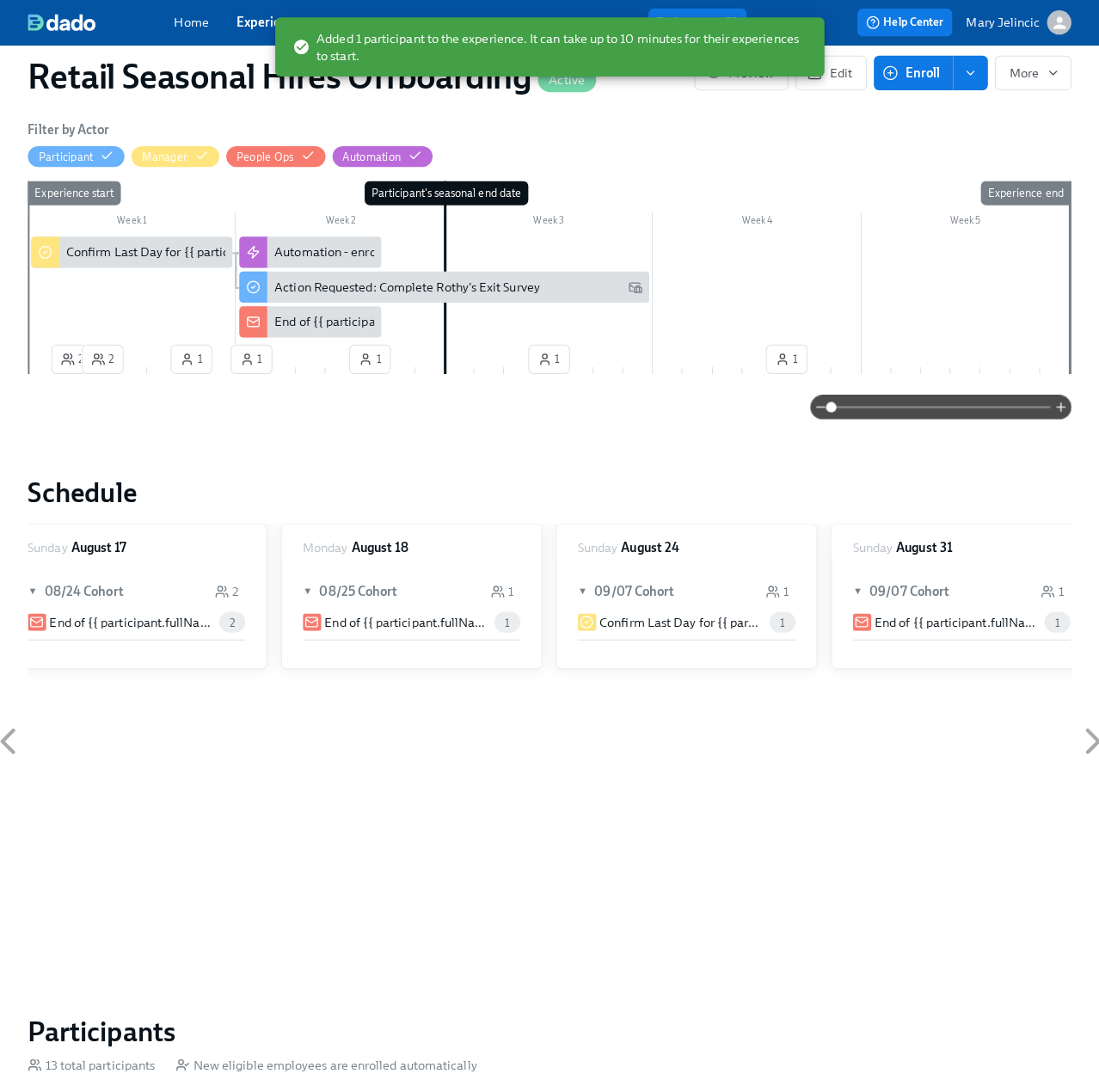 scroll, scrollTop: 0, scrollLeft: 3846, axis: horizontal 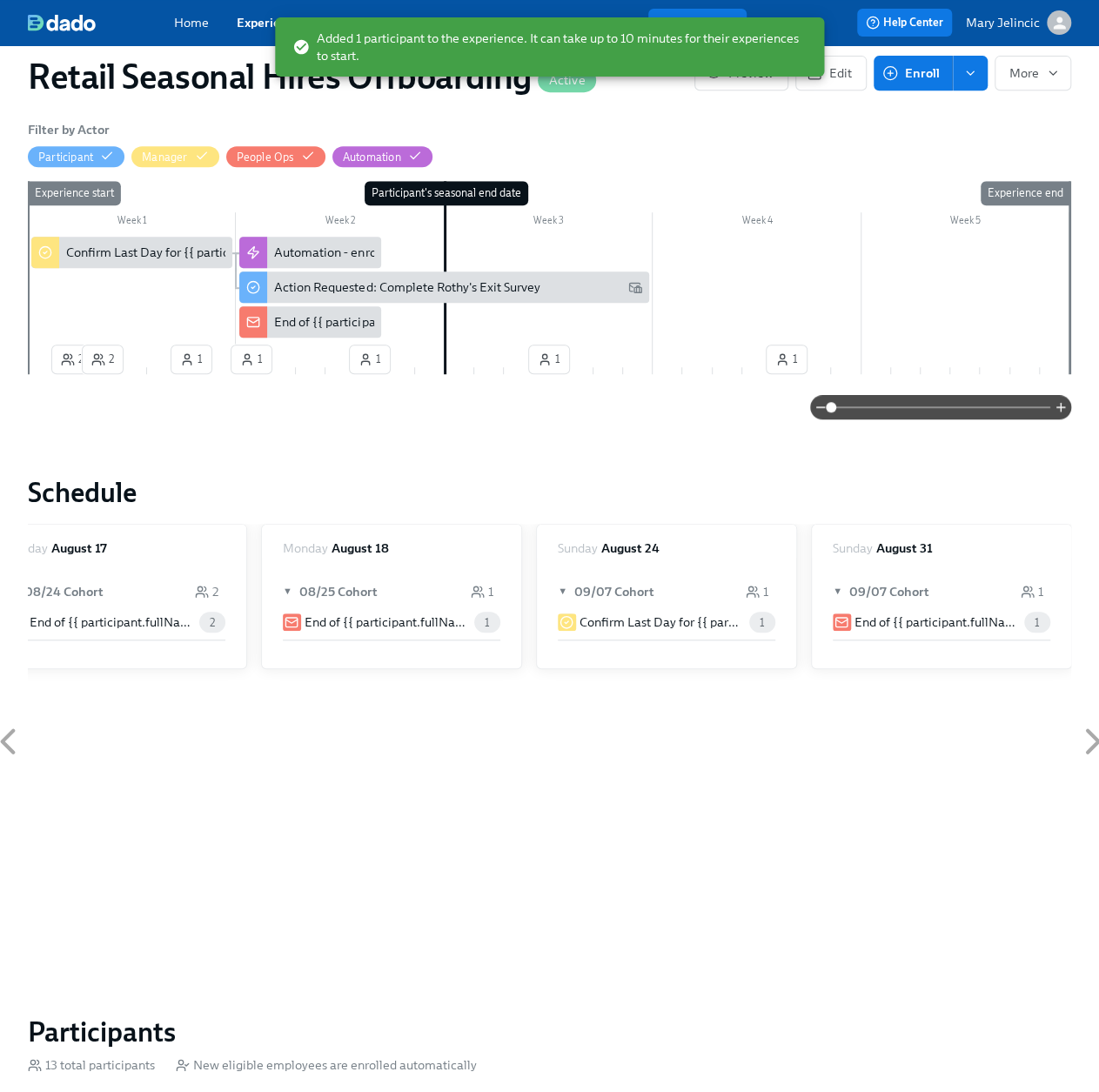 click on "Enroll" at bounding box center [913, 73] 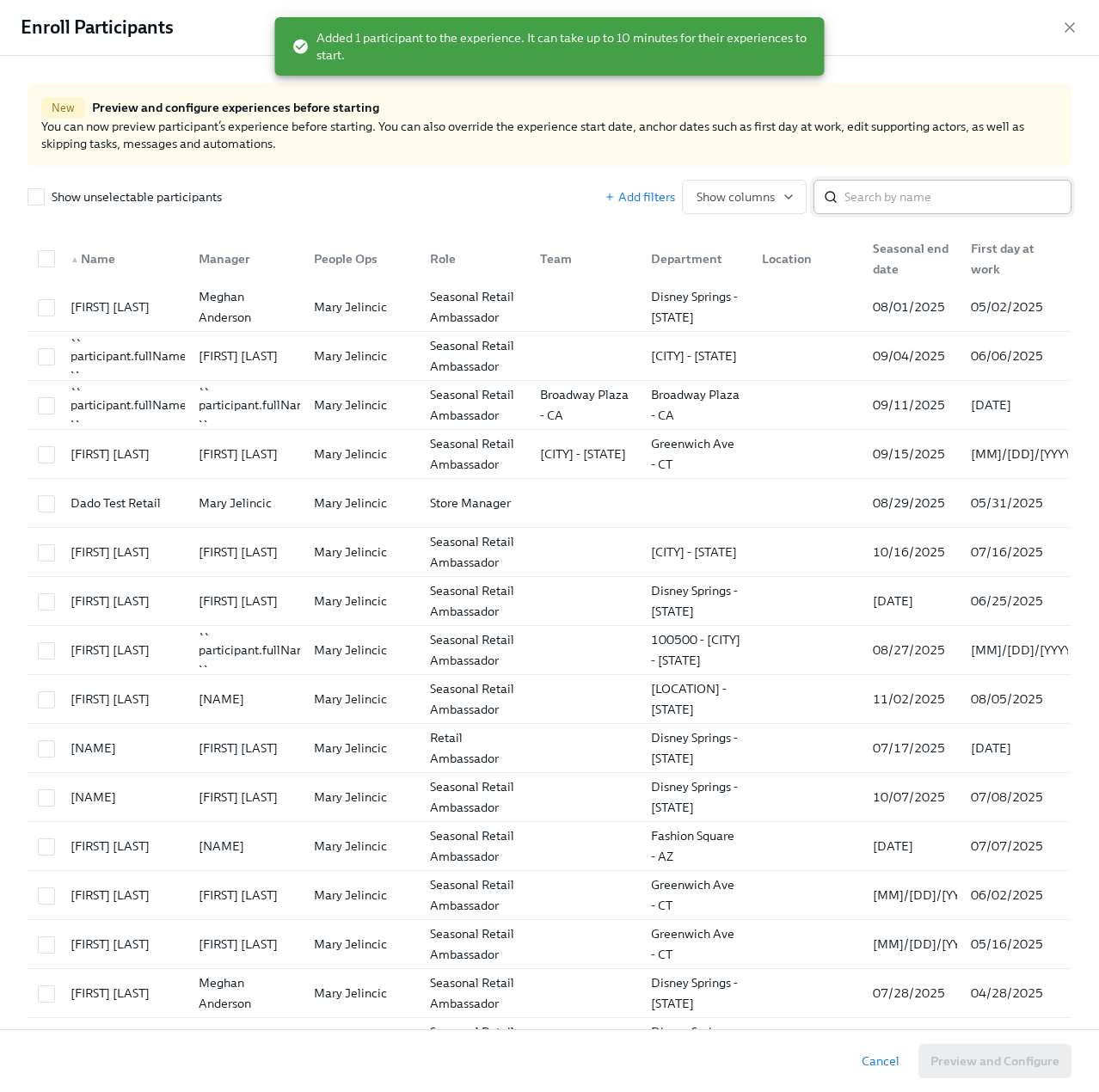 click at bounding box center (958, 197) 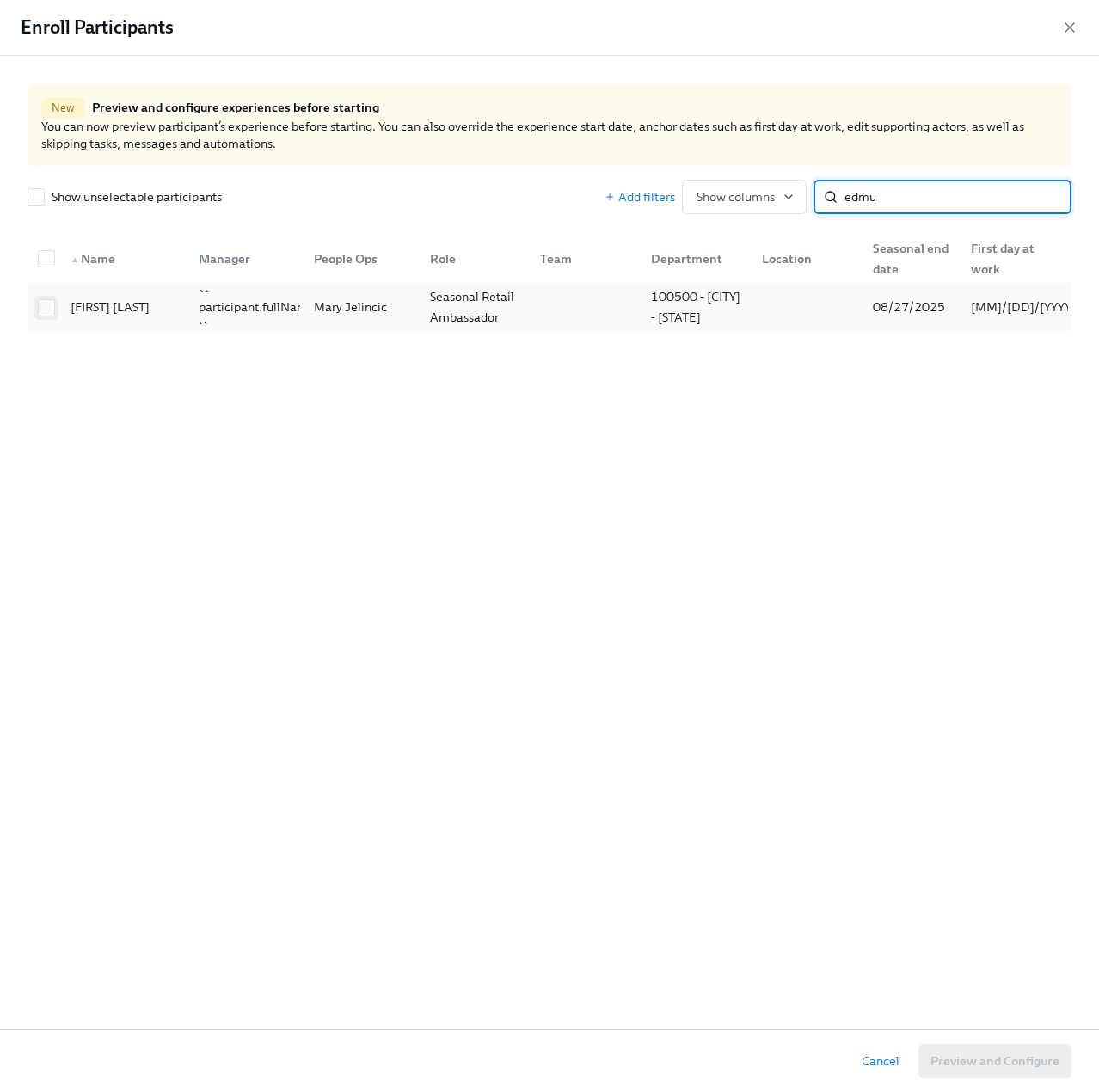 type on "edmu" 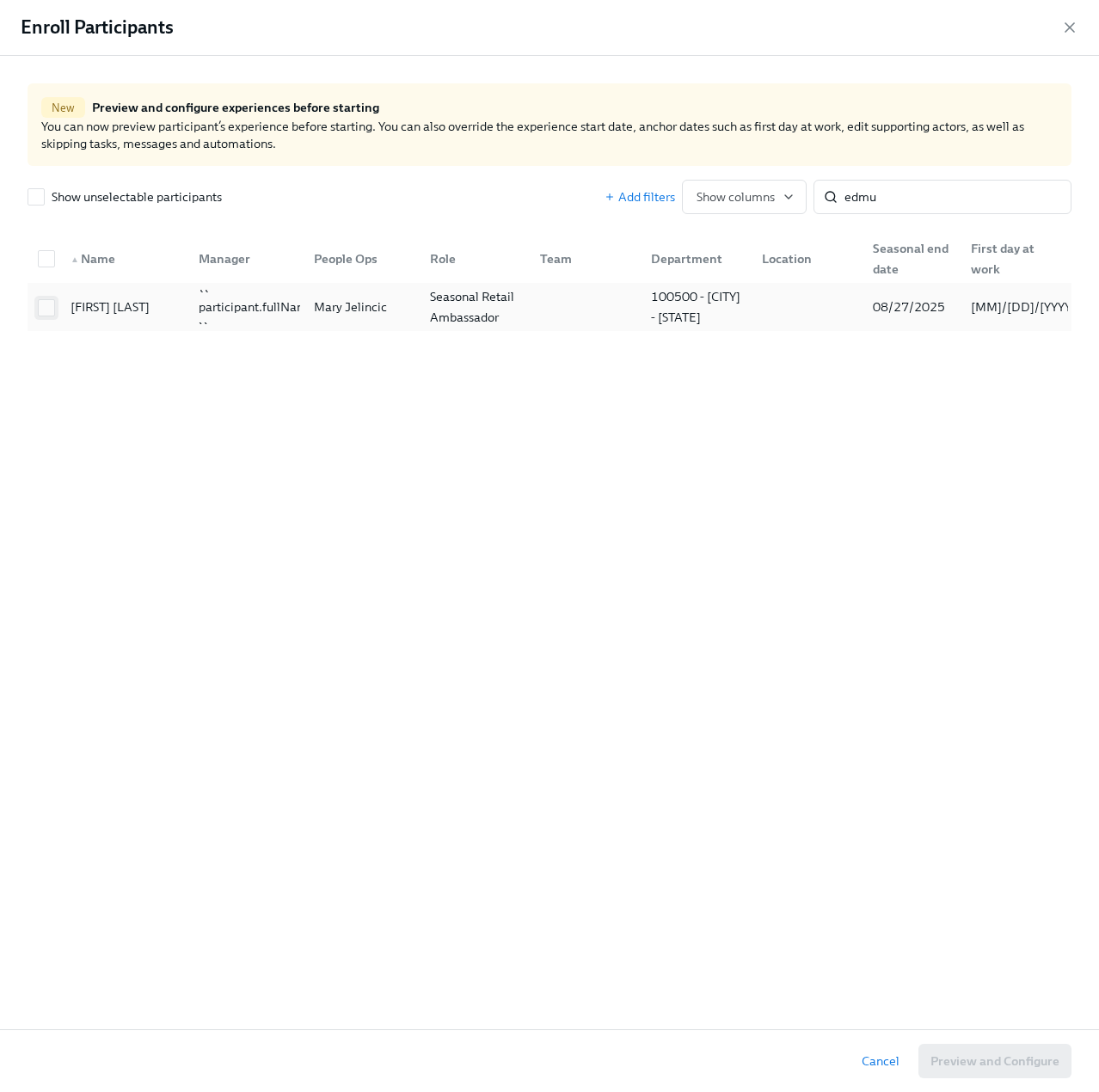 click at bounding box center (46, 308) 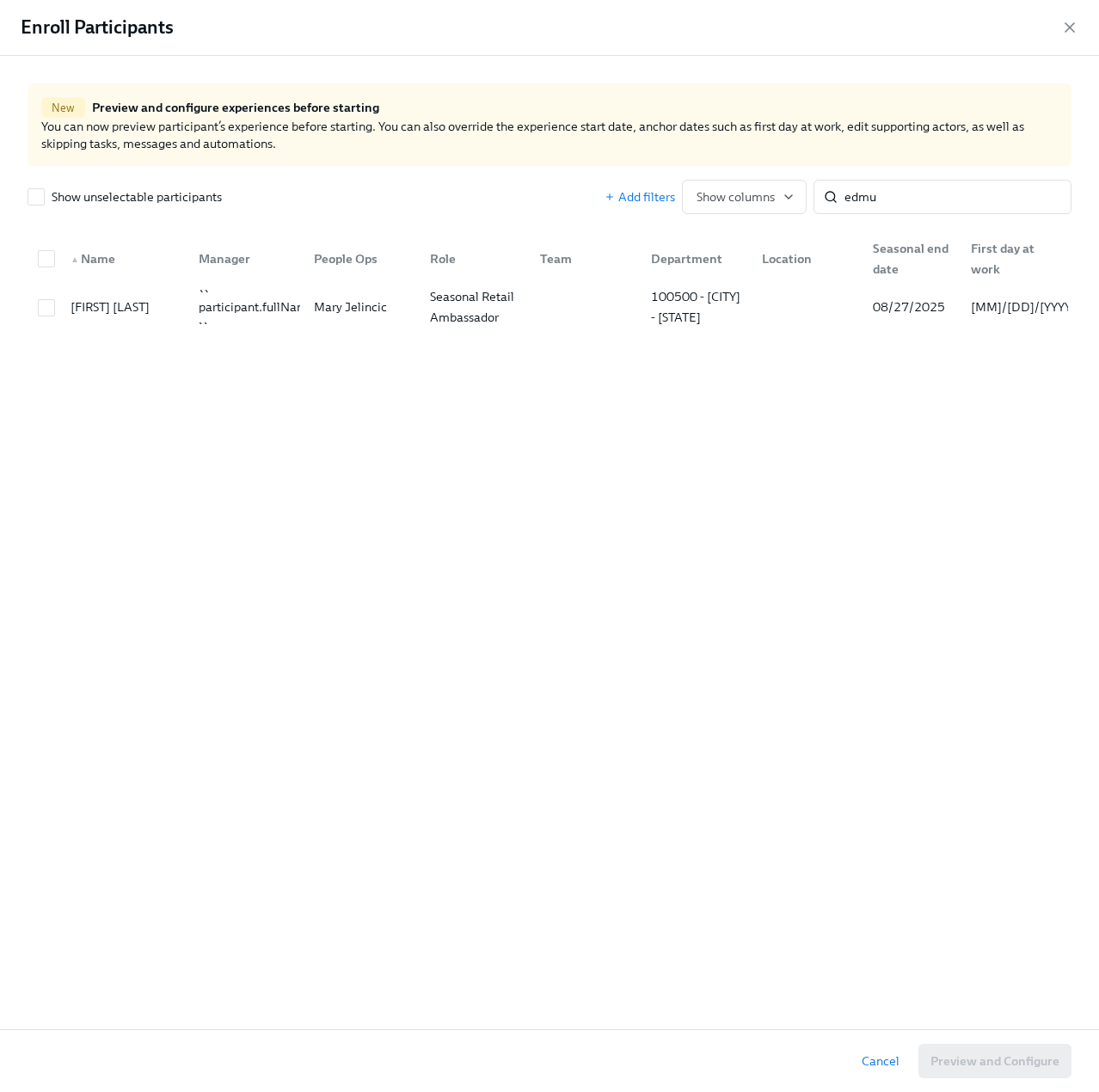 checkbox on "true" 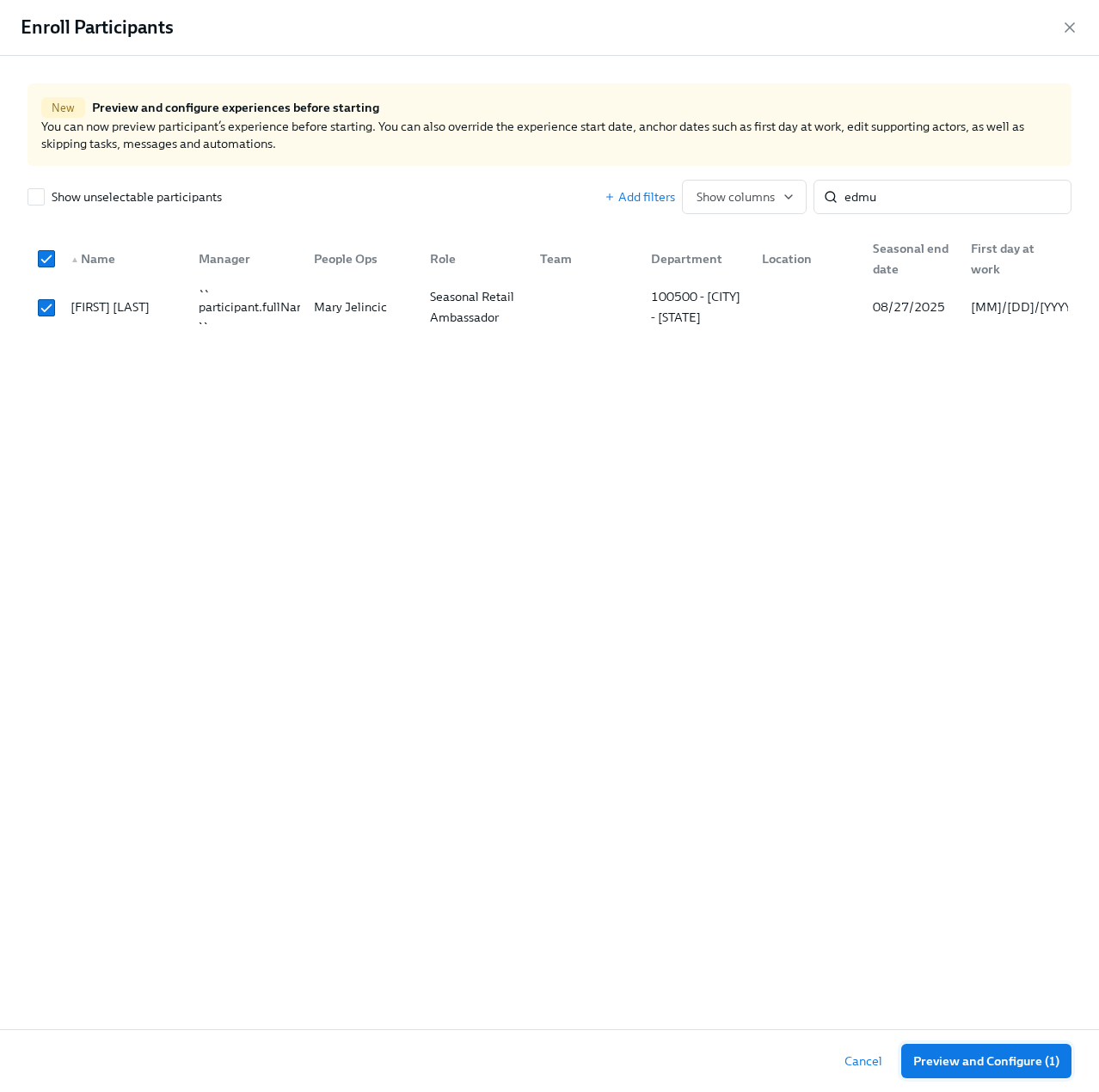 click on "Preview and Configure (1)" at bounding box center (986, 1061) 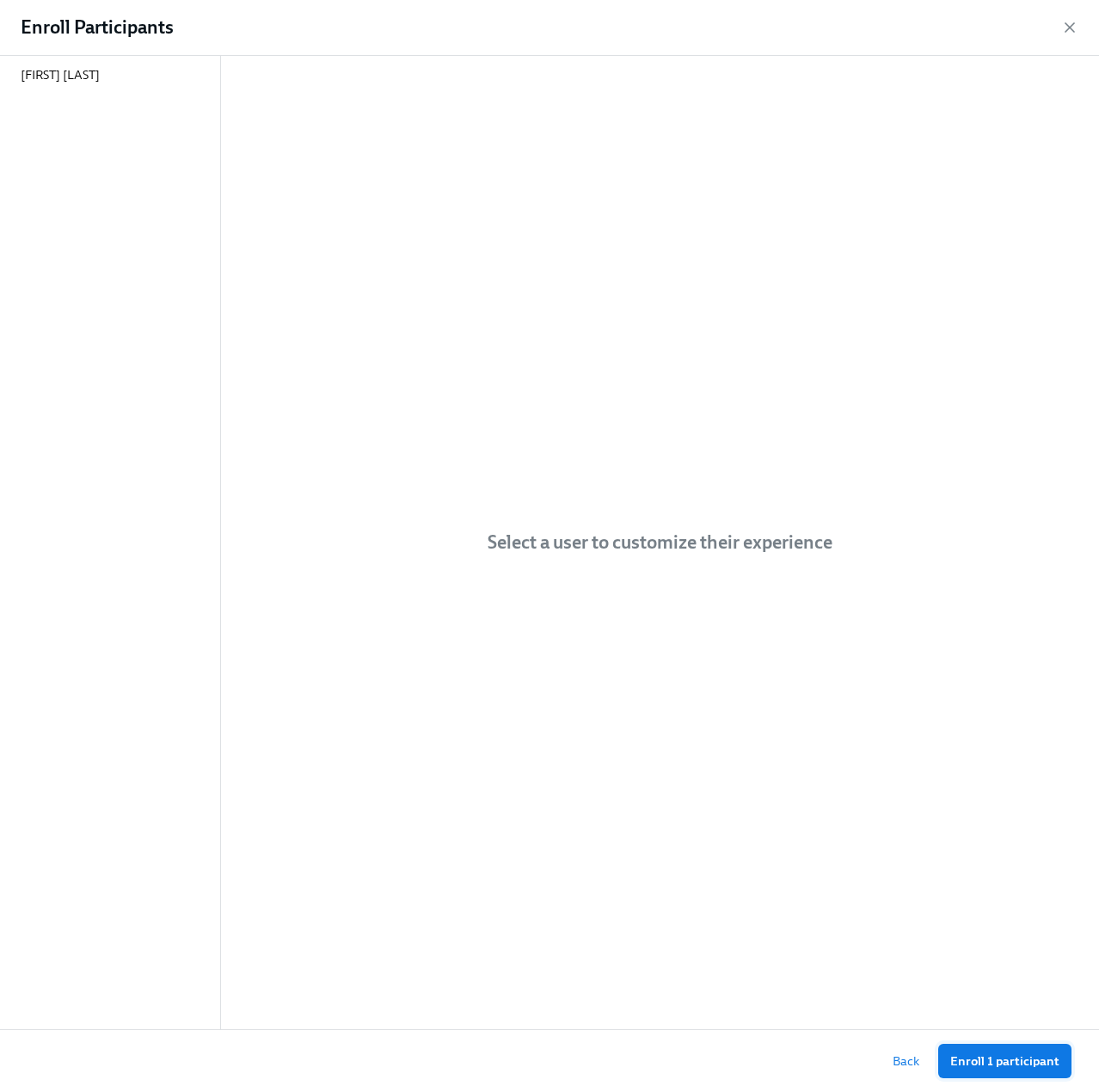 click on "Enroll 1 participant" at bounding box center [1004, 1061] 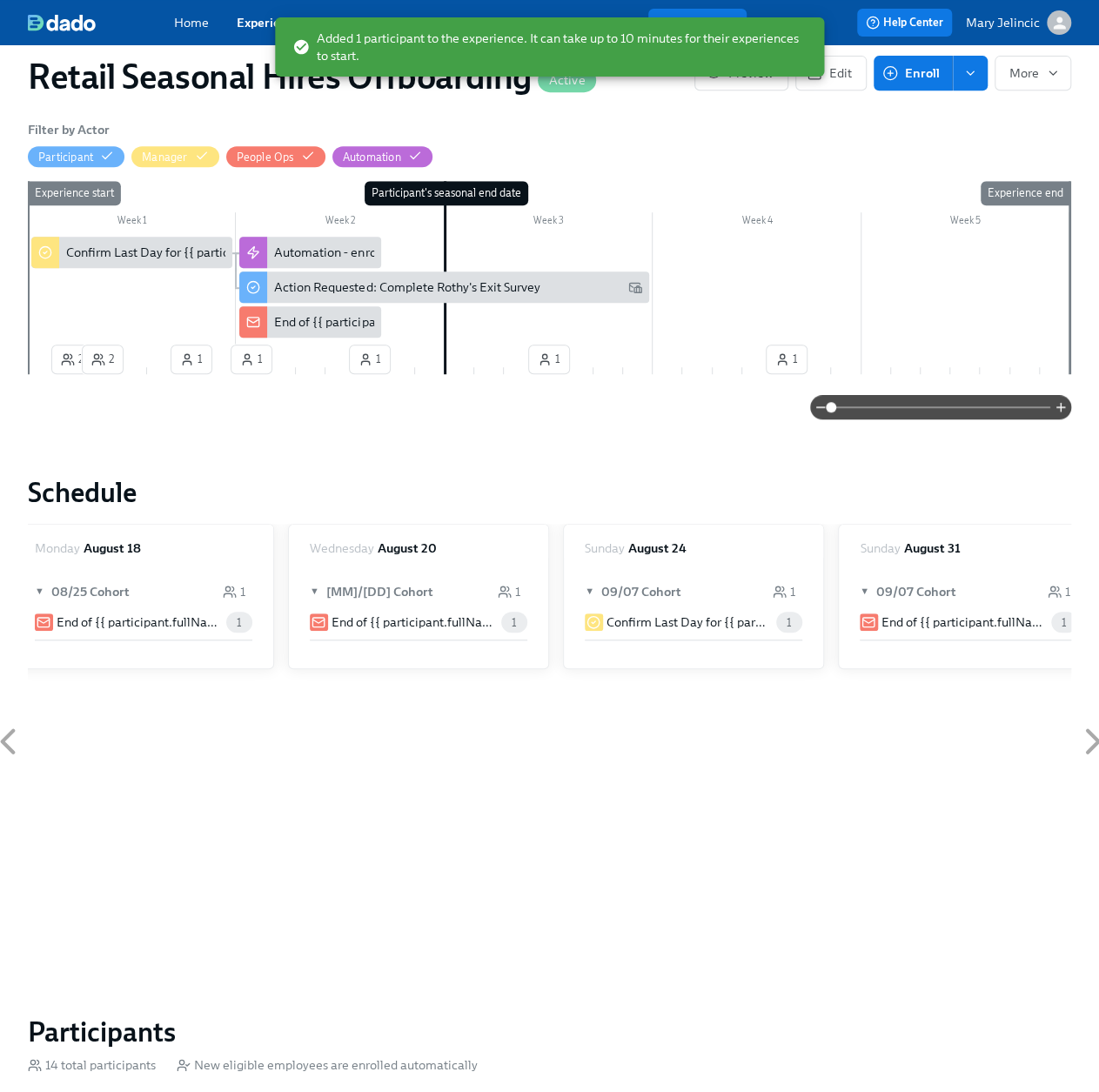 scroll, scrollTop: 0, scrollLeft: 4166, axis: horizontal 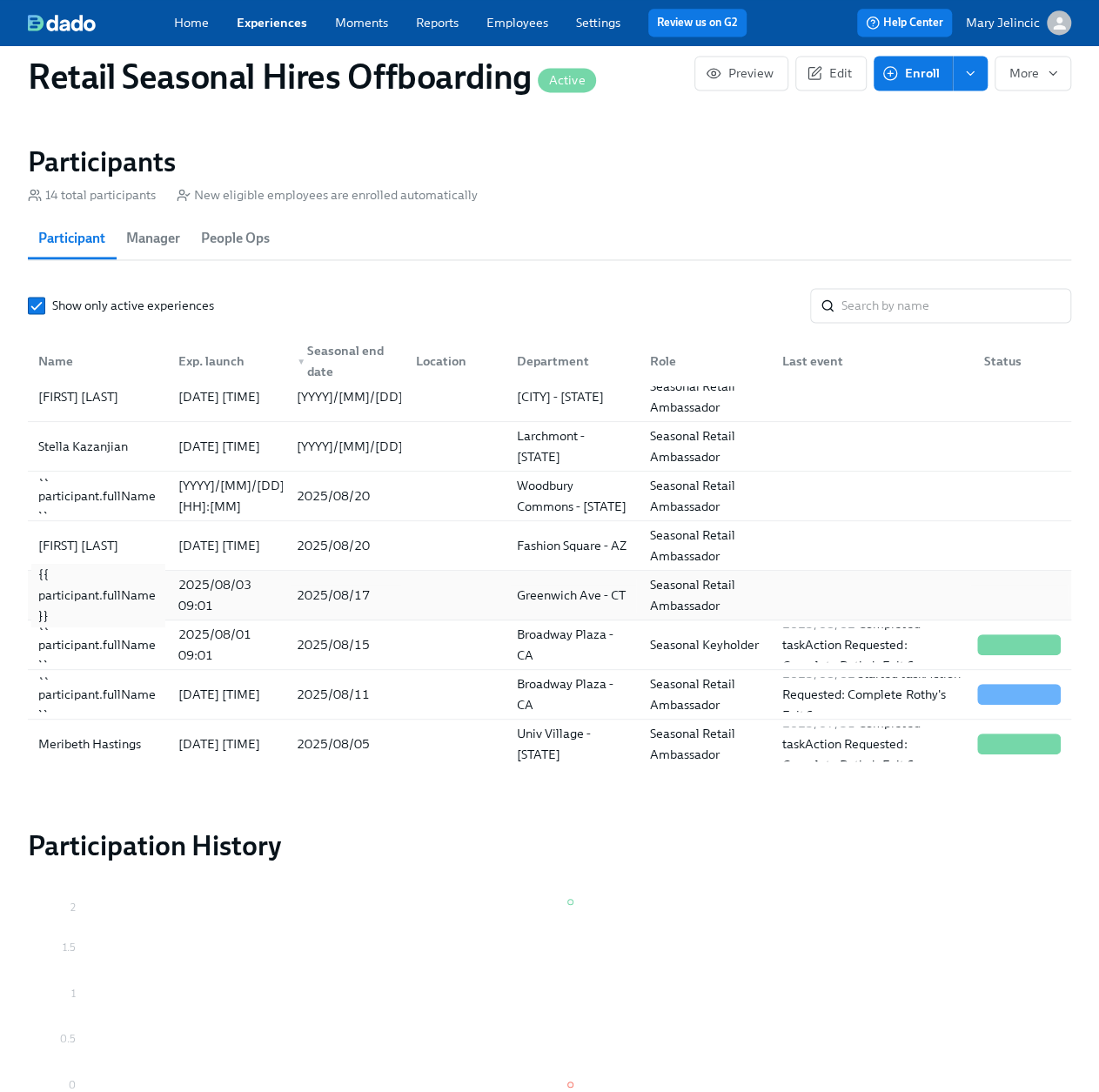 click on "{{ participant.fullName }}" at bounding box center [97, 595] 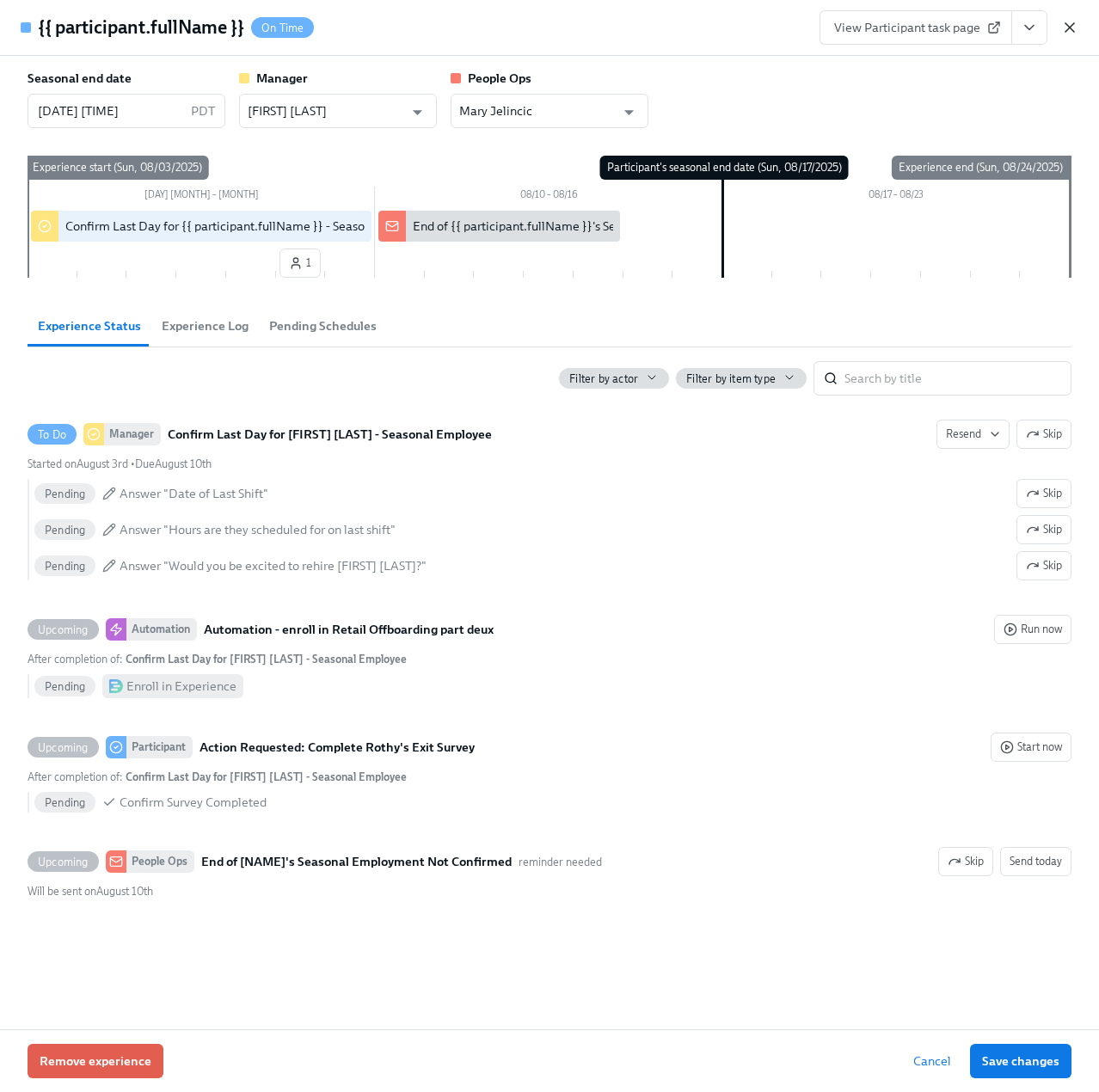 click 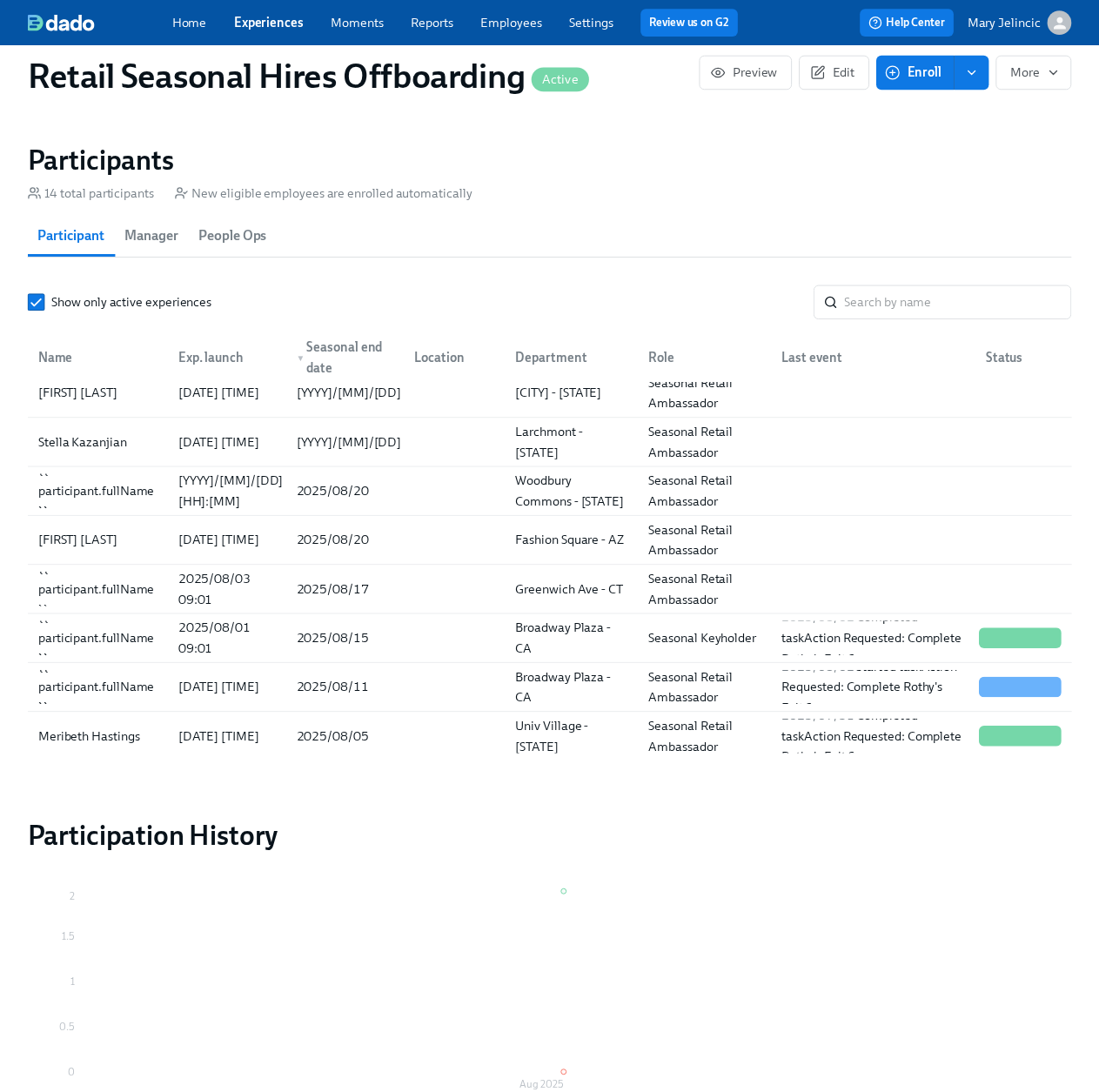 scroll, scrollTop: 0, scrollLeft: 4154, axis: horizontal 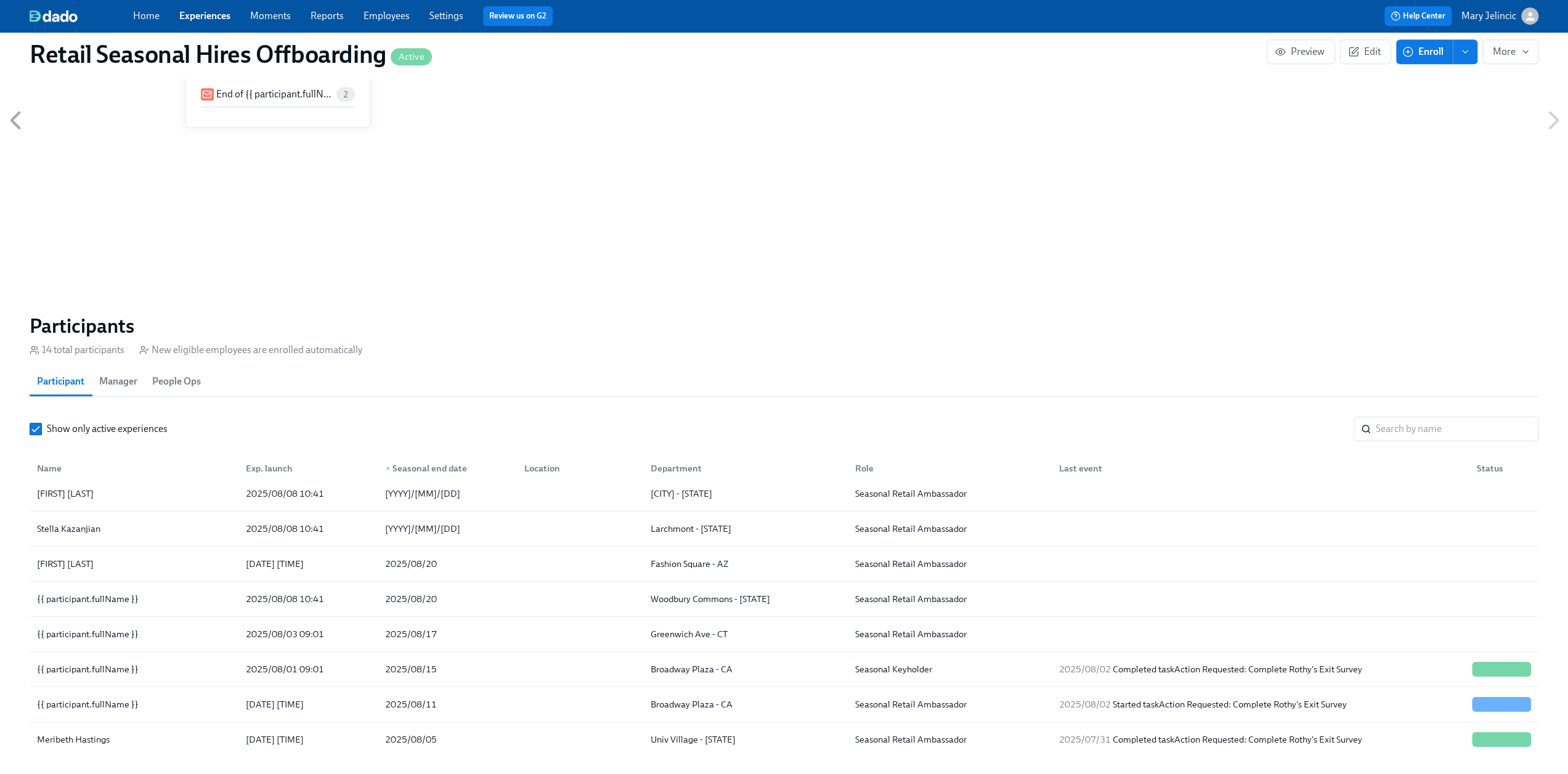 click on "Experiences" at bounding box center [205, 15] 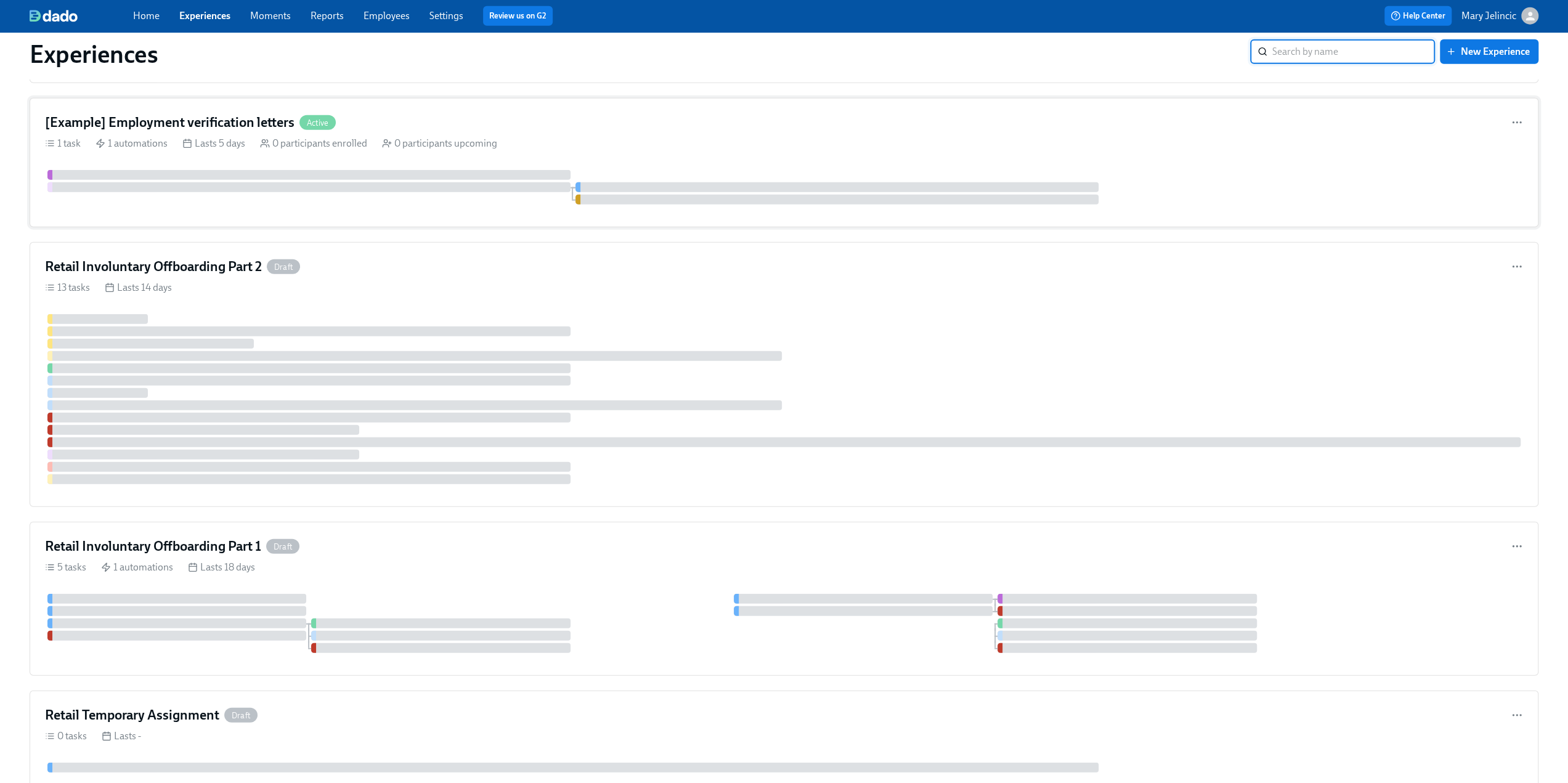 scroll, scrollTop: 3019, scrollLeft: 0, axis: vertical 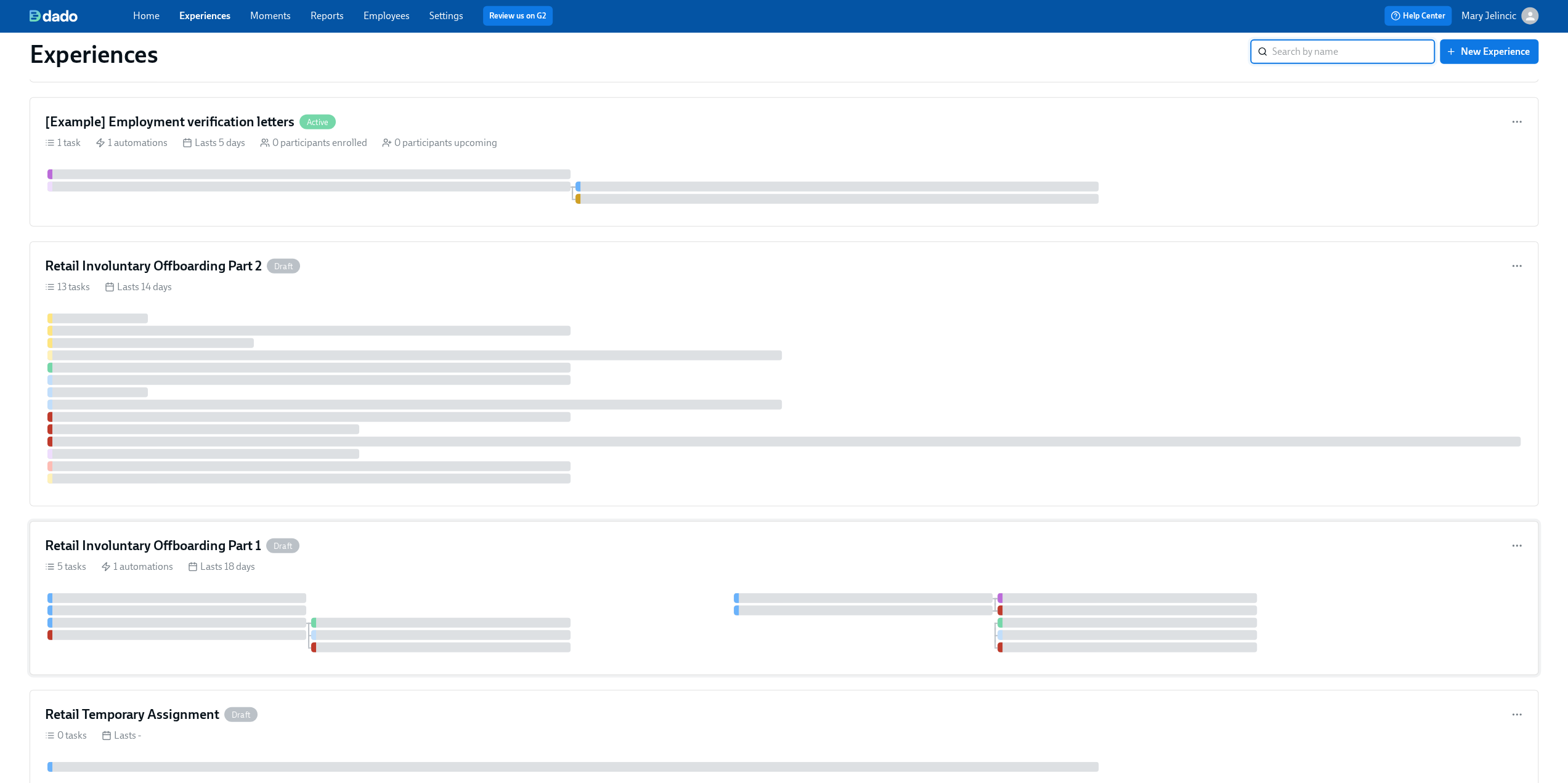 click on "Retail Involuntary Offboarding Part 1 Draft" at bounding box center (784, 546) 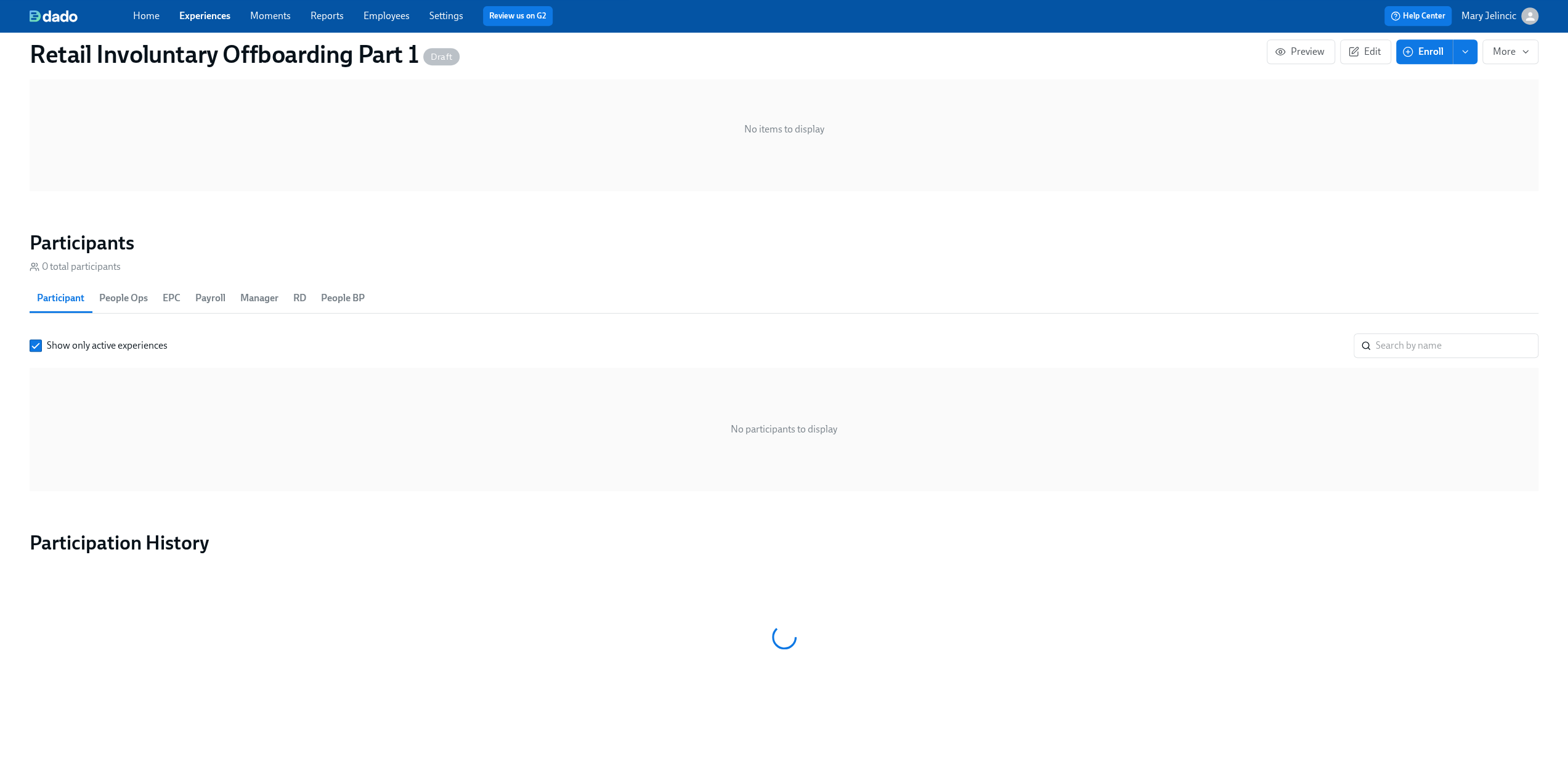 scroll, scrollTop: 0, scrollLeft: 0, axis: both 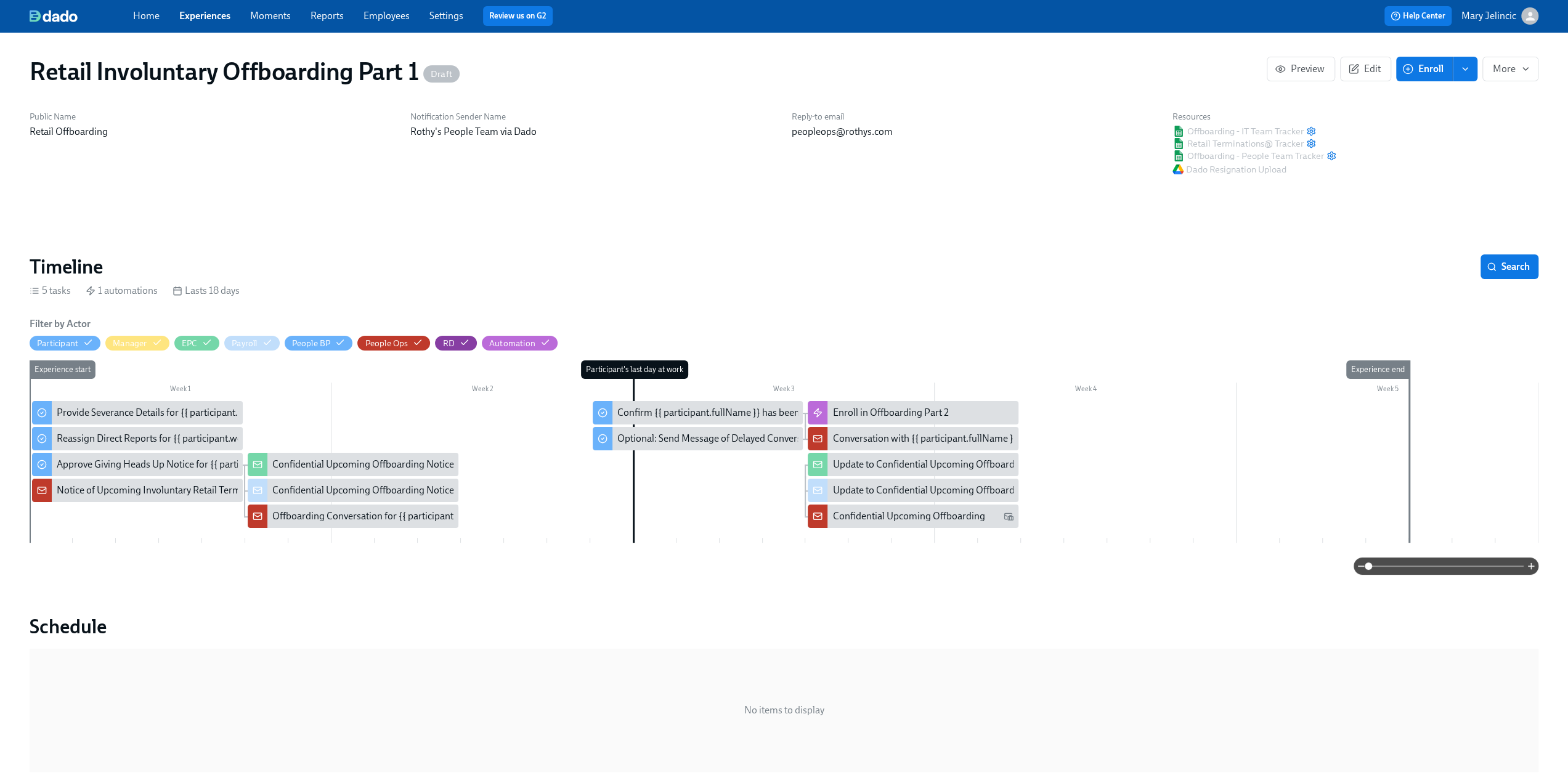 click 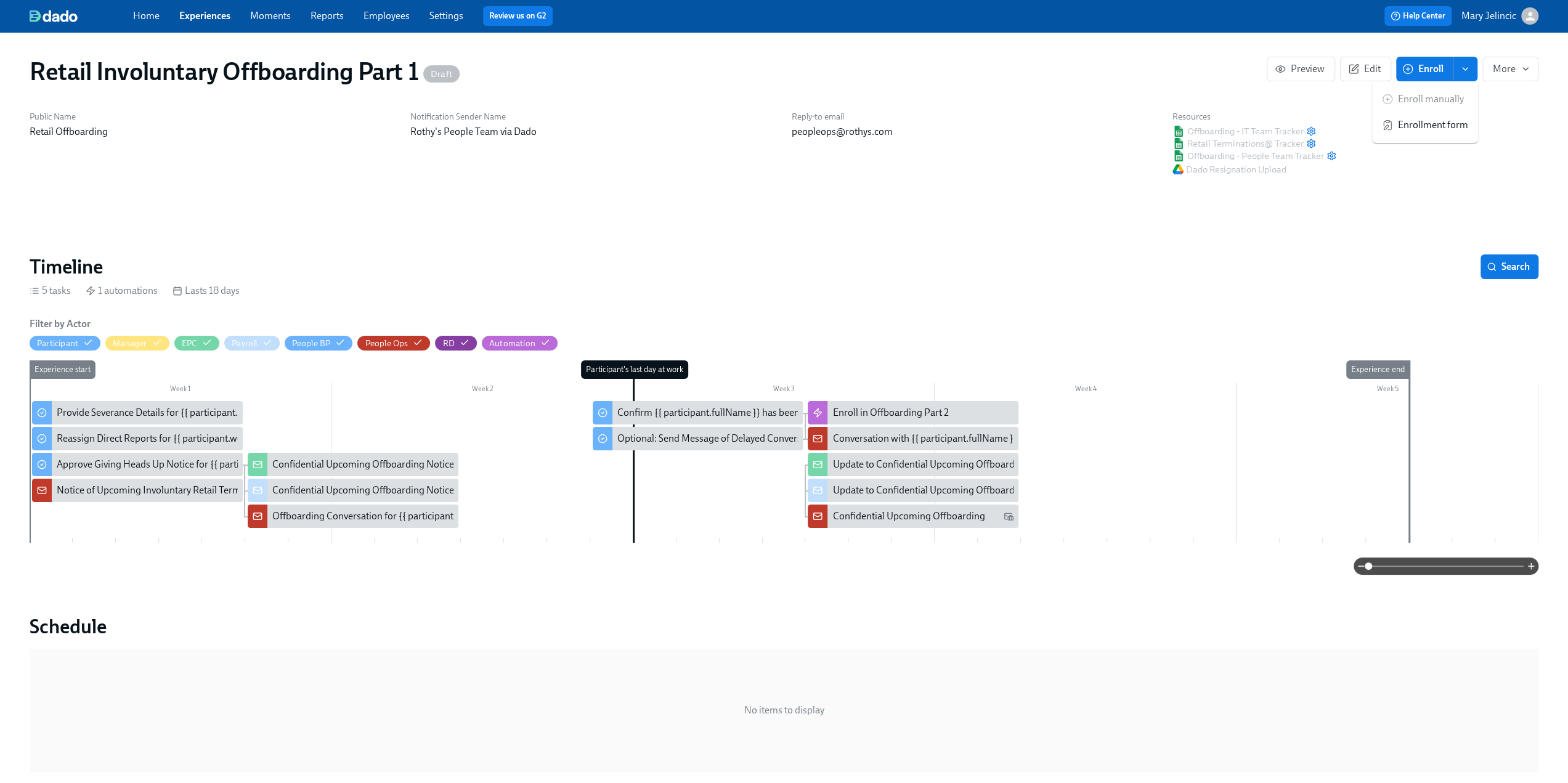 click on "Enrollment form" at bounding box center [1425, 125] 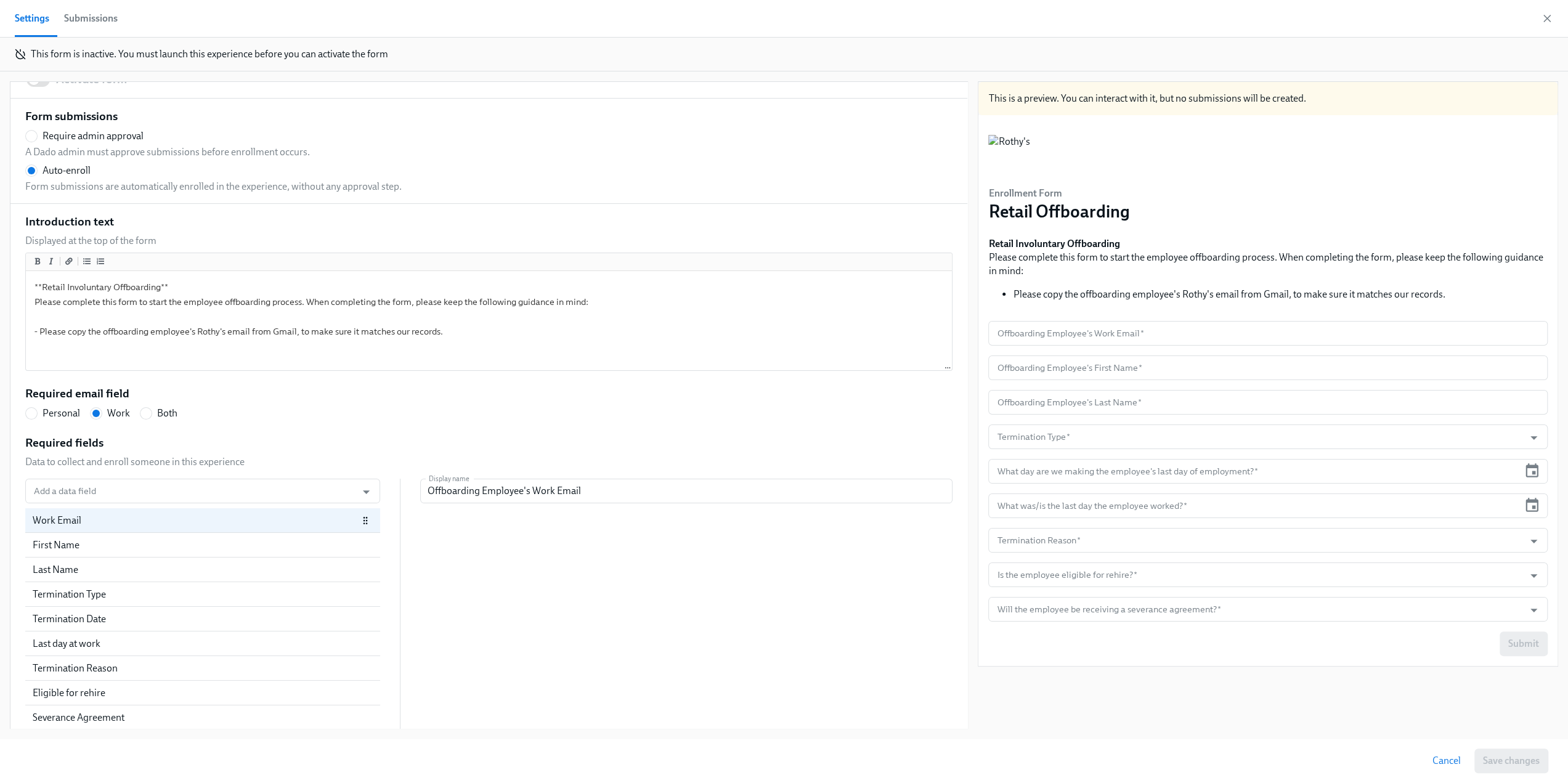 scroll, scrollTop: 31, scrollLeft: 0, axis: vertical 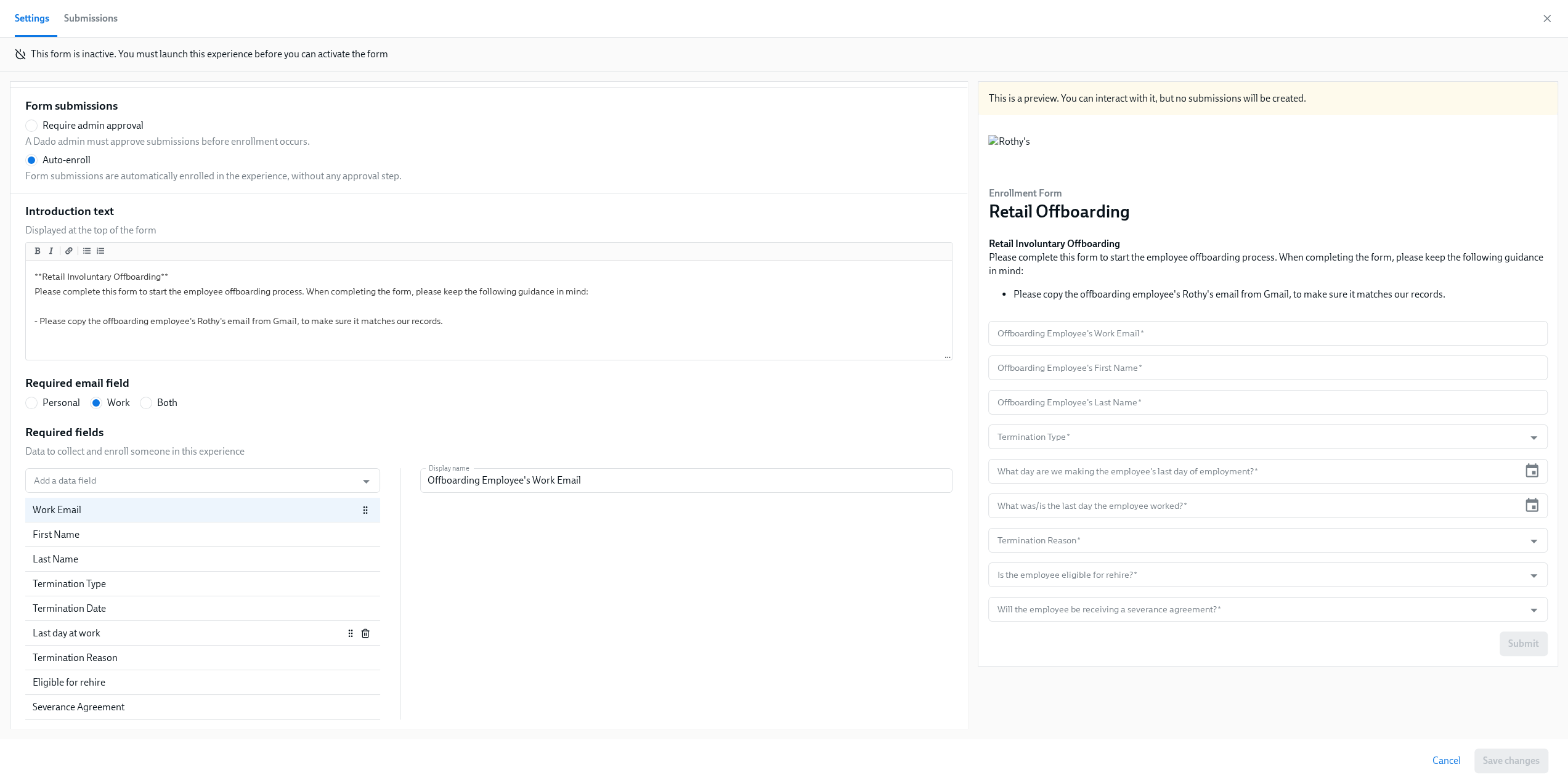 click on "Last day at work" at bounding box center [188, 633] 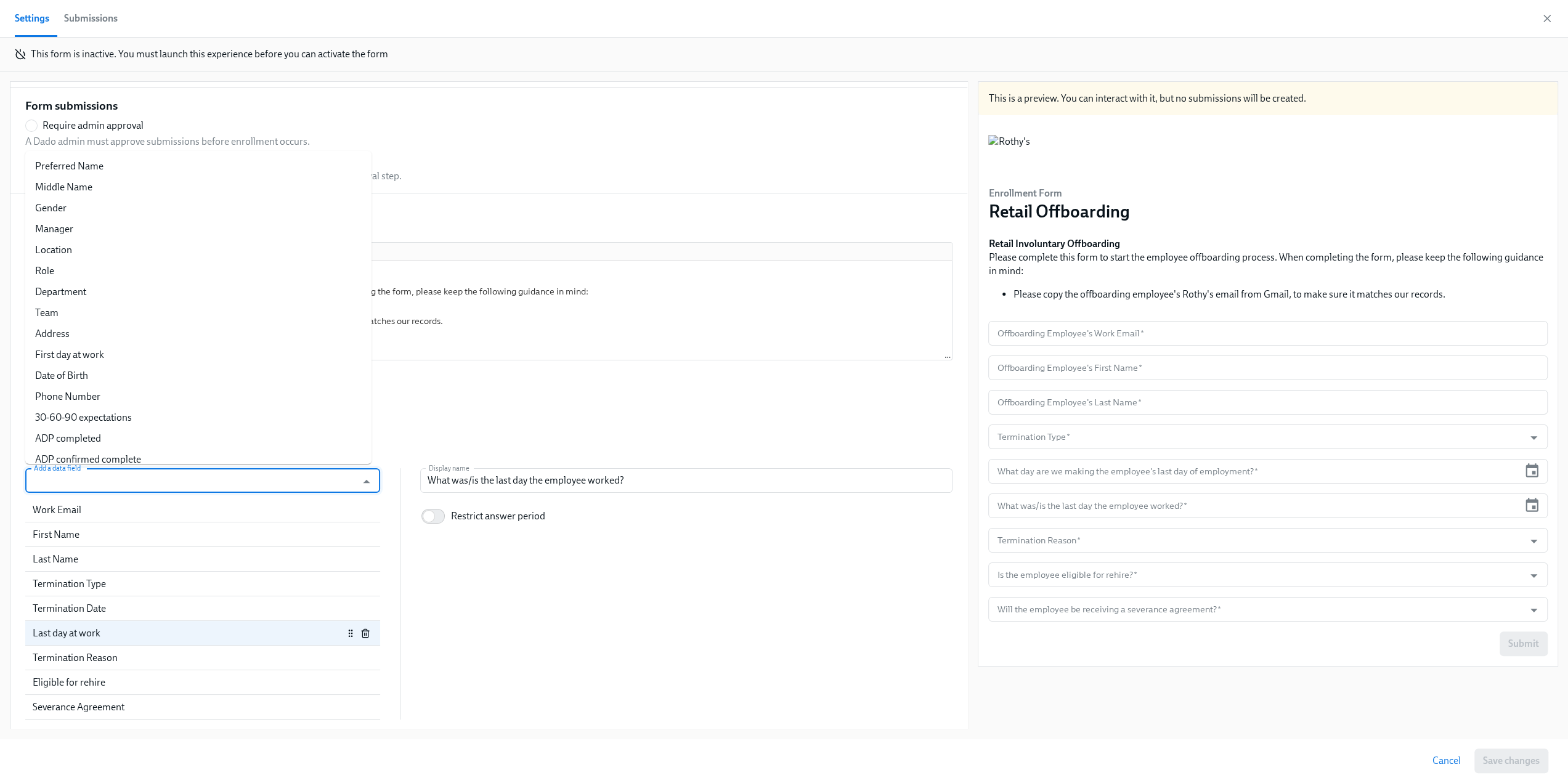 click on "Add a data field" at bounding box center [191, 481] 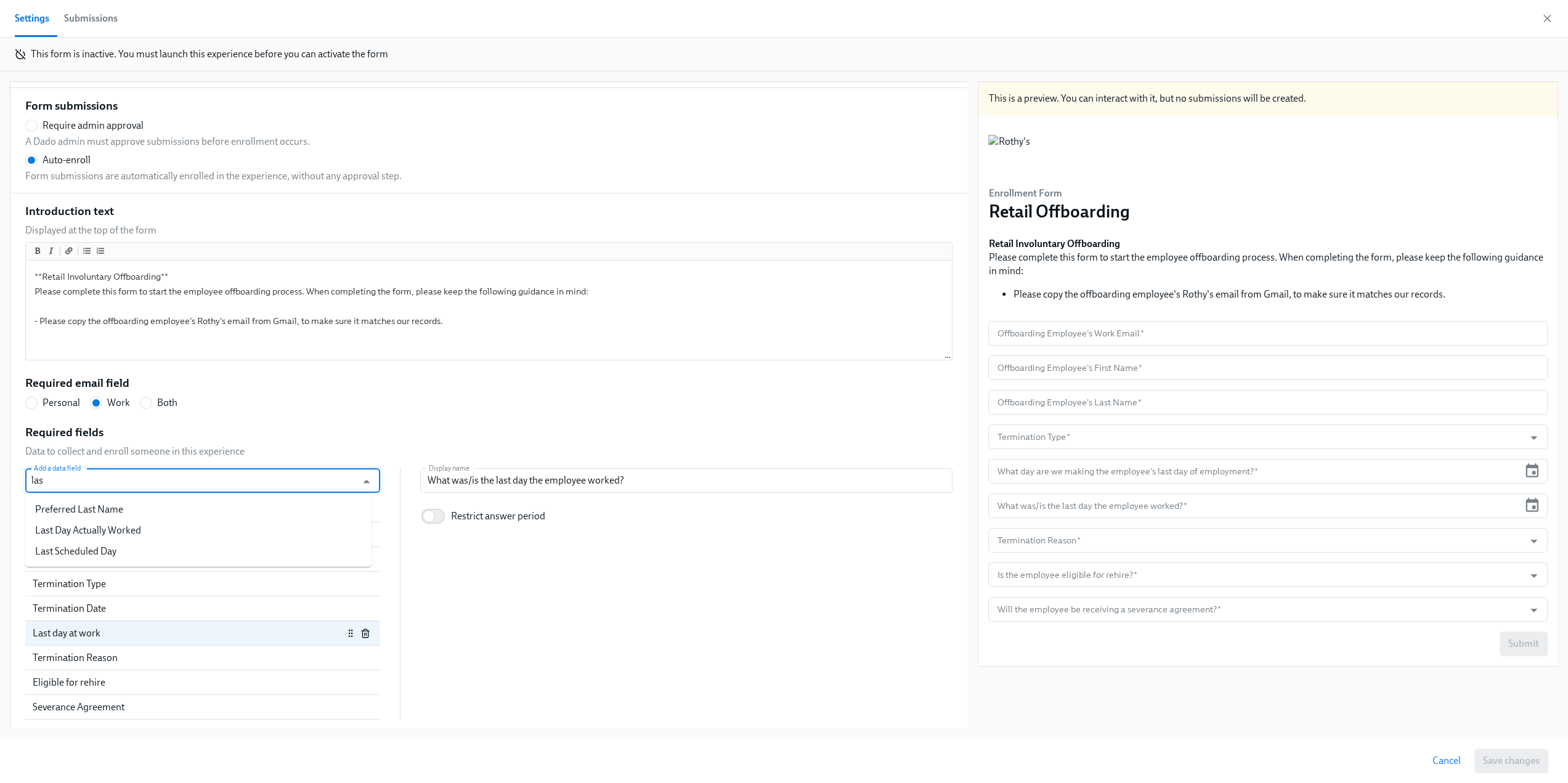 type on "last" 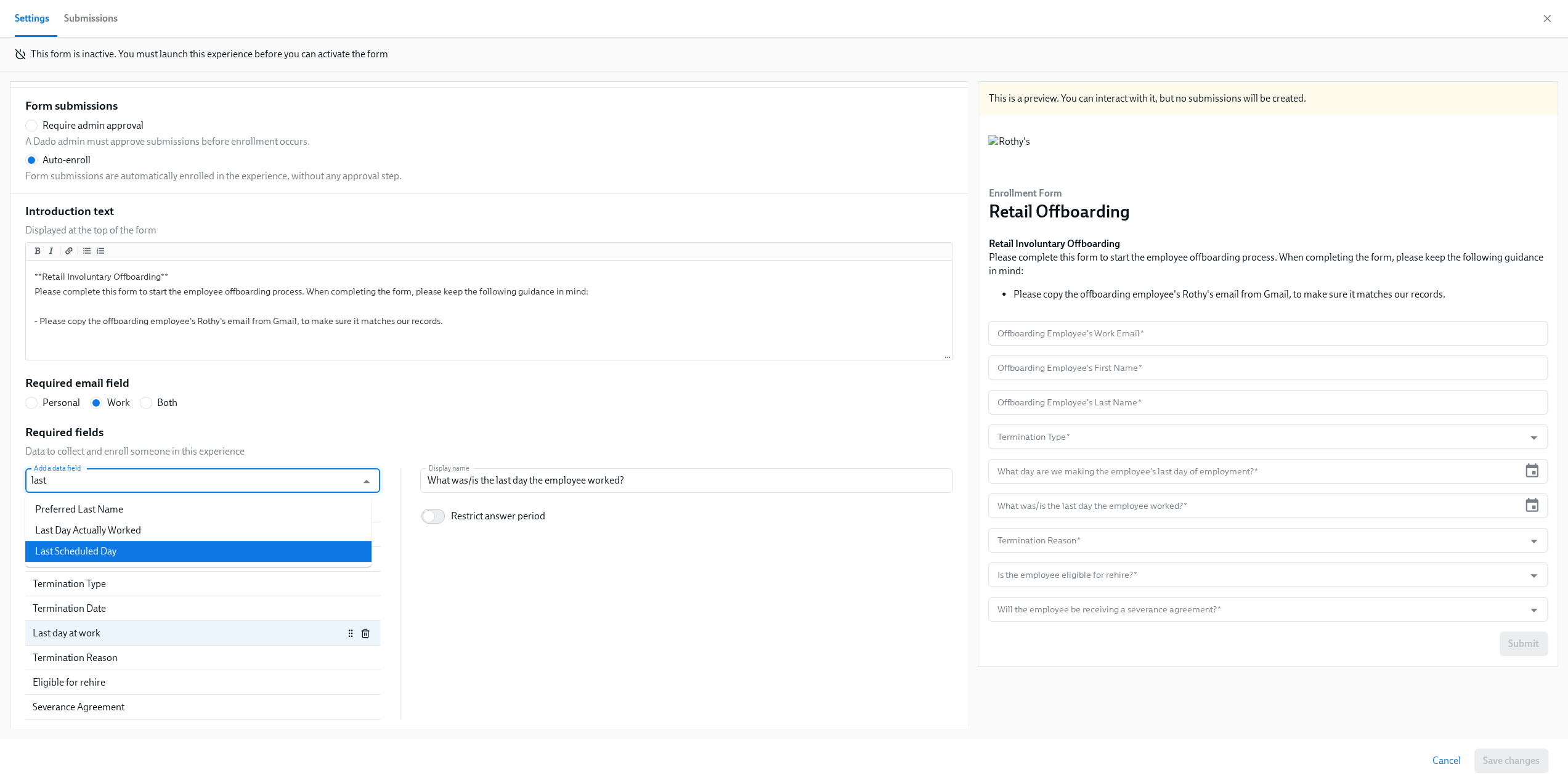 click on "Last Scheduled Day" at bounding box center [198, 551] 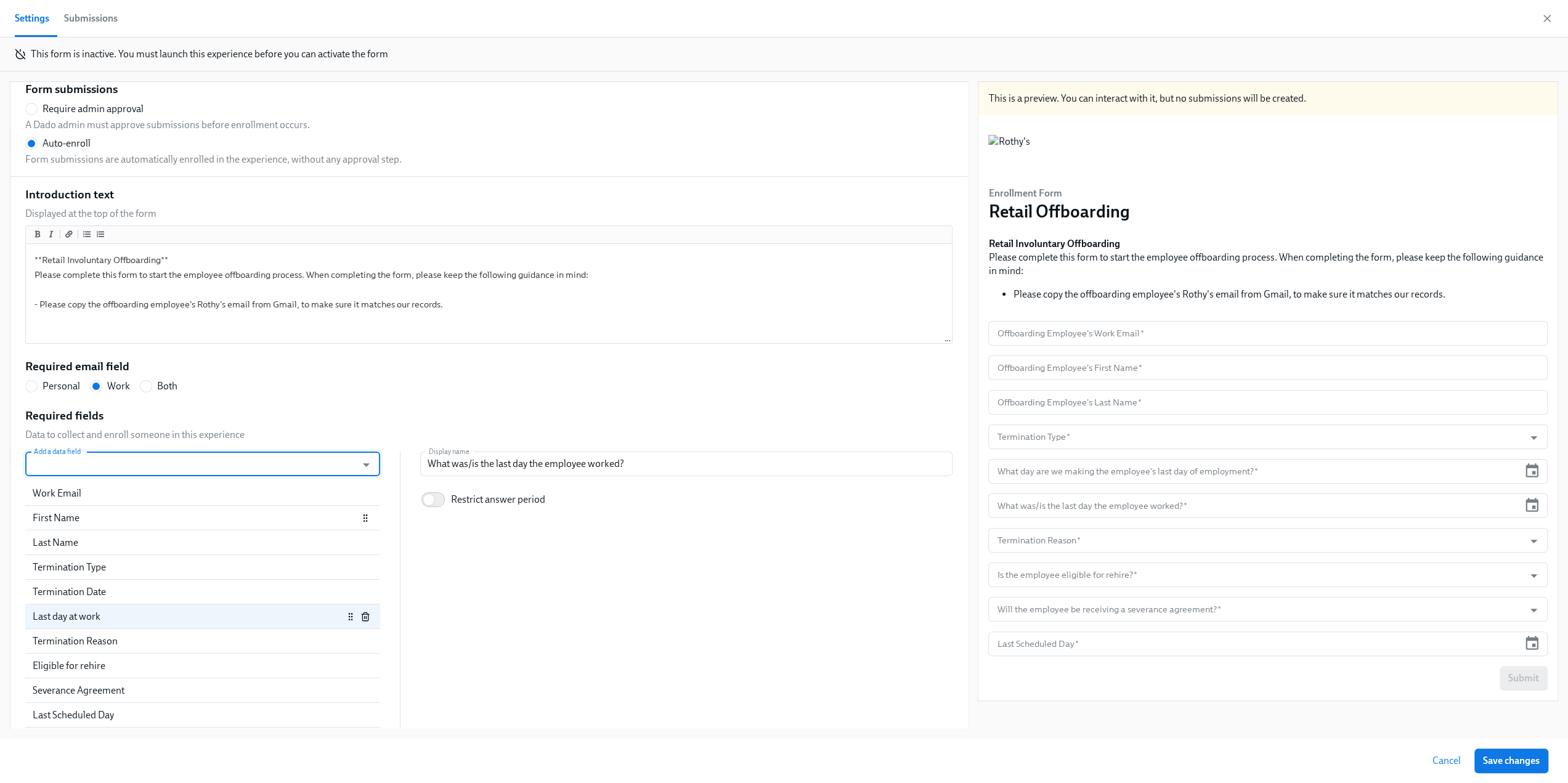 scroll, scrollTop: 56, scrollLeft: 0, axis: vertical 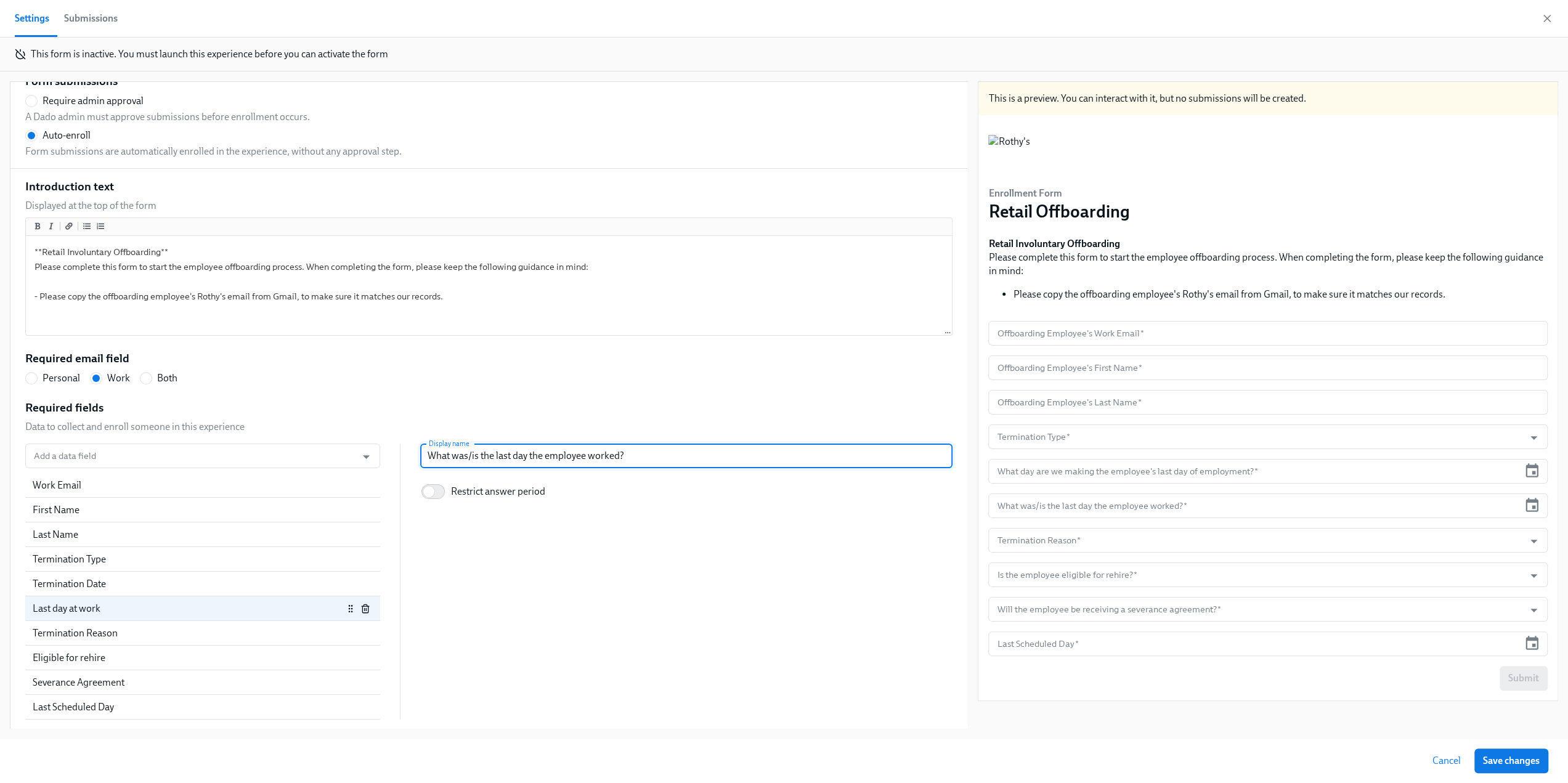 drag, startPoint x: 631, startPoint y: 455, endPoint x: 419, endPoint y: 463, distance: 212.15089 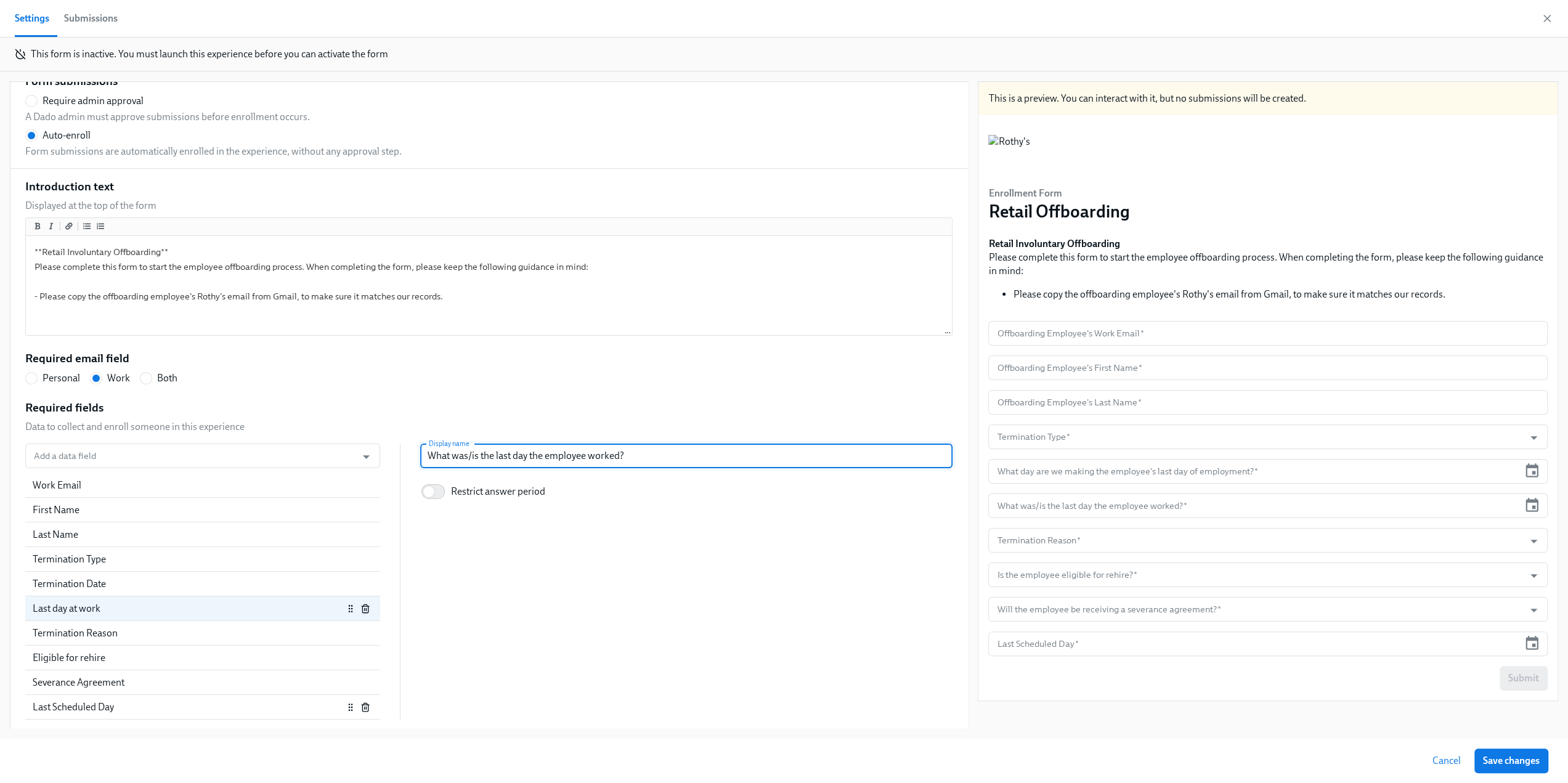 click on "Last Scheduled Day" at bounding box center [188, 707] 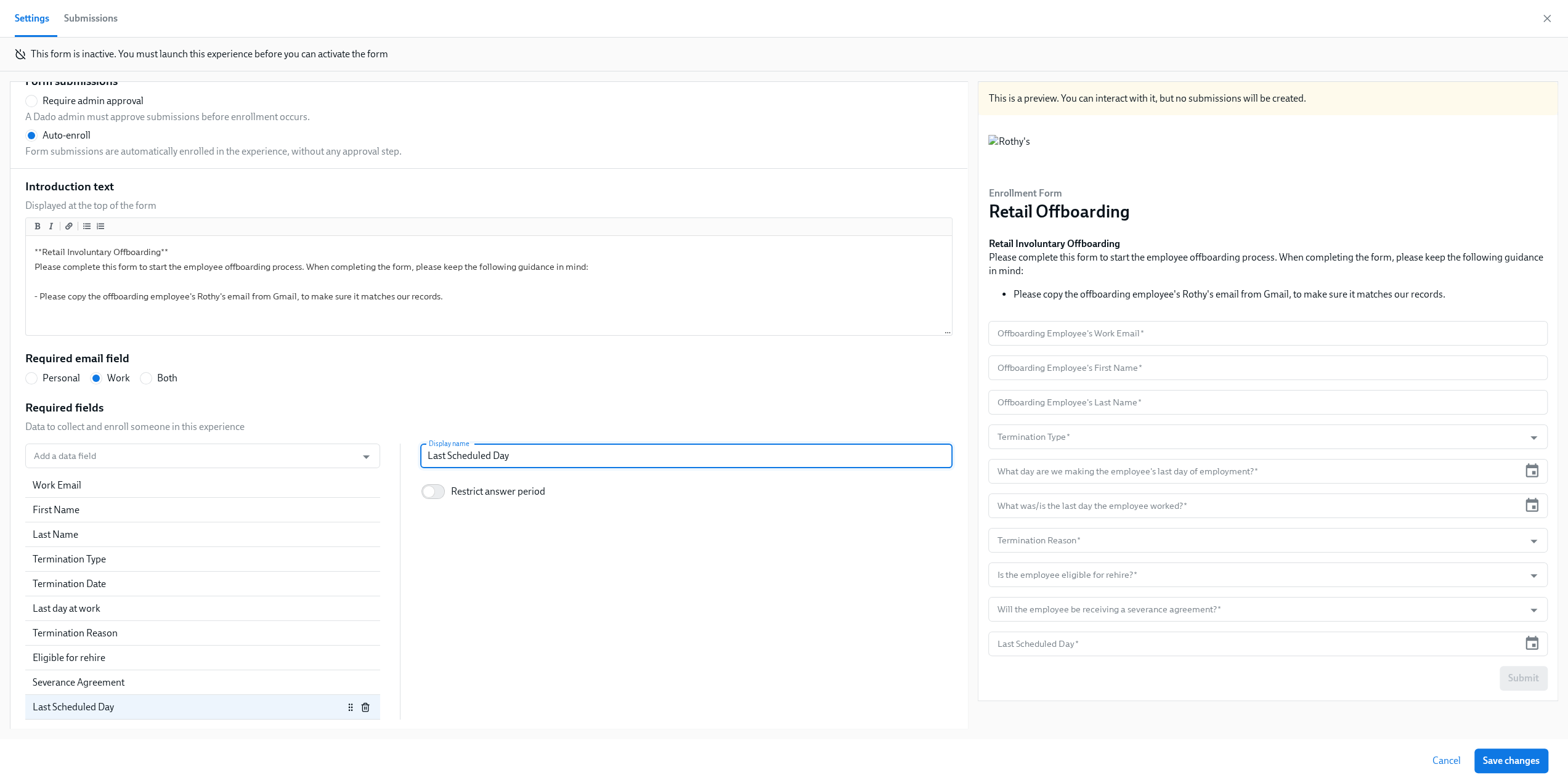 drag, startPoint x: 513, startPoint y: 459, endPoint x: 413, endPoint y: 455, distance: 100.08 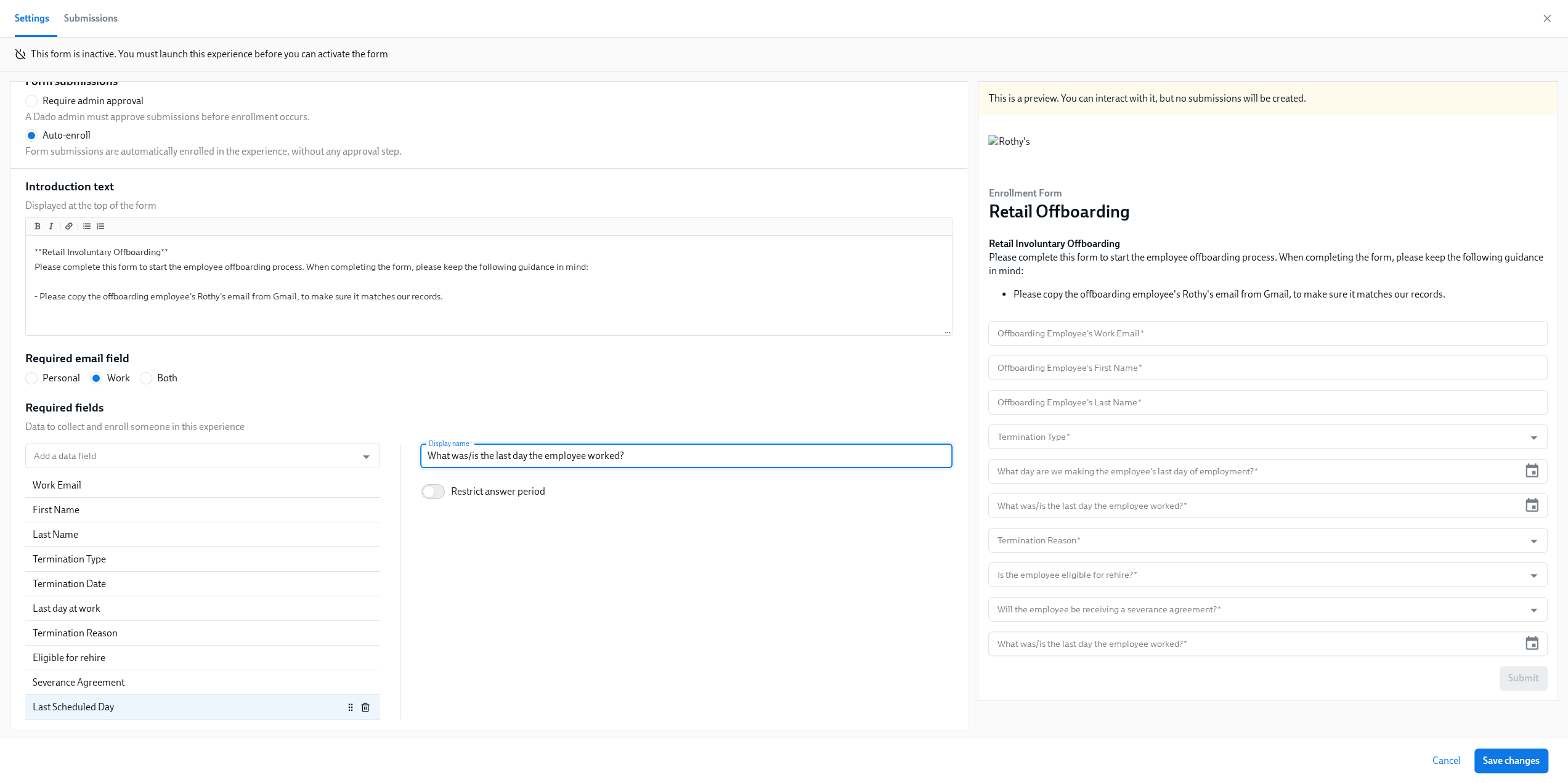 type on "What was/is the last day the employee worked?" 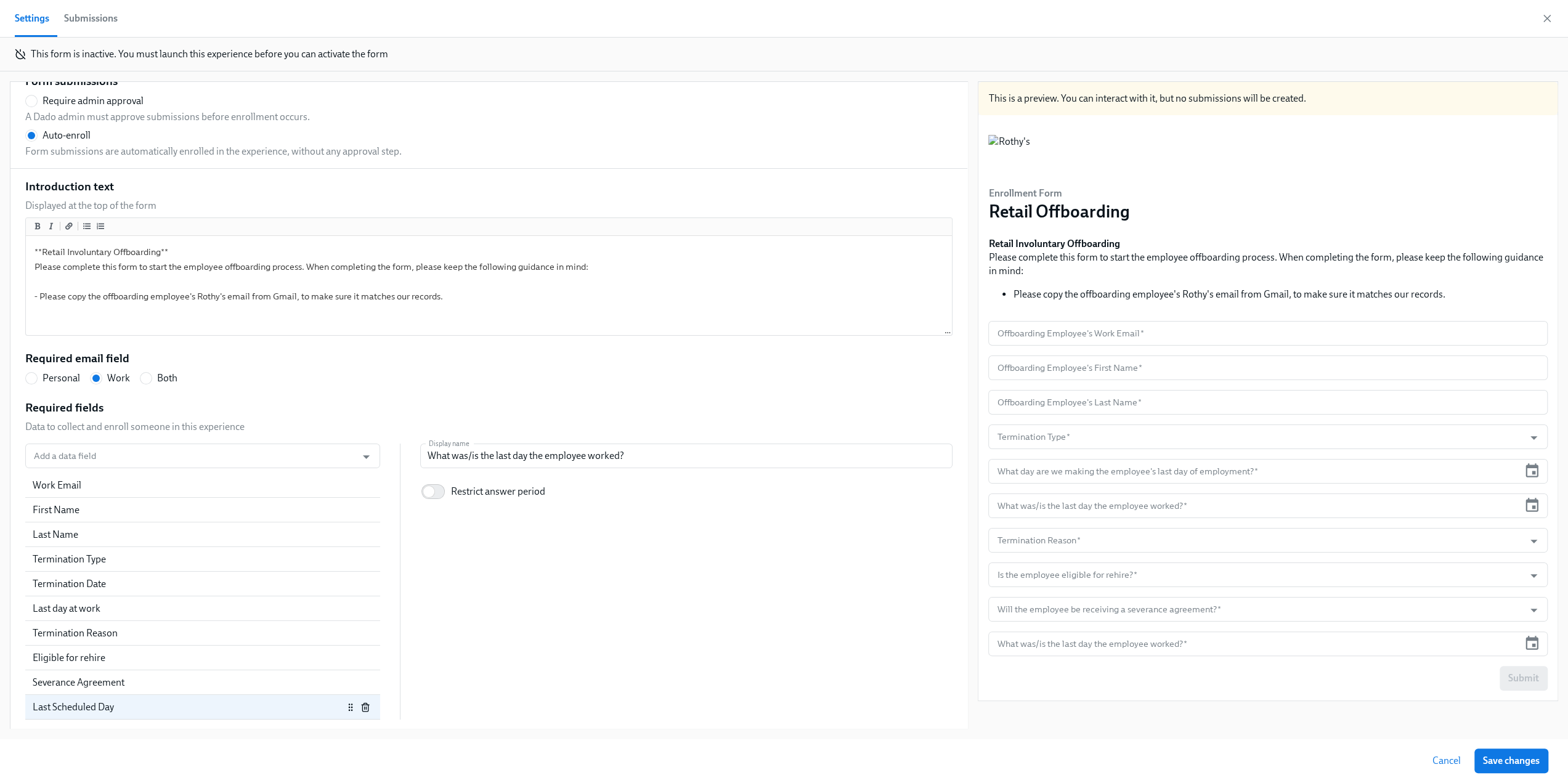 click on "Add a data field Add a data field Work Email First Name Last Name Termination Type Termination Date Last day at work Termination Reason Eligible for rehire Severance Agreement Last Scheduled Day Display name What was/is the last day the employee worked? Display name Restrict answer period" at bounding box center (489, 582) 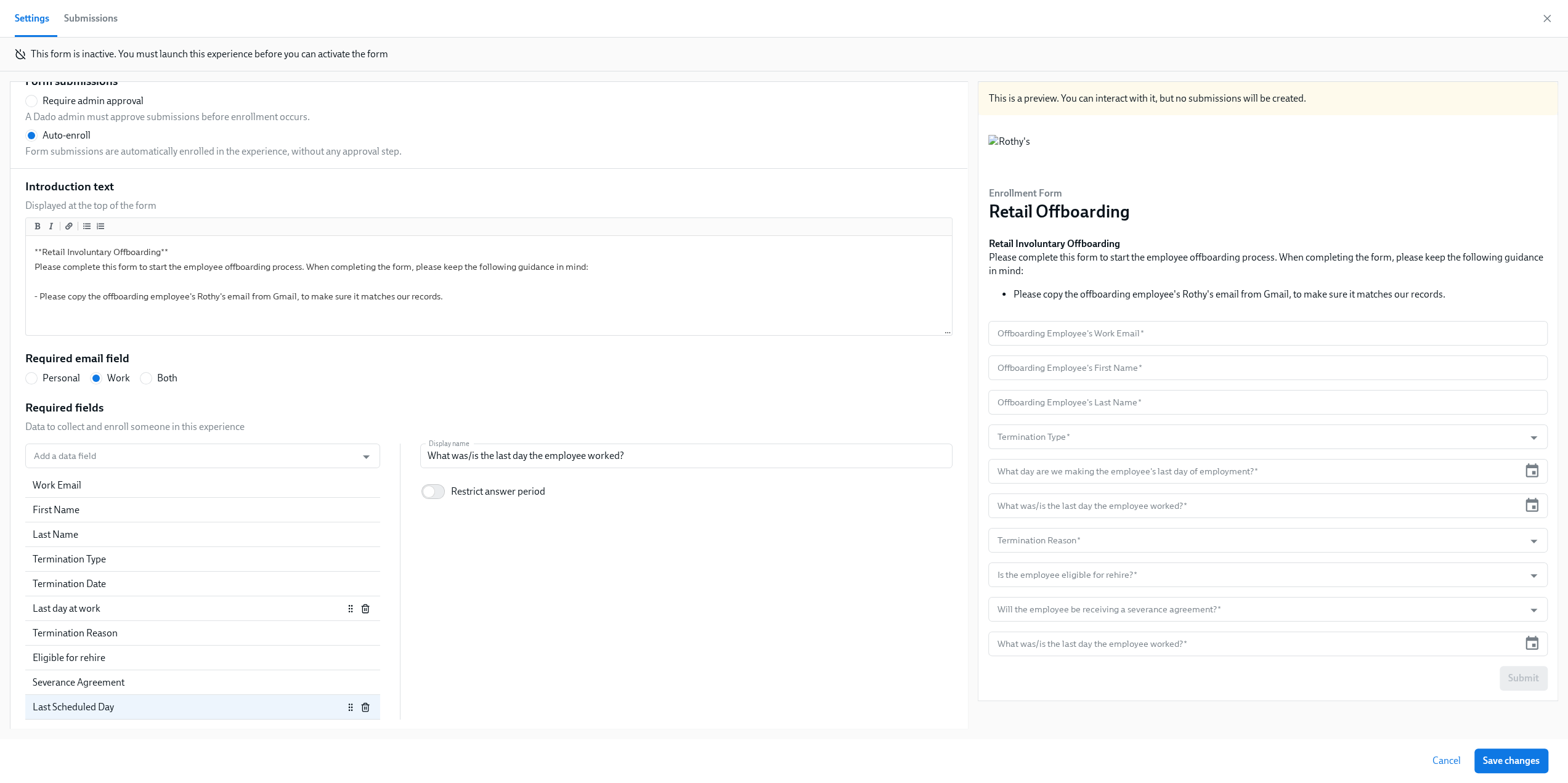 click on "Last day at work" at bounding box center (203, 609) 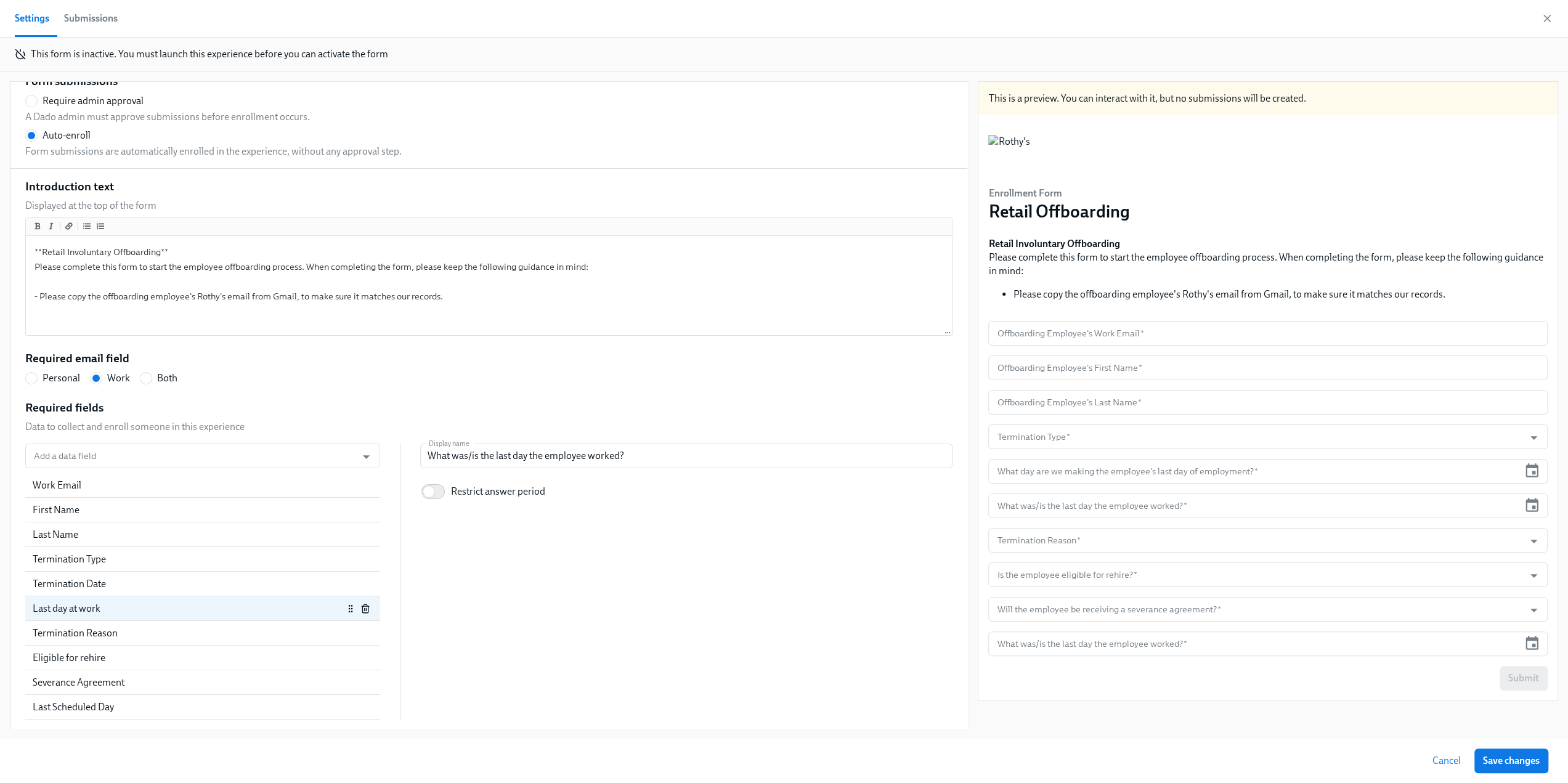 click 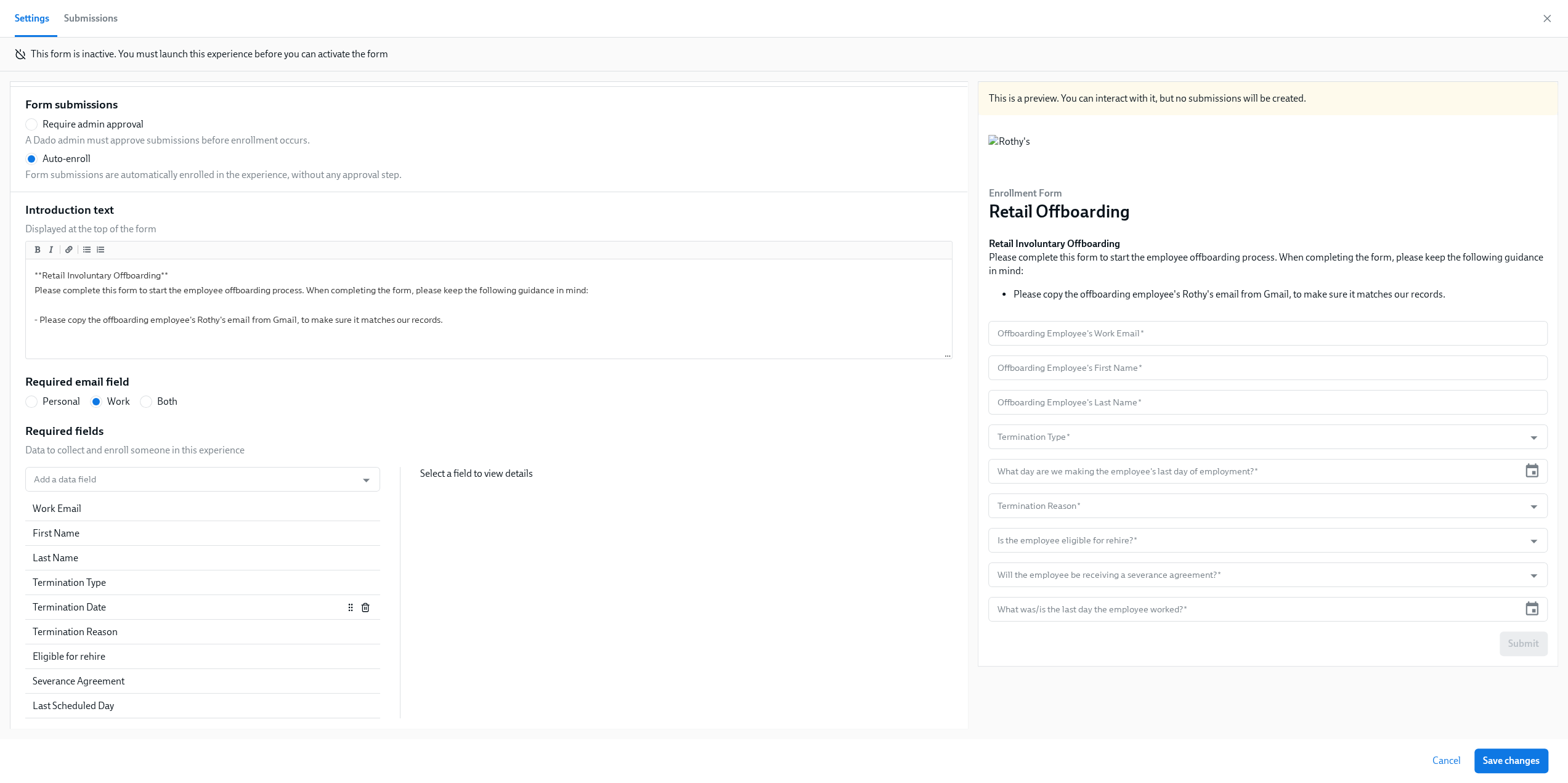 scroll, scrollTop: 31, scrollLeft: 0, axis: vertical 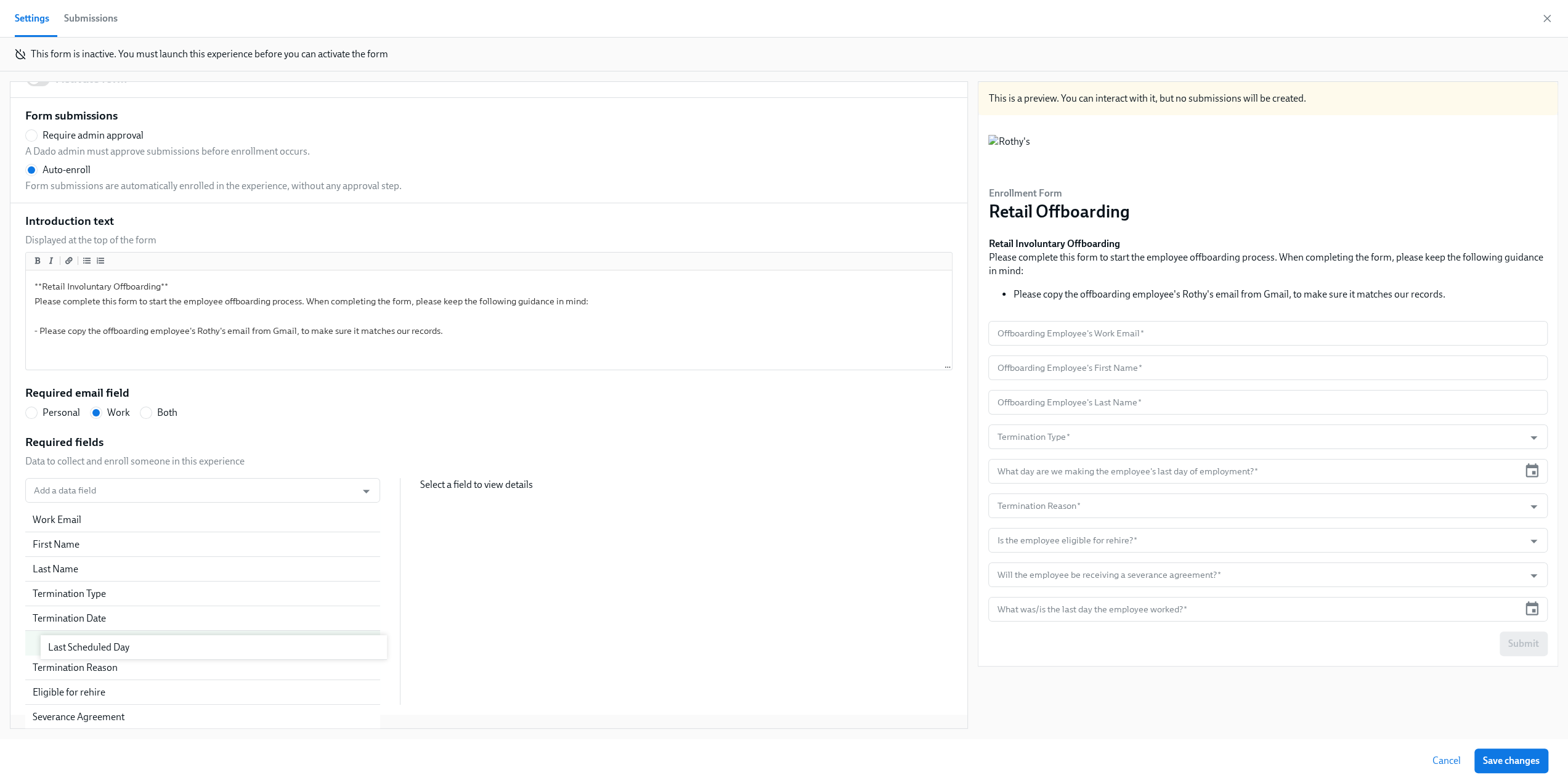 drag, startPoint x: 28, startPoint y: 710, endPoint x: 46, endPoint y: 649, distance: 63.60031 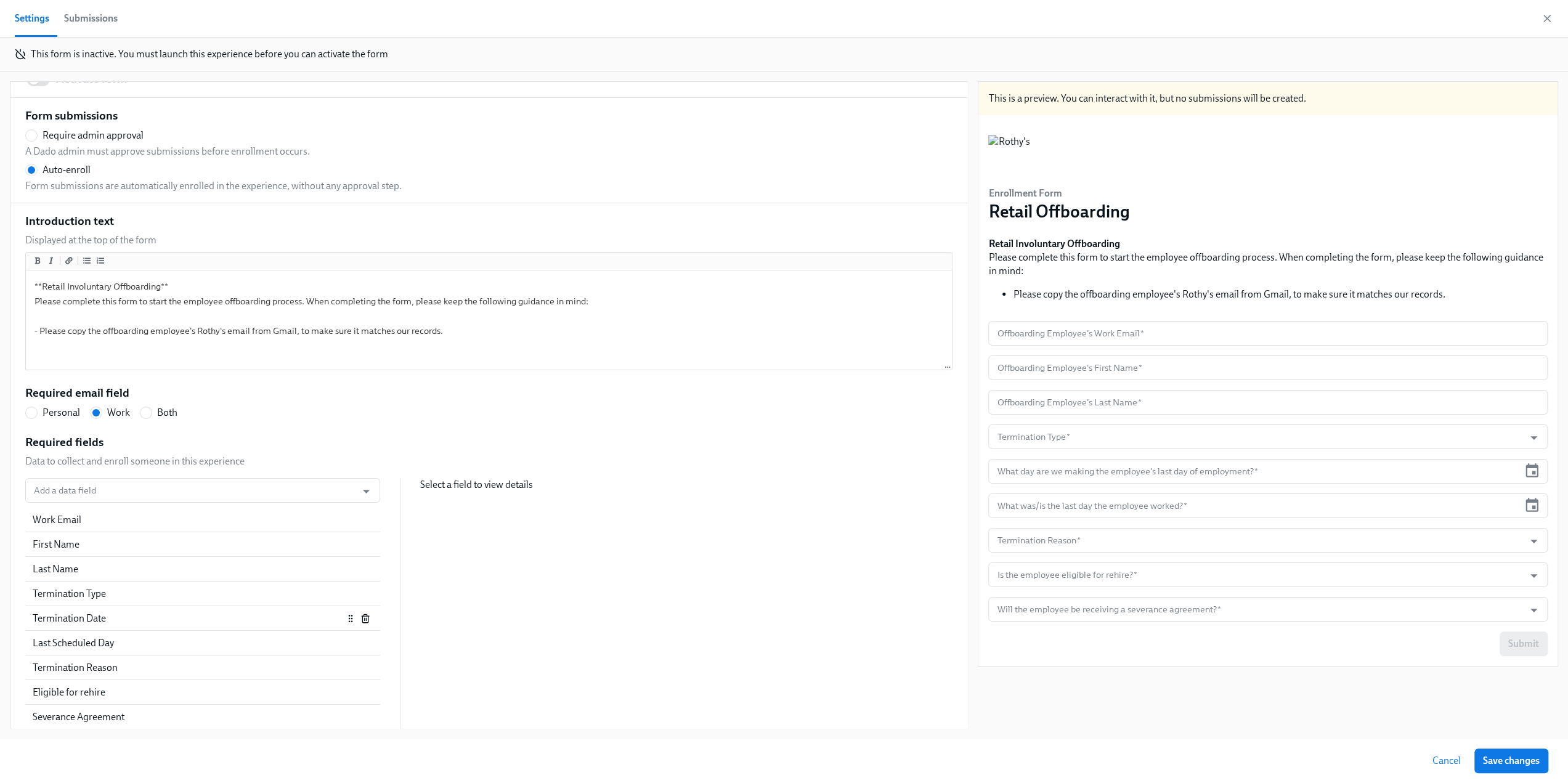 click on "Termination Date" at bounding box center (188, 619) 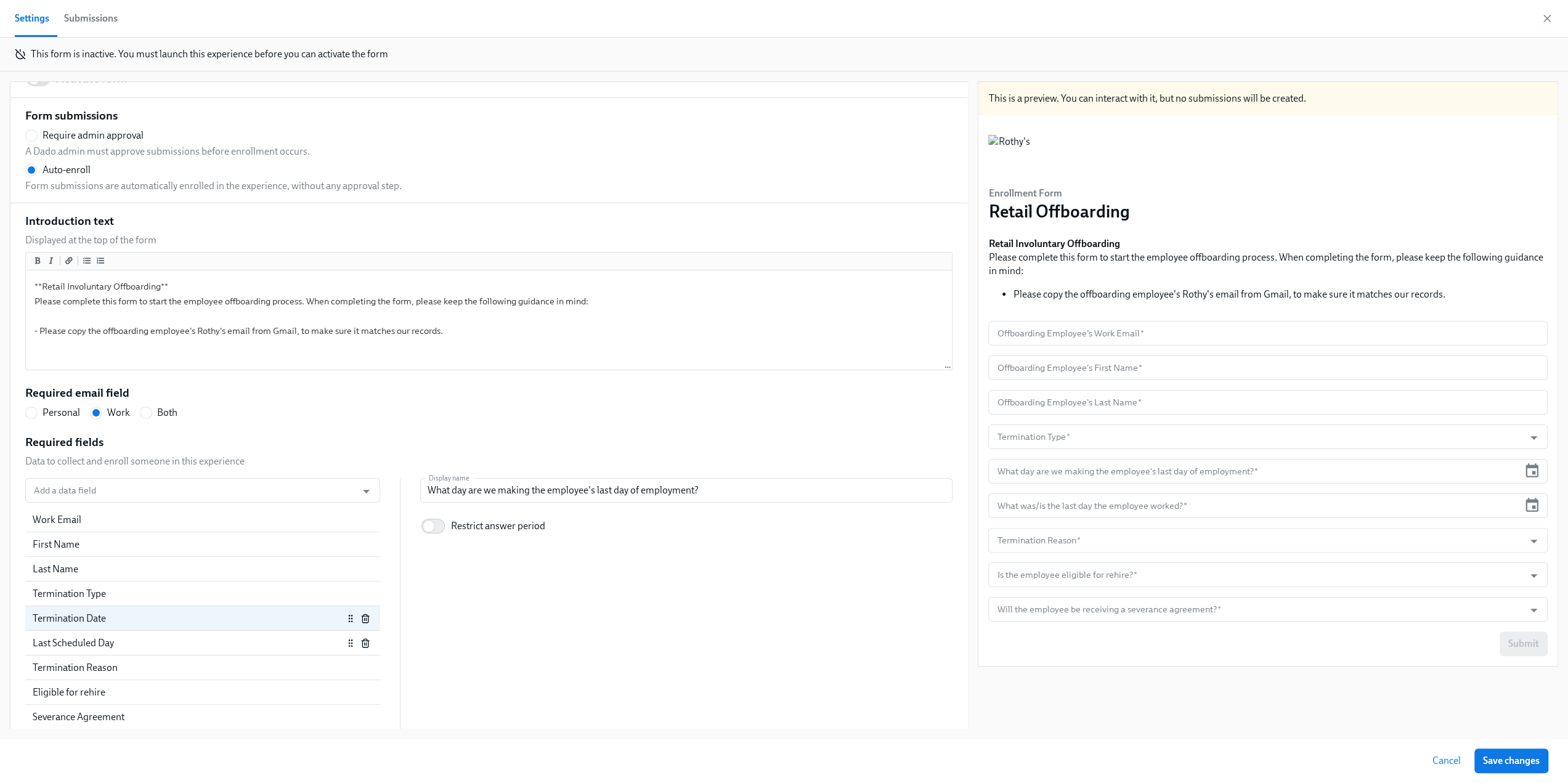 click on "Last Scheduled Day" at bounding box center [188, 643] 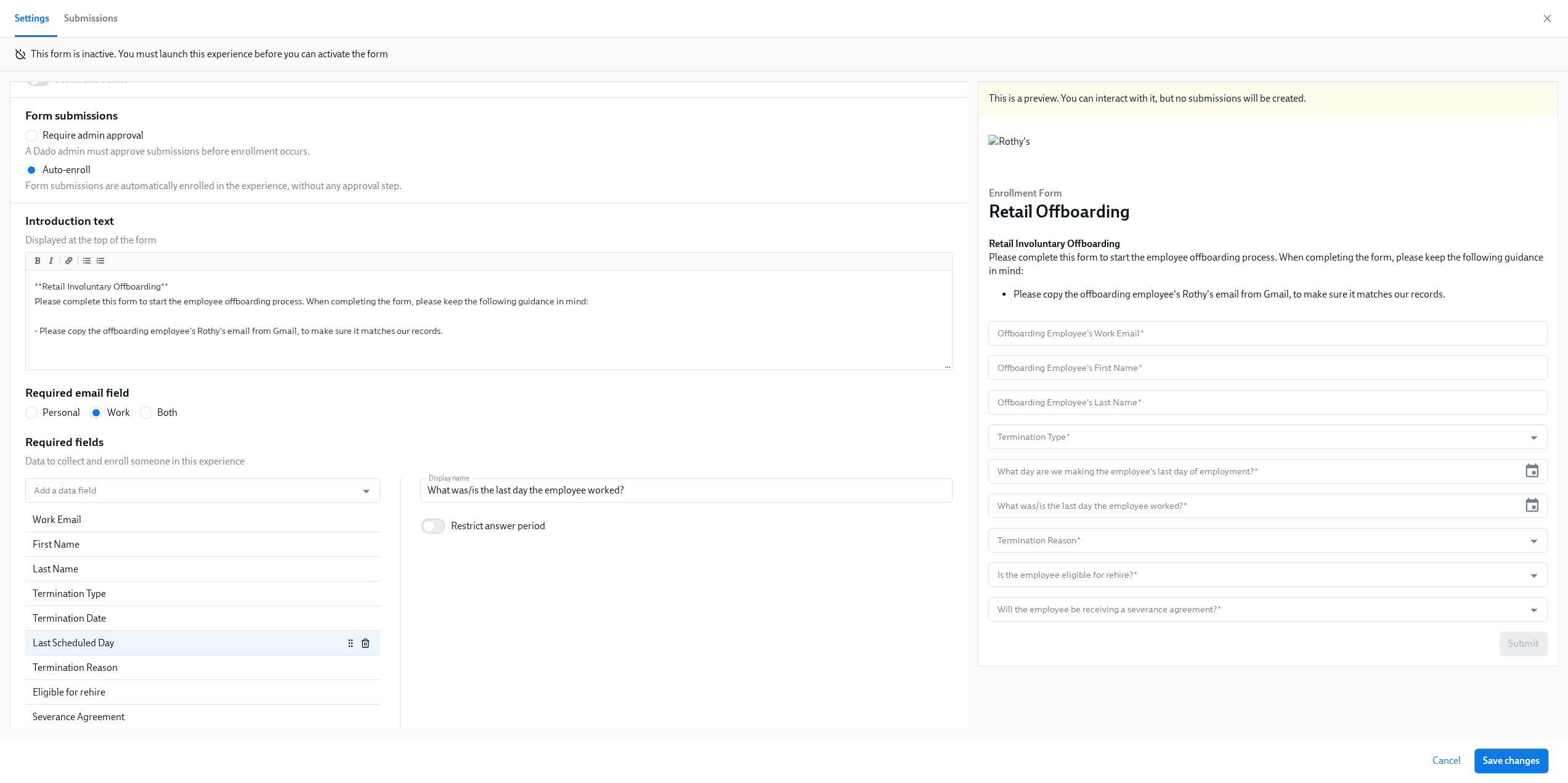 scroll, scrollTop: 31, scrollLeft: 0, axis: vertical 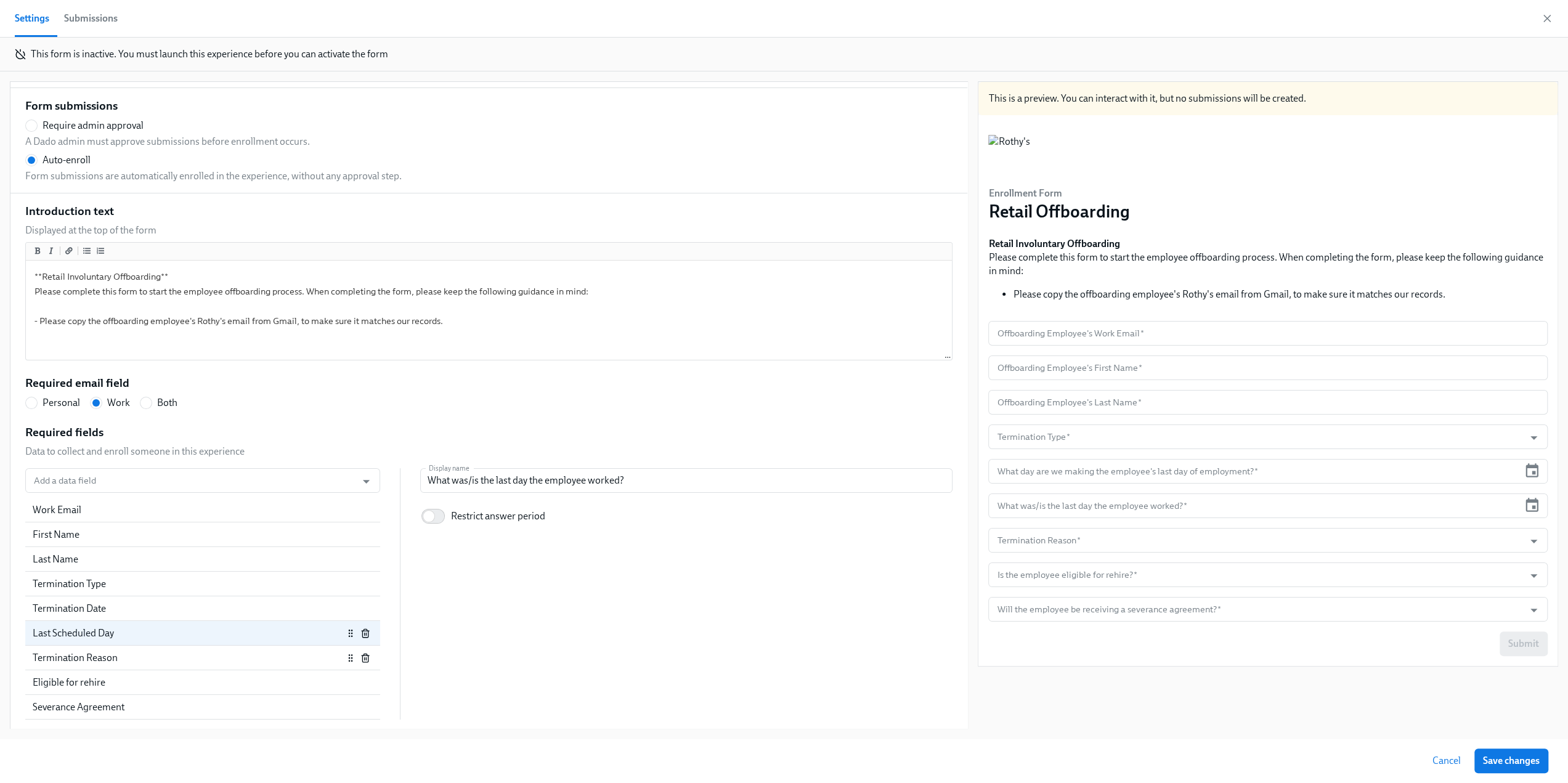 click on "Termination Reason" at bounding box center [188, 658] 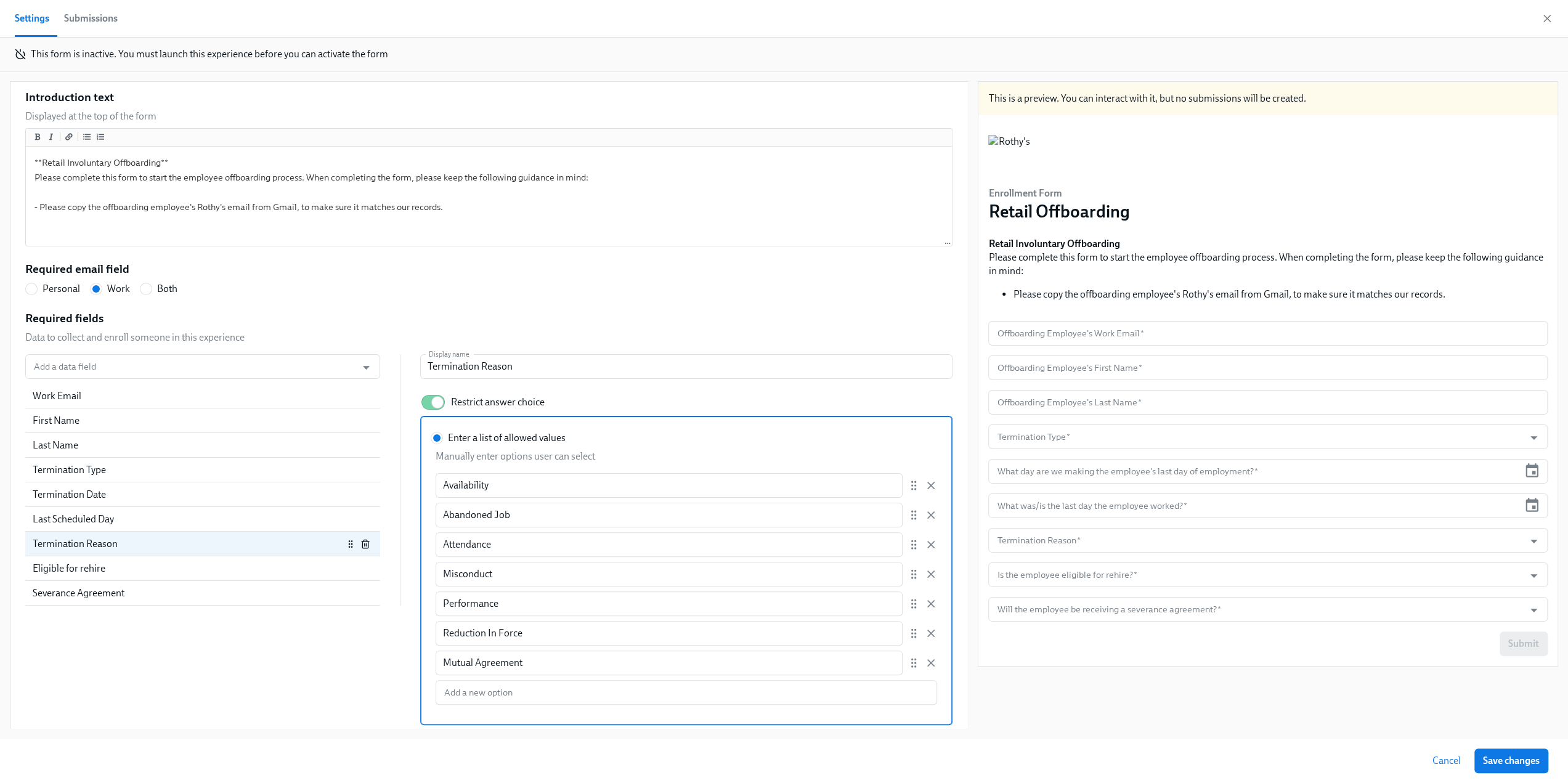 scroll, scrollTop: 150, scrollLeft: 0, axis: vertical 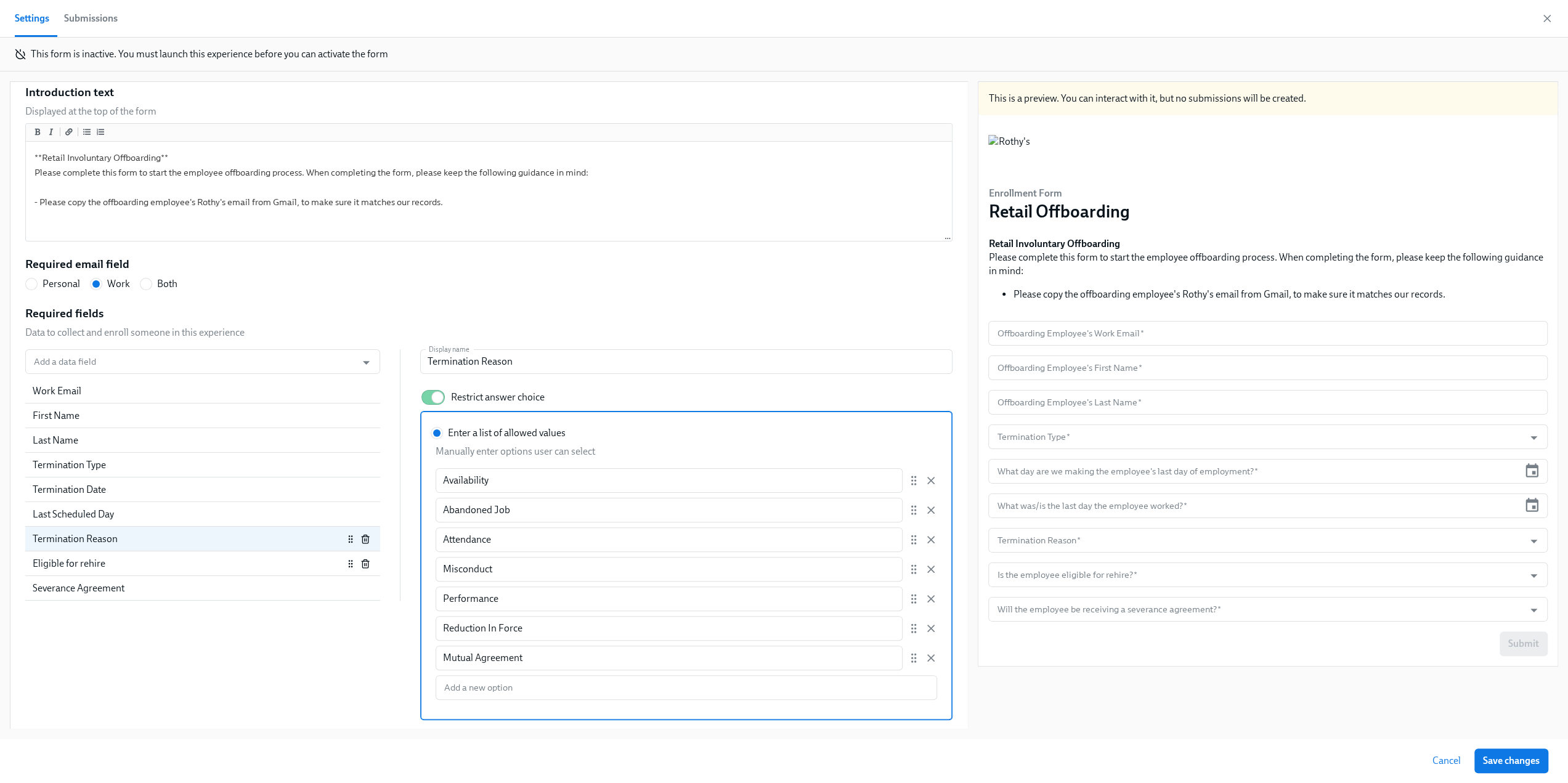click on "Eligible for rehire" at bounding box center (188, 564) 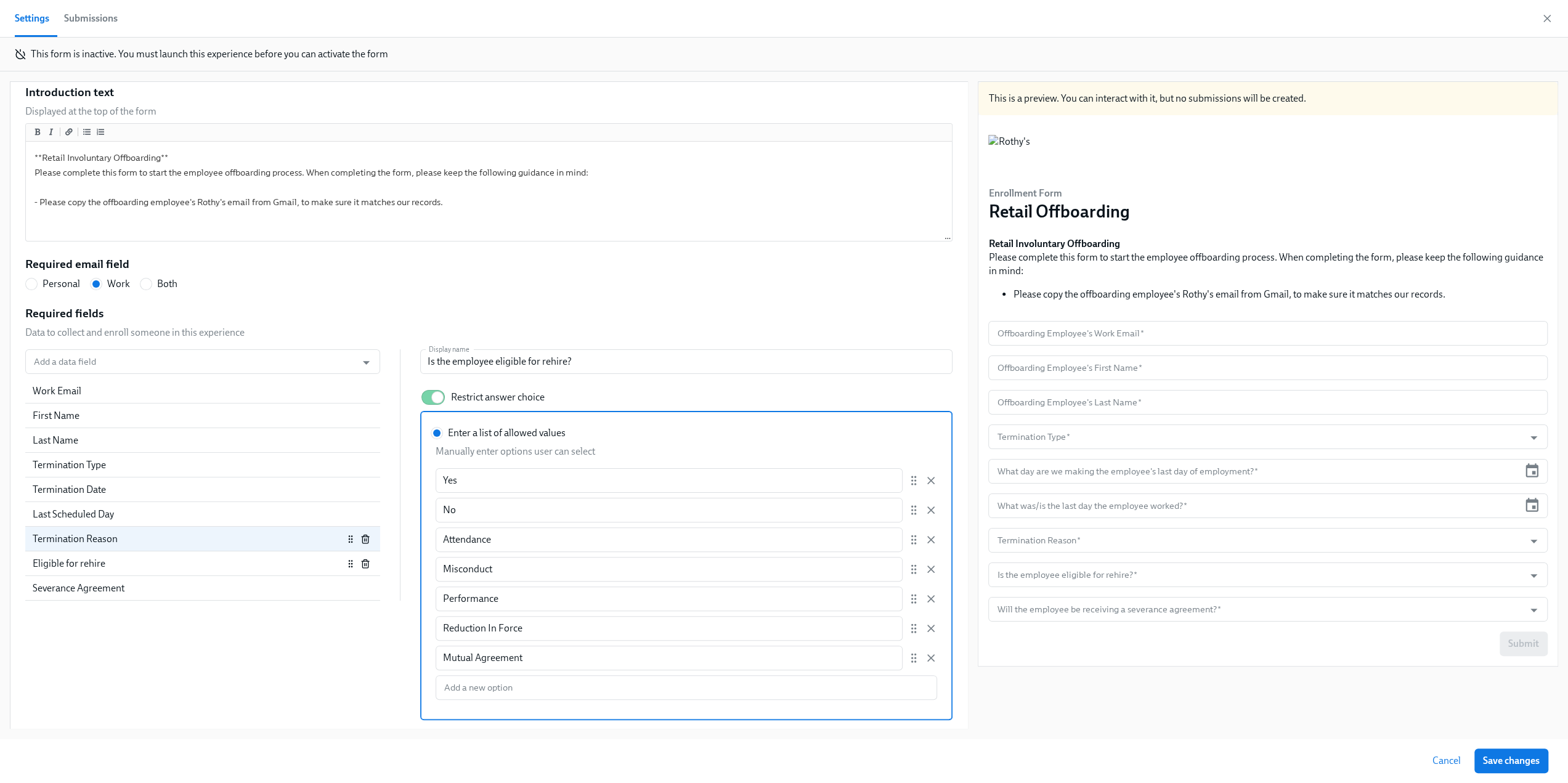 scroll, scrollTop: 31, scrollLeft: 0, axis: vertical 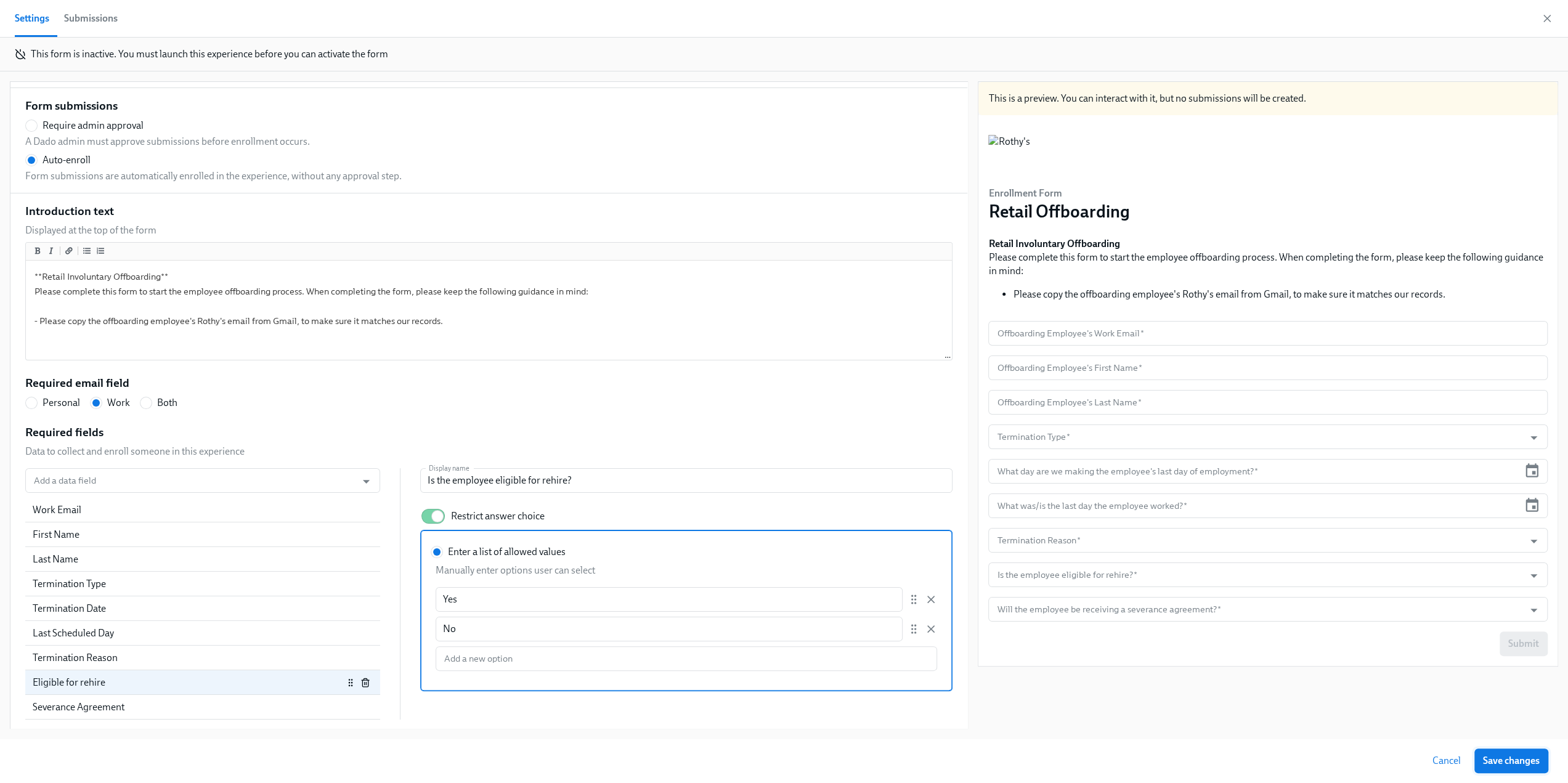 click on "Save changes" at bounding box center (1511, 761) 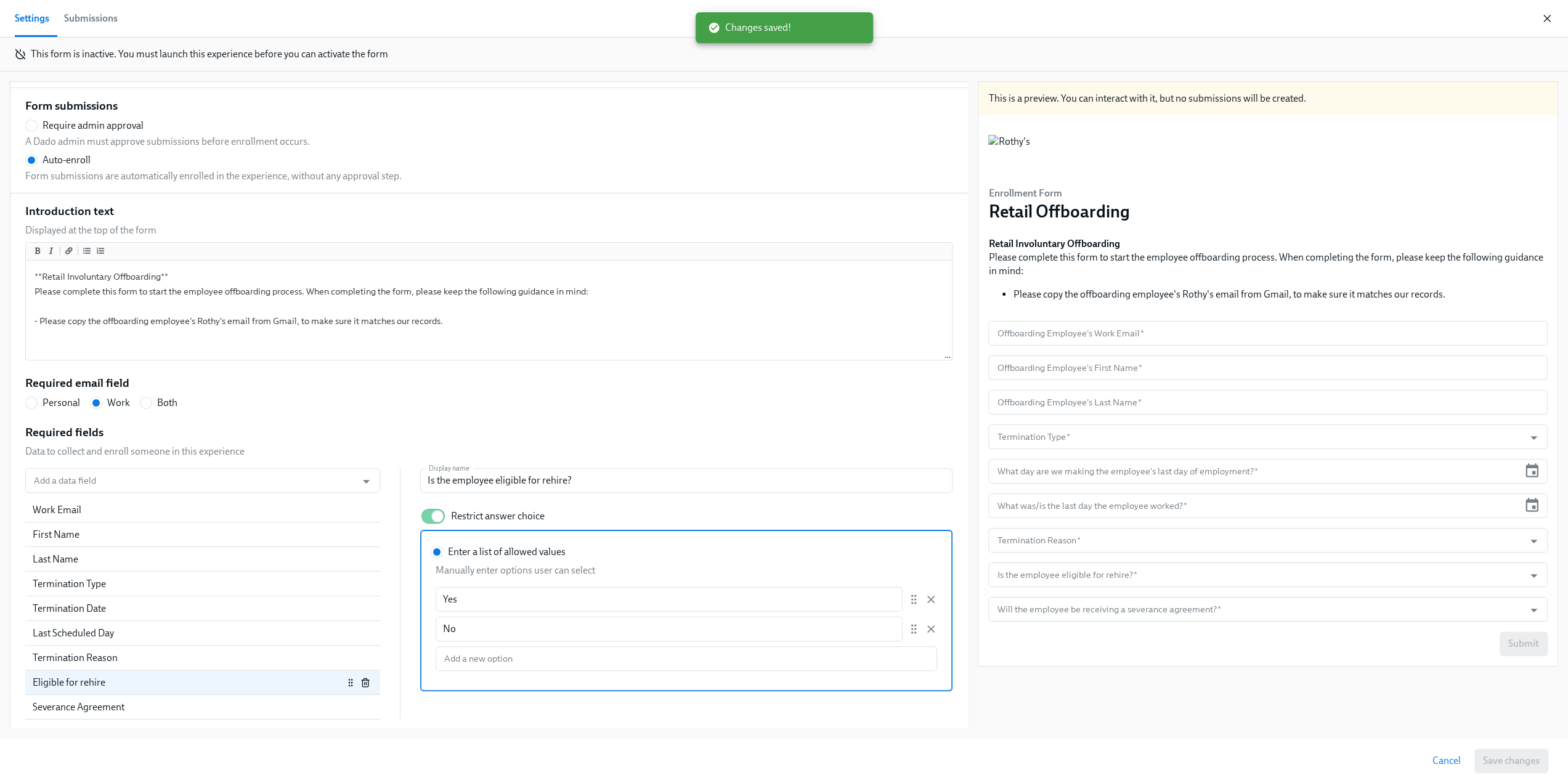 click 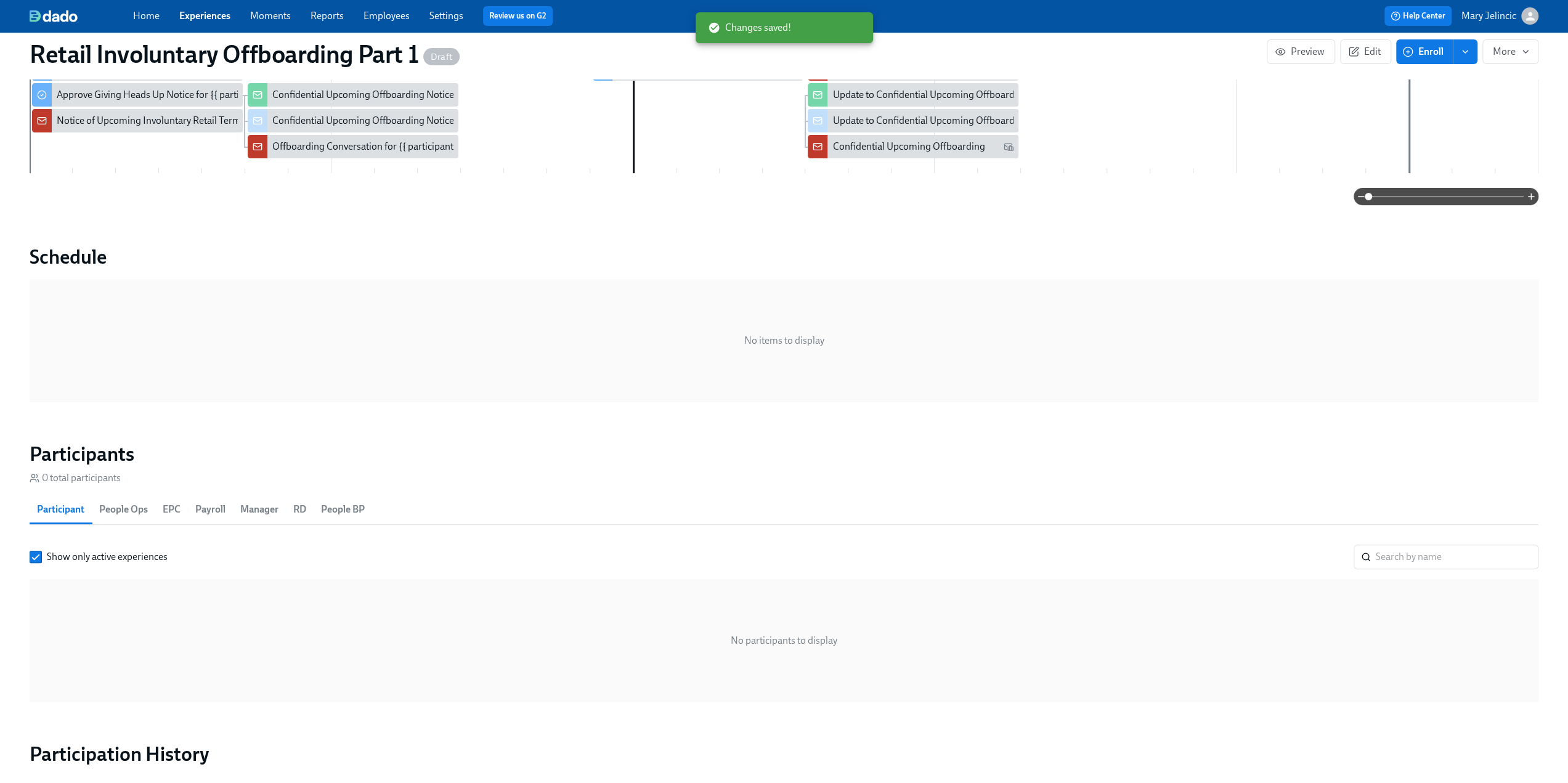 scroll, scrollTop: 185, scrollLeft: 0, axis: vertical 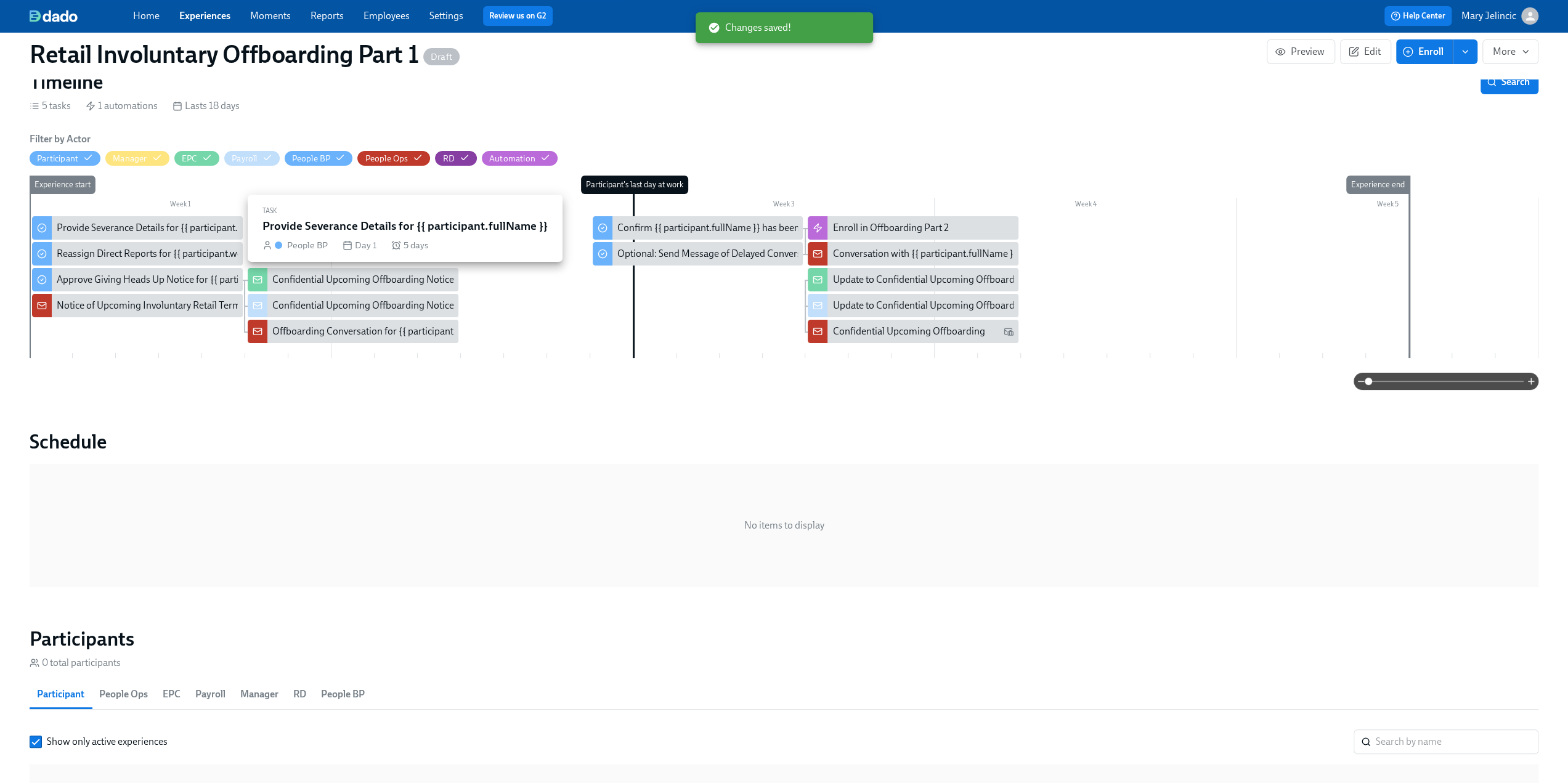click on "Provide Severance Details for {{ participant.fullName }}" at bounding box center (171, 228) 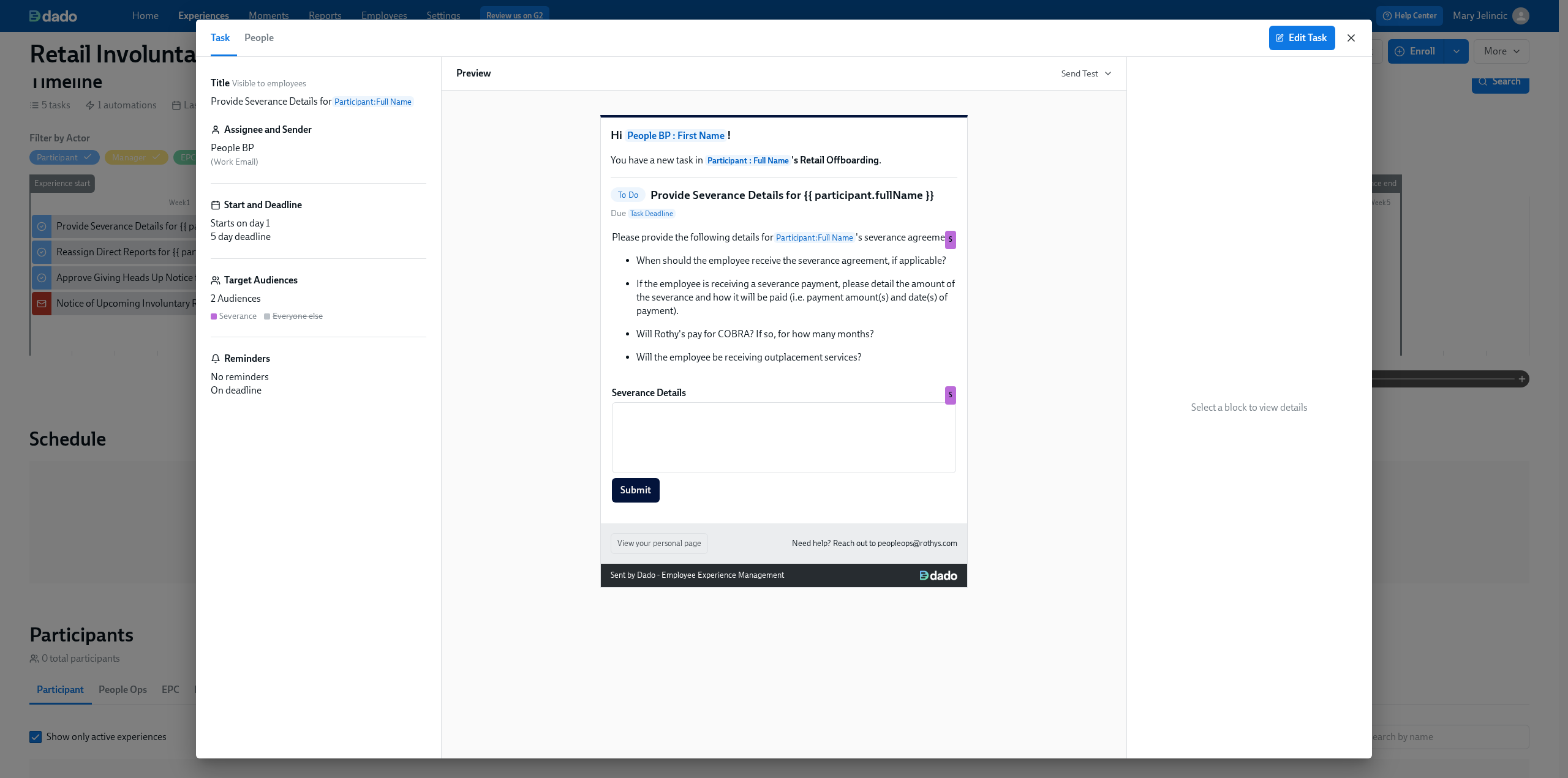 click 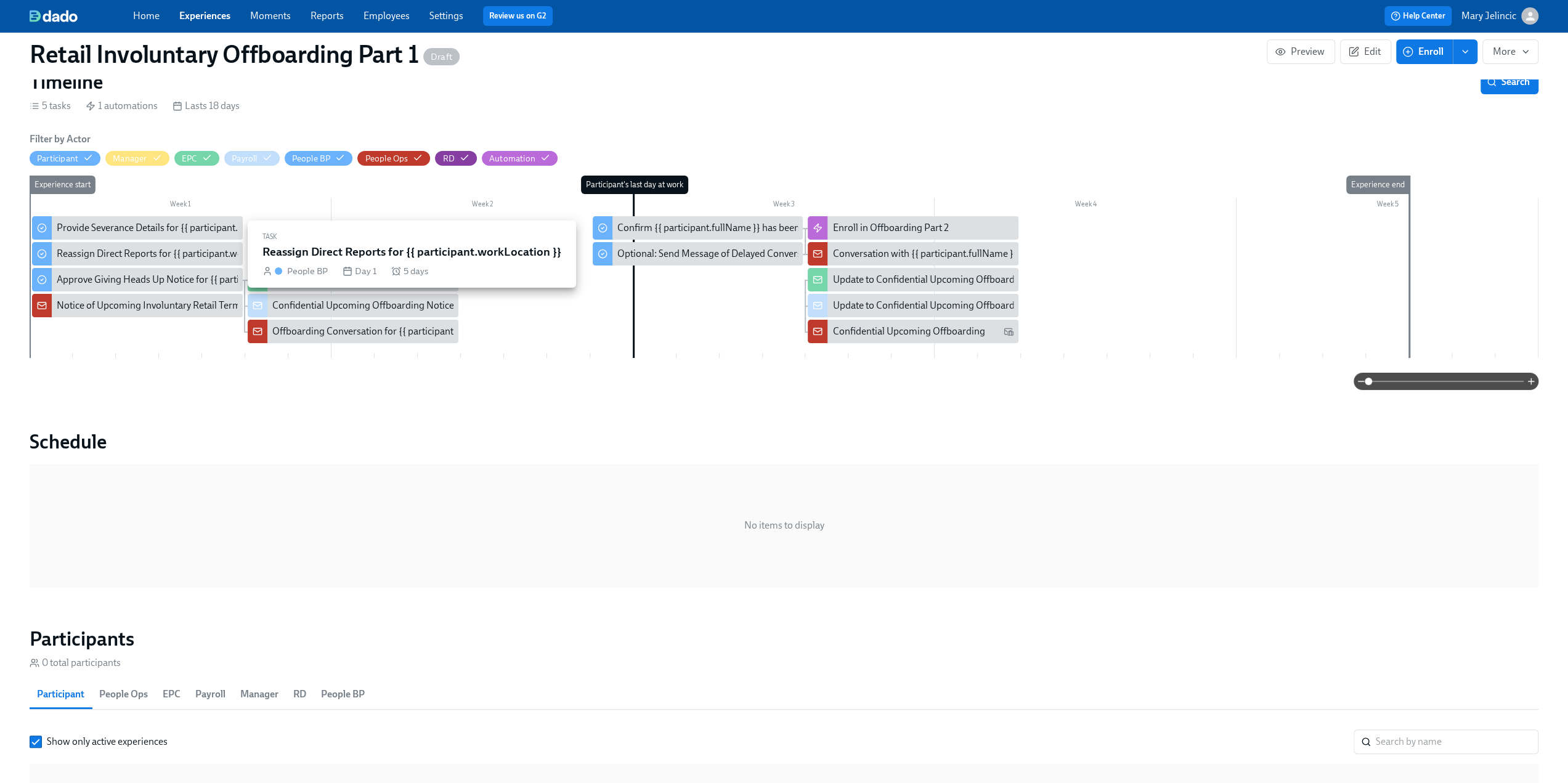 click on "Reassign Direct Reports for {{ participant.workLocation }}" at bounding box center [177, 254] 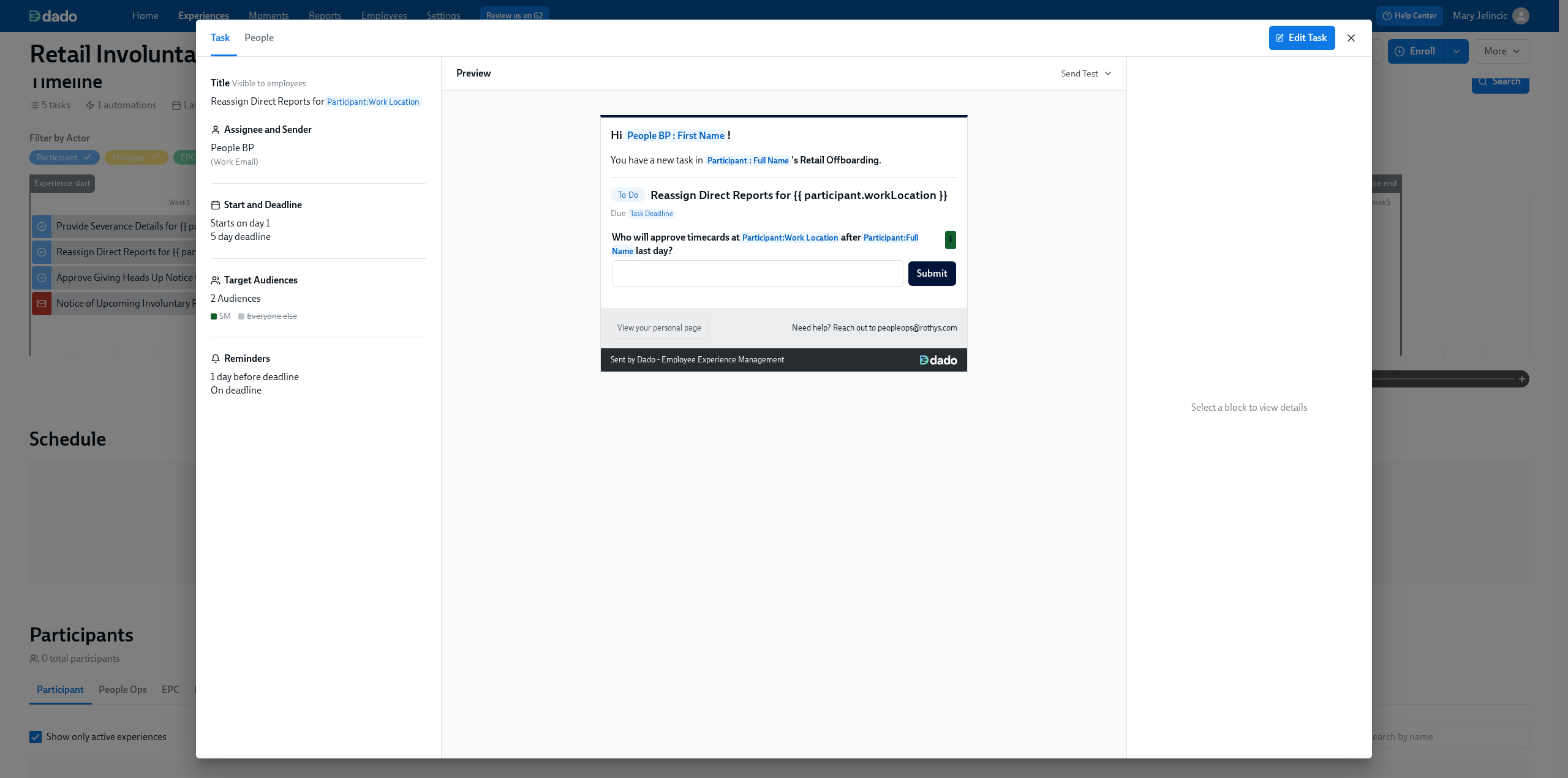 click 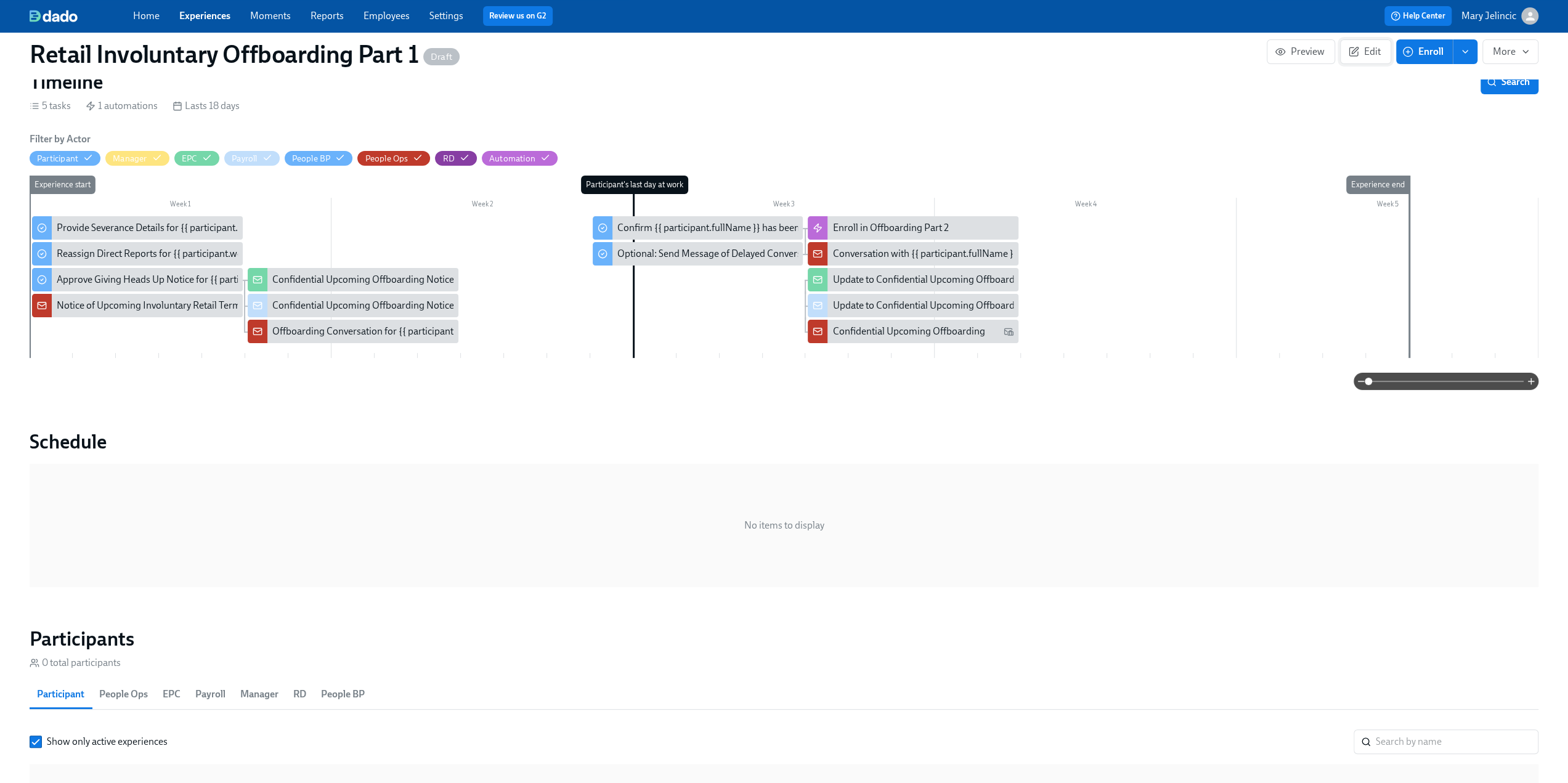 click on "Edit" at bounding box center [1365, 52] 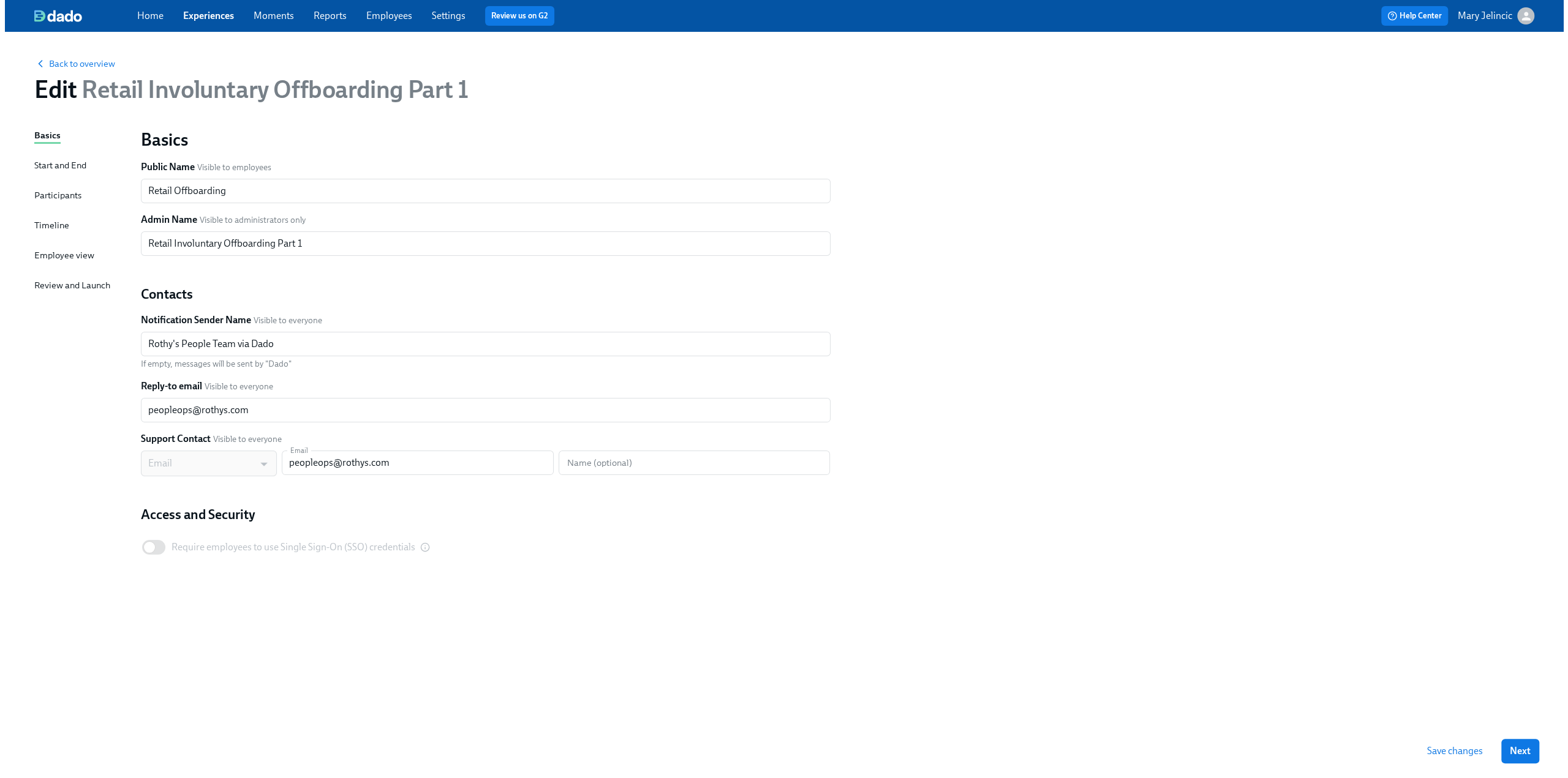 scroll, scrollTop: 0, scrollLeft: 0, axis: both 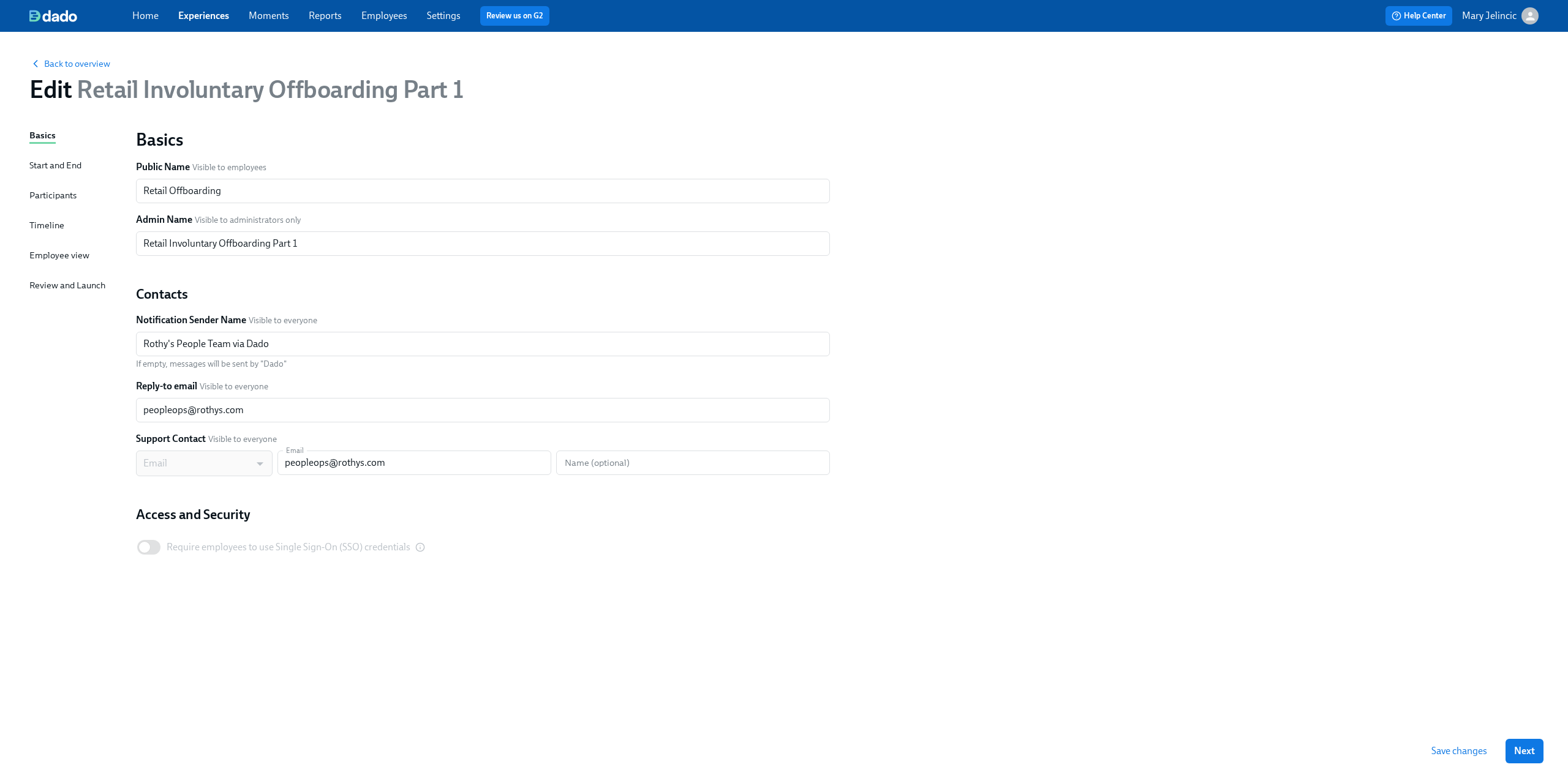 click on "Participants" at bounding box center [53, 195] 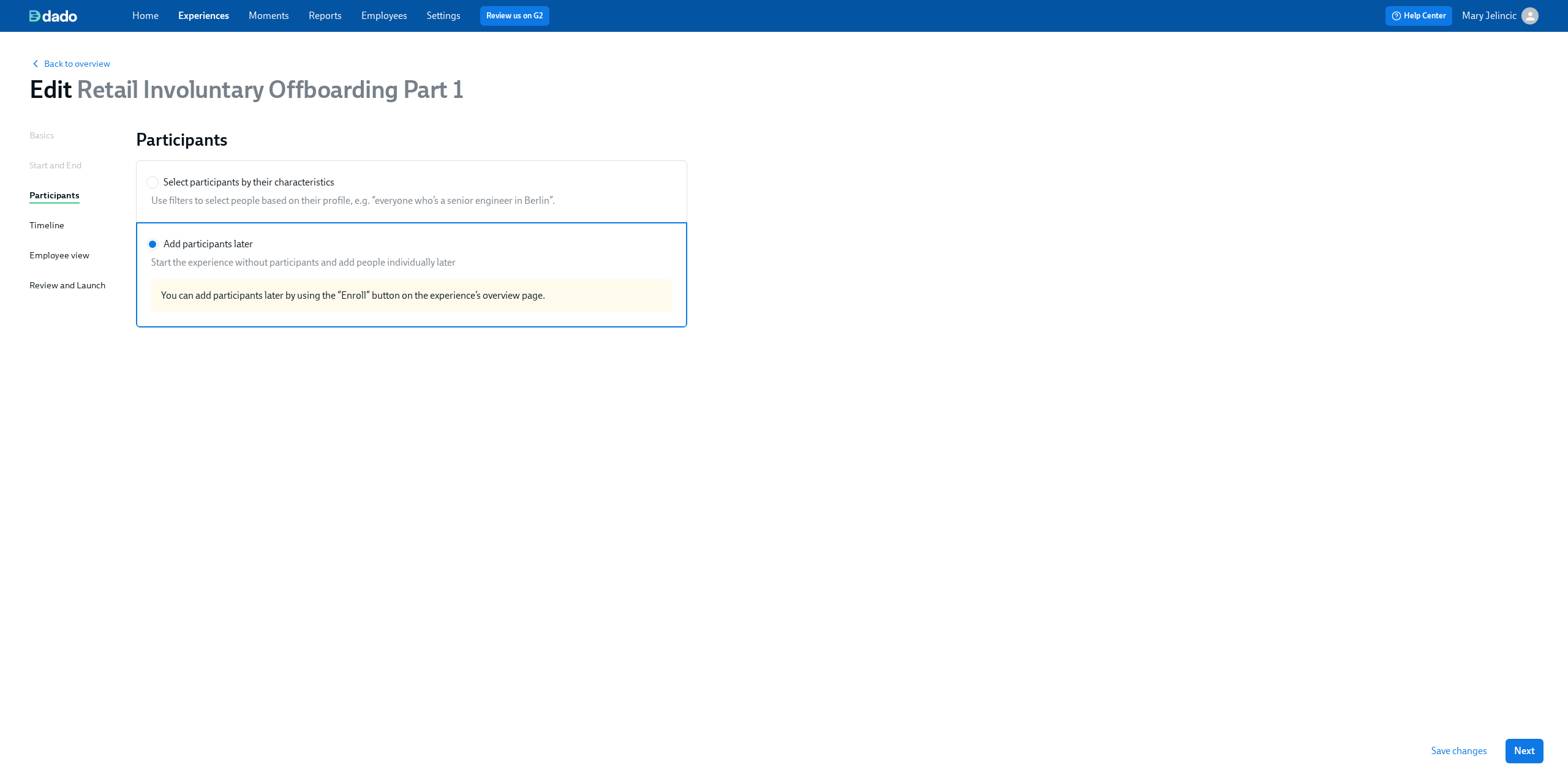 click on "Start and End" at bounding box center [55, 165] 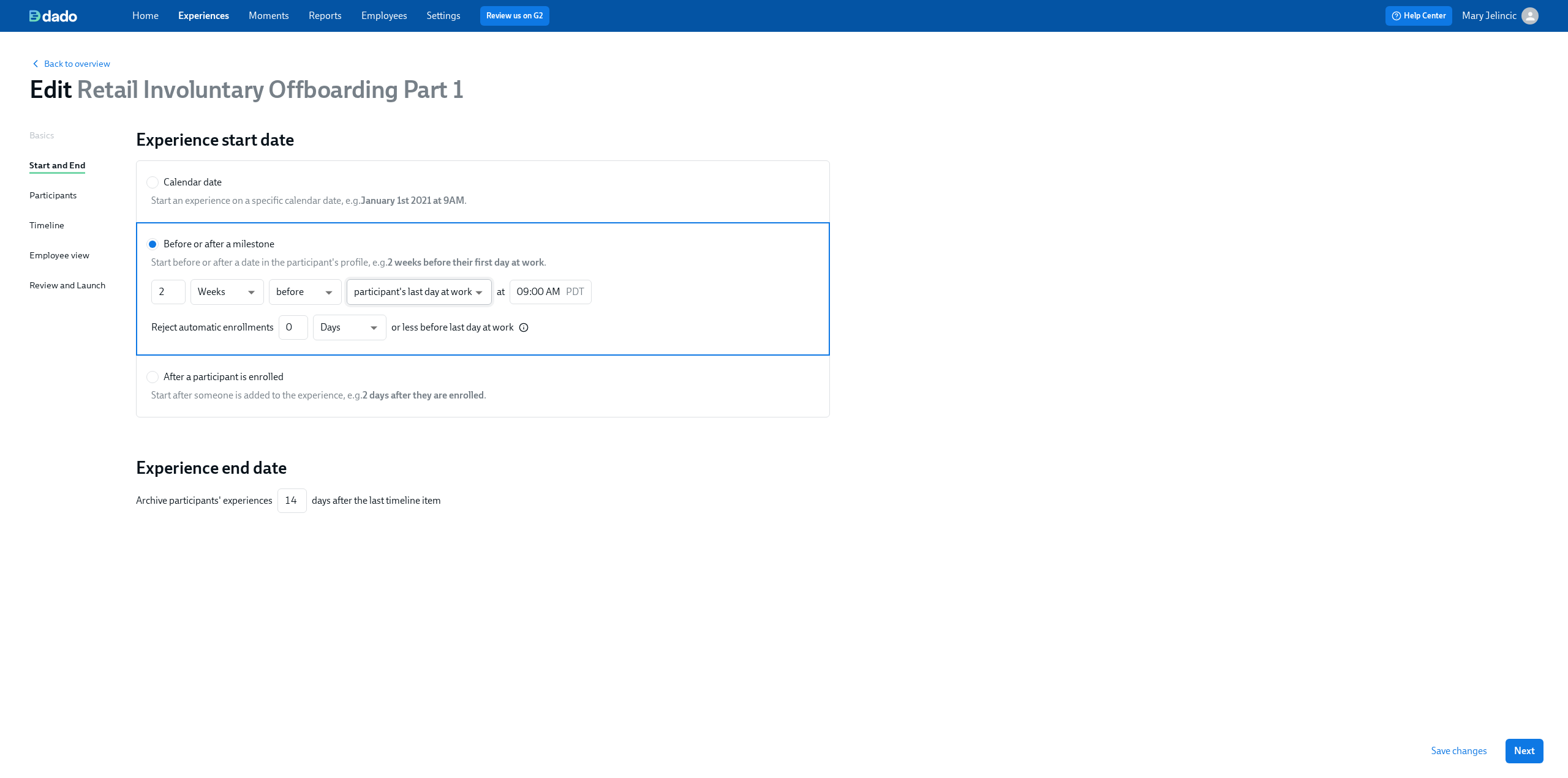 click on "Home Experiences Moments Reports Employees Settings Review us on G2 Help Center [FIRST] [LAST] Back to overview Edit   Retail Involuntary Offboarding Part 1 Basics Start and End Participants Timeline Employee view Review and Launch Experience start date Calendar date Start an experience on a specific calendar date, e.g.  January 1st 2021 at 9AM . Before or after a milestone Start before or after a date in the participant's profile, e.g.  2 weeks before their first day at work . 2 ​ Weeks w ​ before bef ​ participant's last day at work terminationDate ​ at 09:00 AM PDT ​ Reject automatic enrollments 0 ​ Days d ​ or less before last day at work After a participant is enrolled Start after someone is added to the experience, e.g.  2 days after they are enrolled . Experience end date Archive participants' experiences 14 ​ days after the last timeline item Save changes Next
Close cross-small 03" at bounding box center (784, 389) 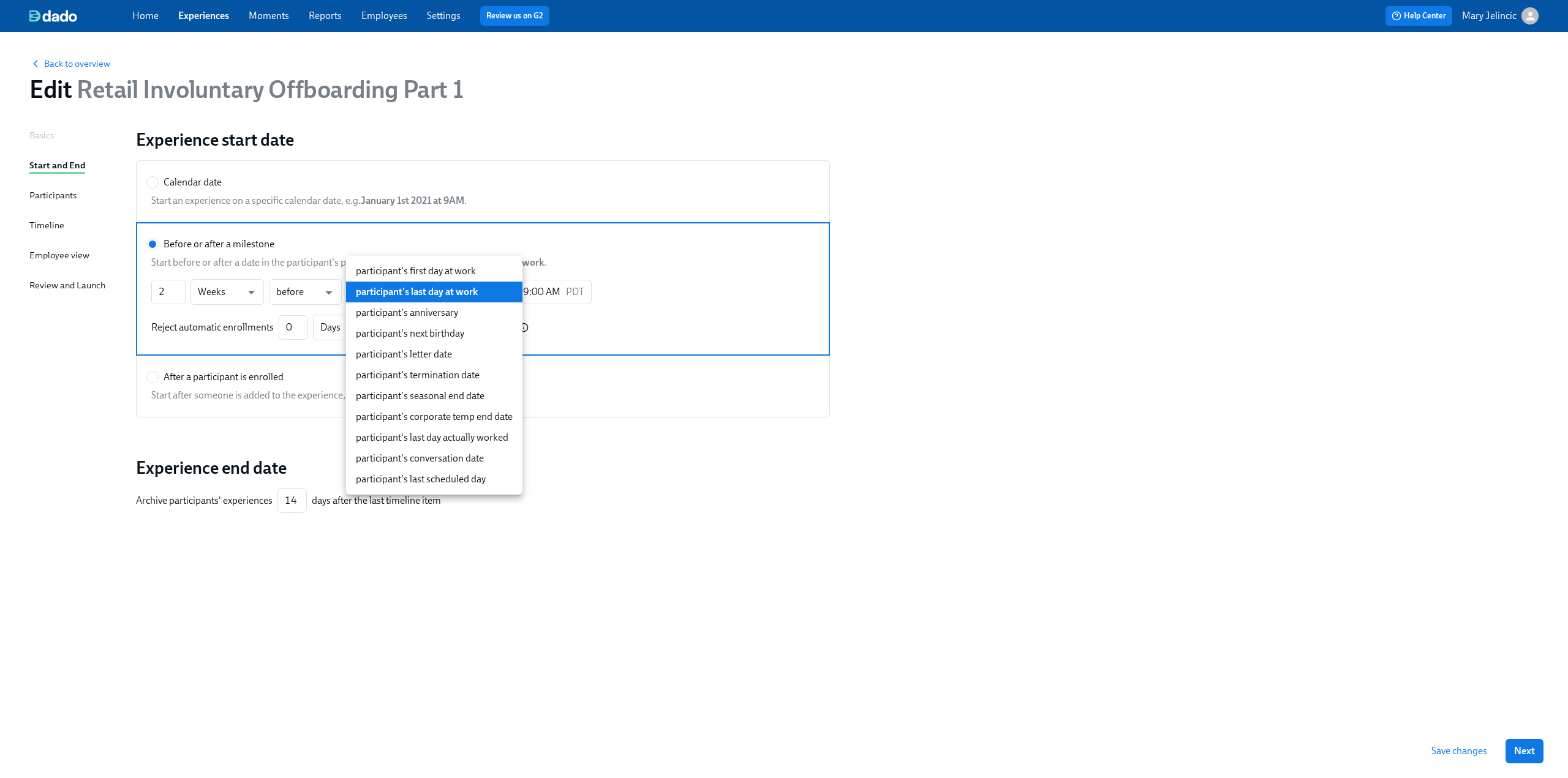 click on "participant's last scheduled day" at bounding box center [434, 479] 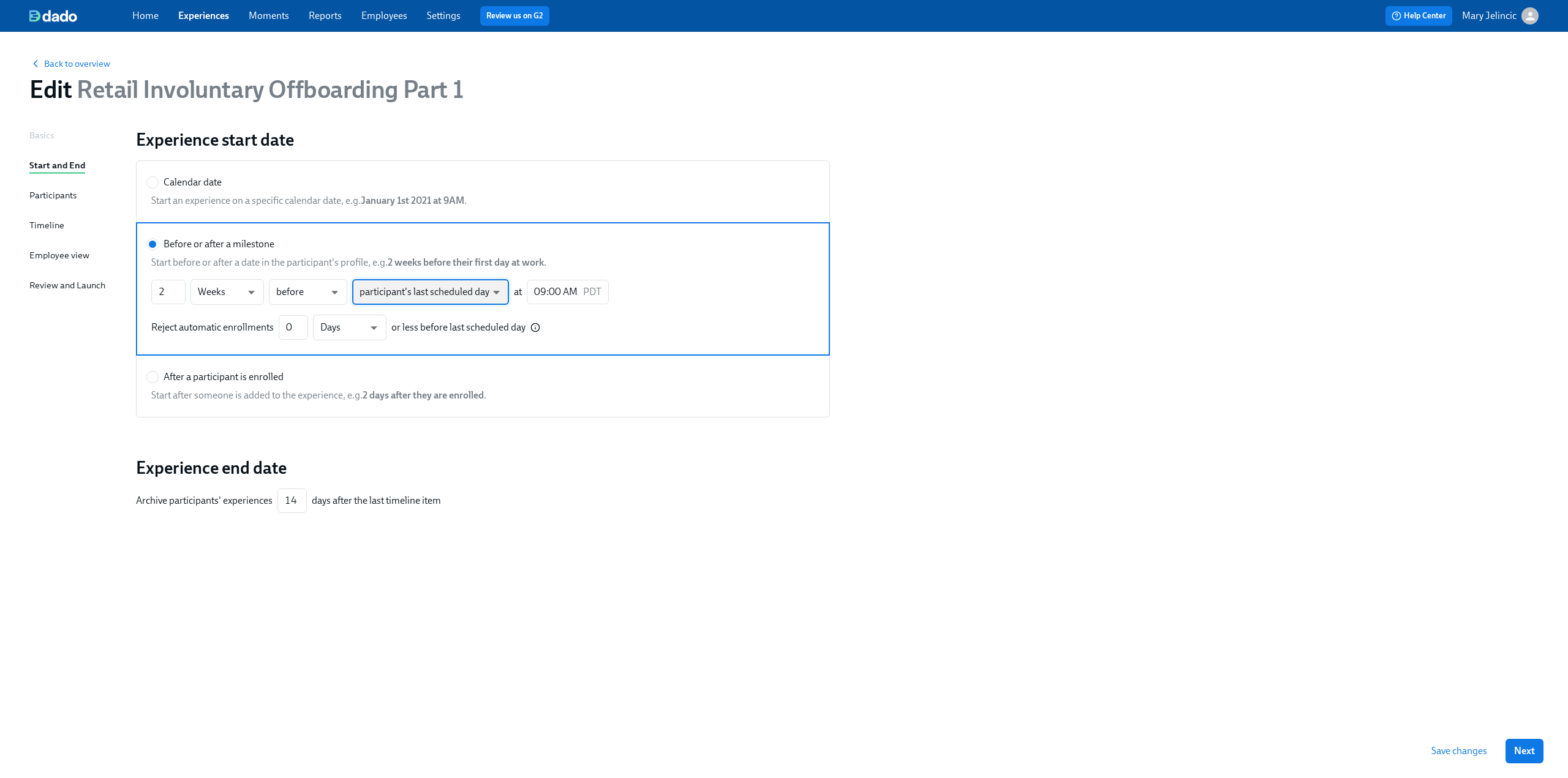 type on "customFields.lastScheduledDay" 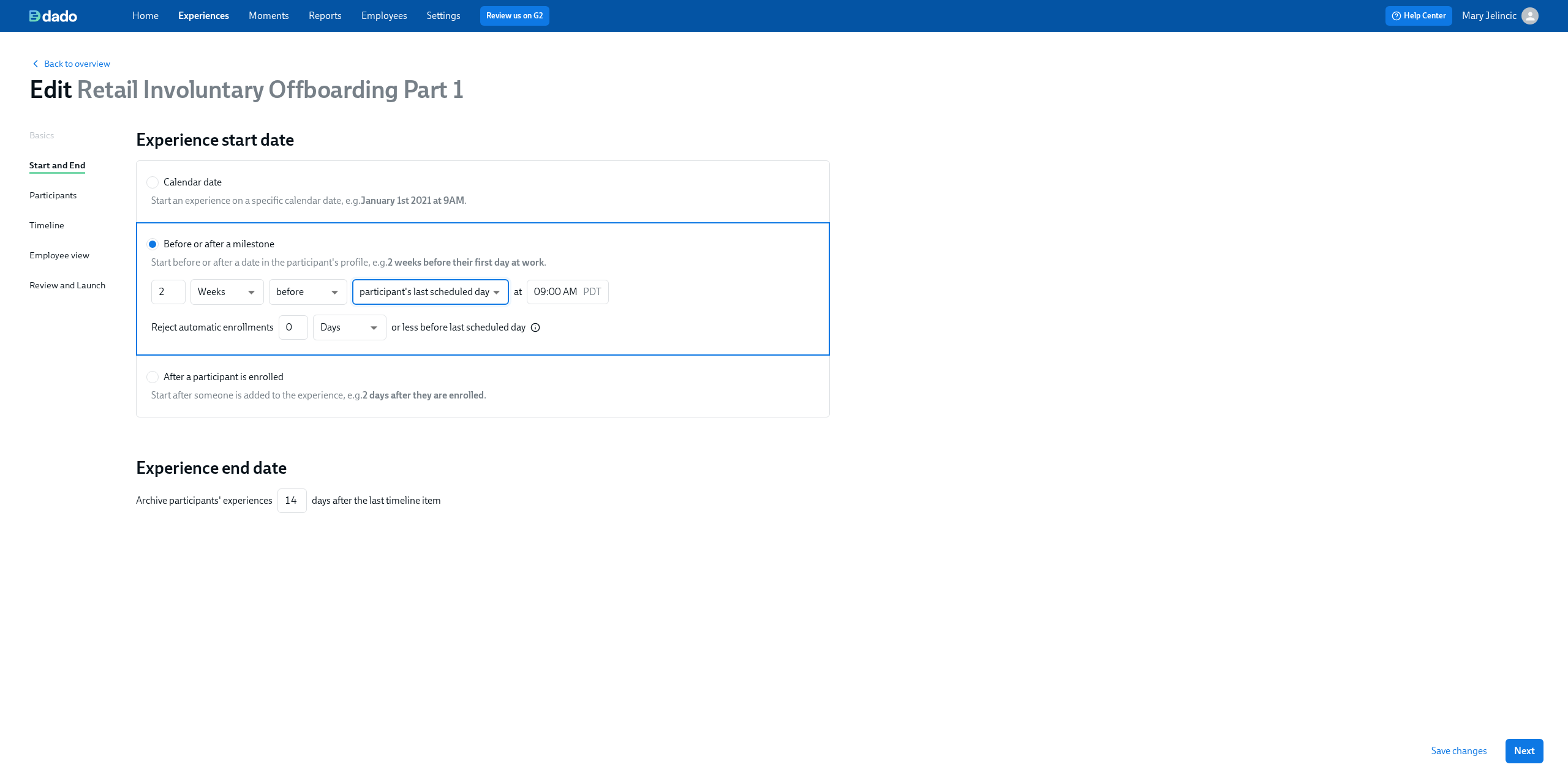 click on "Timeline" at bounding box center [47, 225] 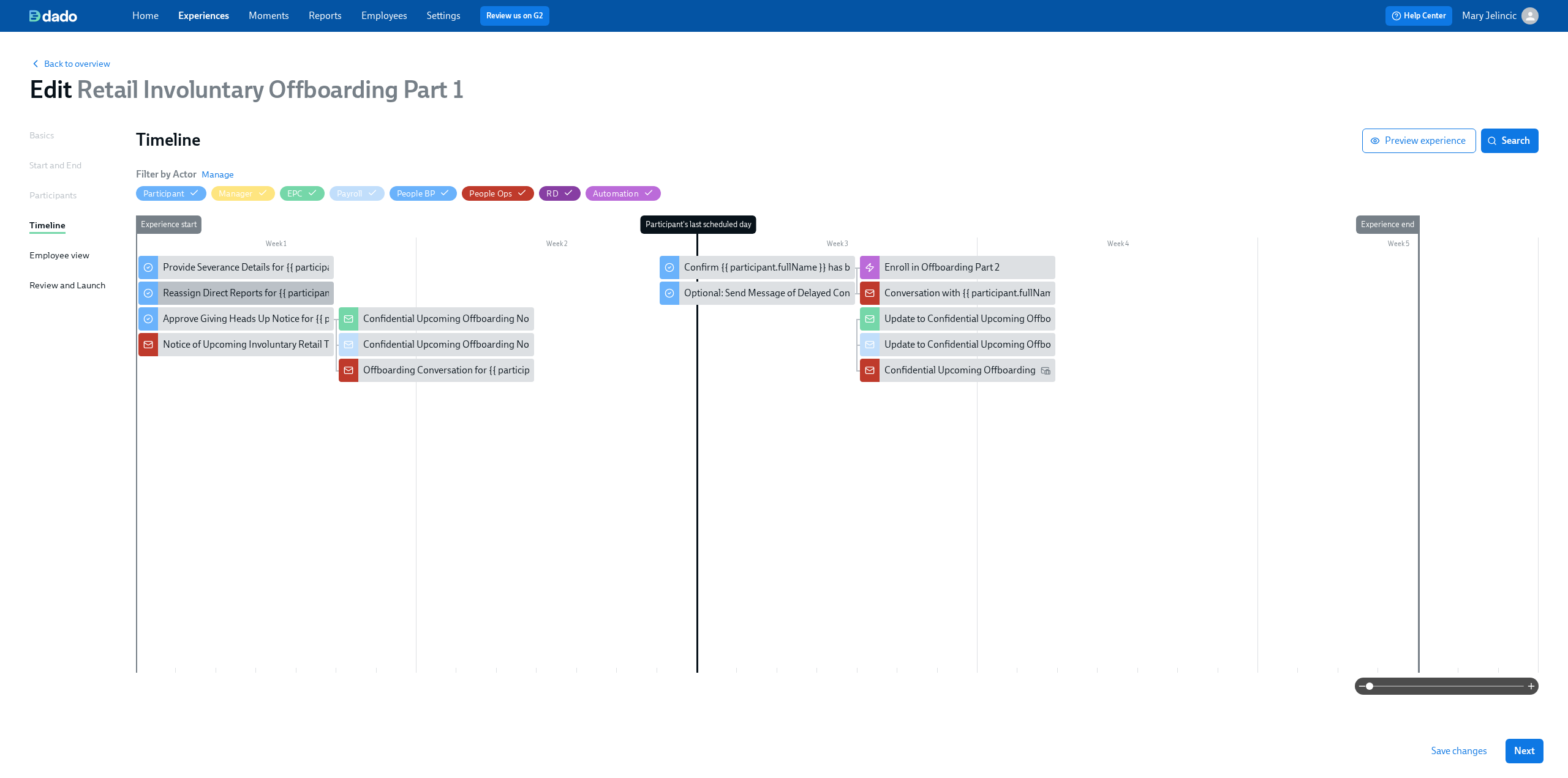 click on "Reassign Direct Reports for {{ participant.workLocation }}" at bounding box center (282, 293) 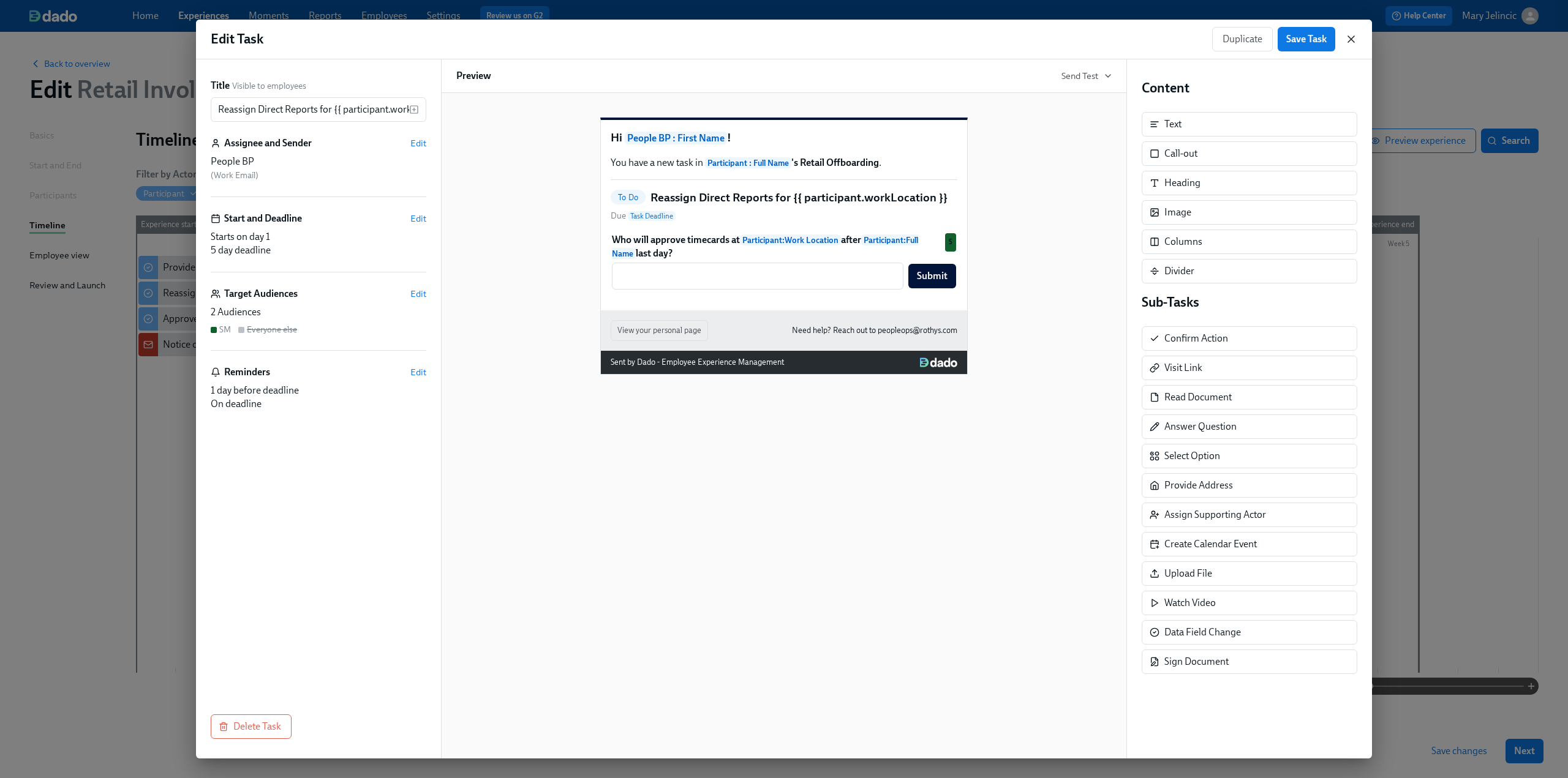 click 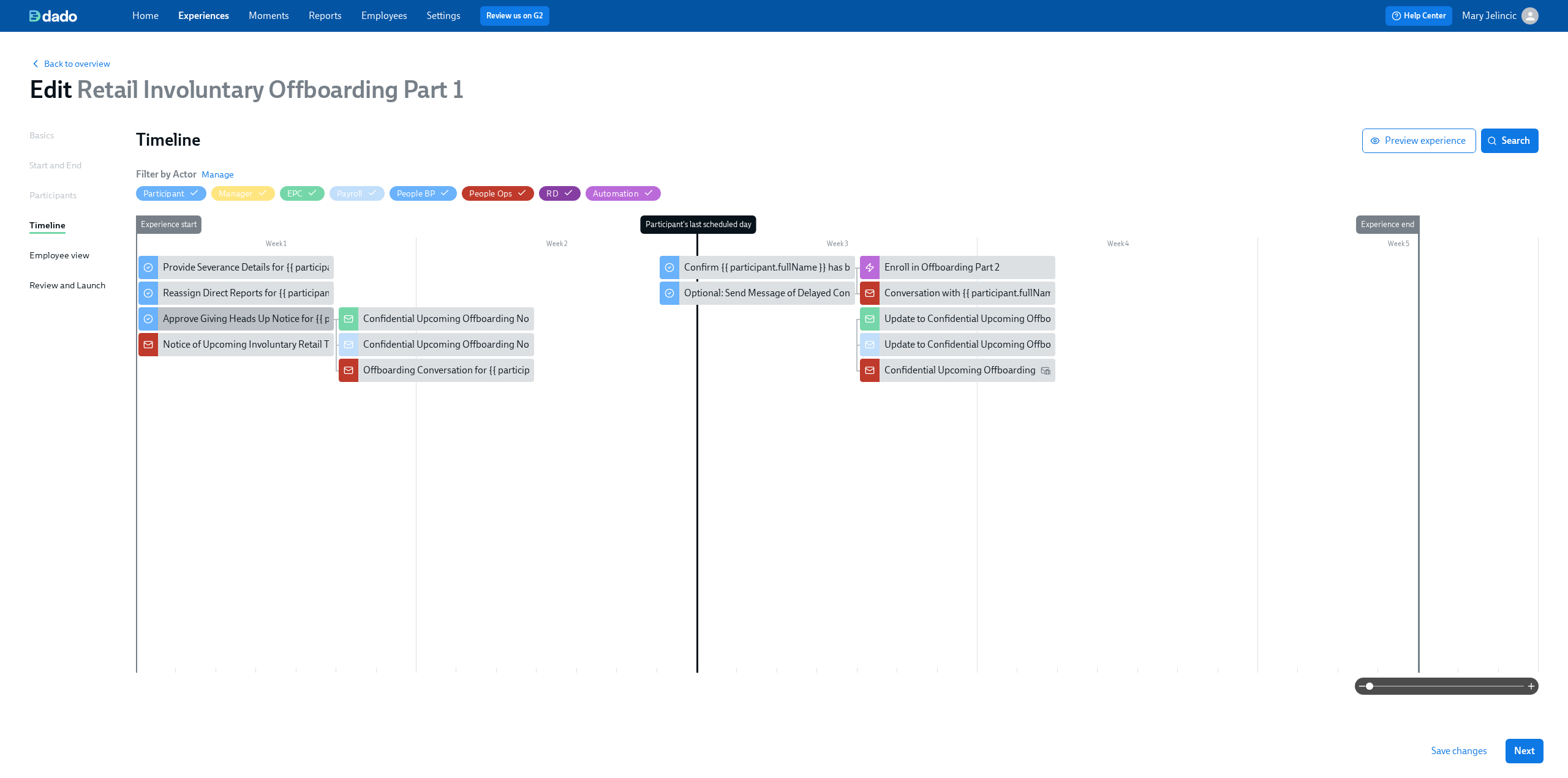 click on "Approve Giving Heads Up Notice for {{ participant.fullName }}'s offboarding" at bounding box center [321, 319] 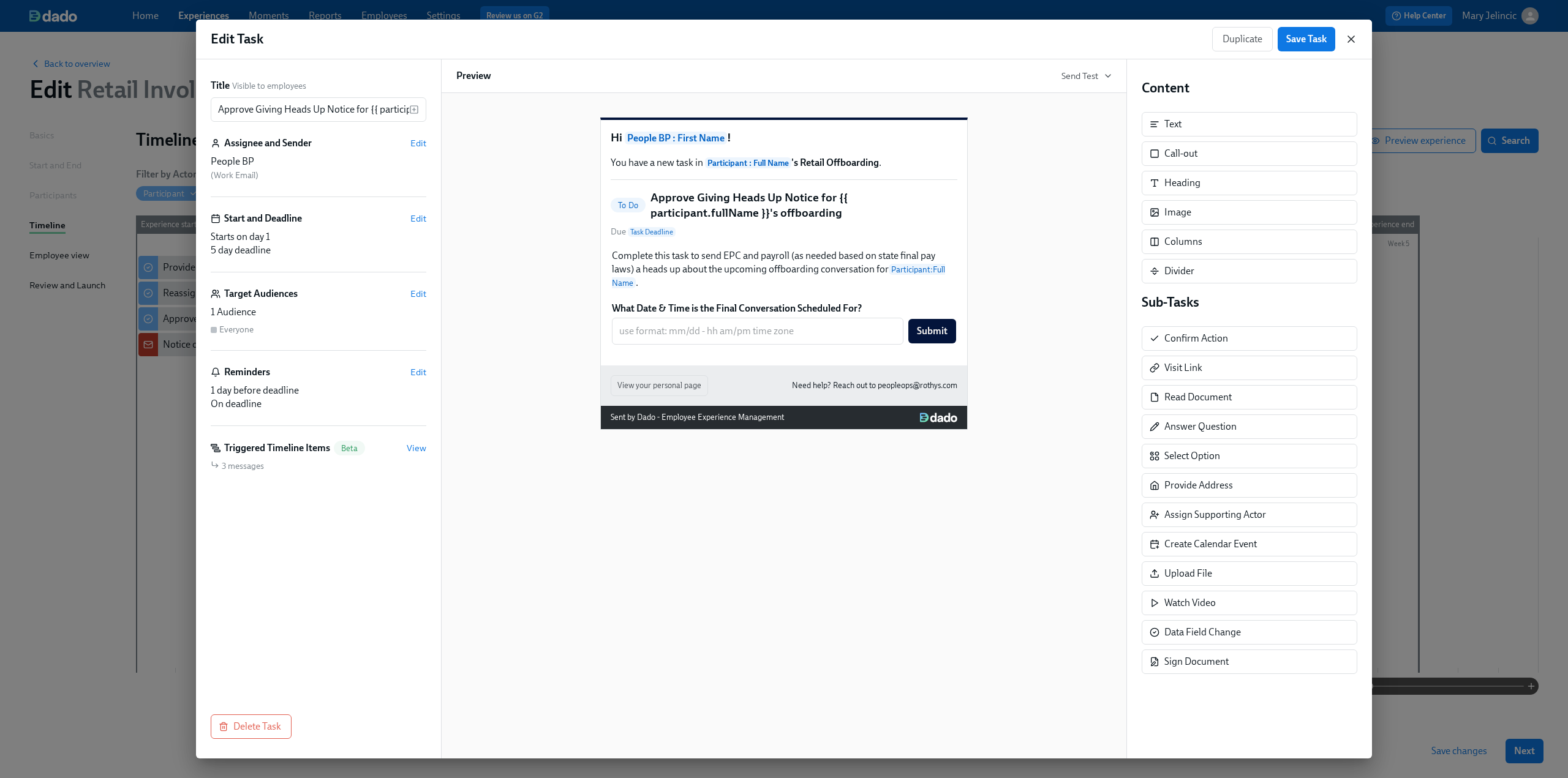 click 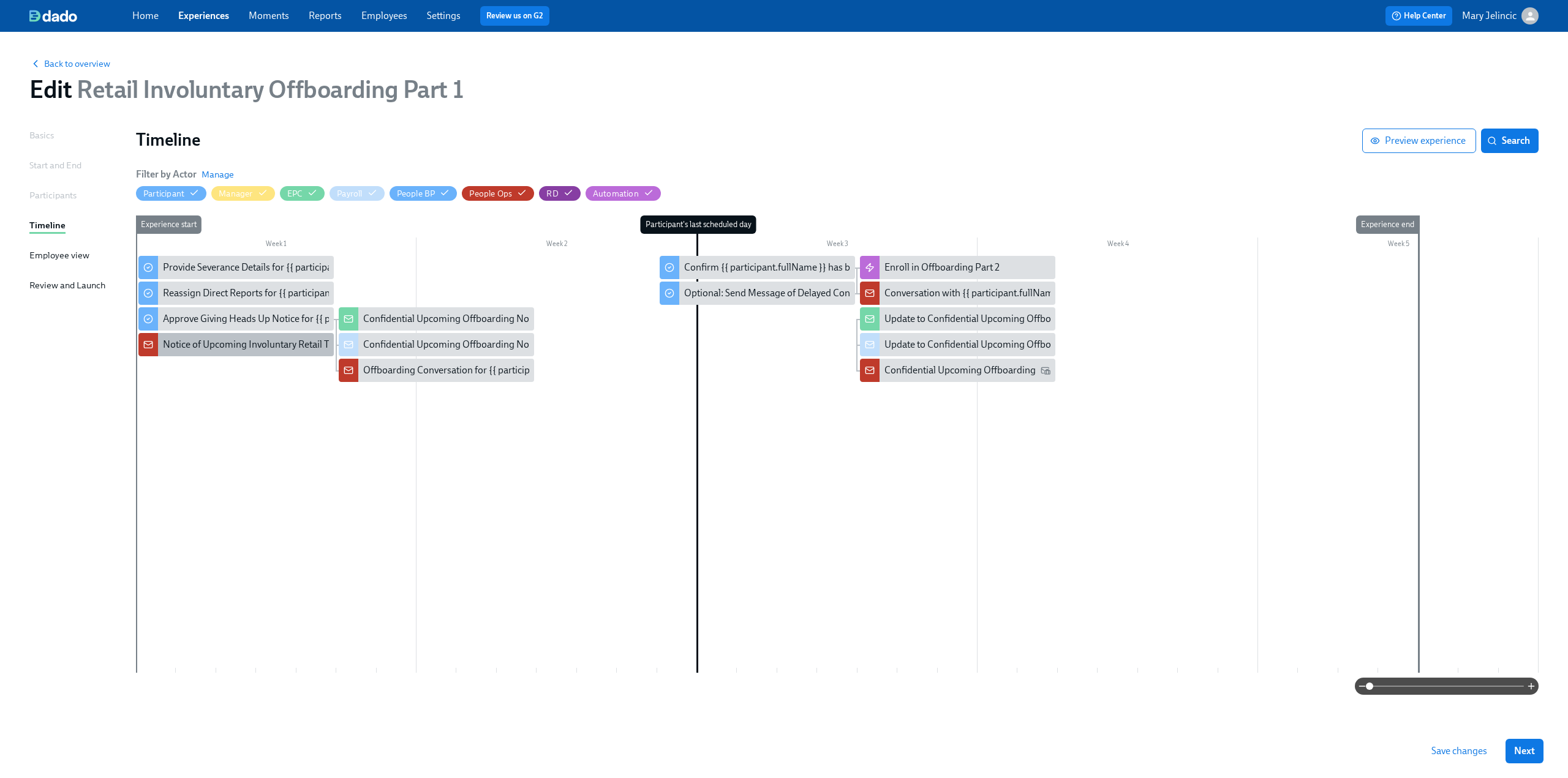 click on "Notice of Upcoming Involuntary  Retail Termination -  {{ participant.fullName }} at {{ participant.workLocation }} ({{ participant.actualTerminationDate | MM-DD-YYYY }})" at bounding box center [510, 345] 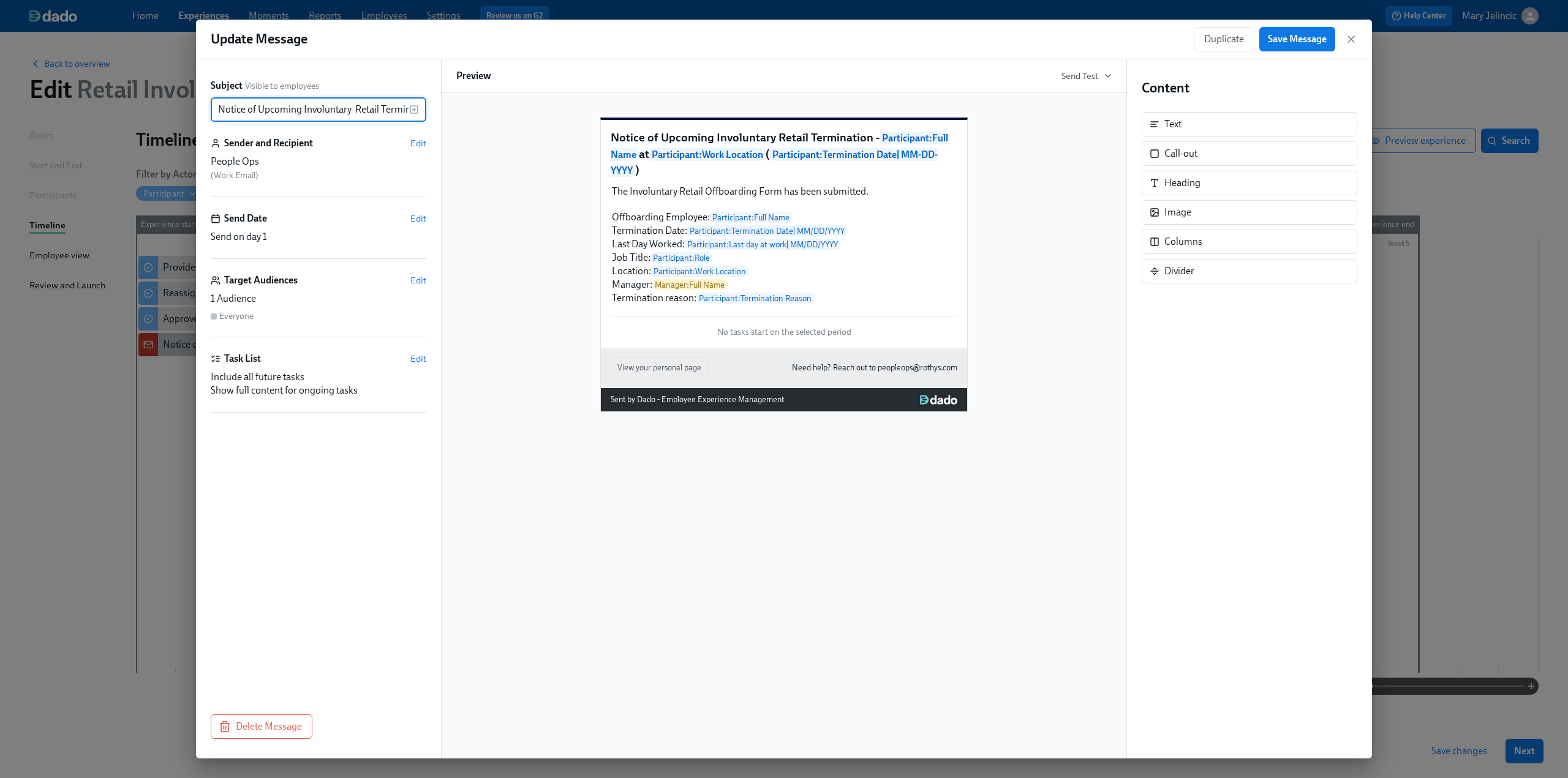 scroll, scrollTop: 0, scrollLeft: 508, axis: horizontal 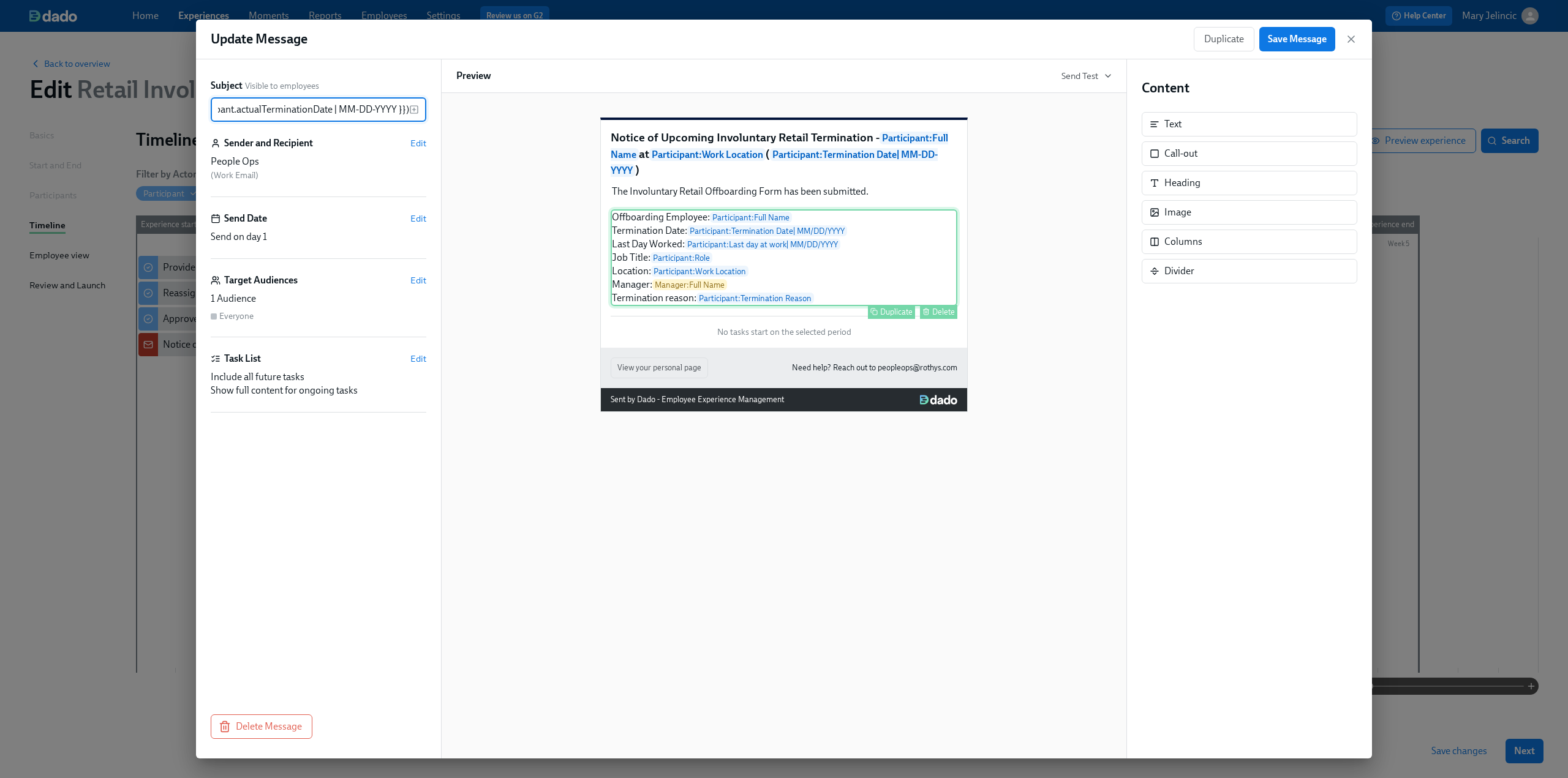 click on "Offboarding Employee:  Participant :  Full Name
Termination Date:  Participant :  Termination Date  | MM/DD/YYYY
Last Day Worked:  Participant :  Last day at work  | MM/DD/YYYY
Job Title:  Participant :  Role
Location:  Participant :  Work Location
Manager:  Manager :  Full Name
Termination reason:  Participant :  Termination Reason   Duplicate   Delete" at bounding box center [784, 258] 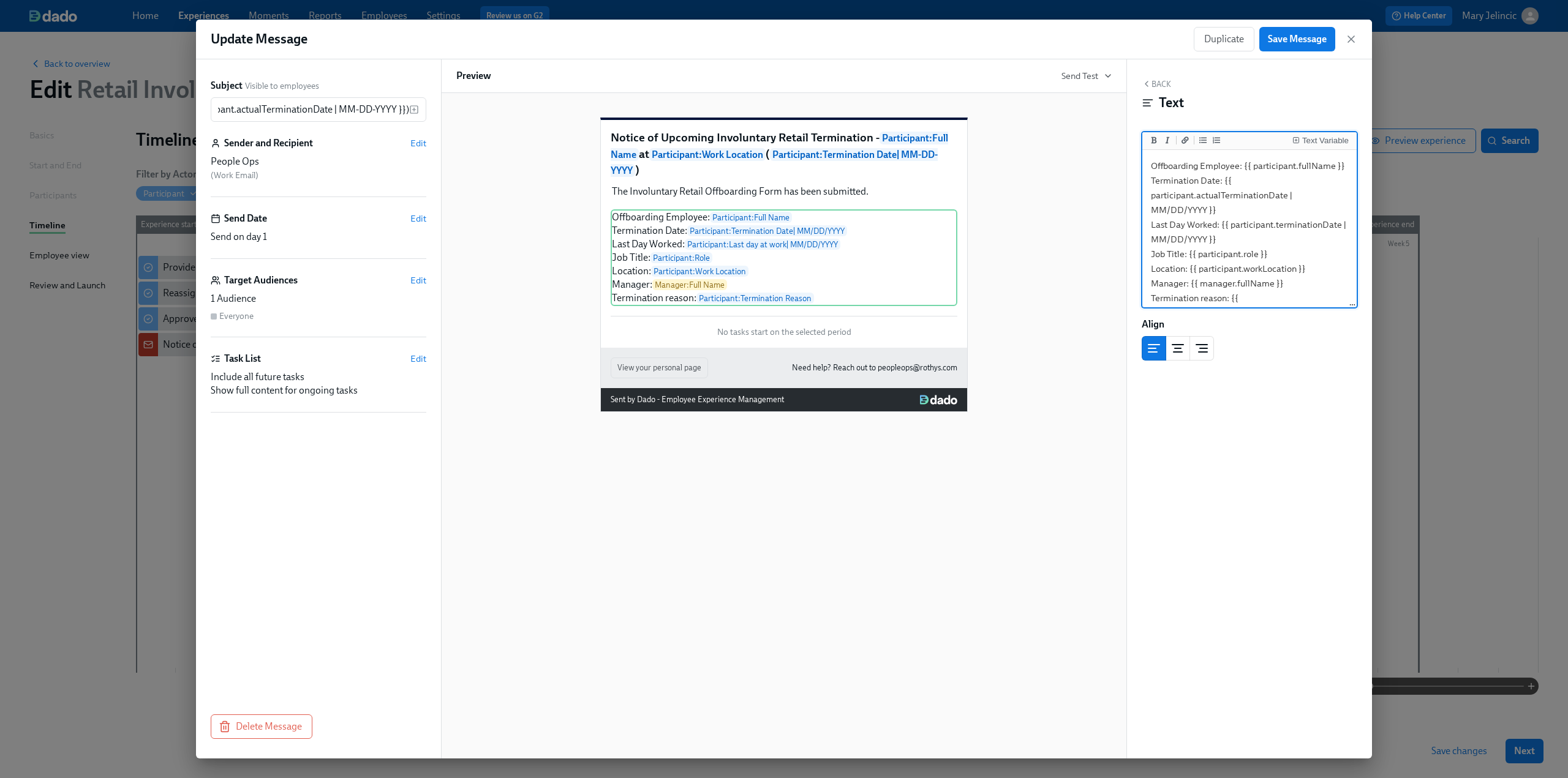 scroll, scrollTop: 0, scrollLeft: 0, axis: both 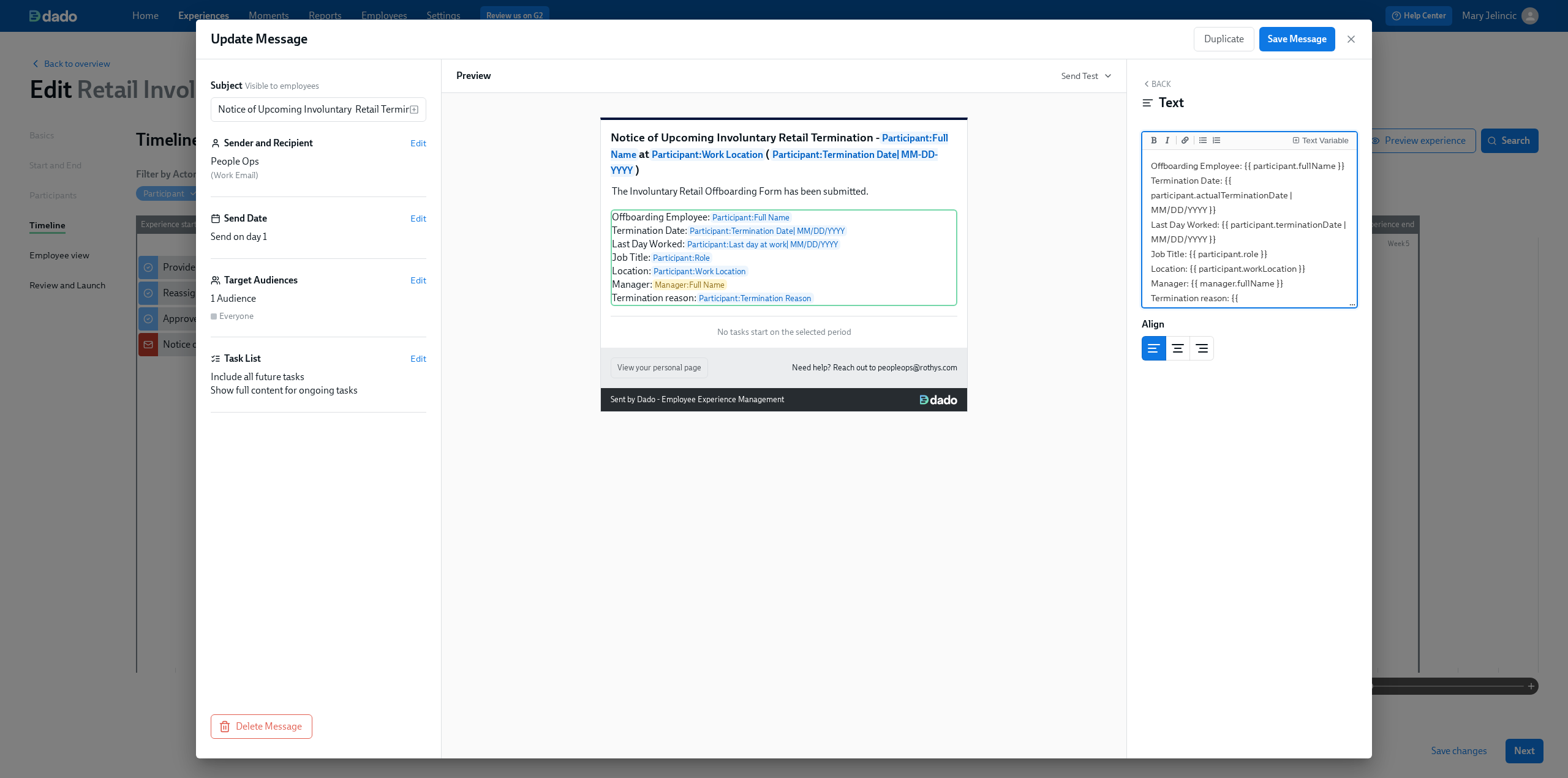 drag, startPoint x: 1334, startPoint y: 254, endPoint x: 1220, endPoint y: 245, distance: 114.35471 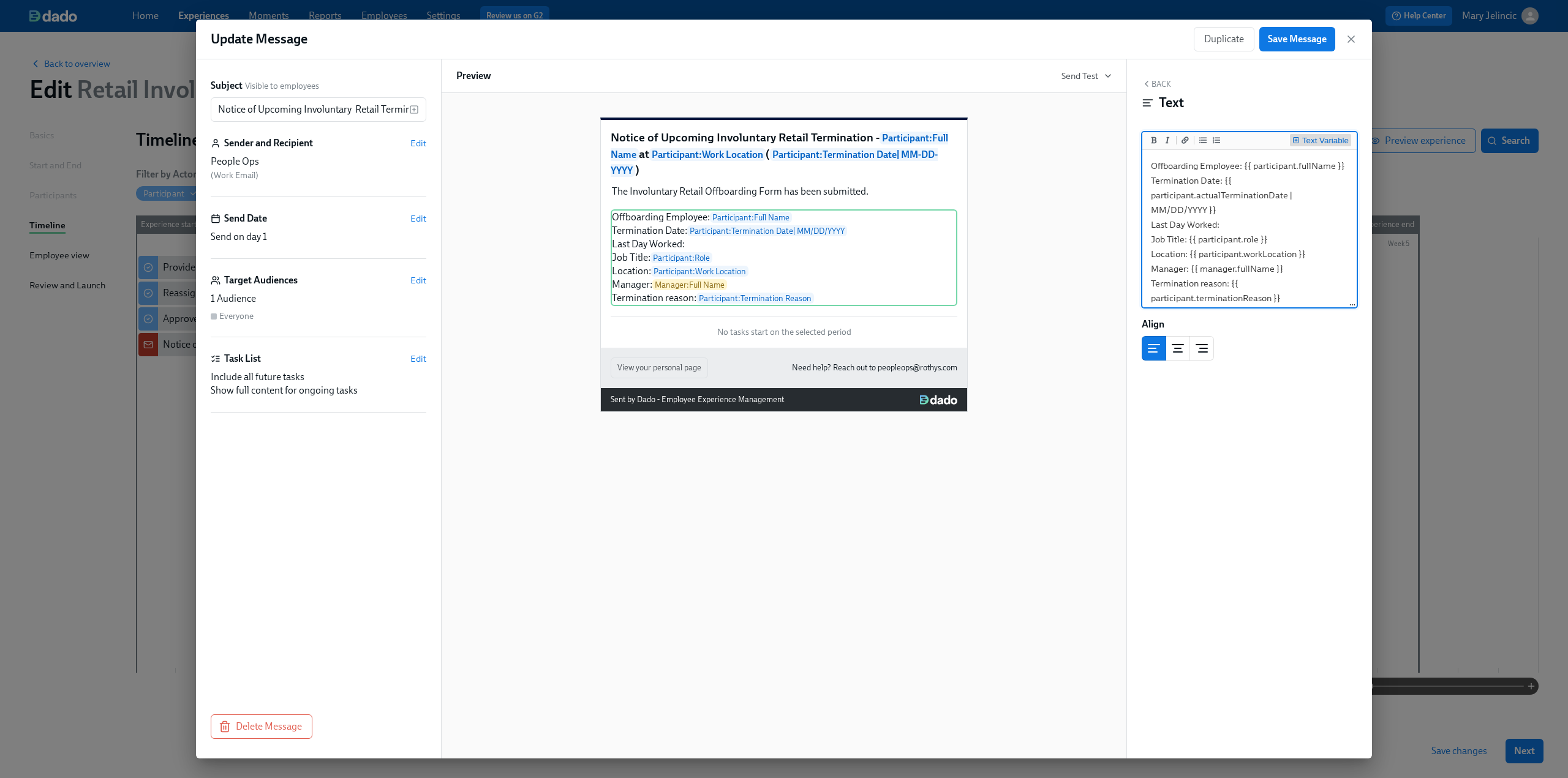 type on "Offboarding Employee: {{ participant.fullName }}
Termination Date: {{ participant.actualTerminationDate | MM/DD/YYYY }}
Last Day Worked:
Job Title: {{ participant.role }}
Location: {{ participant.workLocation }}
Manager: {{ manager.fullName }}
Termination reason: {{ participant.terminationReason }}" 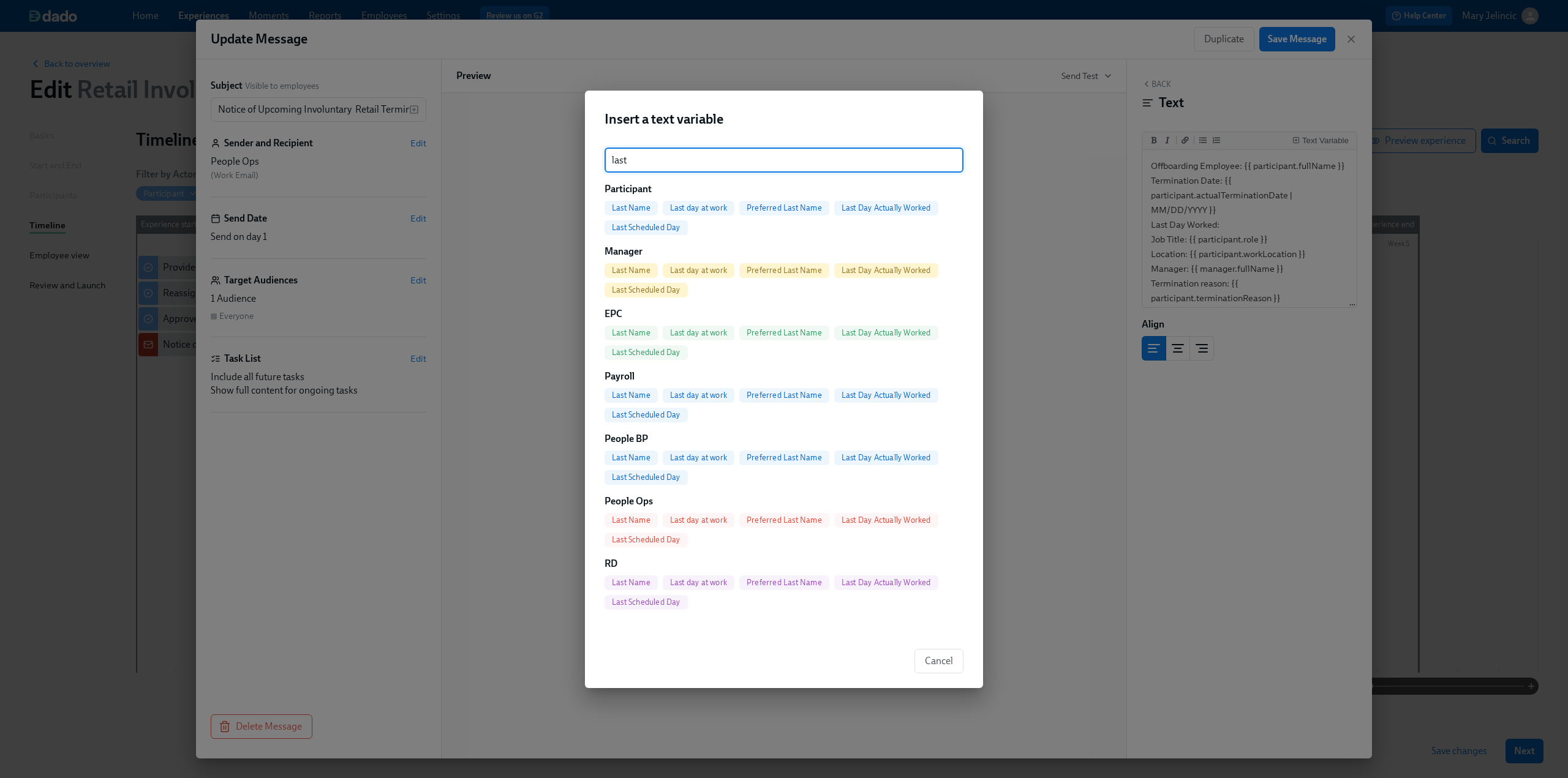 type on "last" 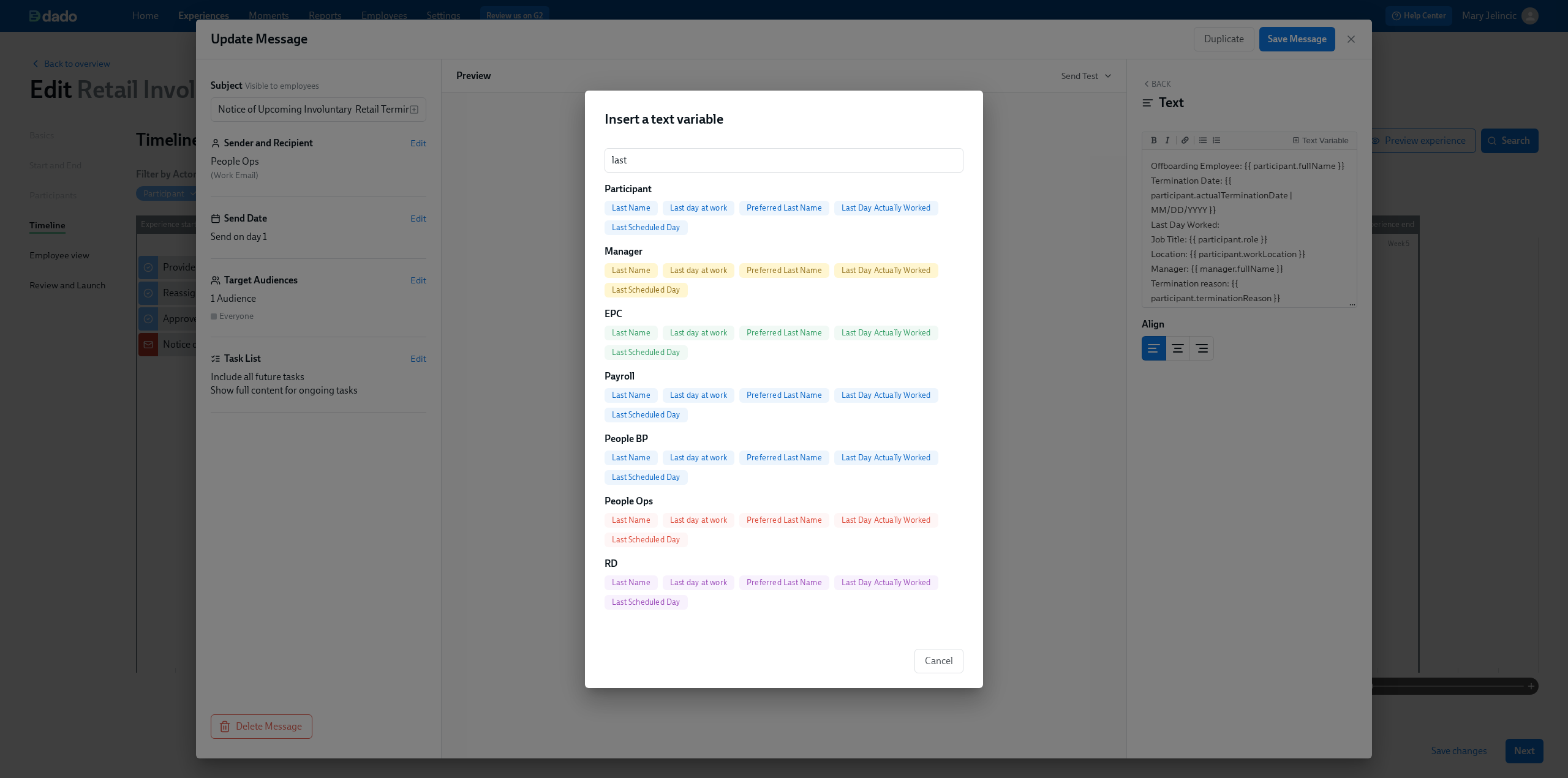 click on "Last Scheduled Day" at bounding box center (646, 228) 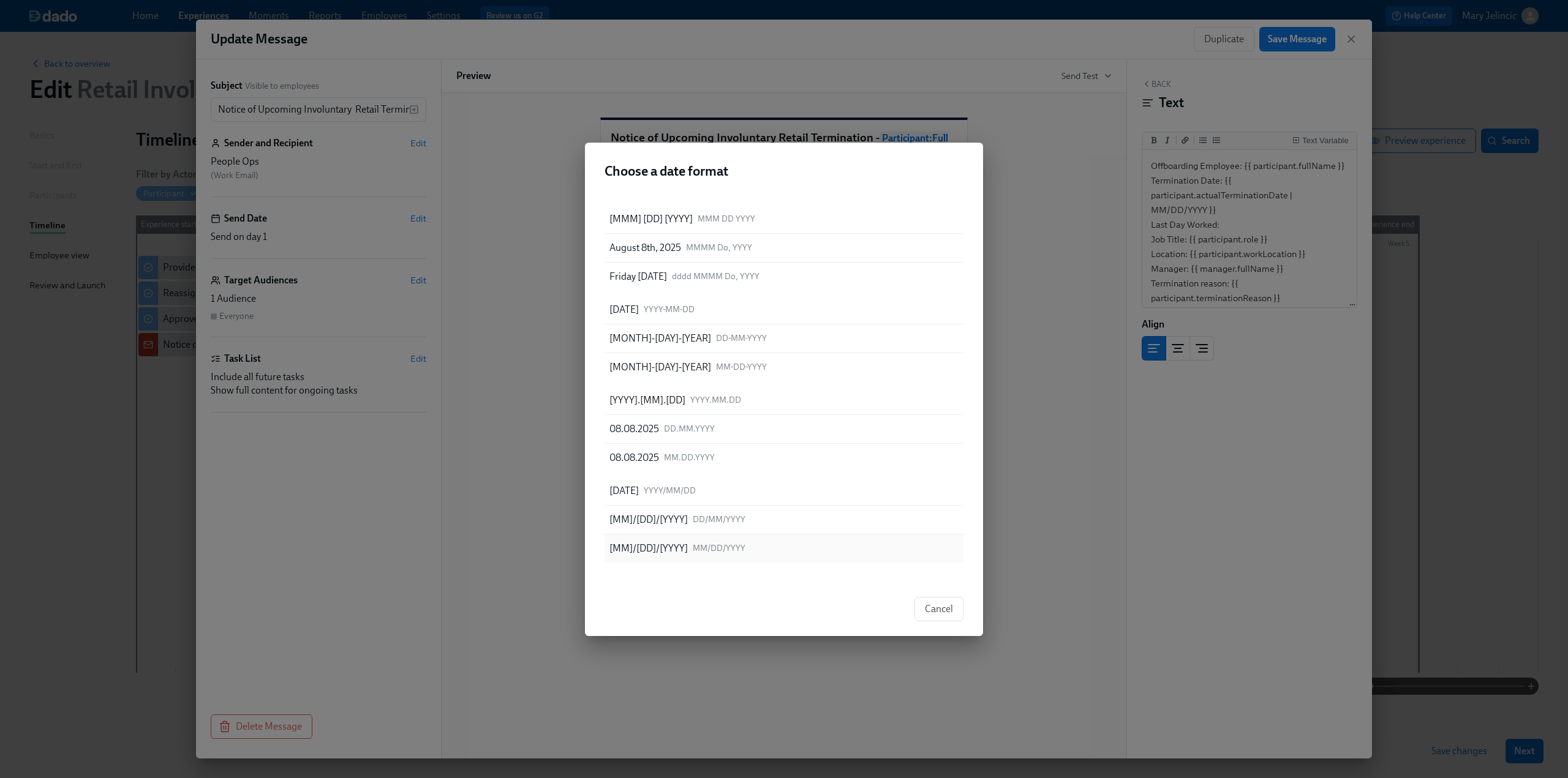 click on "[MONTH]/[DAY]/[YEAR] MM/DD/YYYY" at bounding box center [784, 548] 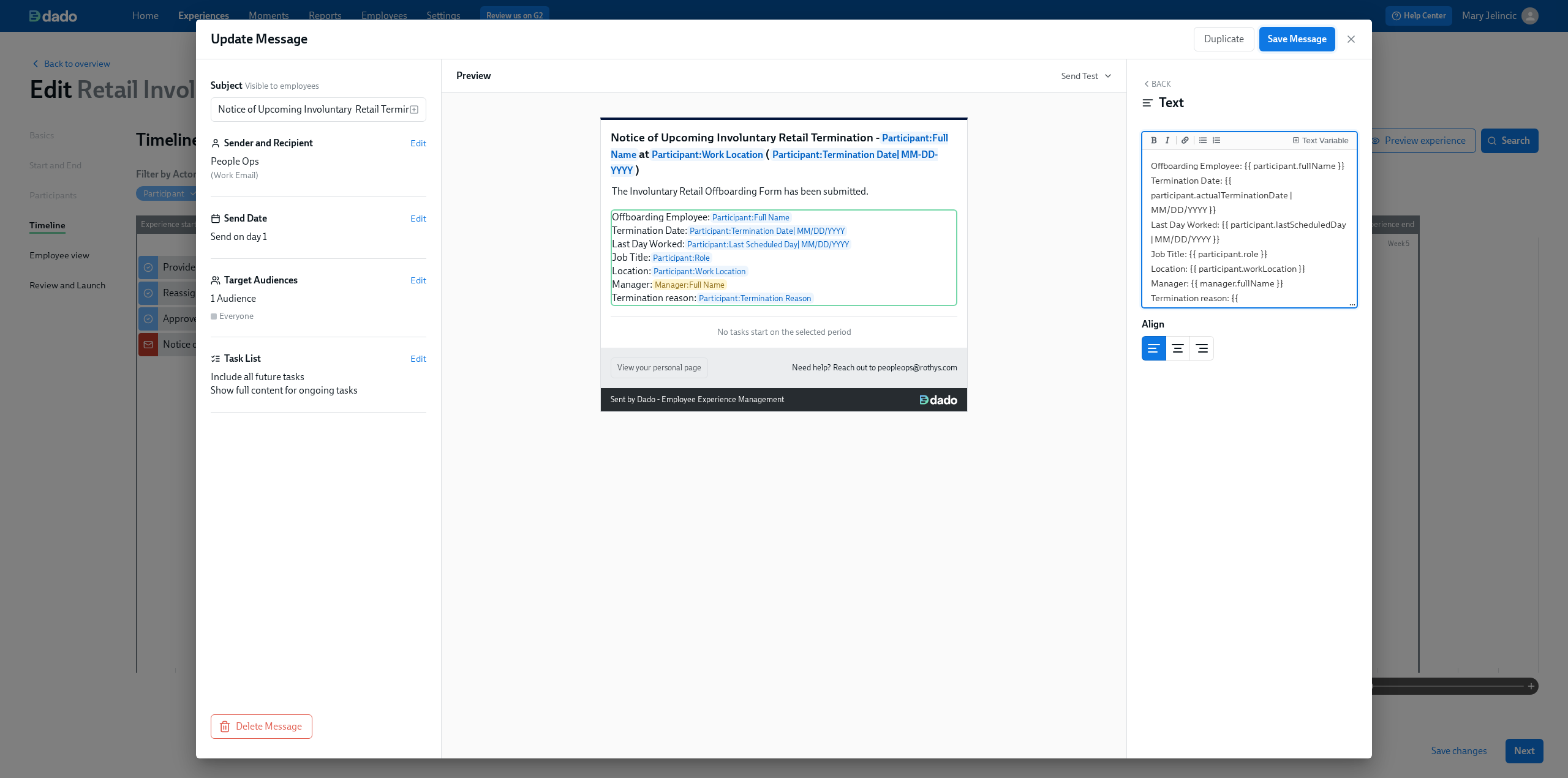 type on "Offboarding Employee: {{ participant.fullName }}
Termination Date: {{ participant.actualTerminationDate | MM/DD/YYYY }}
Last Day Worked: {{ participant.lastScheduledDay | MM/DD/YYYY }}
Job Title: {{ participant.role }}
Location: {{ participant.workLocation }}
Manager: {{ manager.fullName }}
Termination reason: {{ participant.terminationReason }}" 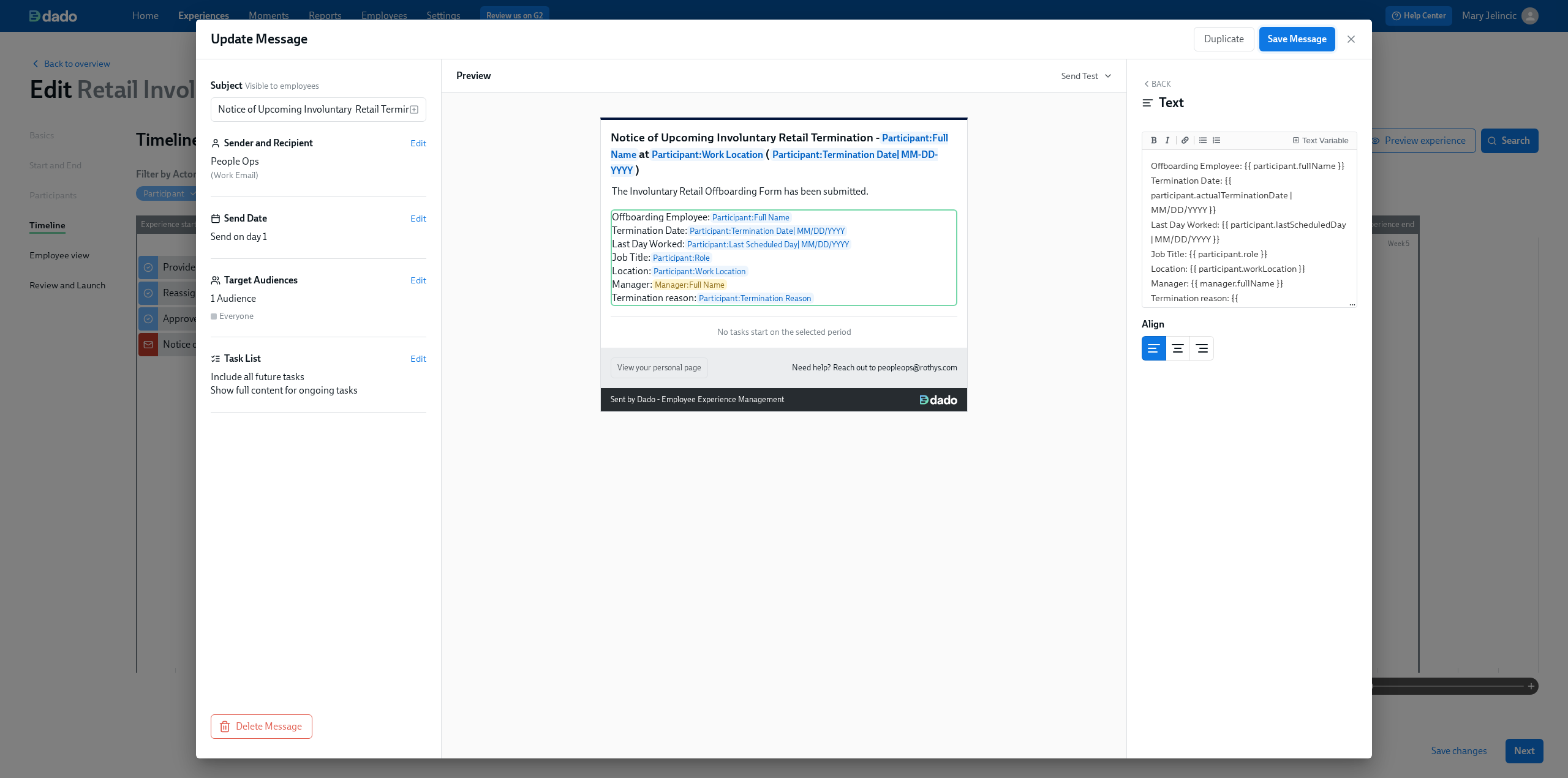 click on "Save Message" at bounding box center (1297, 39) 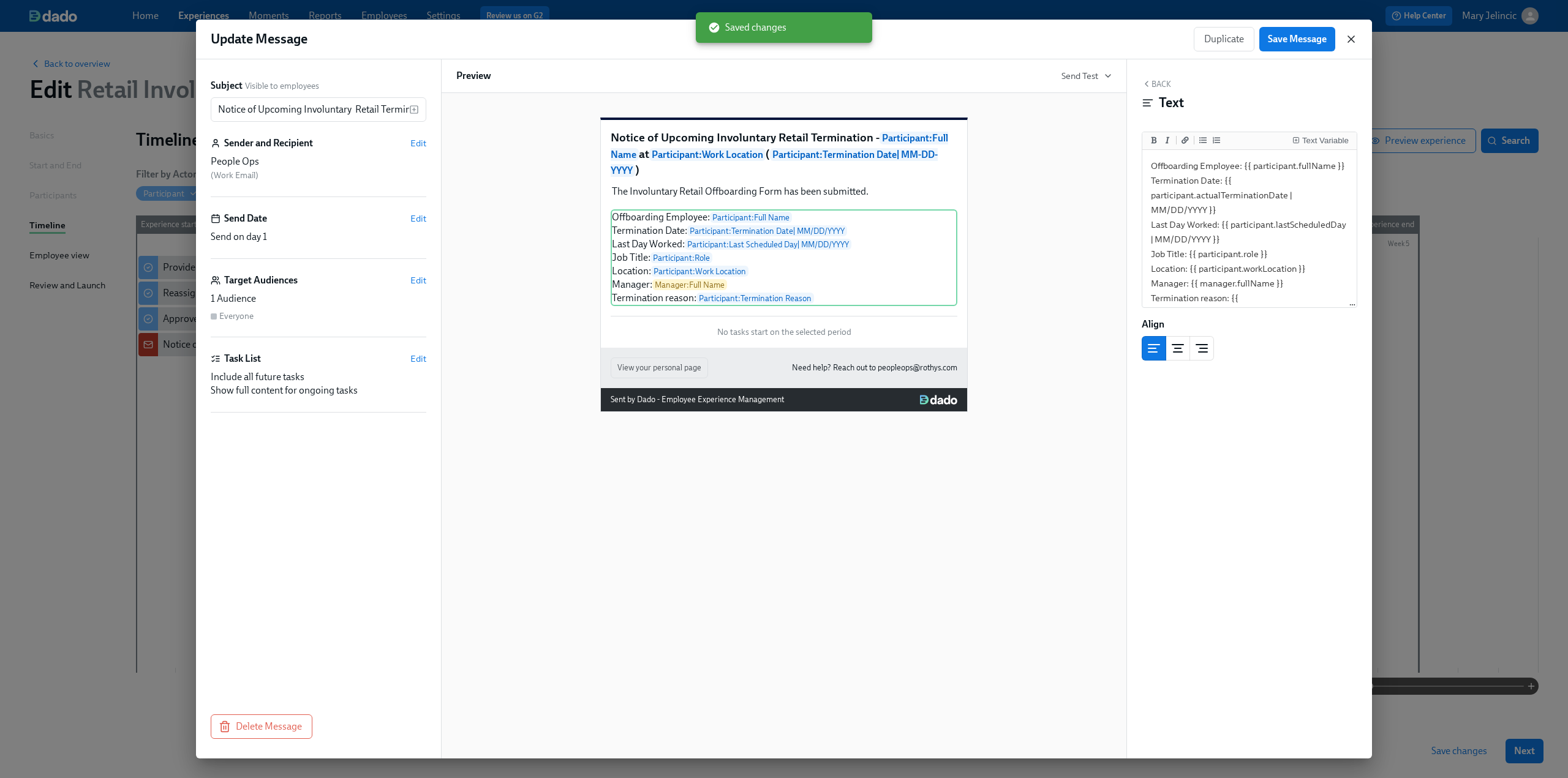 click 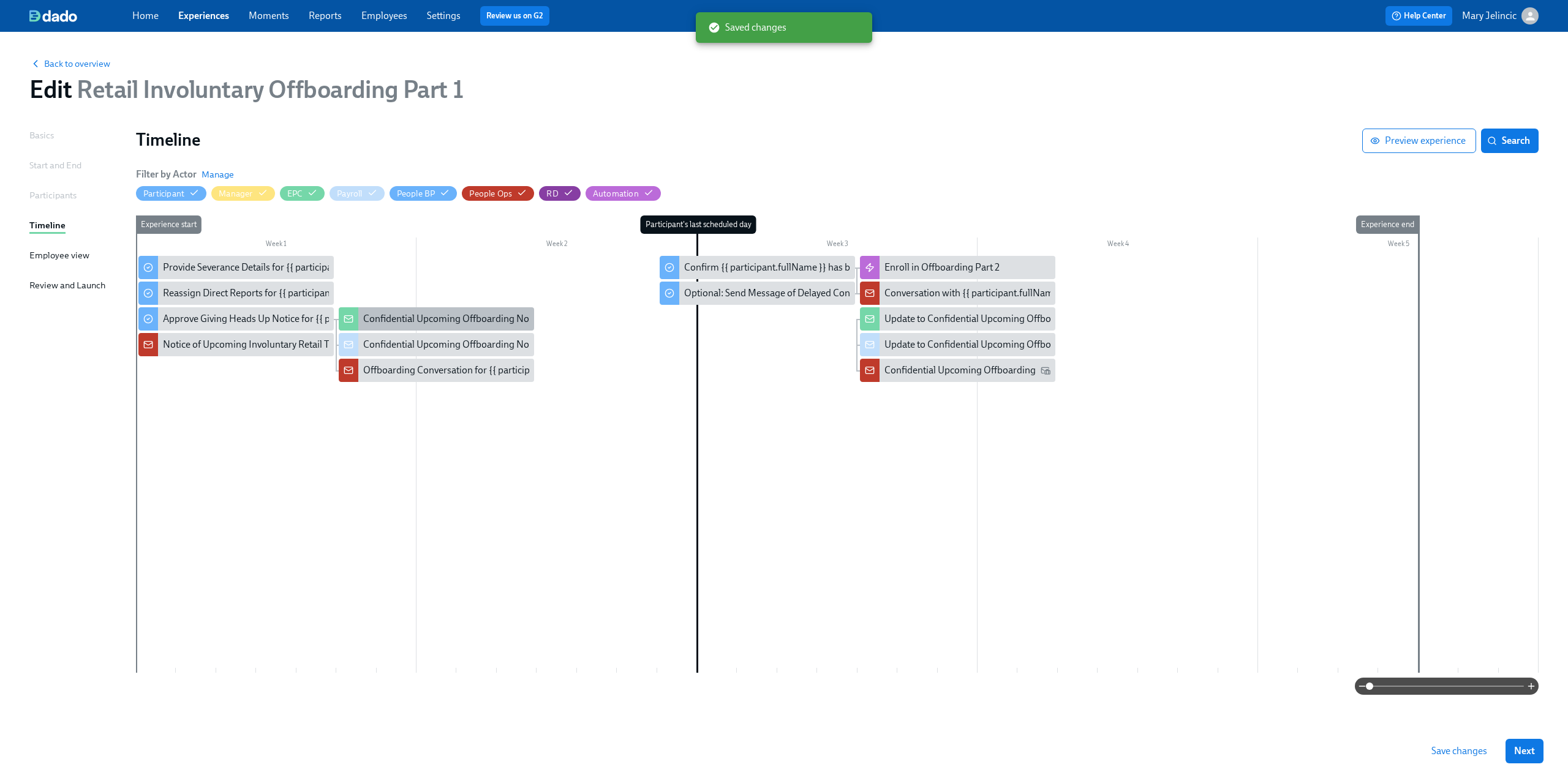 click on "Confidential Upcoming Offboarding Notice" at bounding box center (453, 319) 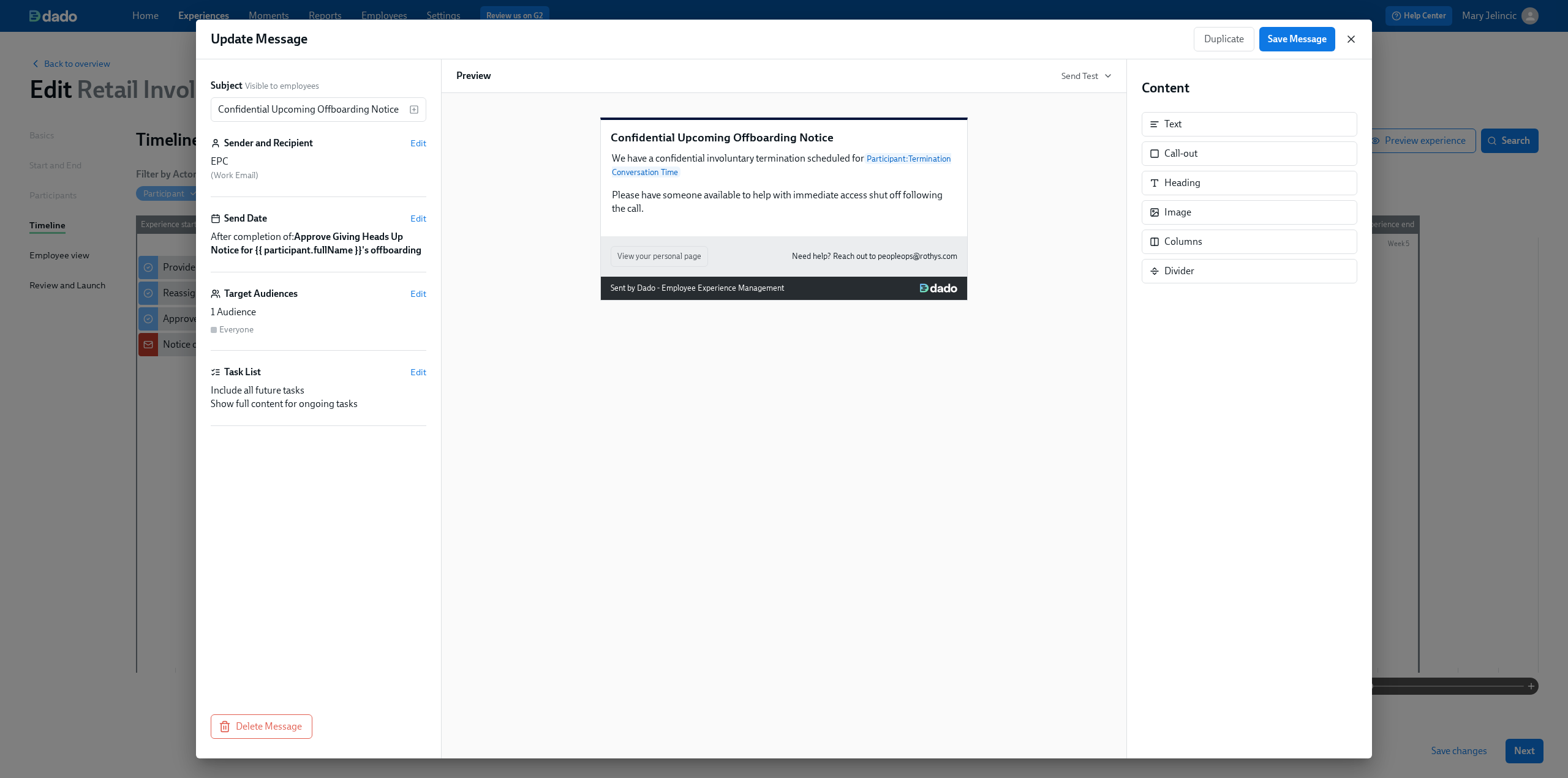 click 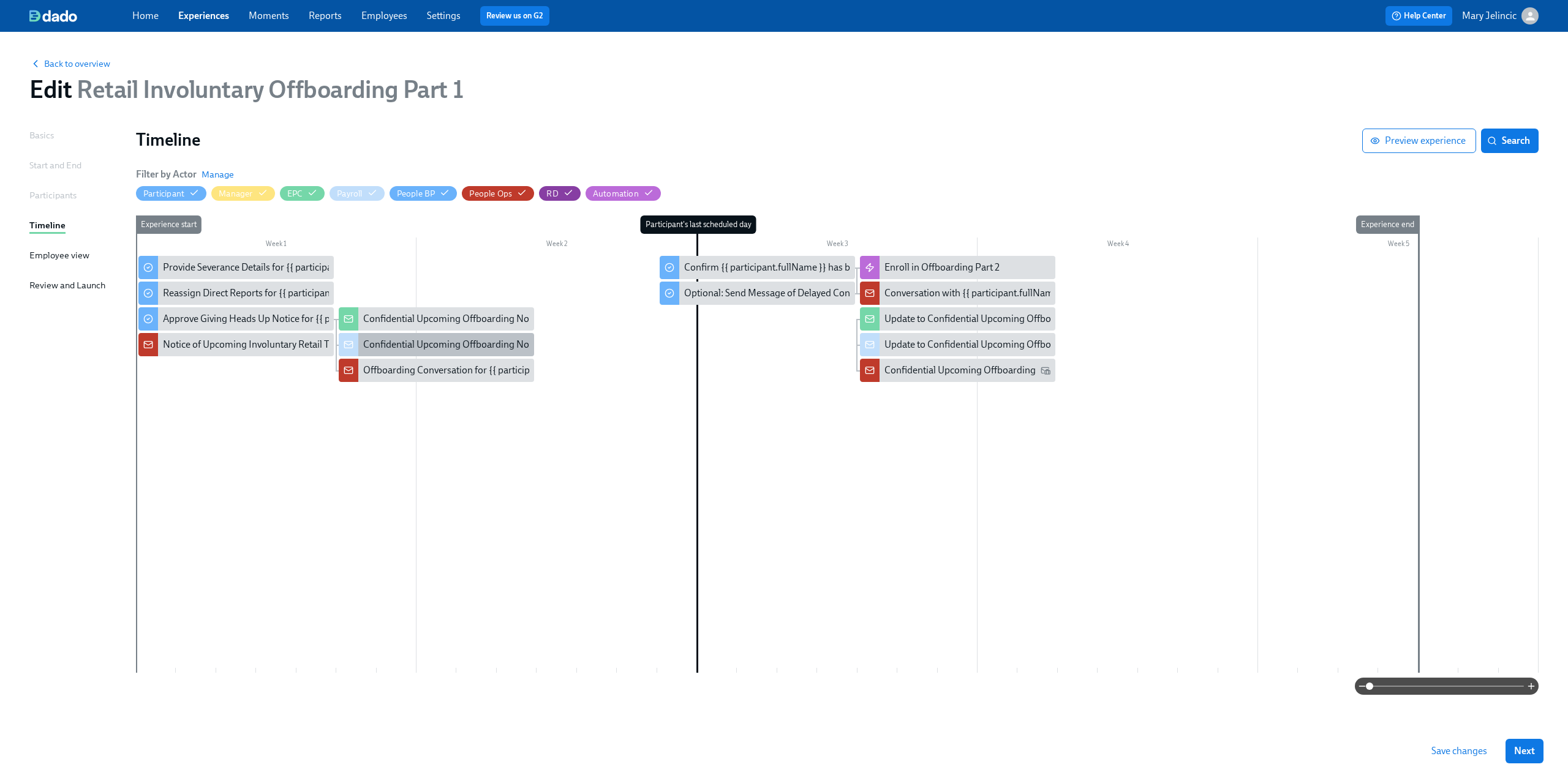 click on "Confidential Upcoming Offboarding Notice" at bounding box center (453, 345) 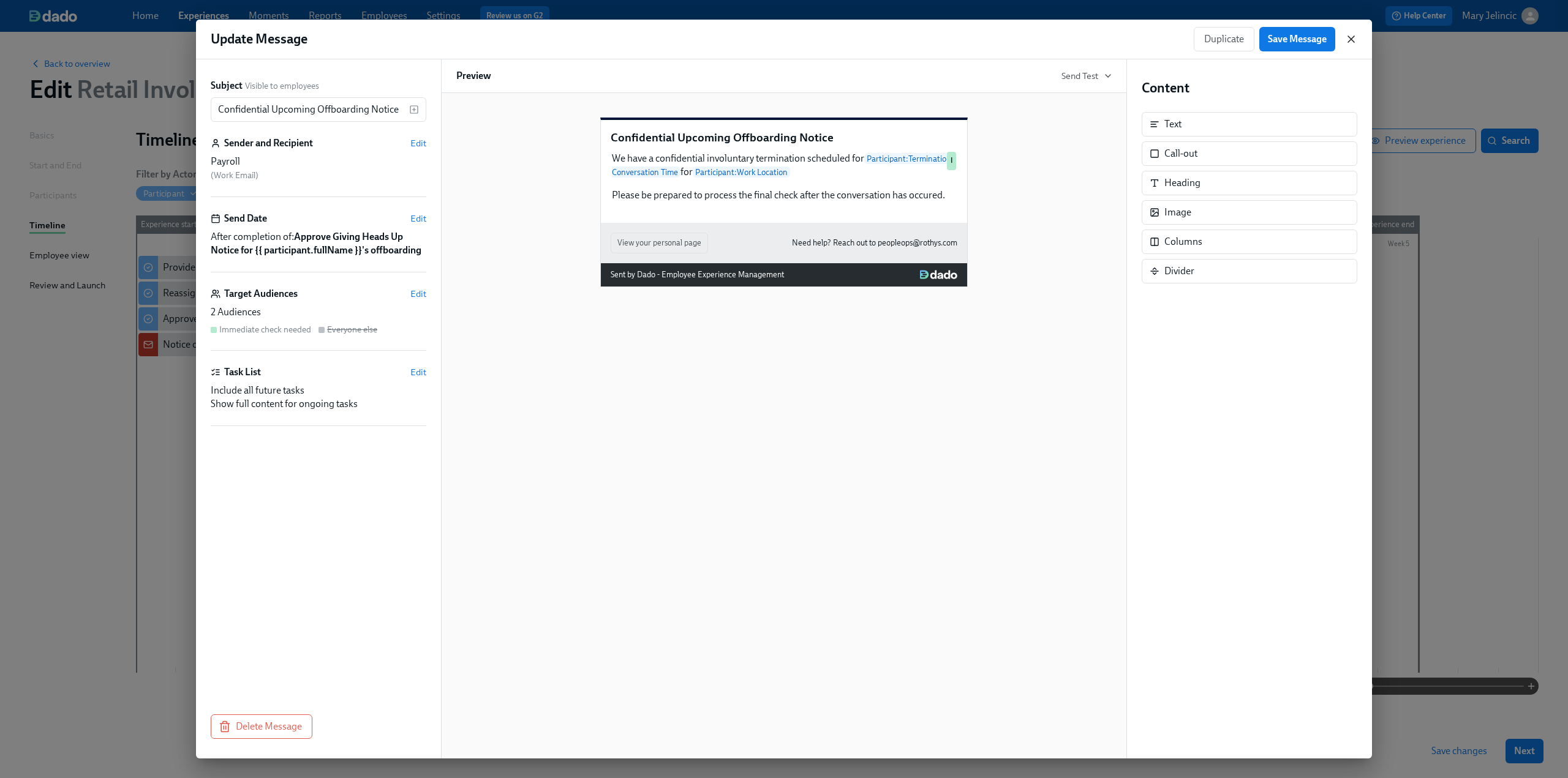 click 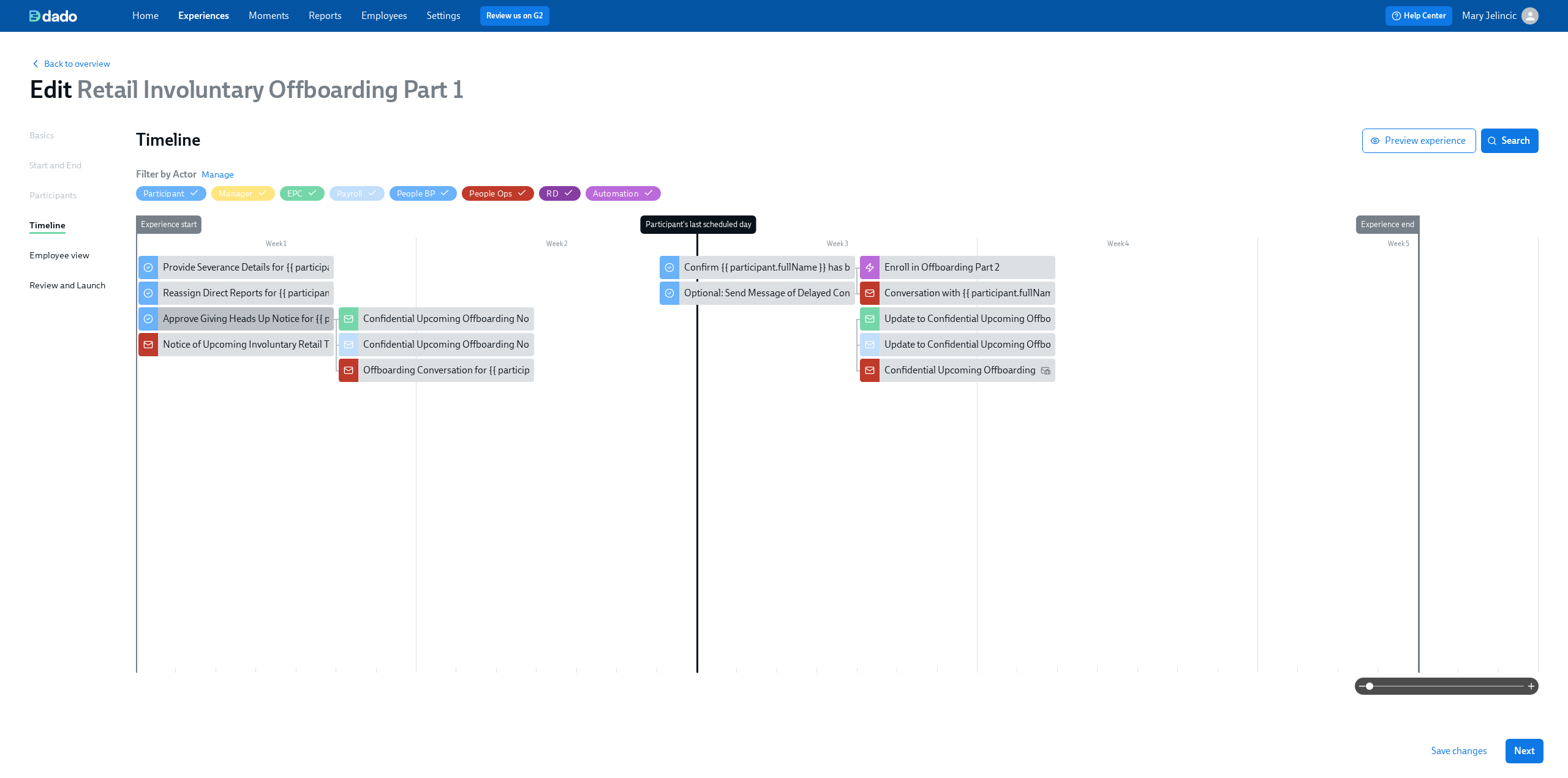click on "Approve Giving Heads Up Notice for {{ participant.fullName }}'s offboarding" at bounding box center (321, 319) 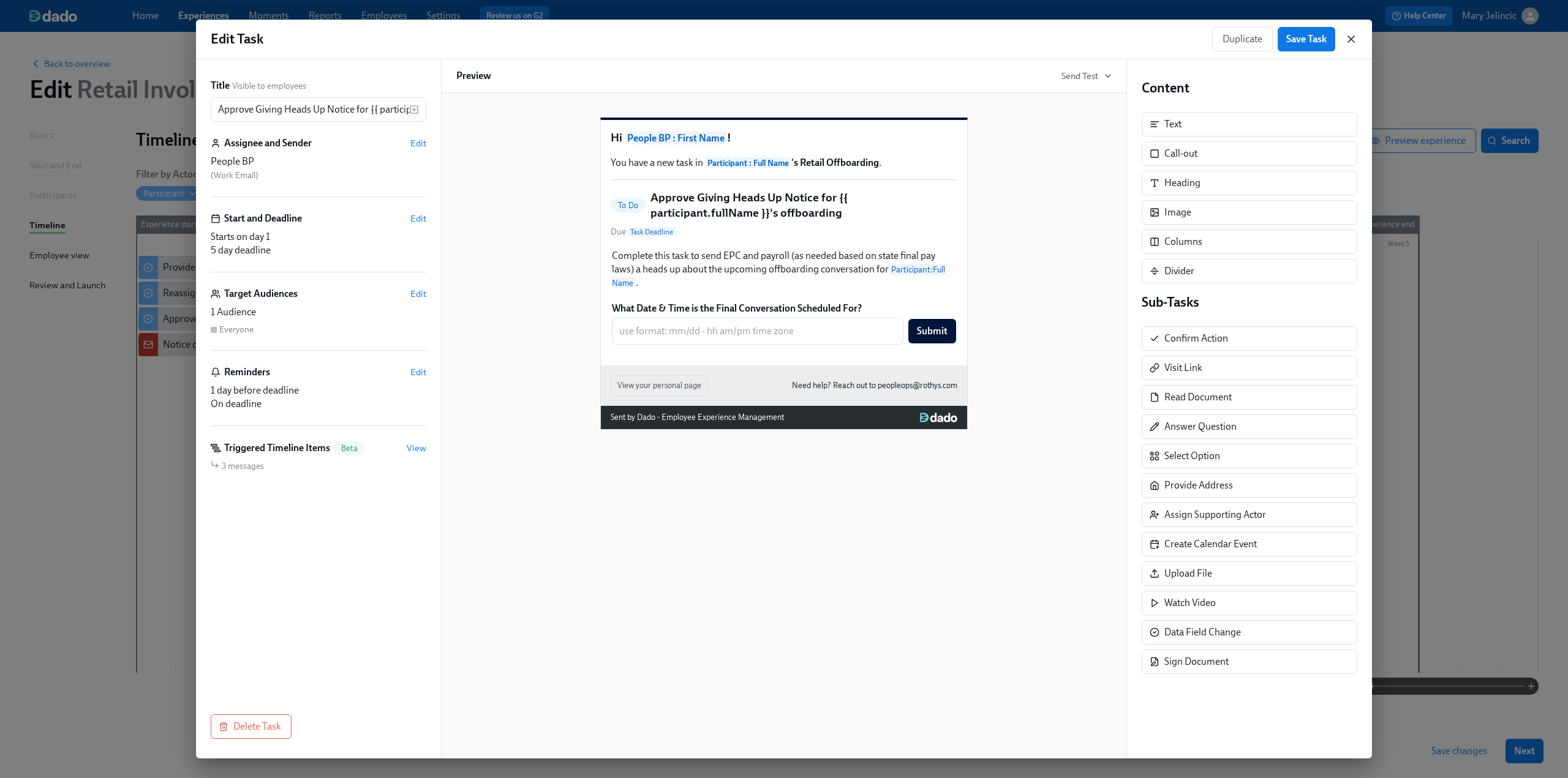 click 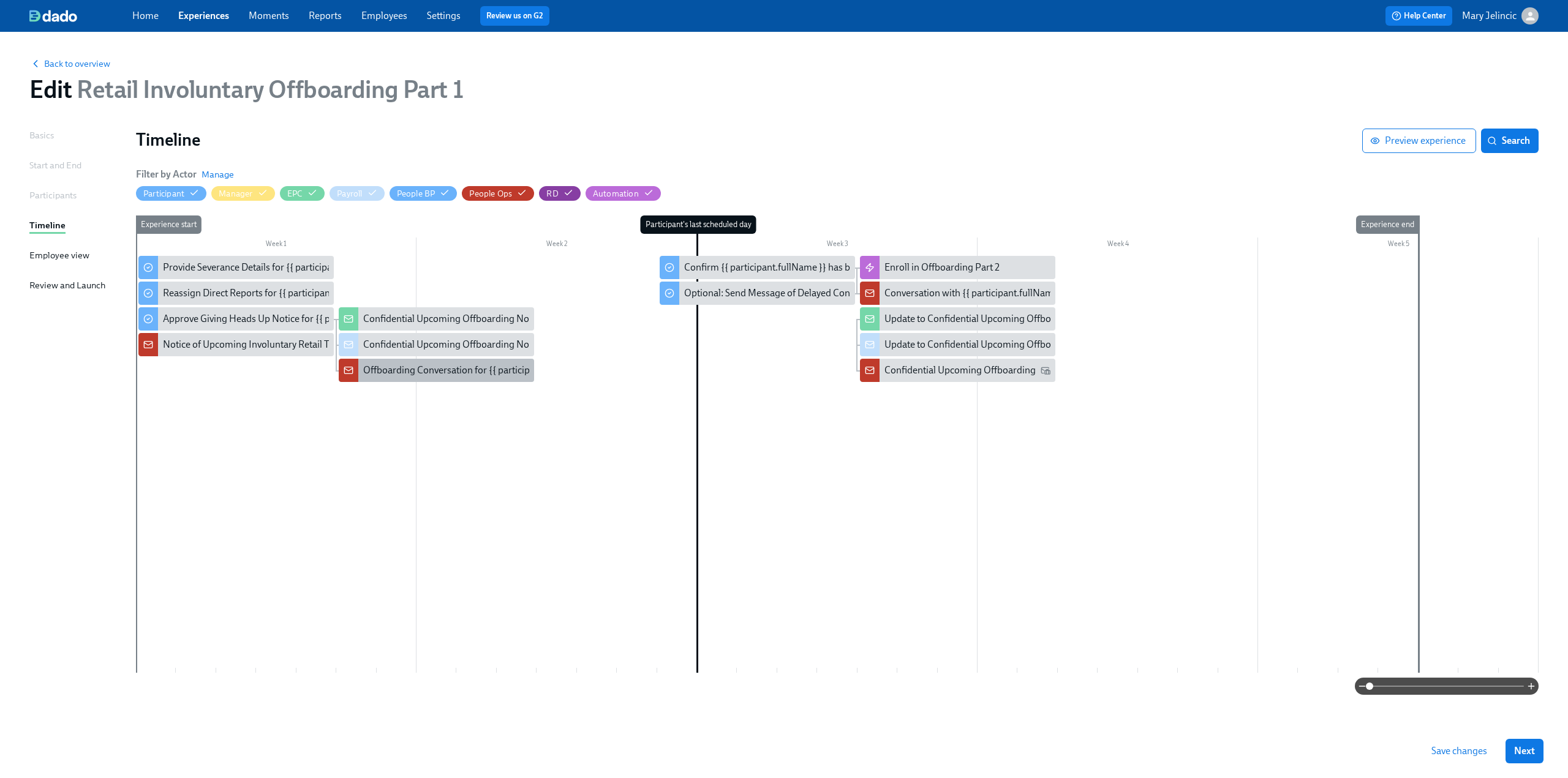 click on "Offboarding Conversation for {{ participant.fullName }} has been scheduled" at bounding box center (521, 370) 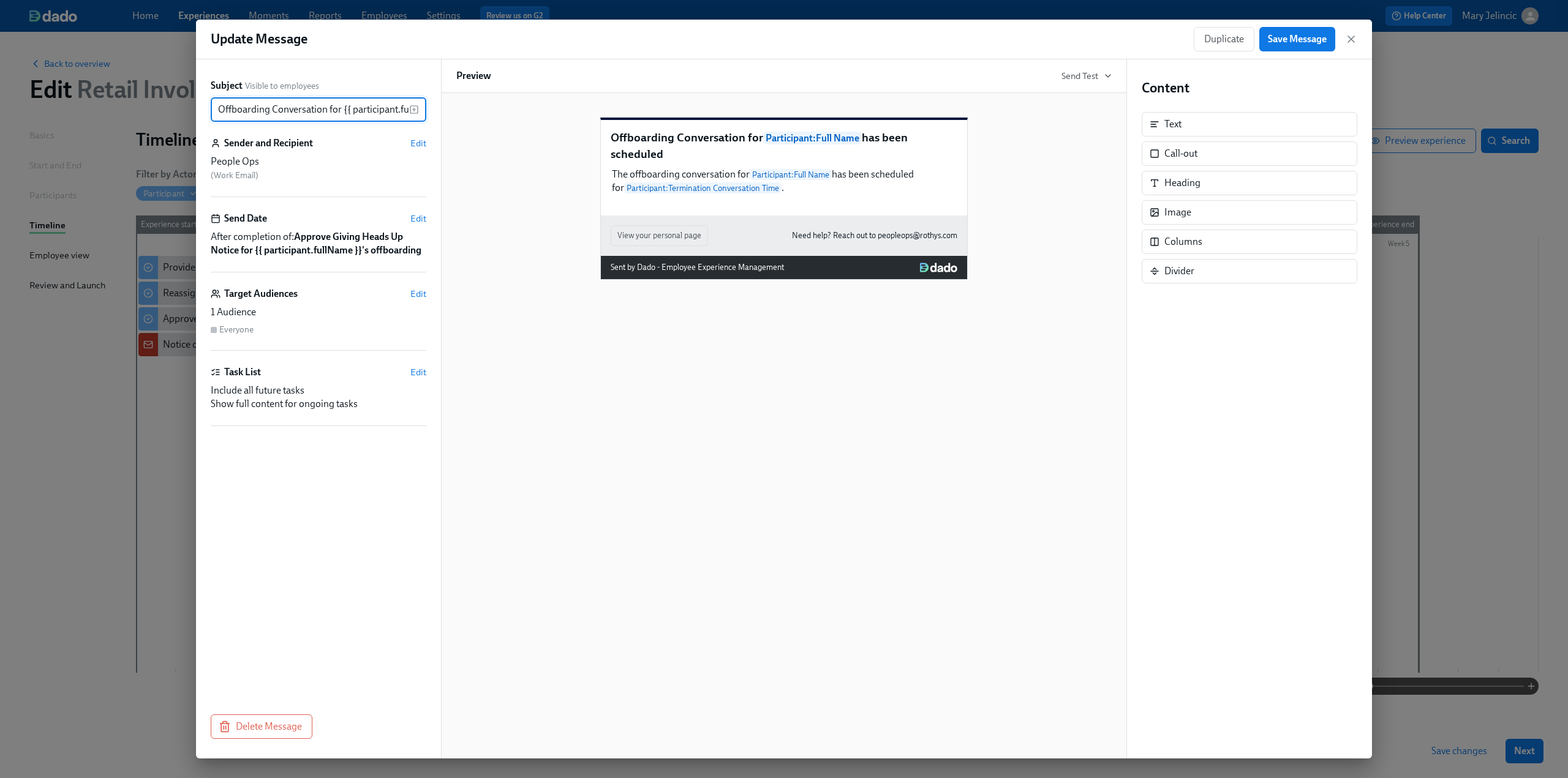 scroll, scrollTop: 0, scrollLeft: 123, axis: horizontal 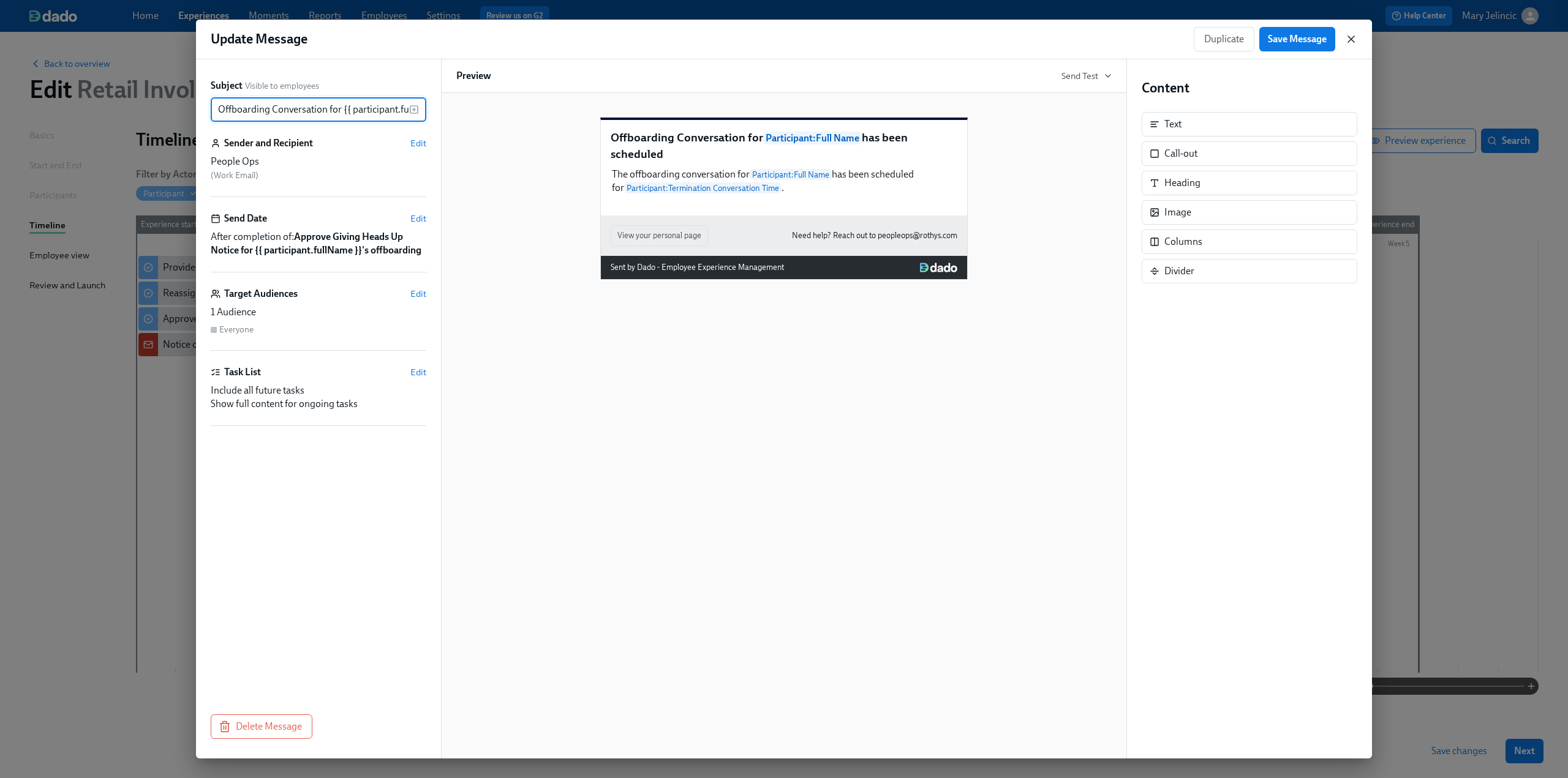 click 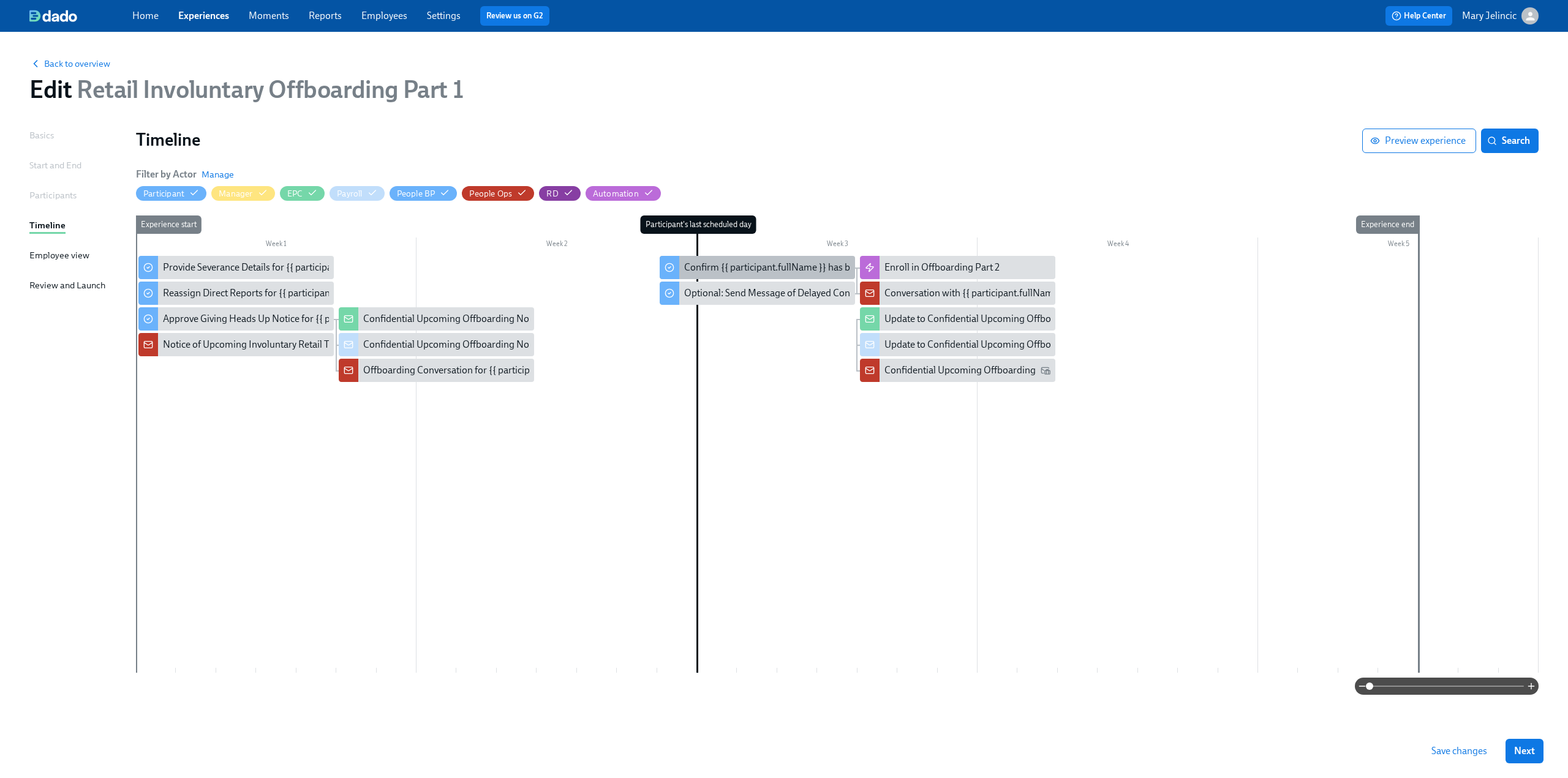 click on "Confirm {{ participant.fullName }} has been notified of termination" at bounding box center [823, 267] 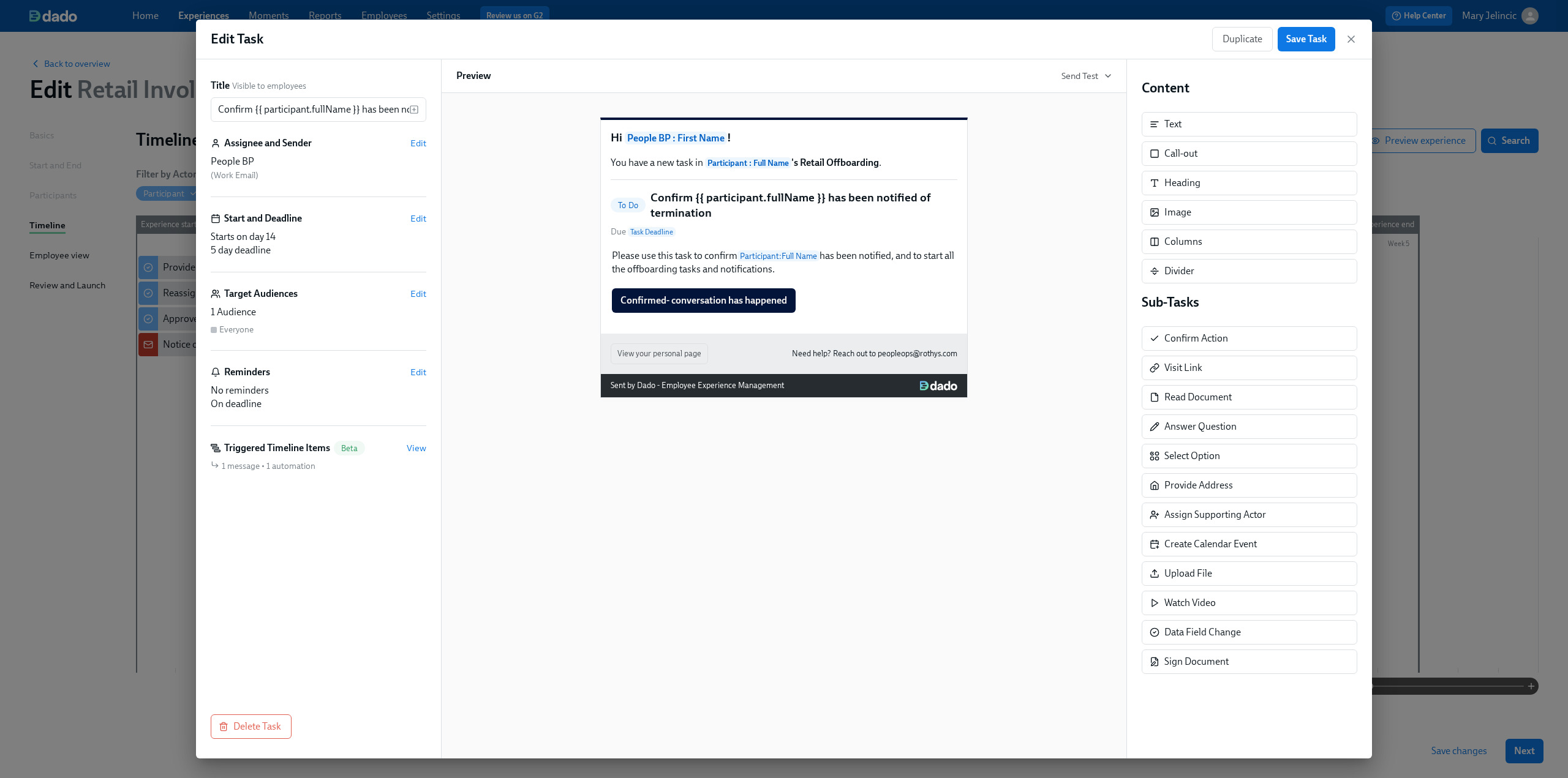 click on "Duplicate Save Task" at bounding box center [1284, 39] 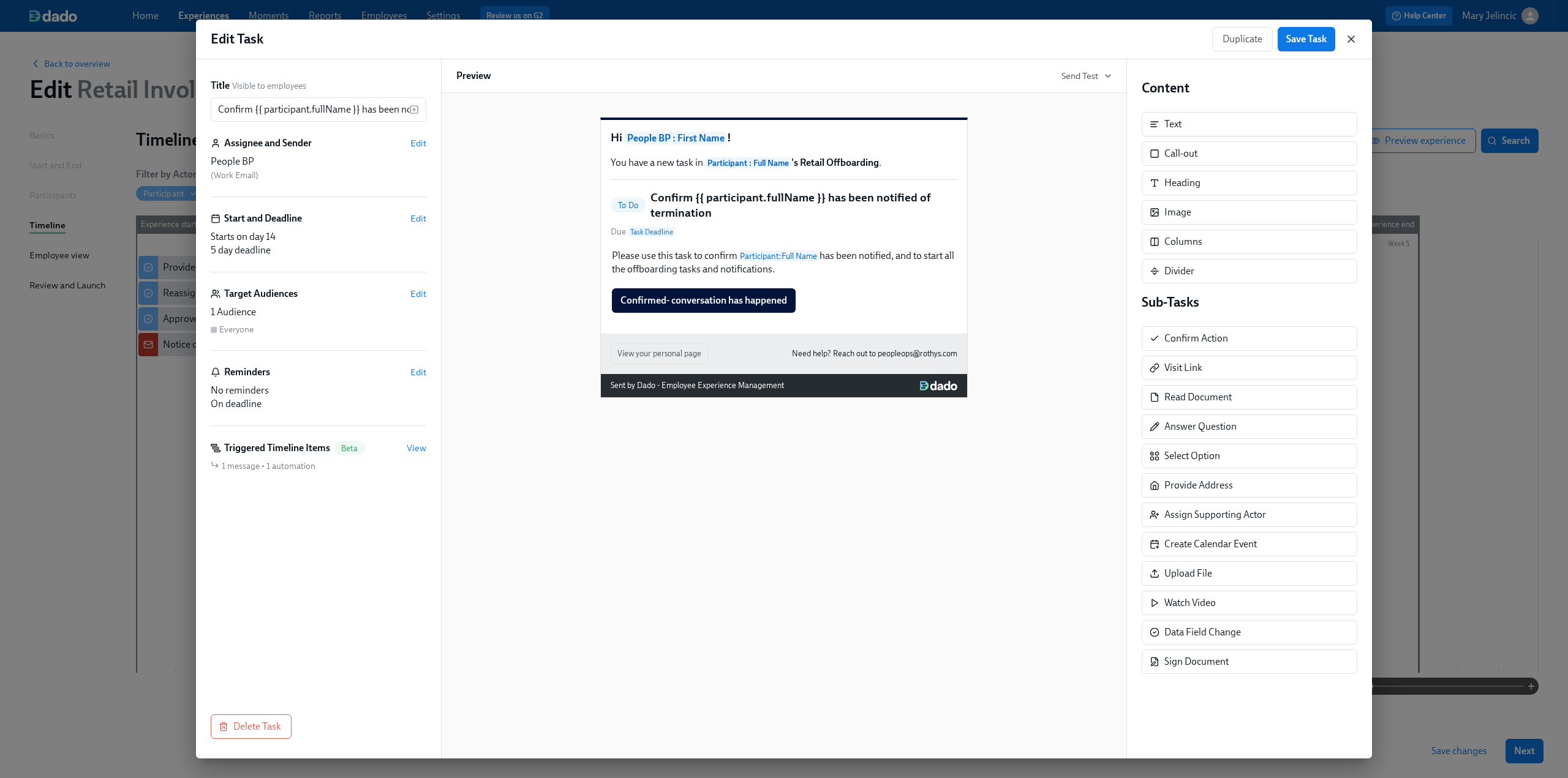 click 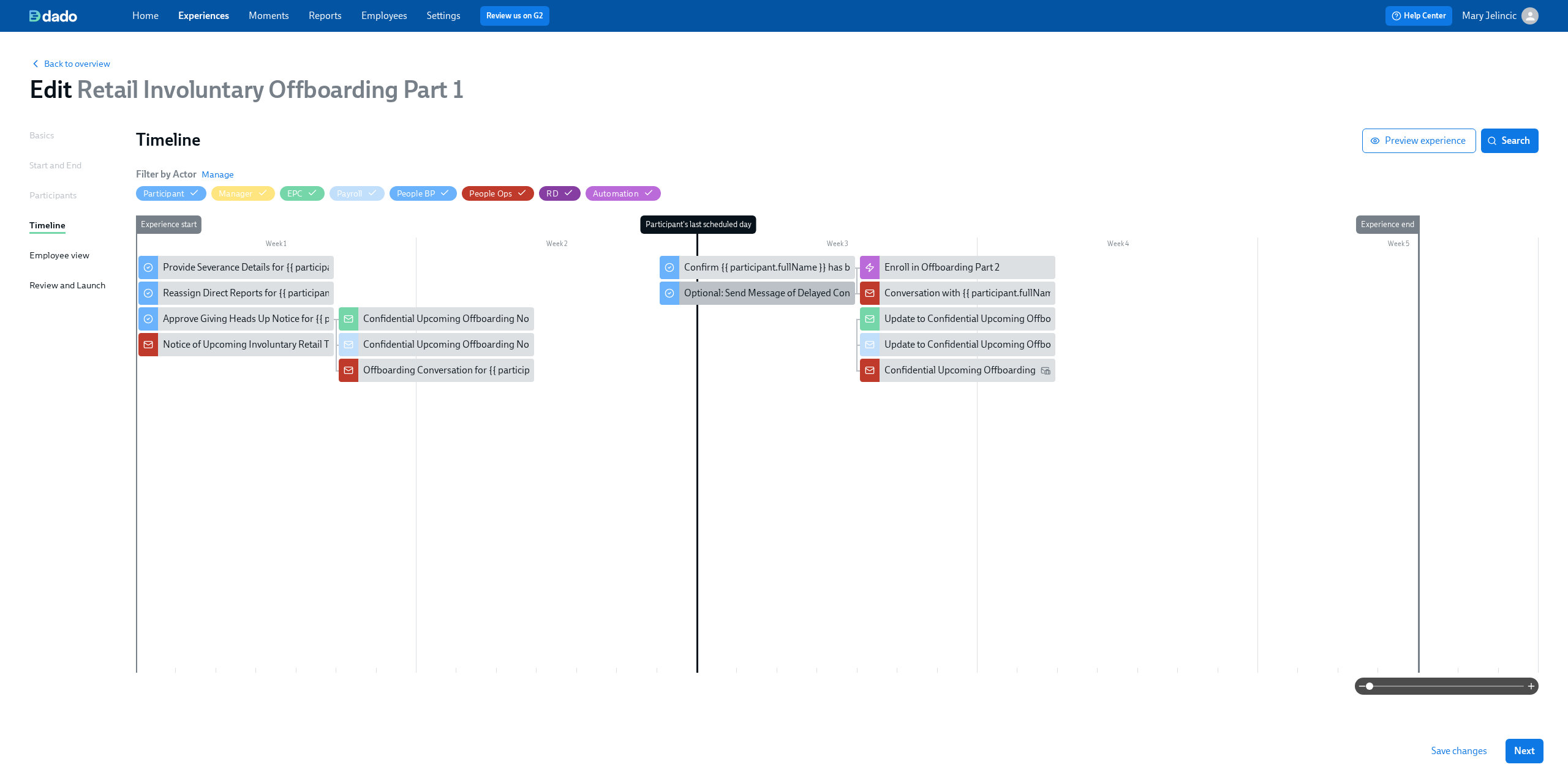 click on "Optional: Send Message of Delayed Conversation for {{ participant.fullName }}" at bounding box center (847, 293) 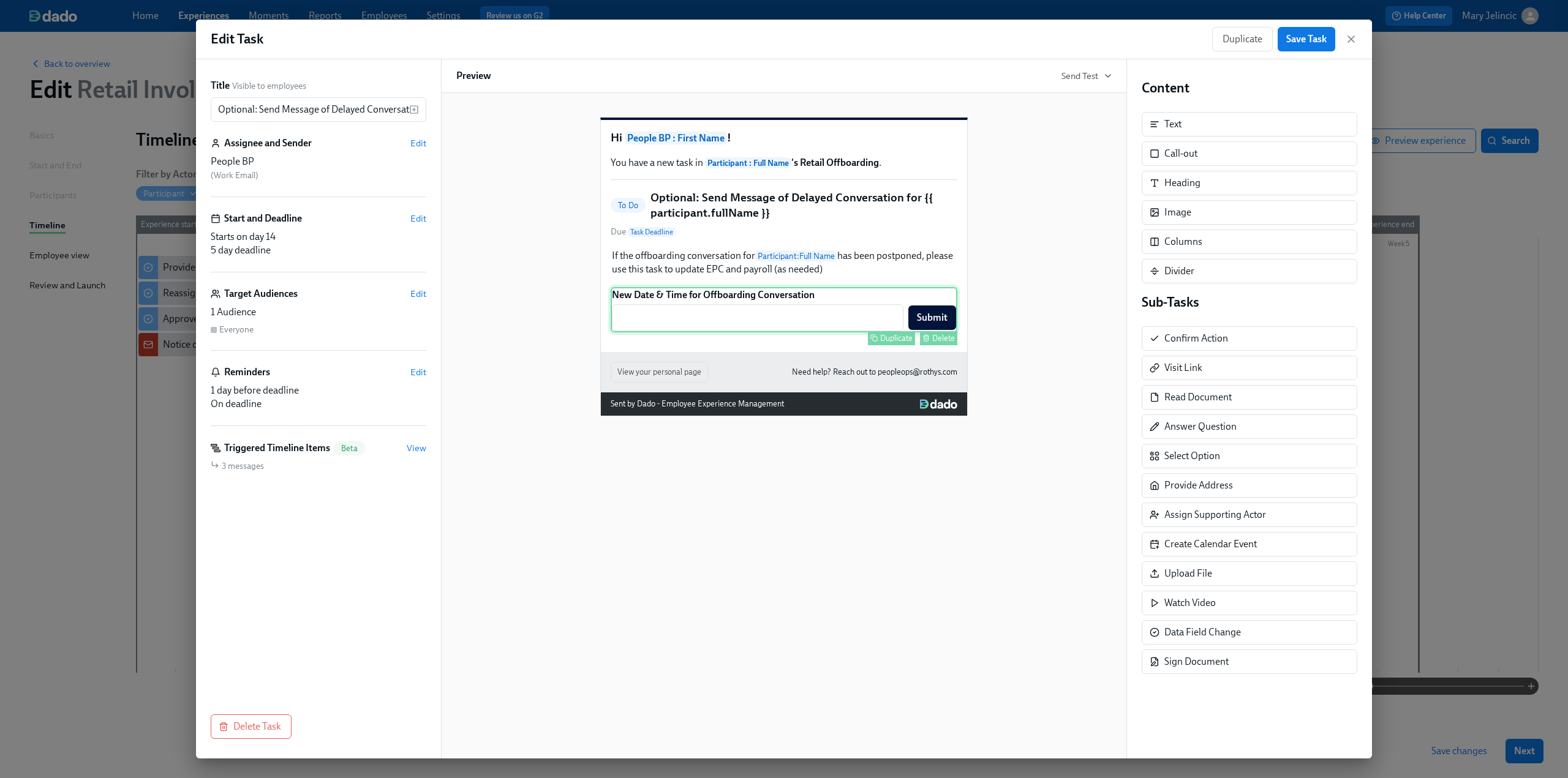 click on "New Date & Time for Offboarding Conversation ​ Submit   Duplicate   Delete" at bounding box center [784, 310] 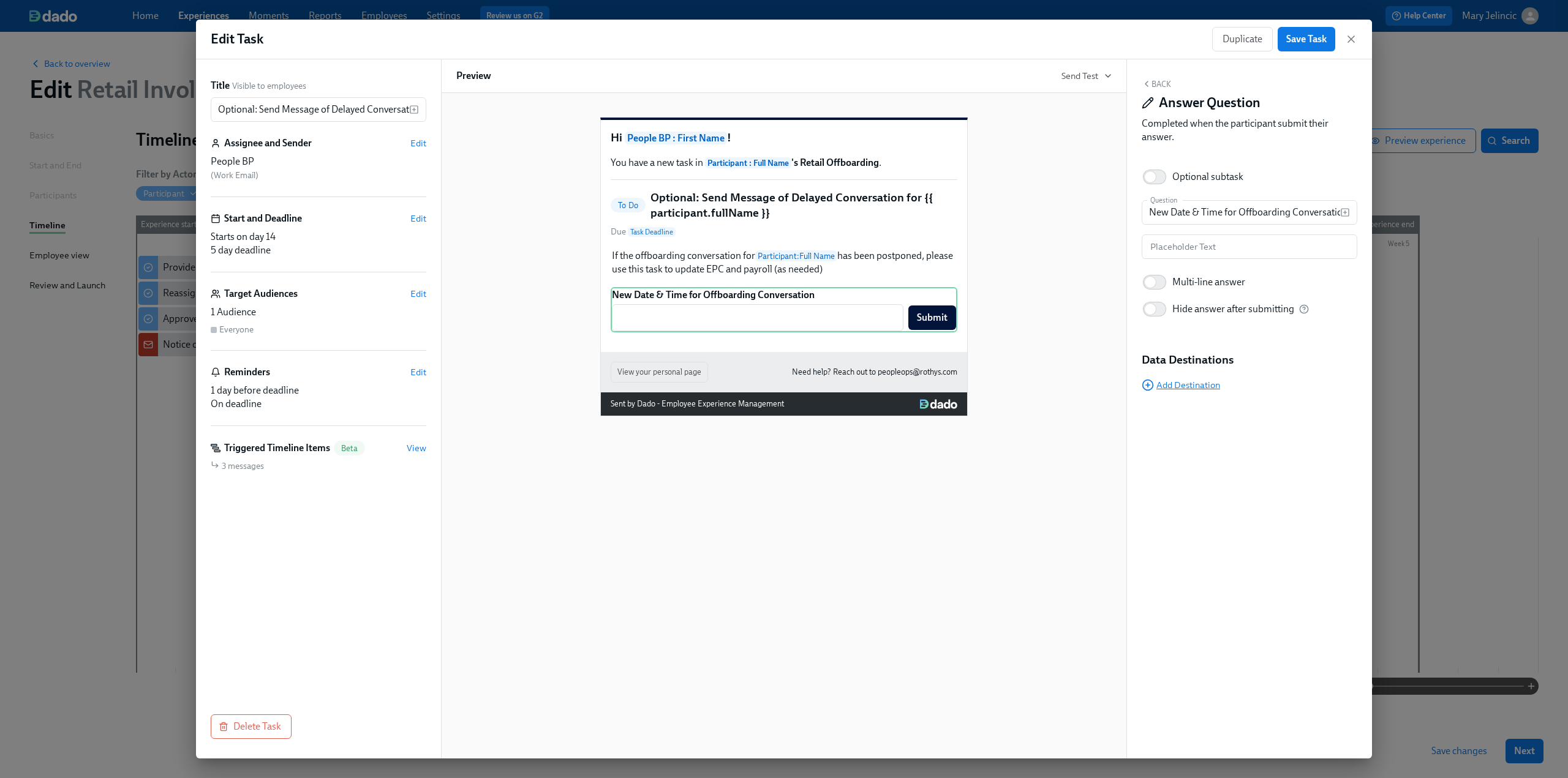 click on "Add Destination" at bounding box center (1181, 385) 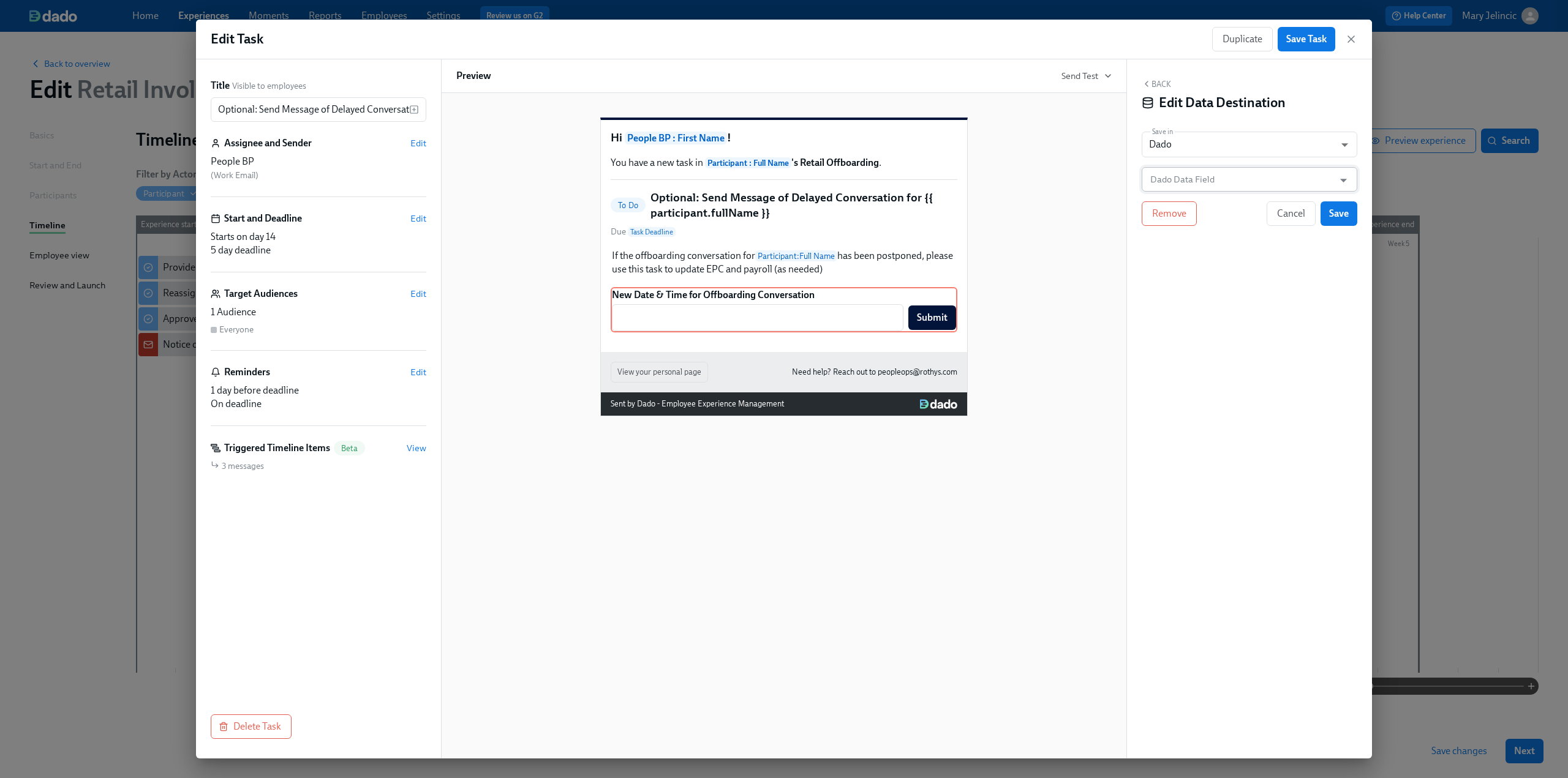 click on "Dado Data Field" at bounding box center (1240, 179) 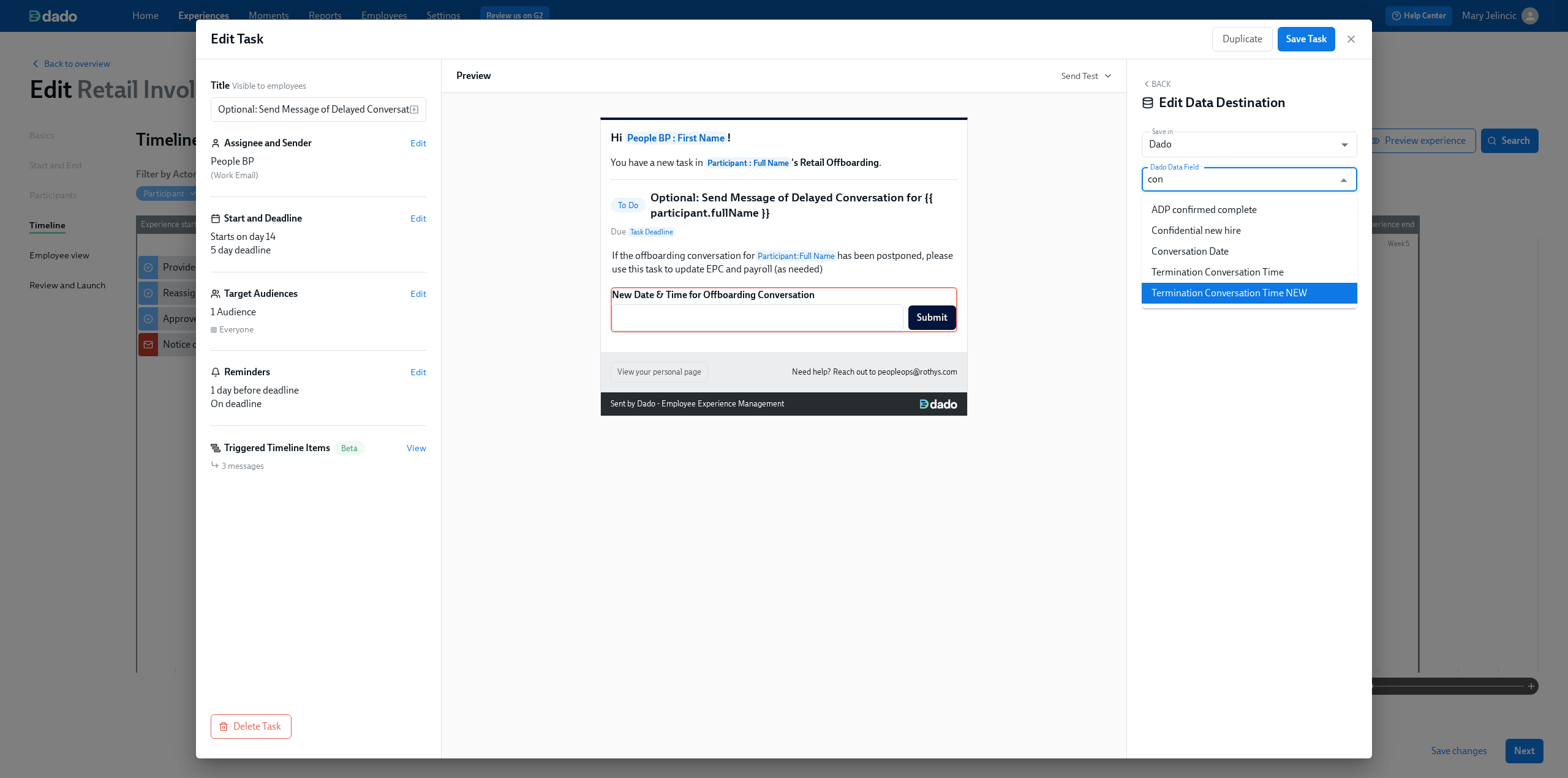 click on "Termination Conversation Time NEW" at bounding box center [1250, 293] 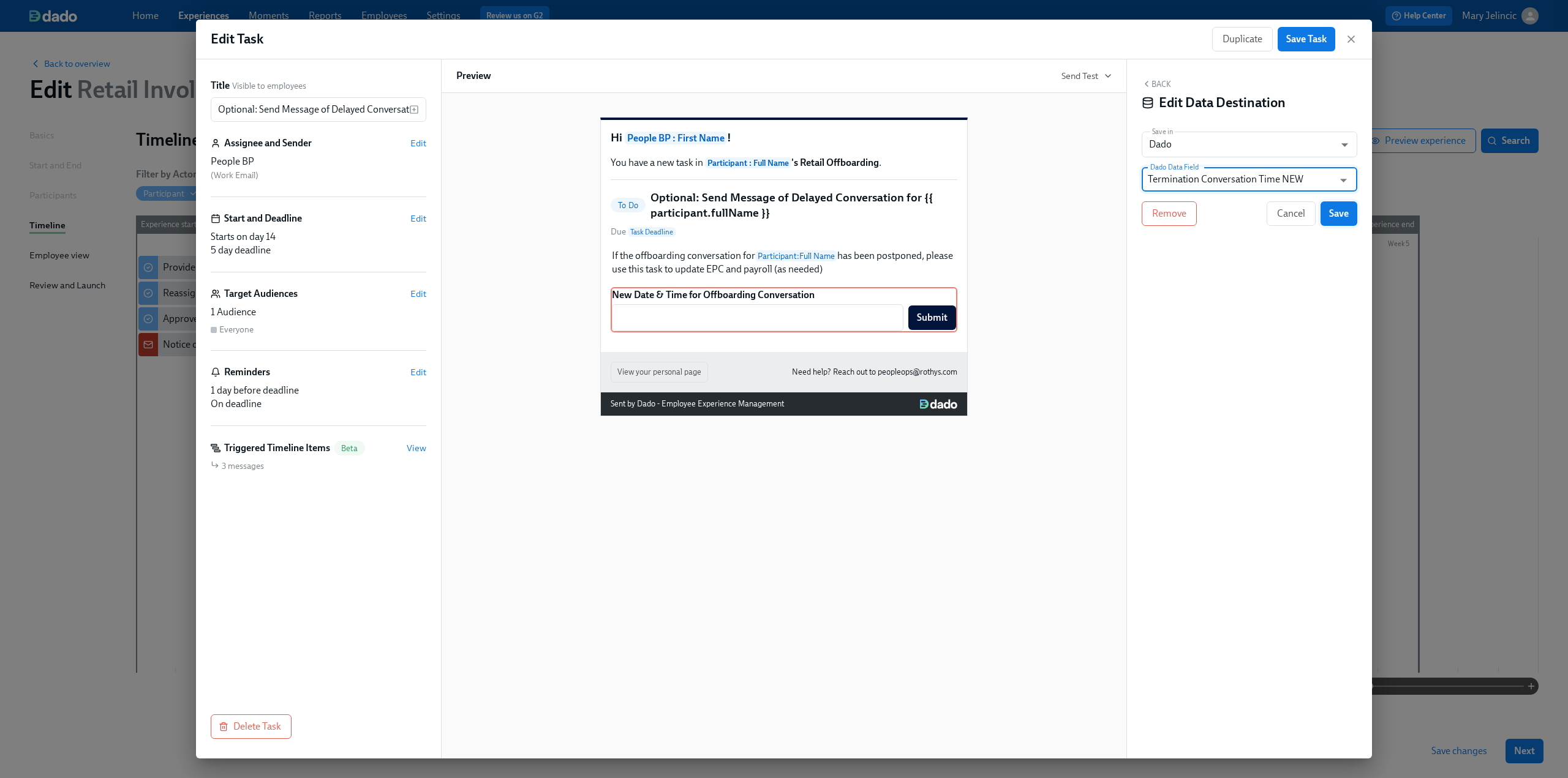 type on "Termination Conversation Time NEW" 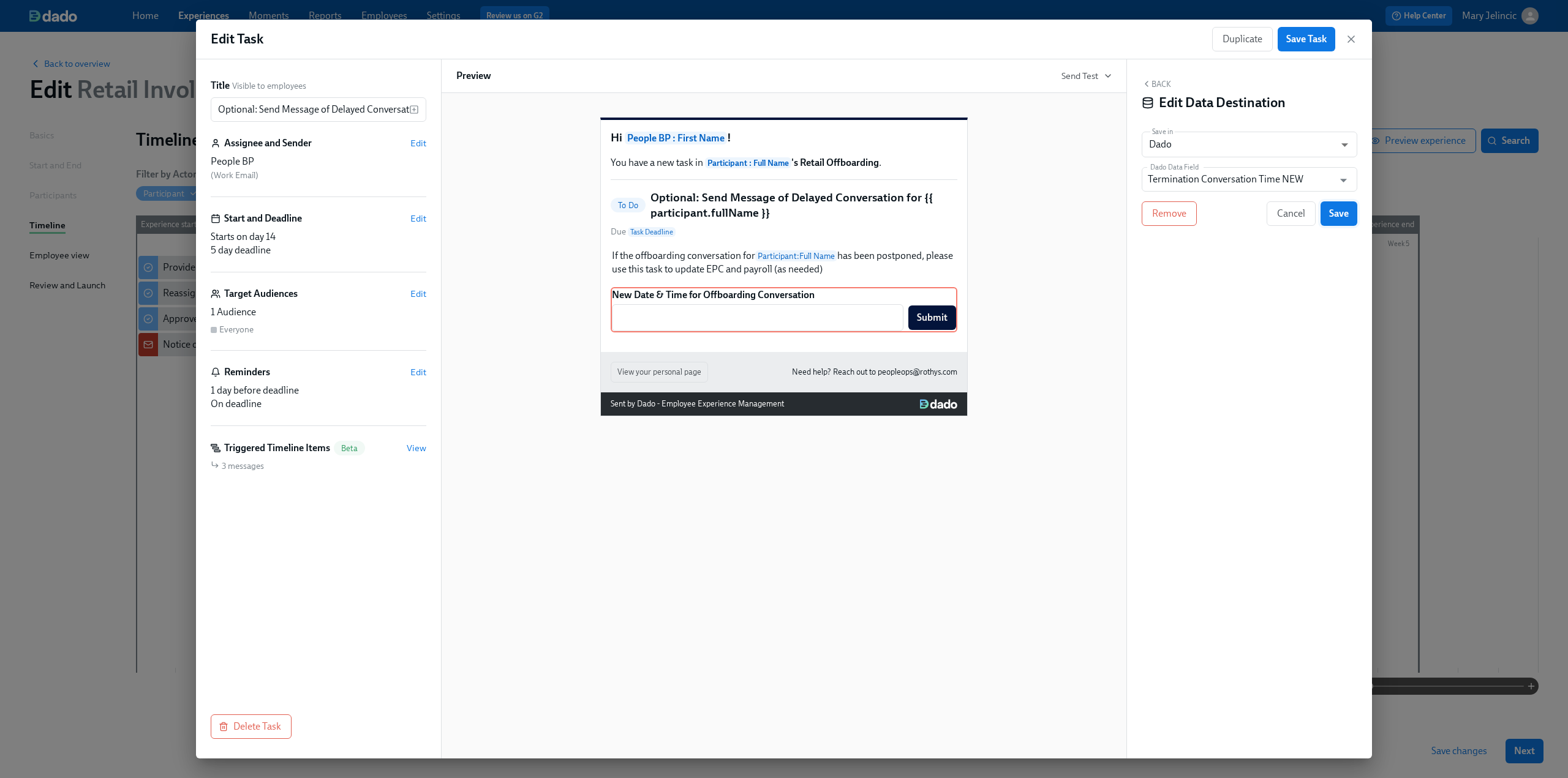 click on "Save" at bounding box center (1339, 214) 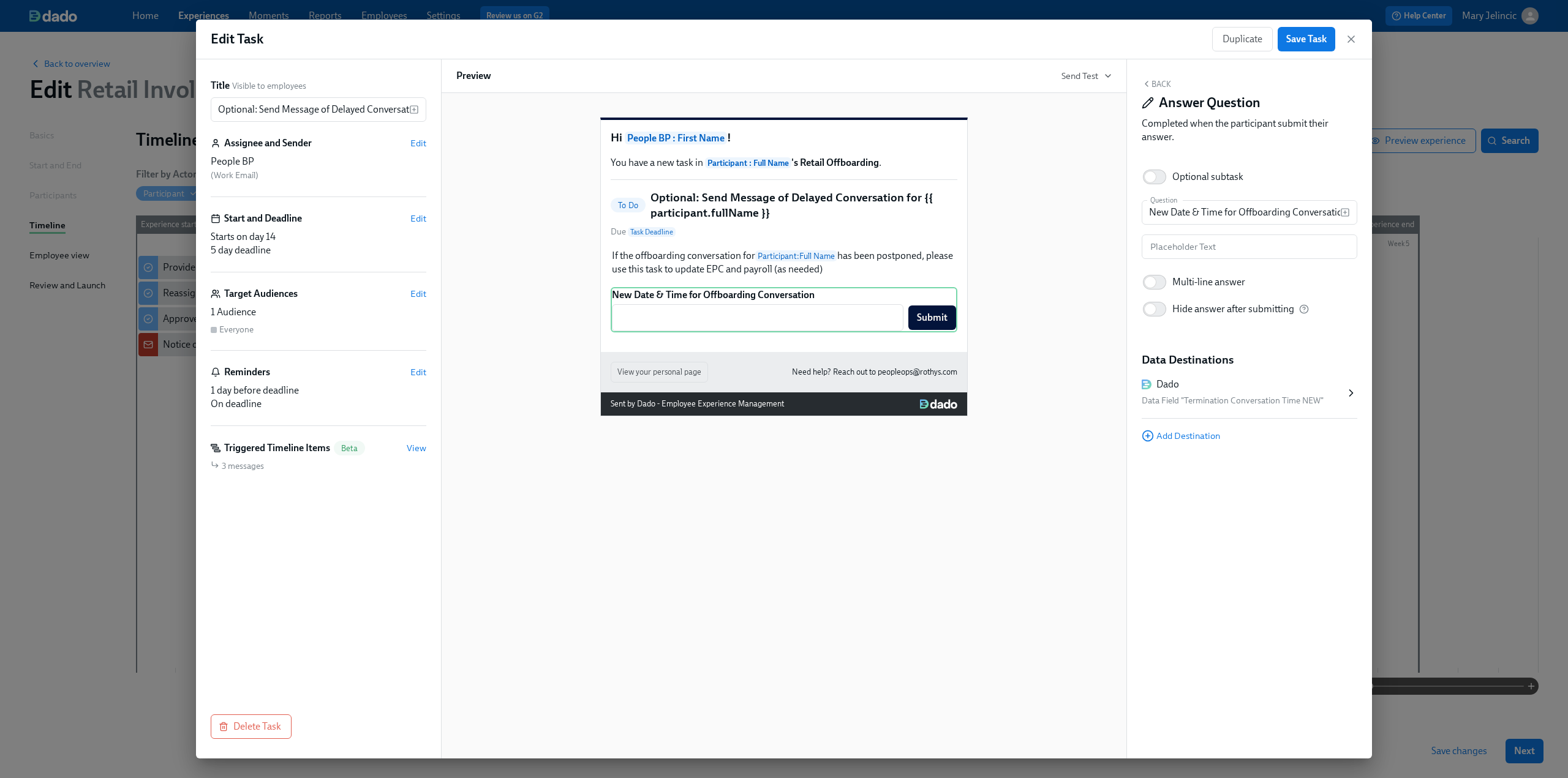 click on "Back" at bounding box center (1156, 84) 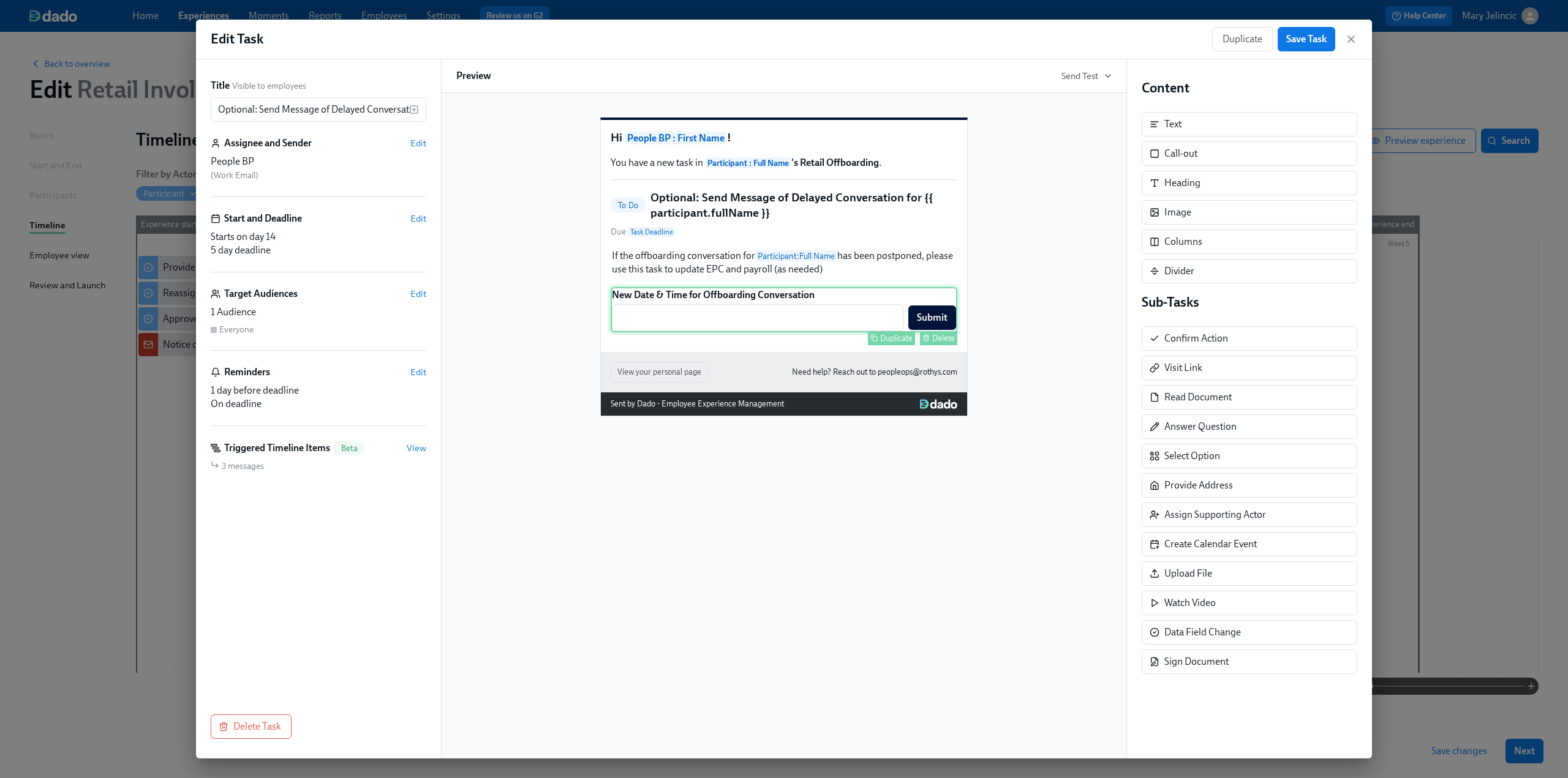 click on "New Date & Time for Offboarding Conversation ​ Submit   Duplicate   Delete" at bounding box center [784, 310] 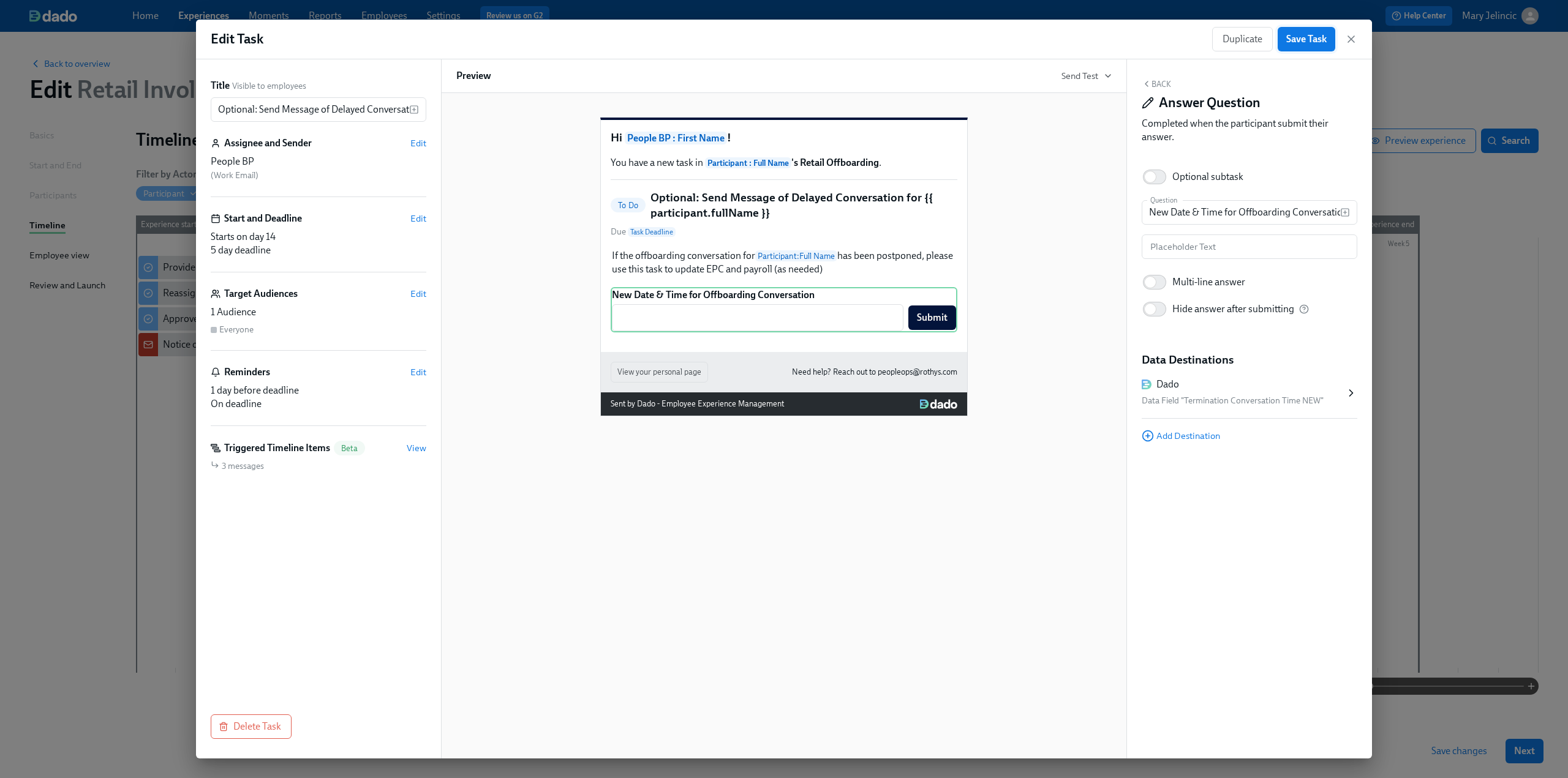 click on "Save Task" at bounding box center [1306, 39] 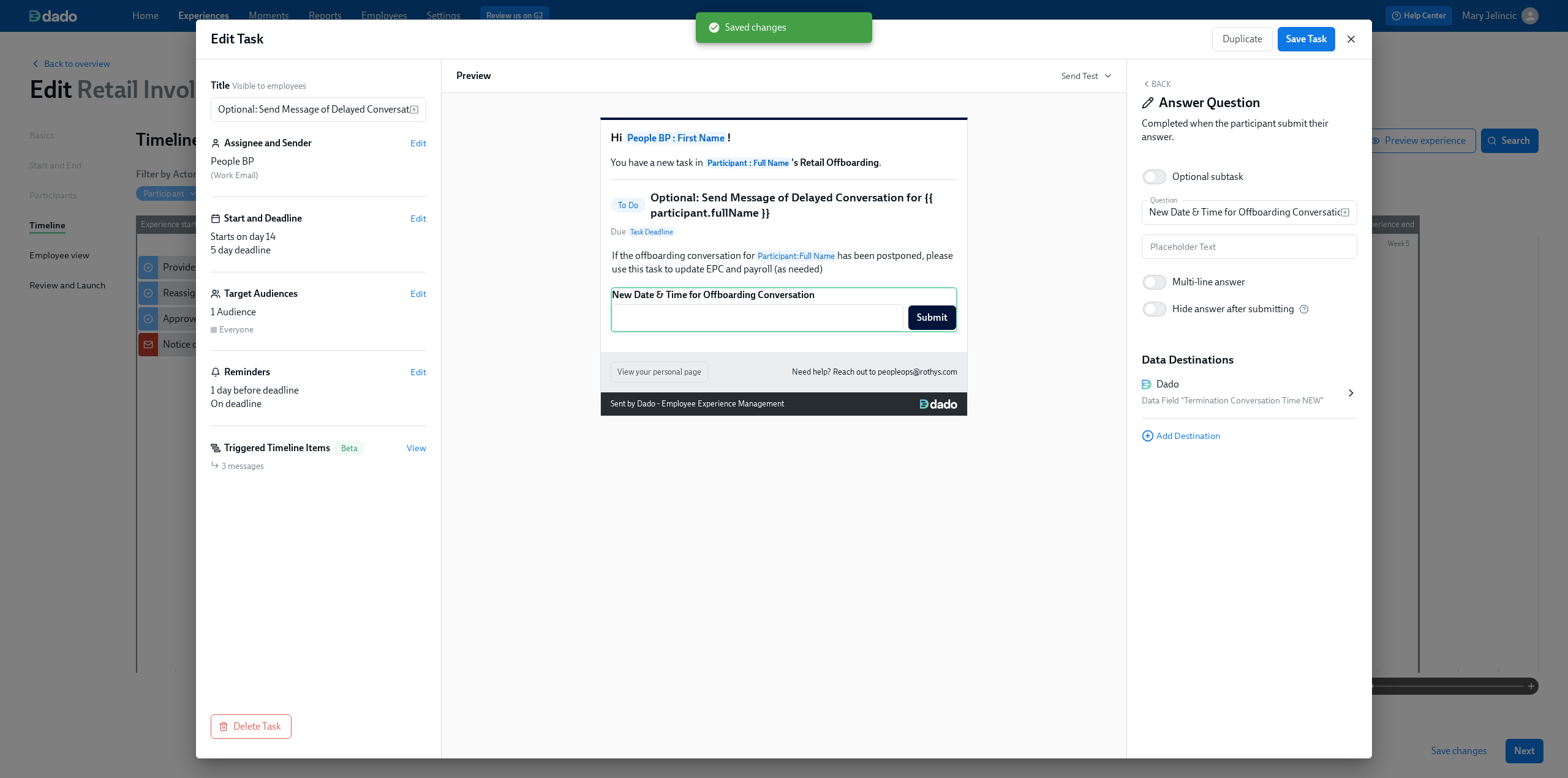 click 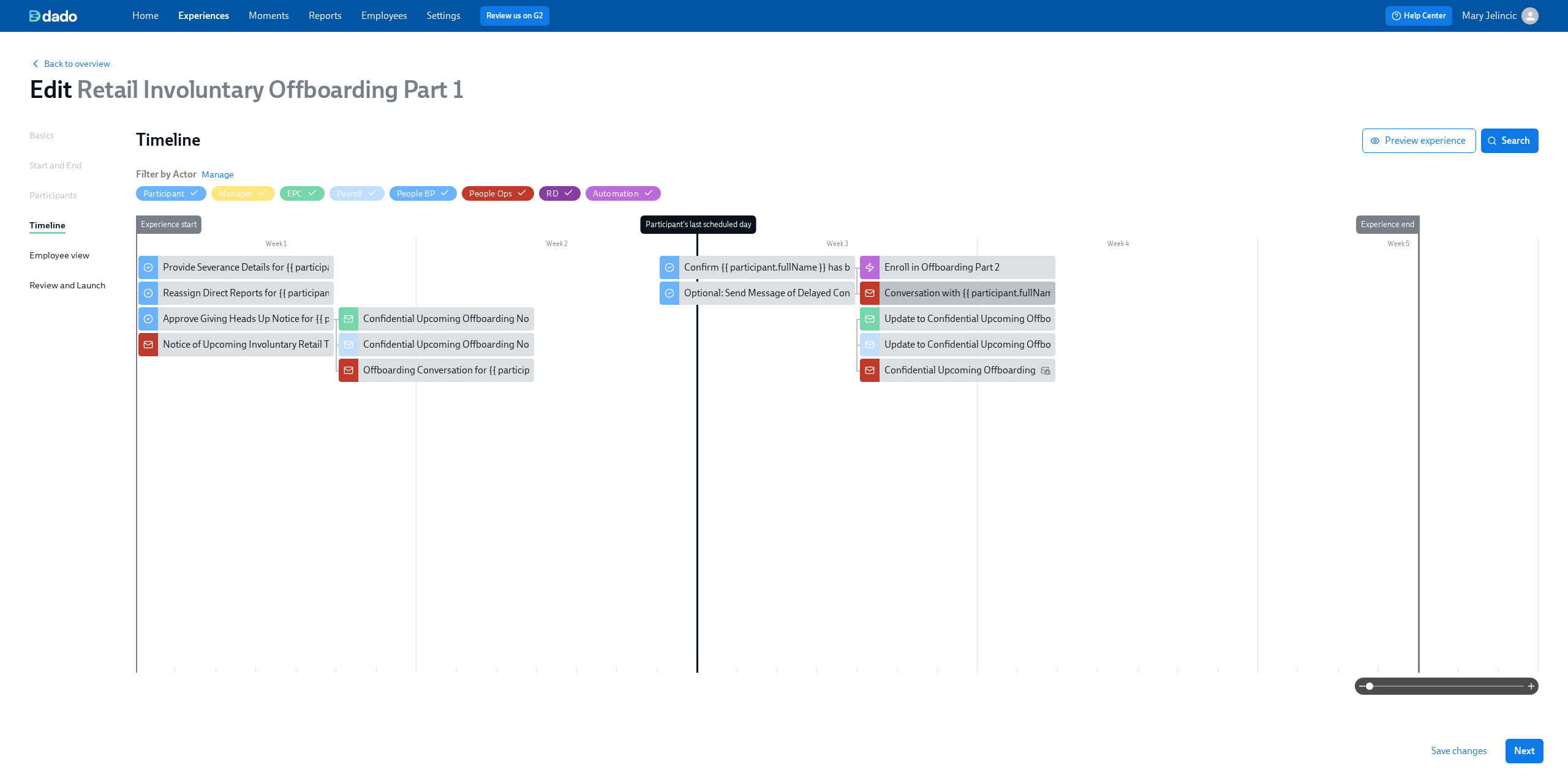 click on "Conversation with {{ participant.fullName }} Complete" at bounding box center [997, 293] 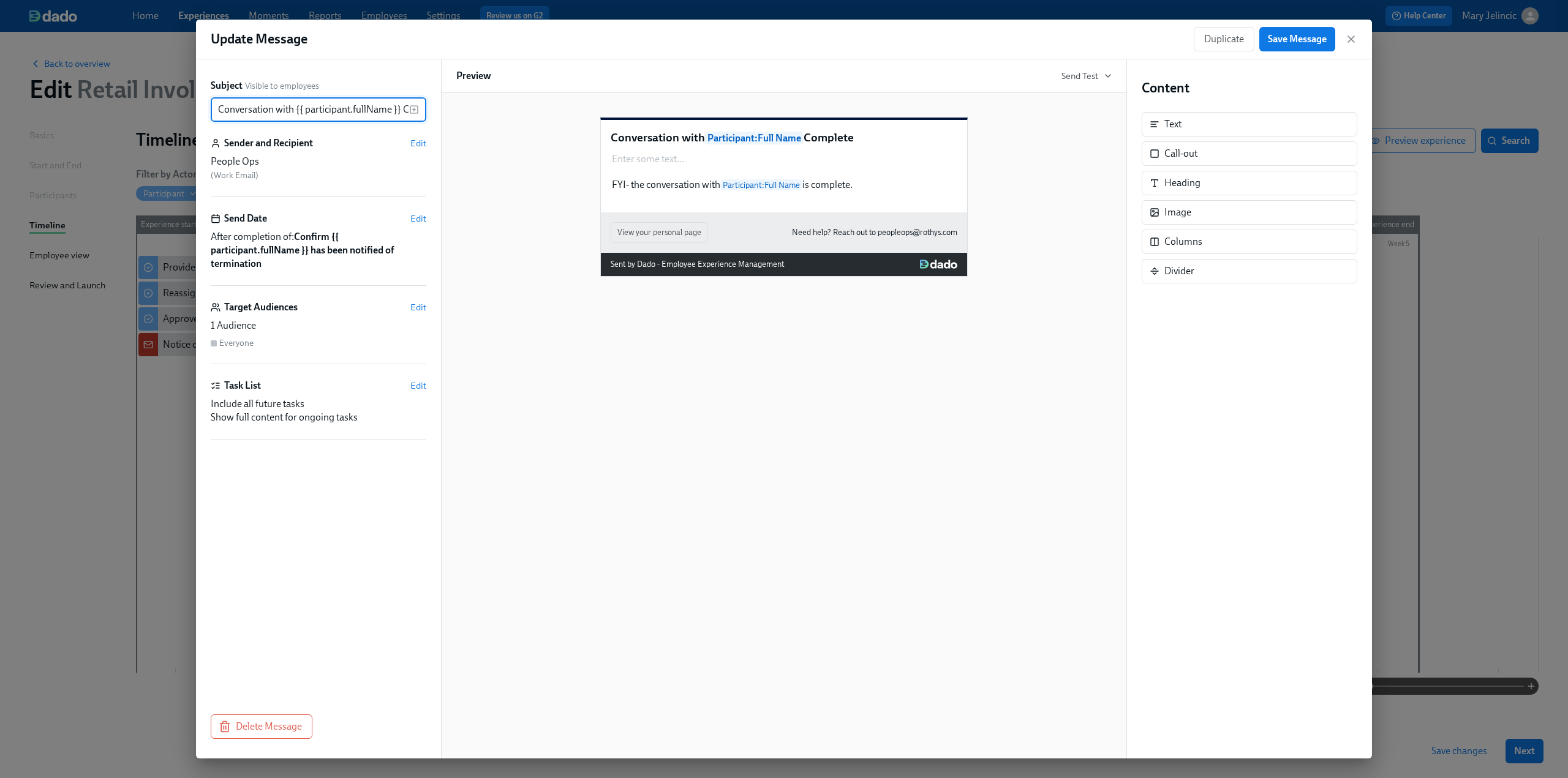 scroll, scrollTop: 0, scrollLeft: 34, axis: horizontal 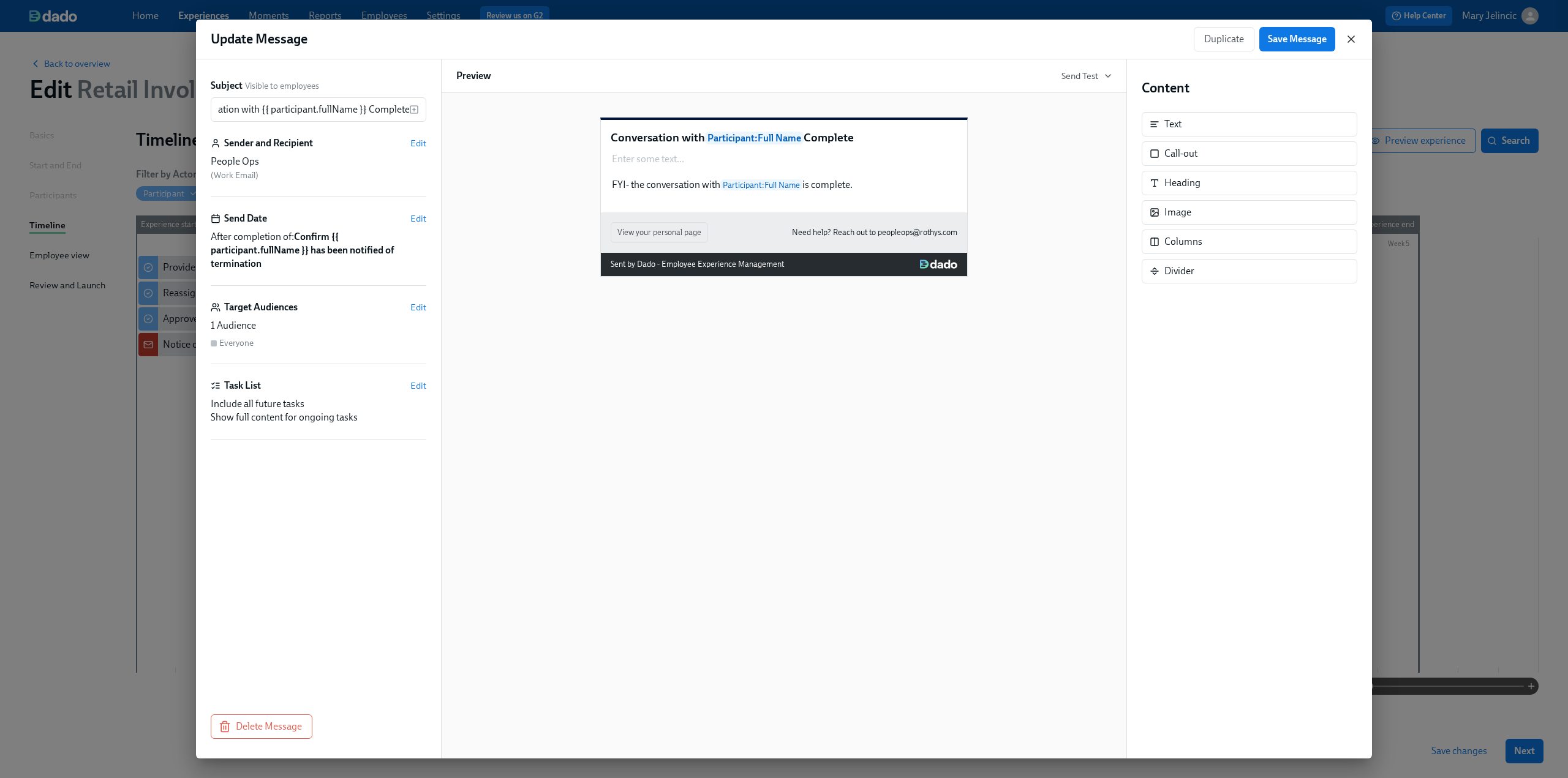 click 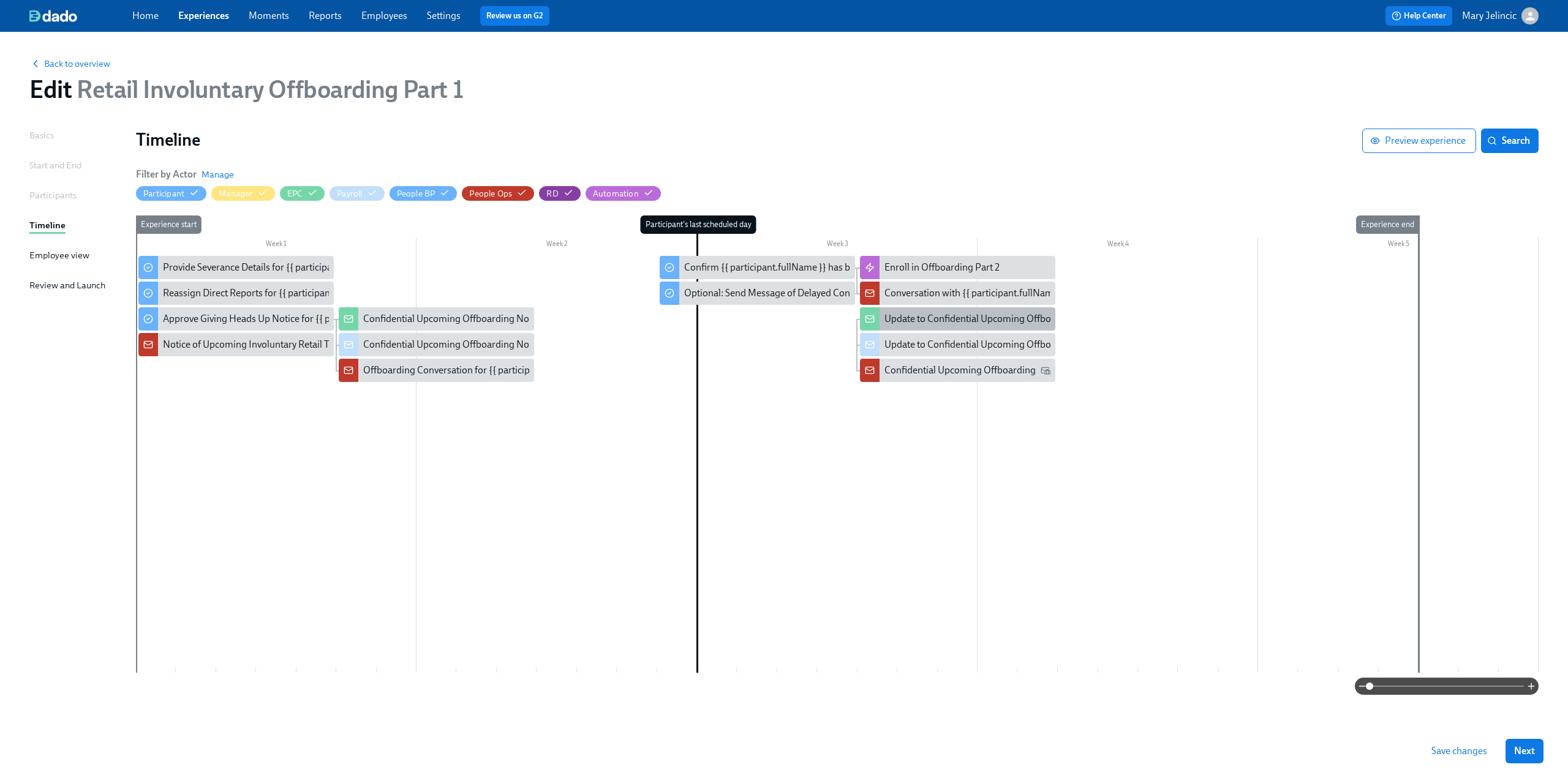 click on "Update to Confidential Upcoming Offboarding" at bounding box center [981, 319] 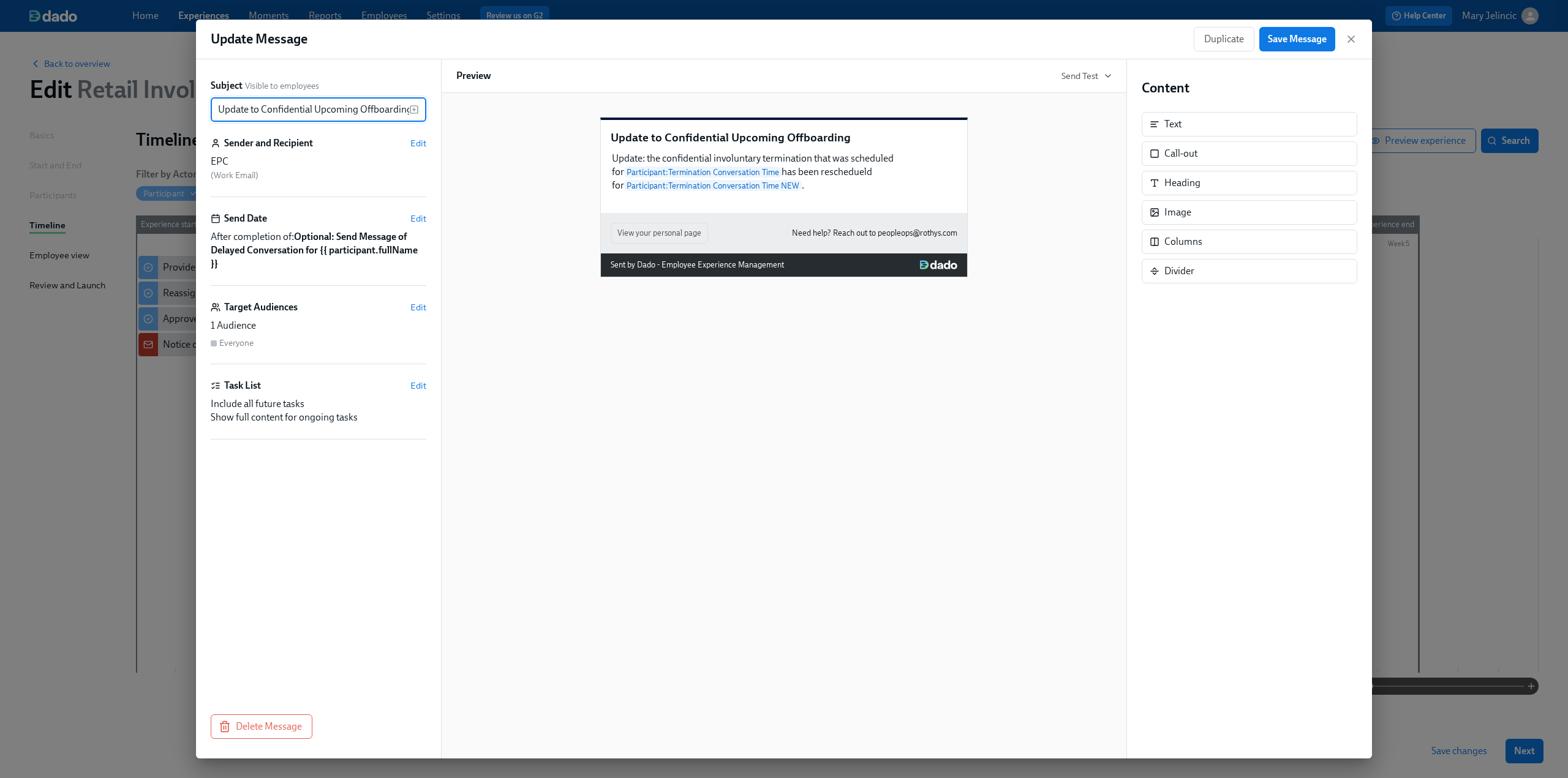 scroll, scrollTop: 0, scrollLeft: 2, axis: horizontal 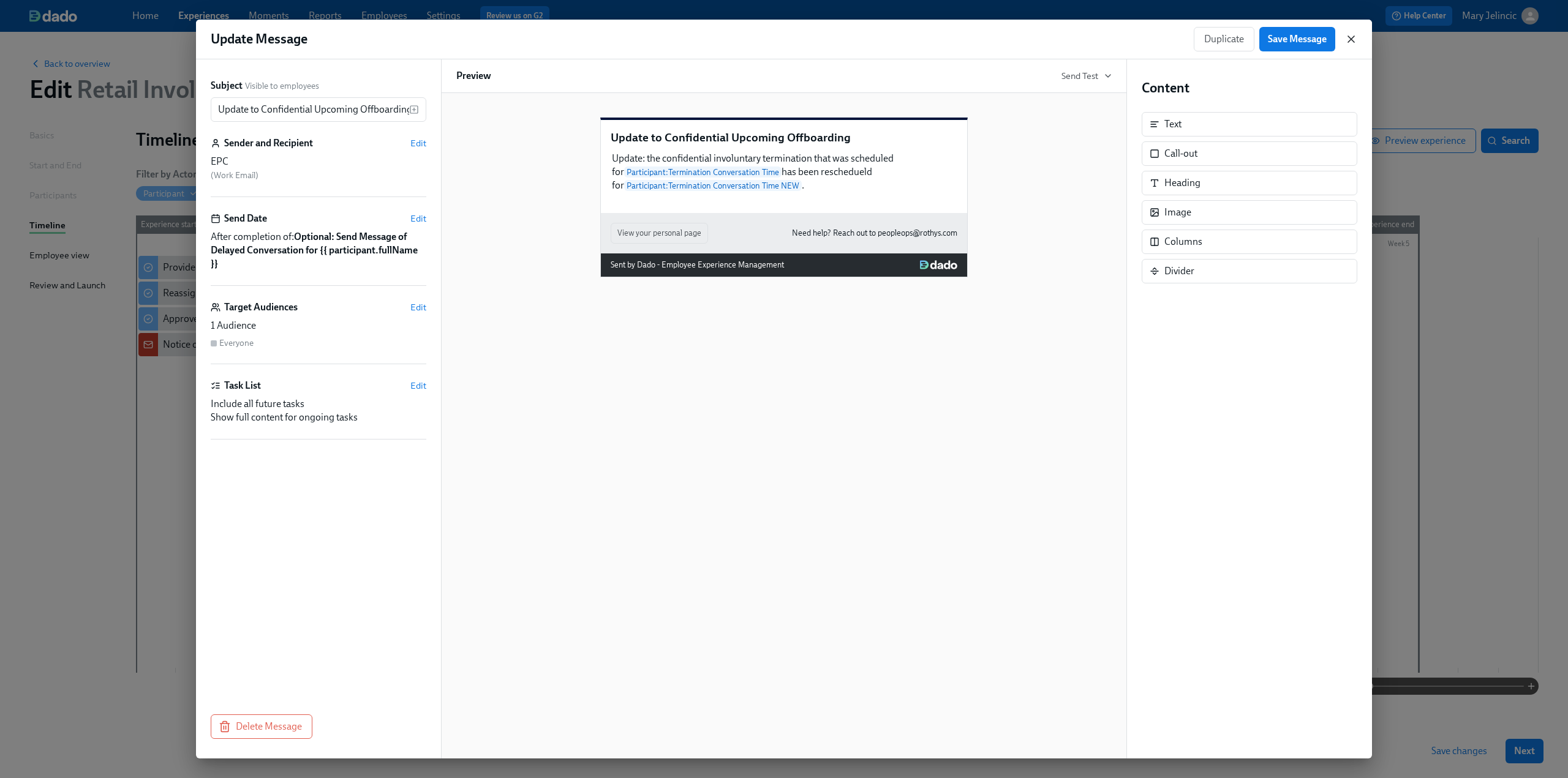 click 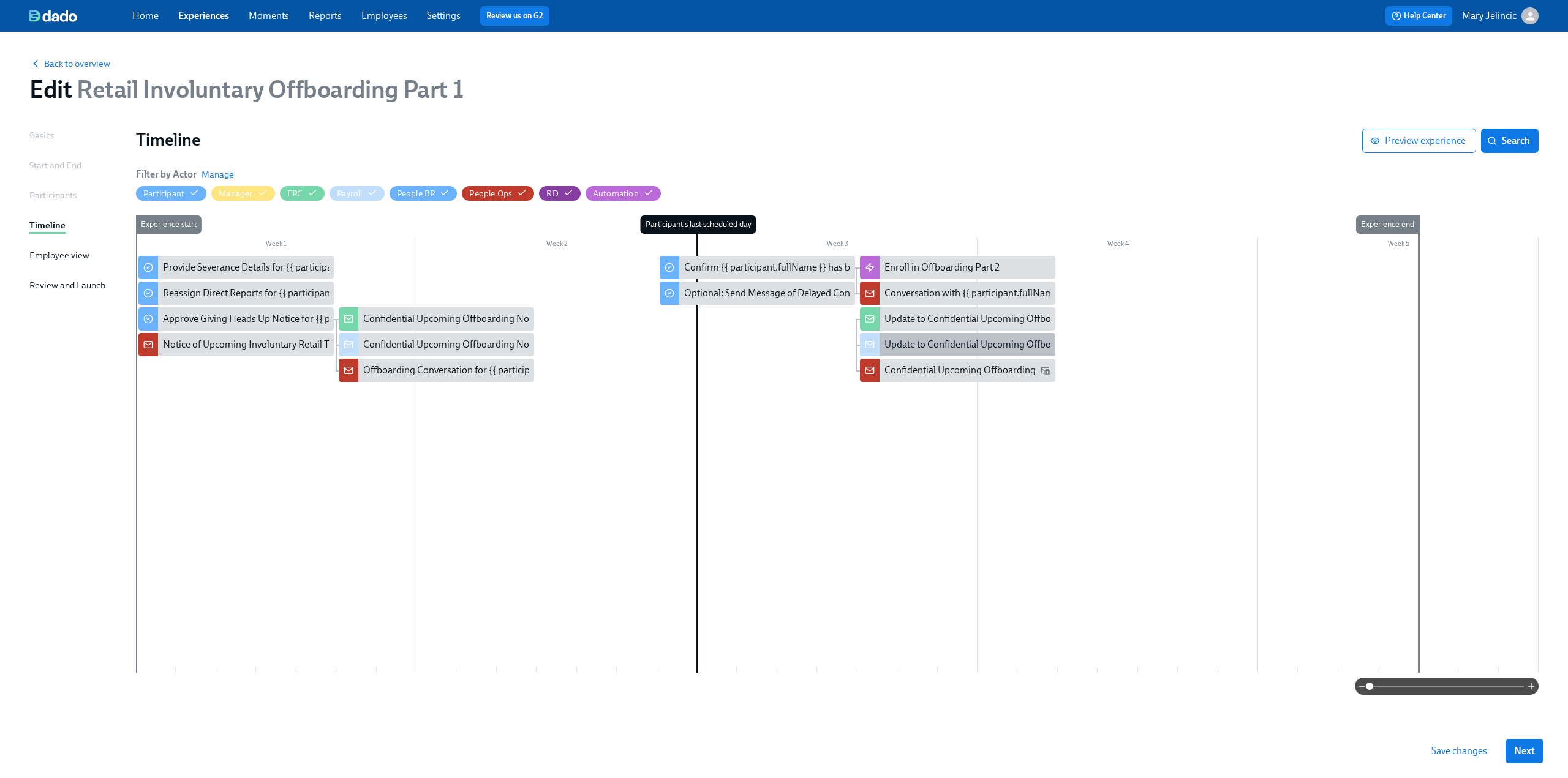 click on "Update to Confidential Upcoming Offboarding" at bounding box center [981, 345] 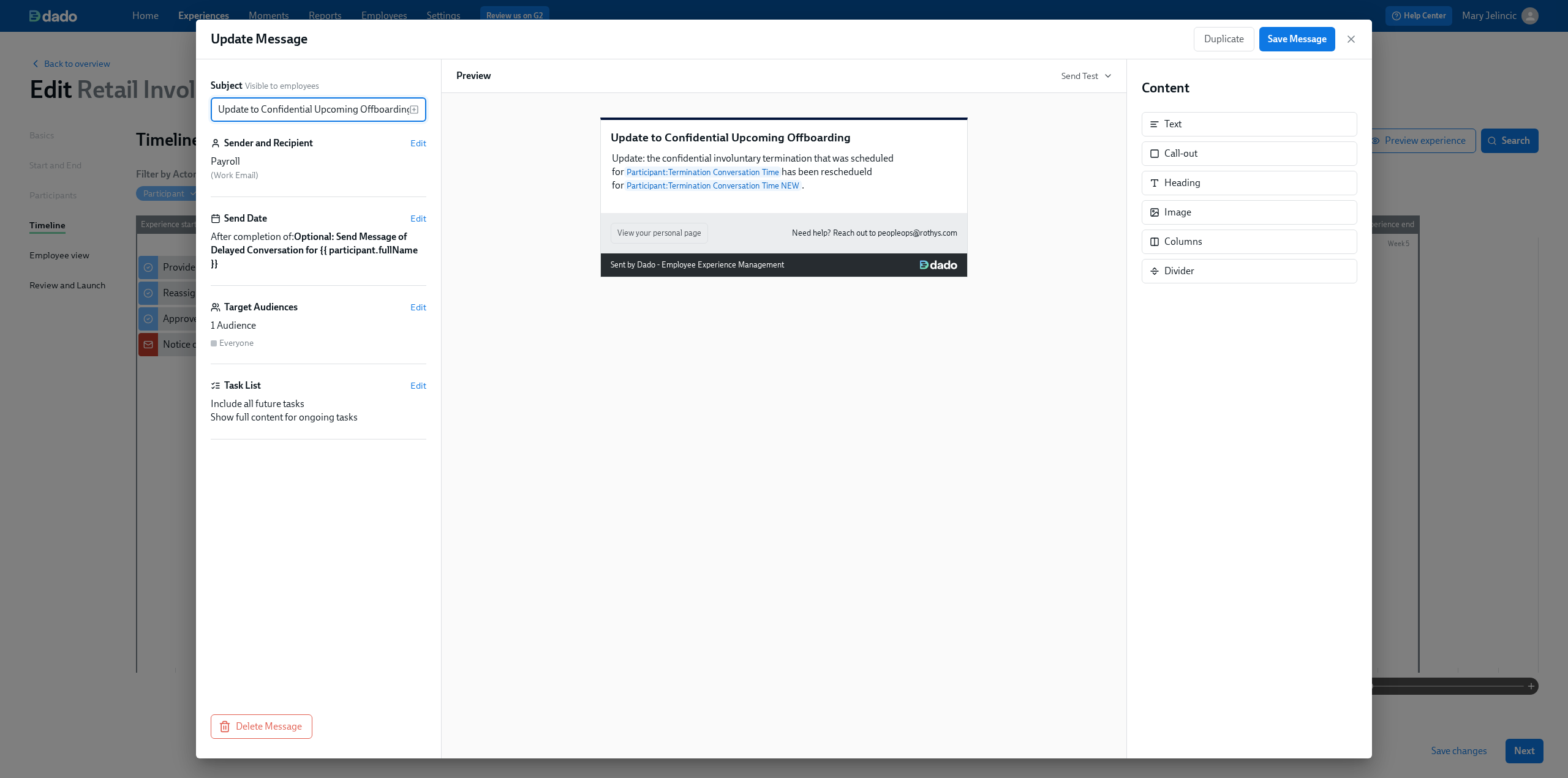 scroll, scrollTop: 0, scrollLeft: 2, axis: horizontal 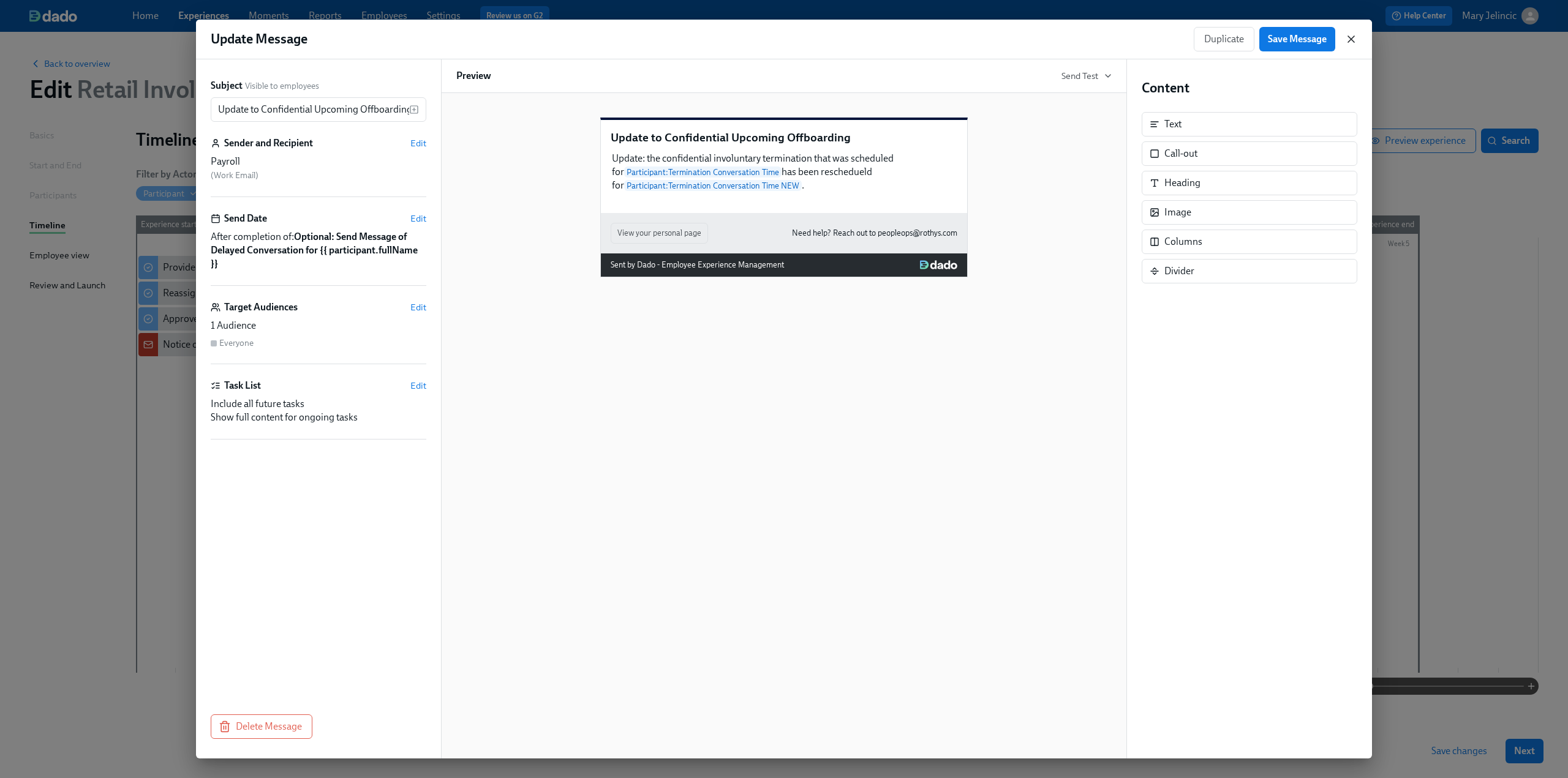 click 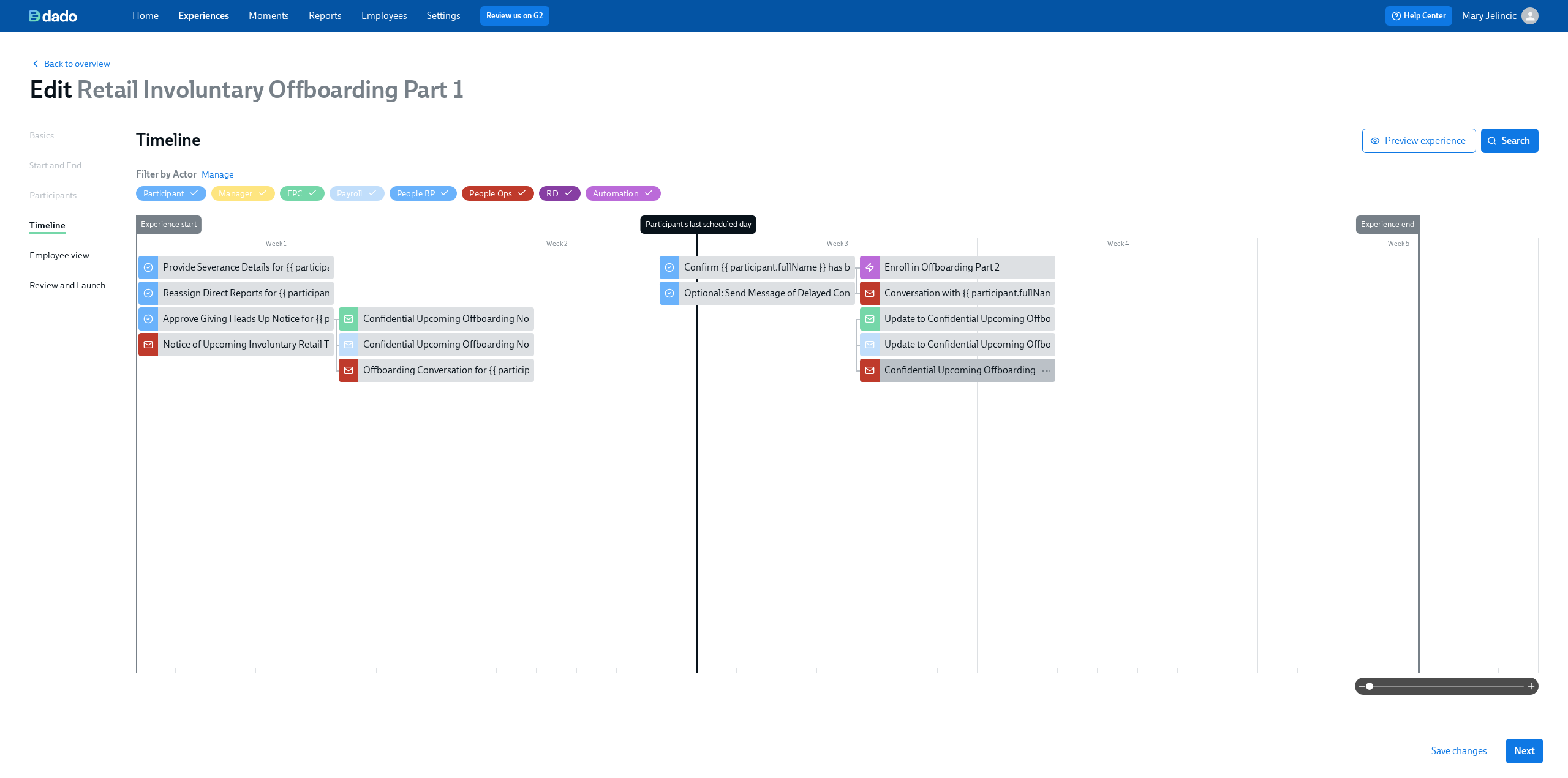 click on "Confidential Upcoming Offboarding" at bounding box center [960, 370] 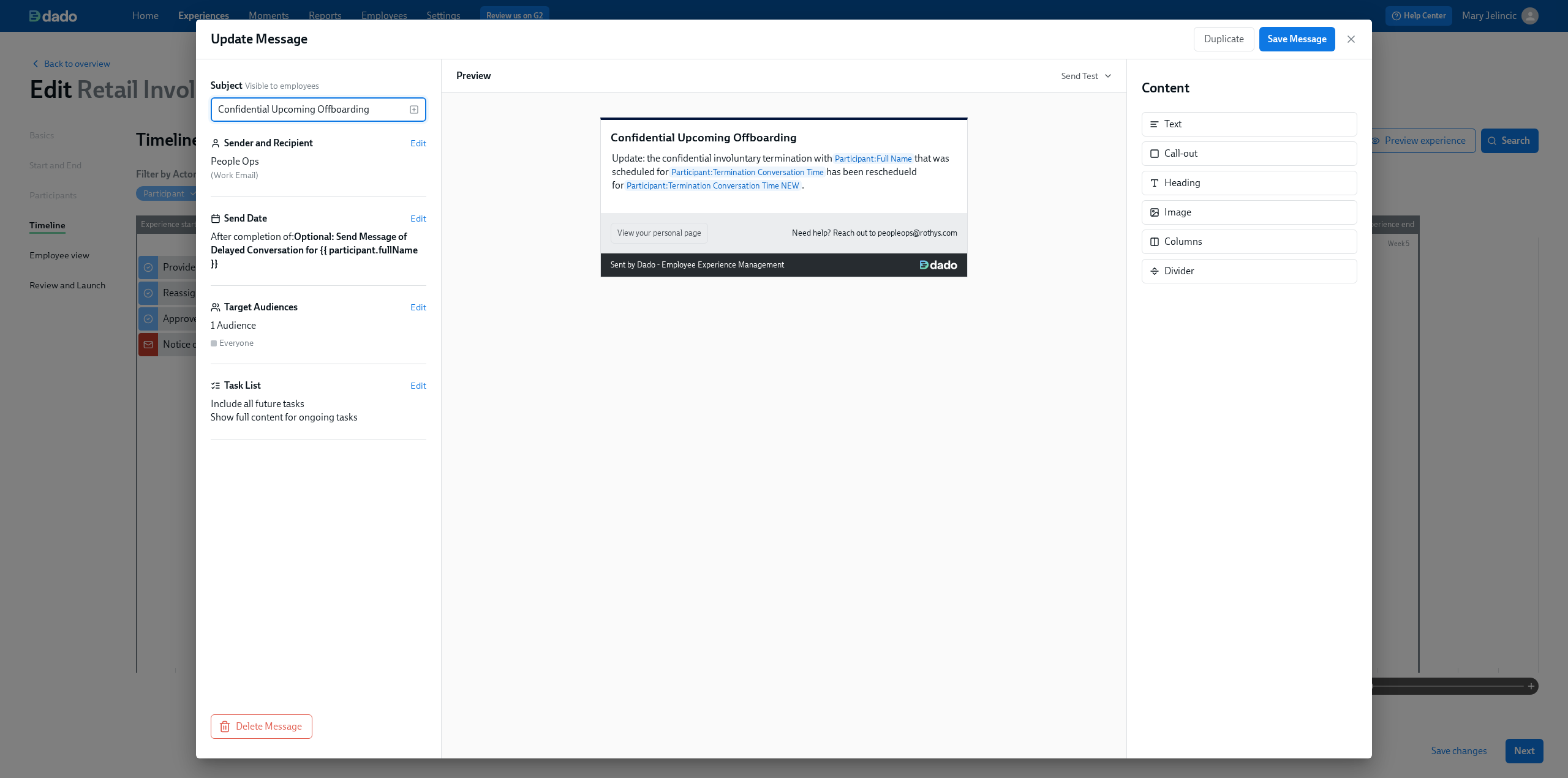 click on "Duplicate Save Message" at bounding box center (1275, 39) 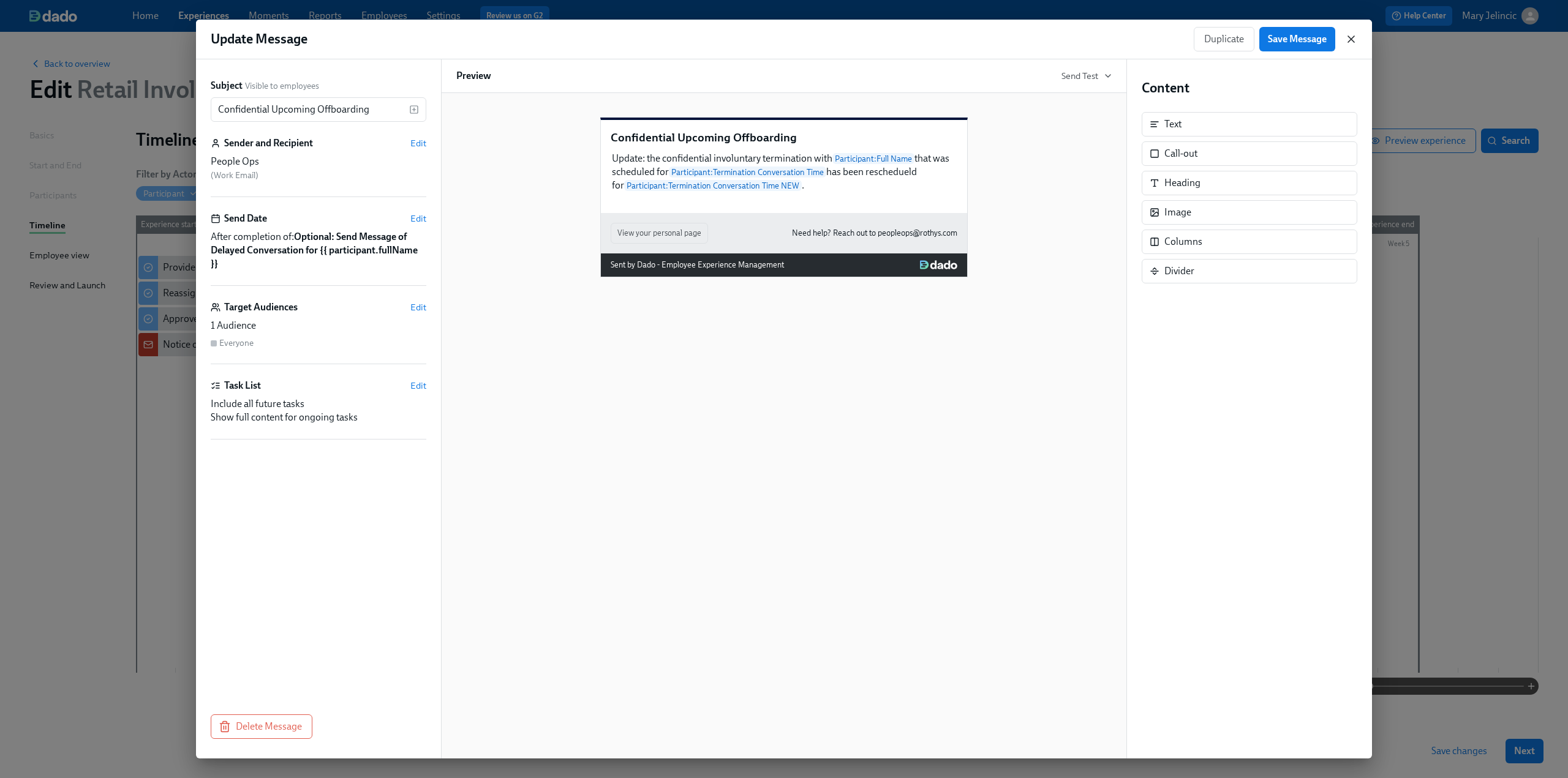 click 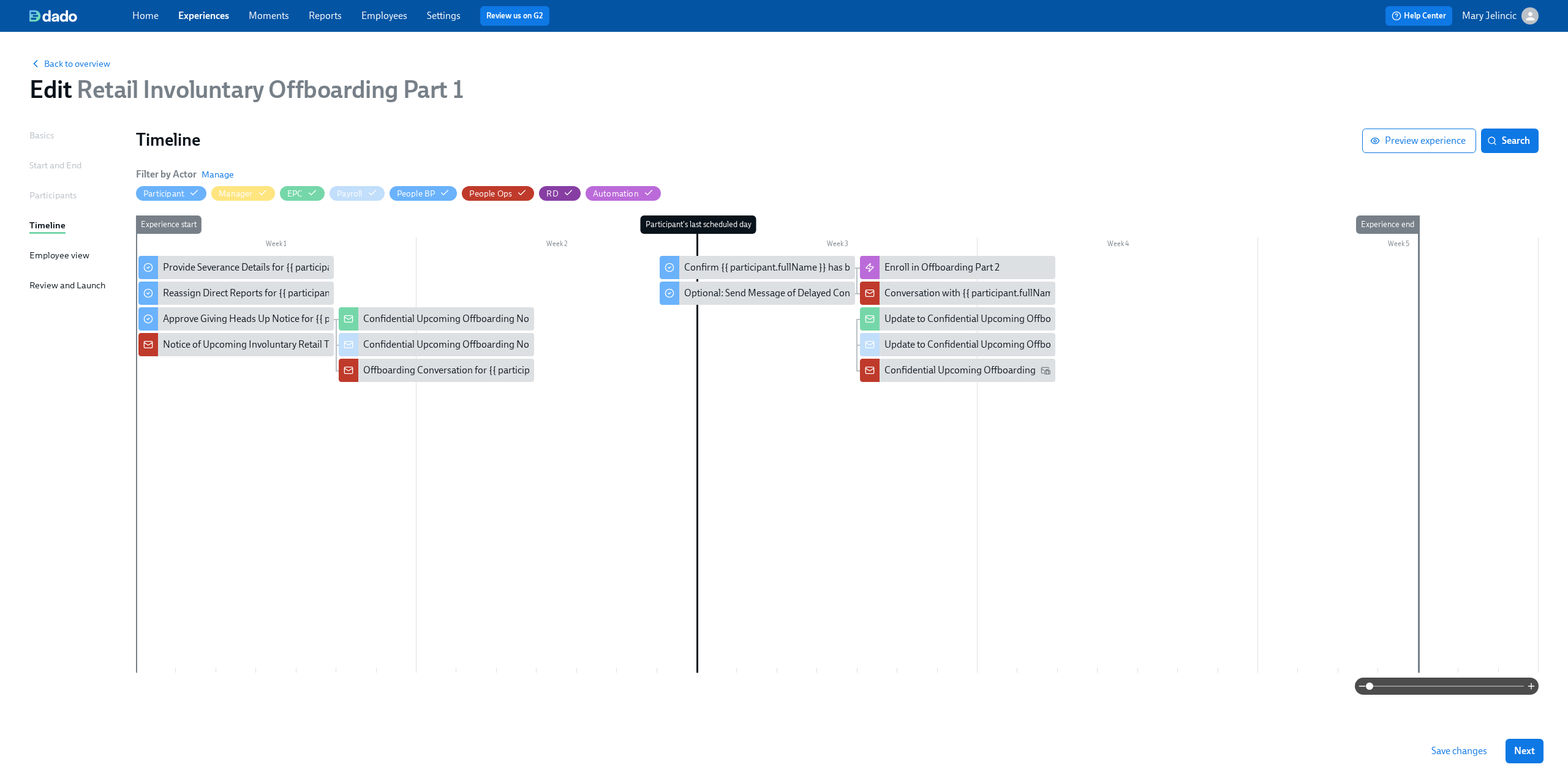 click on "Save changes" at bounding box center [1459, 751] 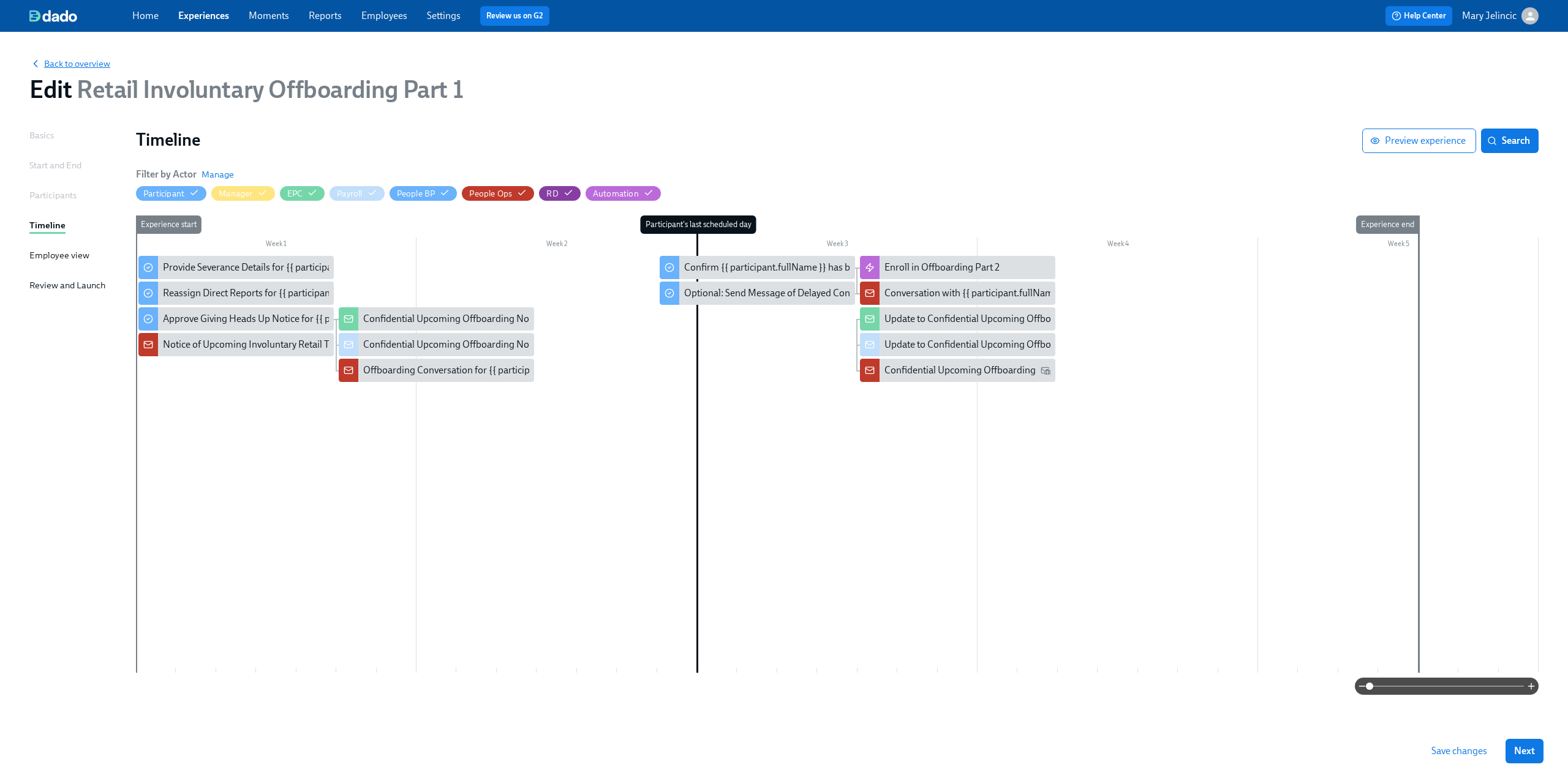 click on "Back to overview" at bounding box center [70, 64] 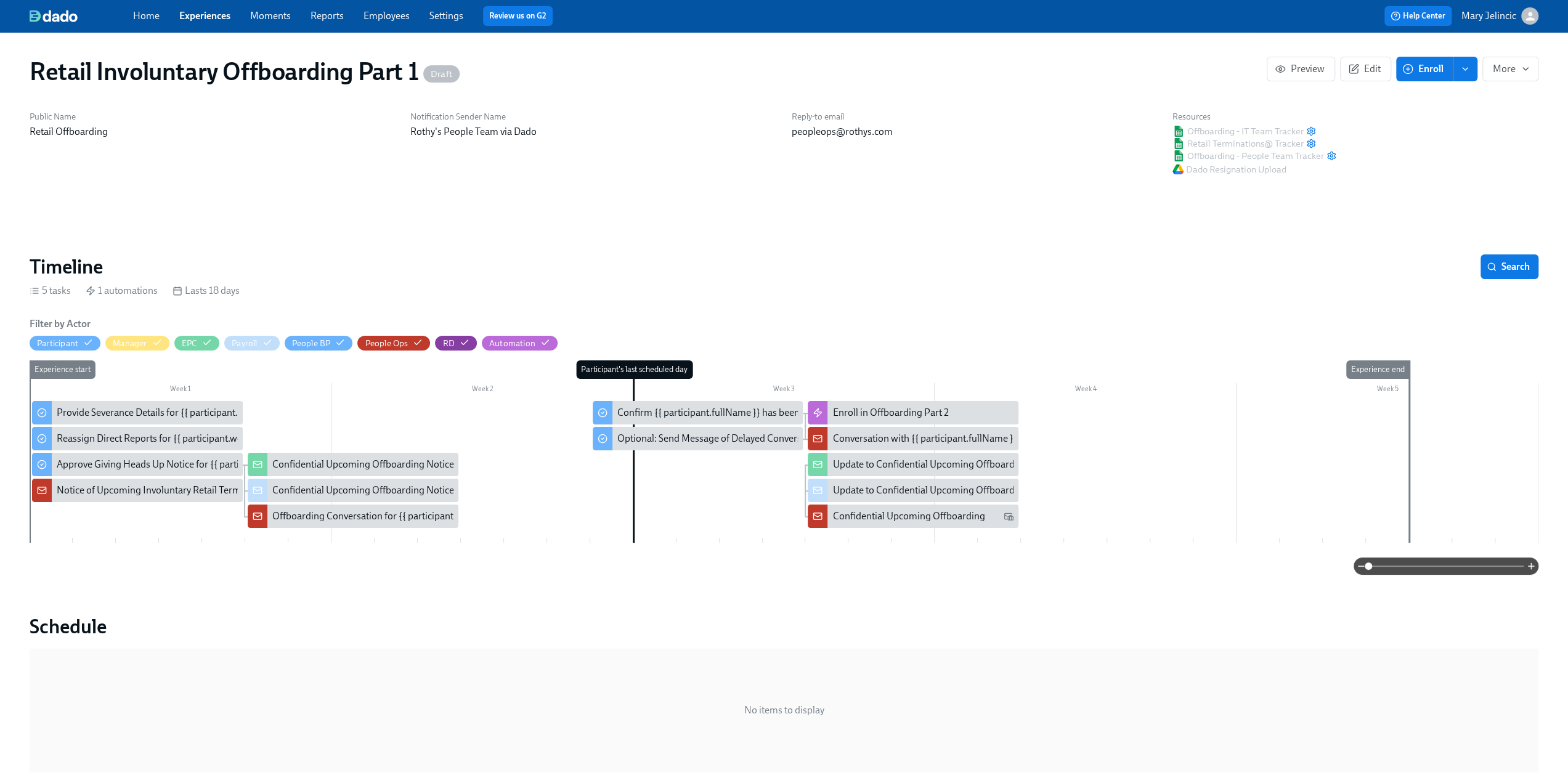 click on "Experiences" at bounding box center [205, 15] 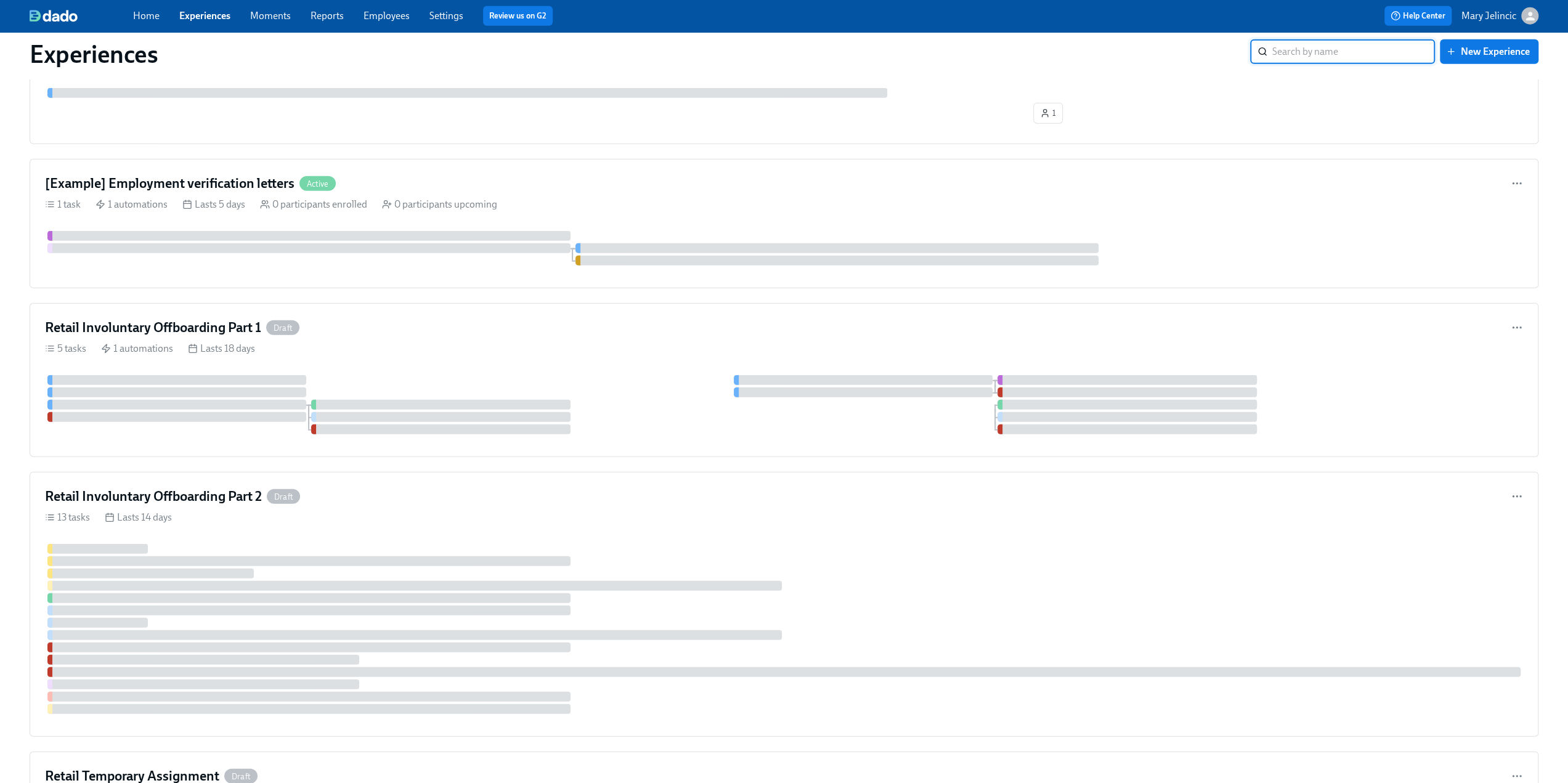 scroll, scrollTop: 3142, scrollLeft: 0, axis: vertical 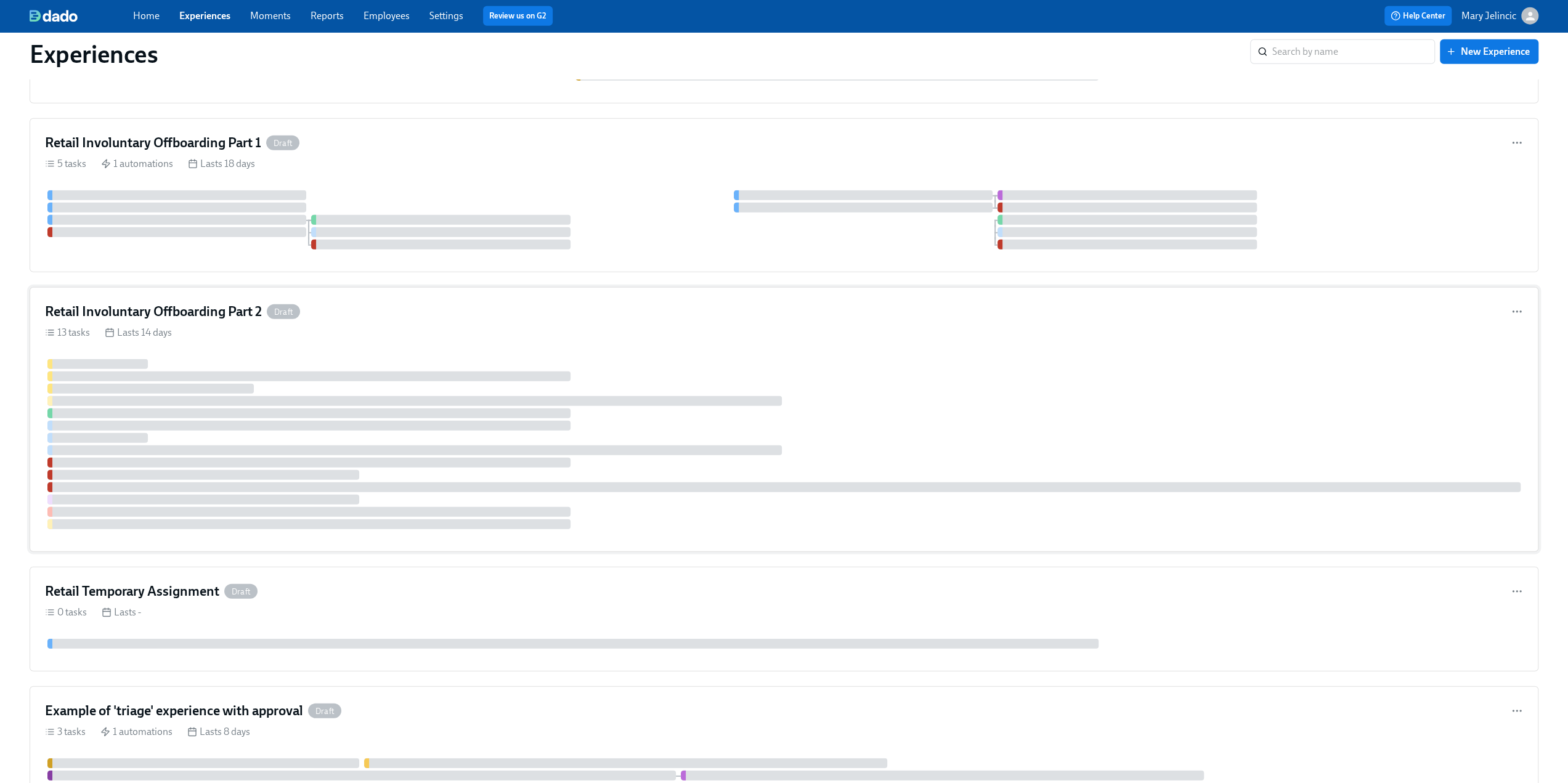 click on "Retail Involuntary Offboarding Part 2" at bounding box center [153, 312] 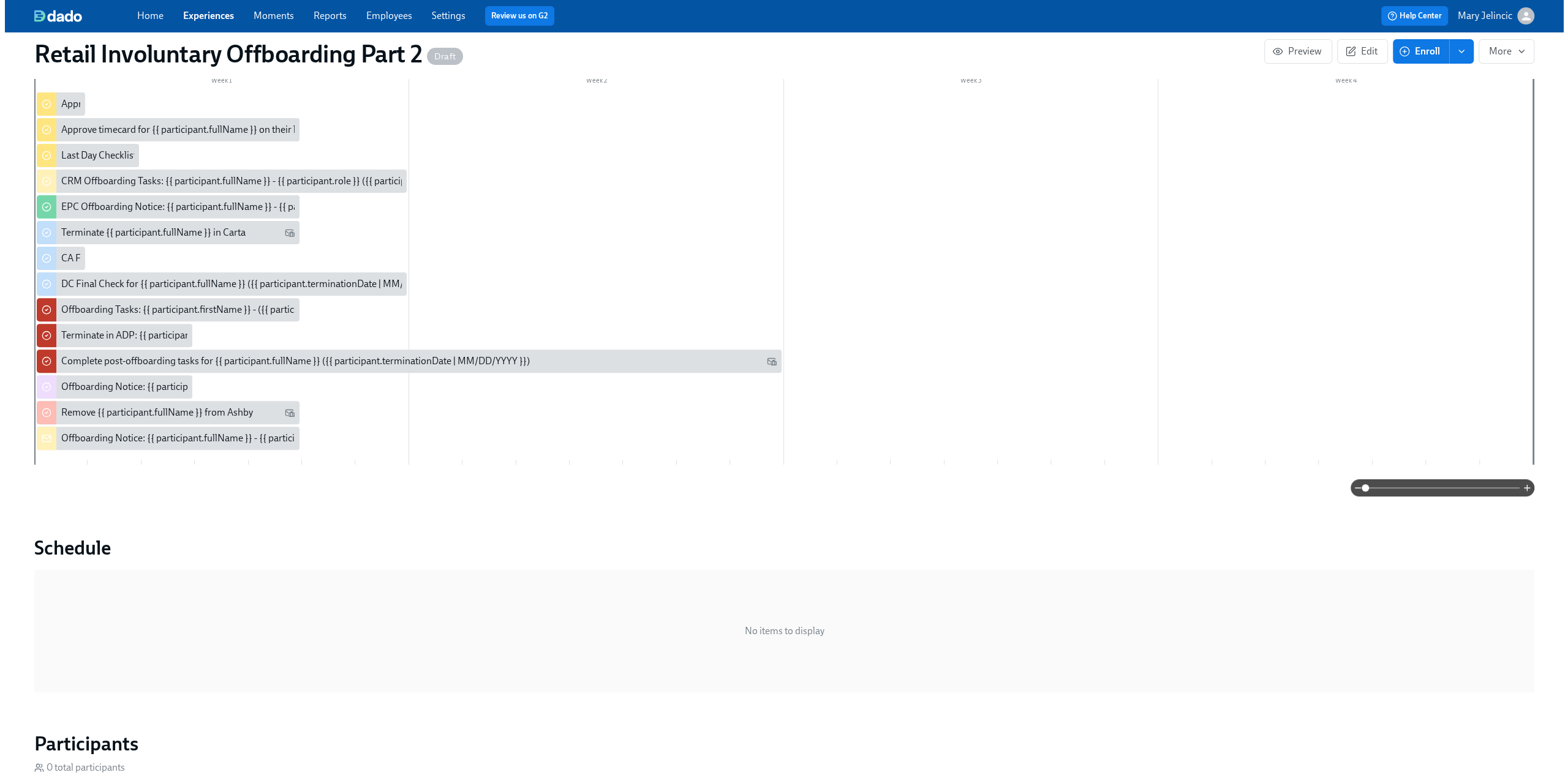scroll, scrollTop: 122, scrollLeft: 0, axis: vertical 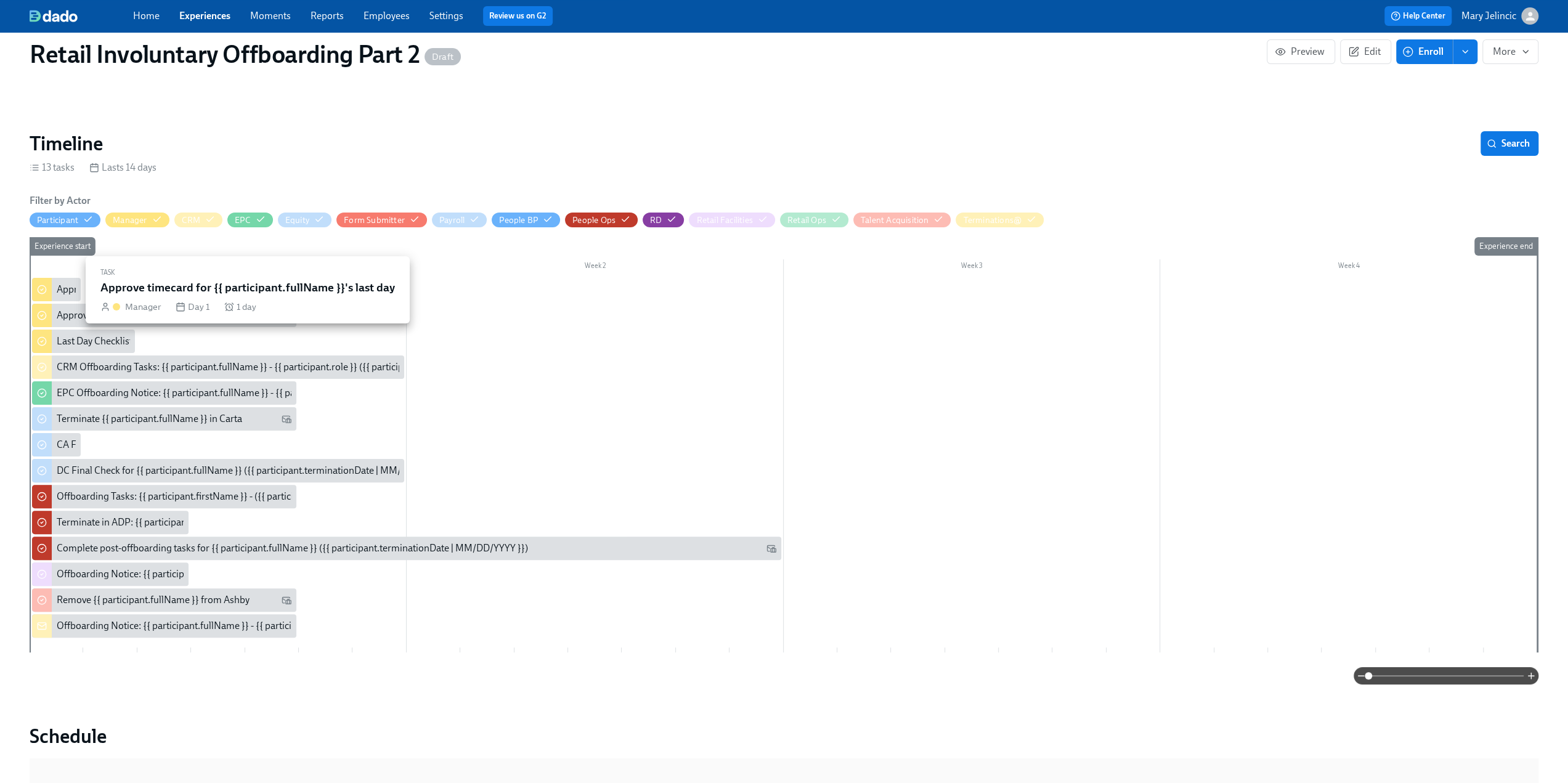 click on "Approve timecard for {{ participant.fullName }}'s last day" at bounding box center [175, 290] 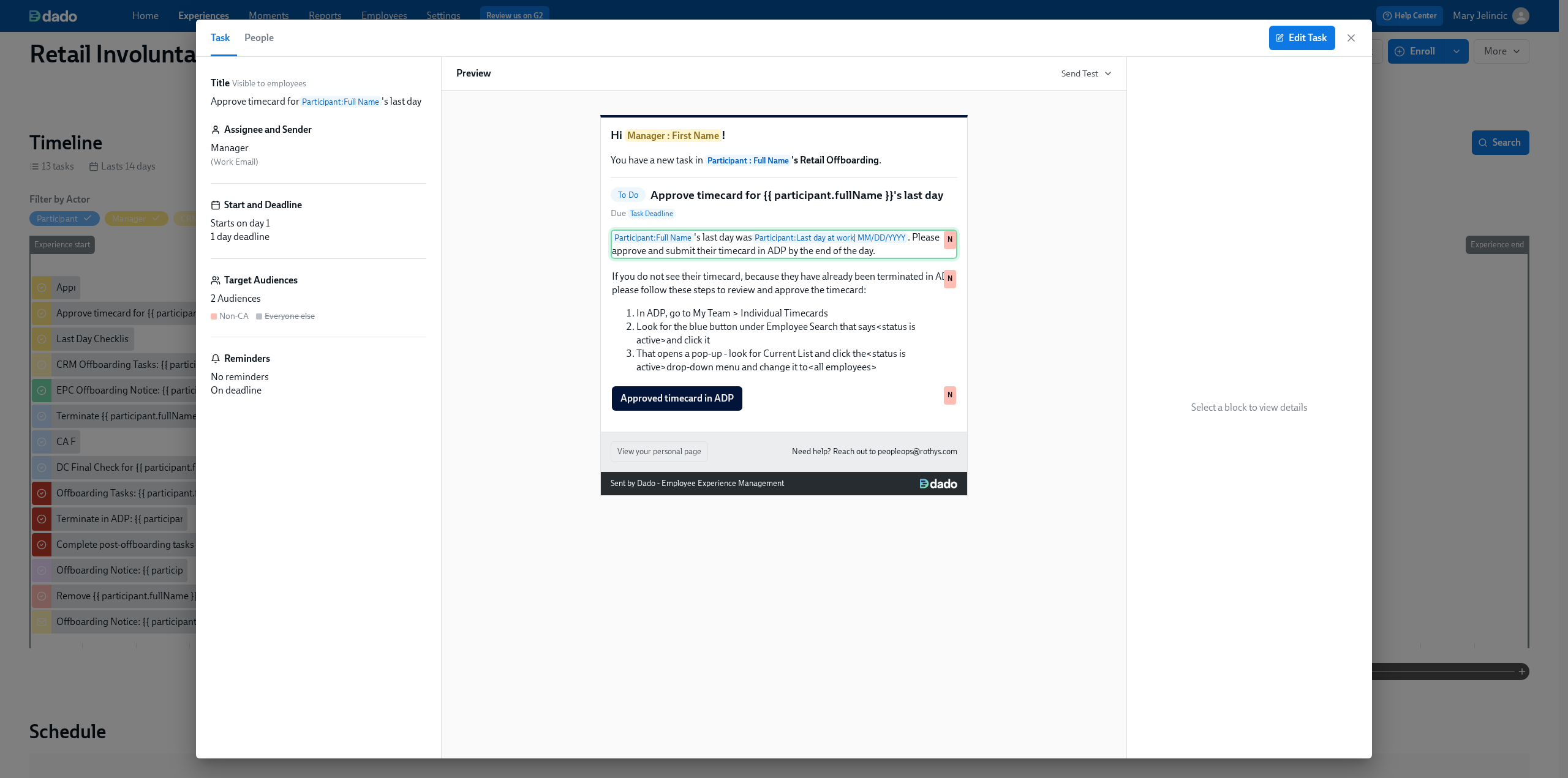 click on "Participant :  {{ participant.fullName }} 's last day was  {{ participant.fullName }}  | MM/DD/YYYY . Please approve and submit their timecard in ADP by the end of the day. N" at bounding box center [784, 244] 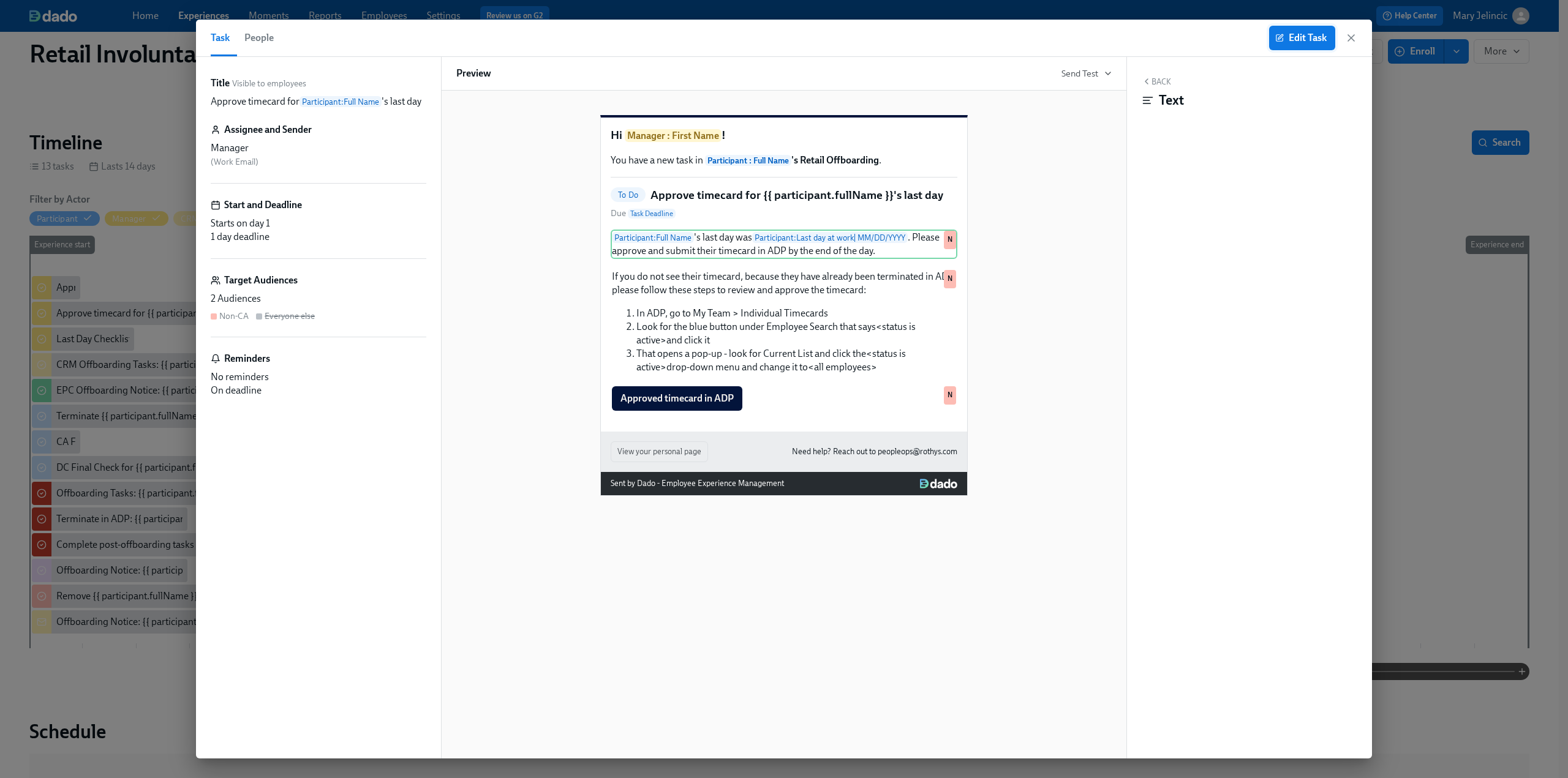 click on "Edit Task" at bounding box center [1302, 38] 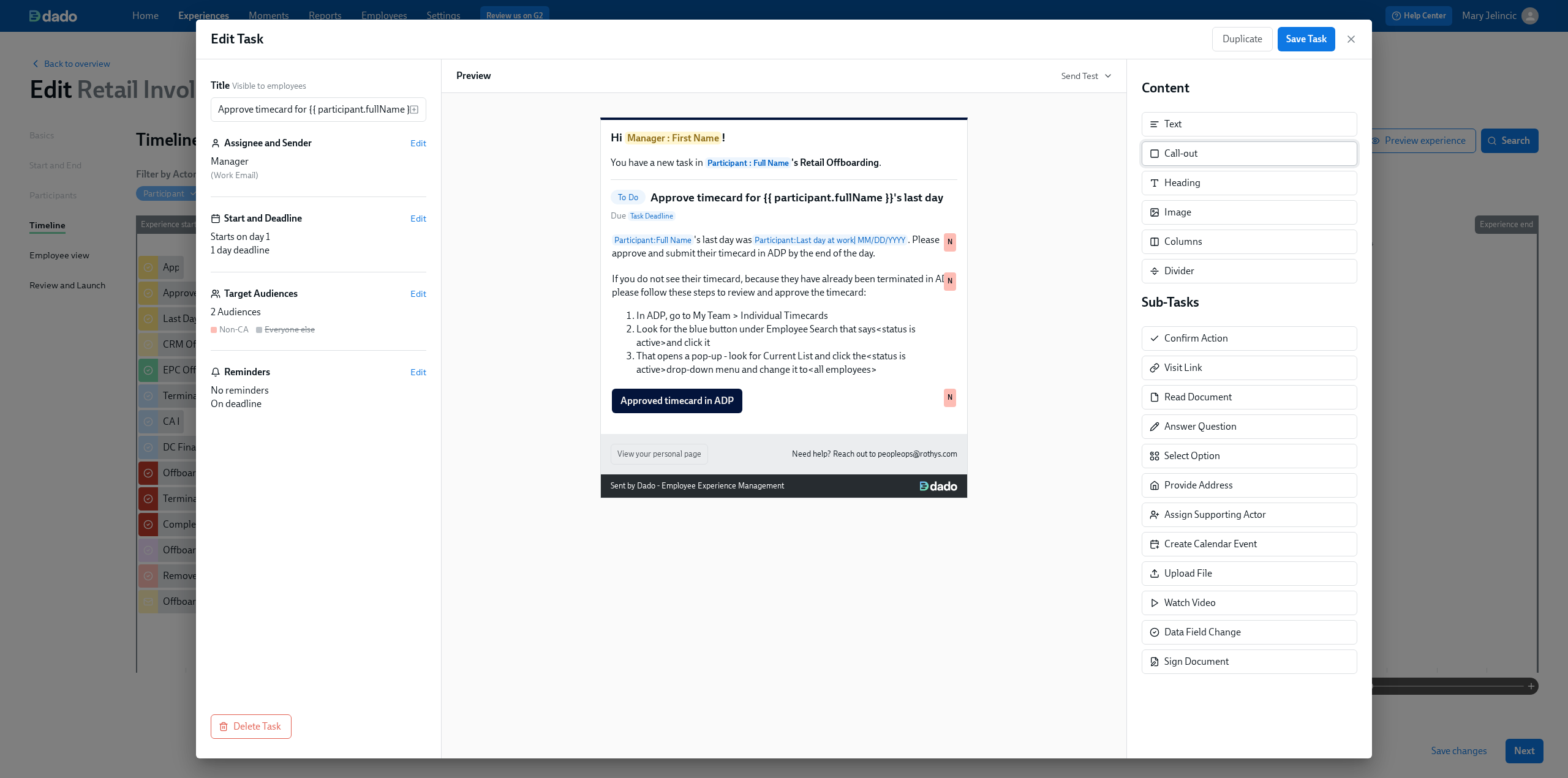 scroll, scrollTop: 0, scrollLeft: 0, axis: both 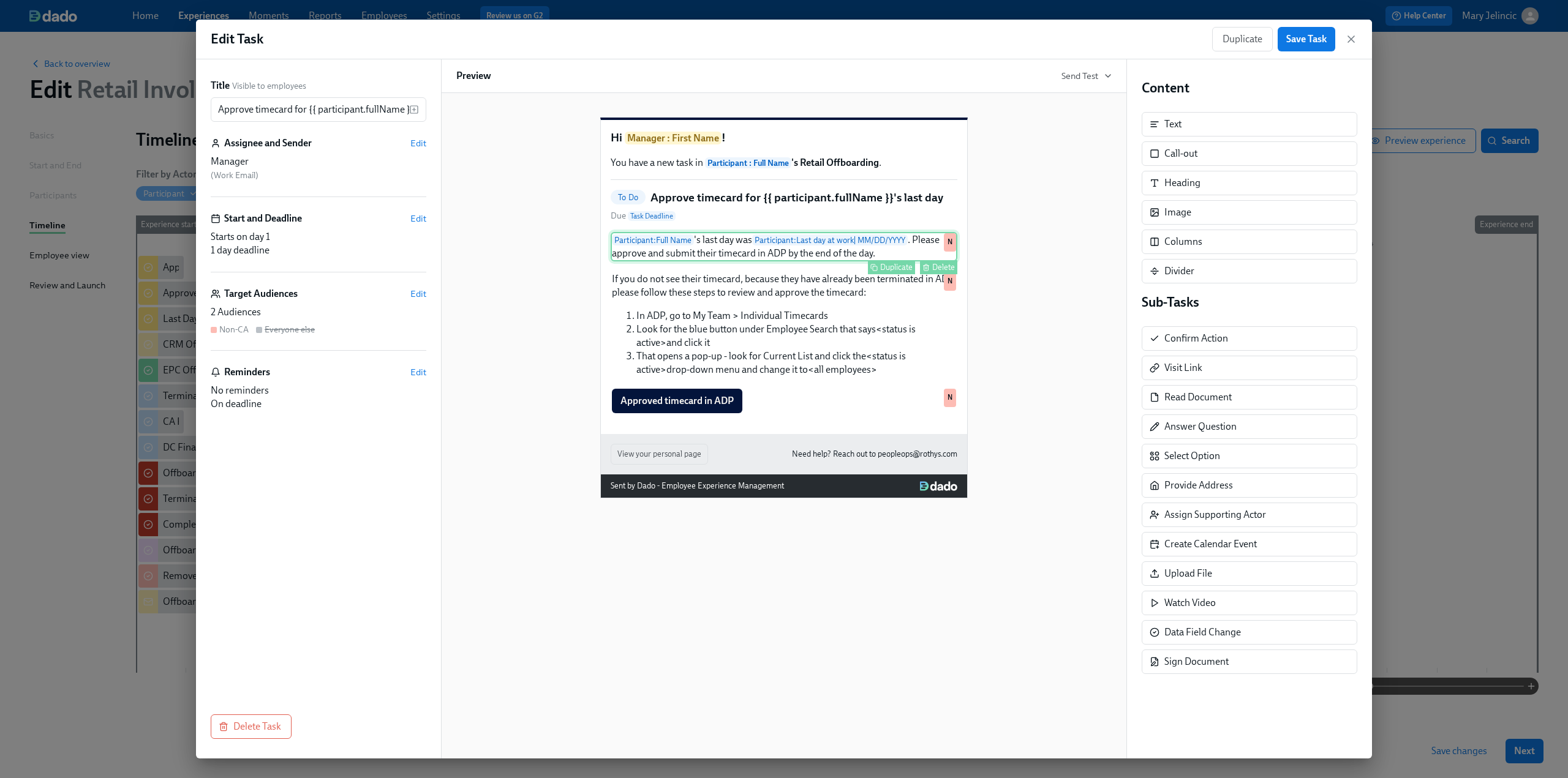click on "Participant :  Full Name 's last day was  Participant :  Last day at work  | MM/DD/YYYY . Please approve and submit their timecard in ADP by the end of the day.   Duplicate   Delete N" at bounding box center (784, 247) 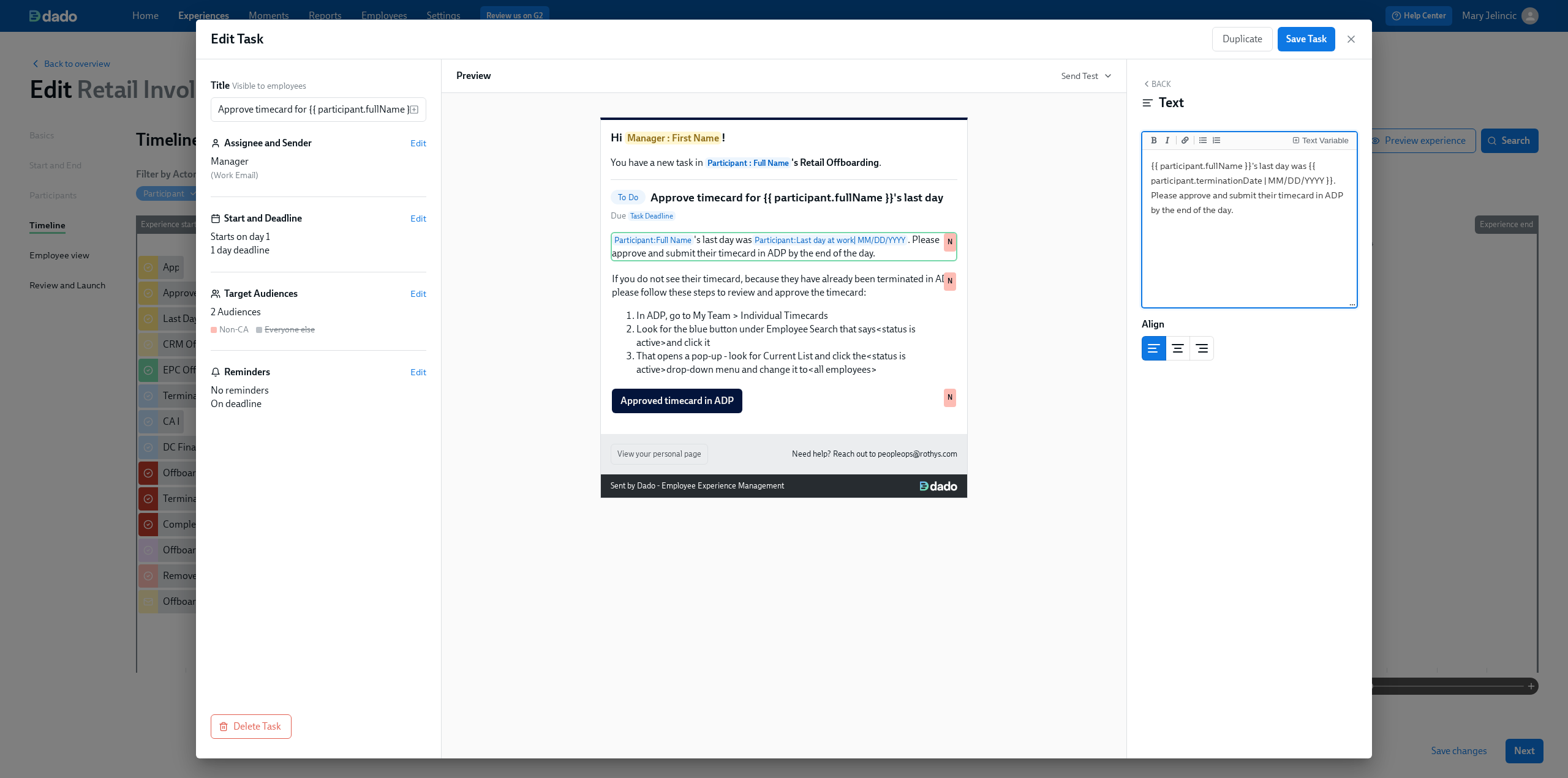 drag, startPoint x: 1331, startPoint y: 182, endPoint x: 1306, endPoint y: 170, distance: 27.730849 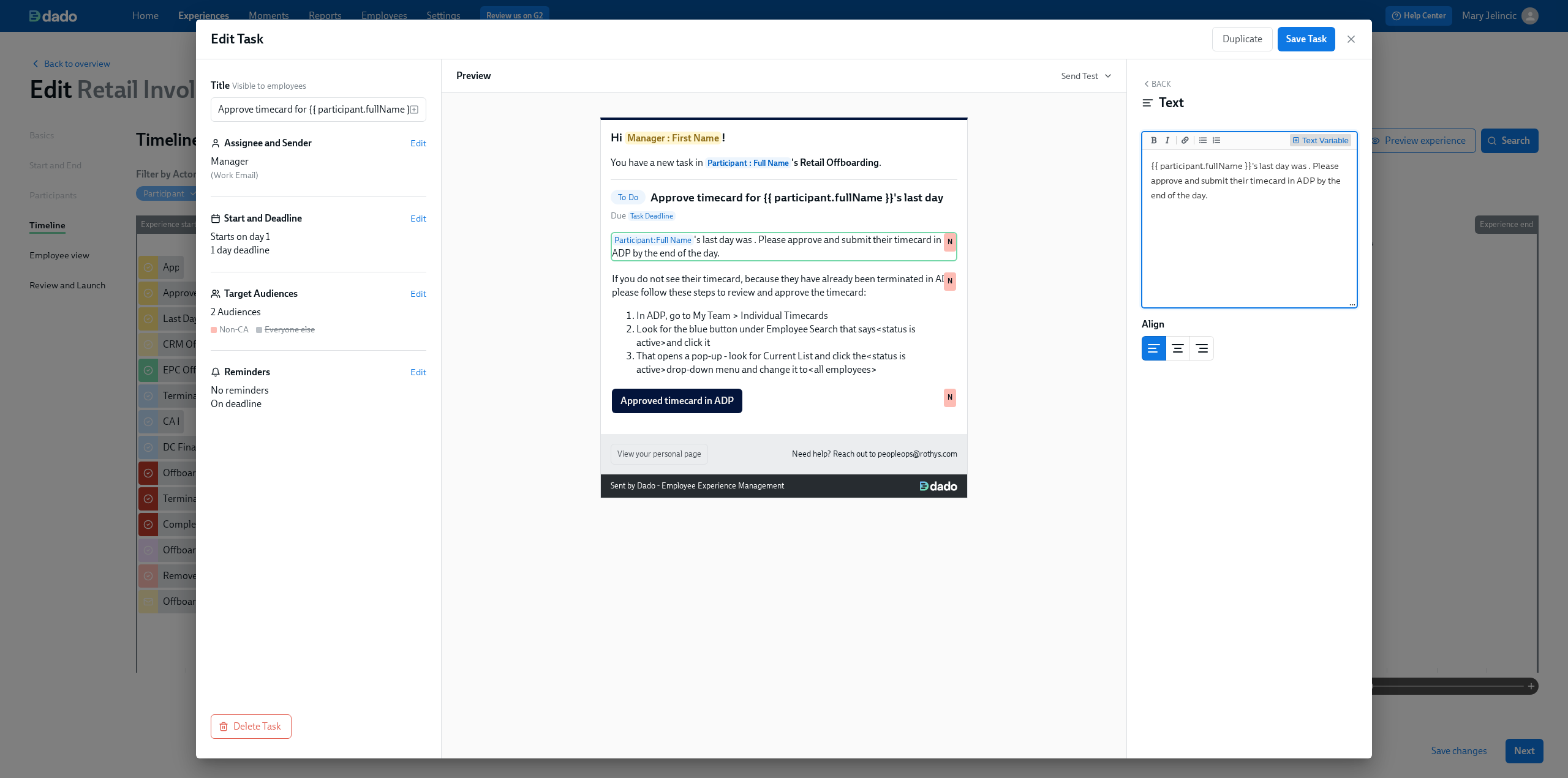 type on "{{ participant.fullName }}'s last day was . Please approve and submit their timecard in ADP by the end of the day." 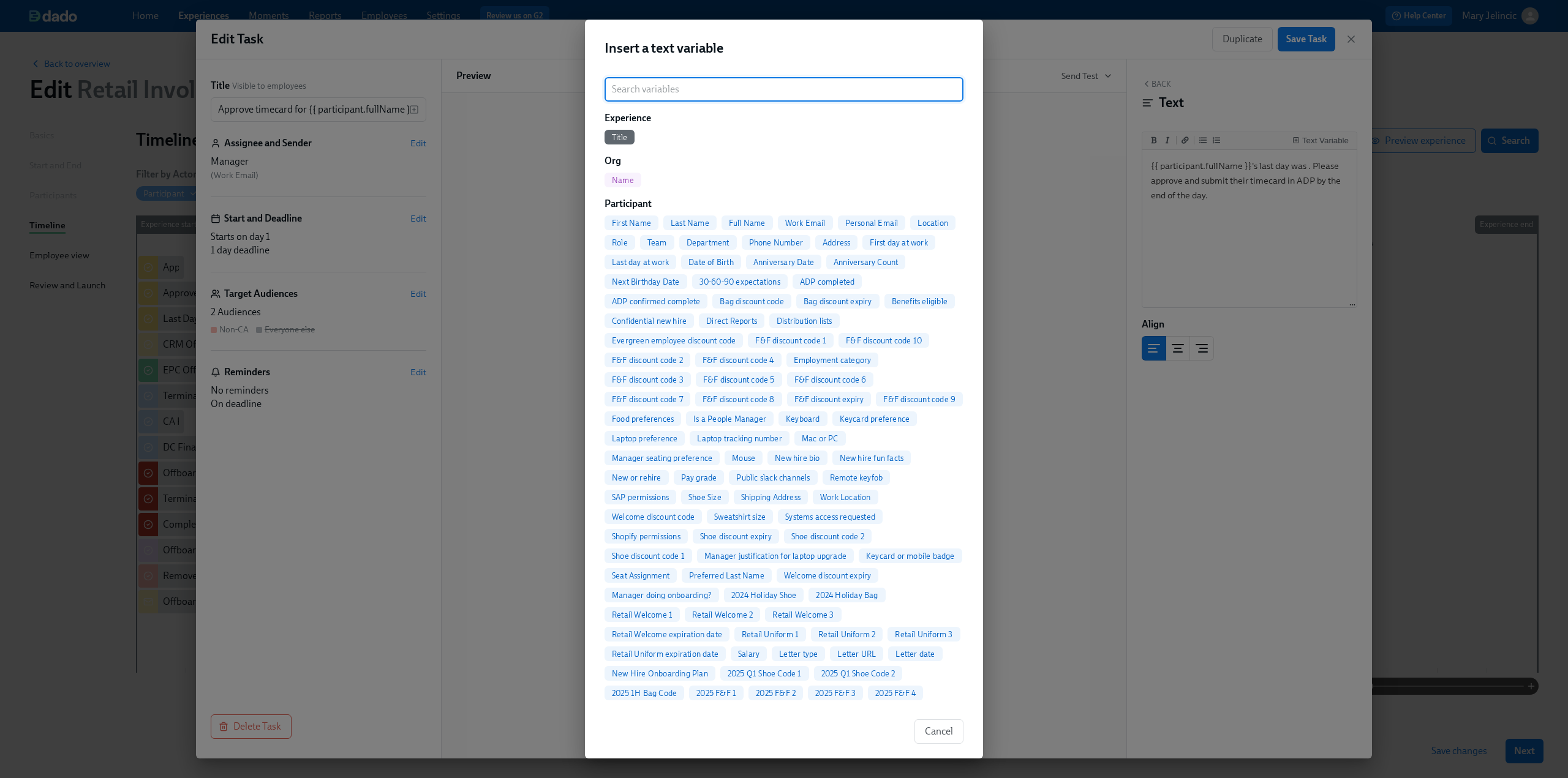 click at bounding box center [784, 89] 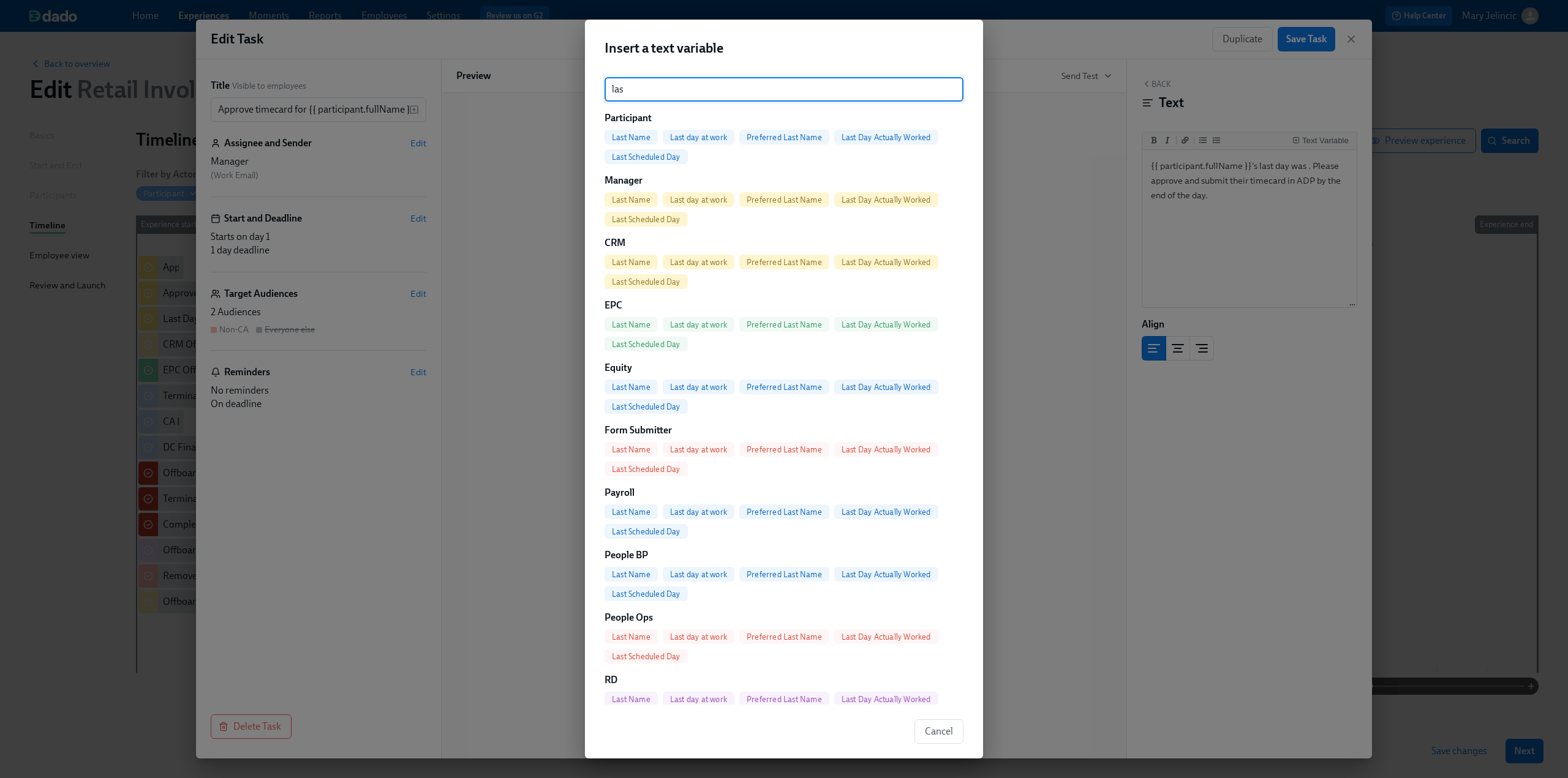 type on "las" 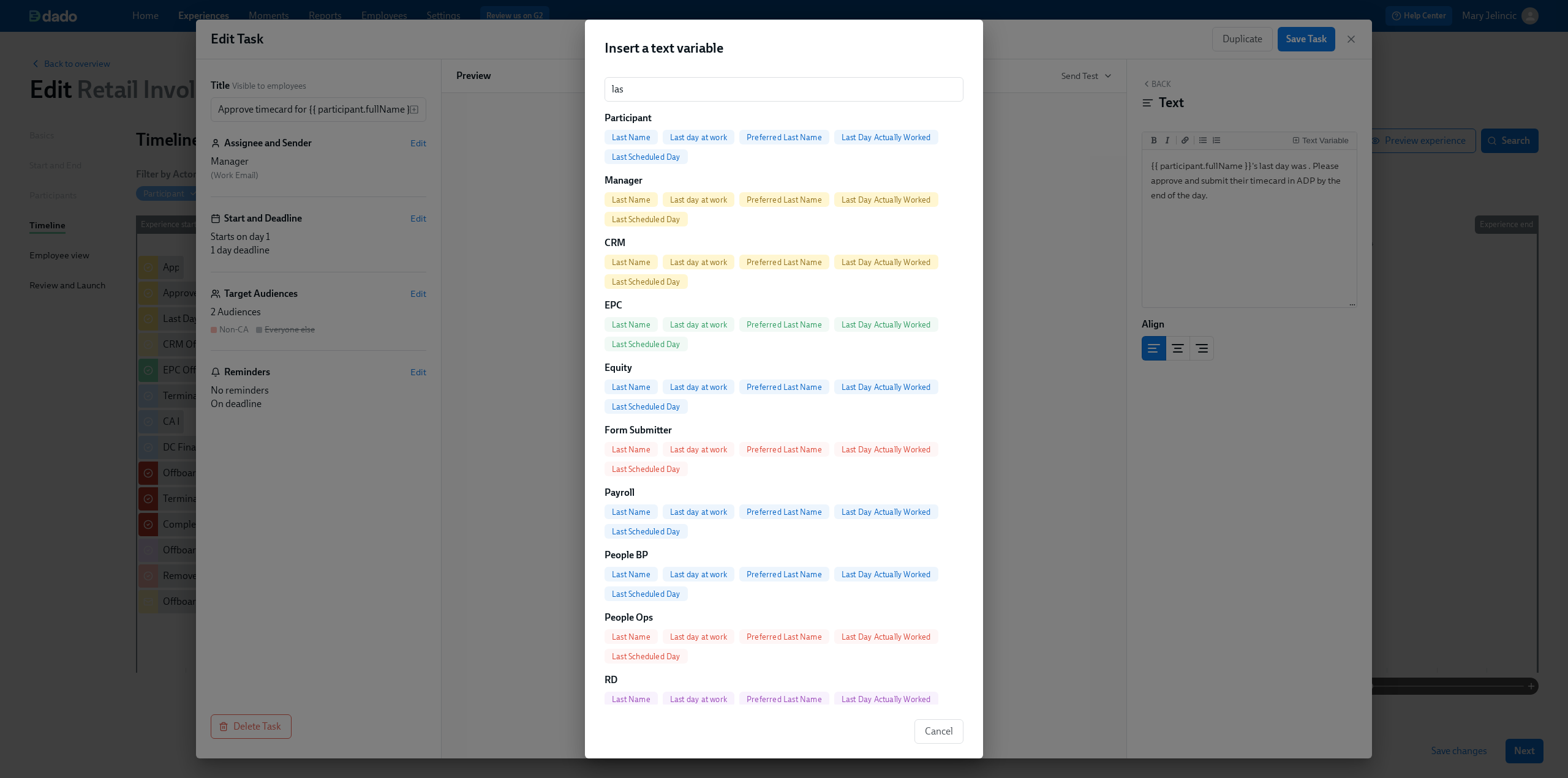 click on "Last Scheduled Day" at bounding box center (646, 157) 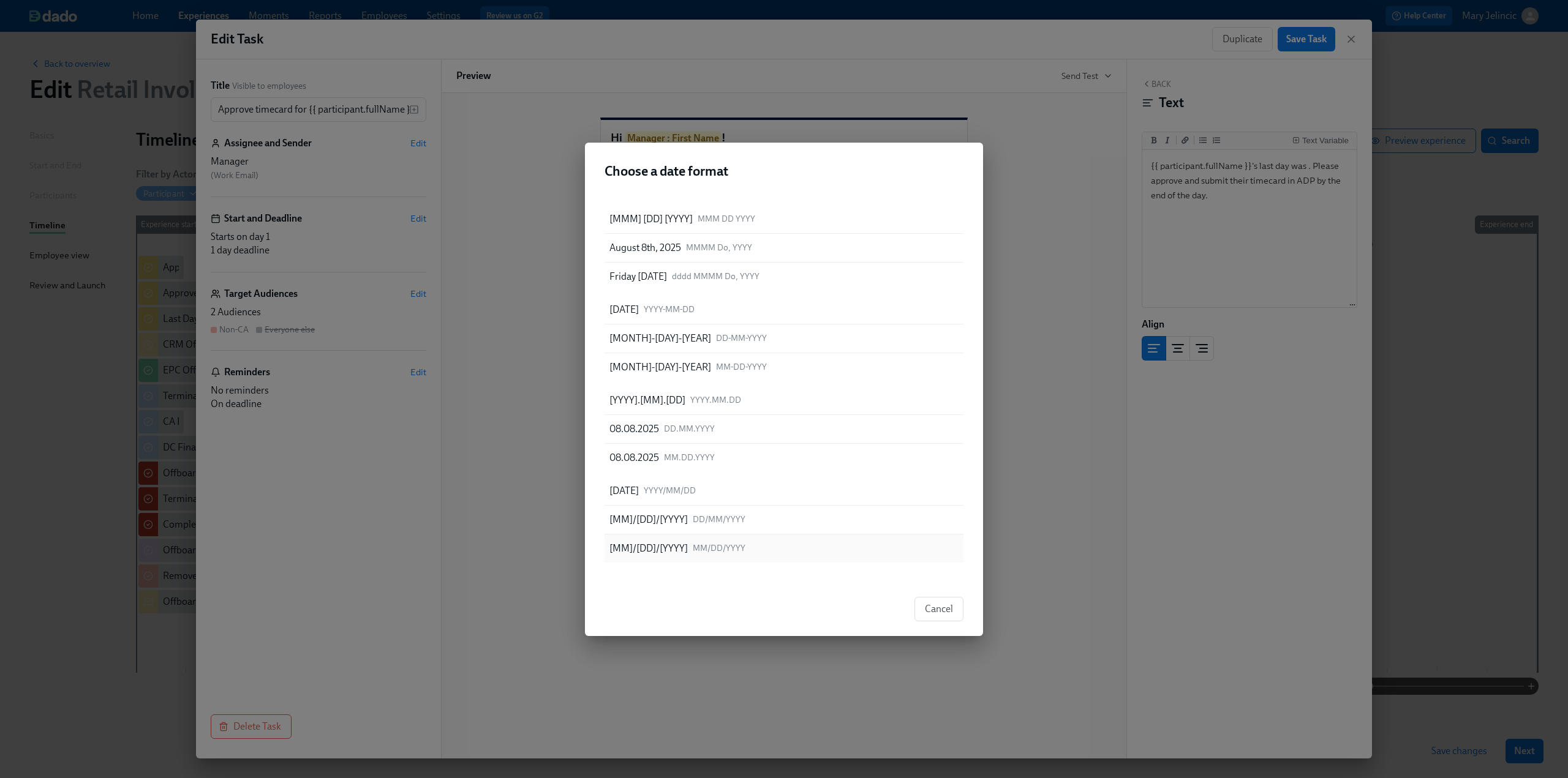click on "[MONTH]/[DAY]/[YEAR] MM/DD/YYYY" at bounding box center (677, 548) 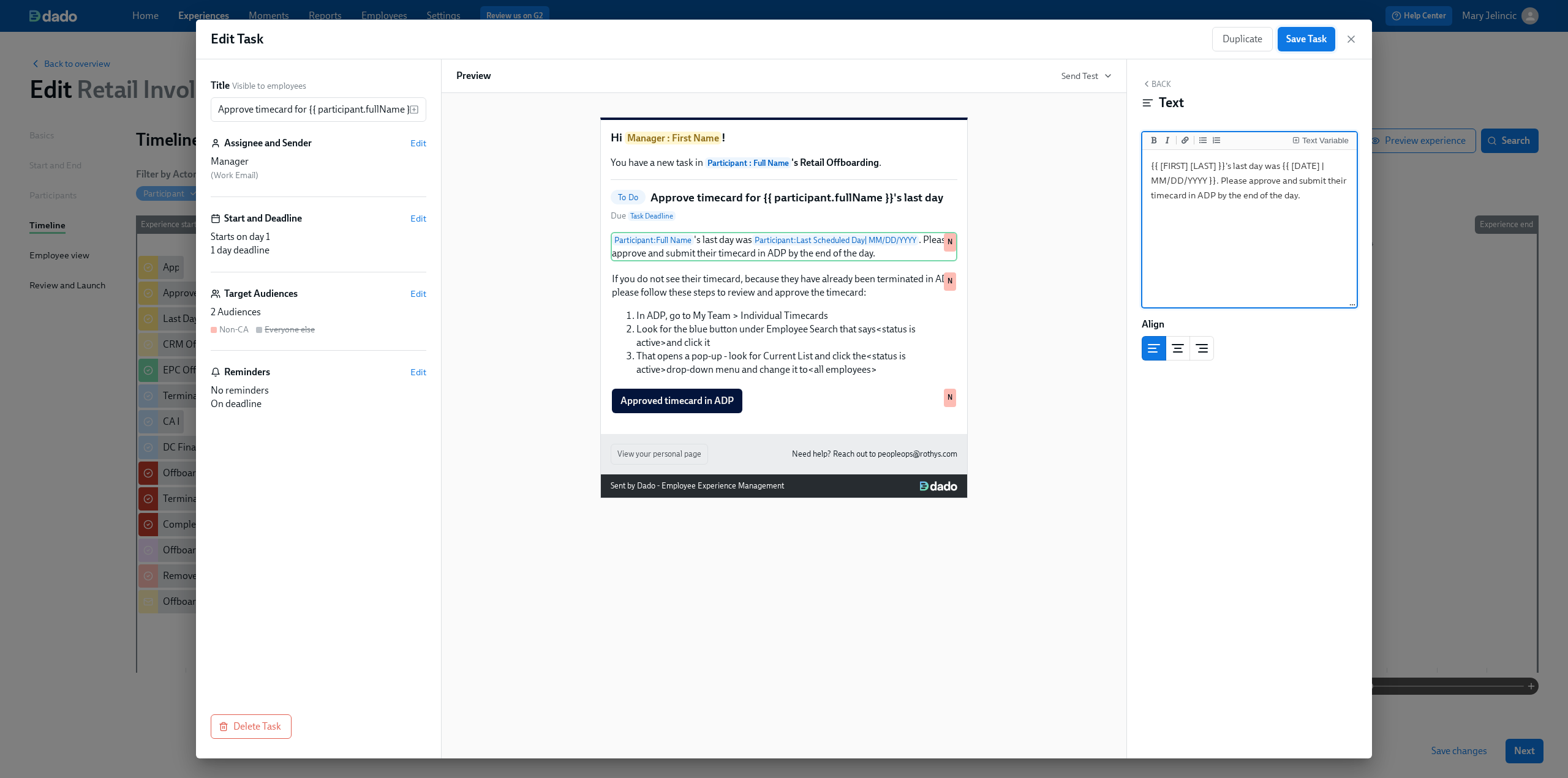 type on "{{ [FIRST] [LAST] }}'s last day was {{ [DATE] | MM/DD/YYYY }}. Please approve and submit their timecard in ADP by the end of the day." 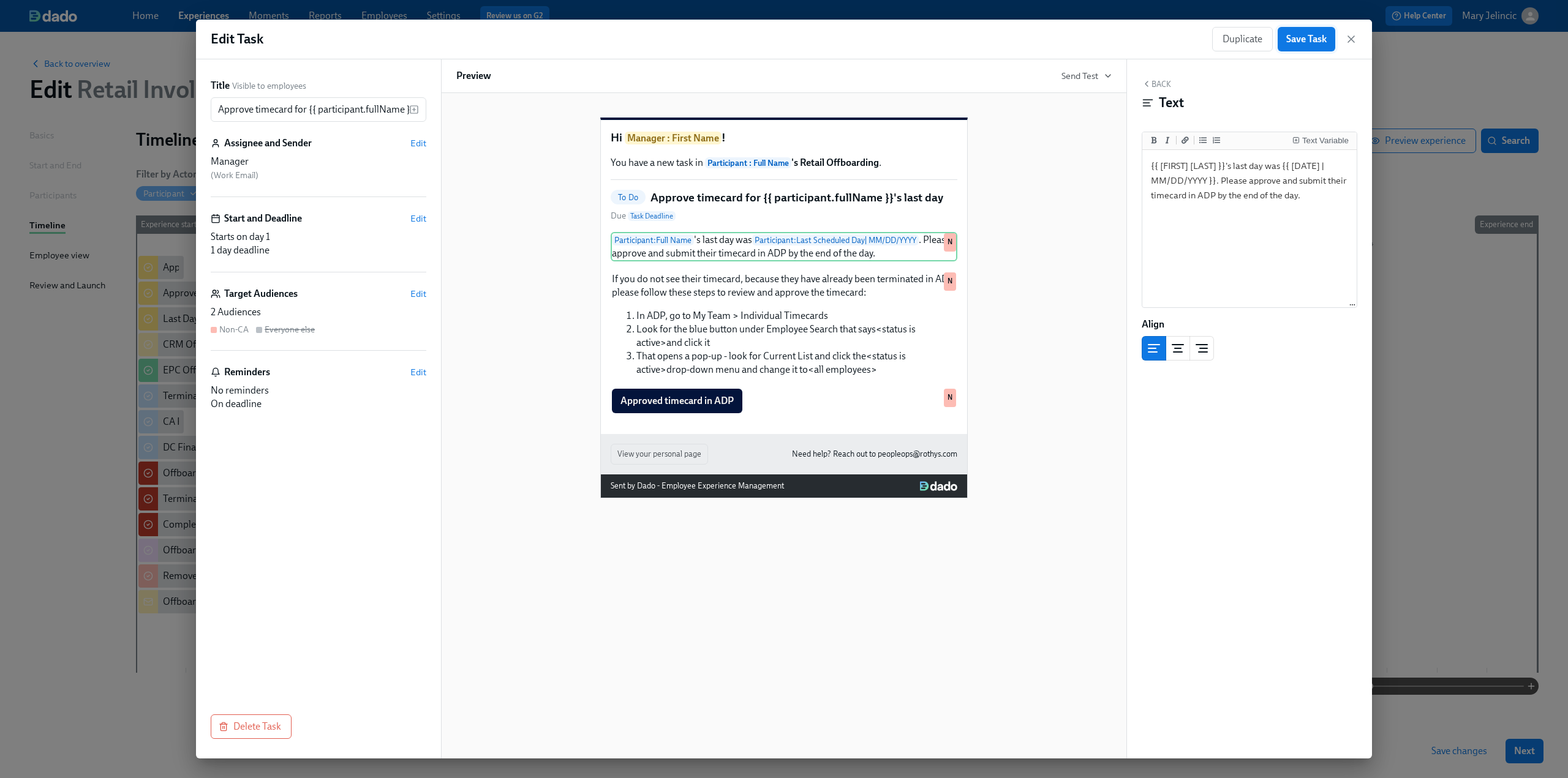 click on "Save Task" at bounding box center [1306, 39] 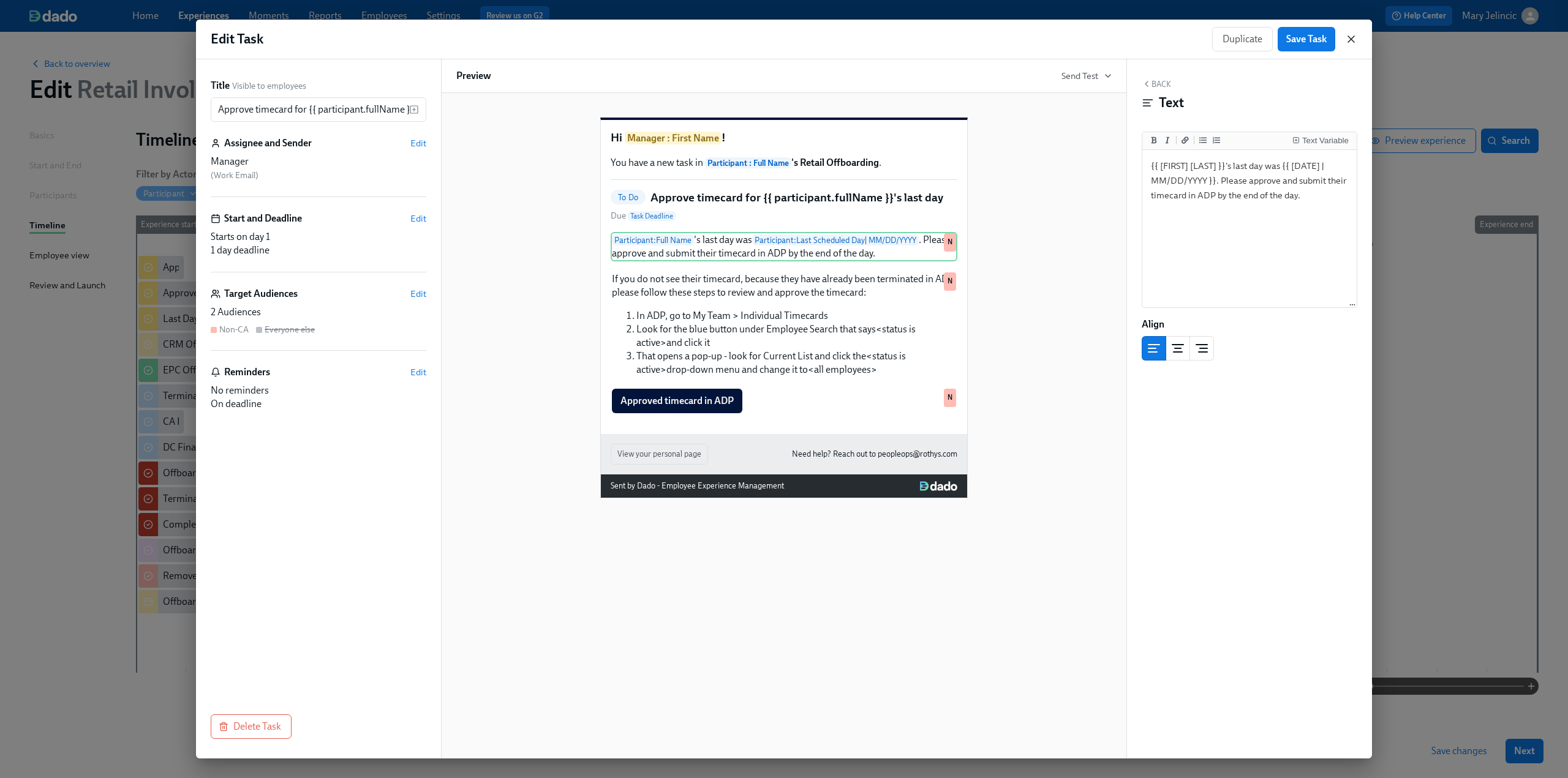 click 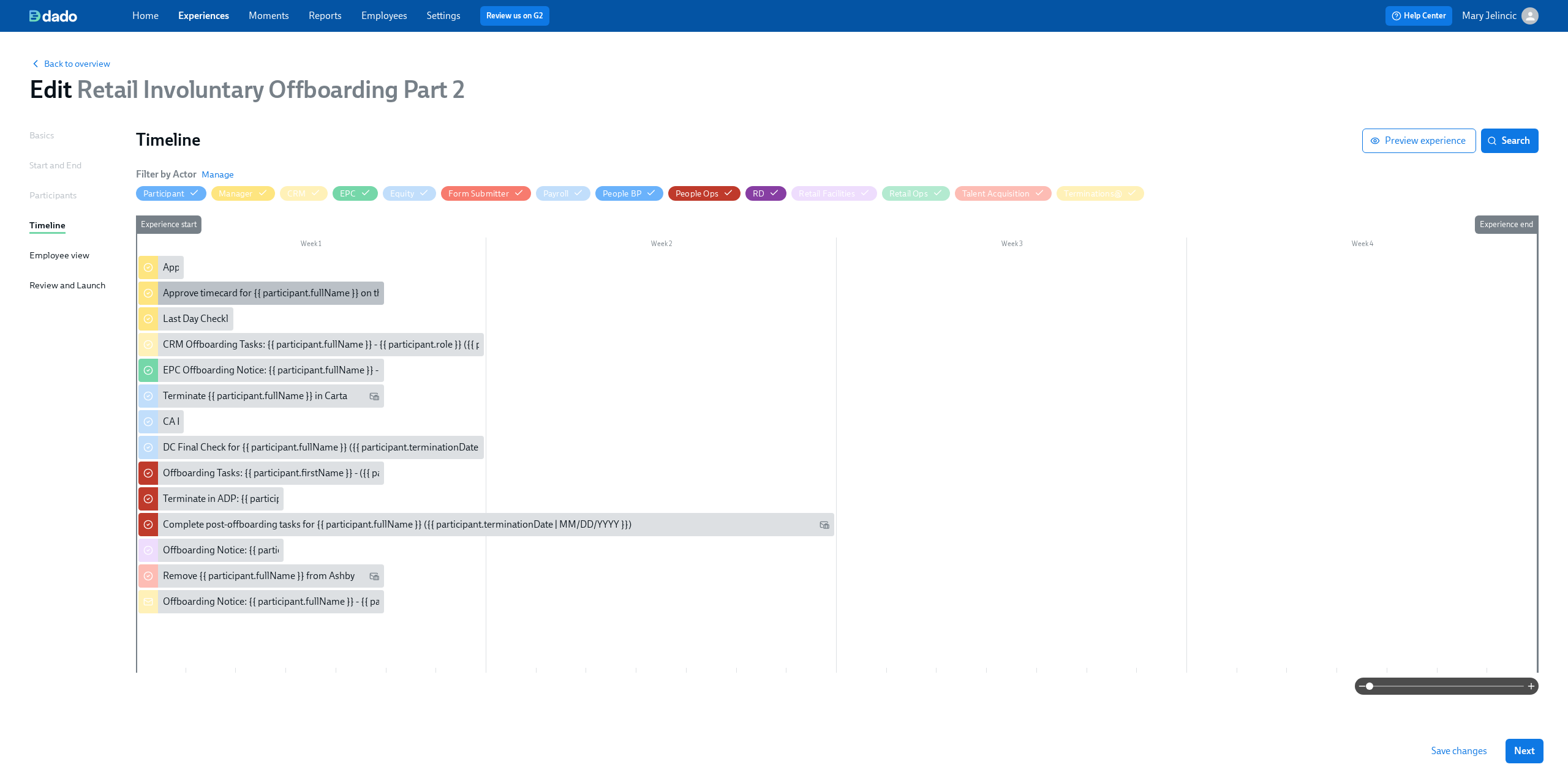 click on "Approve timecard for {{ participant.fullName }} on their last day" at bounding box center [261, 293] 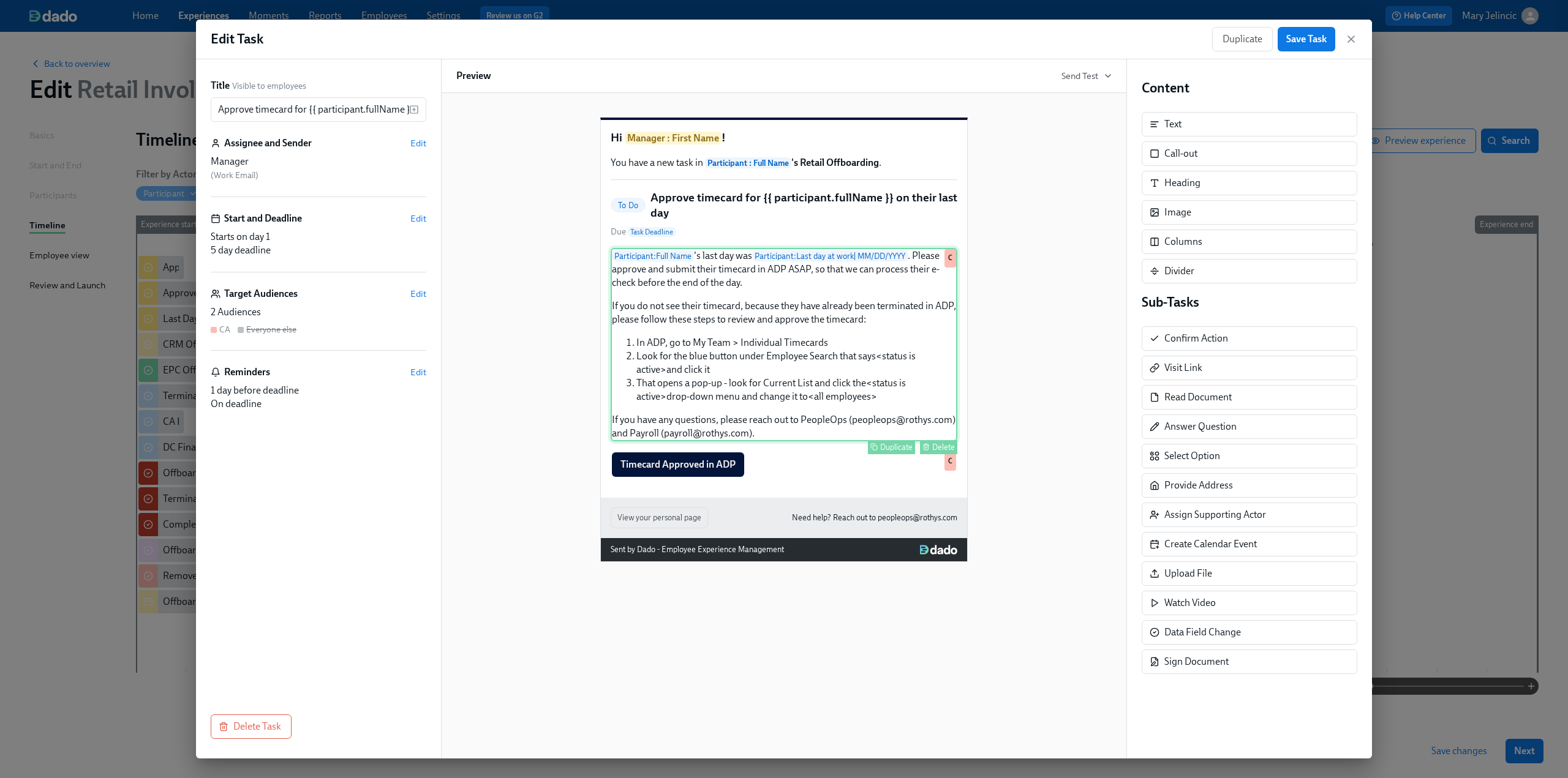click on "Participant :  Full Name 's last day was  Participant :  Last day at work  | MM/DD/YYYY . Please approve and submit their timecard in ADP ASAP, so that we can process their e-check before the end of the day.
If you do not see their timecard, because they have already been terminated in ADP, please follow these steps to review and approve the timecard:
In ADP, go to My Team > Individual Timecards
Look for the blue button under Employee Search that says  <status is active>  and click it
That opens a pop-up - look for Current List and click the  <status is active>  drop-down menu and change it to  <all employees>
If you have any questions, please reach out to PeopleOps (peopleops@rothys.com) and Payroll (payroll@rothys.com).   Duplicate   Delete C" at bounding box center [784, 345] 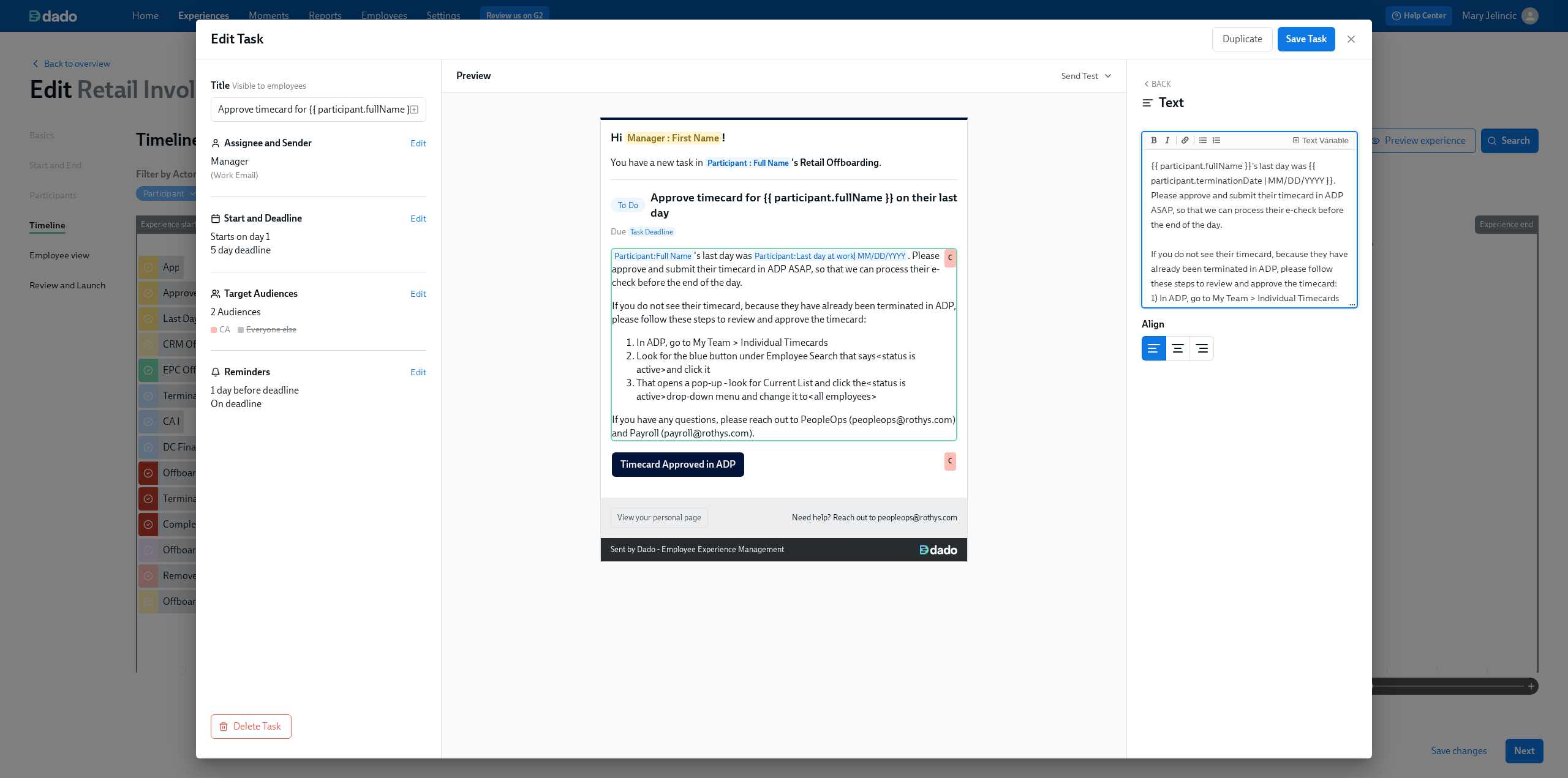 drag, startPoint x: 1330, startPoint y: 182, endPoint x: 1306, endPoint y: 170, distance: 26.83282 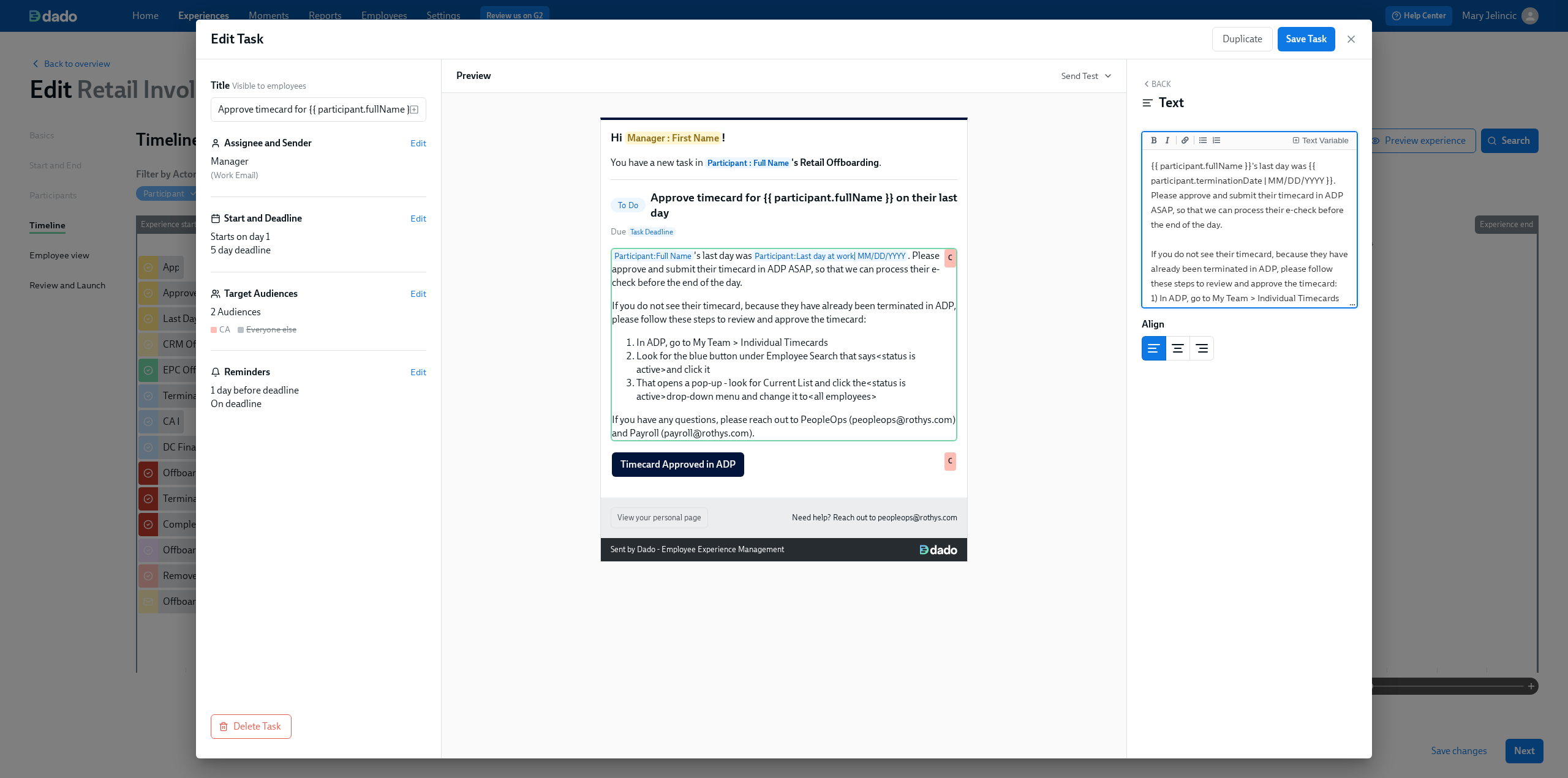 click on "{{ participant.fullName }}'s last day was {{ participant.terminationDate | MM/DD/YYYY }}. Please approve and submit their timecard in ADP ASAP, so that we can process their e-check before the end of the day.
If you do not see their timecard, because they have already been terminated in ADP, please follow these steps to review and approve the timecard:
1) In ADP, go to My Team > Individual Timecards
2) Look for the blue button under Employee Search that says <status is active> and click it
3) That opens a pop-up - look for Current List and click the <status is active> drop-down menu and change it to <all employees>
If you have any questions, please reach out to PeopleOps (peopleops@rothys.com) and Payroll (payroll@rothys.com)." at bounding box center [1250, 298] 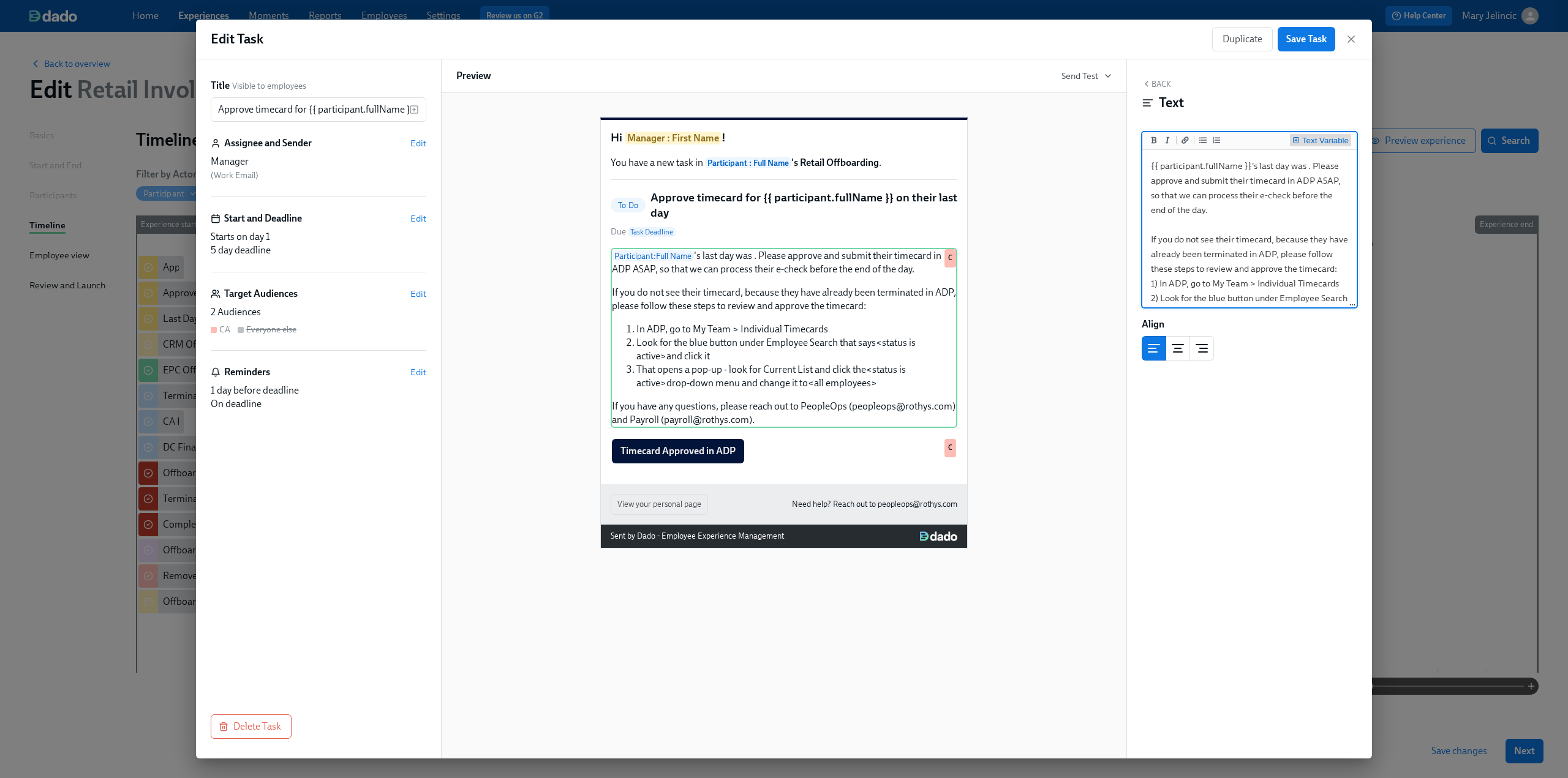 type on "{{ participant.fullName }}'s last day was . Please approve and submit their timecard in ADP ASAP, so that we can process their e-check before the end of the day.
If you do not see their timecard, because they have already been terminated in ADP, please follow these steps to review and approve the timecard:
1) In ADP, go to My Team > Individual Timecards
2) Look for the blue button under Employee Search that says <status is active> and click it
3) That opens a pop-up - look for Current List and click the <status is active> drop-down menu and change it to <all employees>
If you have any questions, please reach out to PeopleOps (peopleops@rothys.com) and Payroll (payroll@rothys.com)." 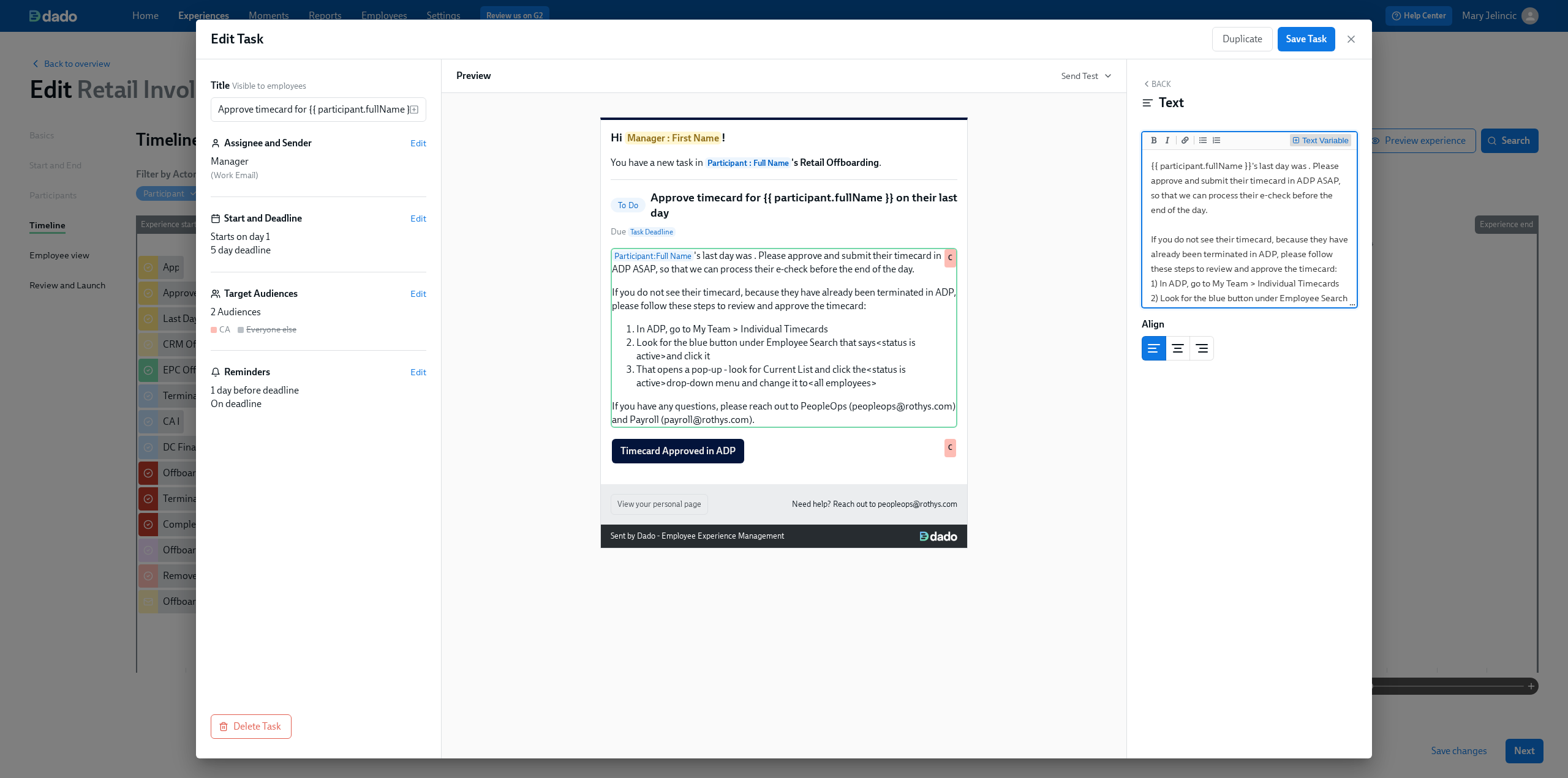 click on "Text Variable" at bounding box center [1325, 141] 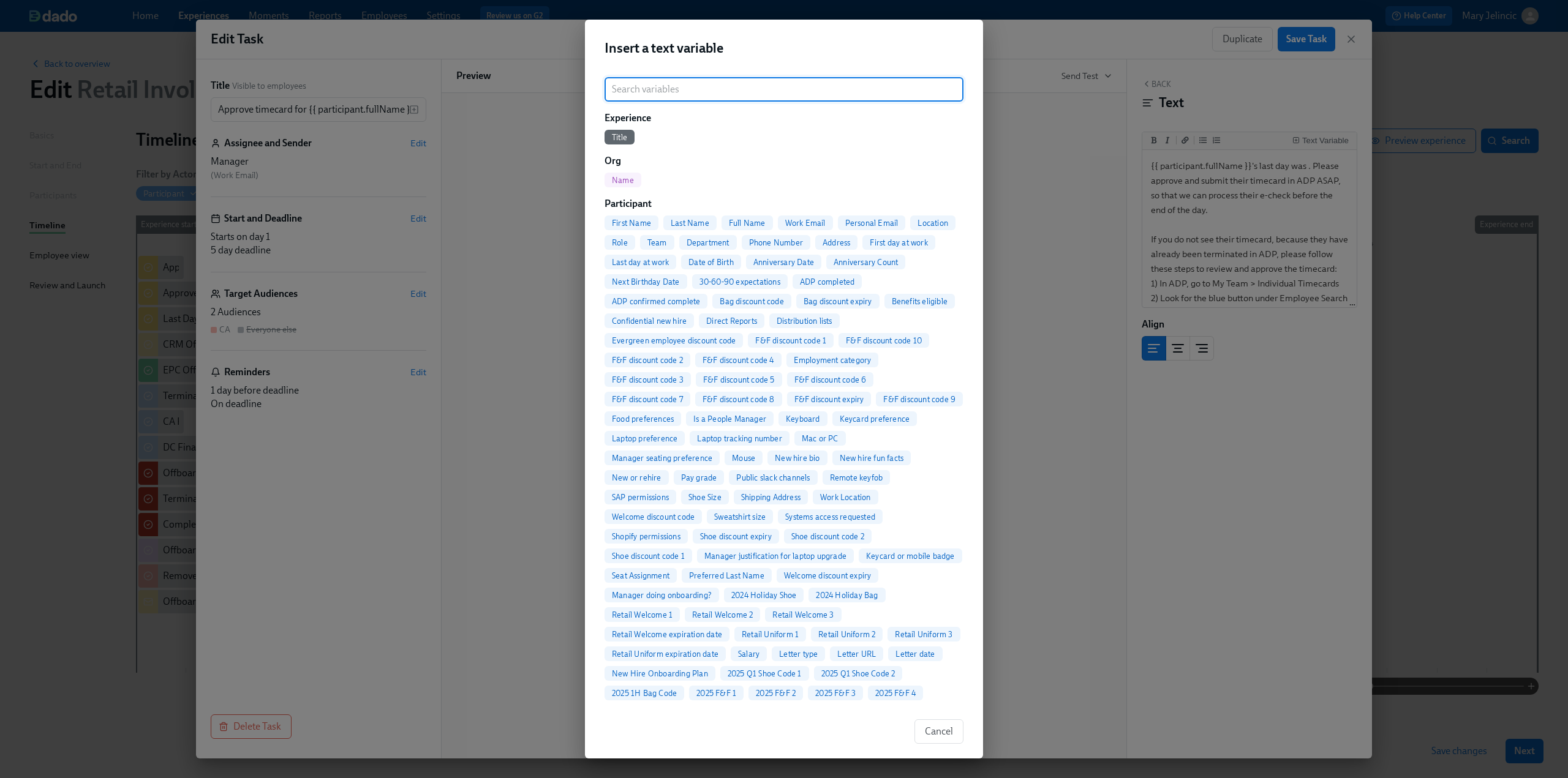 click at bounding box center [784, 89] 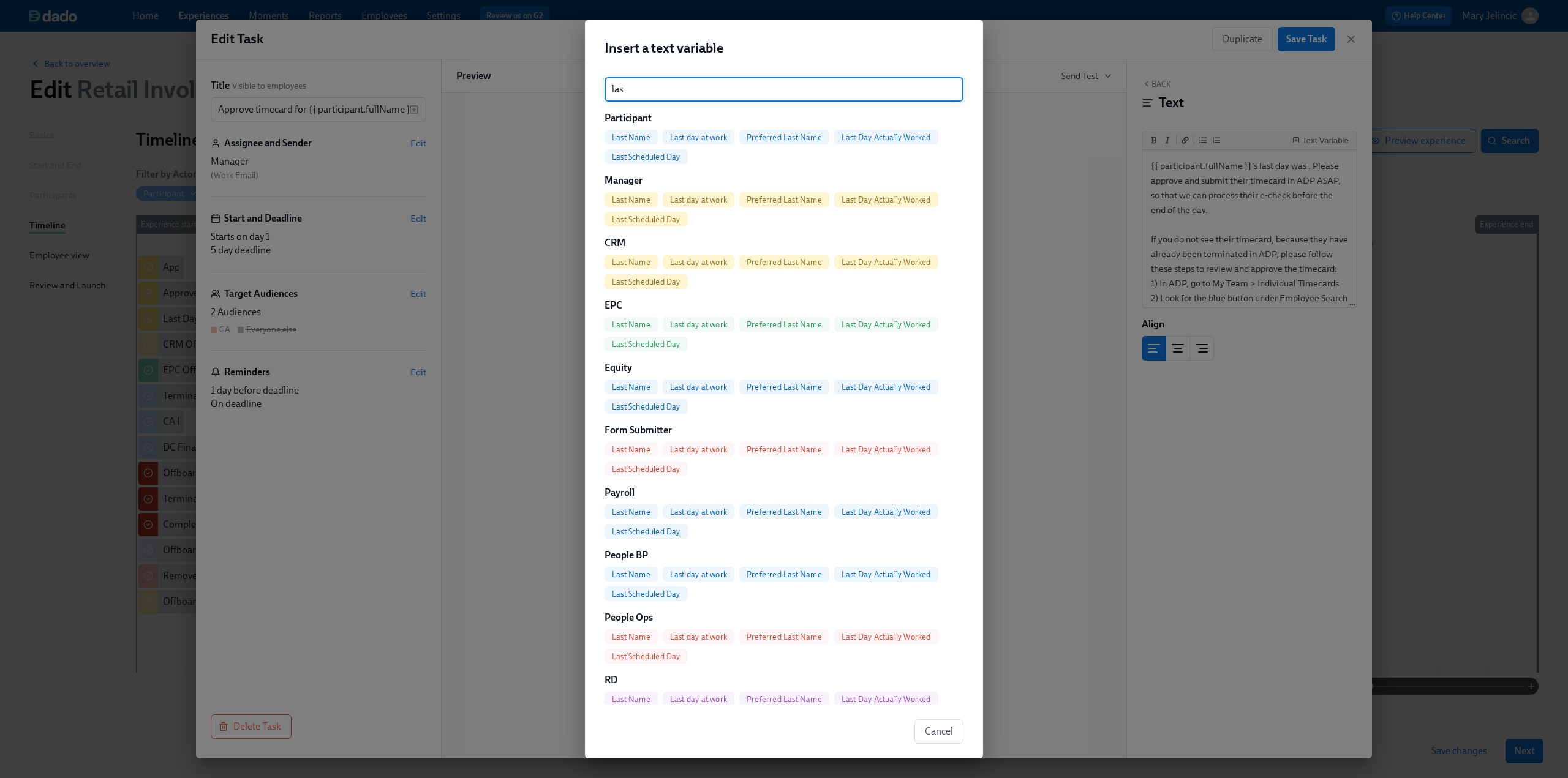 type on "las" 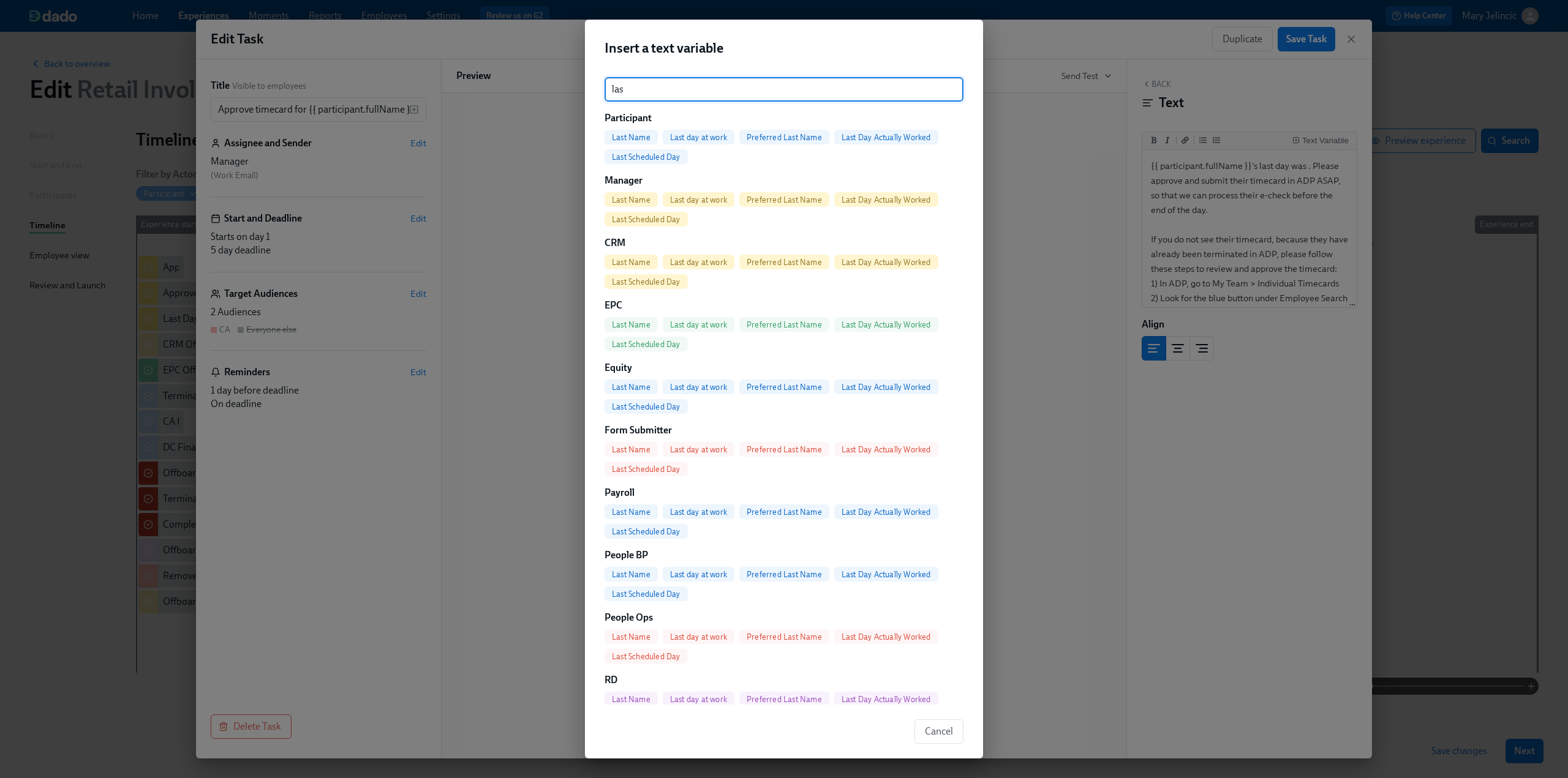 click on "Last Scheduled Day" at bounding box center [646, 157] 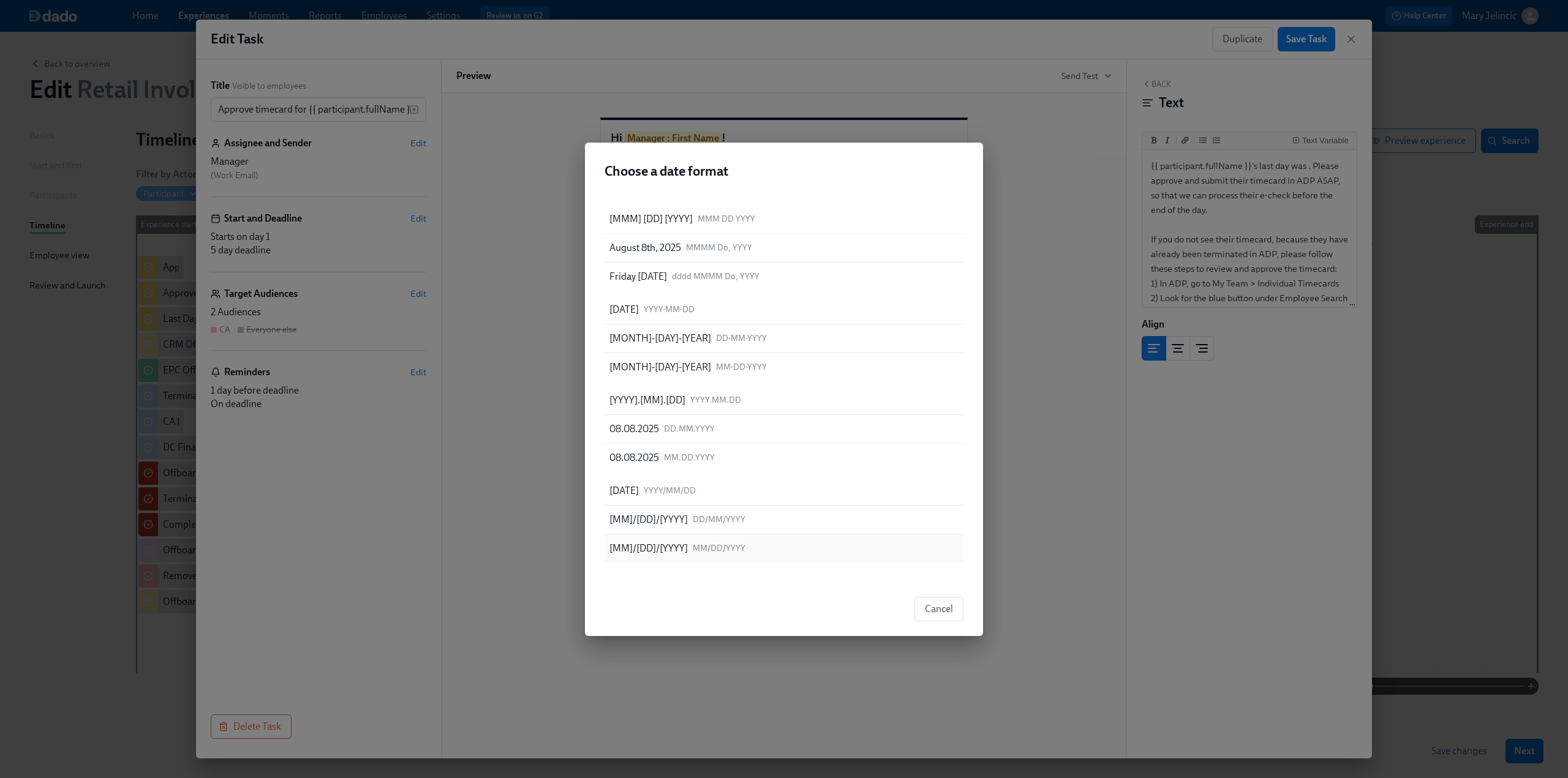 click on "[MONTH]/[DAY]/[YEAR] MM/DD/YYYY" at bounding box center (784, 548) 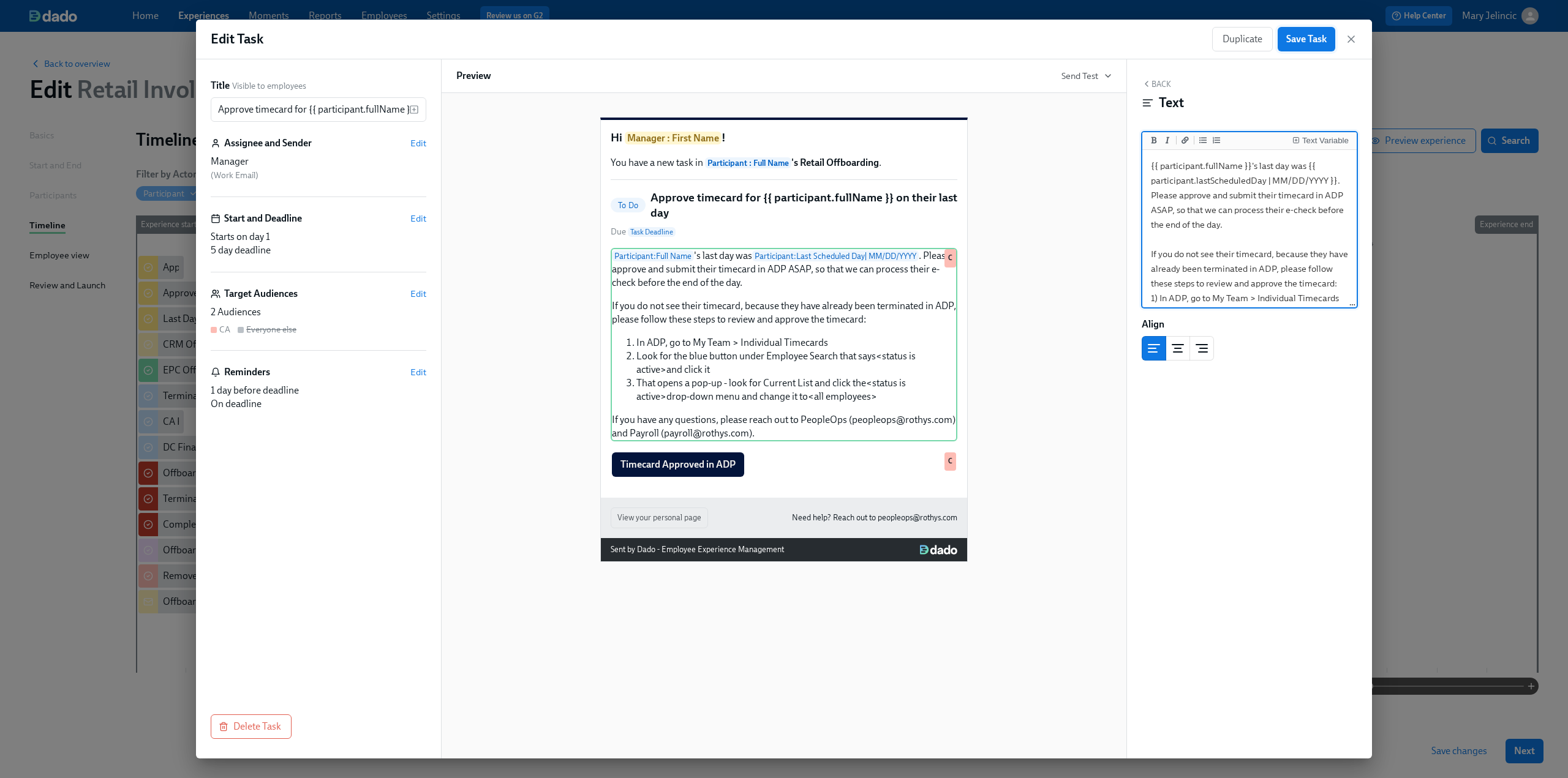 type on "{{ participant.fullName }}'s last day was {{ participant.lastScheduledDay | MM/DD/YYYY }}. Please approve and submit their timecard in ADP ASAP, so that we can process their e-check before the end of the day.
If you do not see their timecard, because they have already been terminated in ADP, please follow these steps to review and approve the timecard:
1) In ADP, go to My Team > Individual Timecards
2) Look for the blue button under Employee Search that says <status is active> and click it
3) That opens a pop-up - look for Current List and click the <status is active> drop-down menu and change it to <all employees>
If you have any questions, please reach out to PeopleOps (peopleops@rothys.com) and Payroll (payroll@rothys.com)." 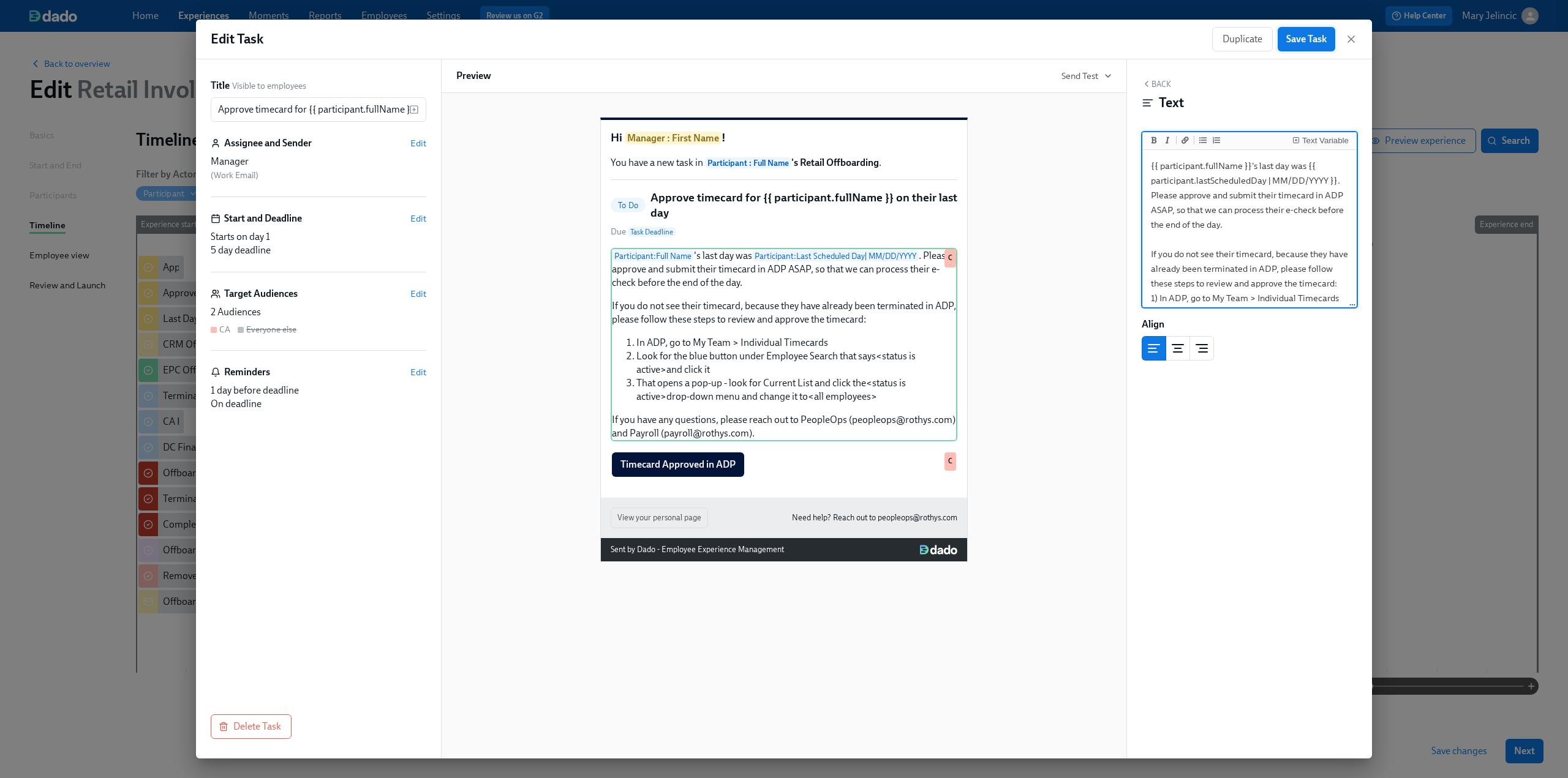 click on "Save Task" at bounding box center [1306, 39] 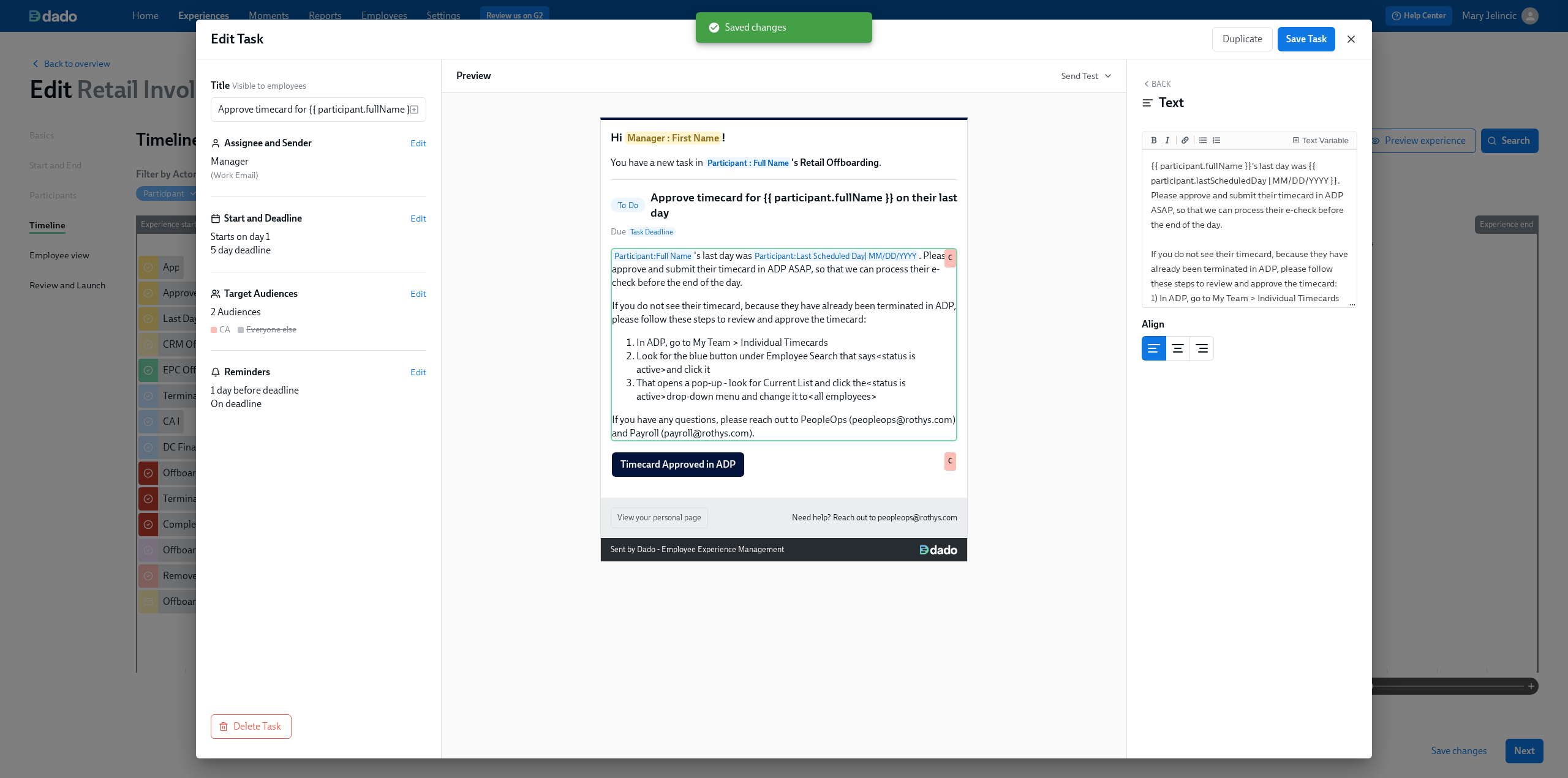 click 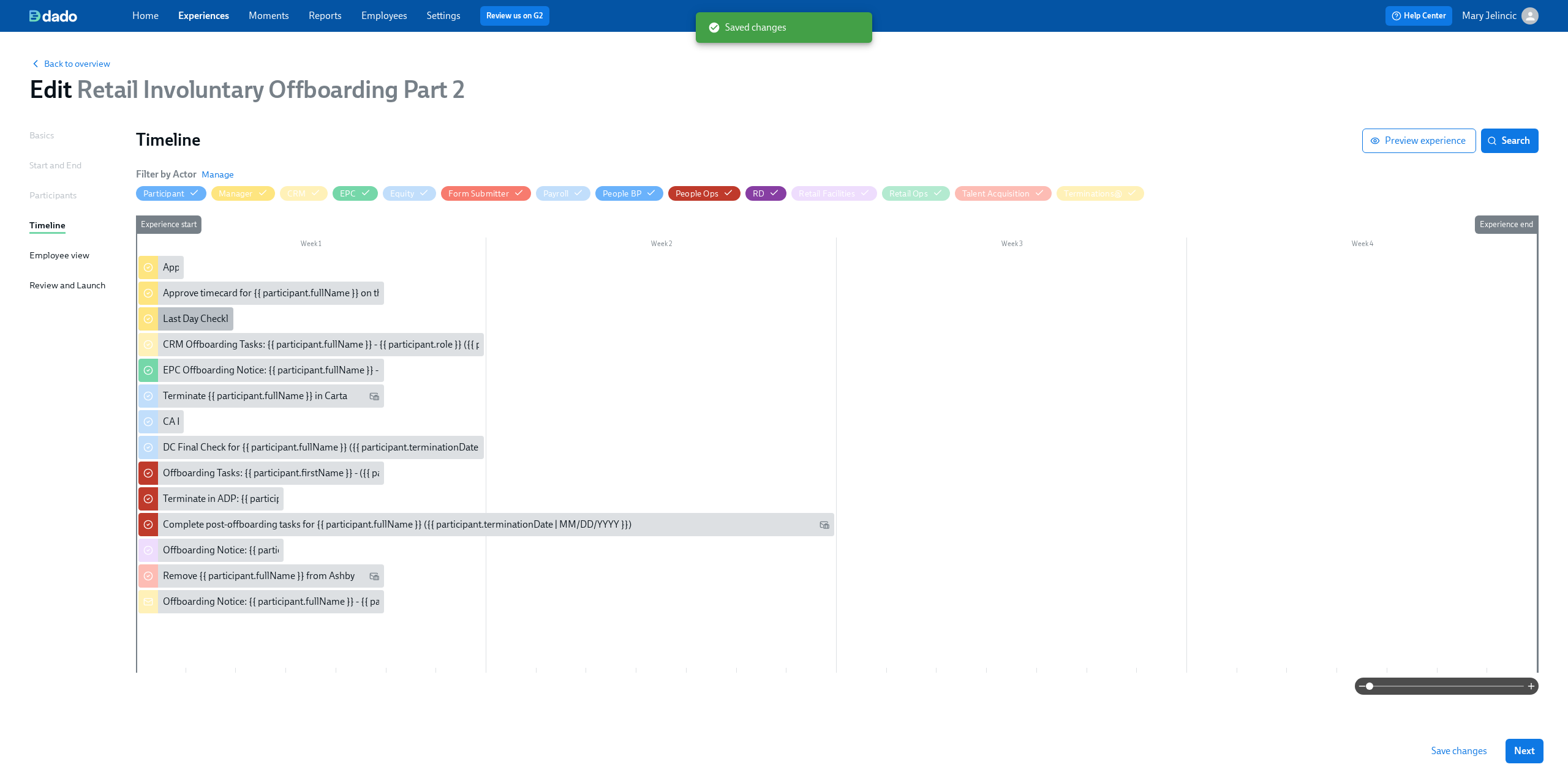 click on "Last Day Checklist for {{ participant.fullName }}" at bounding box center (261, 319) 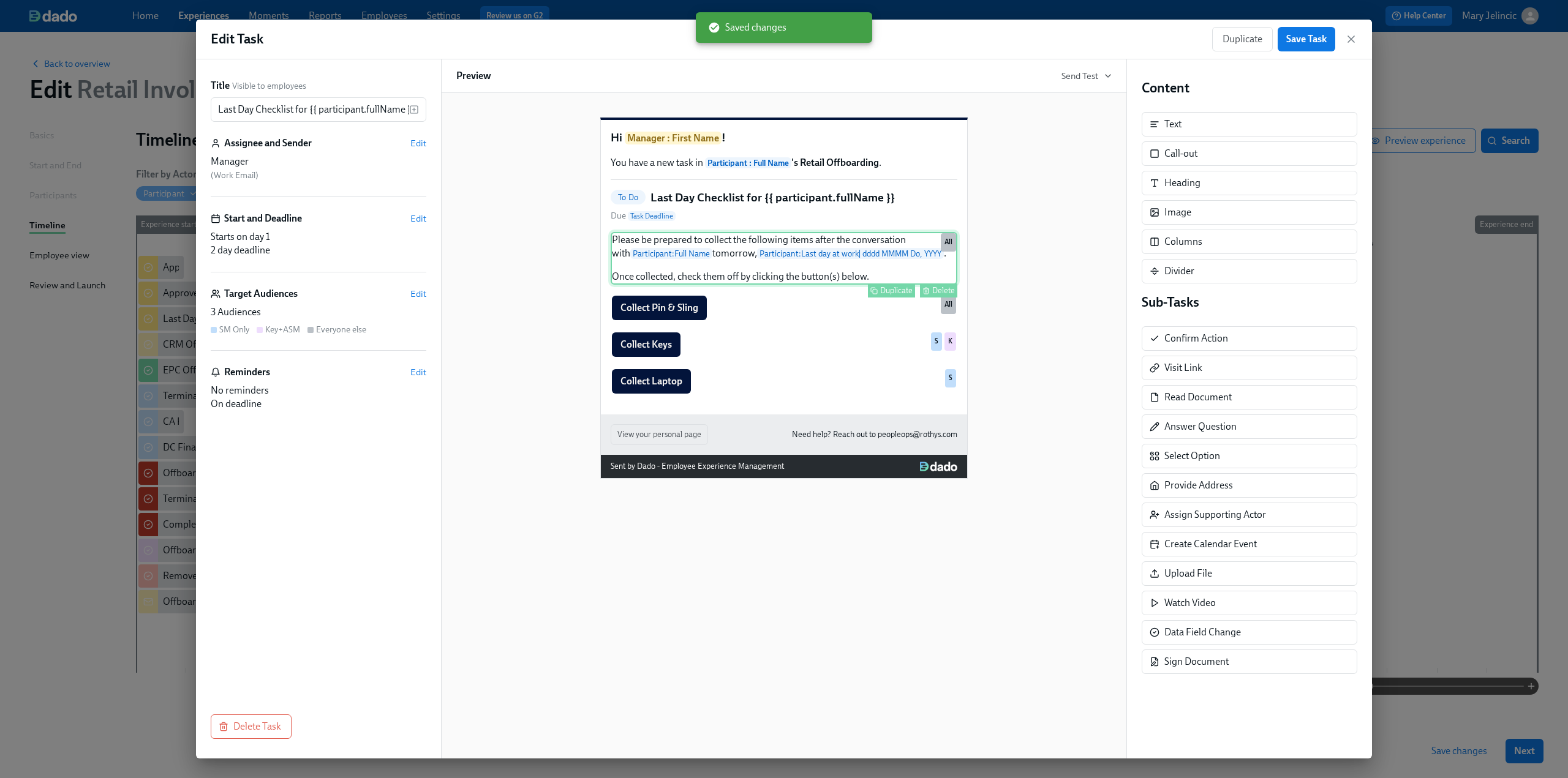 click on "Please be prepared to collect the following items after the conversation with  Participant :  Full Name  tomorrow,  Participant :  Last day at work  | dddd MMMM Do, YYYY .
Once collected, check them off by clicking the button(s) below.   Duplicate   Delete All" at bounding box center (784, 258) 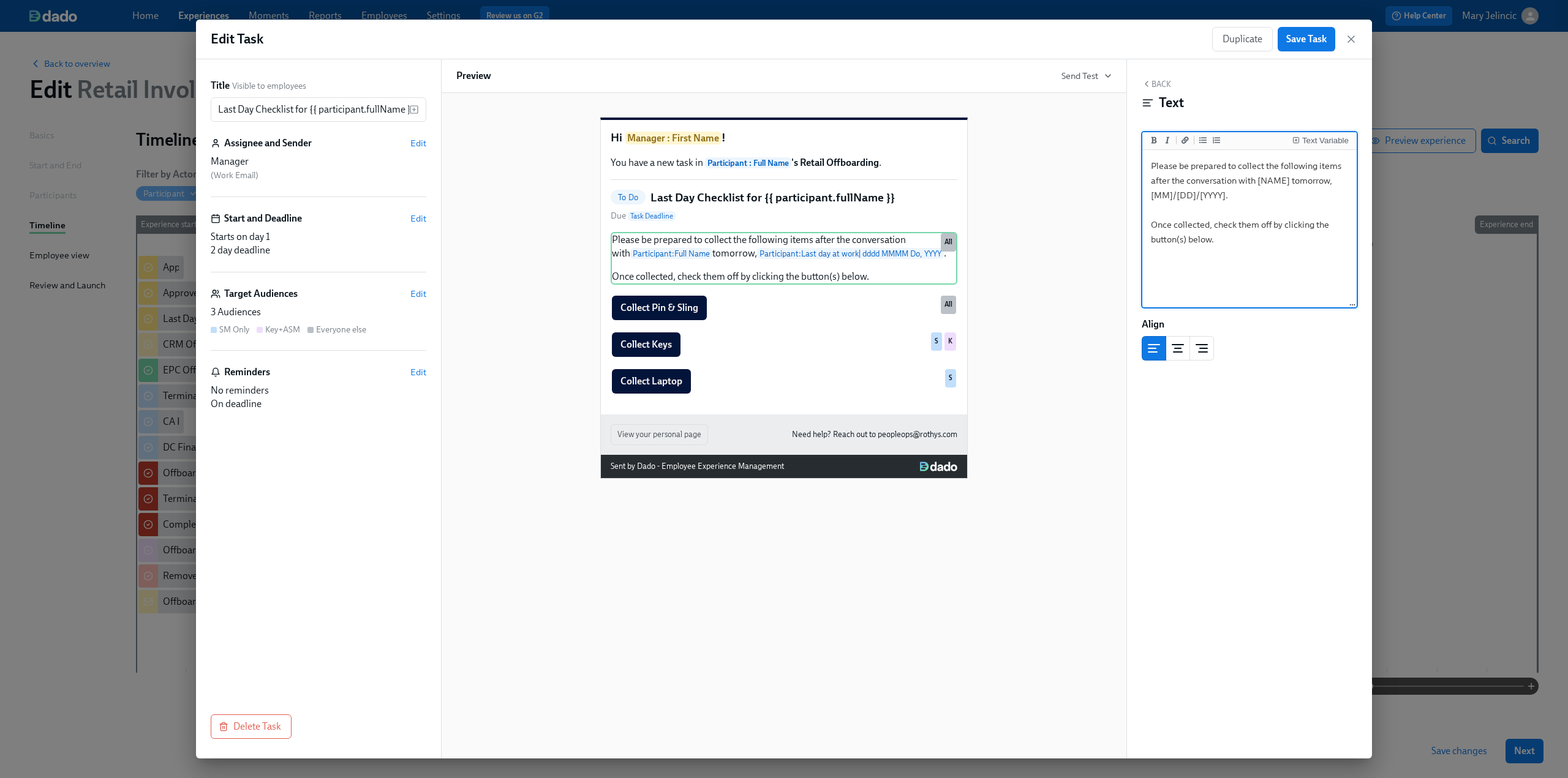 drag, startPoint x: 1232, startPoint y: 215, endPoint x: 1204, endPoint y: 201, distance: 31.305 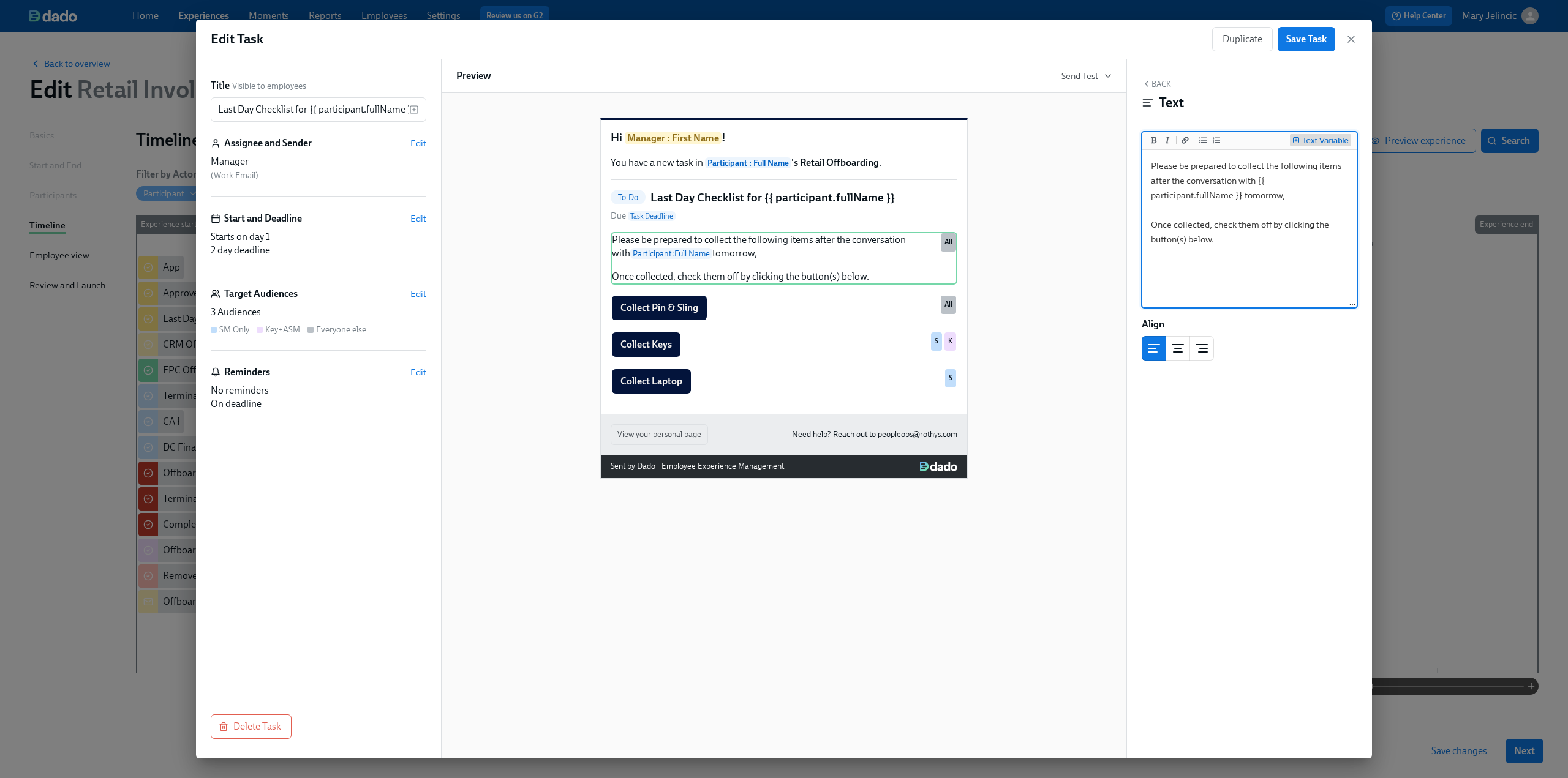 type on "Please be prepared to collect the following items after the conversation with {{ participant.fullName }} tomorrow,
Once collected, check them off by clicking the button(s) below." 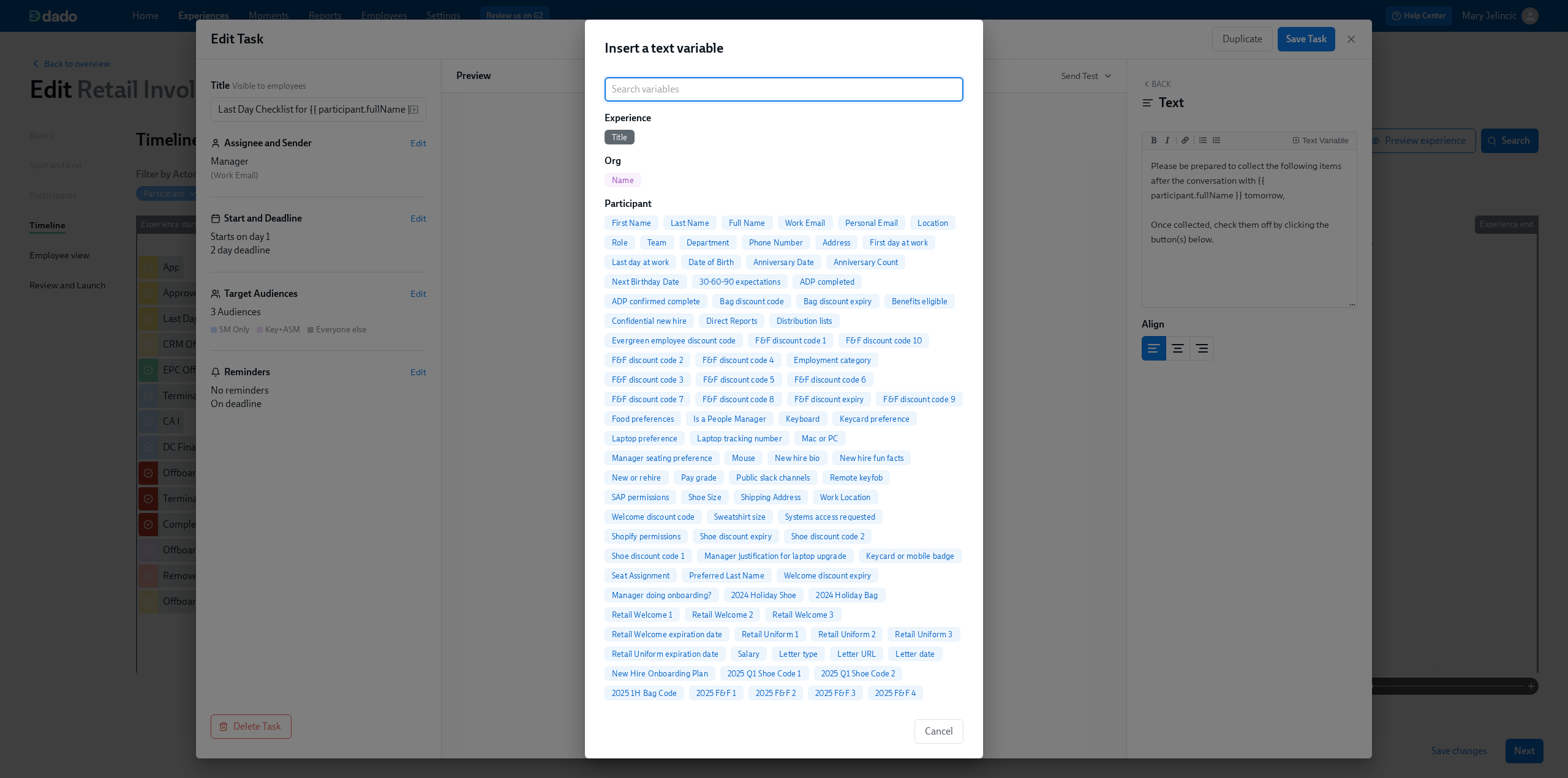 click at bounding box center (784, 89) 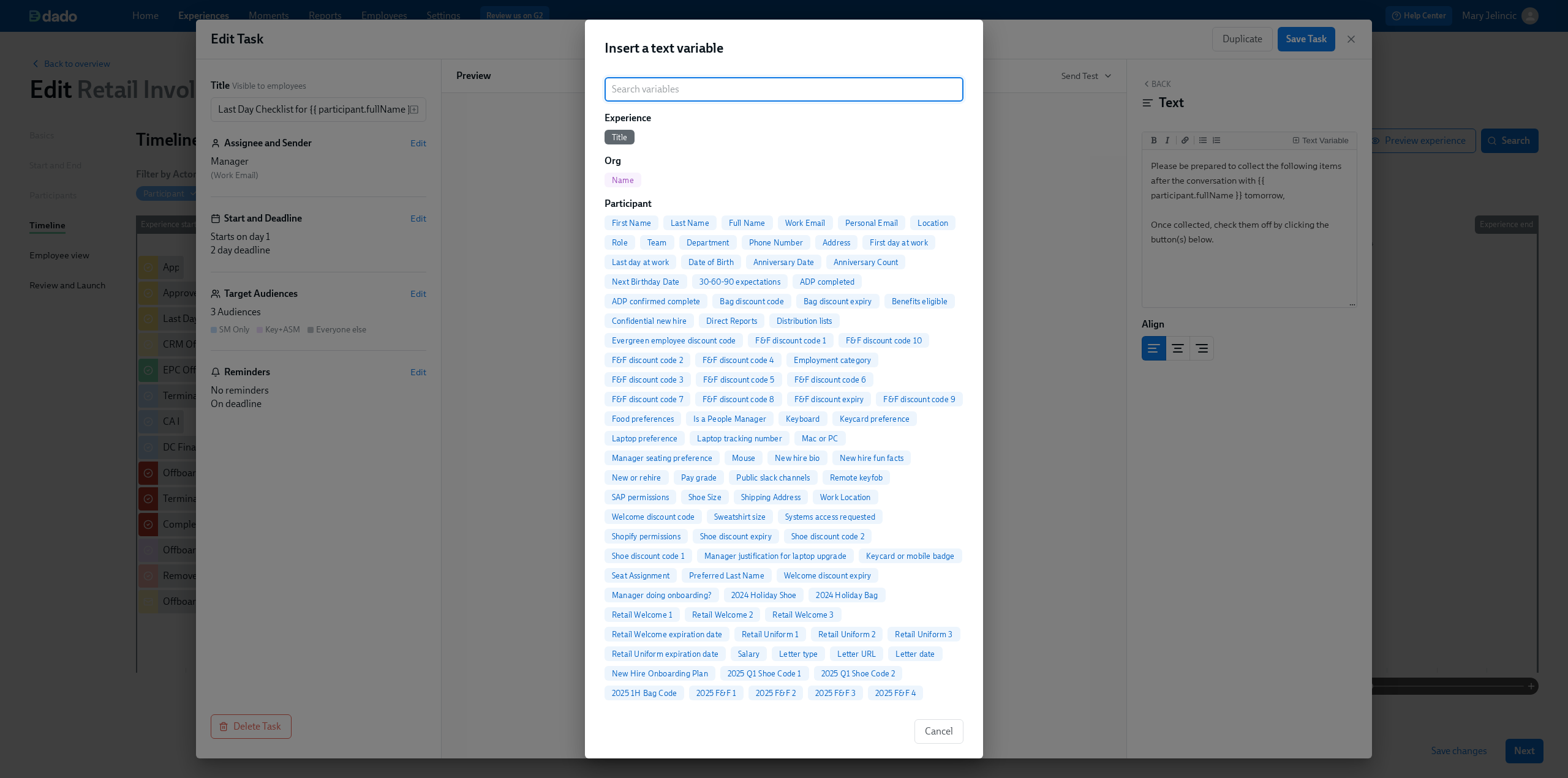 click at bounding box center (784, 89) 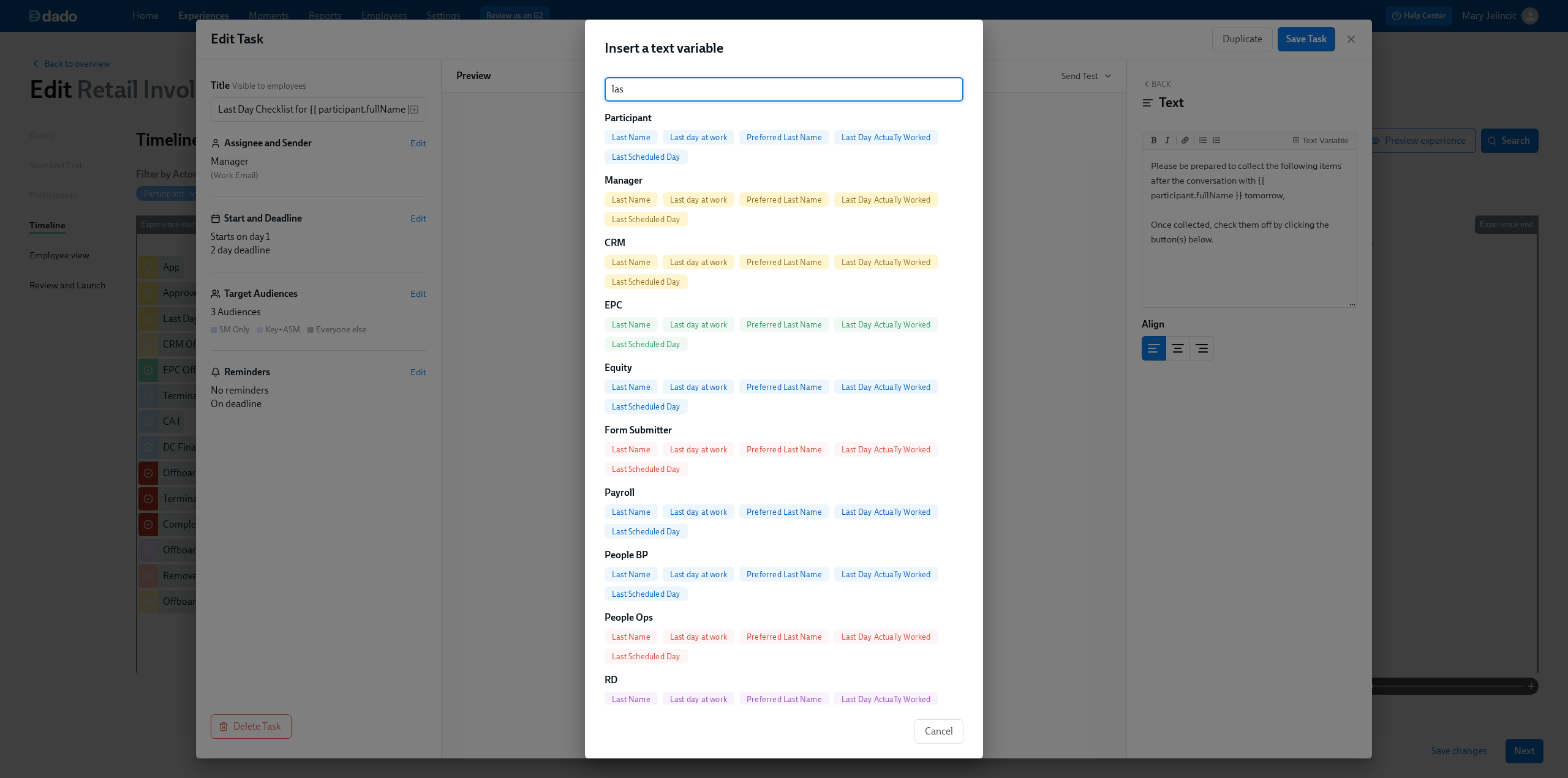 type on "las" 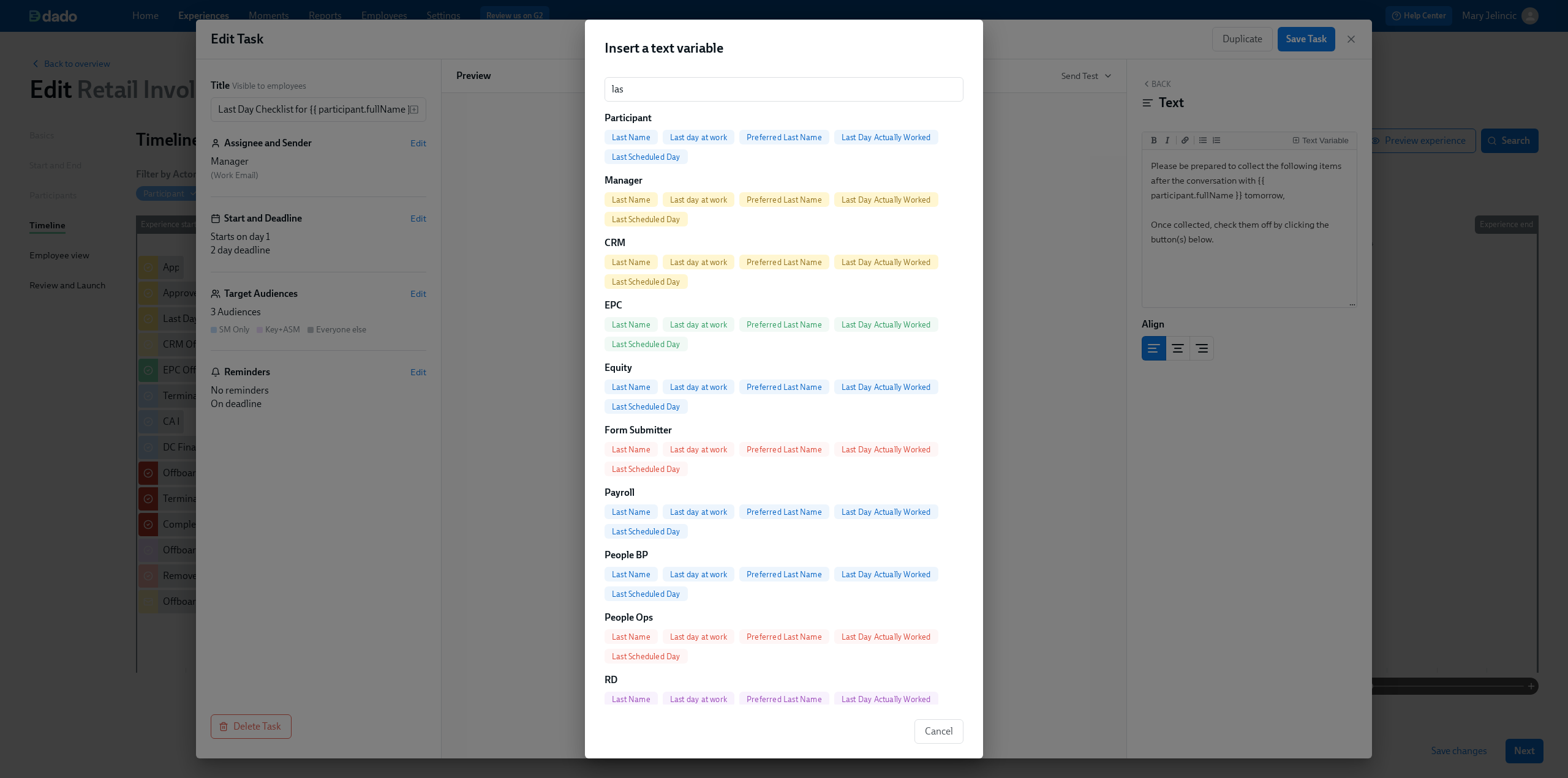 click on "Last Scheduled Day" at bounding box center [646, 157] 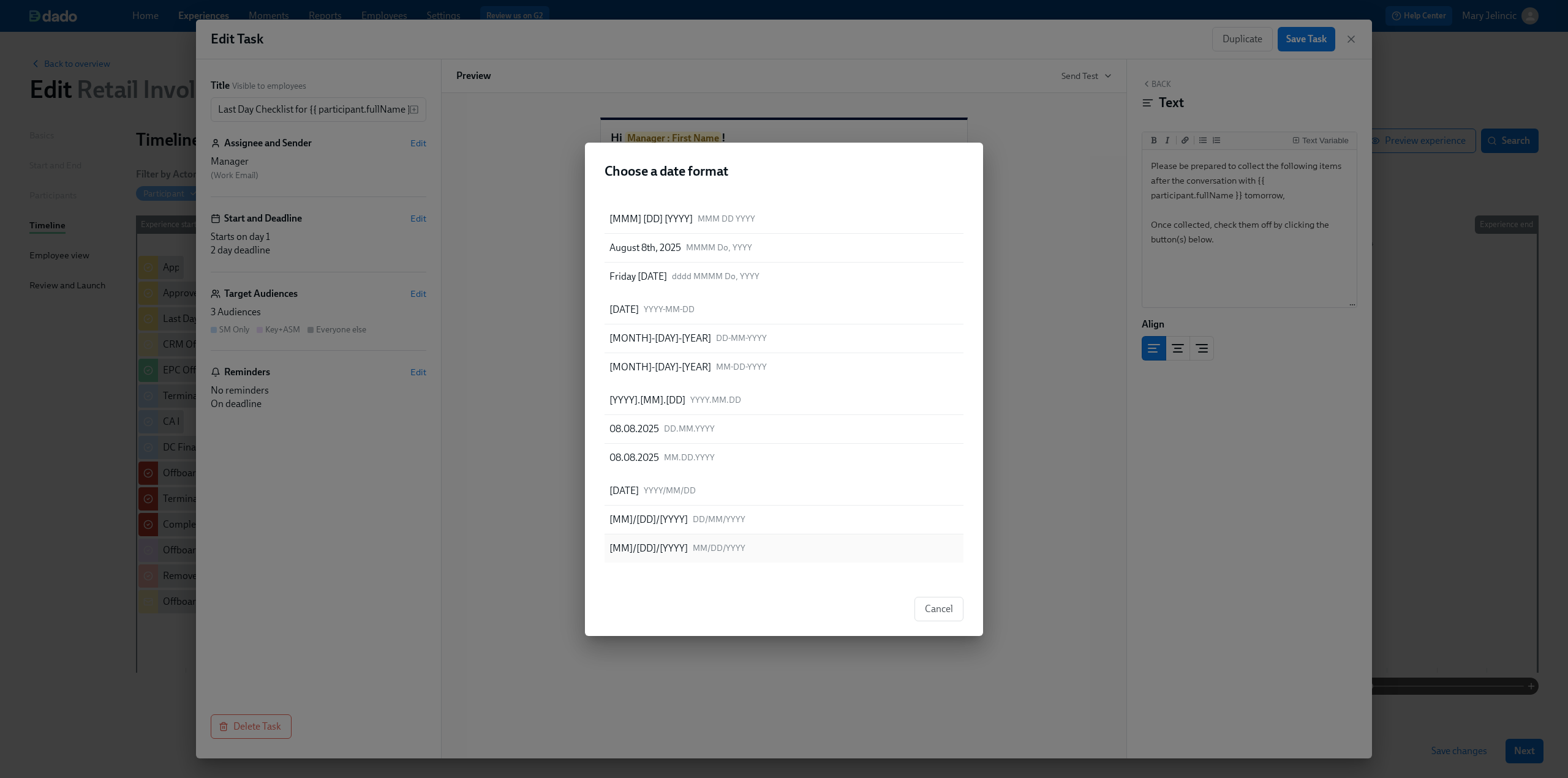 click on "[MONTH]/[DAY]/[YEAR] MM/DD/YYYY" at bounding box center [784, 548] 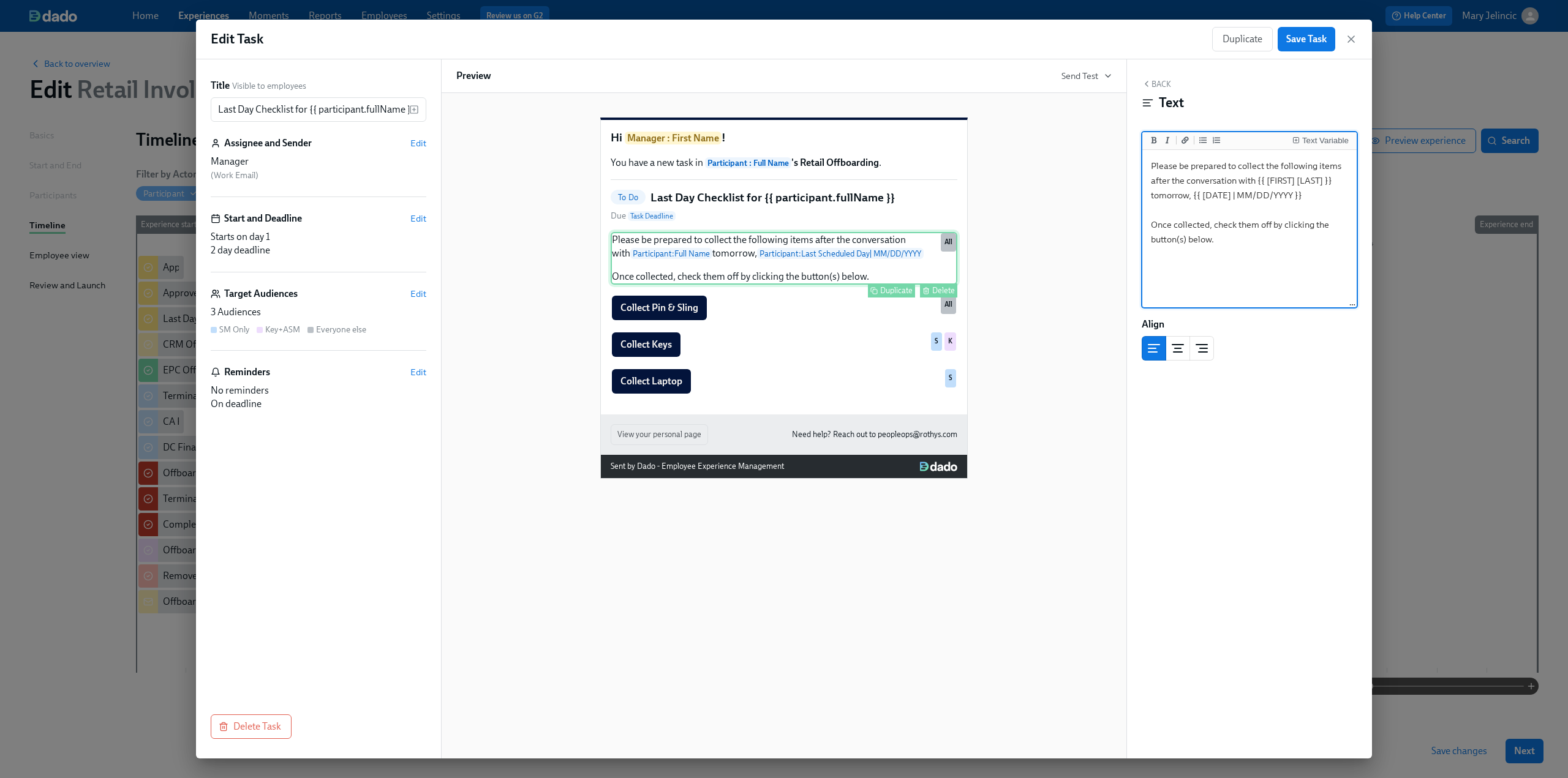 click on "Please be prepared to collect the following items after the conversation with  Participant :  Full Name  tomorrow,  Participant :  Last Scheduled Day  | MM/DD/YYYY
Once collected, check them off by clicking the button(s) below.   Duplicate   Delete All" at bounding box center [784, 258] 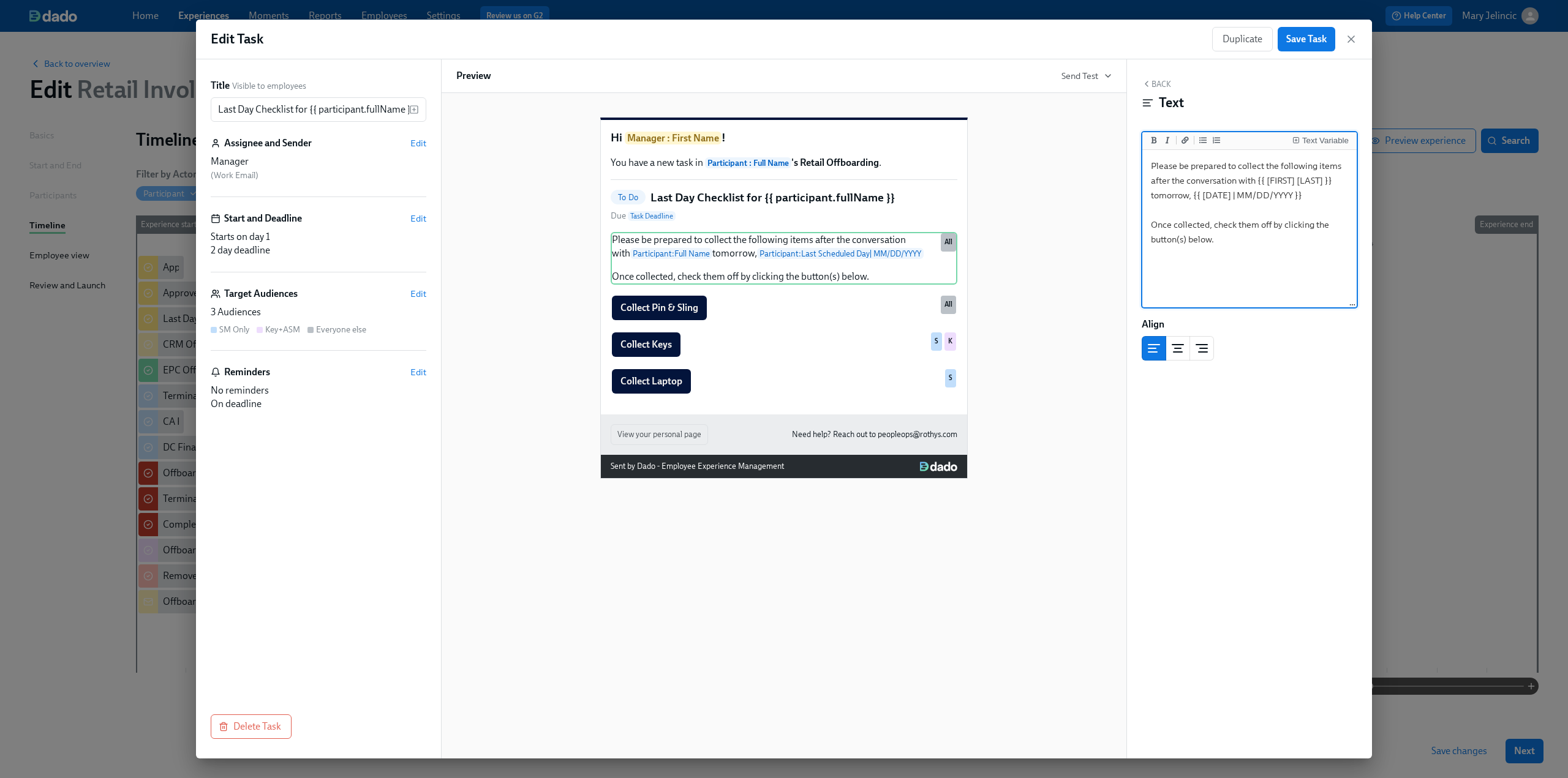 drag, startPoint x: 1276, startPoint y: 168, endPoint x: 1177, endPoint y: 164, distance: 99.08078 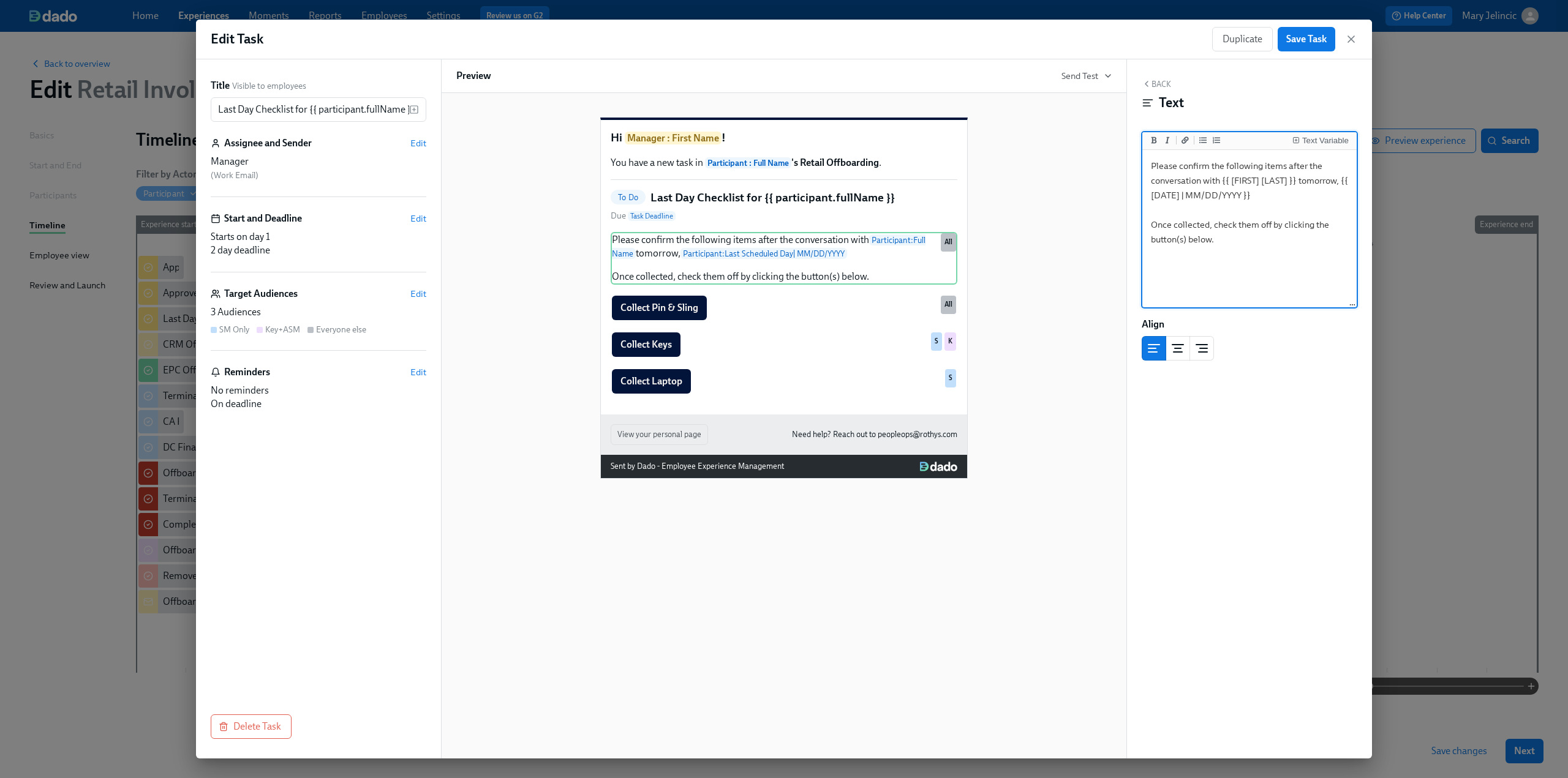 drag, startPoint x: 1220, startPoint y: 183, endPoint x: 1287, endPoint y: 166, distance: 69.123079 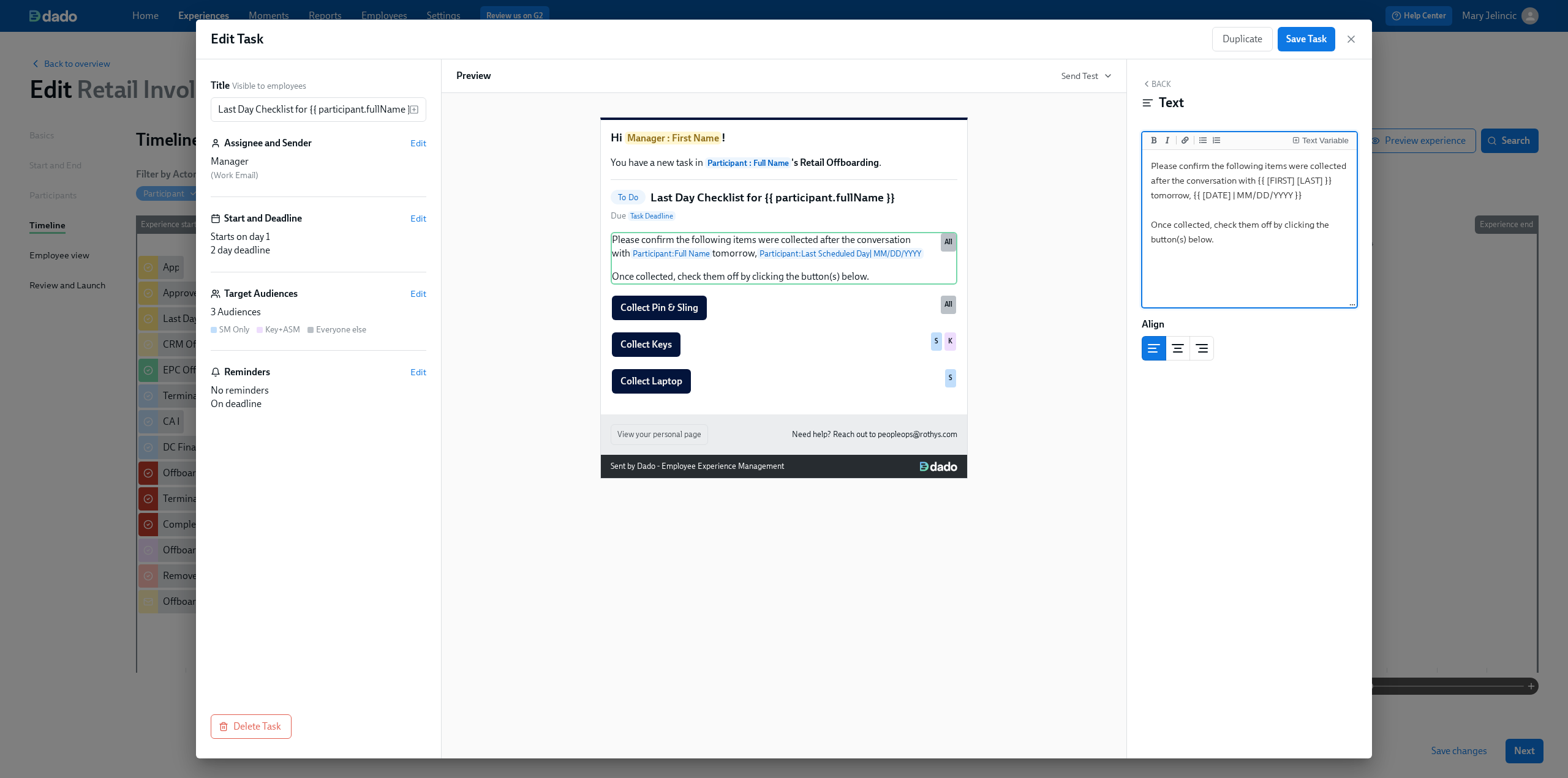 drag, startPoint x: 1222, startPoint y: 210, endPoint x: 1158, endPoint y: 198, distance: 65.11528 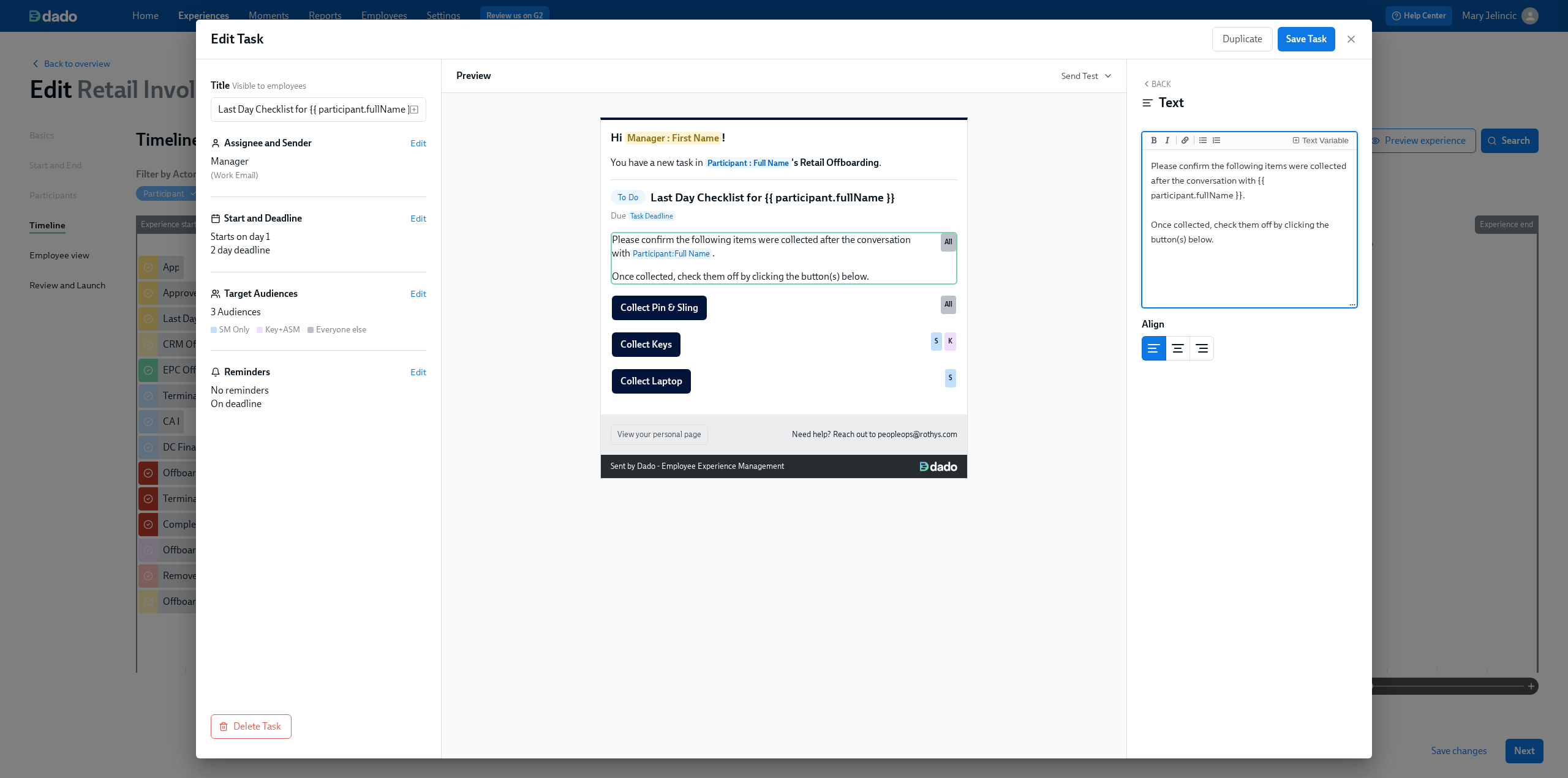 drag, startPoint x: 1218, startPoint y: 229, endPoint x: 1152, endPoint y: 227, distance: 66.0303 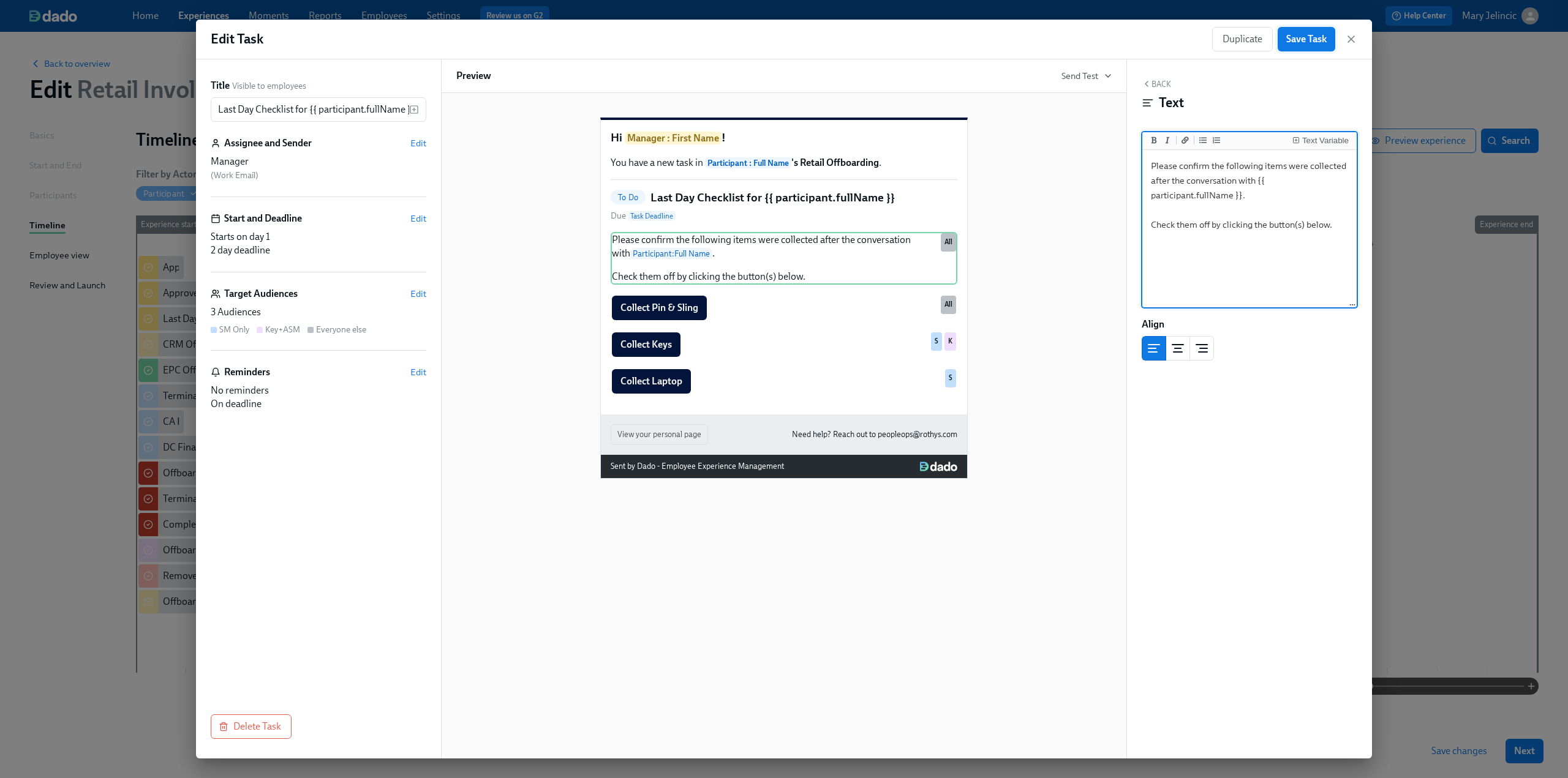 type on "Please confirm the following items were collected after the conversation with {{ participant.fullName }}.
Check them off by clicking the button(s) below." 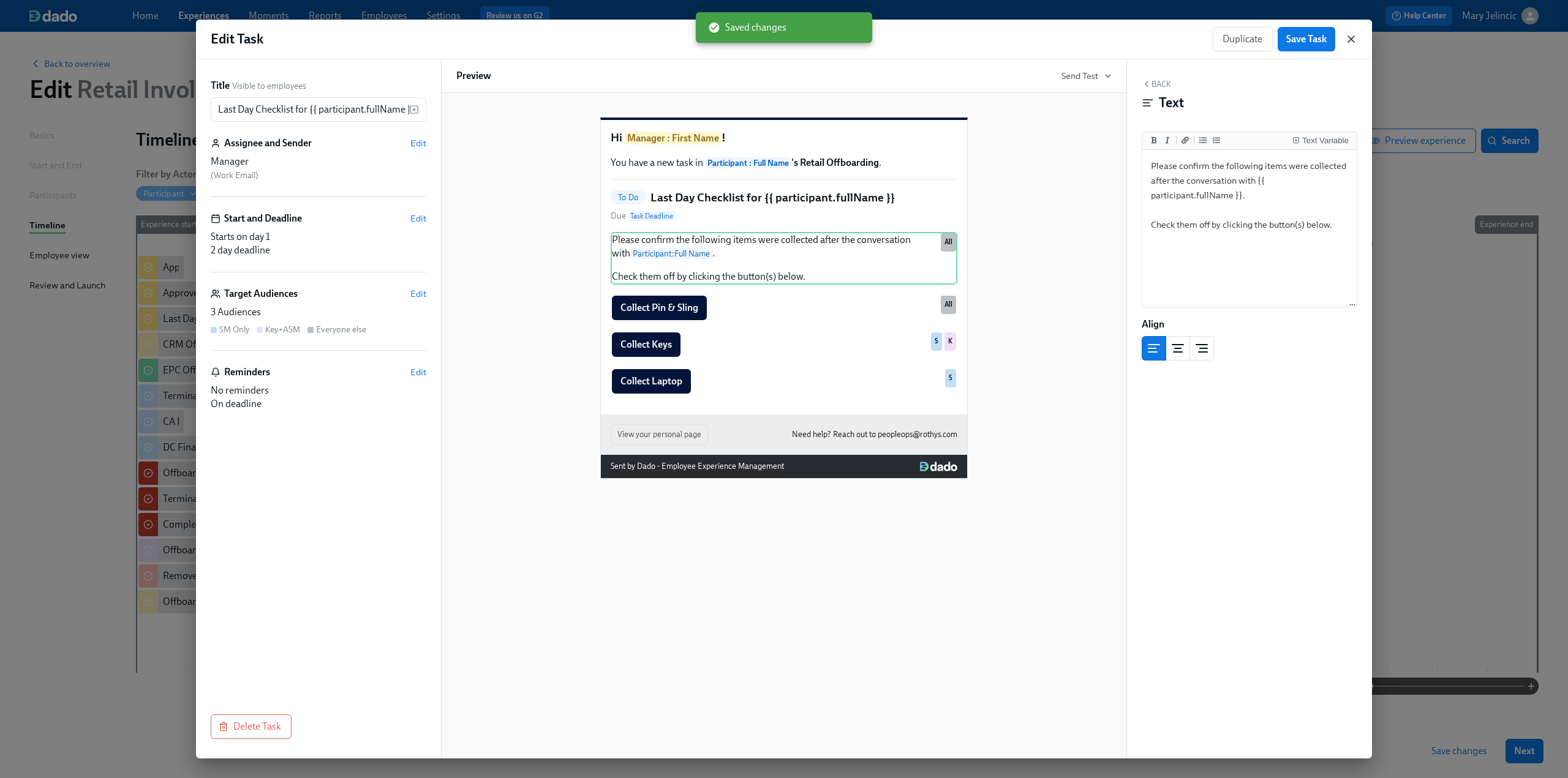 click 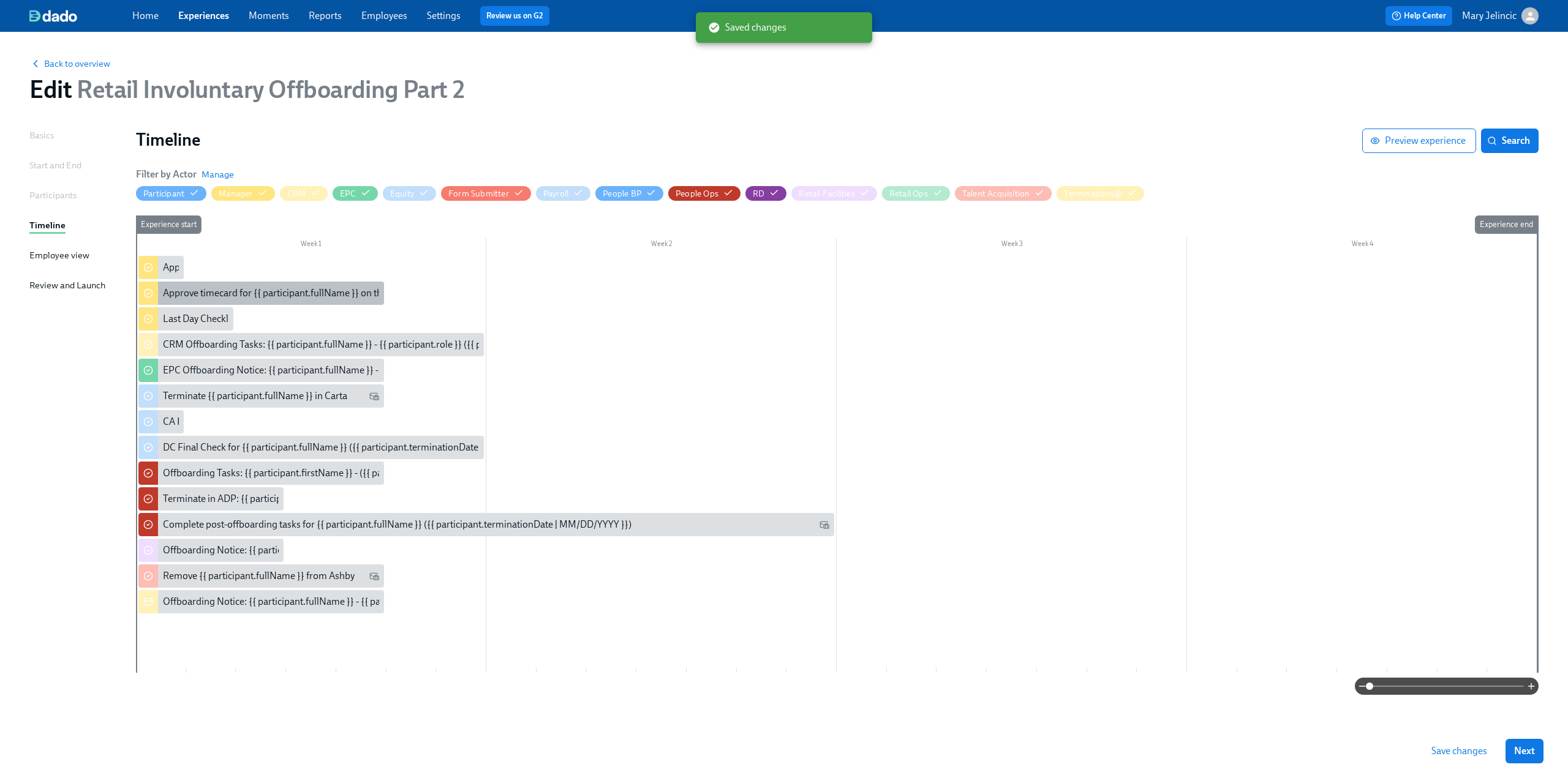 click on "Approve timecard for {{ participant.fullName }} on their last day" at bounding box center (295, 293) 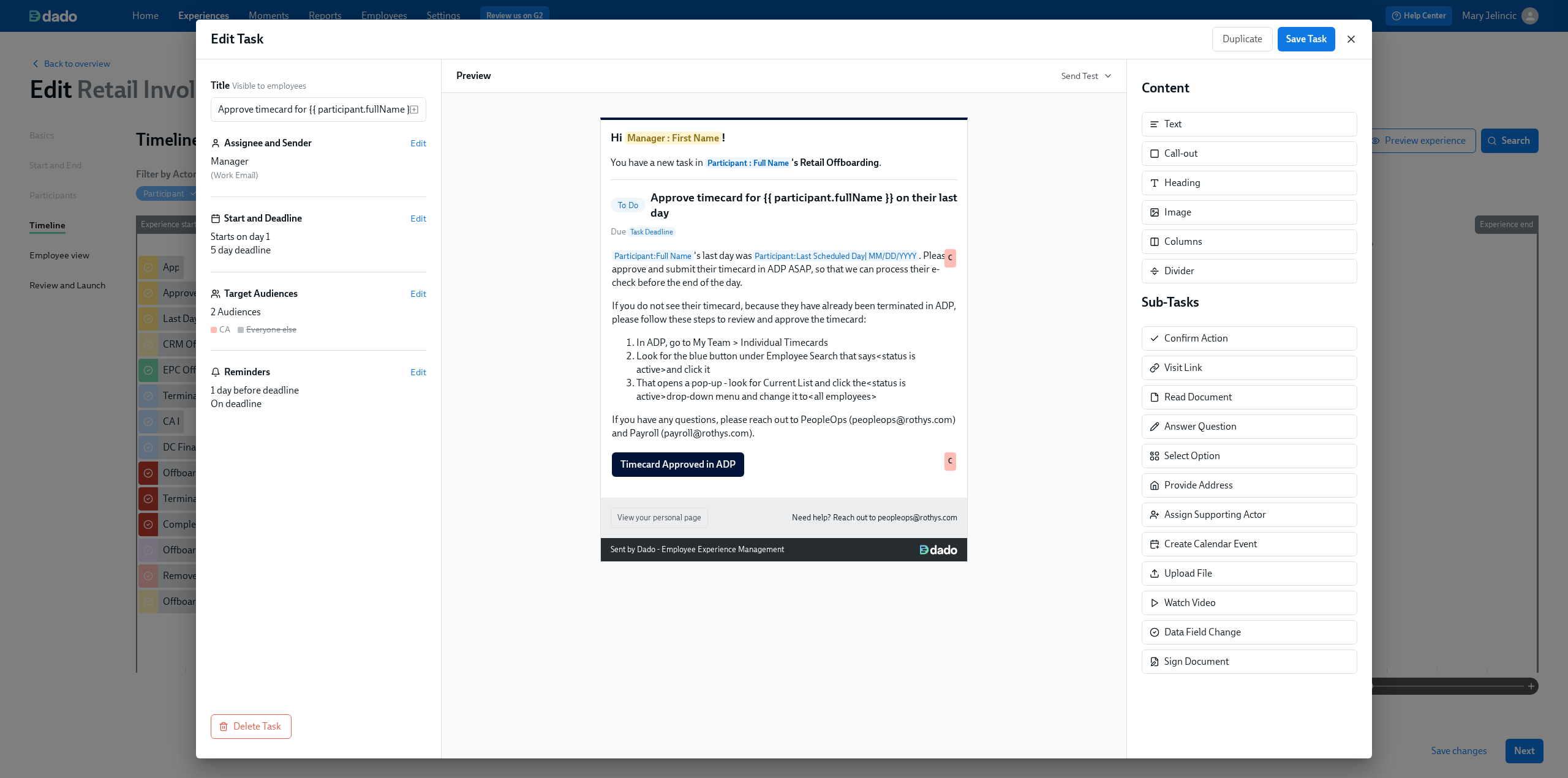 click 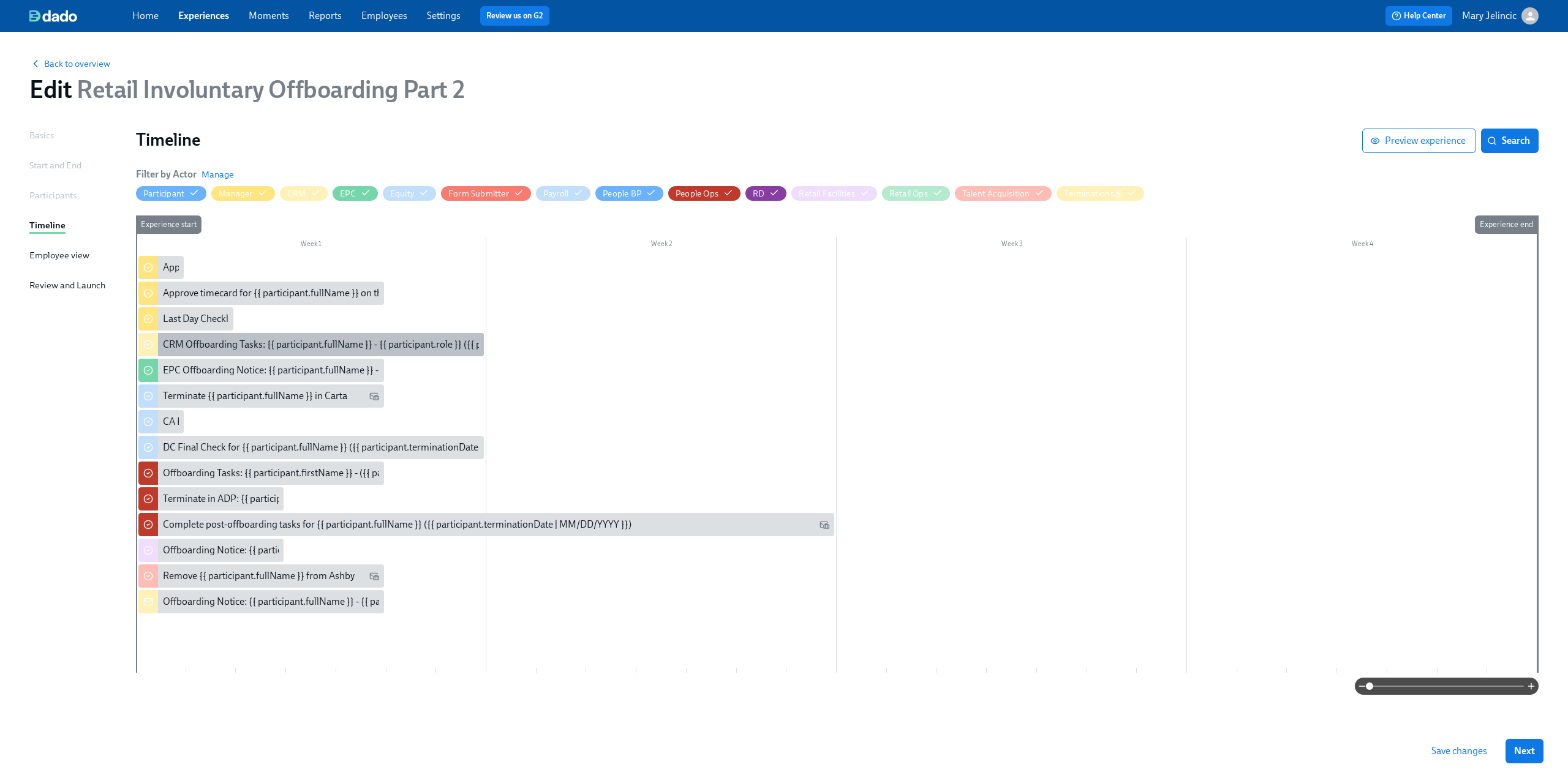 click on "CRM Offboarding Tasks: {{ participant.fullName }} - {{ participant.role }} ({{ participant.terminationDate | MM/DD/YYYY }})" at bounding box center (417, 345) 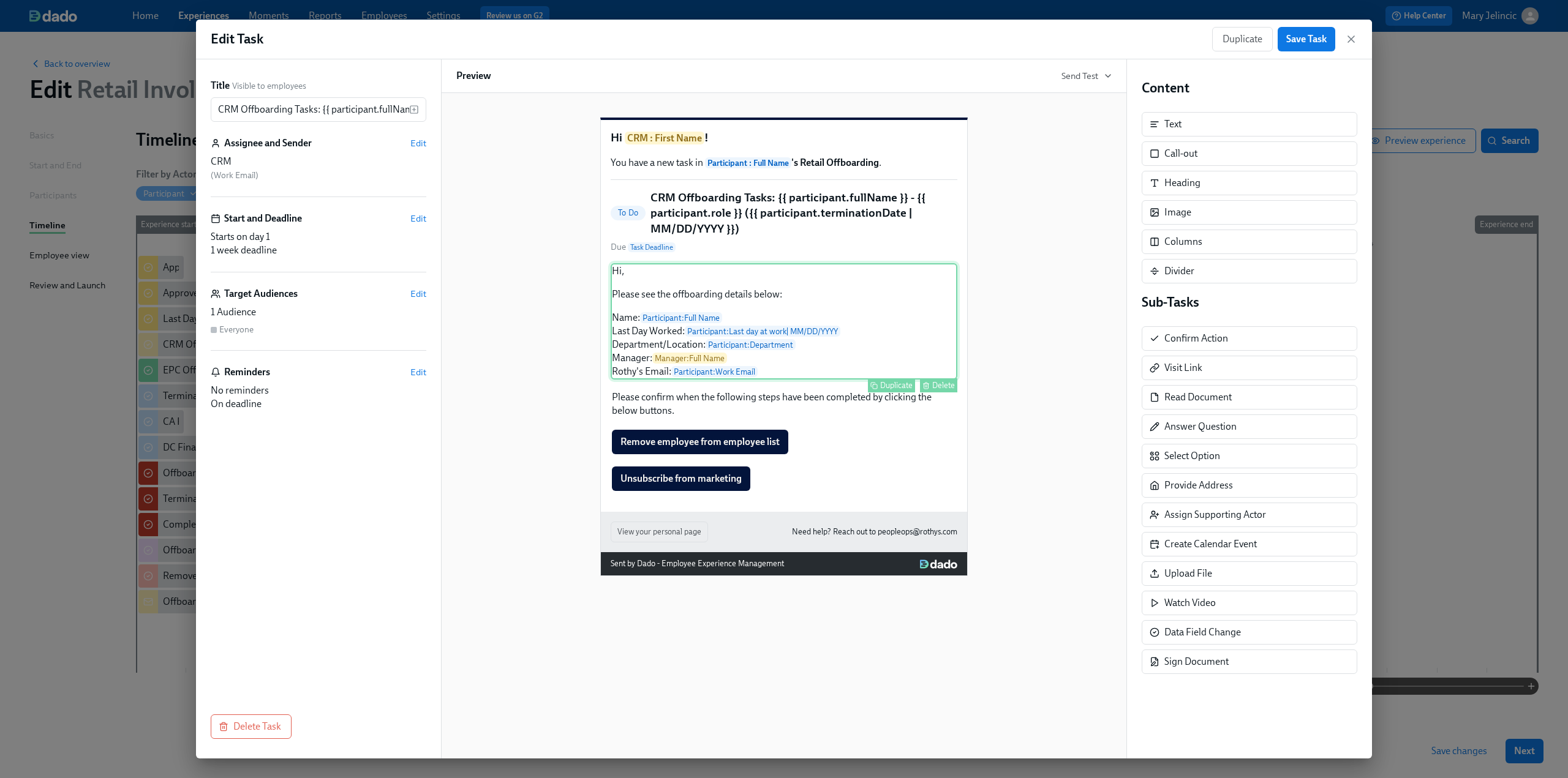 click on "Hi,
Please see the offboarding details below:
Name:  Participant :  Full Name
Last Day Worked:  Participant :  Last day at work  | MM/DD/YYYY
Department/Location:  Participant :  Department
Manager:  Manager :  Full Name
Rothy's Email:  Participant :  Work Email   Duplicate   Delete" at bounding box center [784, 321] 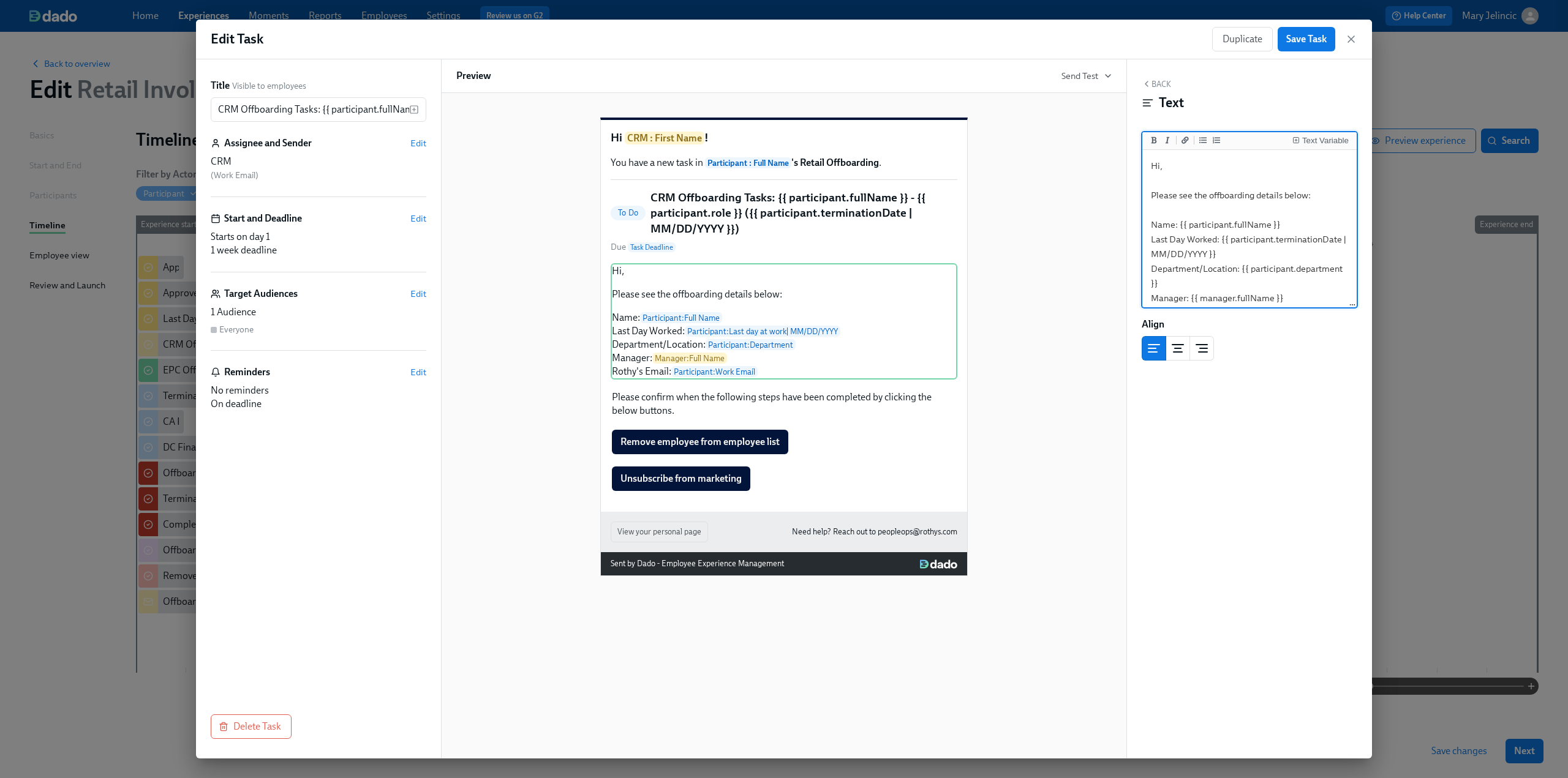 drag, startPoint x: 1223, startPoint y: 243, endPoint x: 1239, endPoint y: 234, distance: 18.35756 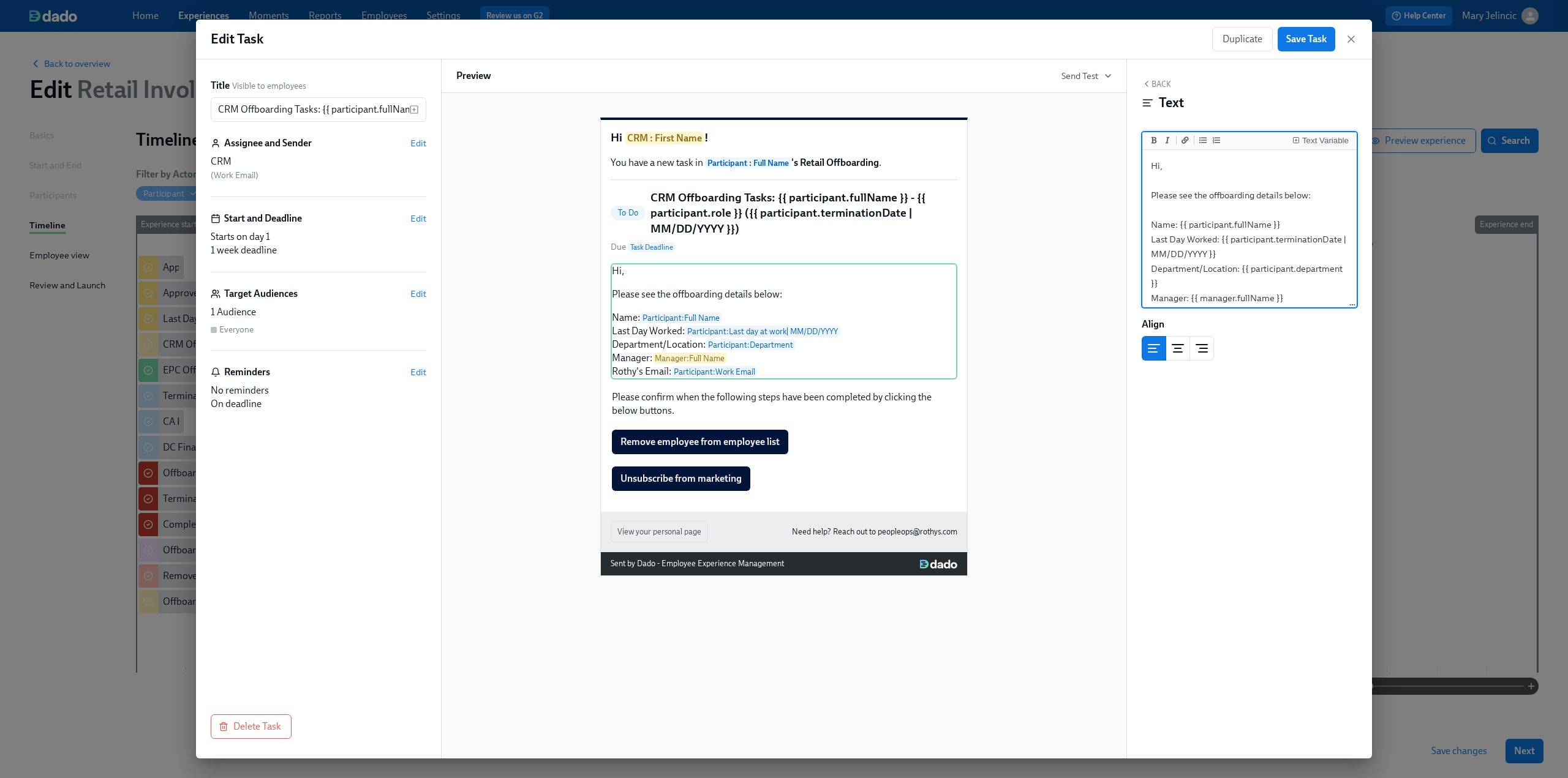 drag, startPoint x: 1338, startPoint y: 256, endPoint x: 1221, endPoint y: 242, distance: 117.83463 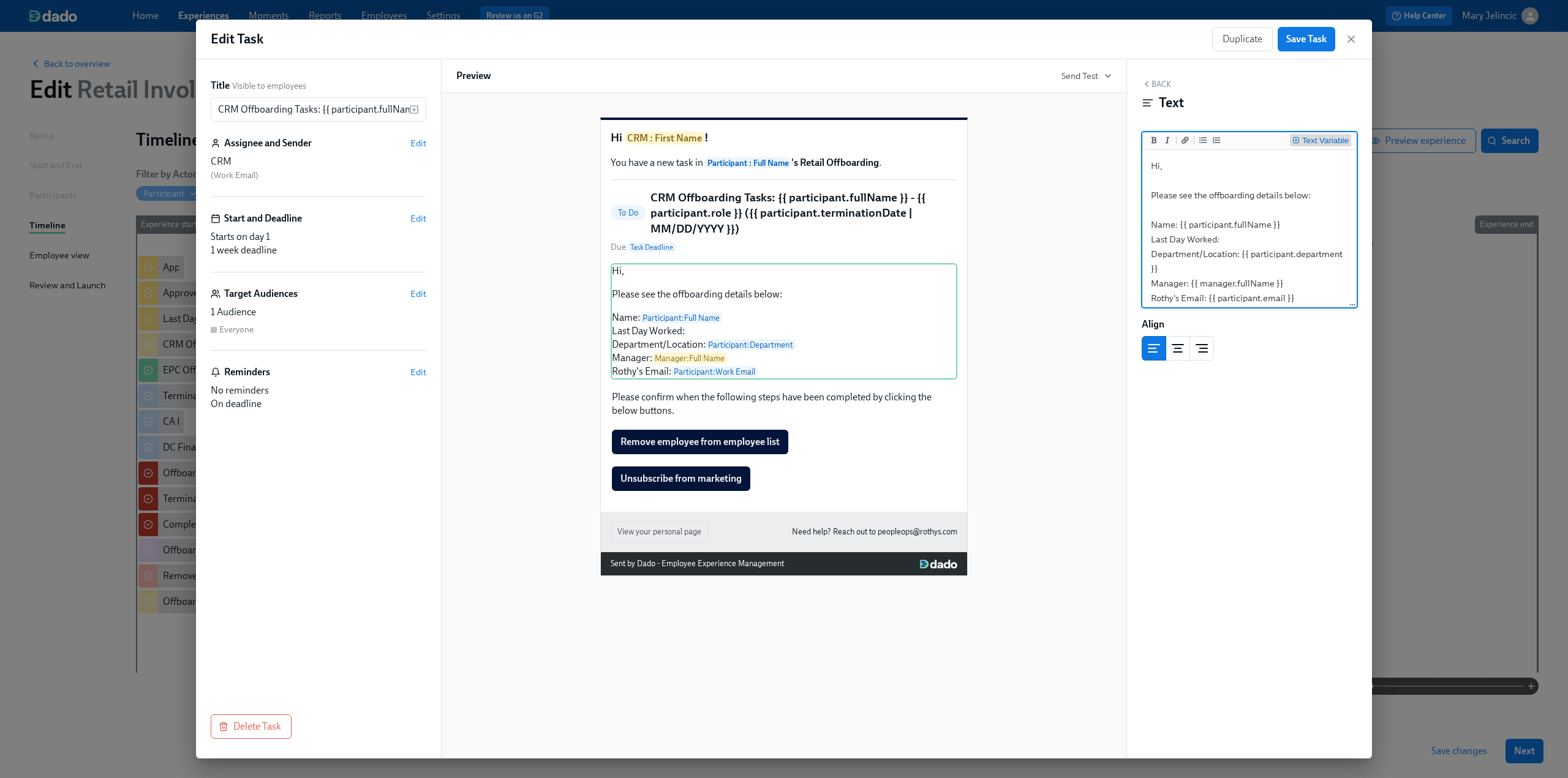 type on "Hi,
Please see the offboarding details below:
Name: {{ participant.fullName }}
Last Day Worked:
Department/Location: {{ participant.department }}
Manager: {{ manager.fullName }}
Rothy's Email: {{ participant.email }}" 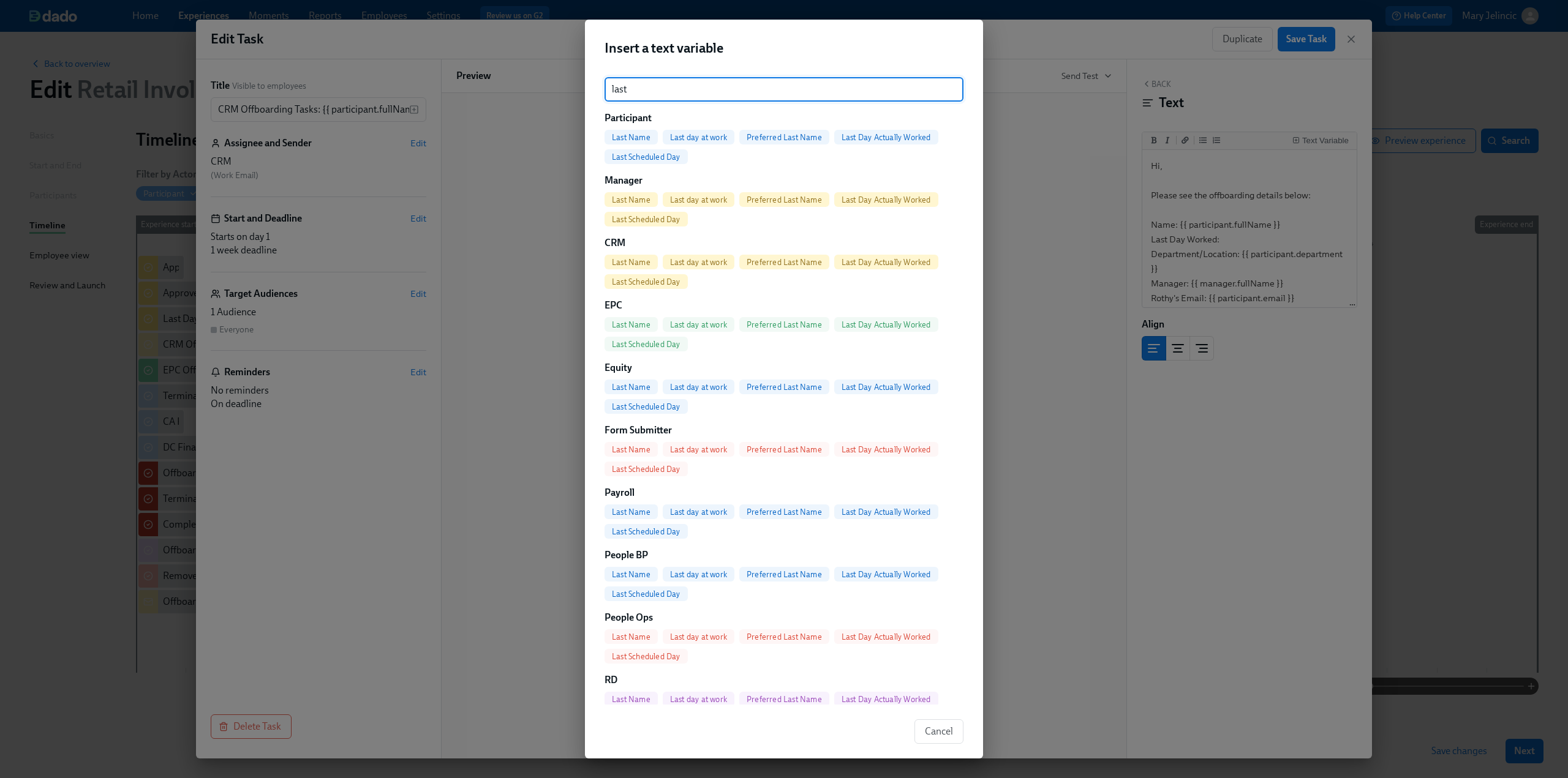 type on "last" 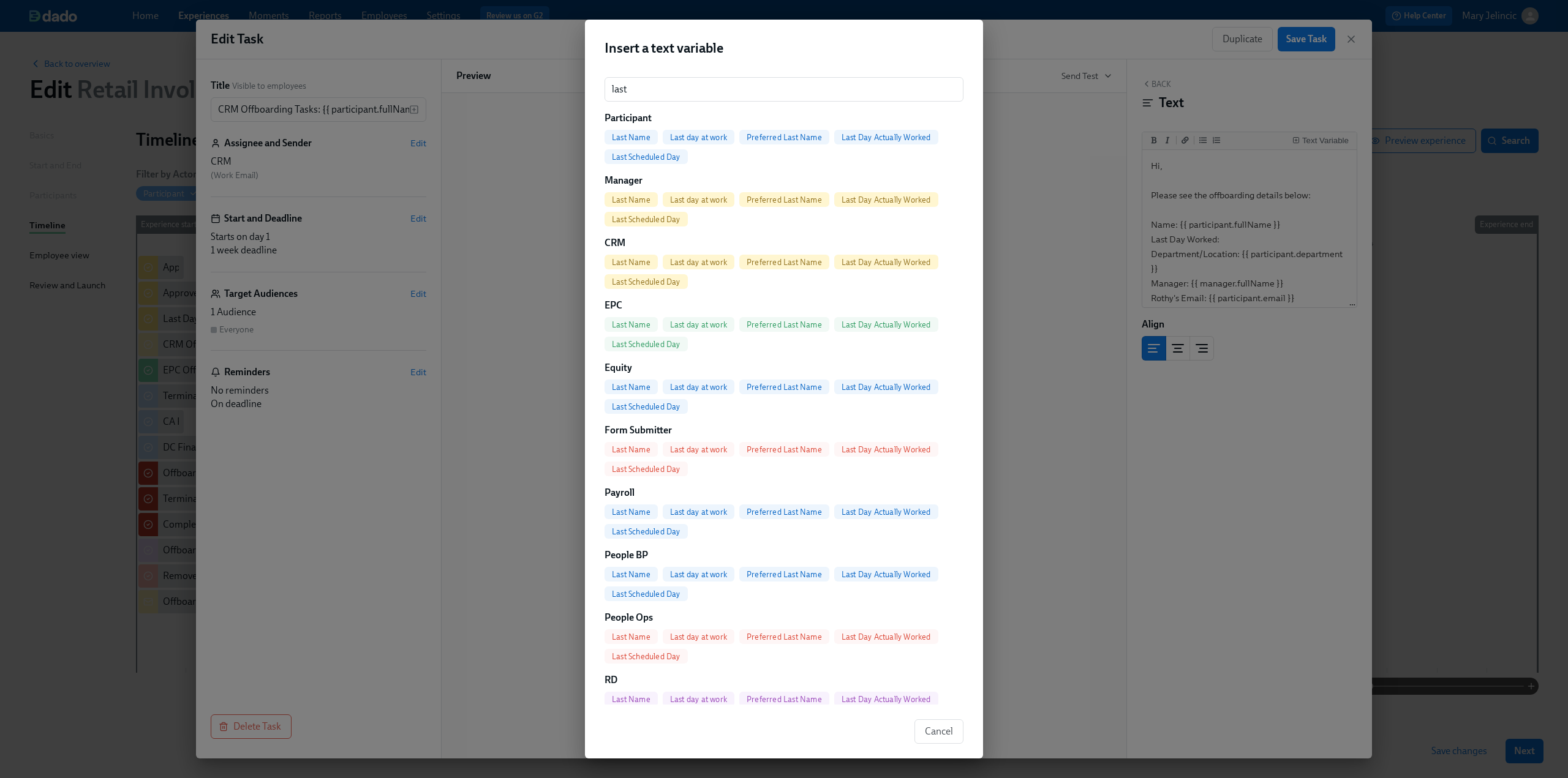click on "Last Scheduled Day" at bounding box center [646, 157] 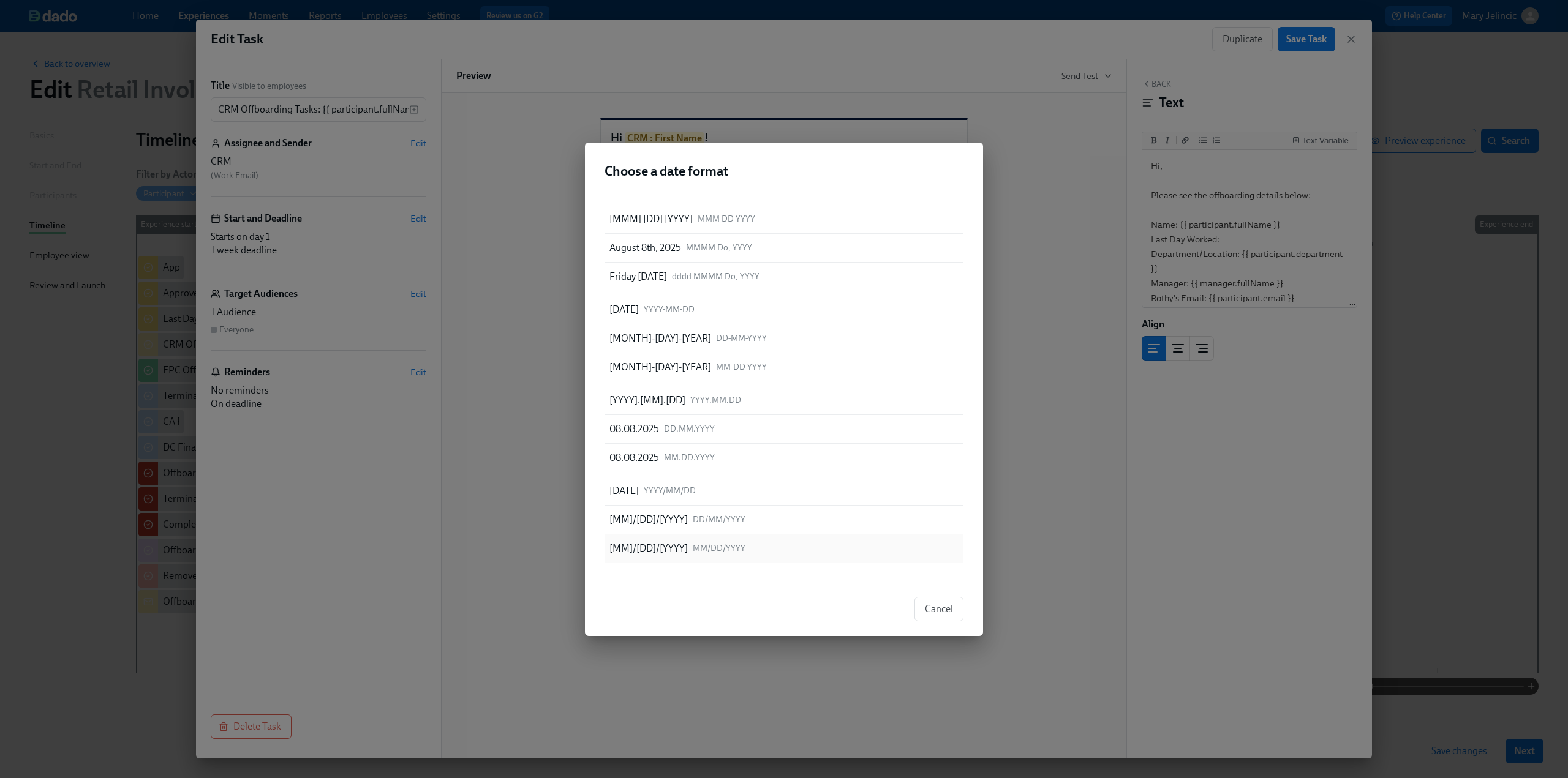 click on "[MONTH]/[DAY]/[YEAR] MM/DD/YYYY" at bounding box center [784, 548] 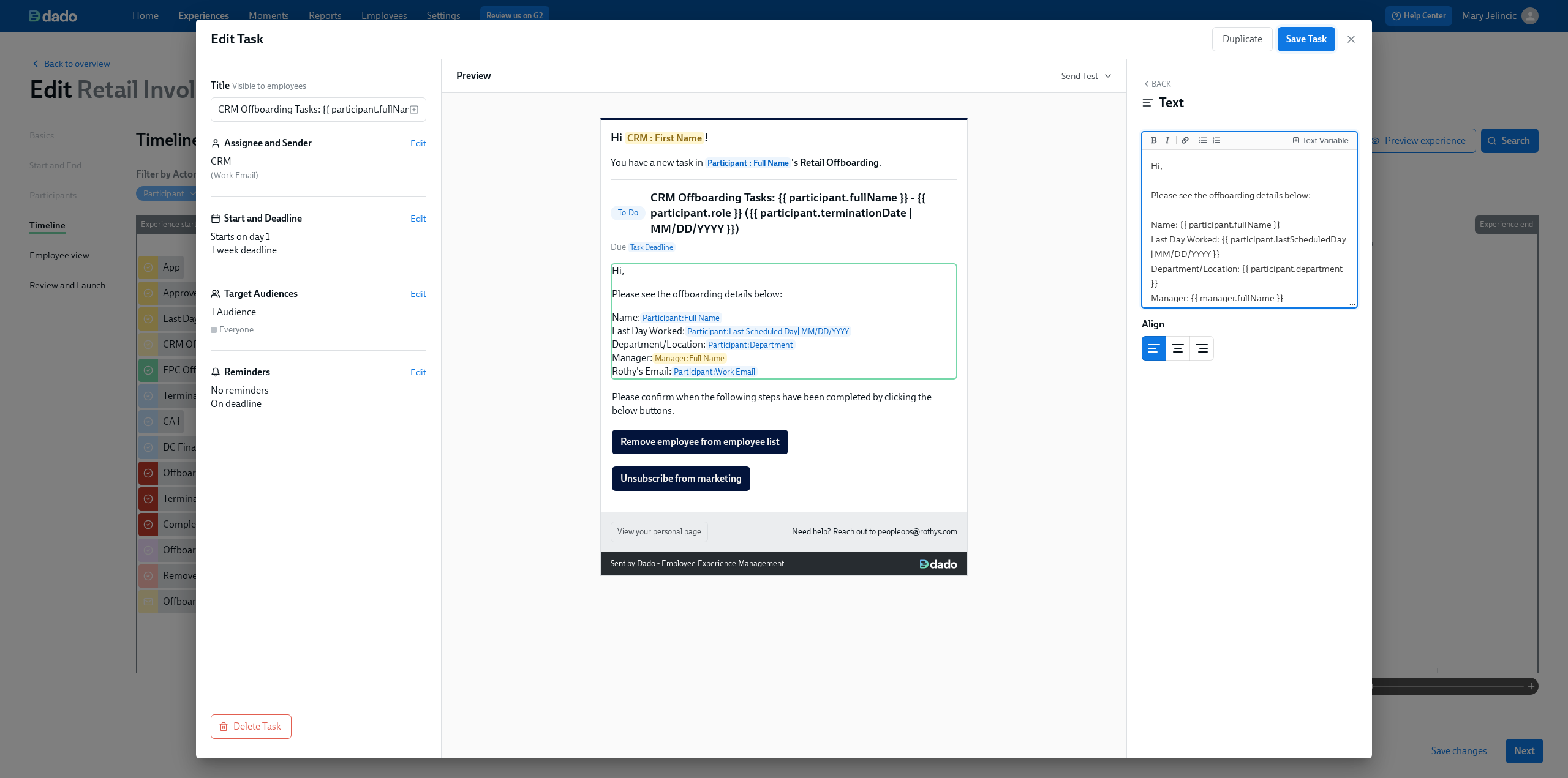 type on "Hi,
Please see the offboarding details below:
Name: {{ participant.fullName }}
Last Day Worked: {{ participant.lastScheduledDay | MM/DD/YYYY }}
Department/Location: {{ participant.department }}
Manager: {{ manager.fullName }}
Rothy's Email: {{ participant.email }}" 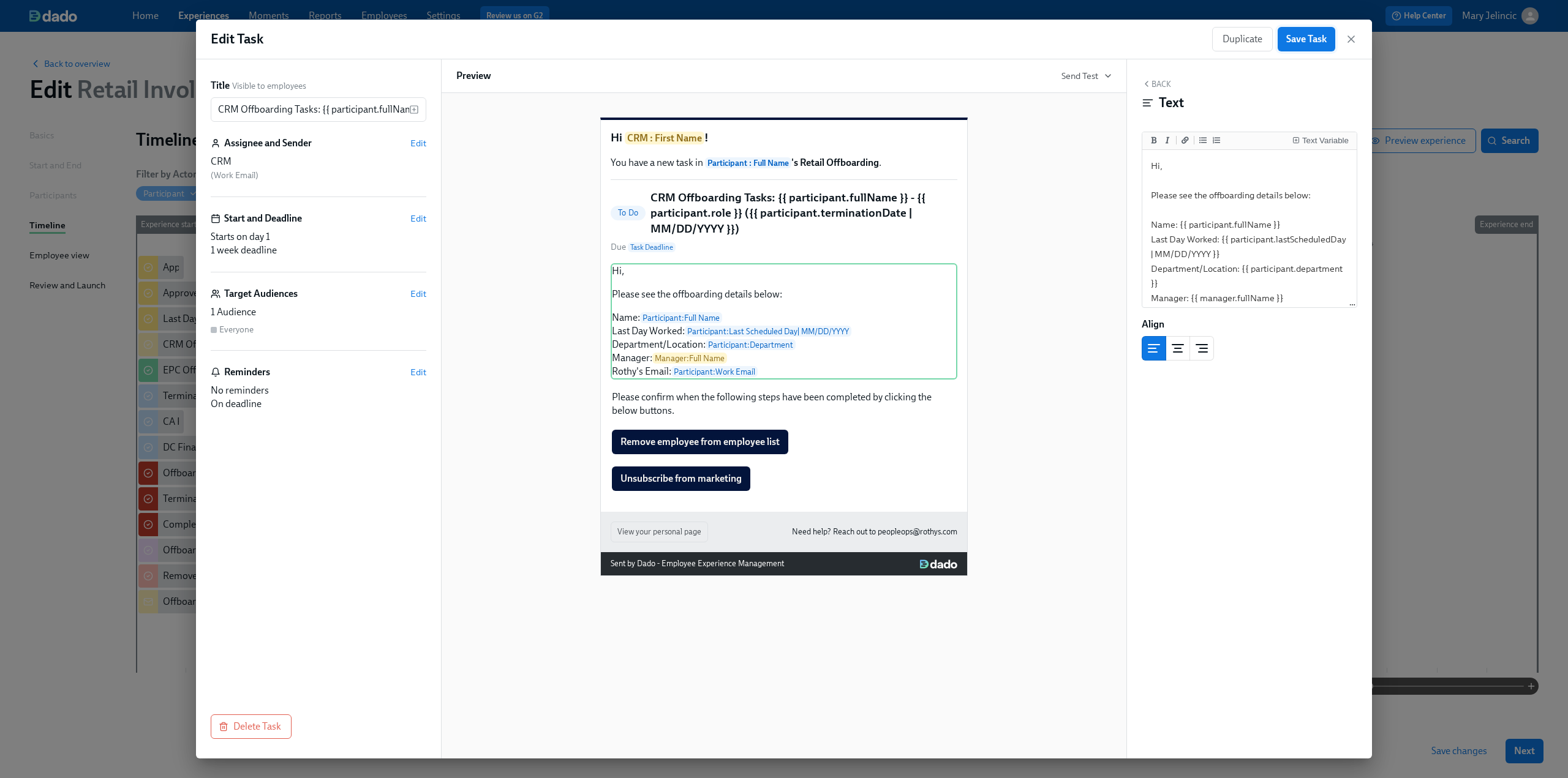 drag, startPoint x: 1292, startPoint y: 45, endPoint x: 1318, endPoint y: 40, distance: 26.476405 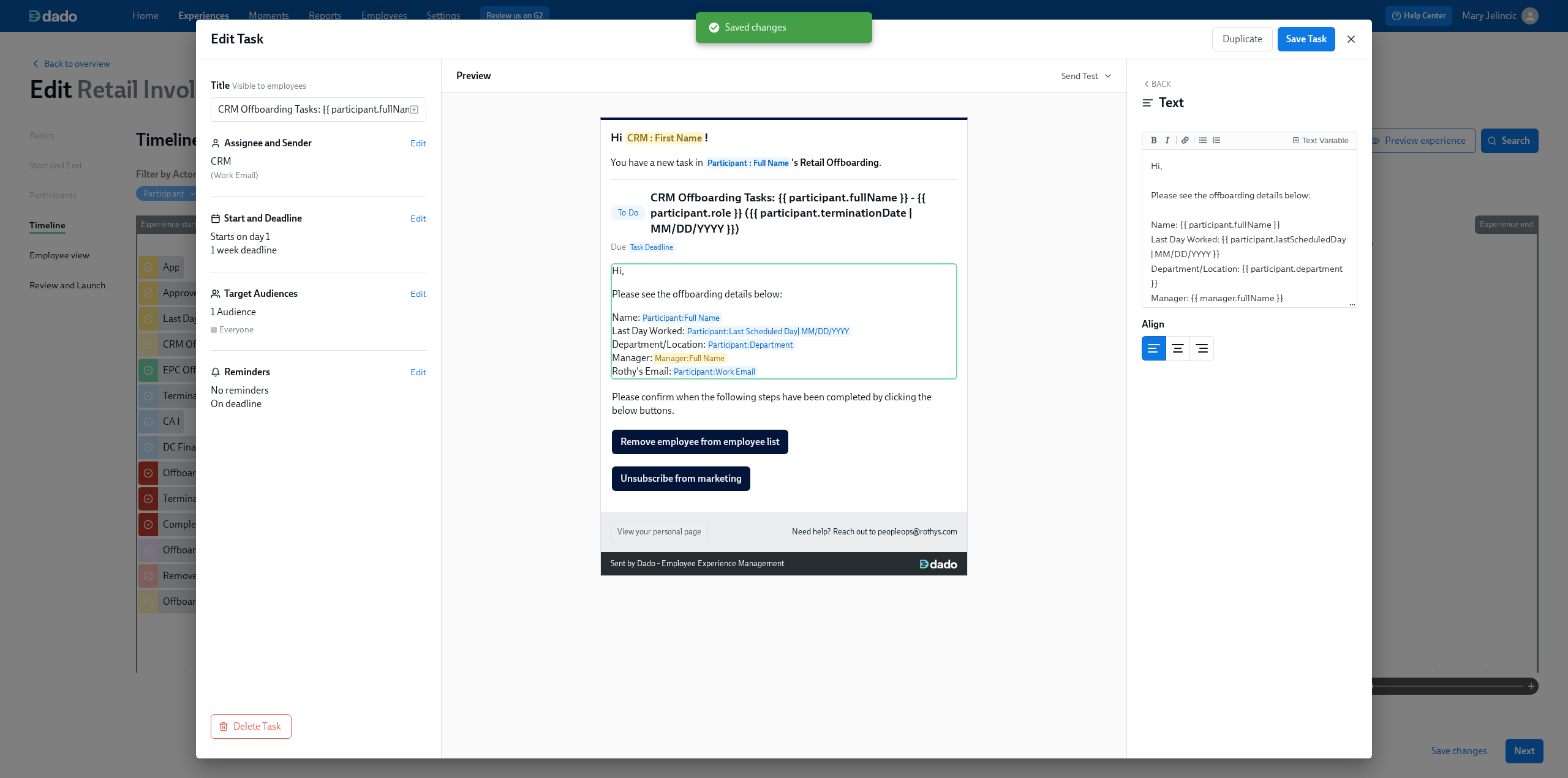 click 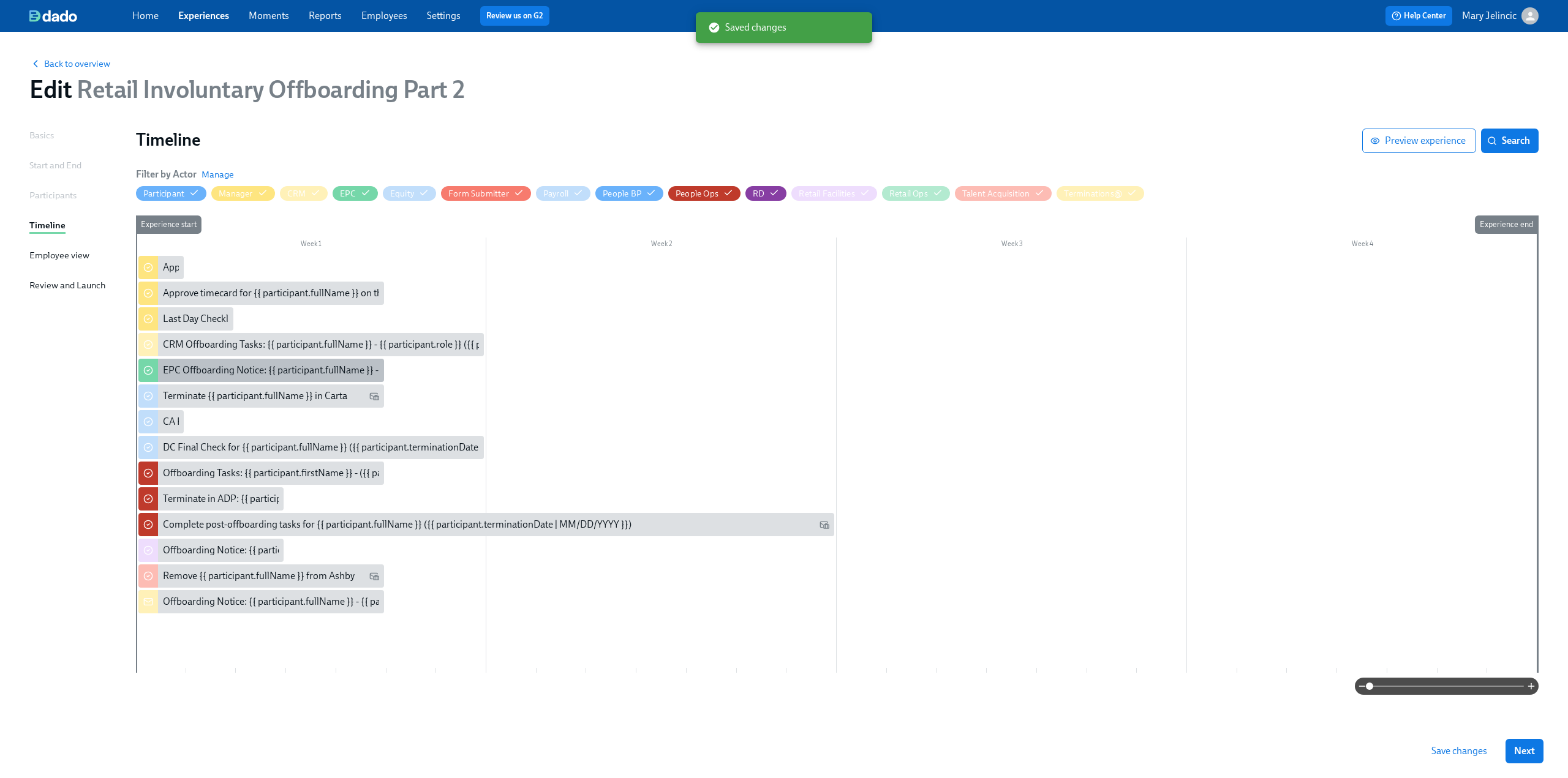 click on "EPC Offboarding Notice: {{ participant.fullName }} - {{ participant.role }} ({{ participant.terminationDate | MM/DD/YYYY }})" at bounding box center (418, 370) 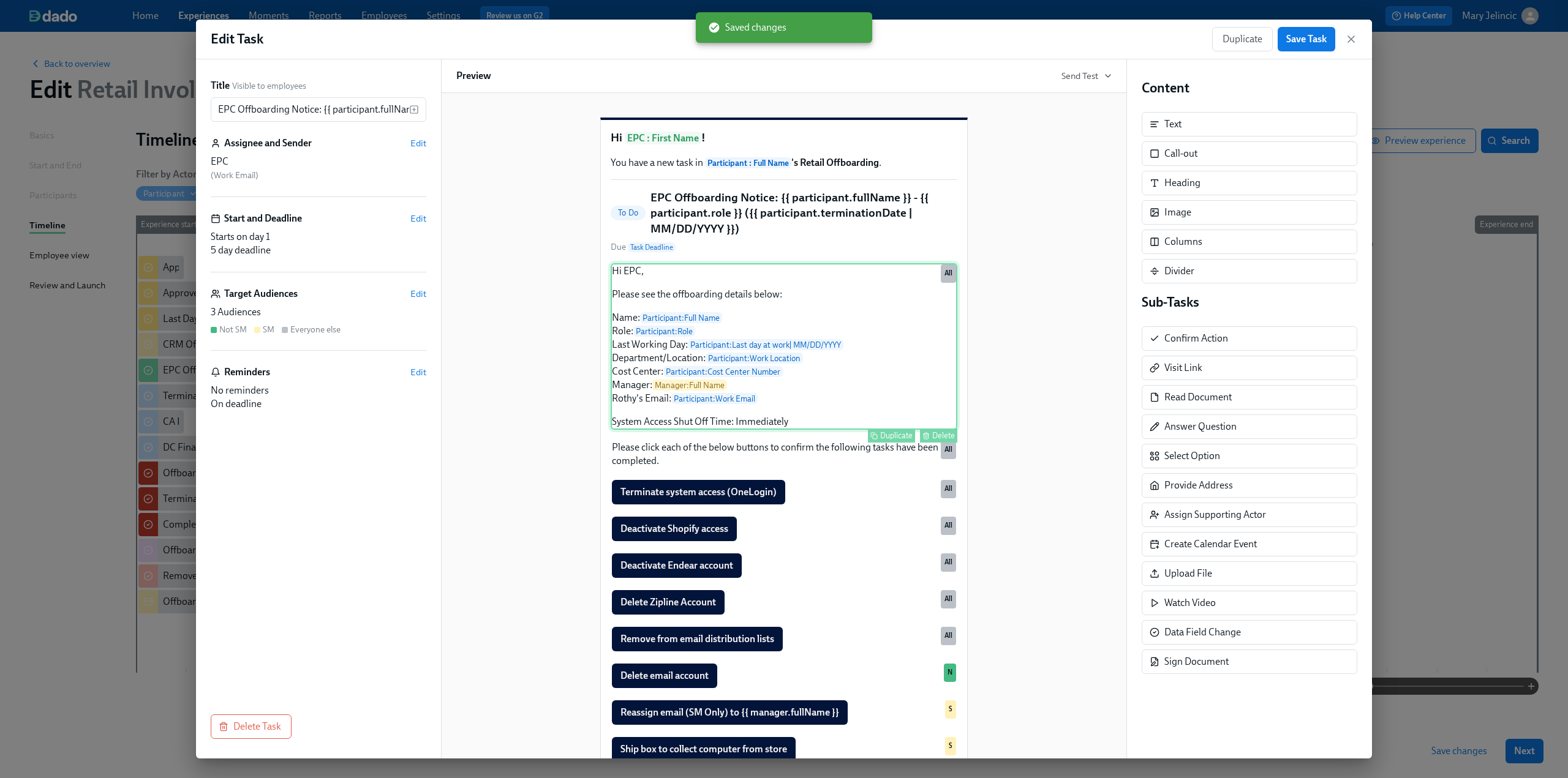 click on "Hi EPC,
Please see the offboarding details below:
Name:  Participant :  Full Name
Role:  Participant :  Role
Last Working Day:  Participant :  Last day at work  | MM/DD/YYYY
Department/Location:  Participant :  Work Location
Cost Center:  Participant :  Cost Center Number
Manager:  Manager :  Full Name
Rothy's Email:  Participant :  Work Email
System Access Shut Off Time: Immediately   Duplicate   Delete All" at bounding box center [784, 346] 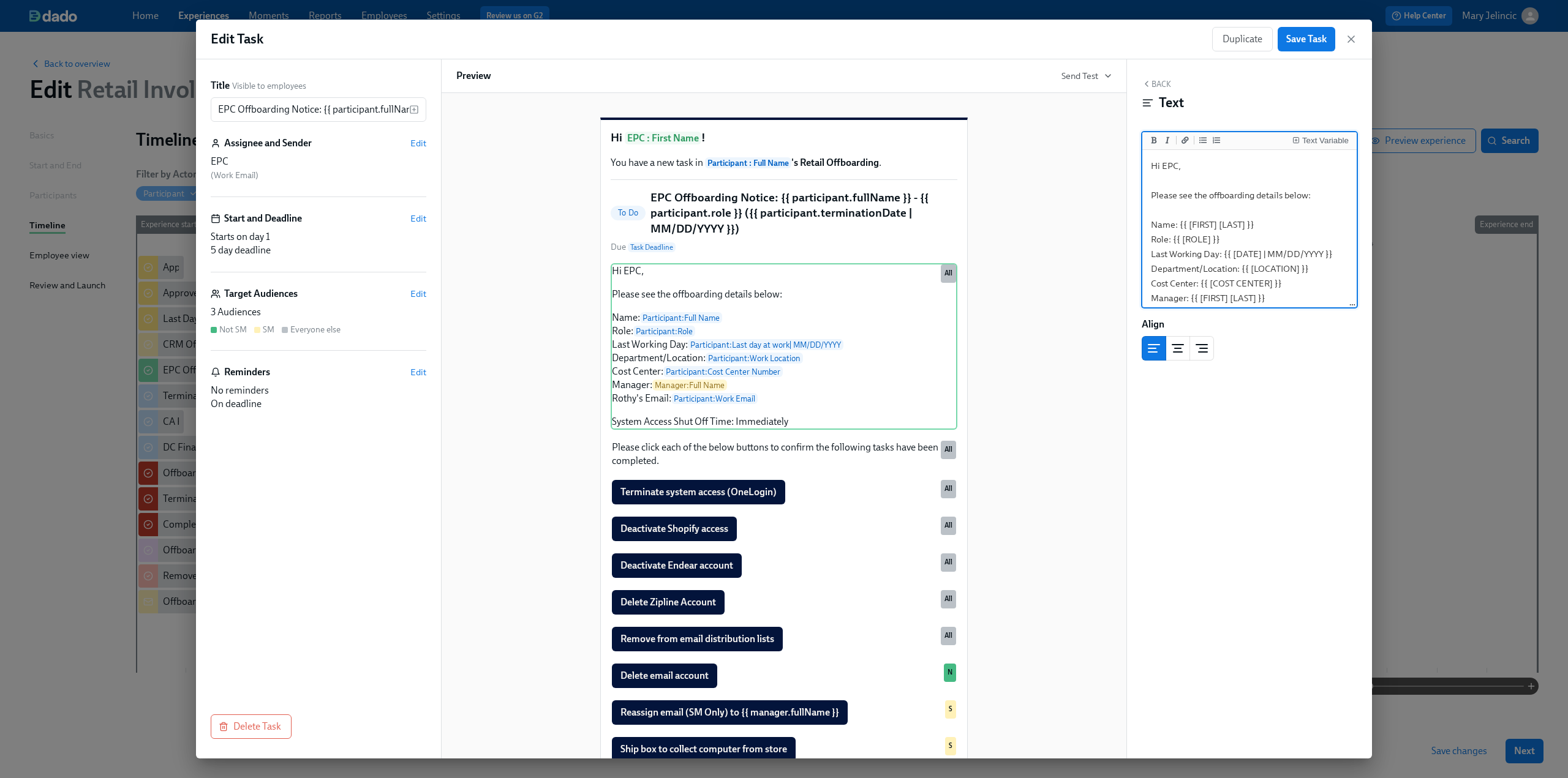 drag, startPoint x: 1334, startPoint y: 272, endPoint x: 1224, endPoint y: 256, distance: 111.15755 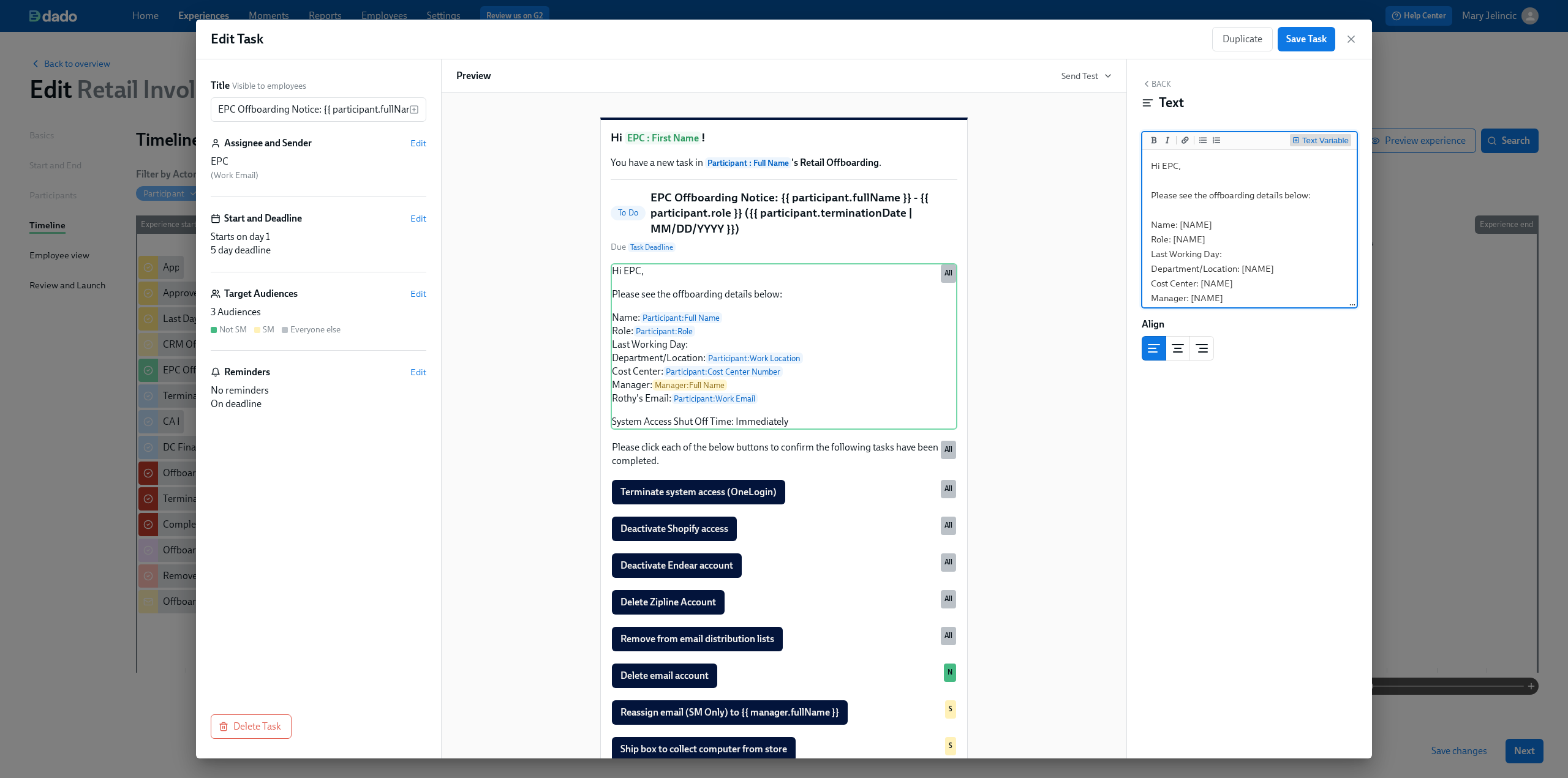 type on "Hi EPC,
Please see the offboarding details below:
Name: [NAME]
Role: [NAME]
Last Working Day:
Department/Location: [NAME]
Cost Center: [NAME]
Manager: [NAME]
Rothy's Email: [EMAIL]
System Access Shut Off Time: Immediately" 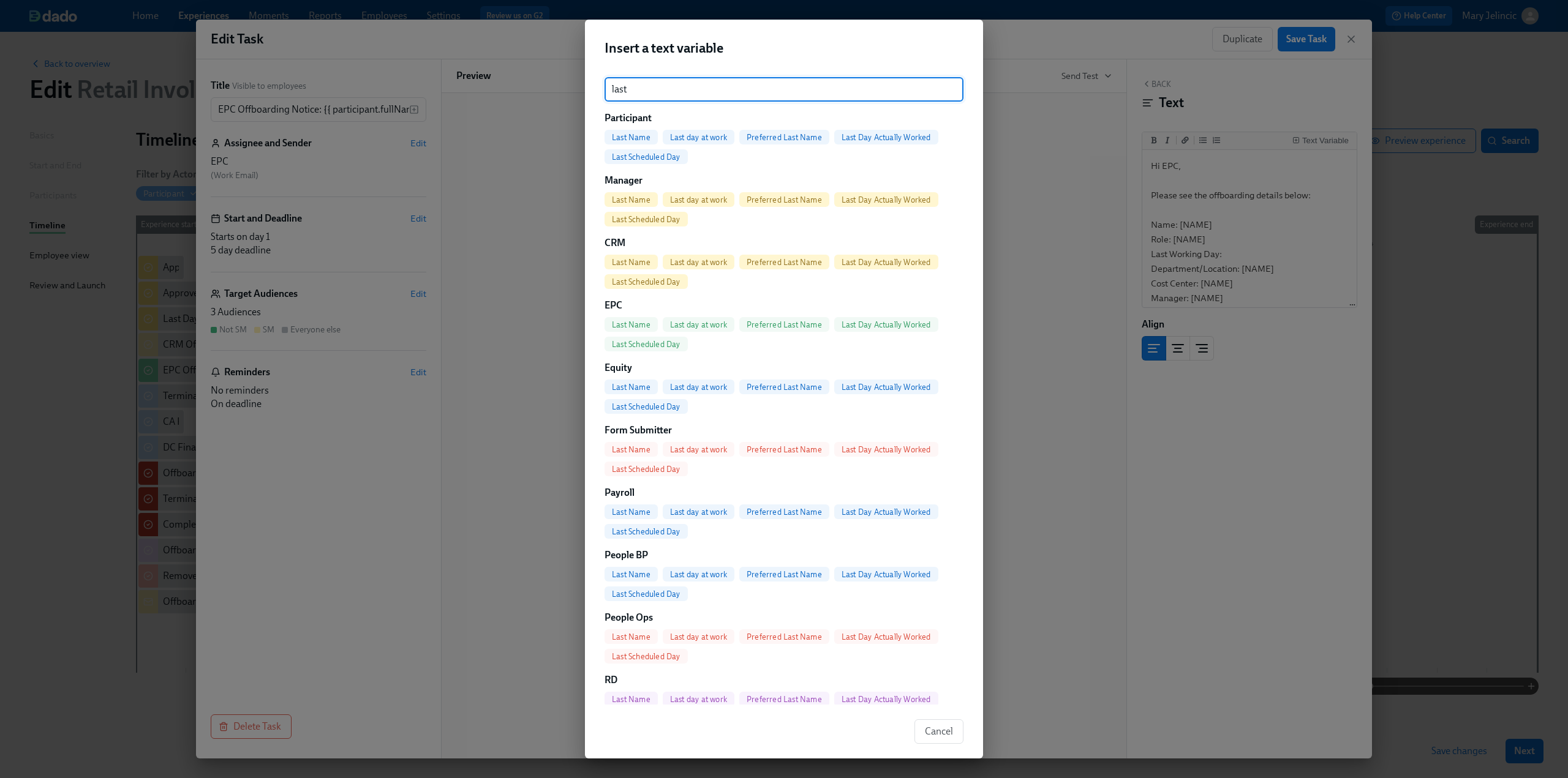 type on "last" 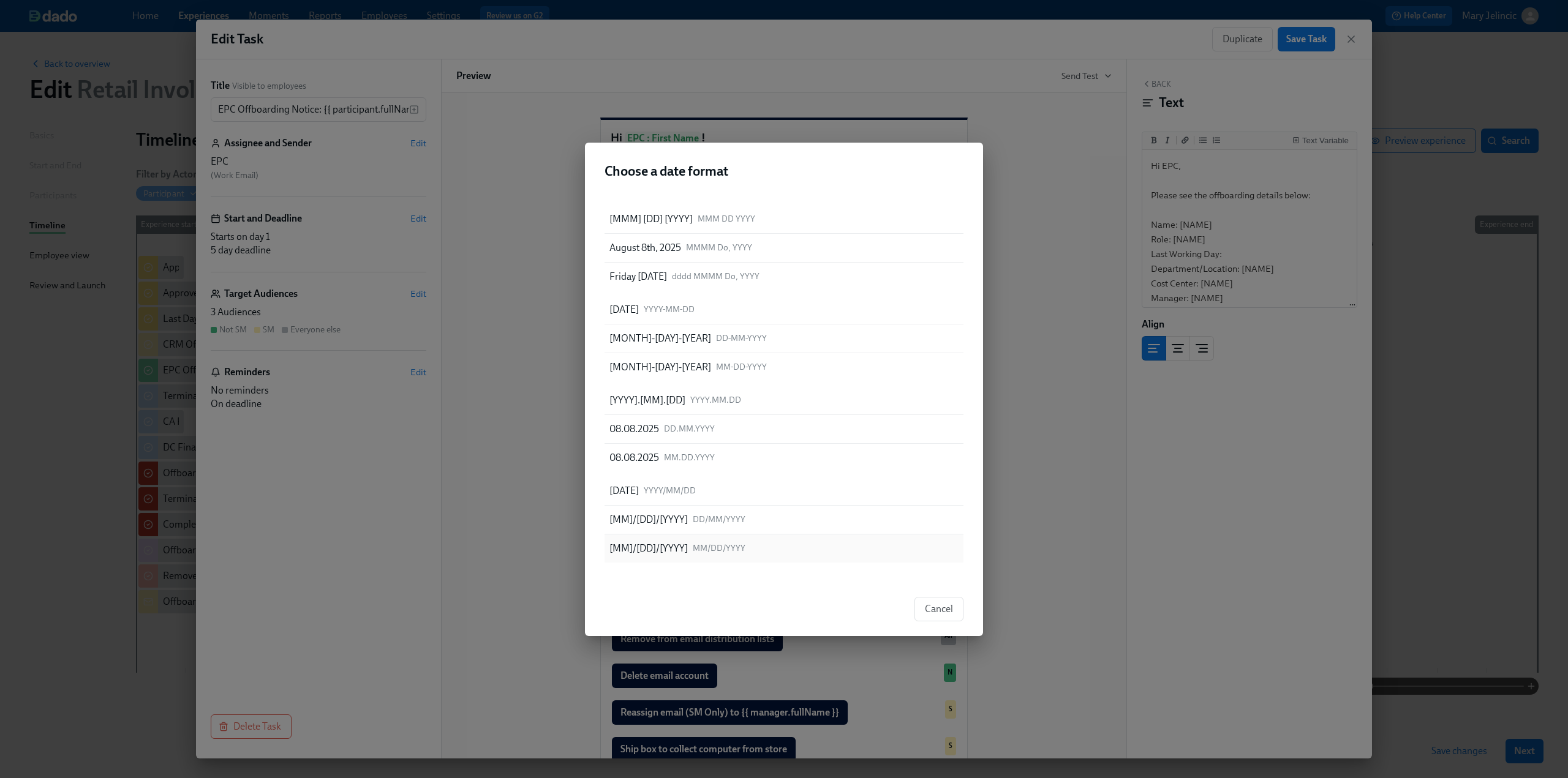 click on "[MONTH]/[DAY]/[YEAR] MM/DD/YYYY" at bounding box center [784, 548] 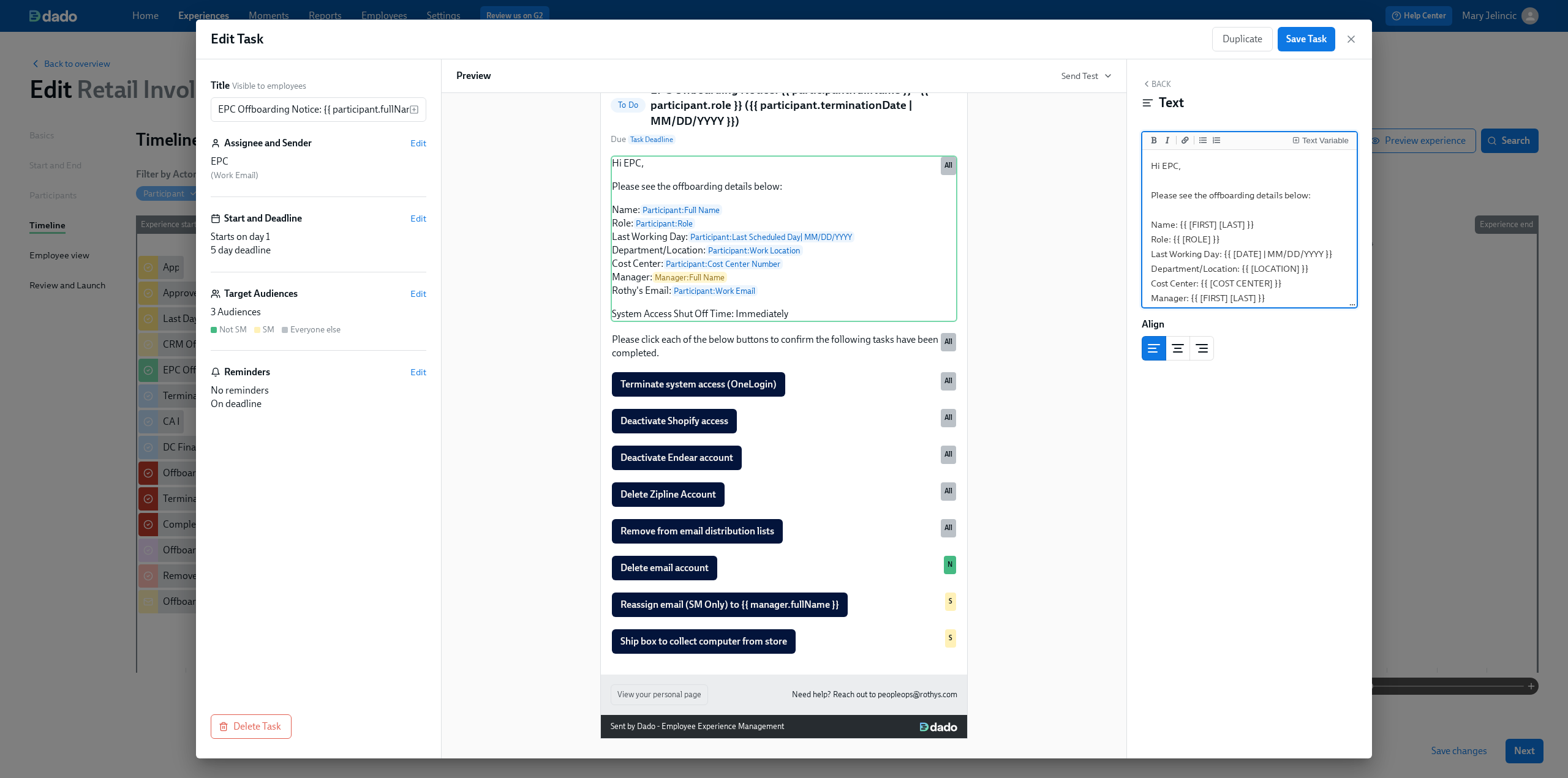 scroll, scrollTop: 132, scrollLeft: 0, axis: vertical 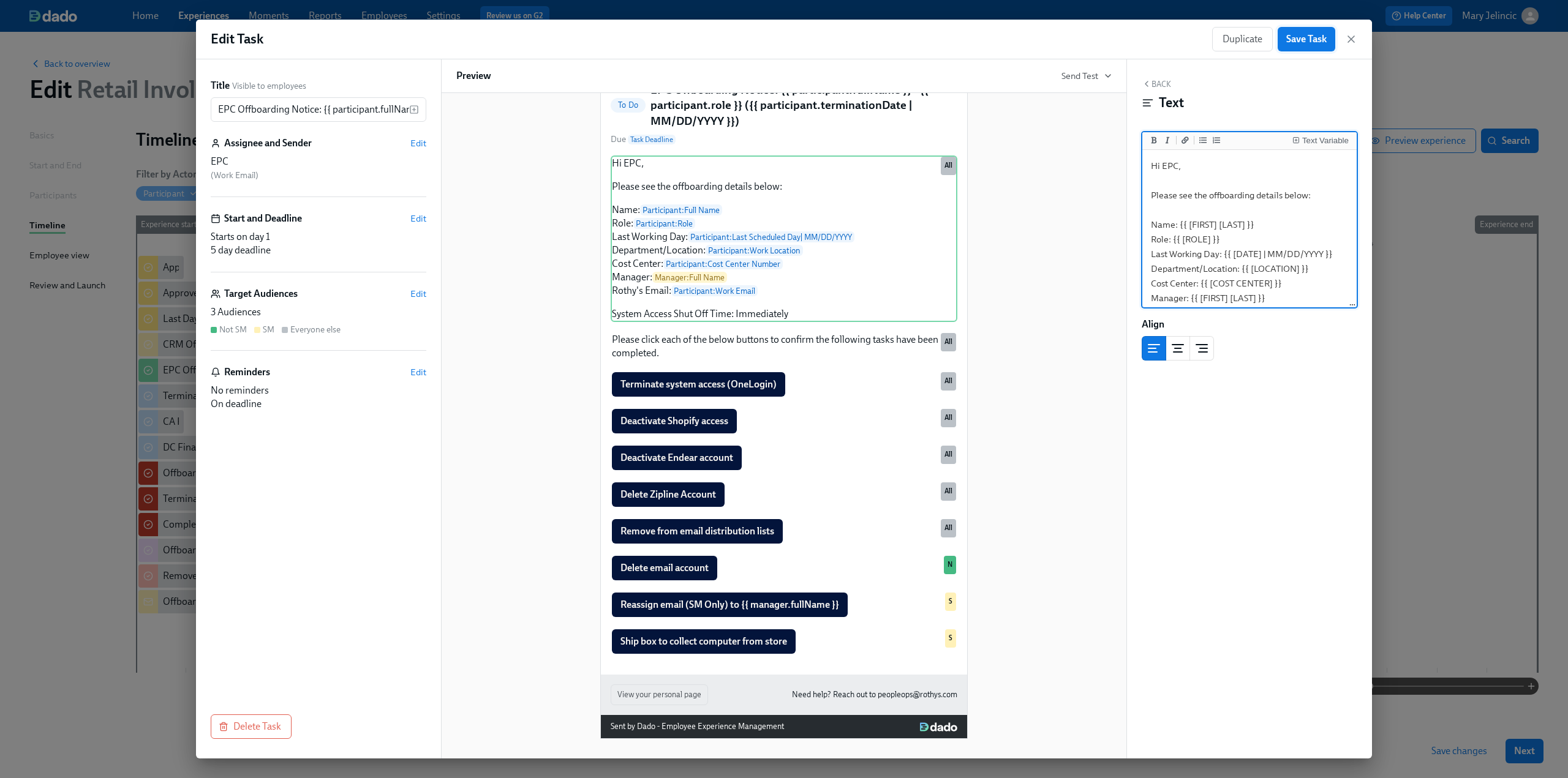 type on "Hi EPC,
Please see the offboarding details below:
Name: {{ [FIRST] [LAST] }}
Role: {{ [ROLE] }}
Last Working Day: {{ [DATE] | MM/DD/YYYY }}
Department/Location: {{ [LOCATION] }}
Cost Center: {{ [COST CENTER] }}
Manager: {{ [FIRST] [LAST] }}
Rothy's Email: {{ [EMAIL] }}
System Access Shut Off Time: Immediately" 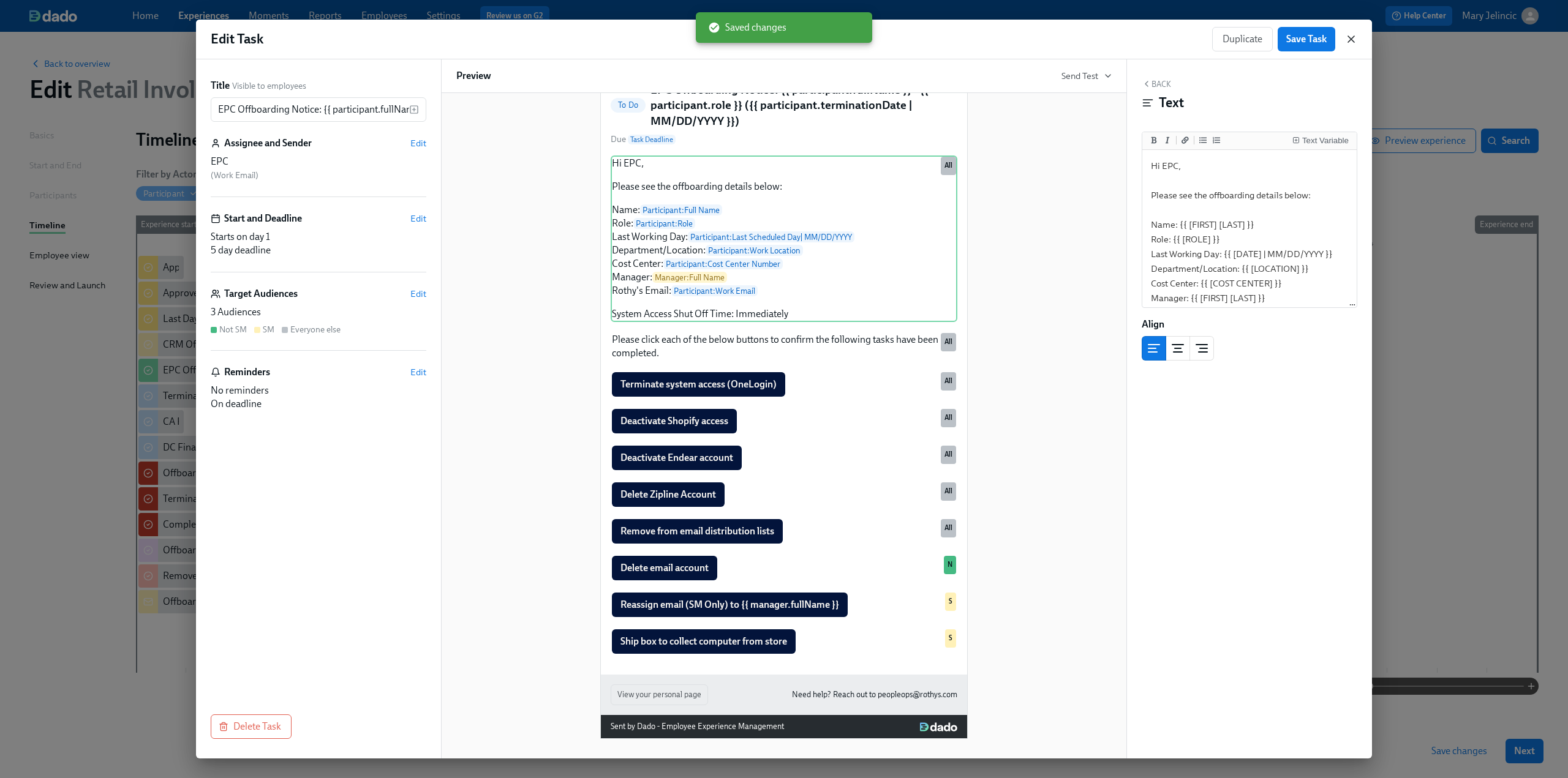 click 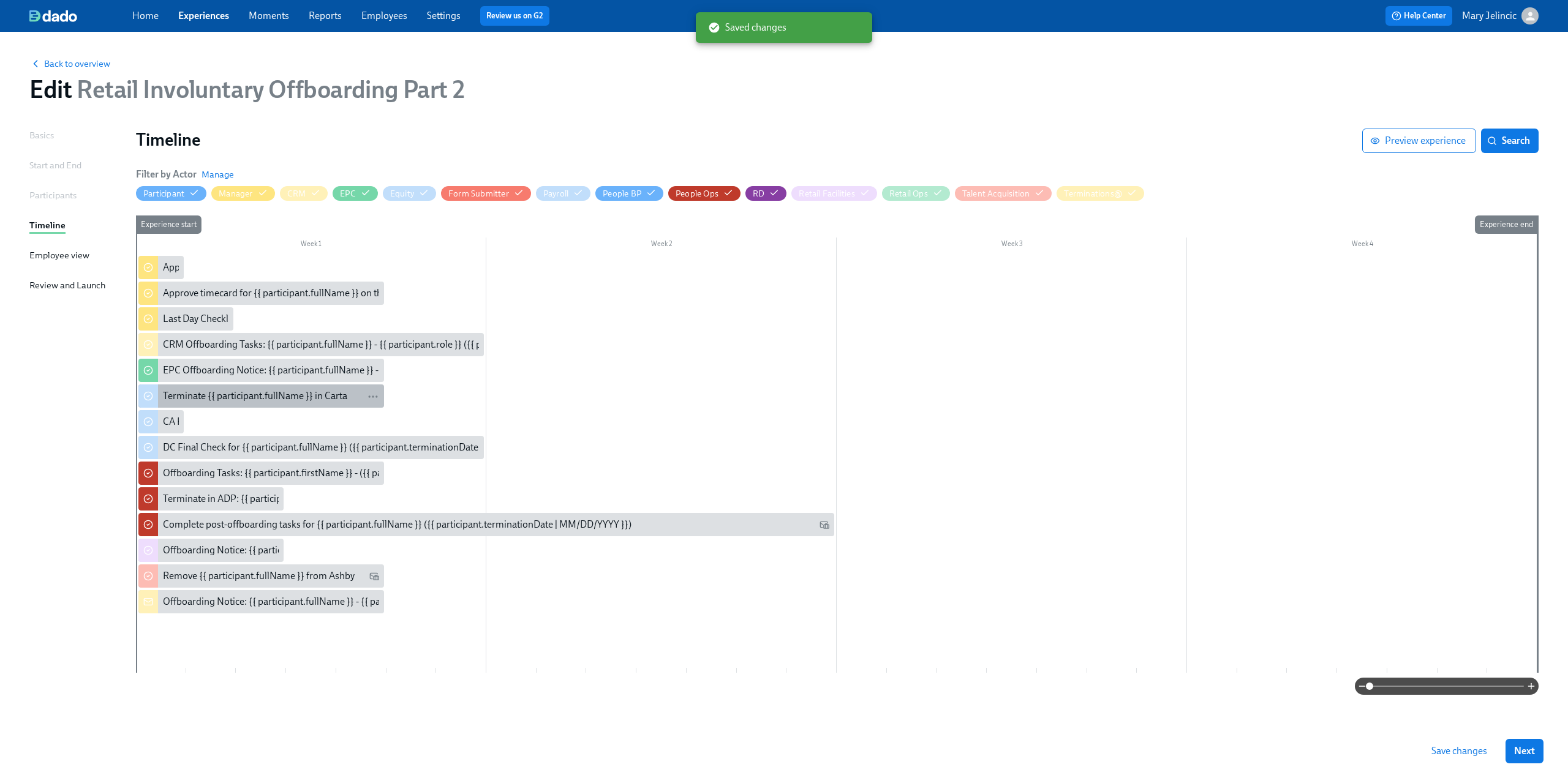 click on "Terminate {{ participant.fullName }} in Carta" at bounding box center (255, 396) 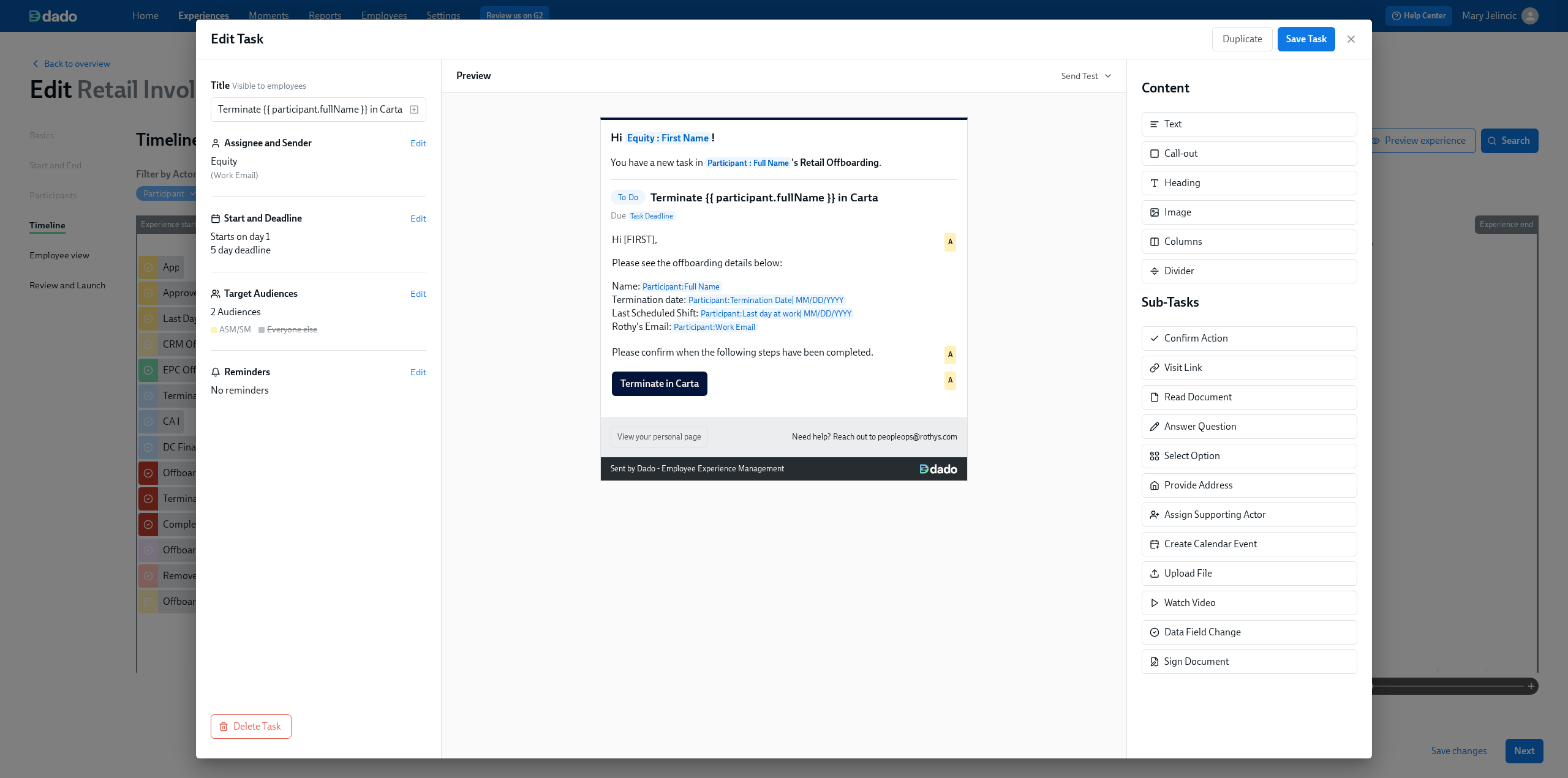 click on "Edit Task Duplicate Save Task" at bounding box center (784, 39) 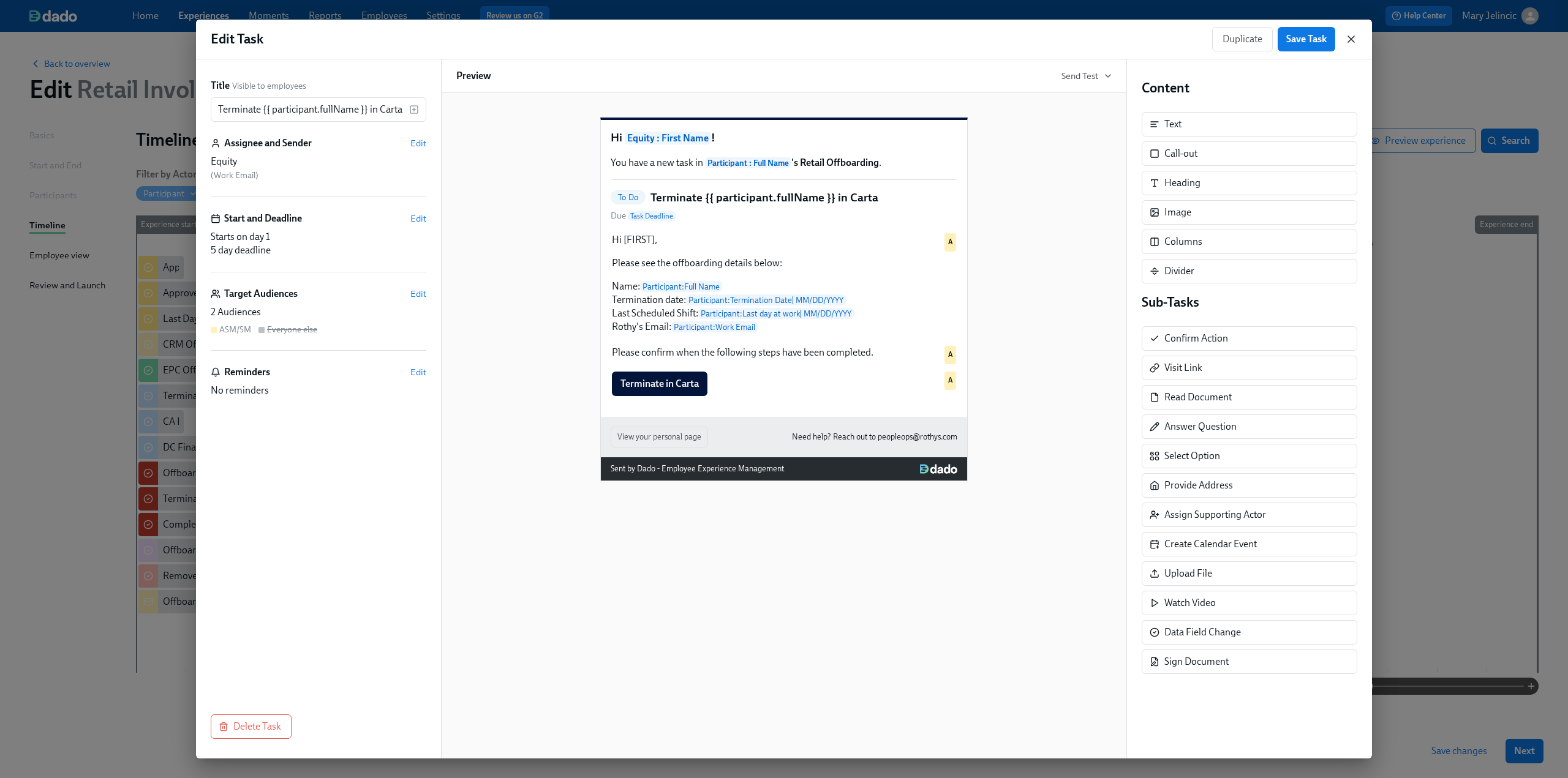 click 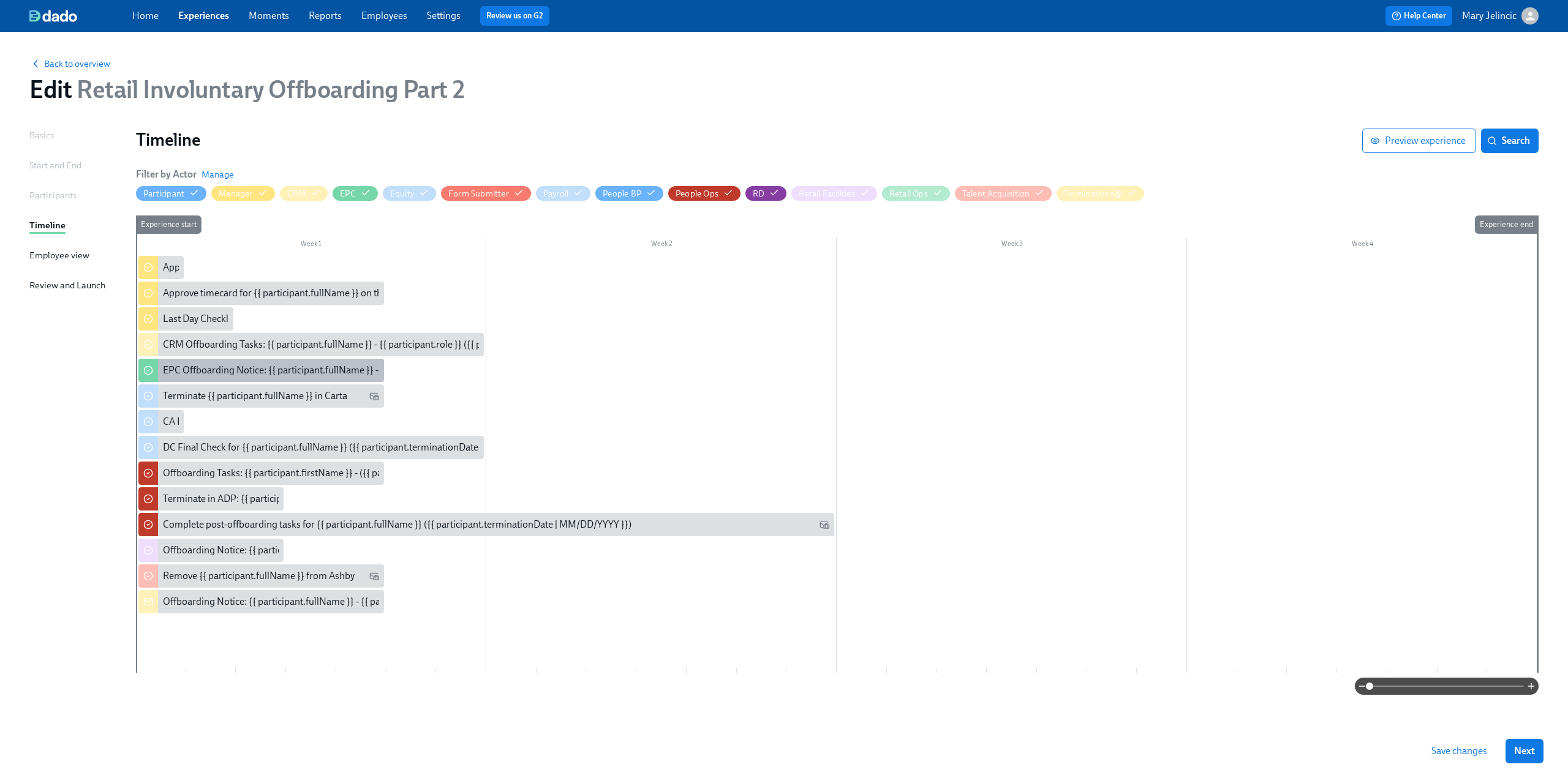 click on "EPC Offboarding Notice: {{ participant.fullName }} - {{ participant.role }} ({{ participant.terminationDate | MM/DD/YYYY }})" at bounding box center (418, 370) 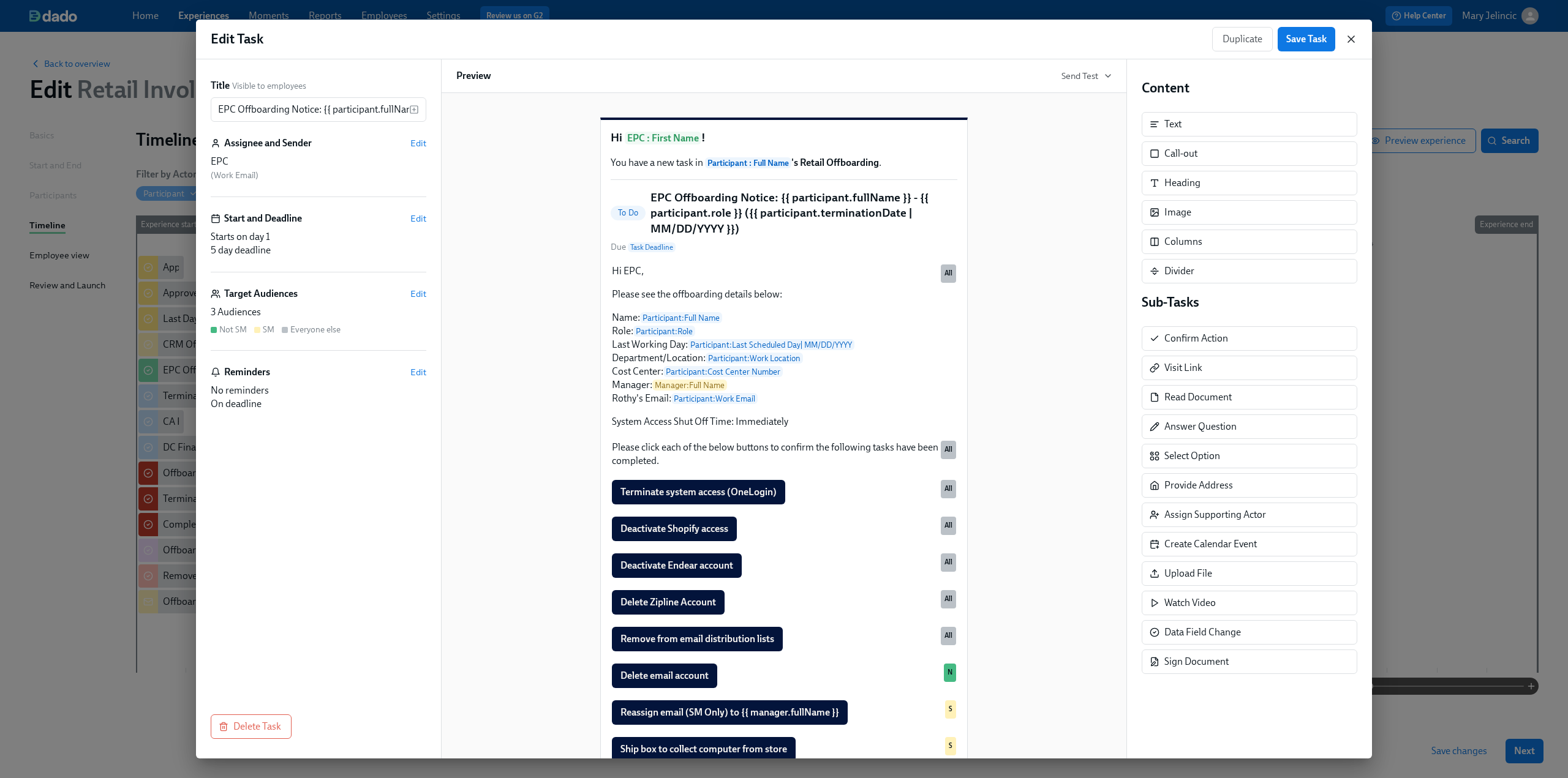 click 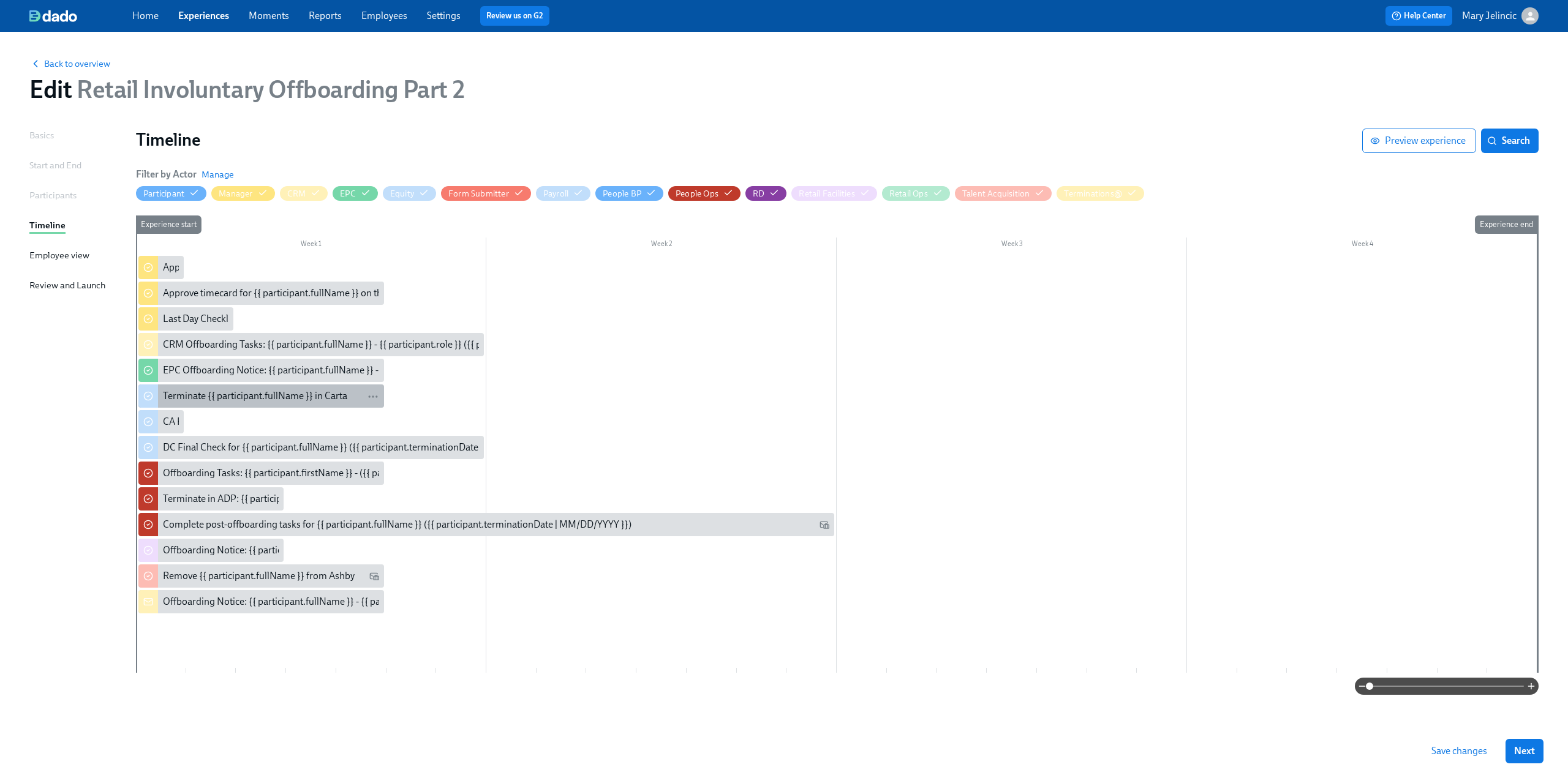 click on "Terminate {{ participant.fullName }} in Carta" at bounding box center [255, 396] 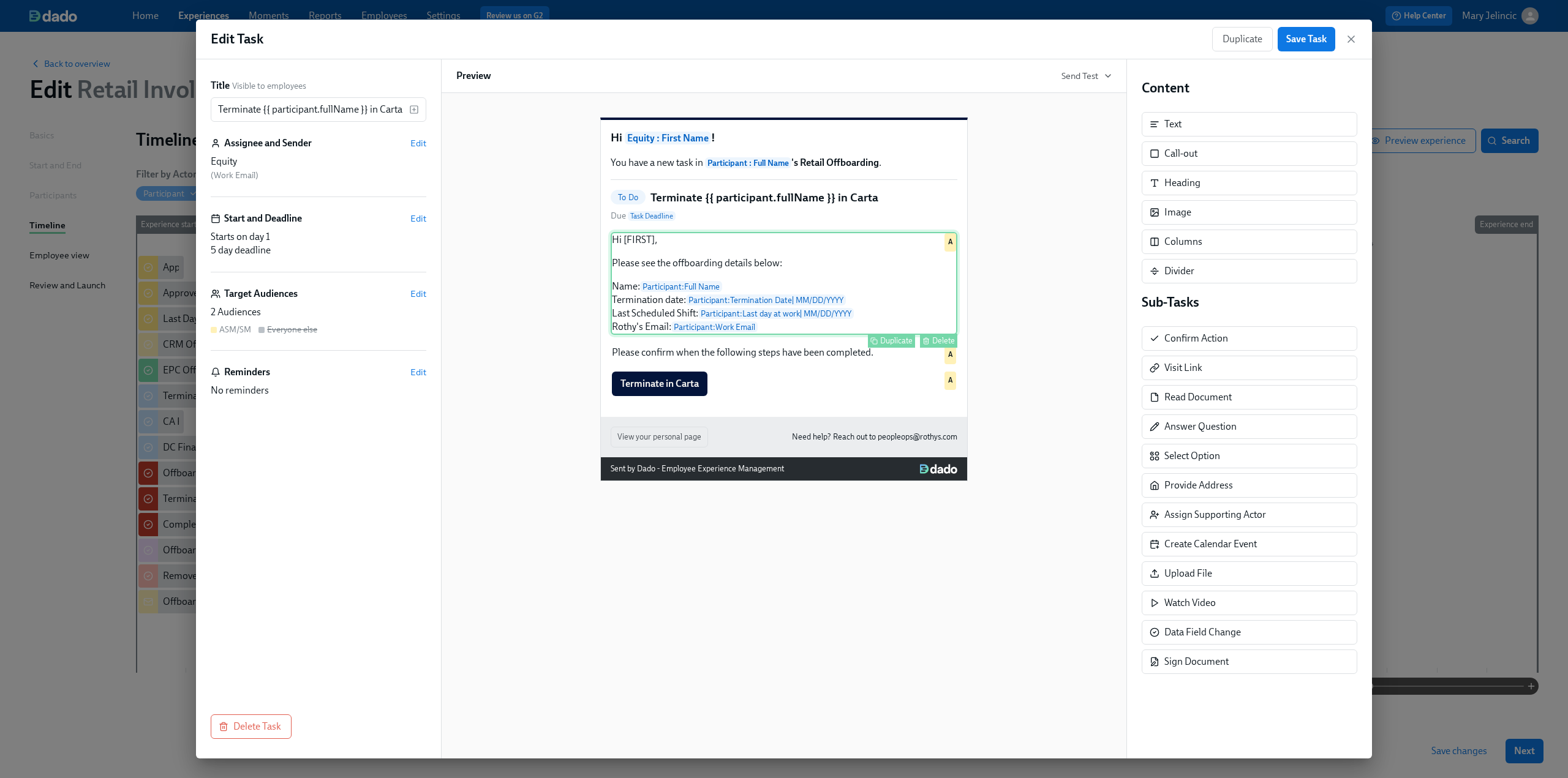 click on "Hi Heather,
Please see the offboarding details below:
Name:  Participant :  Full Name
Termination date:  Participant :  Termination Date  | MM/DD/YYYY
Last Scheduled Shift:  Participant :  Last day at work  | MM/DD/YYYY
Rothy's Email:  Participant :  Work Email   Duplicate   Delete A" at bounding box center [784, 283] 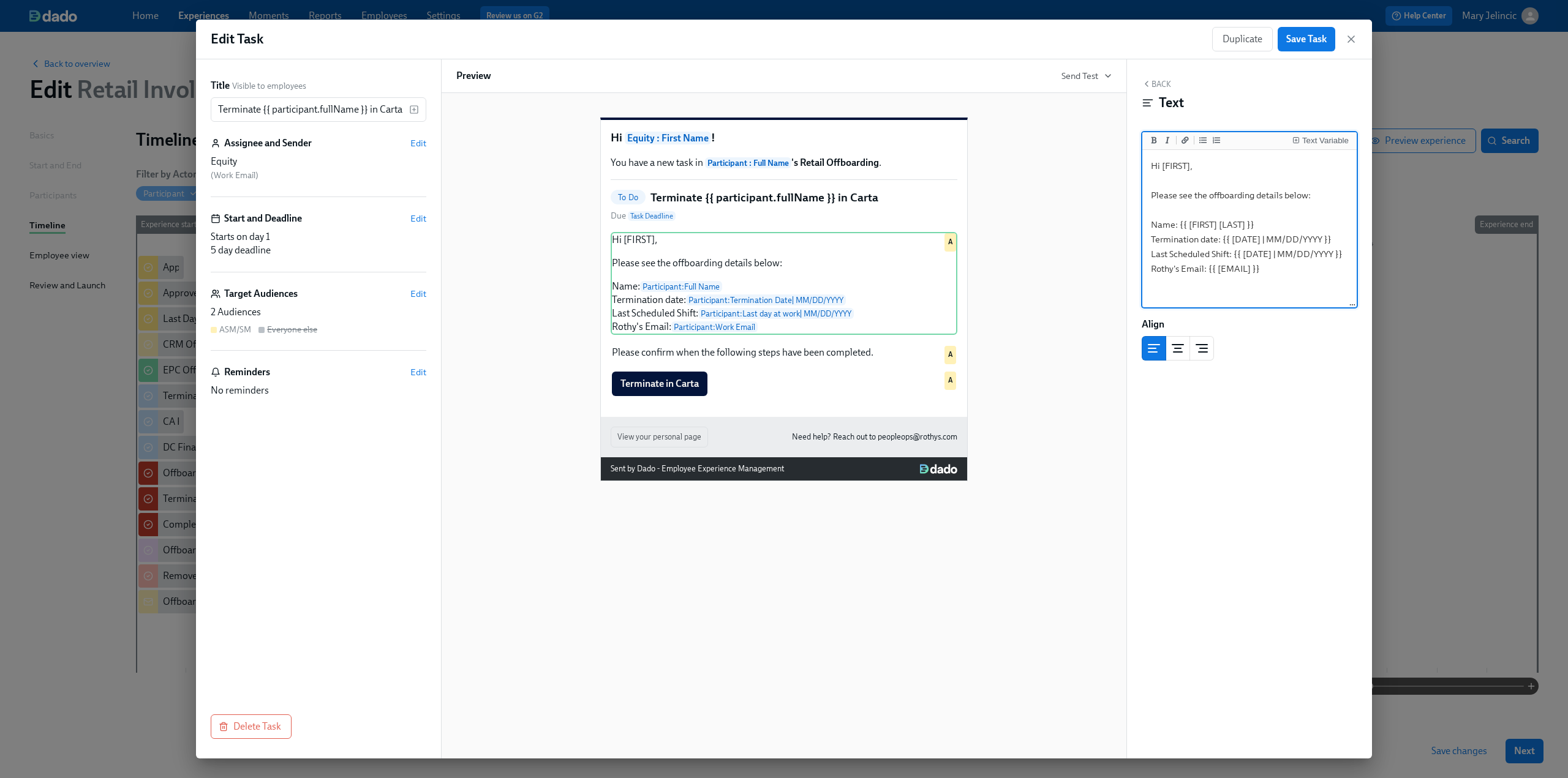 scroll, scrollTop: 20, scrollLeft: 0, axis: vertical 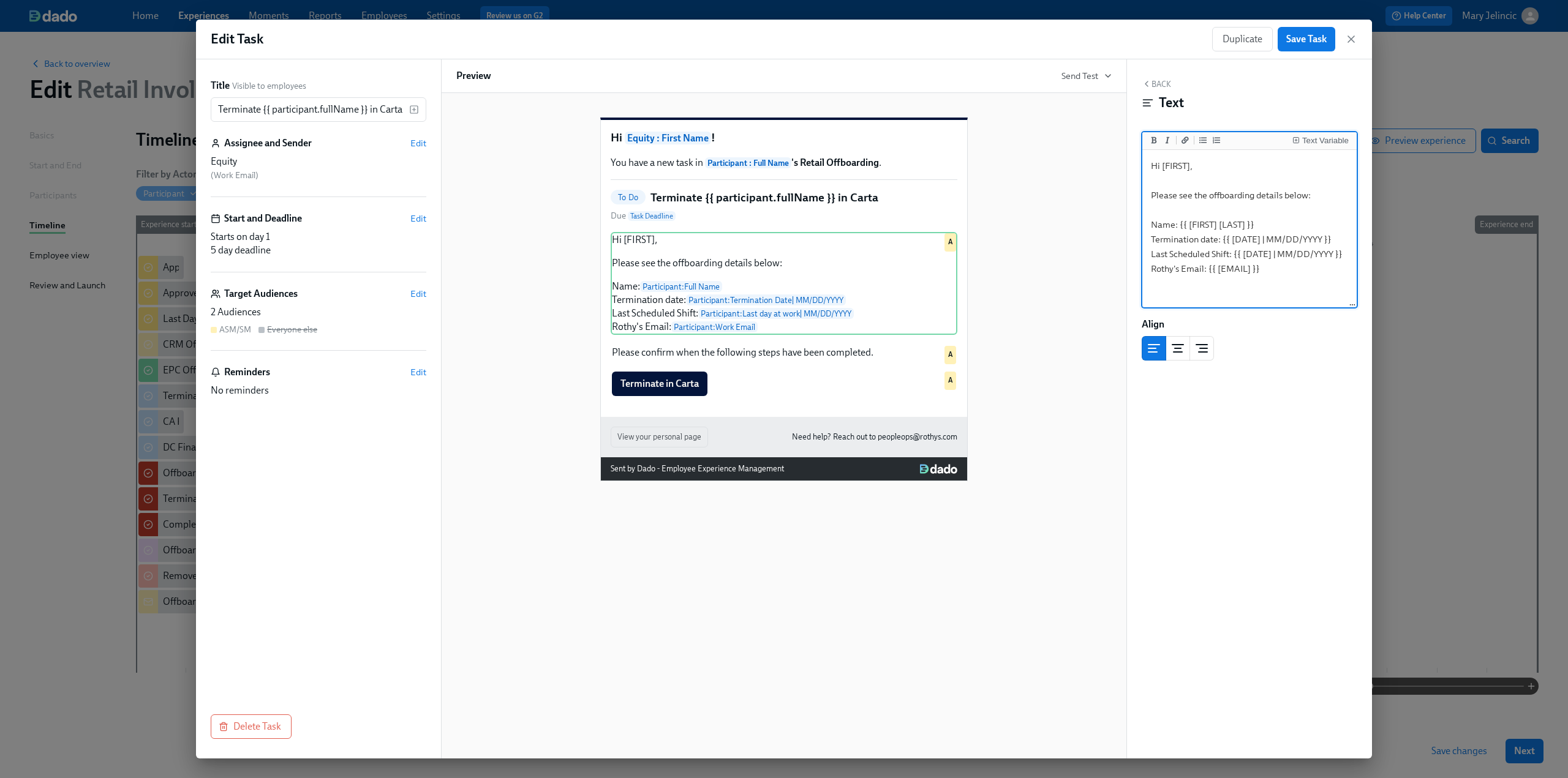 drag, startPoint x: 1297, startPoint y: 292, endPoint x: 1234, endPoint y: 266, distance: 68.154237 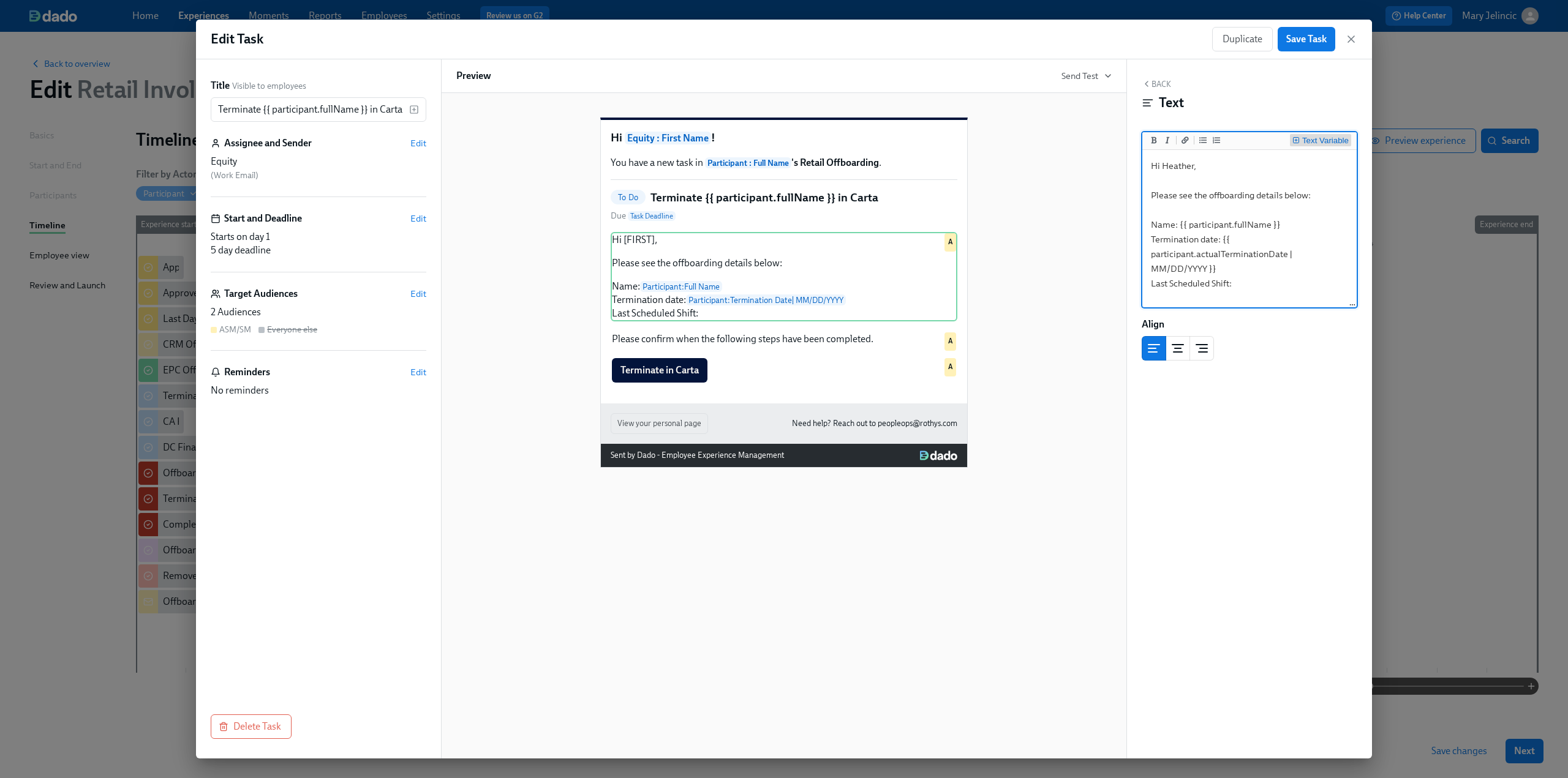type on "Hi Heather,
Please see the offboarding details below:
Name: {{ participant.fullName }}
Termination date: {{ participant.actualTerminationDate | MM/DD/YYYY }}
Last Scheduled Shift:" 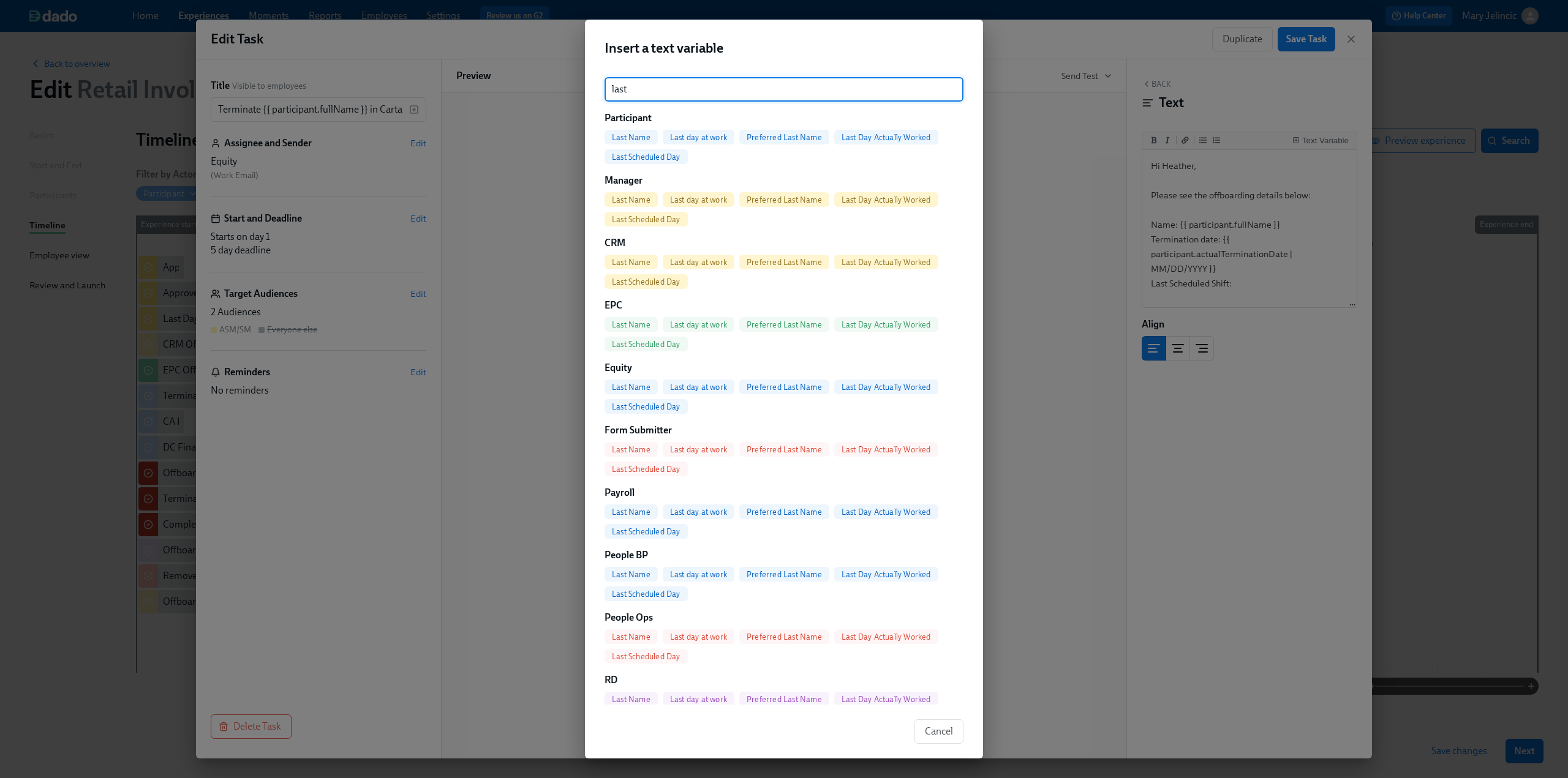 type on "last" 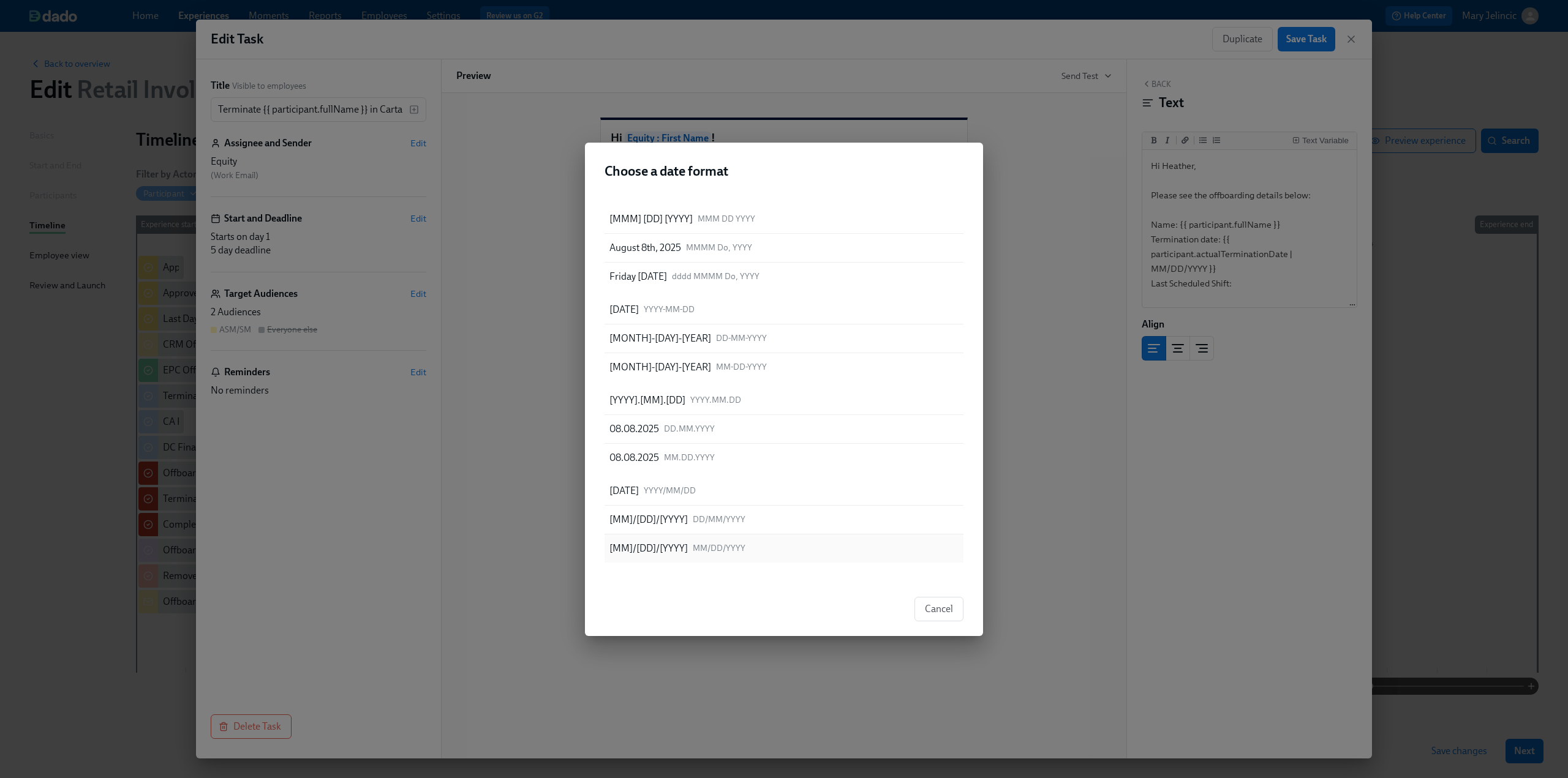 click on "[MONTH]/[DAY]/[YEAR] MM/DD/YYYY" at bounding box center (784, 548) 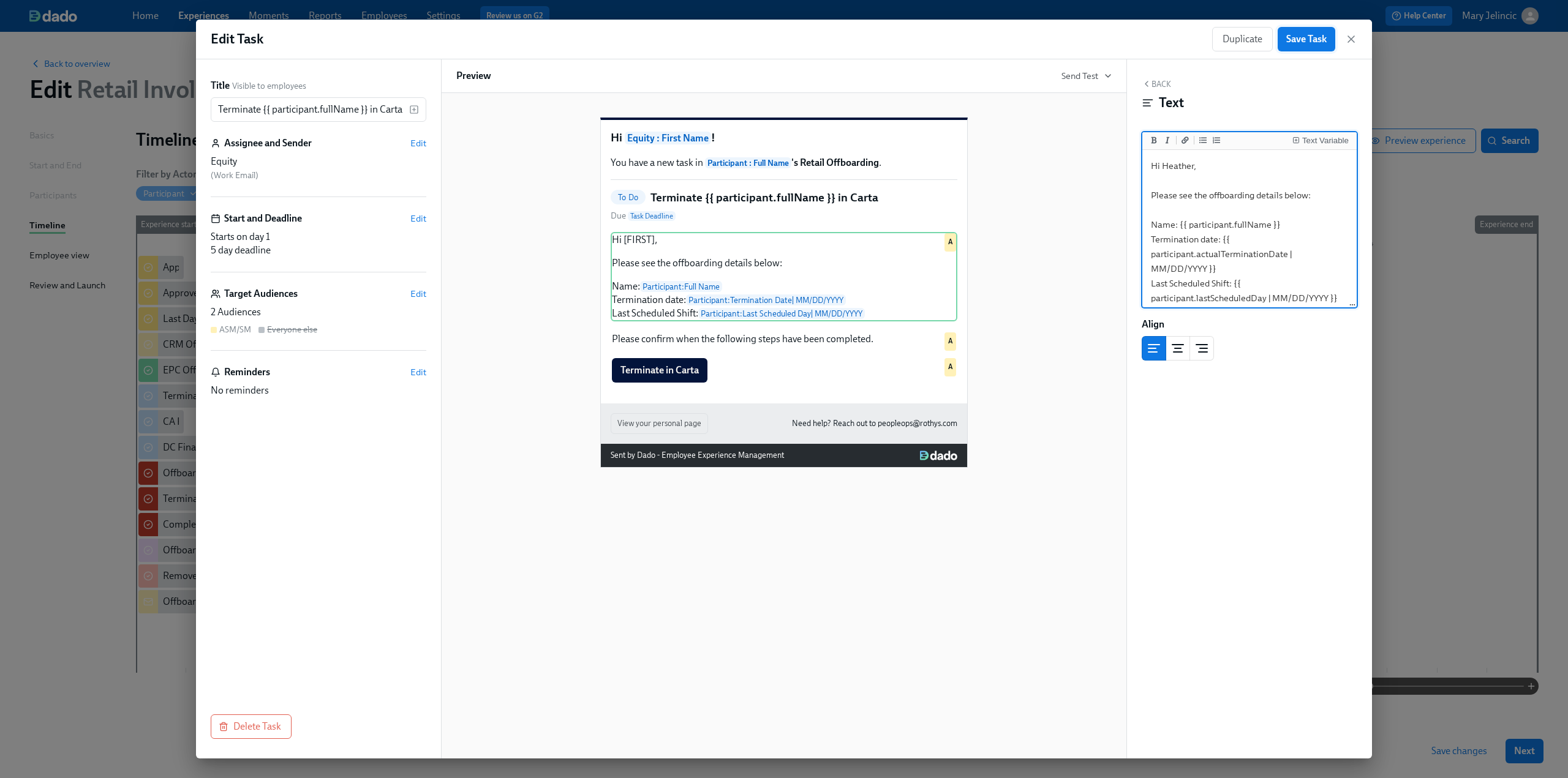 type on "Hi Heather,
Please see the offboarding details below:
Name: {{ participant.fullName }}
Termination date: {{ participant.actualTerminationDate | MM/DD/YYYY }}
Last Scheduled Shift: {{ participant.lastScheduledDay | MM/DD/YYYY }}" 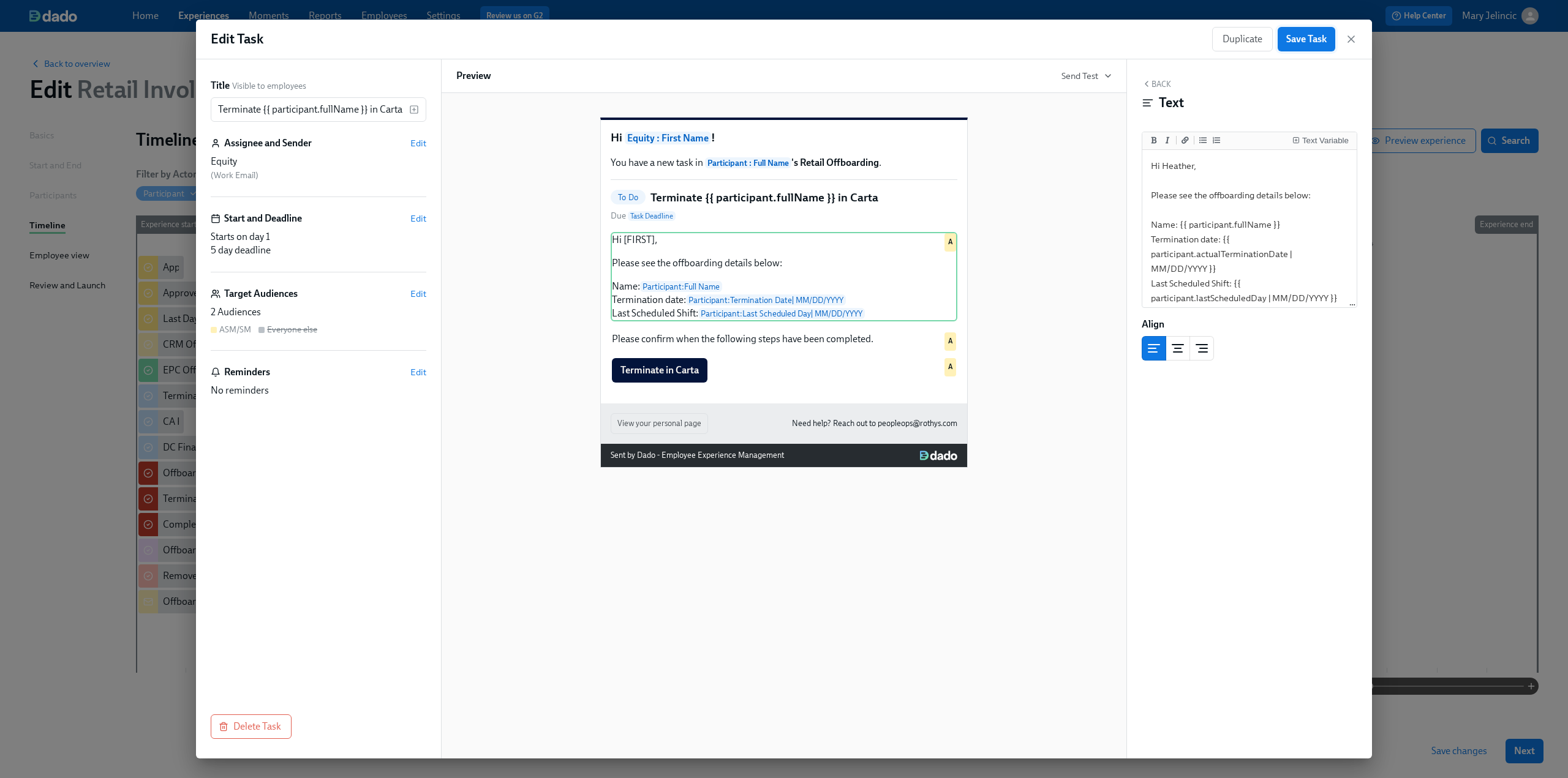click on "Save Task" at bounding box center [1306, 39] 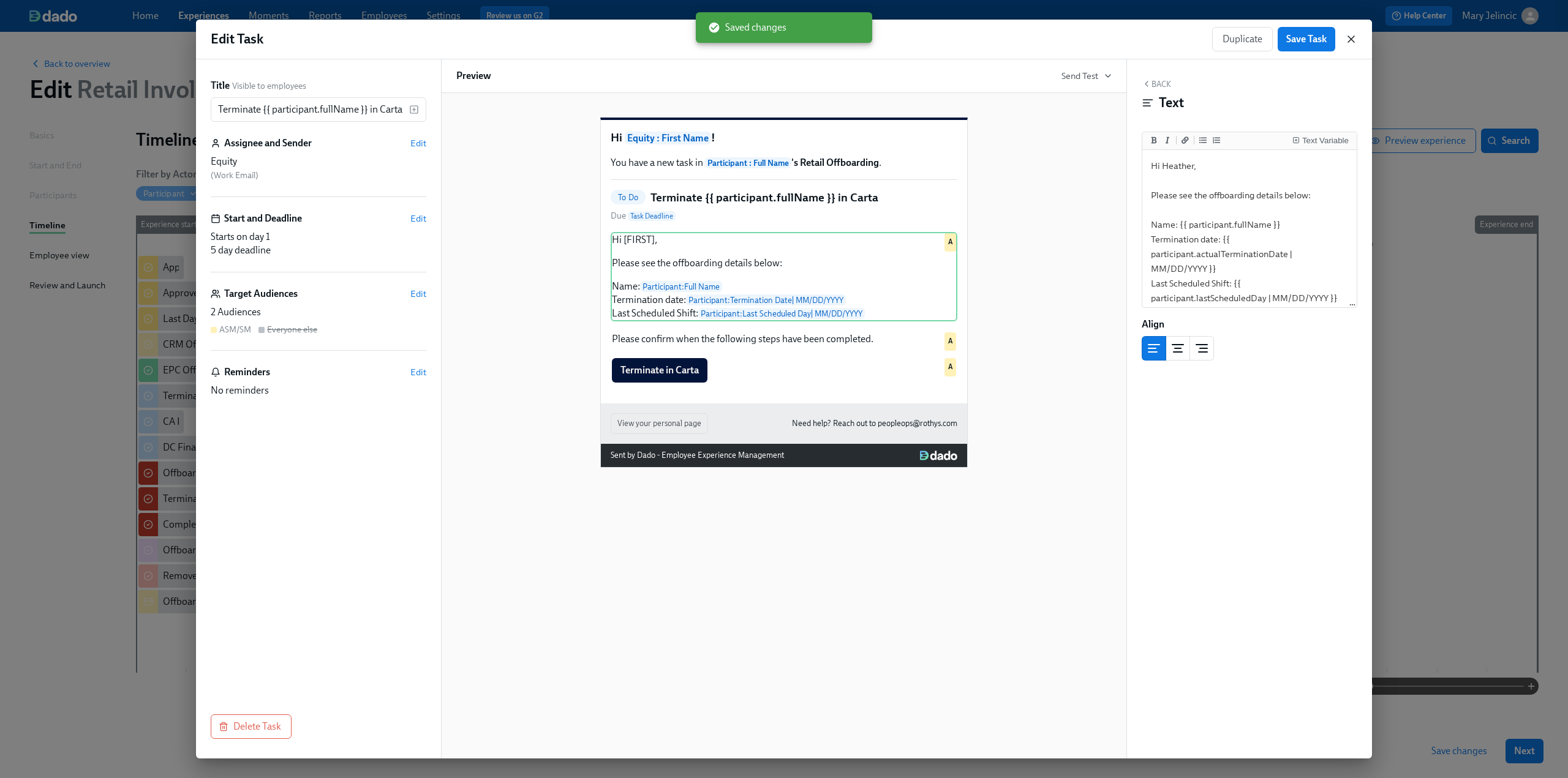 click 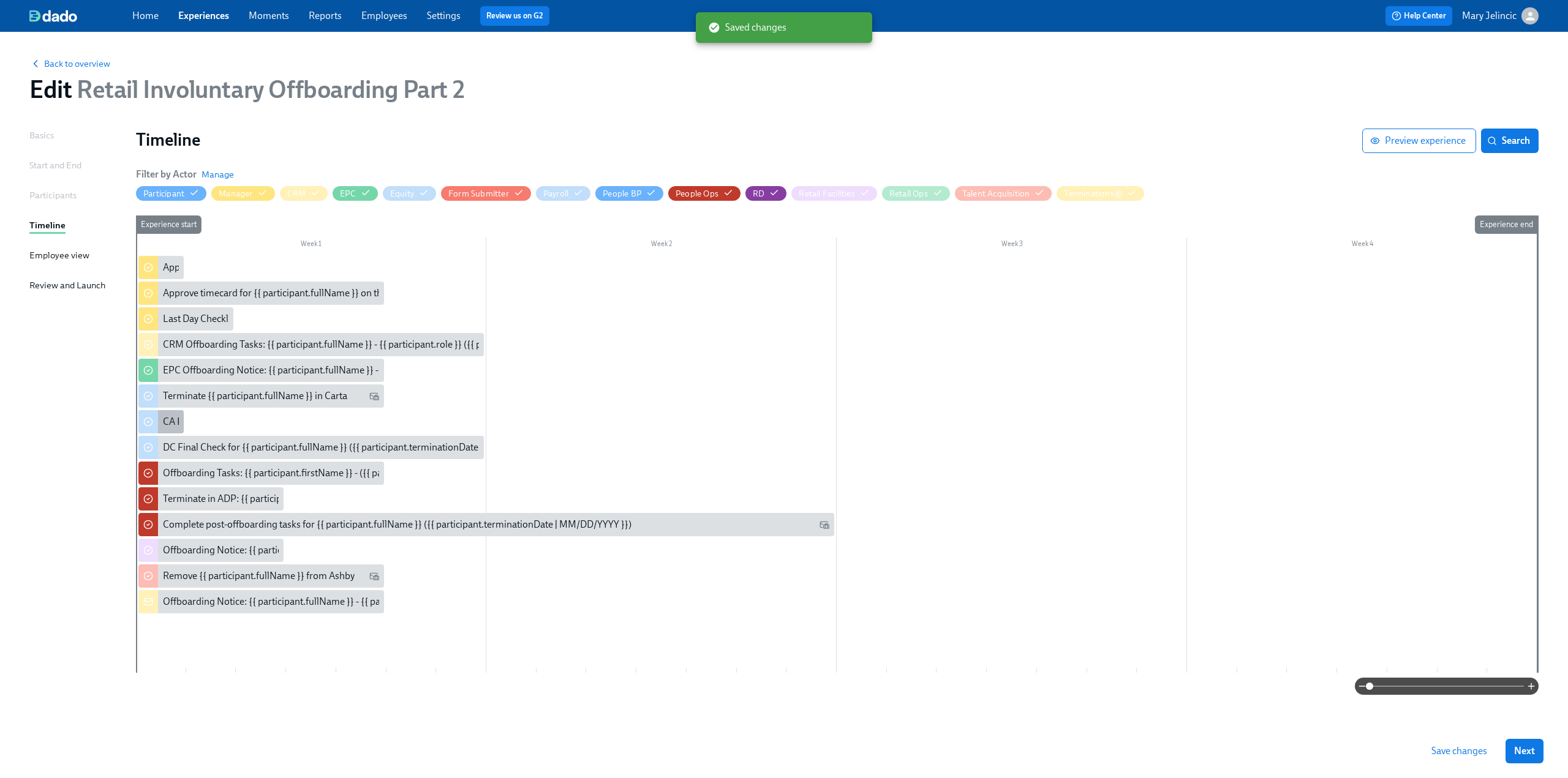 click on "CA Final Check for {{ participant.fullName }} ({{ participant.actualTerminationDate | MM-DD-YYYY }})" at bounding box center (372, 422) 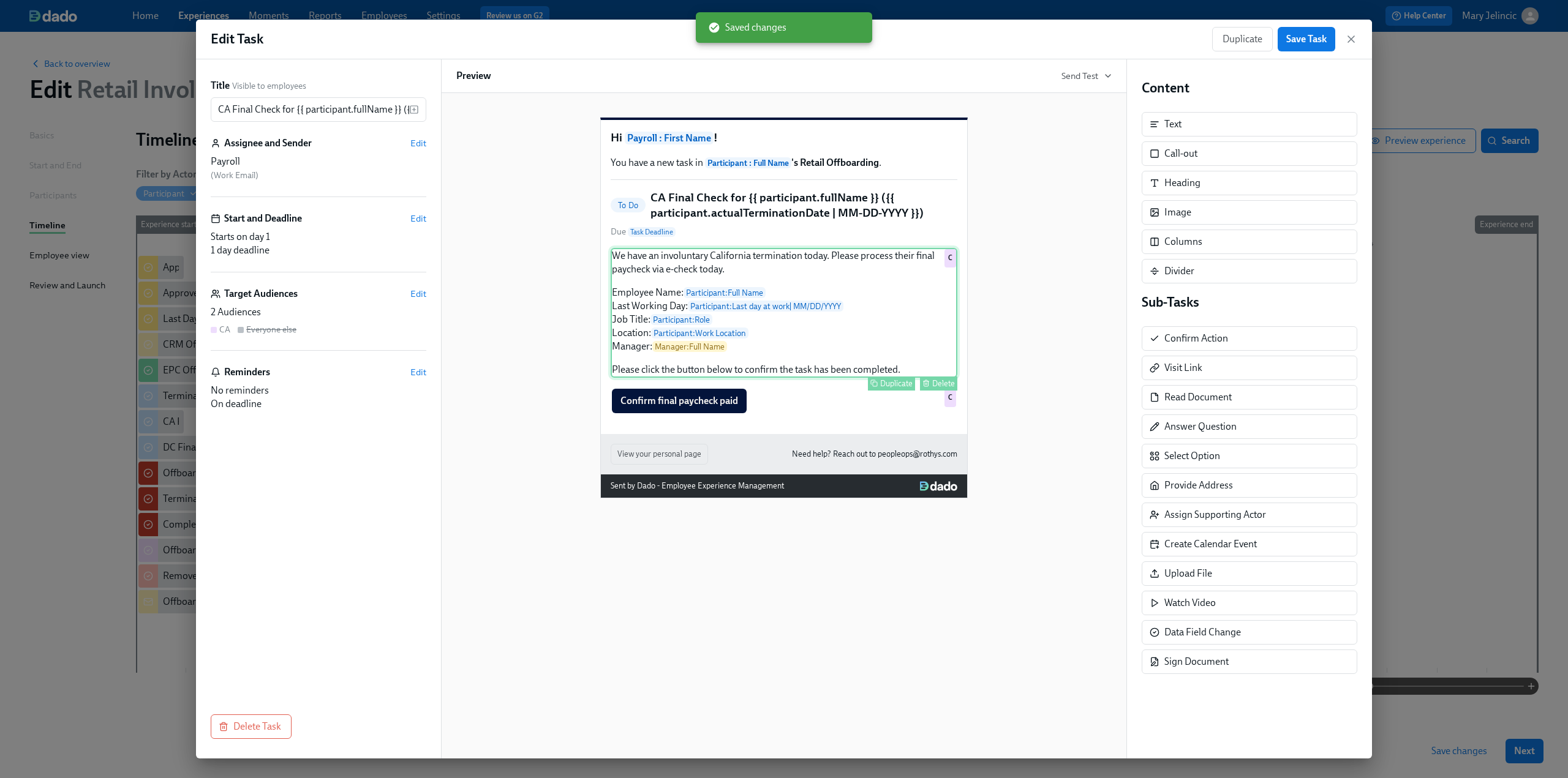 click on "We have an involuntary California termination today. Please process their final paycheck via e-check today.
Employee Name:  Participant :  Full Name
Last Working Day:  Participant :  Last day at work  | MM/DD/YYYY
Job Title:  Participant :  Role
Location:  Participant :  Work Location
Manager:  Manager :  Full Name
Please click the button below to confirm the task has been completed.   Duplicate   Delete C" at bounding box center (784, 313) 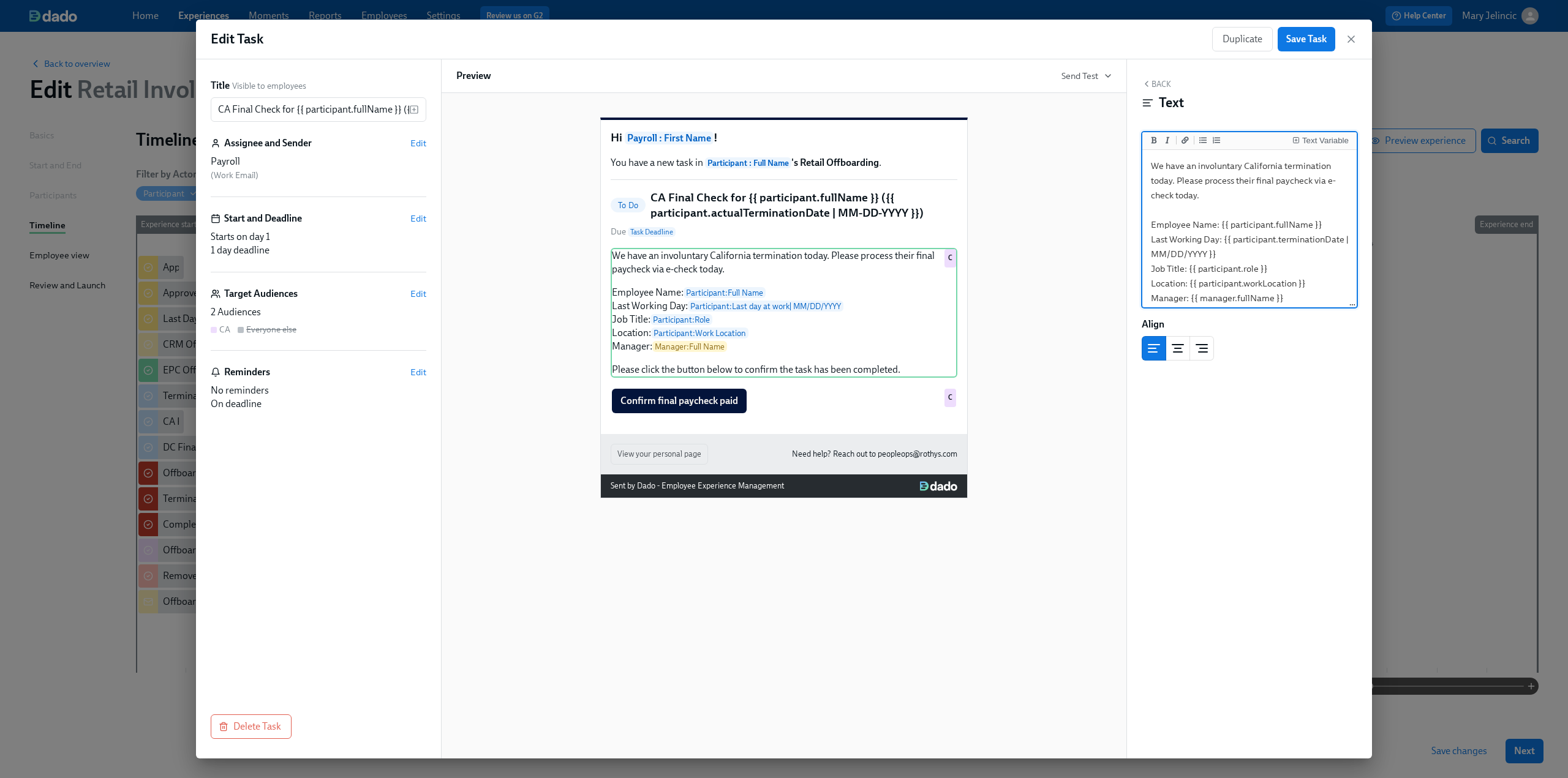 drag, startPoint x: 1335, startPoint y: 255, endPoint x: 1224, endPoint y: 238, distance: 112.29426 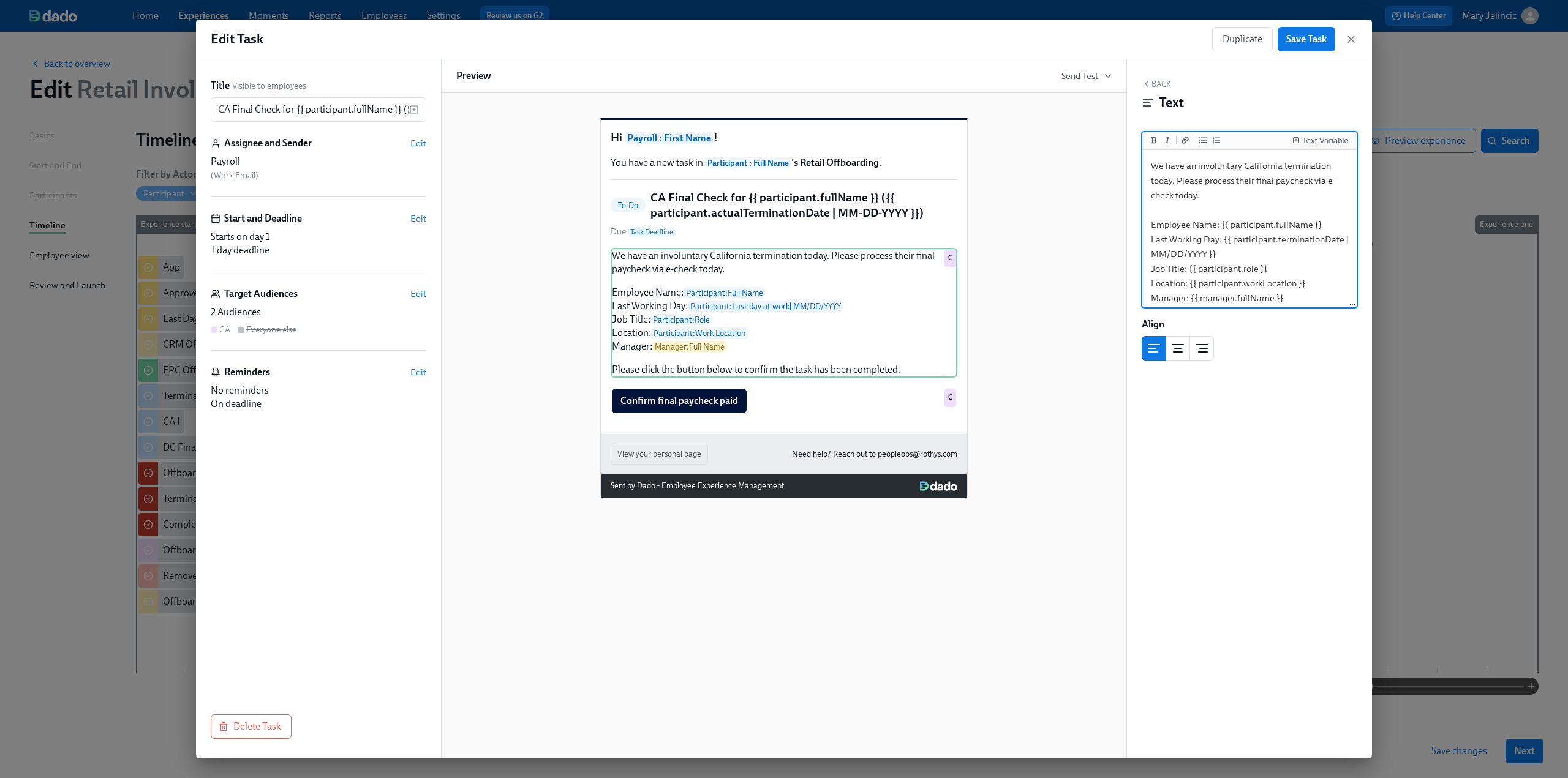 click on "We have an involuntary California termination today. Please process their final paycheck via e-check today.
Employee Name: {{ participant.fullName }}
Last Working Day: {{ participant.terminationDate | MM/DD/YYYY }}
Job Title: {{ participant.role }}
Location: {{ participant.workLocation }}
Manager: {{ manager.fullName }}
Please click the button below to confirm the task has been completed." at bounding box center [1250, 254] 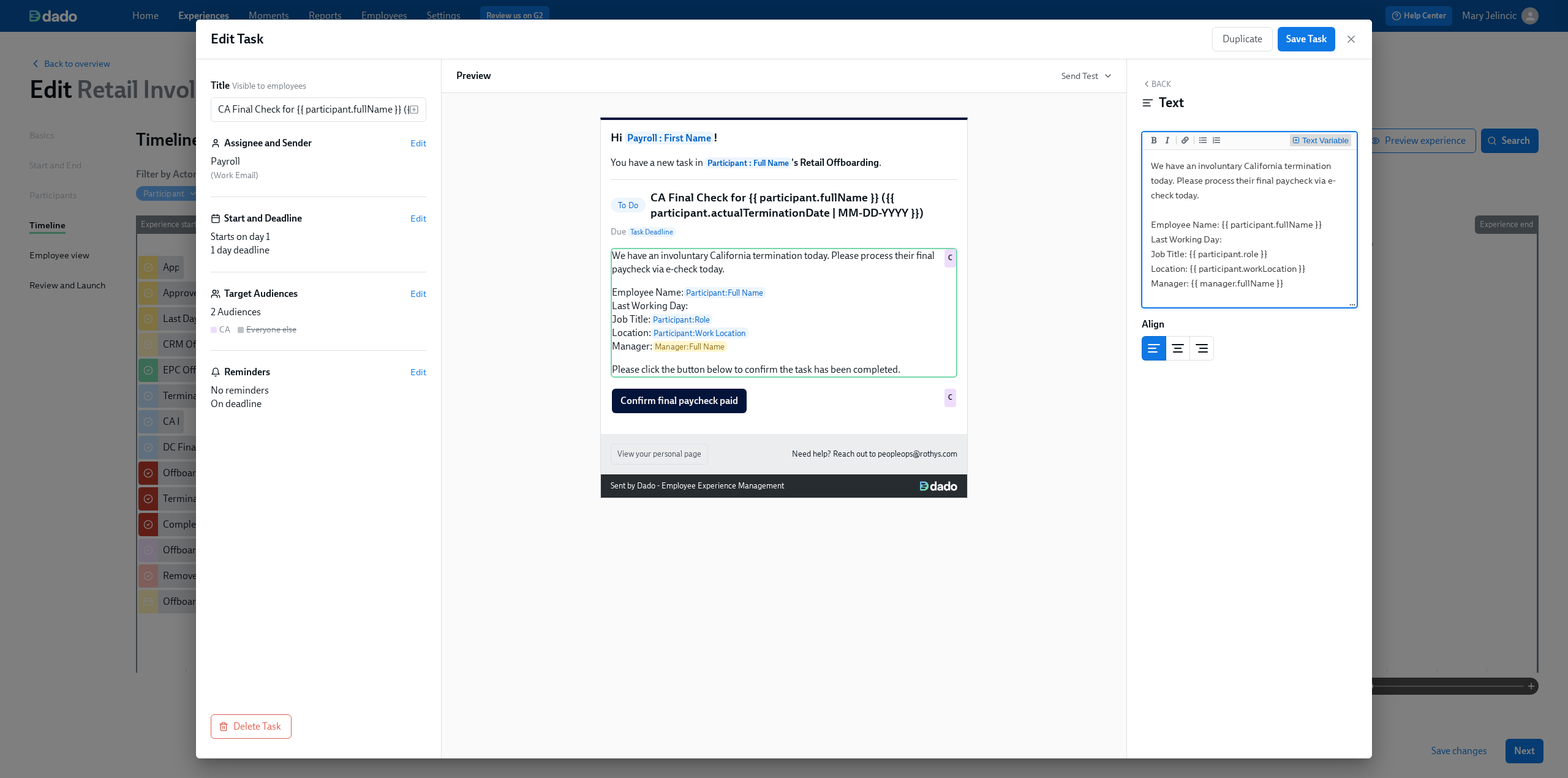 type on "We have an involuntary California termination today. Please process their final paycheck via e-check today.
Employee Name: {{ participant.fullName }}
Last Working Day:
Job Title: {{ participant.role }}
Location: {{ participant.workLocation }}
Manager: {{ manager.fullName }}
Please click the button below to confirm the task has been completed." 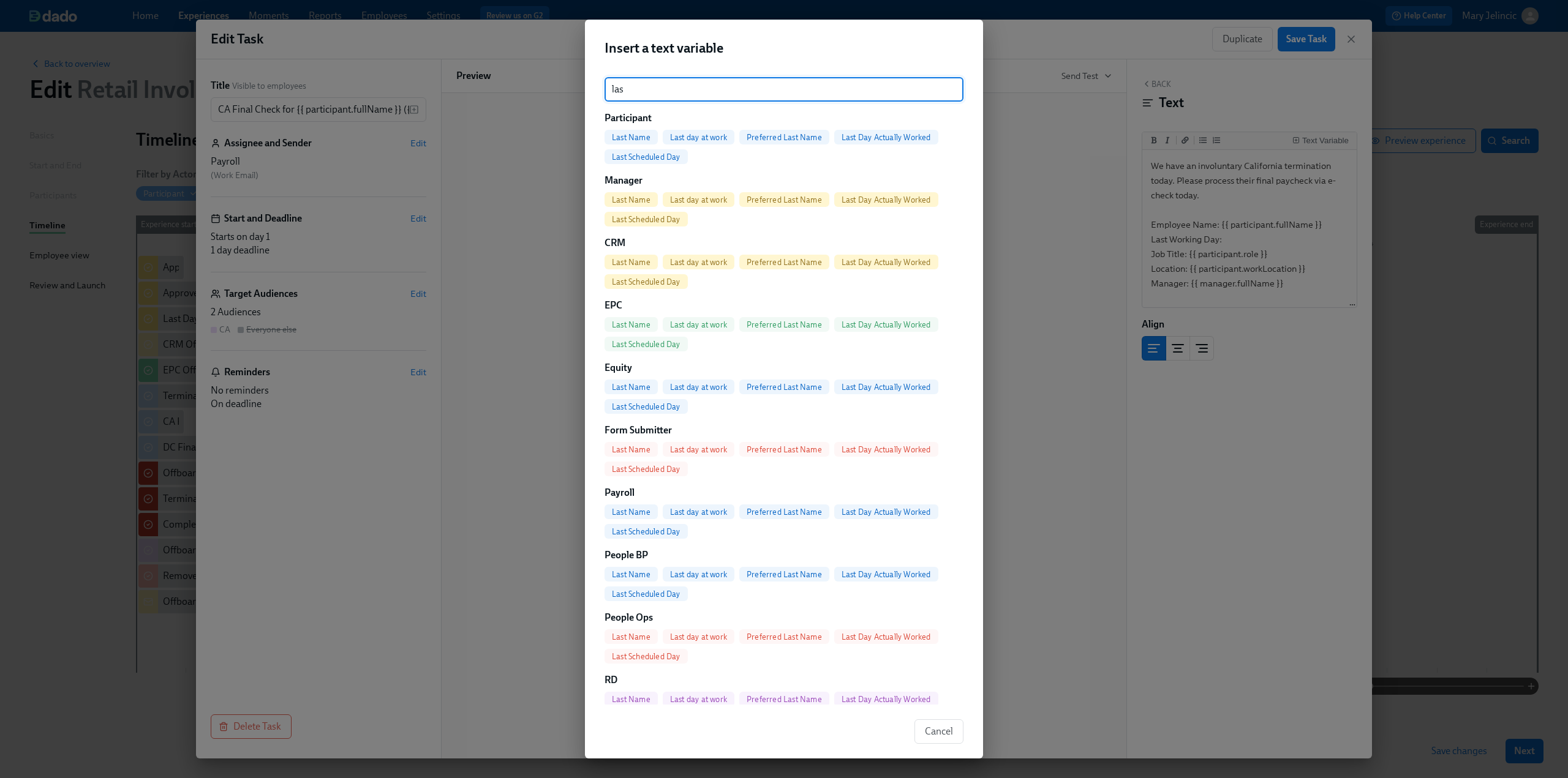 type on "las" 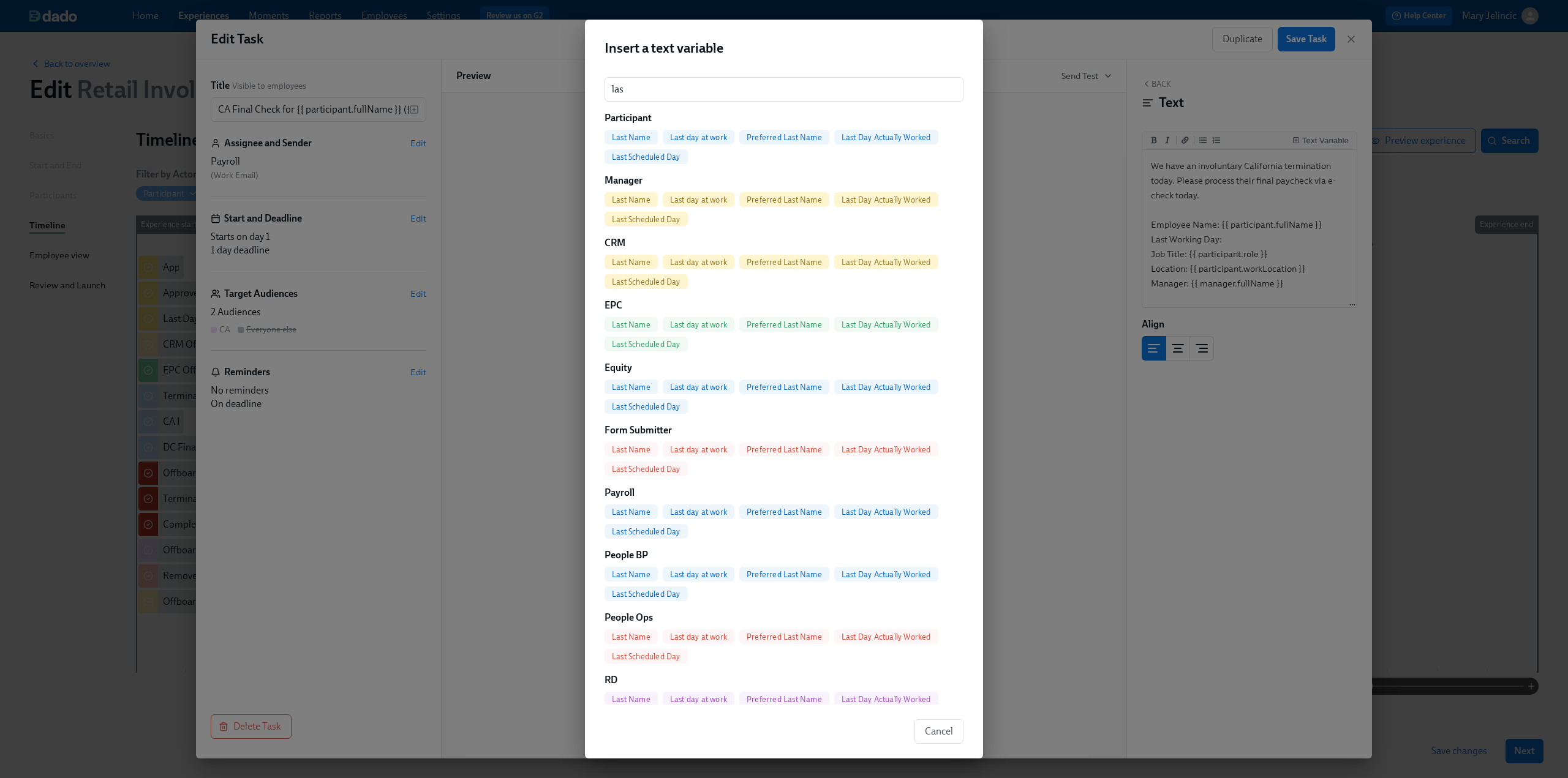 click on "Last Scheduled Day" at bounding box center (646, 157) 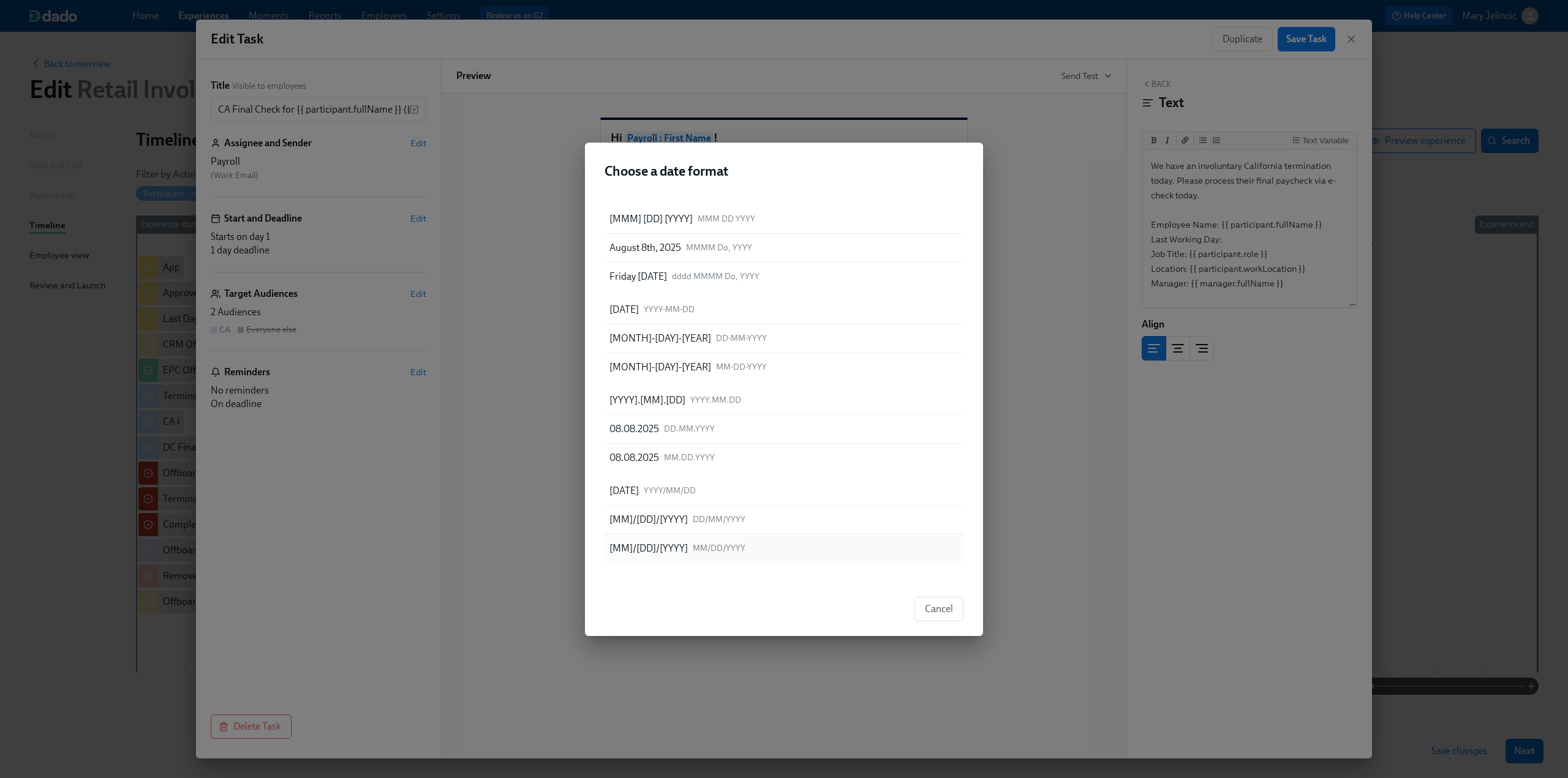 click on "MM/DD/YYYY" at bounding box center [719, 548] 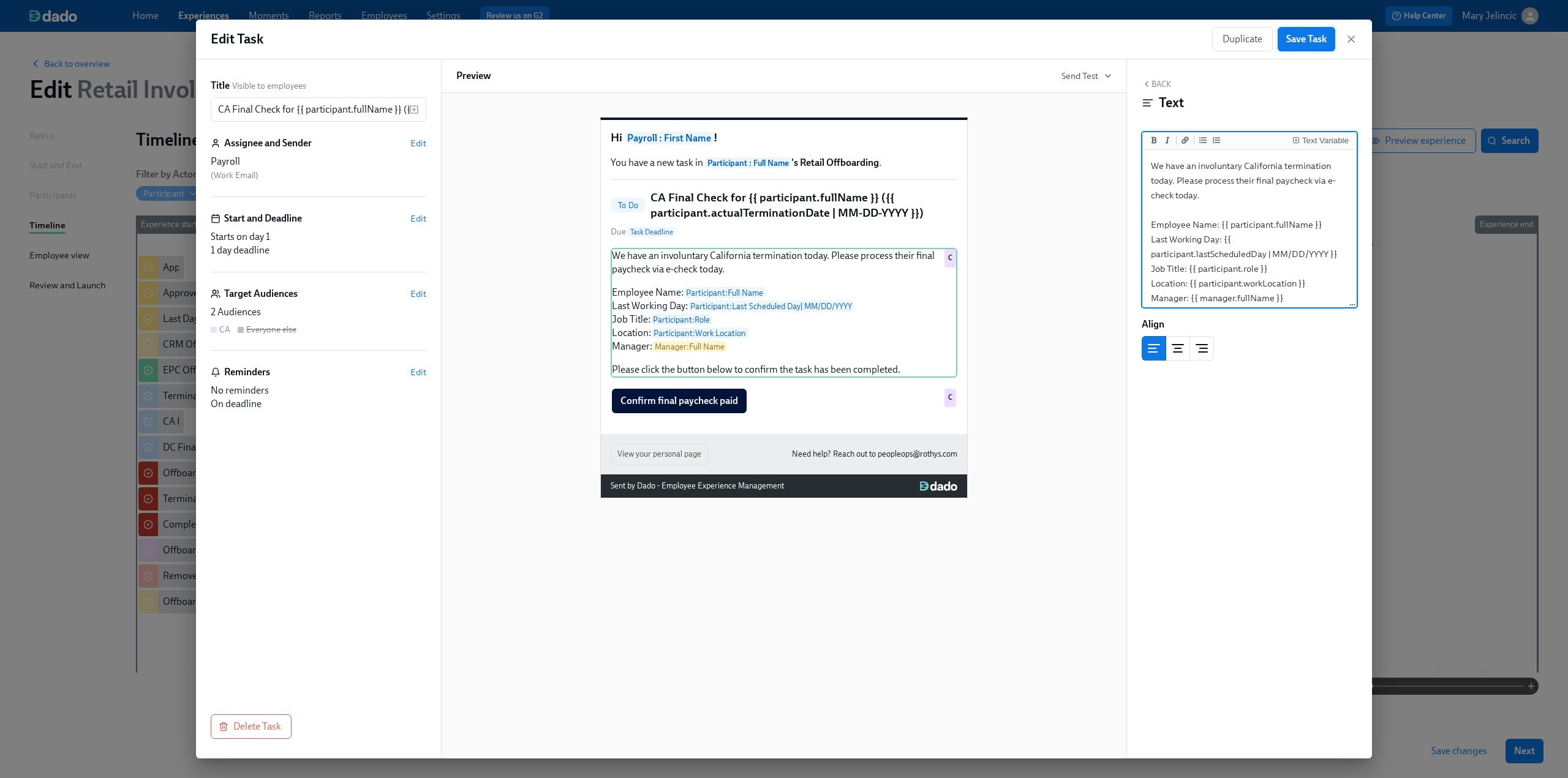type on "We have an involuntary California termination today. Please process their final paycheck via e-check today.
Employee Name: {{ participant.fullName }}
Last Working Day: {{ participant.lastScheduledDay | MM/DD/YYYY }}
Job Title: {{ participant.role }}
Location: {{ participant.workLocation }}
Manager: {{ manager.fullName }}
Please click the button below to confirm the task has been completed." 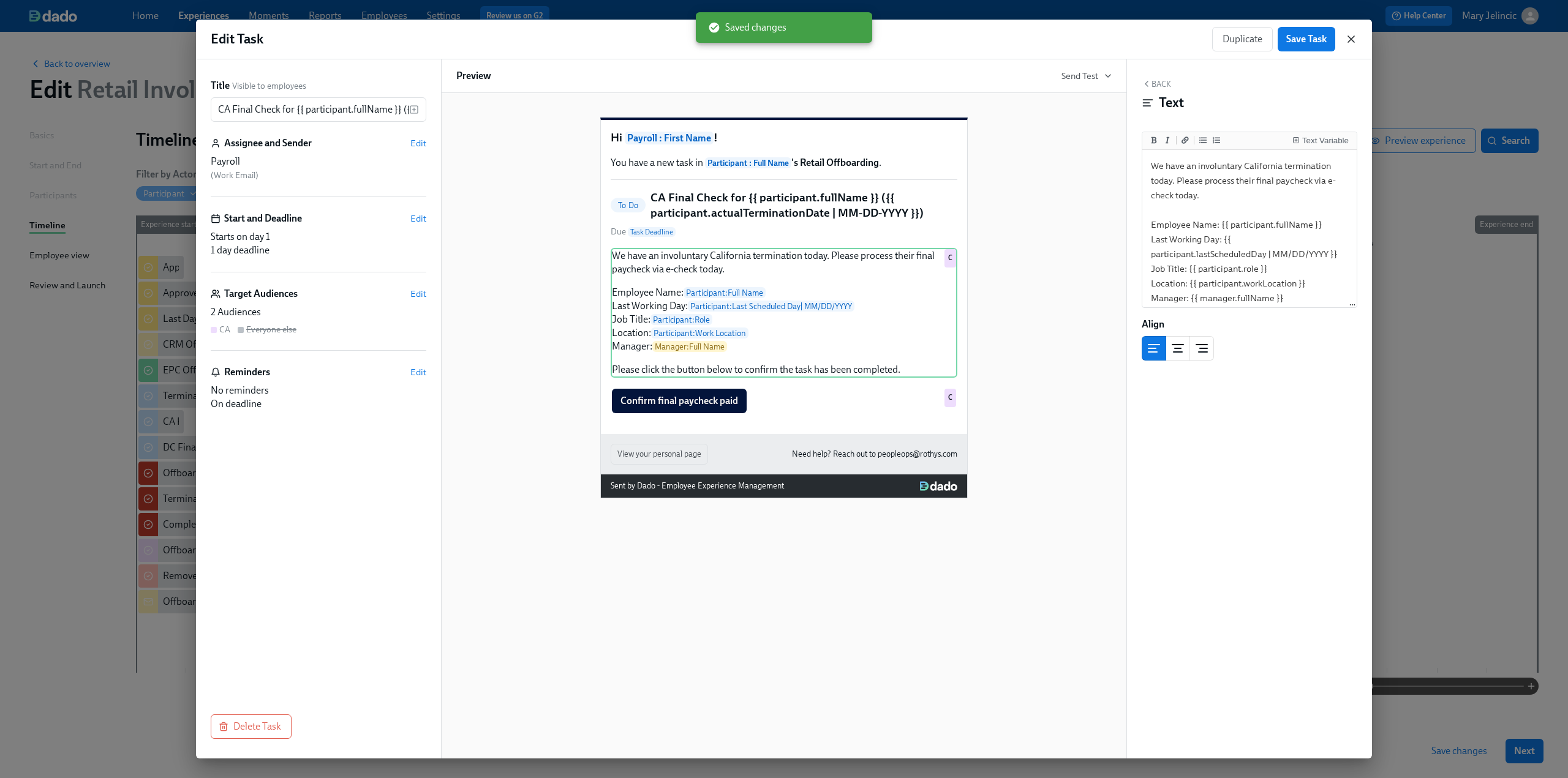 click 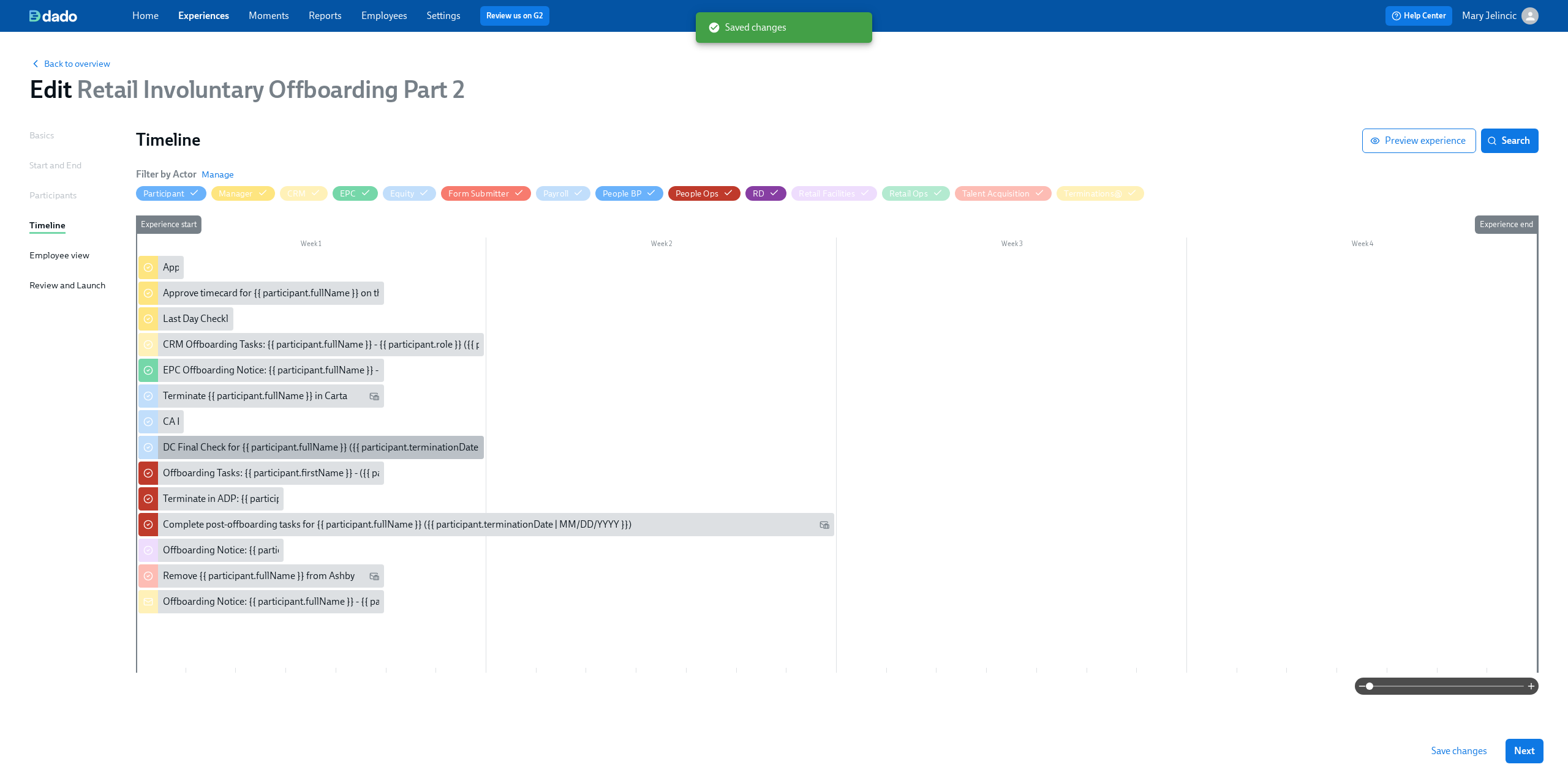 click on "DC Final Check for {{ participant.fullName }} ({{ participant.terminationDate | MM/DD/YYYY }})" at bounding box center [360, 447] 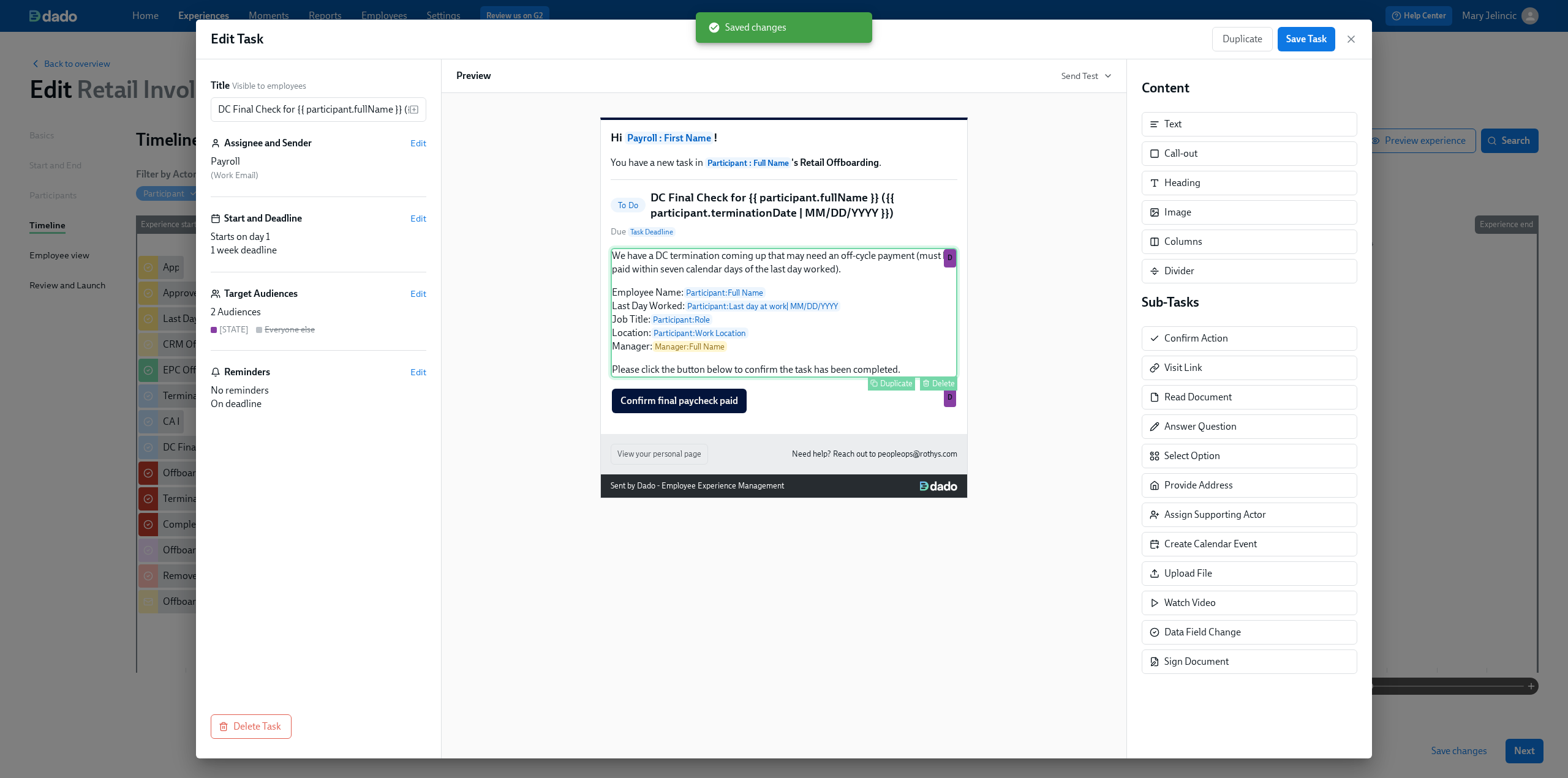 click on "We have a DC termination coming up that may need an off-cycle payment (must be paid within seven calendar days of the last day worked).
Employee Name:  Participant :  Full Name
Last Day Worked:  Participant :  Last day at work  | MM/DD/YYYY
Job Title:  Participant :  Role
Location:  Participant :  Work Location
Manager:  Manager :  Full Name
Please click the button below to confirm the task has been completed.   Duplicate   Delete D" at bounding box center [784, 313] 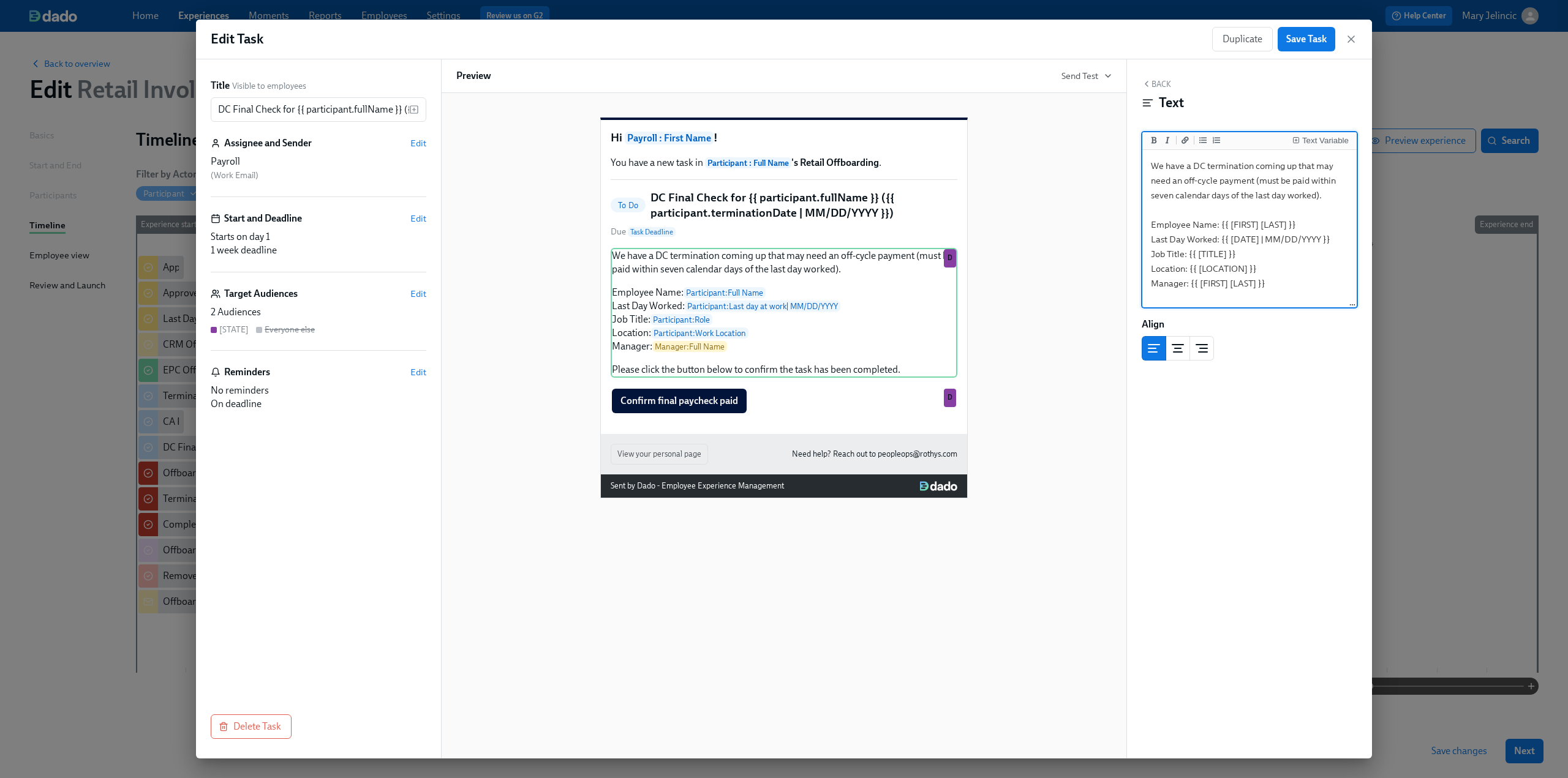drag, startPoint x: 1333, startPoint y: 254, endPoint x: 1220, endPoint y: 238, distance: 114.1271 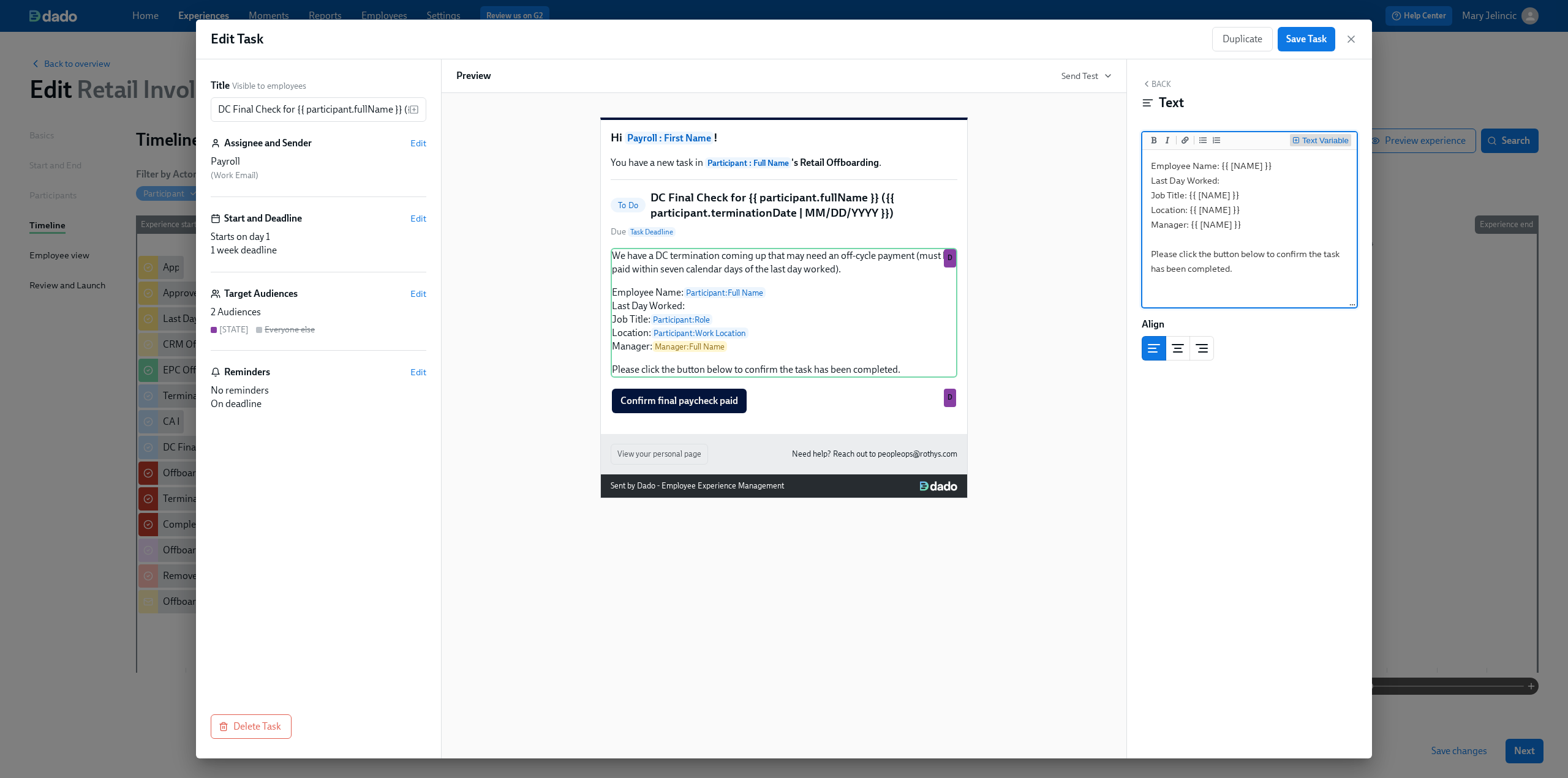 type on "Employee Name: {{ [NAME] }}
Last Day Worked:
Job Title: {{ [NAME] }}
Location: {{ [NAME] }}
Manager: {{ [NAME] }}
Please click the button below to confirm the task has been completed." 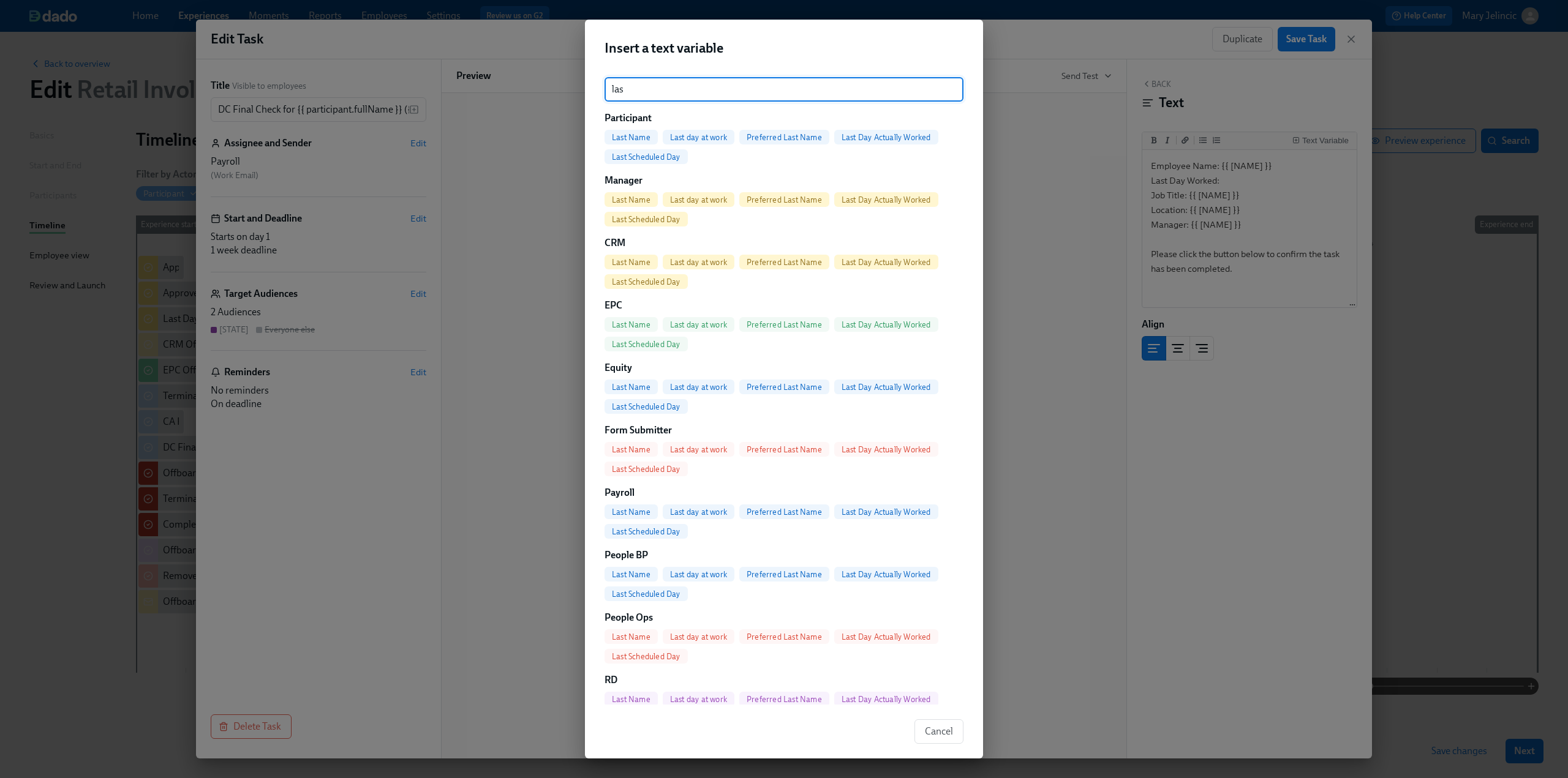 type on "las" 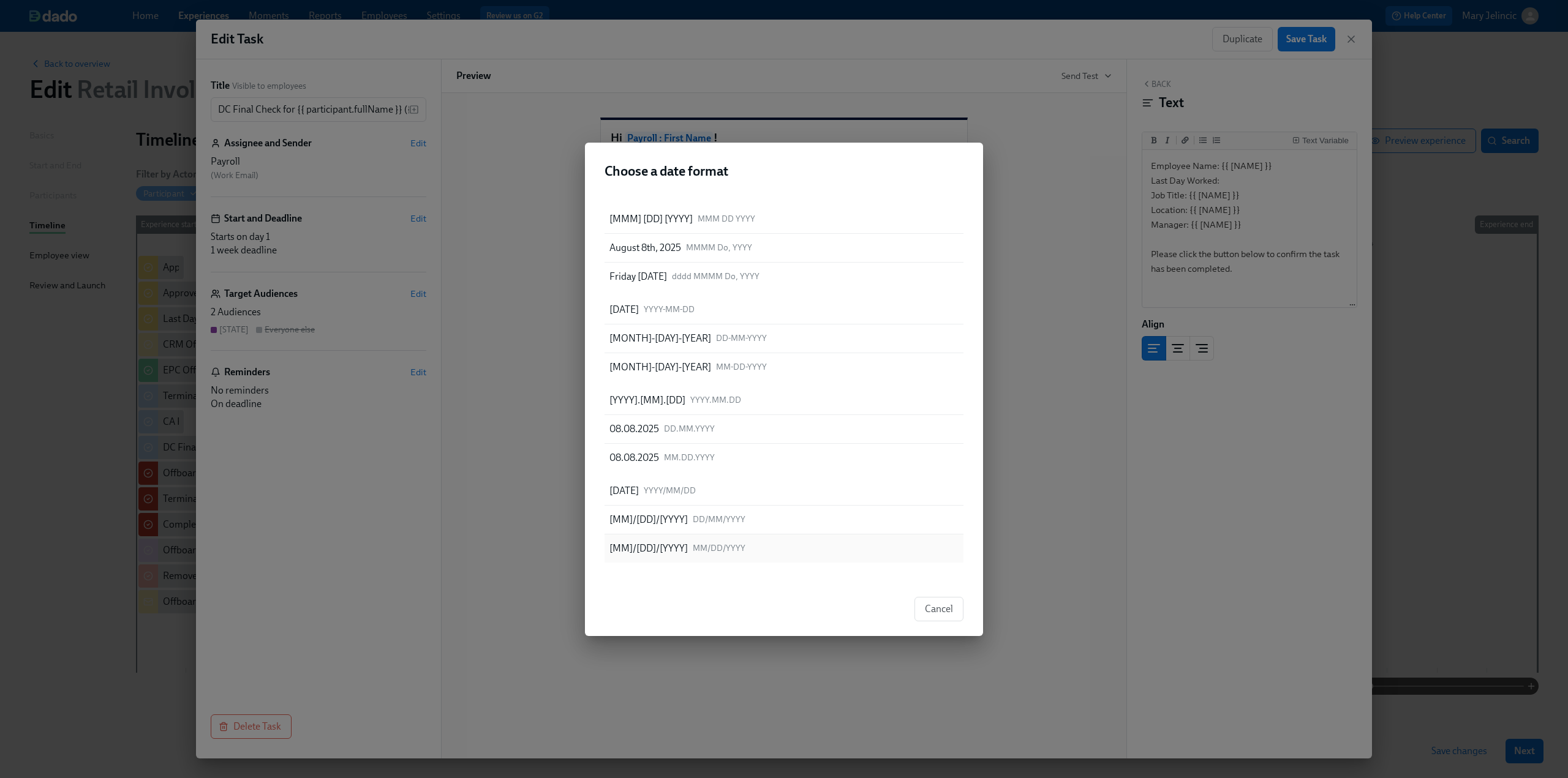 click on "[MONTH]/[DAY]/[YEAR] MM/DD/YYYY" at bounding box center [784, 548] 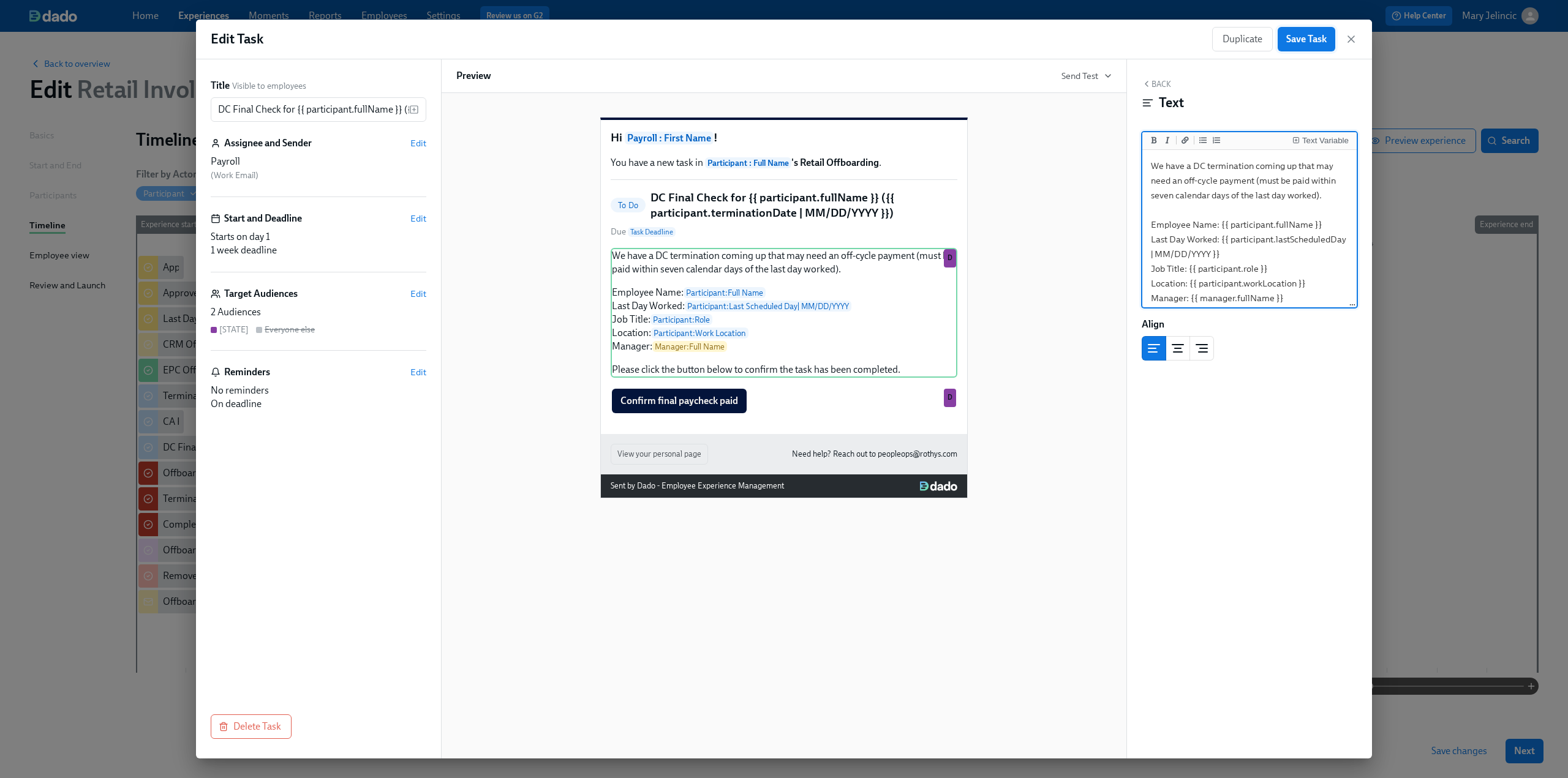 type on "We have a DC termination coming up that may need an off-cycle payment (must be paid within seven calendar days of the last day worked).
Employee Name: {{ participant.fullName }}
Last Day Worked: {{ participant.lastScheduledDay | MM/DD/YYYY }}
Job Title: {{ participant.role }}
Location: {{ participant.workLocation }}
Manager: {{ manager.fullName }}
Please click the button below to confirm the task has been completed." 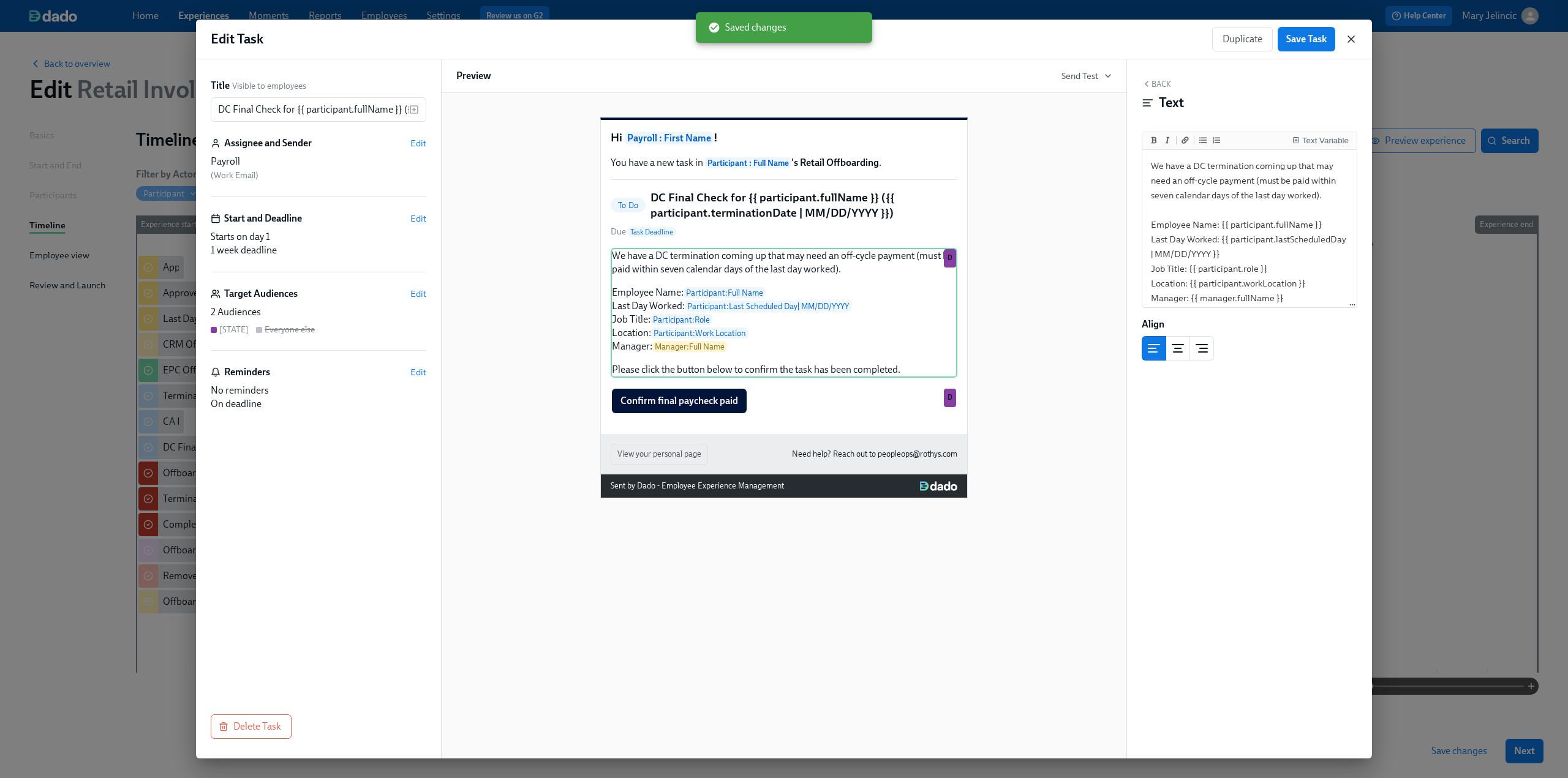 click 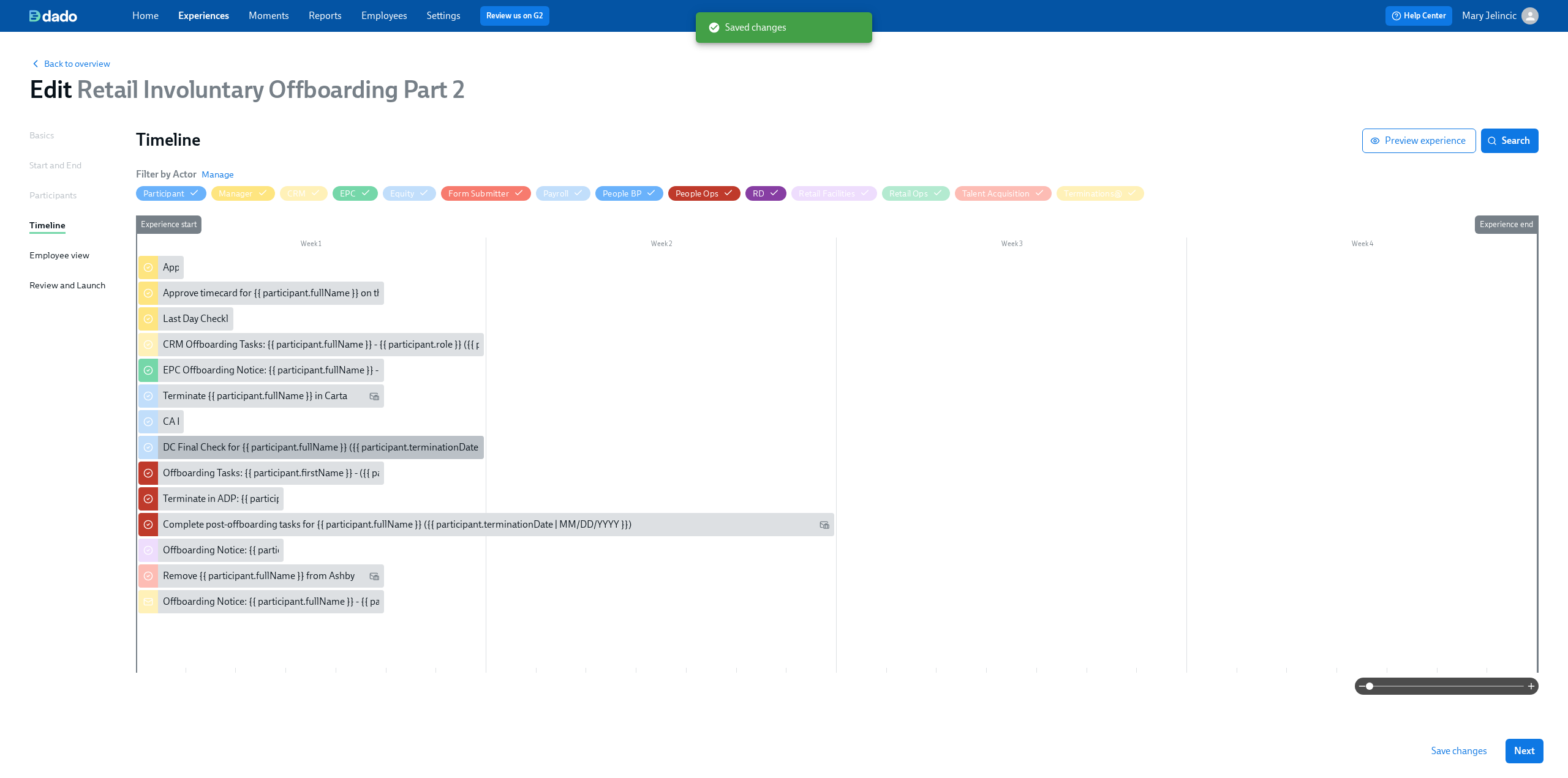 click on "DC Final Check for {{ participant.fullName }} ({{ participant.terminationDate | MM/DD/YYYY }})" at bounding box center [360, 447] 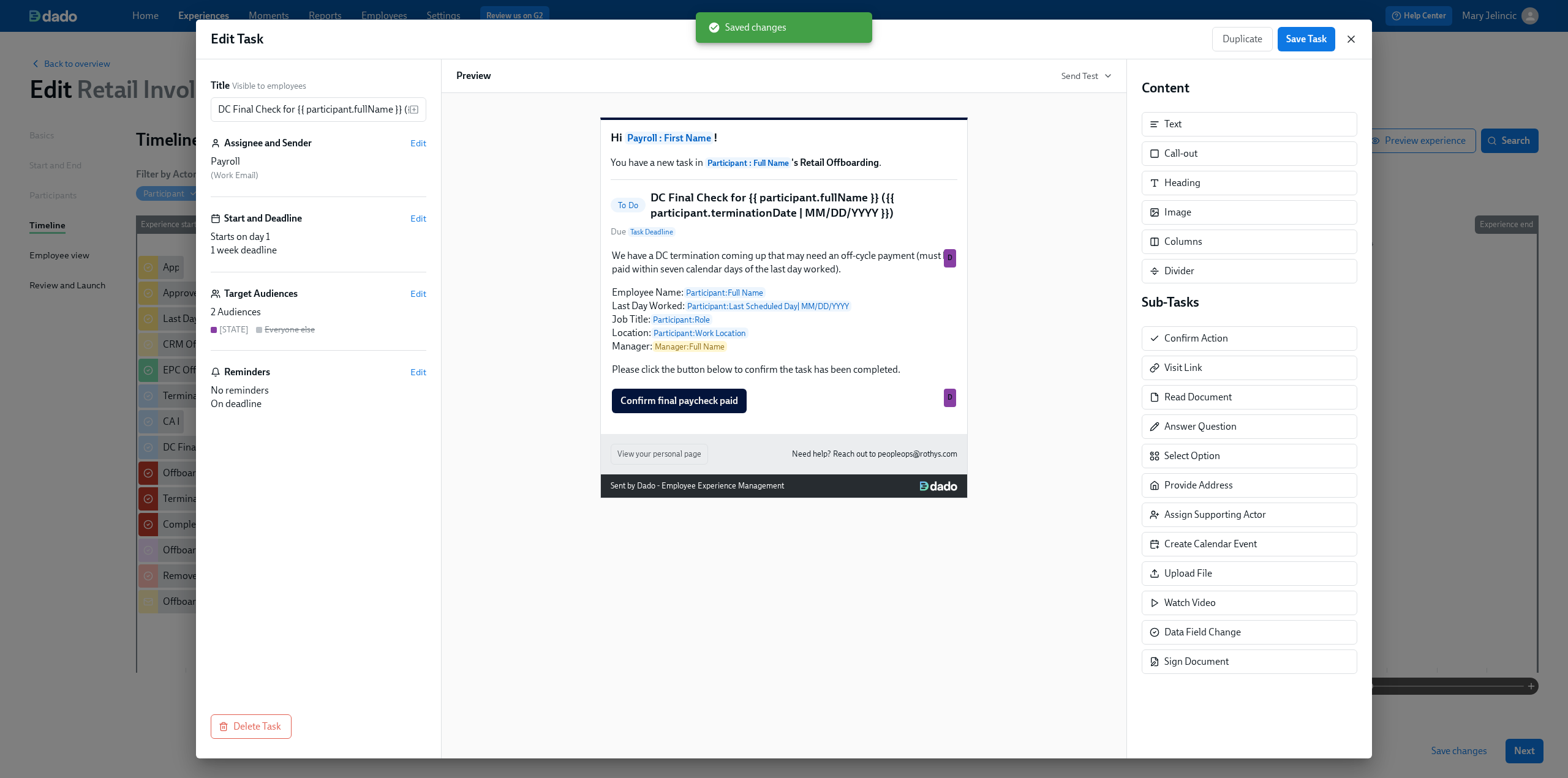 click 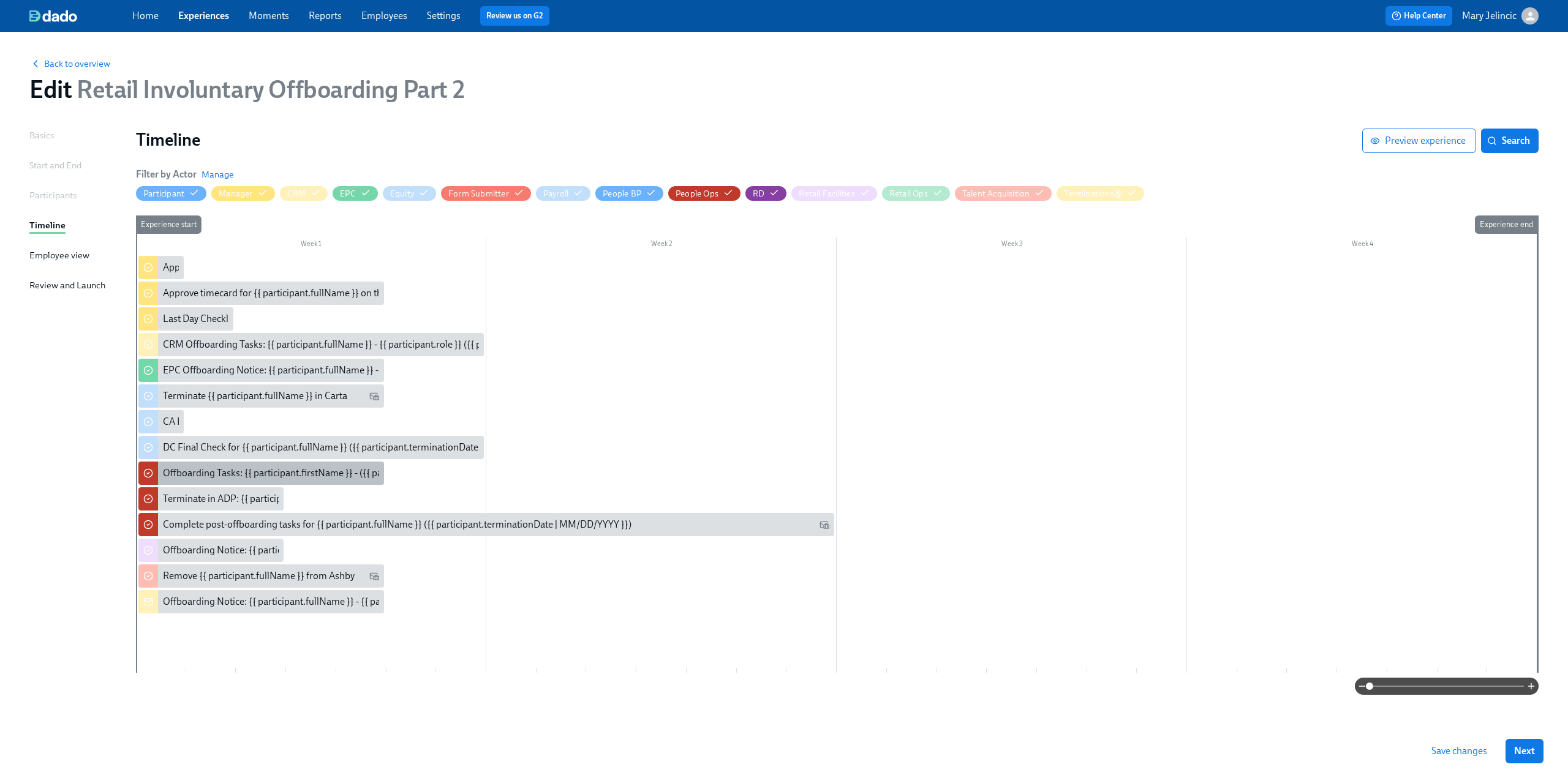 click on "Offboarding Tasks: {{ participant.firstName }} -  ({{ participant.actualTerminationDate | MM/DD/YYYY }})" at bounding box center (379, 473) 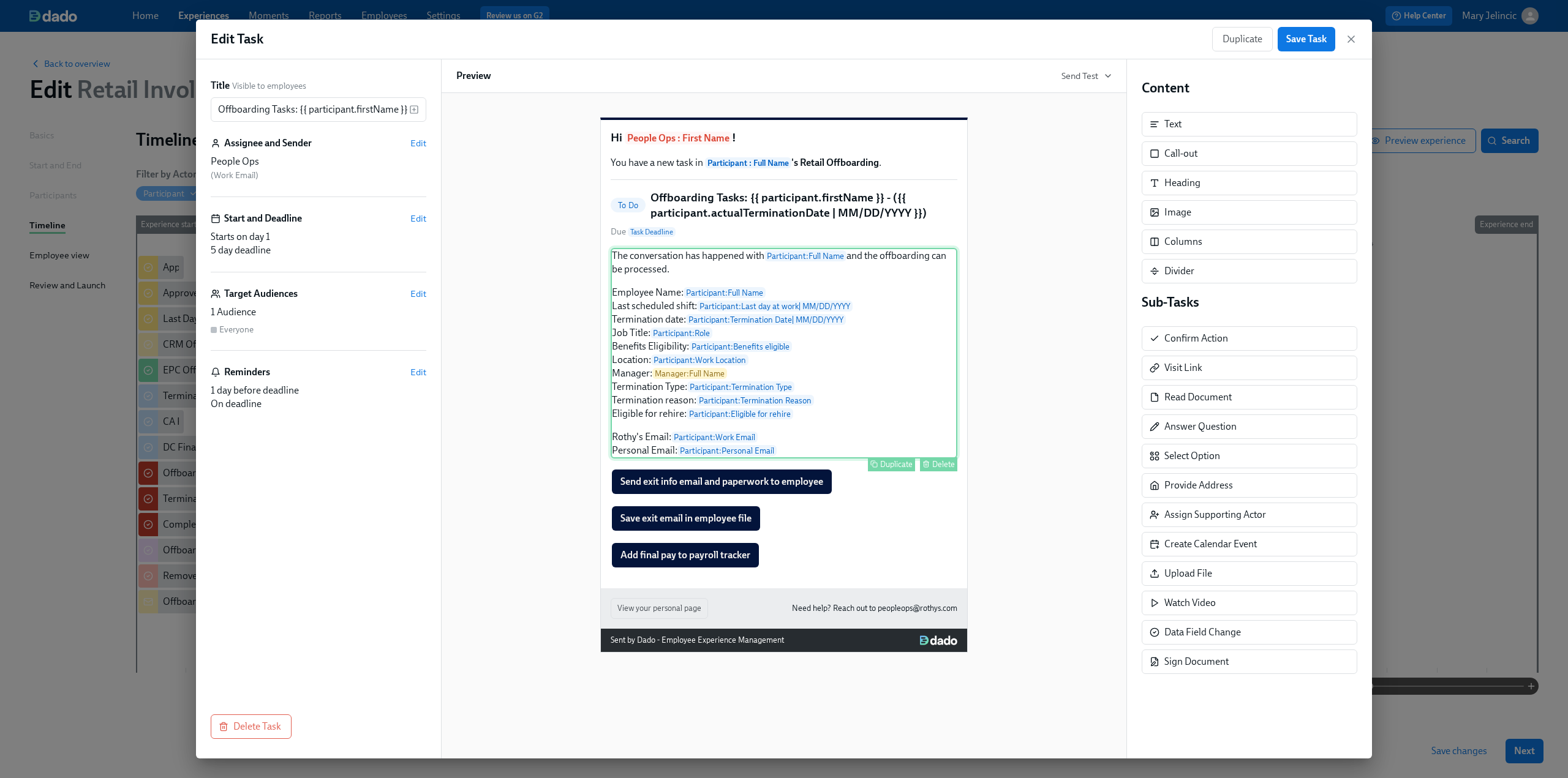 click on "The conversation has happened with  Participant :  Full Name  and the offboarding can be processed.
Employee Name:  Participant :  Full Name
Last scheduled shift:  Participant :  Last day at work  | MM/DD/YYYY
Termination date:  Participant :  Termination Date  | MM/DD/YYYY
Job Title:  Participant :  Role
Benefits Eligibility:  Participant :  Benefits eligible
Location:  Participant :  Work Location
Manager:  Manager :  Full Name
Termination Type:  Participant :  Termination Type
Termination reason:  Participant :  Termination Reason
Eligible for rehire:   Participant :  Eligible for rehire
Rothy's Email:  Participant :  Work Email
Personal Email:  Participant :  Personal Email   Duplicate   Delete" at bounding box center (784, 353) 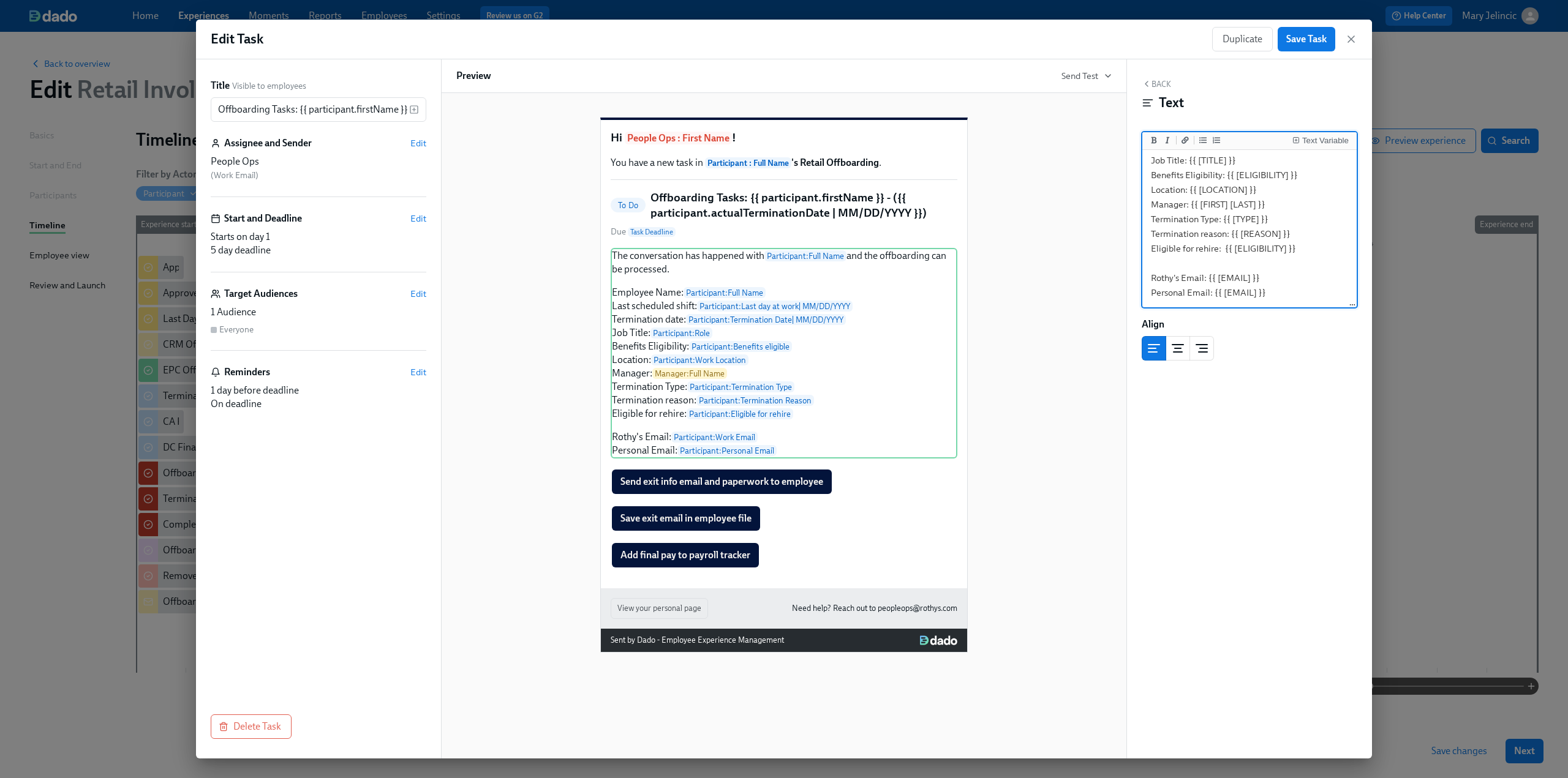 scroll, scrollTop: 184, scrollLeft: 0, axis: vertical 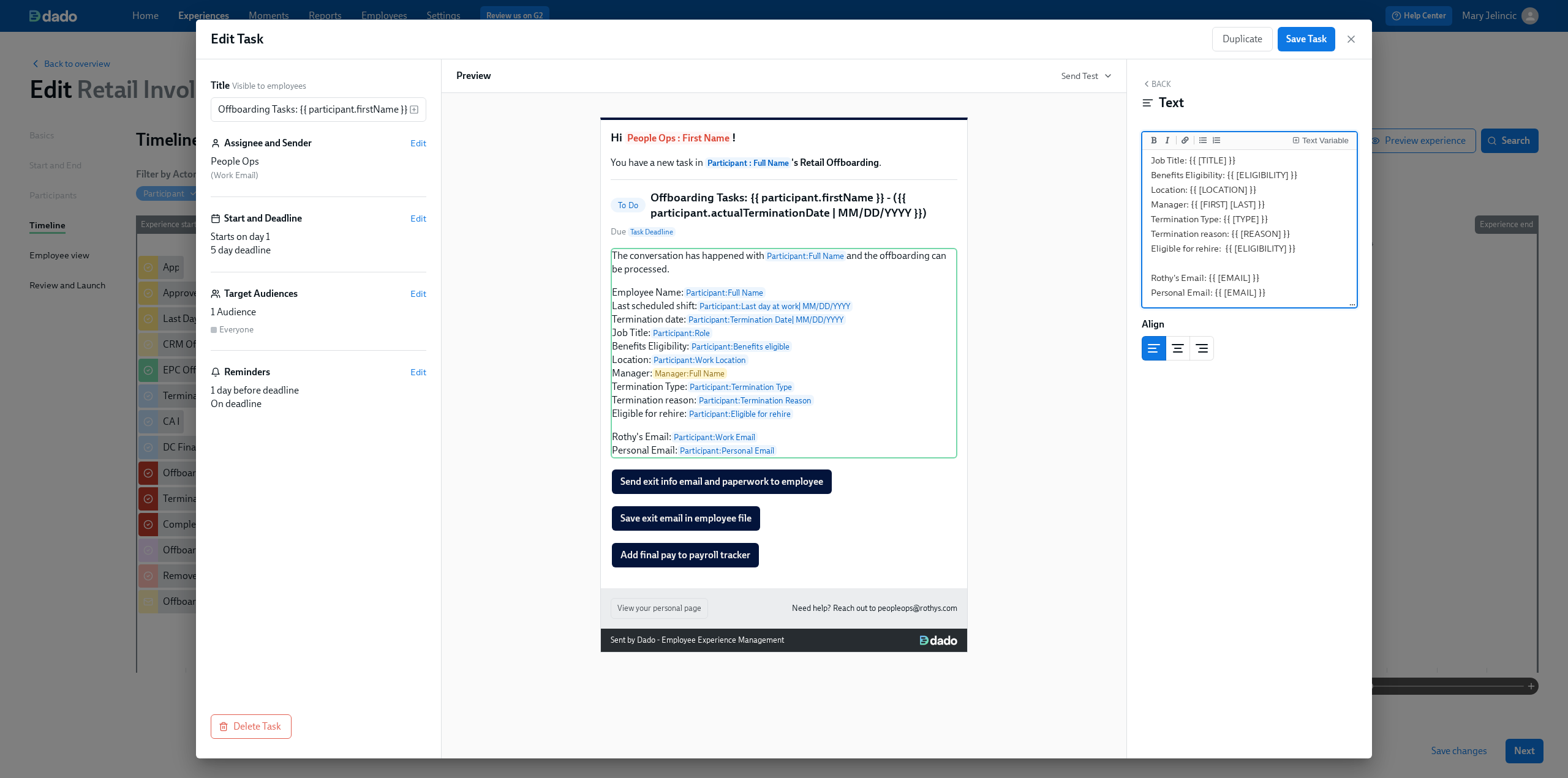 drag, startPoint x: 1274, startPoint y: 221, endPoint x: 1224, endPoint y: 203, distance: 53.141321 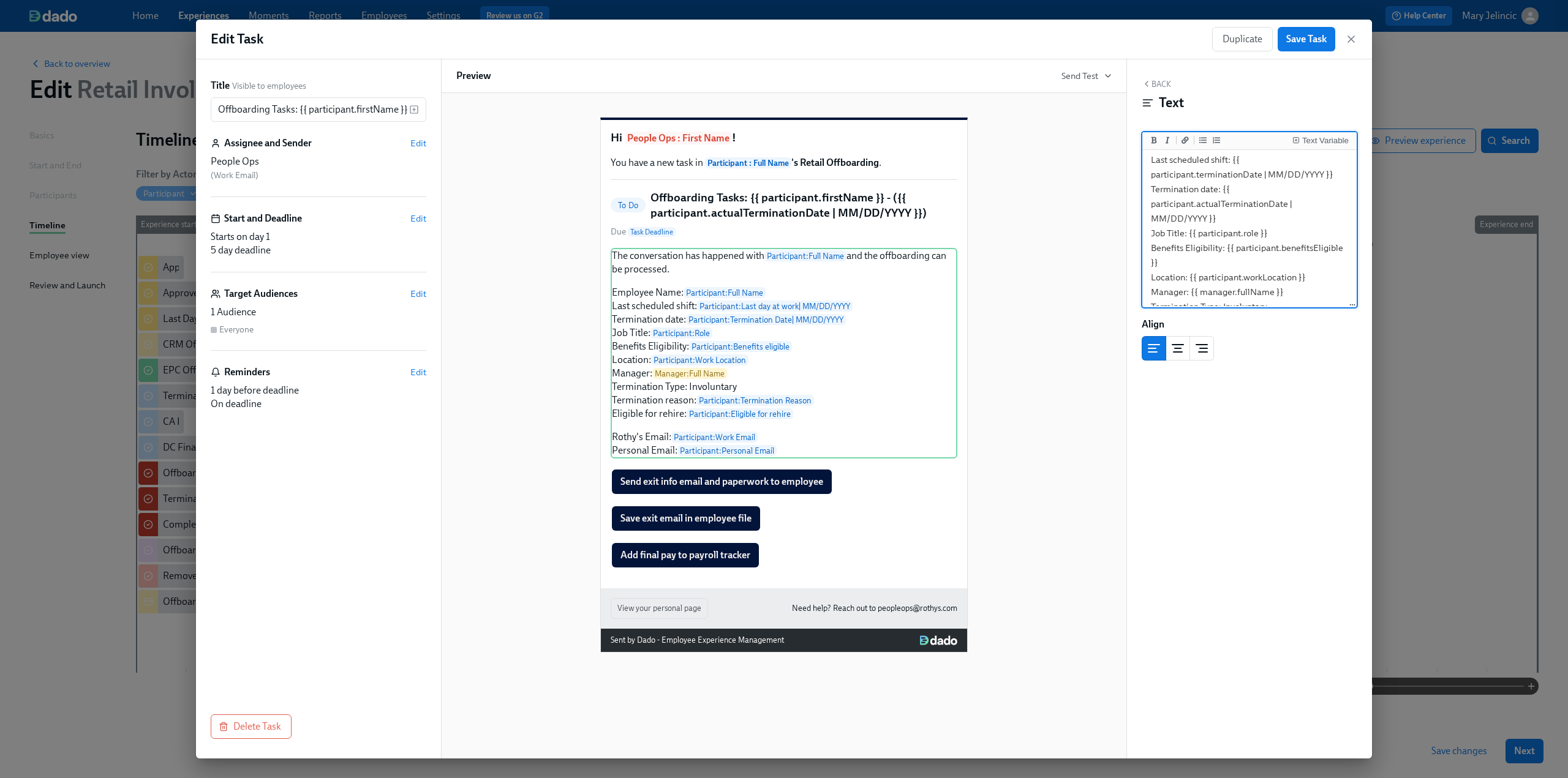 scroll, scrollTop: 61, scrollLeft: 0, axis: vertical 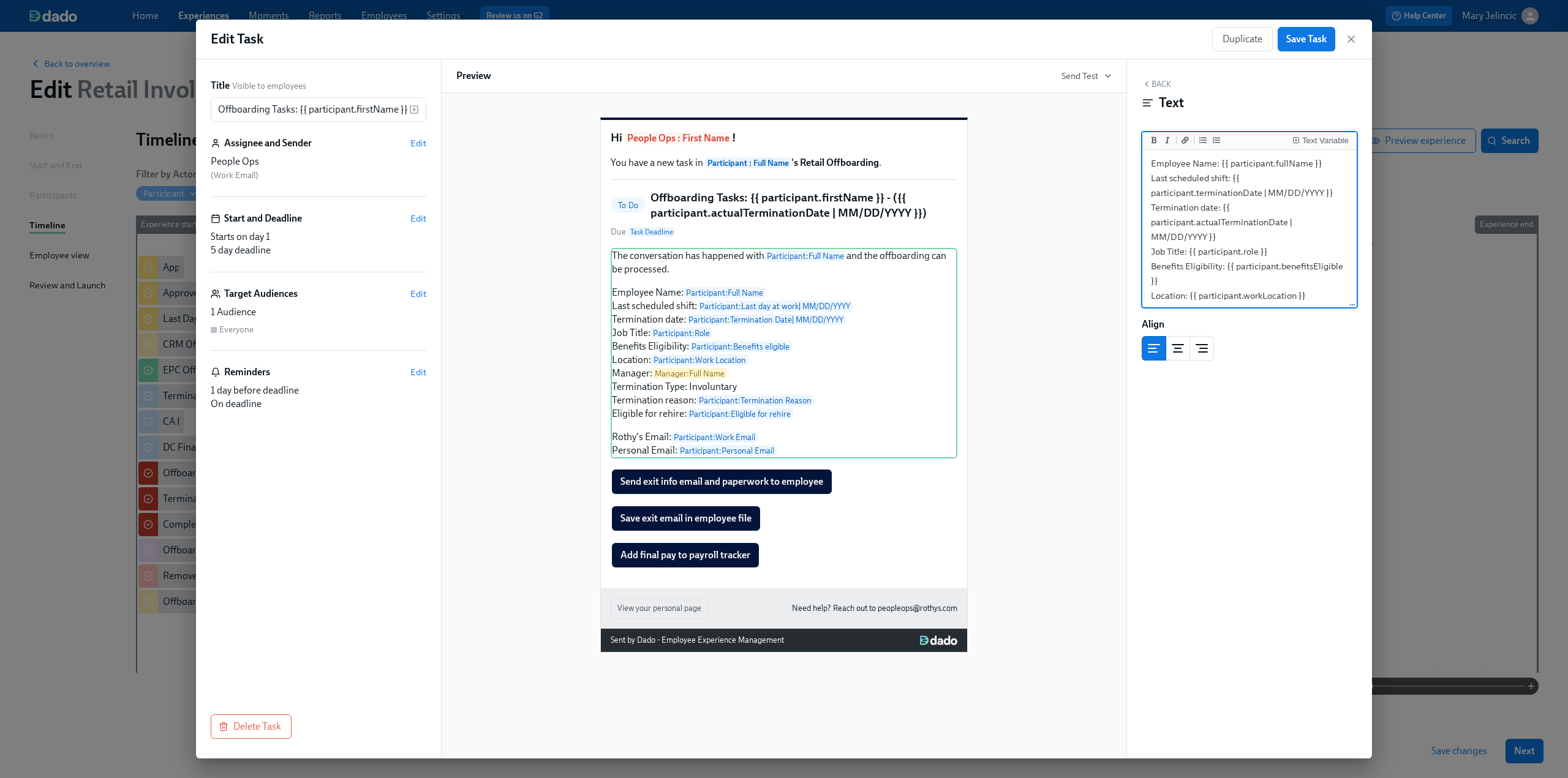 drag, startPoint x: 1335, startPoint y: 192, endPoint x: 1233, endPoint y: 179, distance: 102.82509 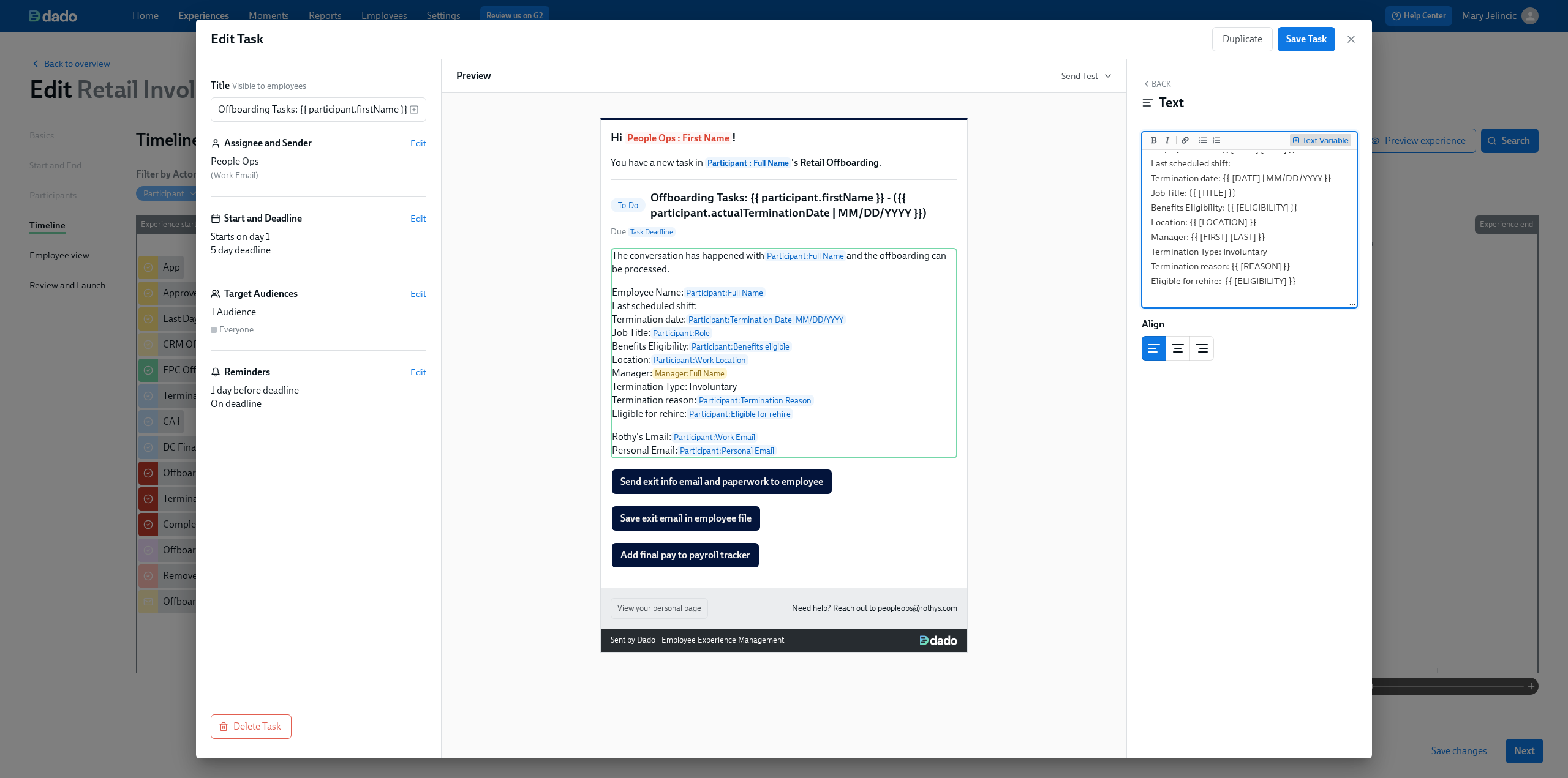 type on "The conversation has happened with {{ [FIRST] [LAST] }} and the offboarding can be processed.
Employee Name: {{ [FIRST] [LAST] }}
Last scheduled shift:
Termination date: {{ [DATE] | MM/DD/YYYY }}
Job Title: {{ [TITLE] }}
Benefits Eligibility: {{ [ELIGIBILITY] }}
Location: {{ [LOCATION] }}
Manager: {{ [FIRST] [LAST] }}
Termination Type: Involuntary
Termination reason: {{ [REASON] }}
Eligible for rehire:  {{ [ELIGIBILITY] }}
Rothy's Email: {{ [EMAIL] }}
Personal Email: {{ [EMAIL] }}" 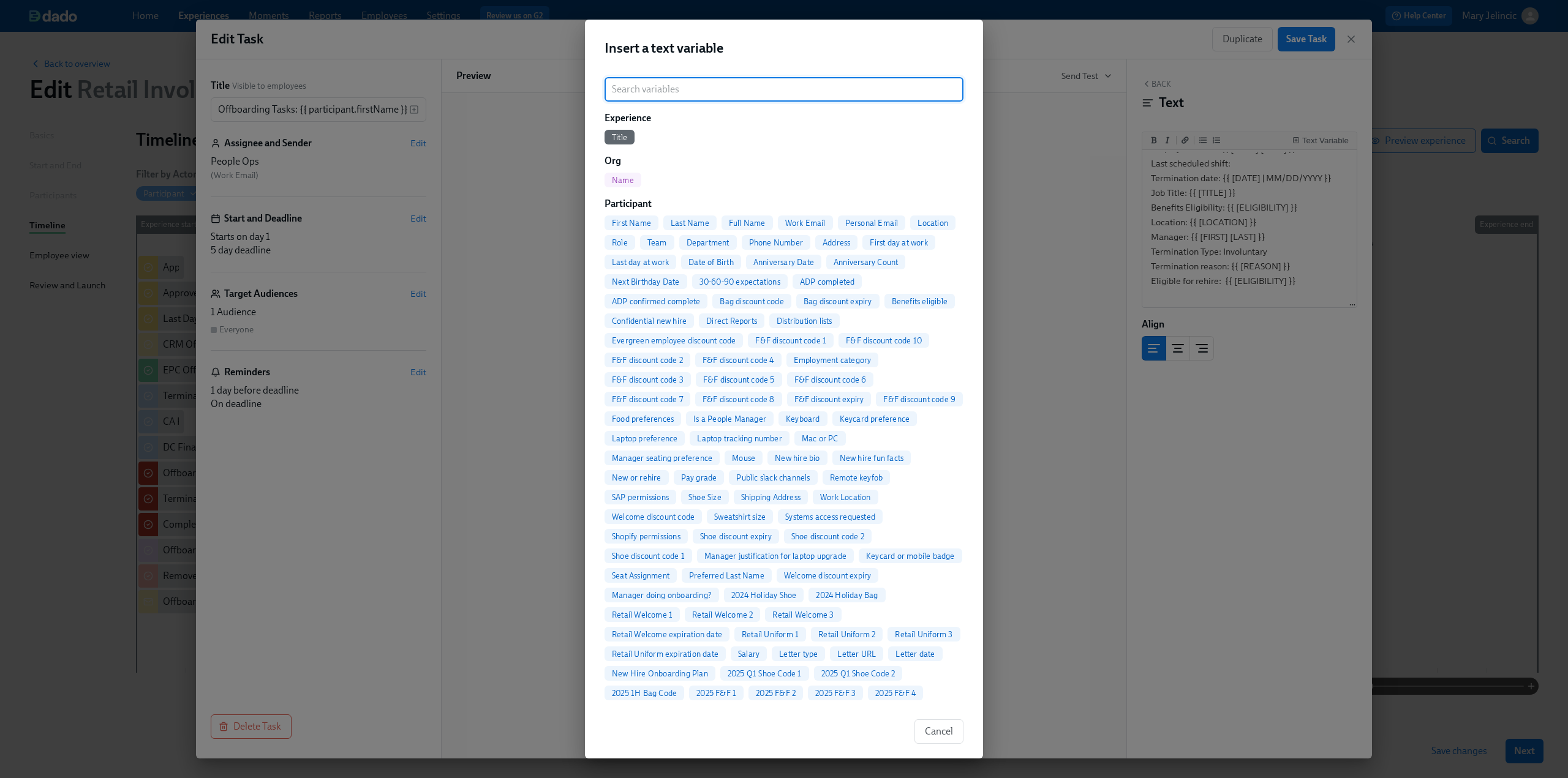 click at bounding box center [784, 89] 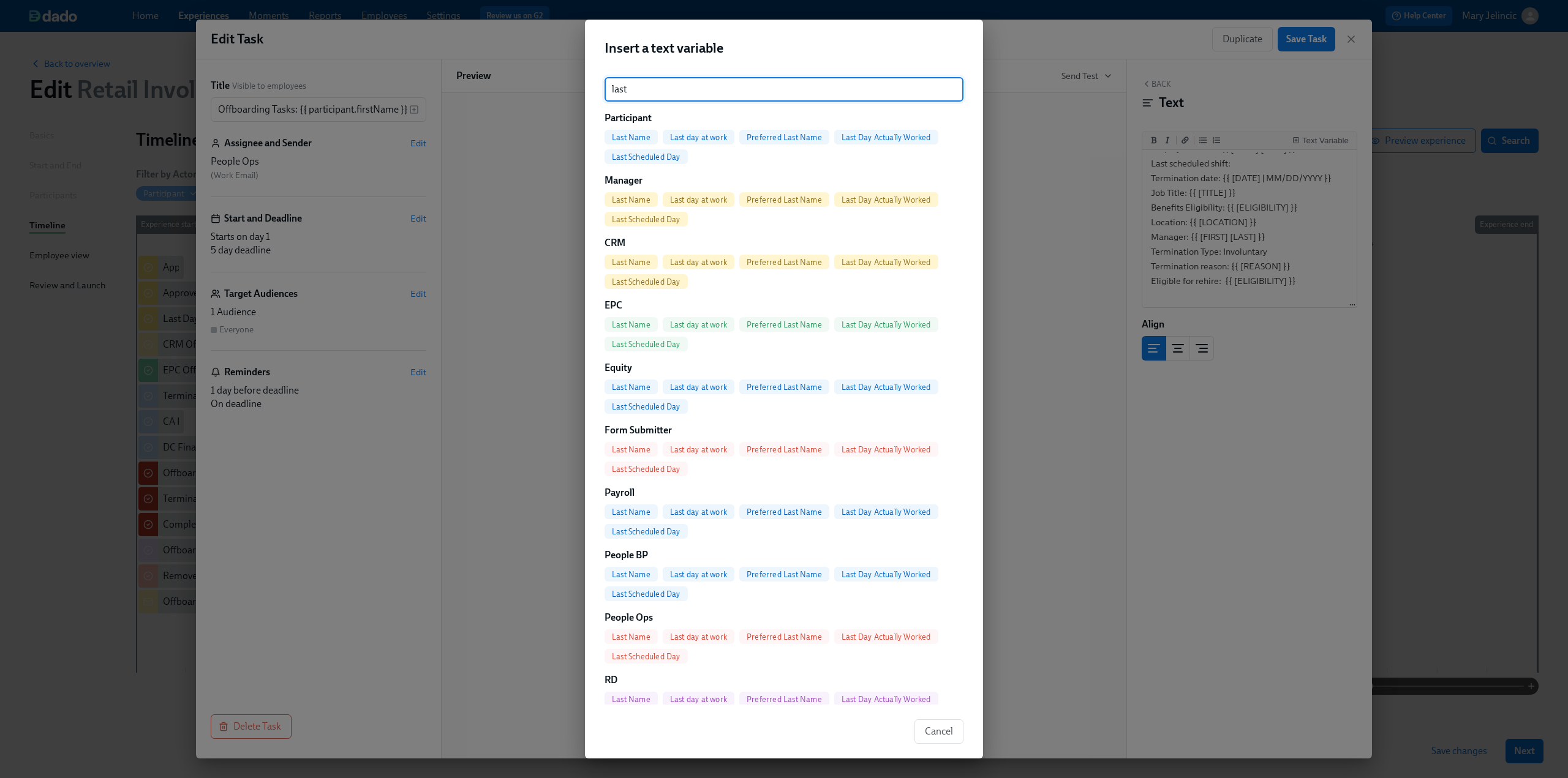 type on "last" 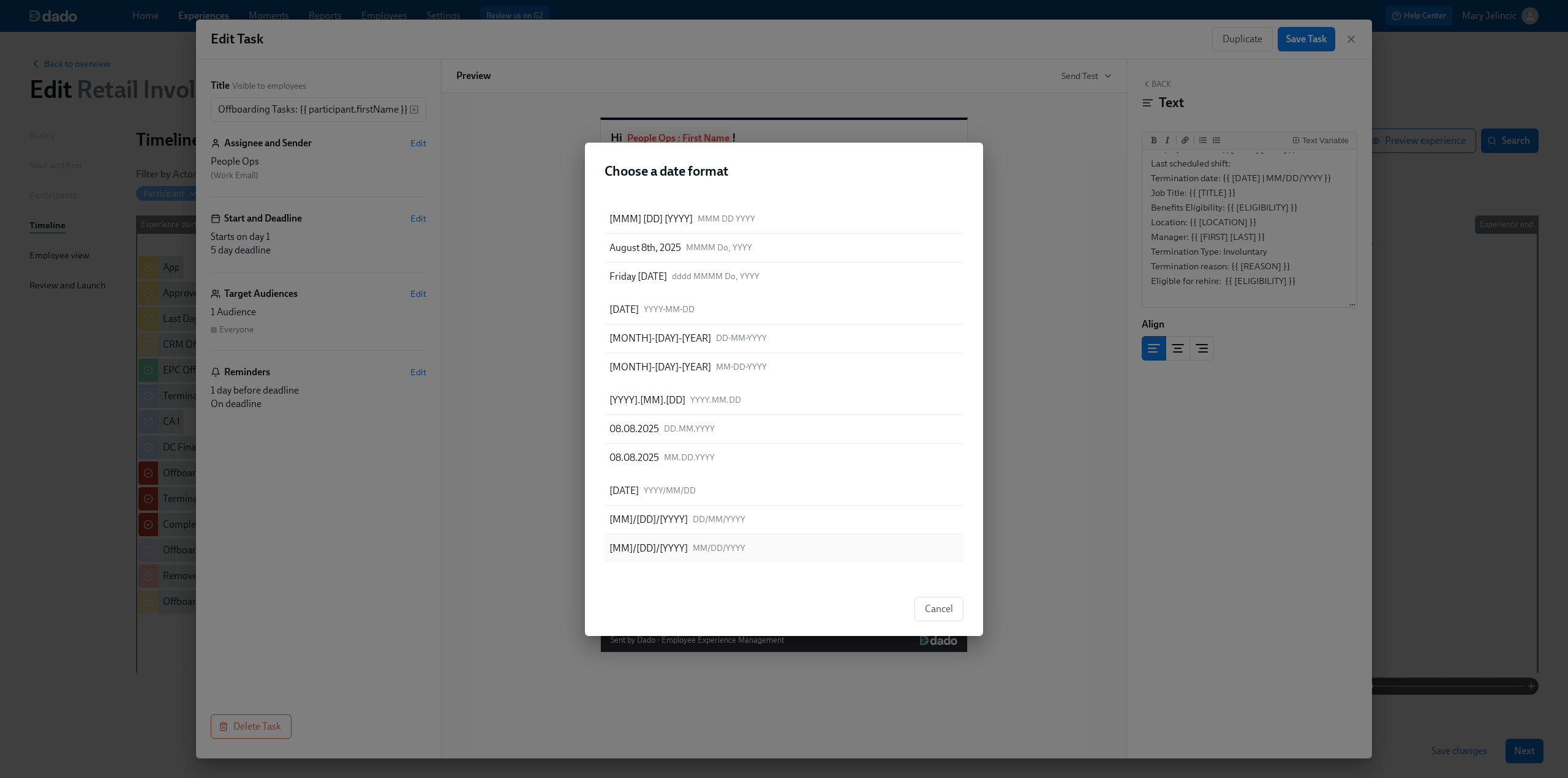 click on "MM/DD/YYYY" at bounding box center [719, 548] 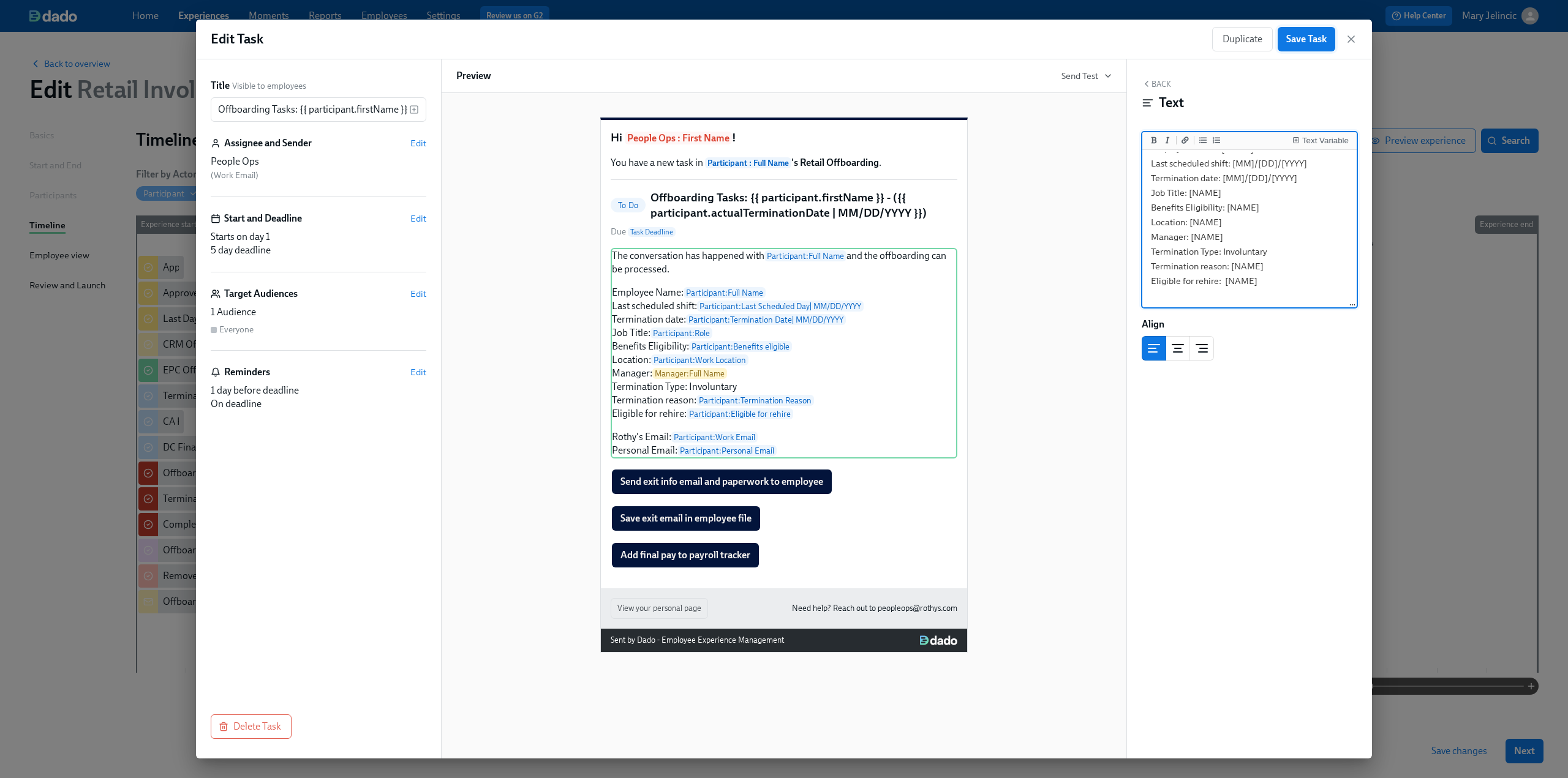 click on "Save Task" at bounding box center (1306, 39) 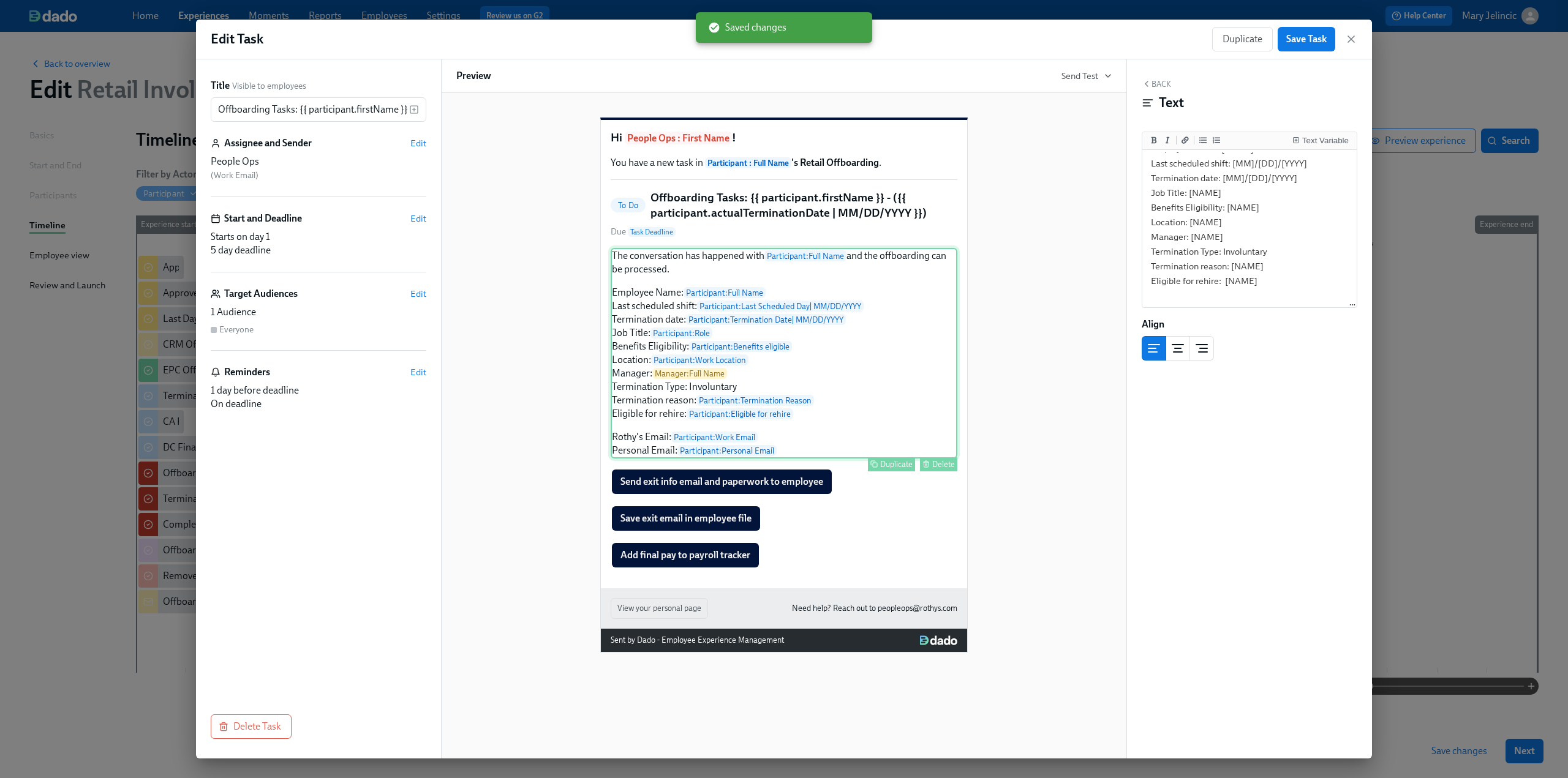 click on "The conversation has happened with  Participant :  Full Name  and the offboarding can be processed.
Employee Name:  Participant :  Full Name
Last scheduled shift:  Participant :  Last Scheduled Day  | MM/DD/YYYY
Termination date:  Participant :  Termination Date  | MM/DD/YYYY
Job Title:  Participant :  Role
Benefits Eligibility:  Participant :  Benefits eligible
Location:  Participant :  Work Location
Manager:  Manager :  Full Name
Termination Type: Involuntary
Termination reason:  Participant :  Termination Reason
Eligible for rehire:   Participant :  Eligible for rehire
Rothy's Email:  Participant :  Work Email
Personal Email:  Participant :  Personal Email   Duplicate   Delete" at bounding box center (784, 353) 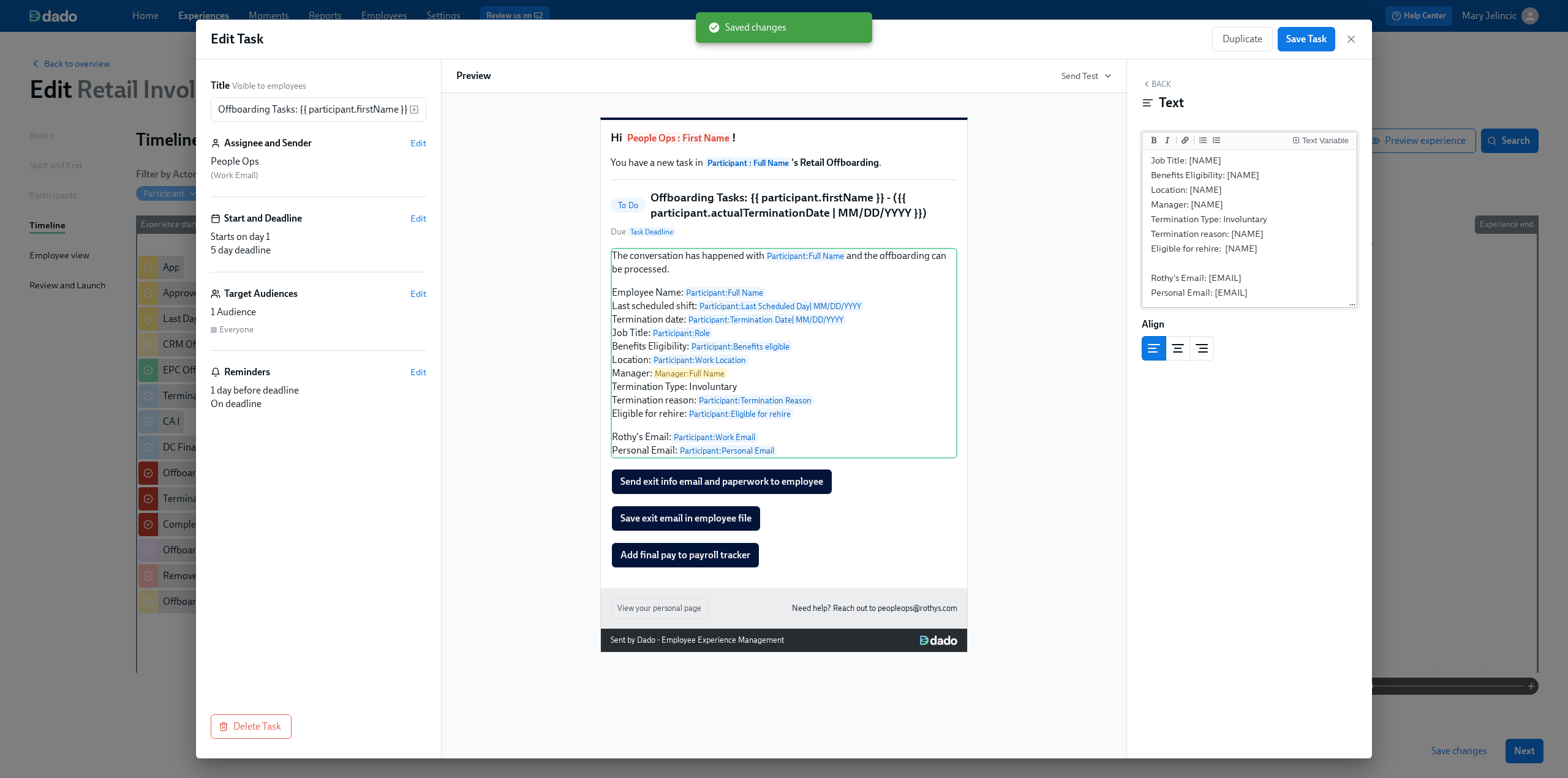 scroll, scrollTop: 196, scrollLeft: 0, axis: vertical 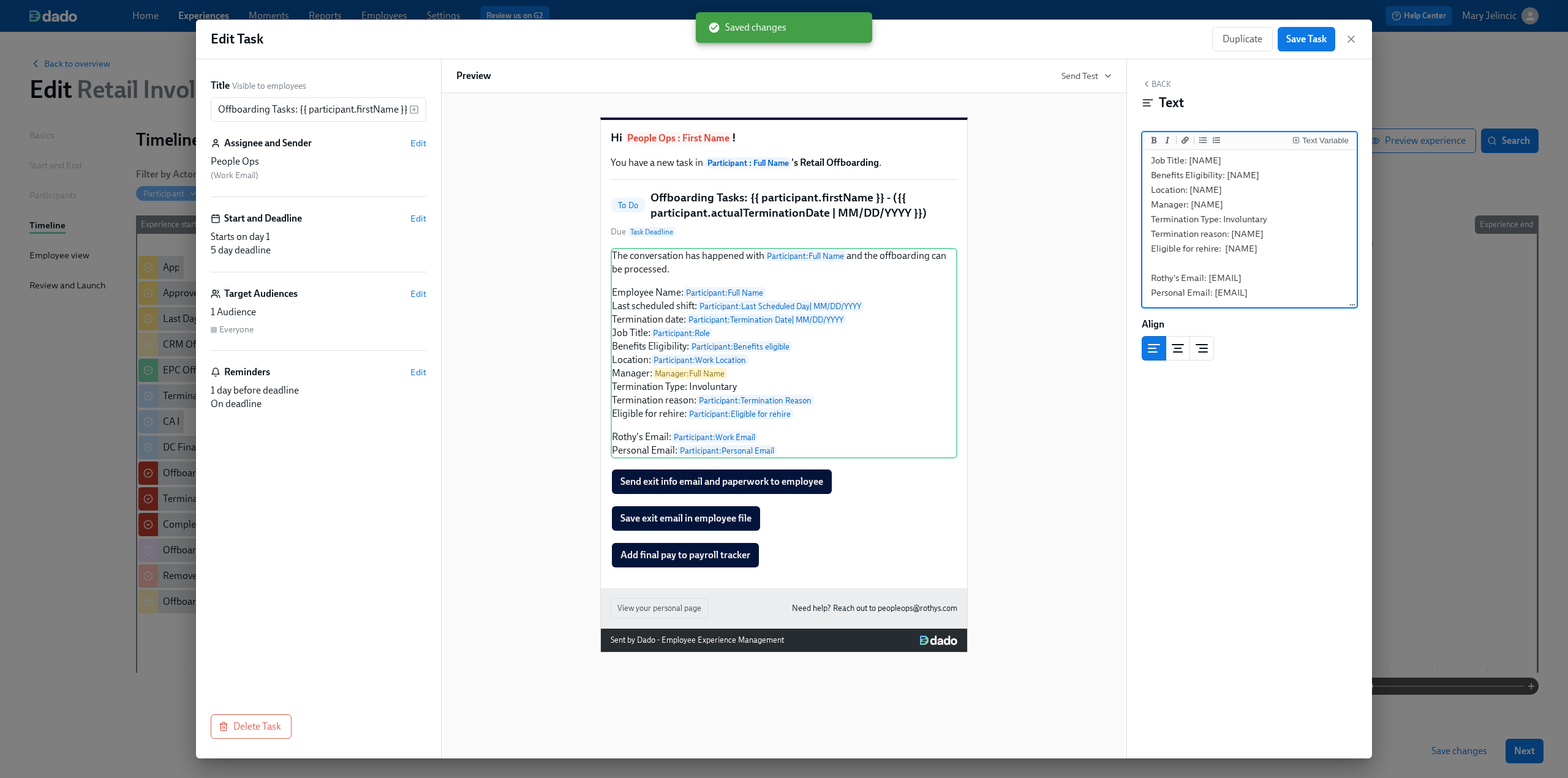 drag, startPoint x: 1308, startPoint y: 275, endPoint x: 1147, endPoint y: 285, distance: 161.3103 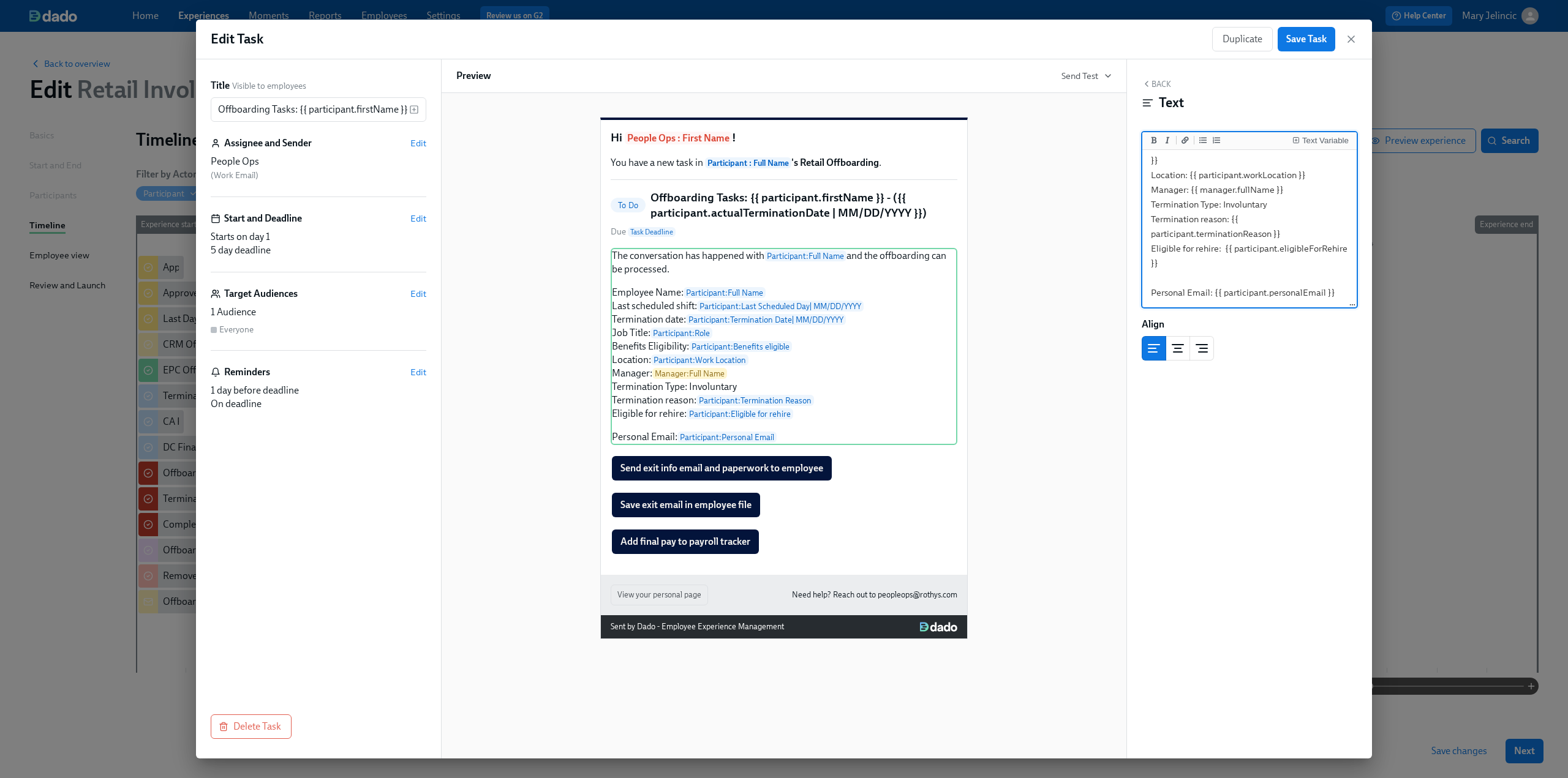 scroll, scrollTop: 181, scrollLeft: 0, axis: vertical 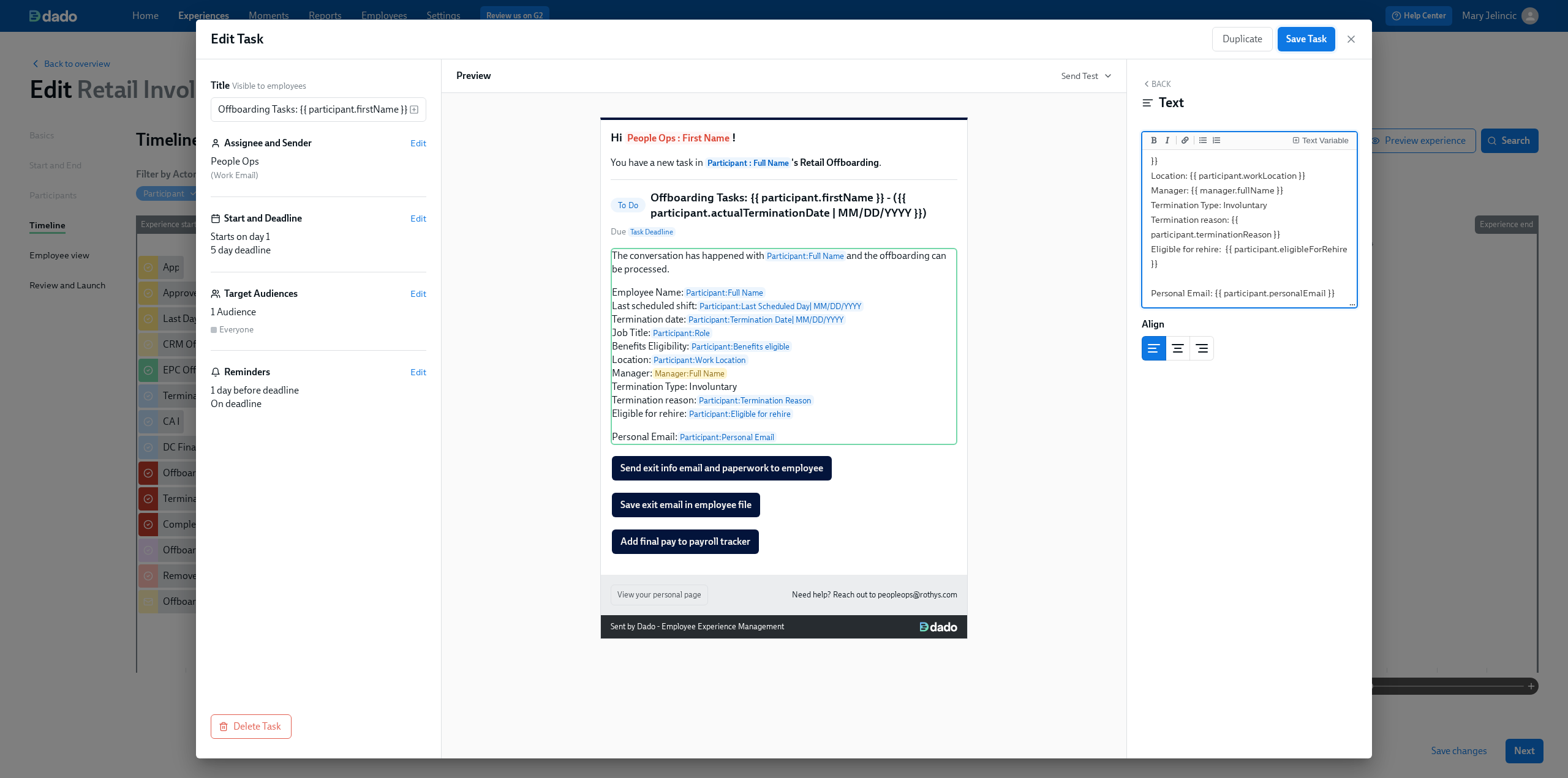 type on "The conversation has happened with {{ participant.fullName }} and the offboarding can be processed.
Employee Name: {{ participant.fullName }}
Last scheduled shift: {{ participant.lastScheduledDay | MM/DD/YYYY }}
Termination date: {{ participant.actualTerminationDate | MM/DD/YYYY }}
Job Title: {{ participant.role }}
Benefits Eligibility: {{ participant.benefitsEligible }}
Location: {{ participant.workLocation }}
Manager: {{ manager.fullName }}
Termination Type: Involuntary
Termination reason: {{ participant.terminationReason }}
Eligible for rehire:  {{ participant.eligibleForRehire }}
Personal Email: {{ participant.personalEmail }}" 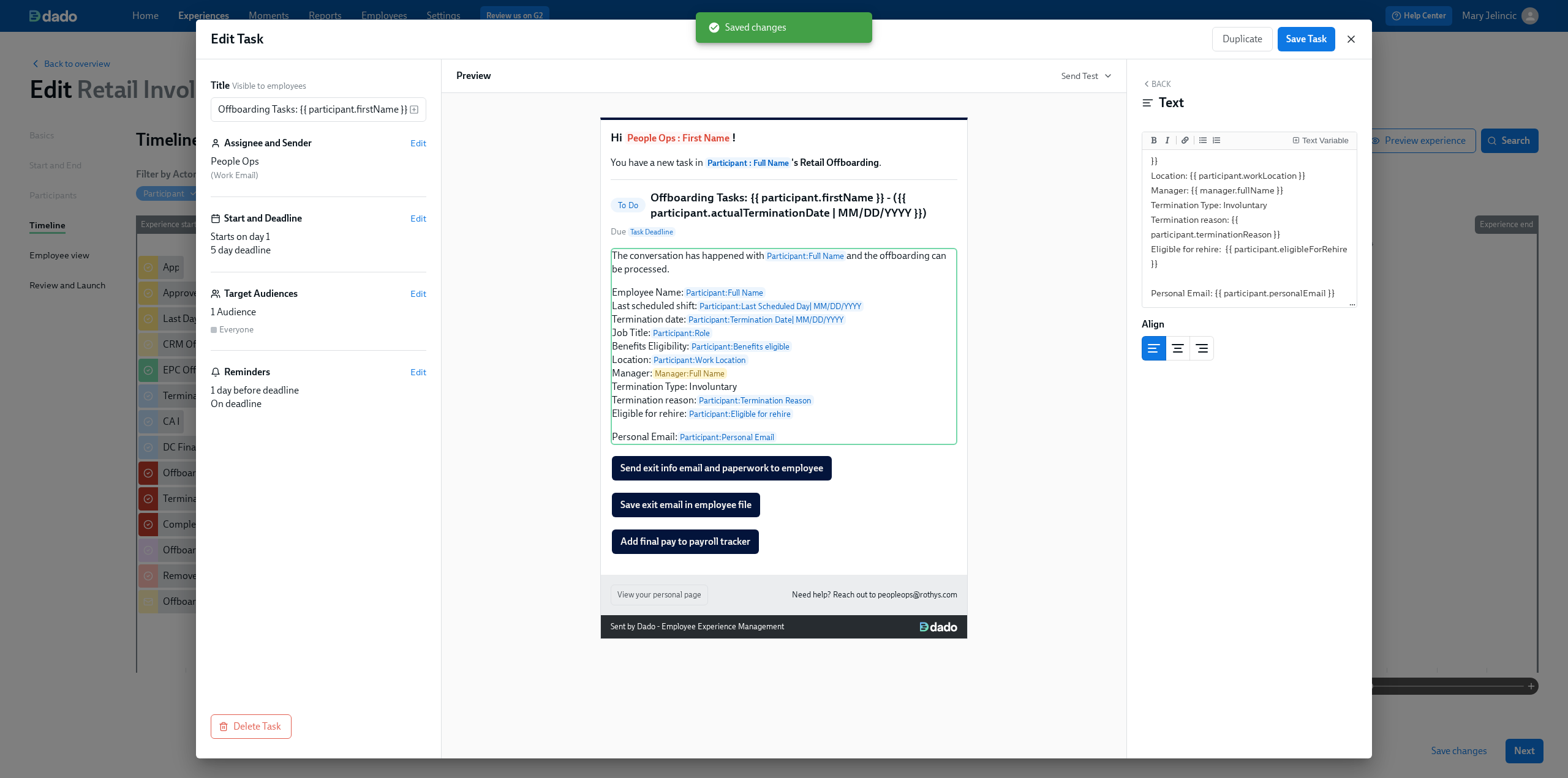 click 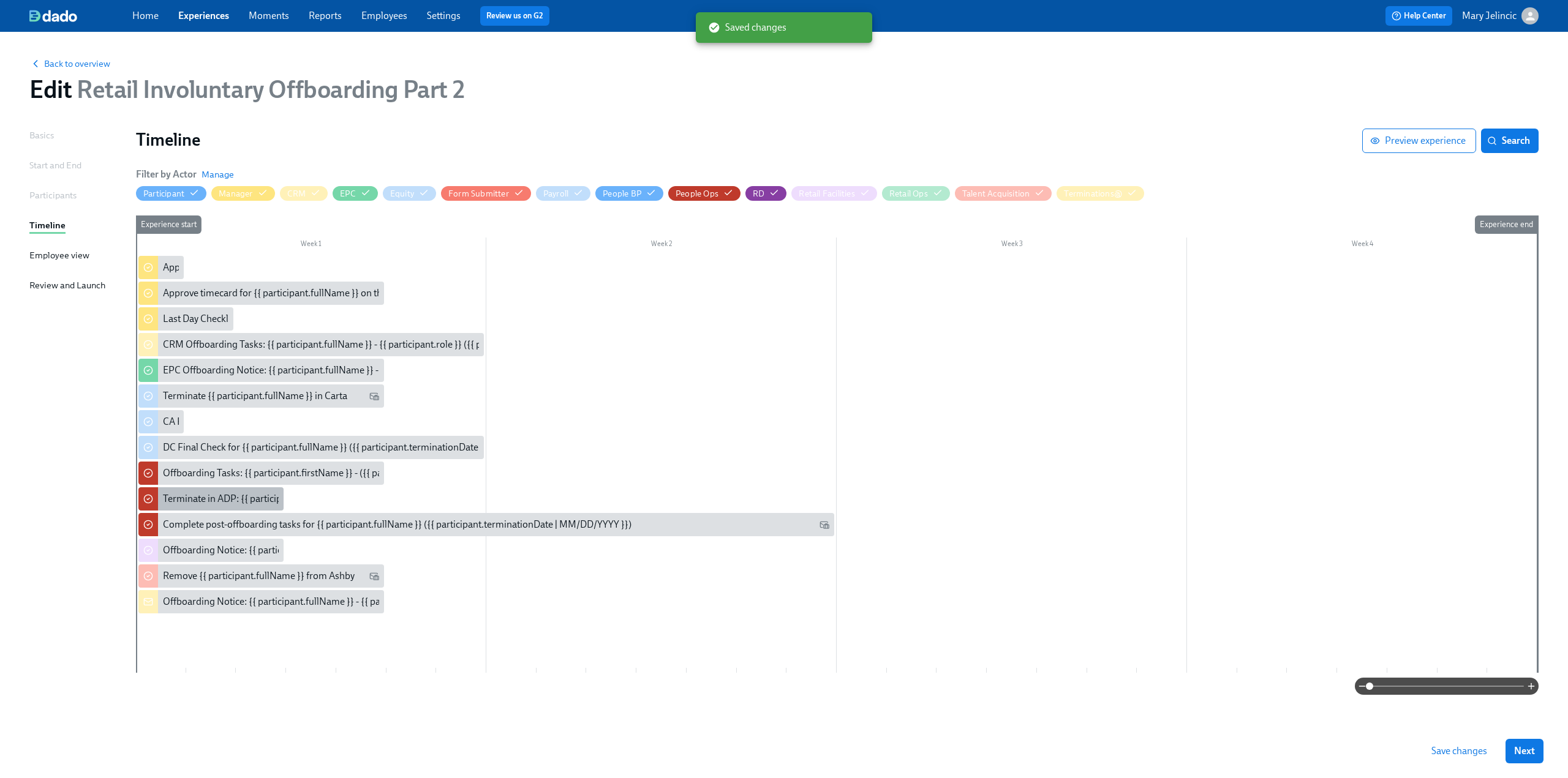 click on "Terminate in ADP: {{ participant.firstName }} - {{ participant.role }} ({{ participant.actualTerminationDate | MM/DD/YYYY }})" at bounding box center [419, 499] 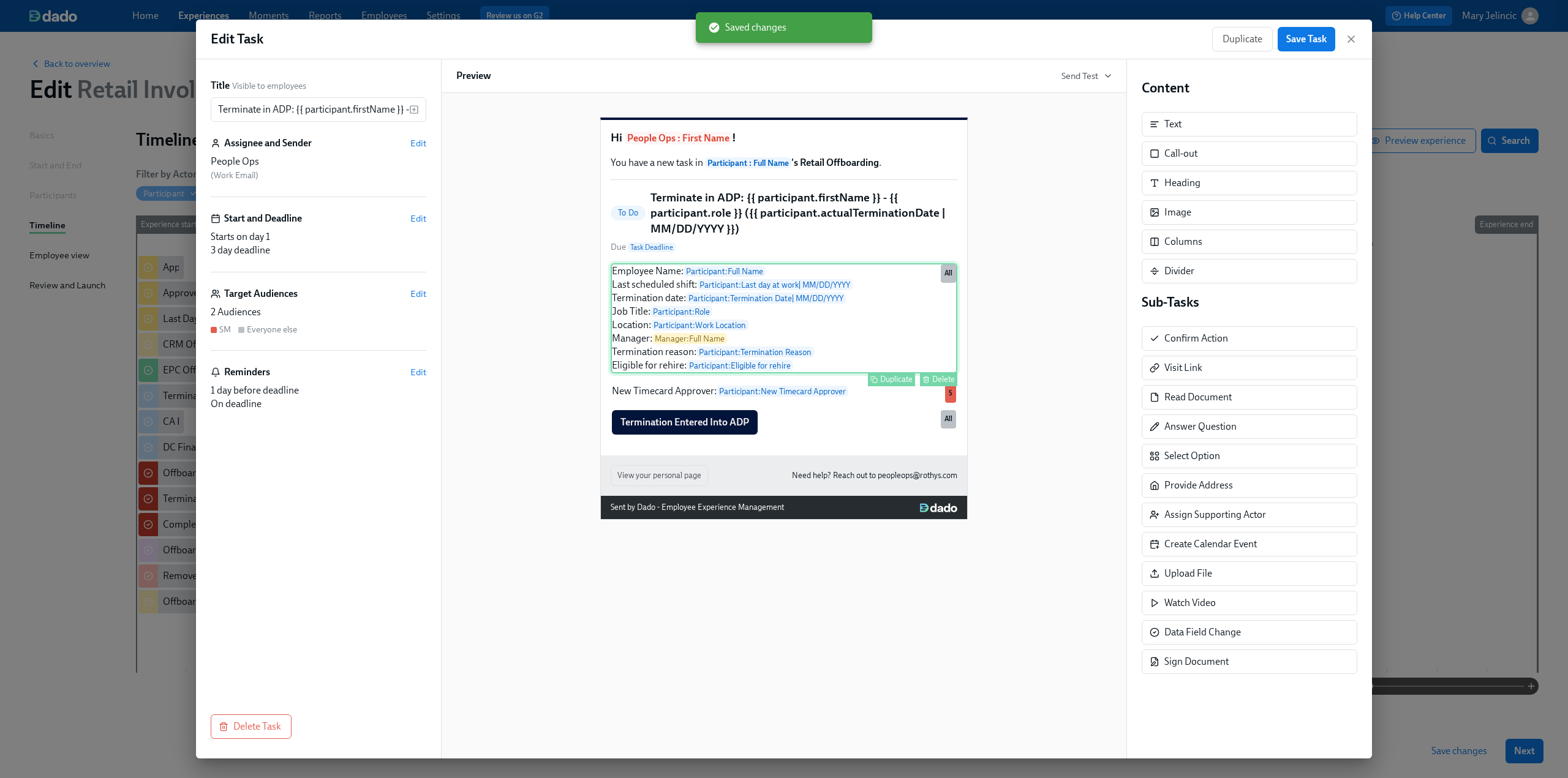 click on "Employee Name:  Participant :  Full Name
Last scheduled shift:  Participant :  Last day at work  | MM/DD/YYYY
Termination date:  Participant :  Termination Date  | MM/DD/YYYY
Job Title:  Participant :  Role
Location:  Participant :  Work Location
Manager:  Manager :  Full Name
Termination reason:  Participant :  Termination Reason
Eligible for rehire:   Participant :  Eligible for rehire   Duplicate   Delete All" at bounding box center (784, 318) 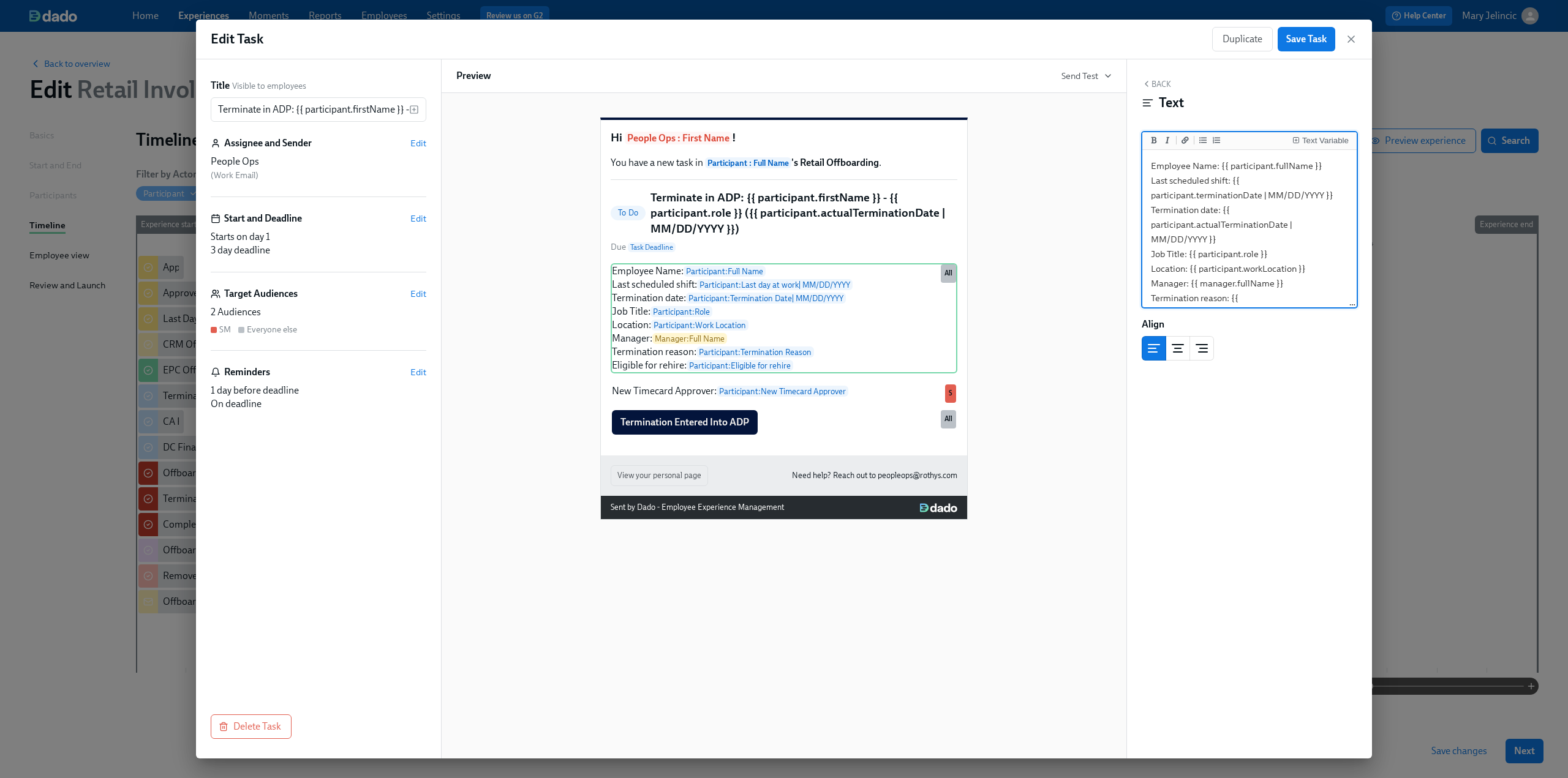 drag, startPoint x: 1241, startPoint y: 191, endPoint x: 1234, endPoint y: 186, distance: 8.602325 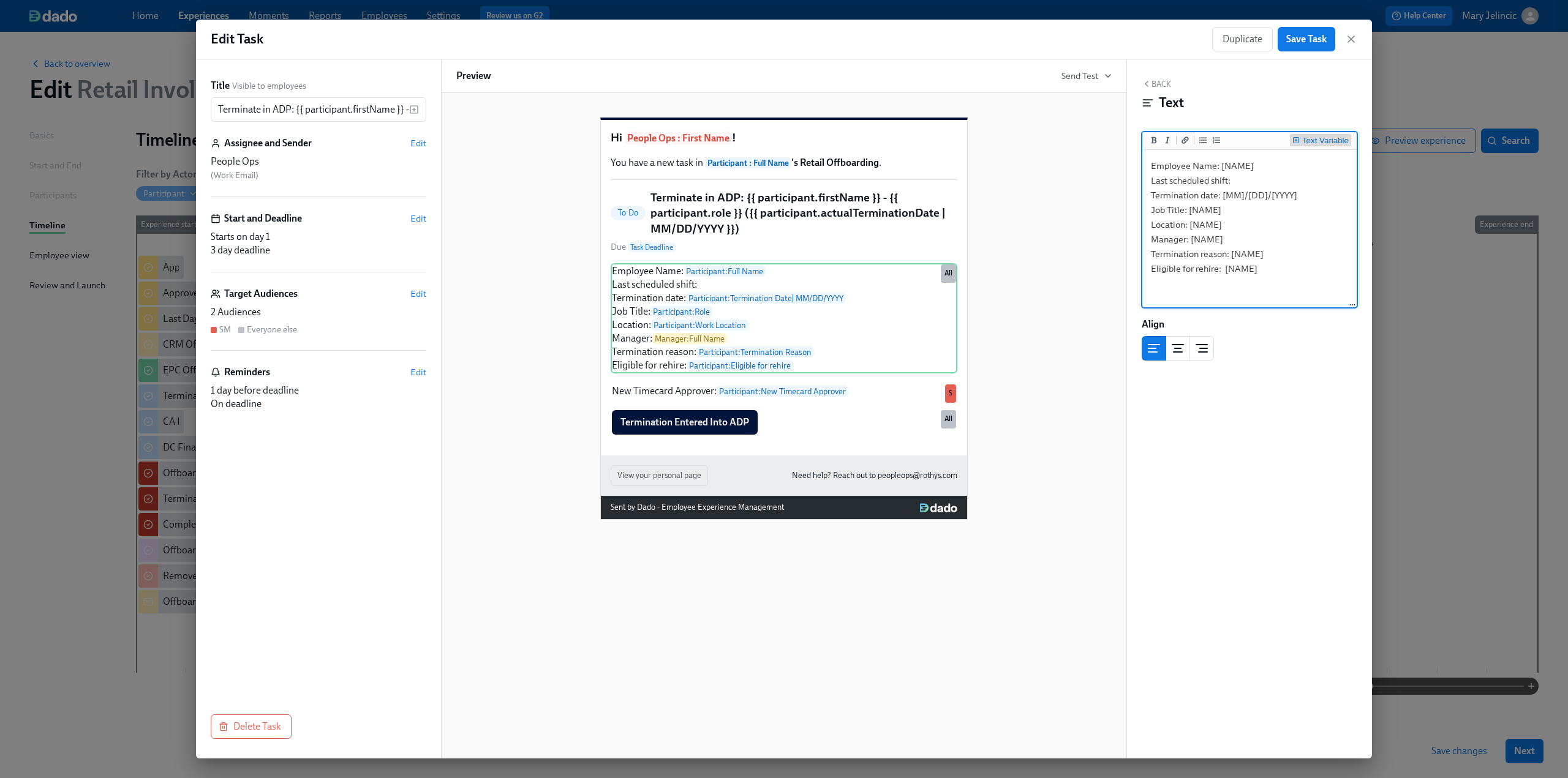 type on "Employee Name: [NAME]
Last scheduled shift:
Termination date: [MM]/[DD]/[YYYY]
Job Title: [NAME]
Location: [NAME]
Manager: [NAME]
Termination reason: [NAME]
Eligible for rehire:  [NAME]" 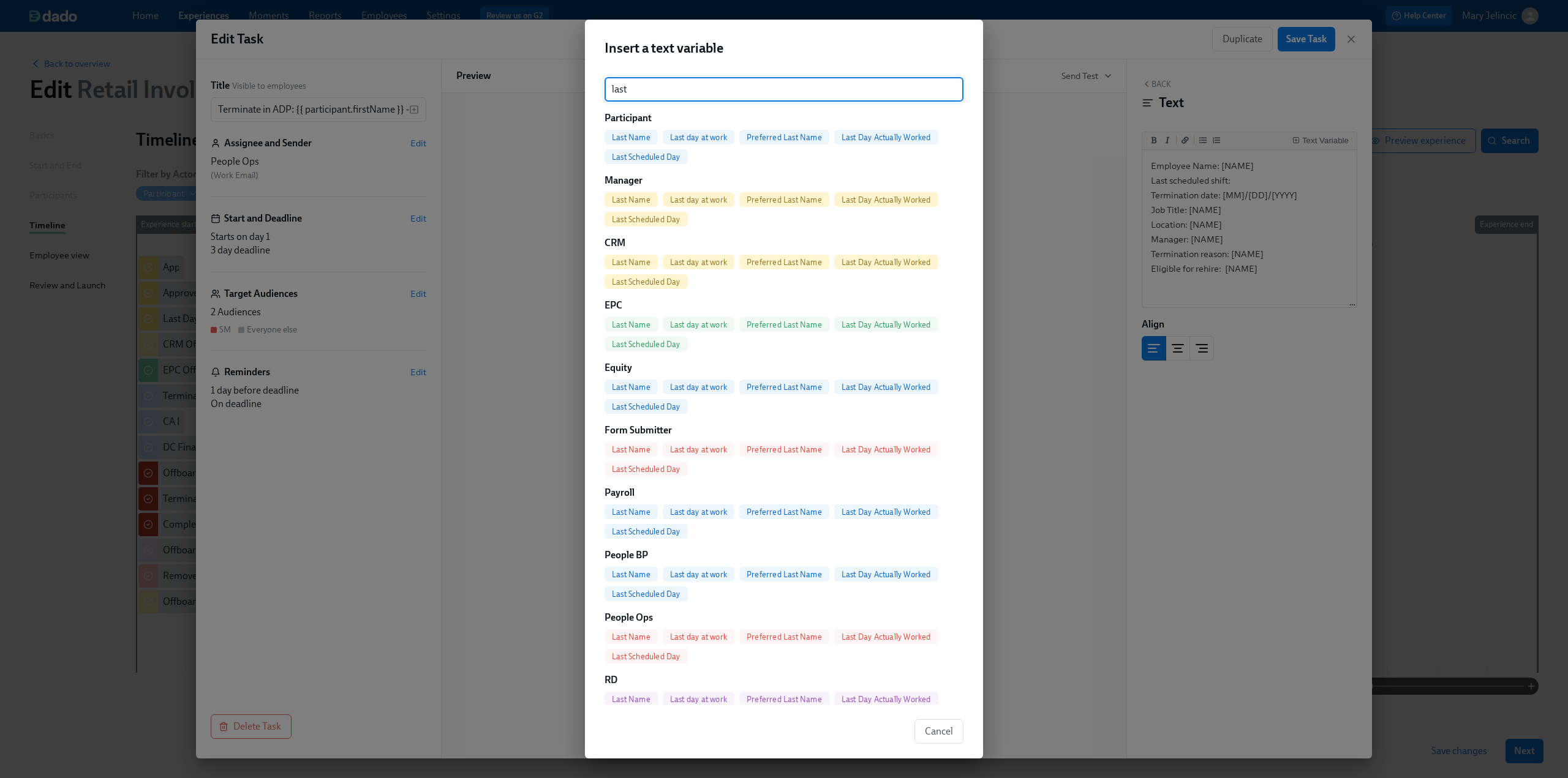 type on "last" 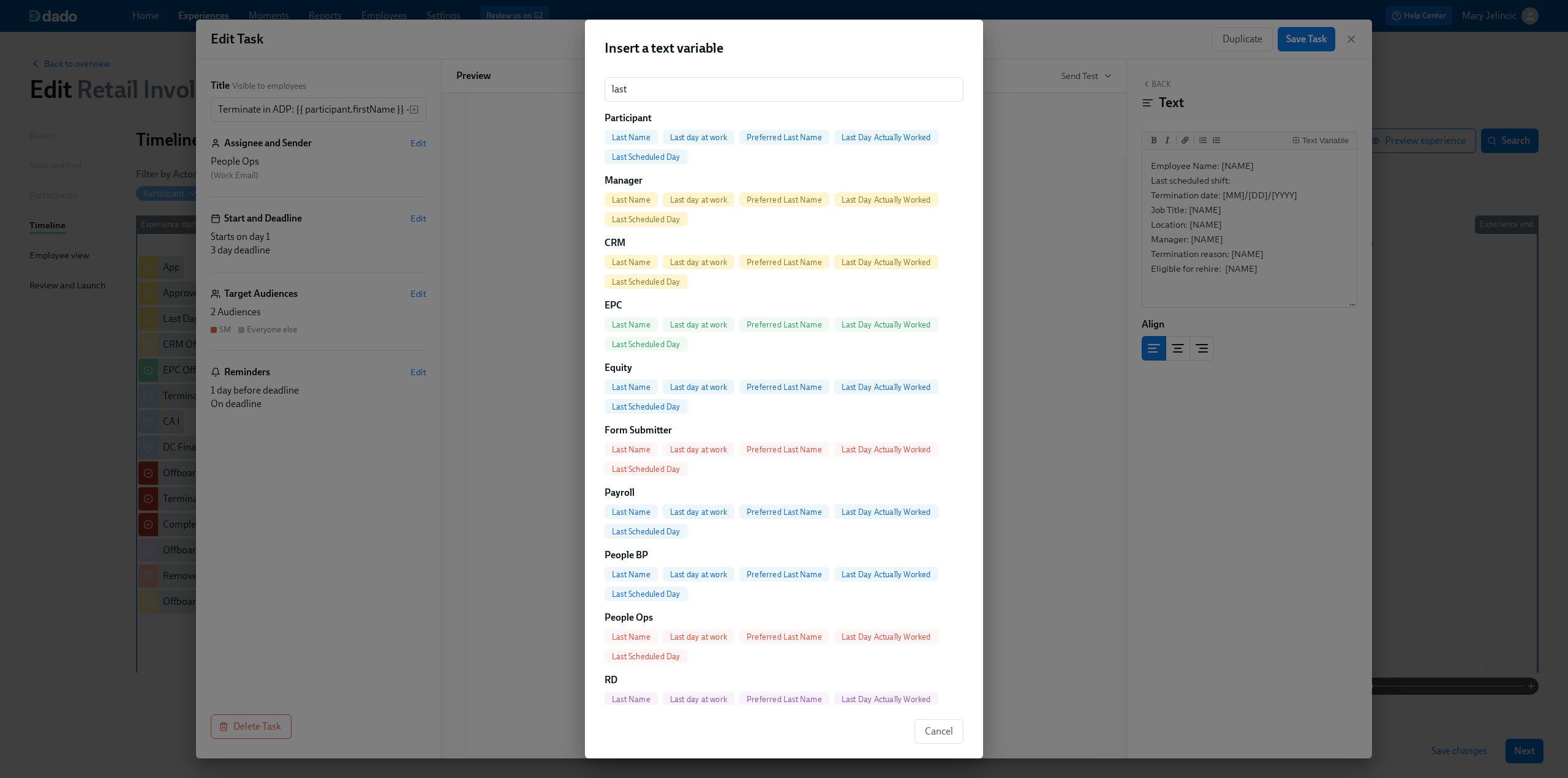 click on "Last Scheduled Day" at bounding box center [646, 157] 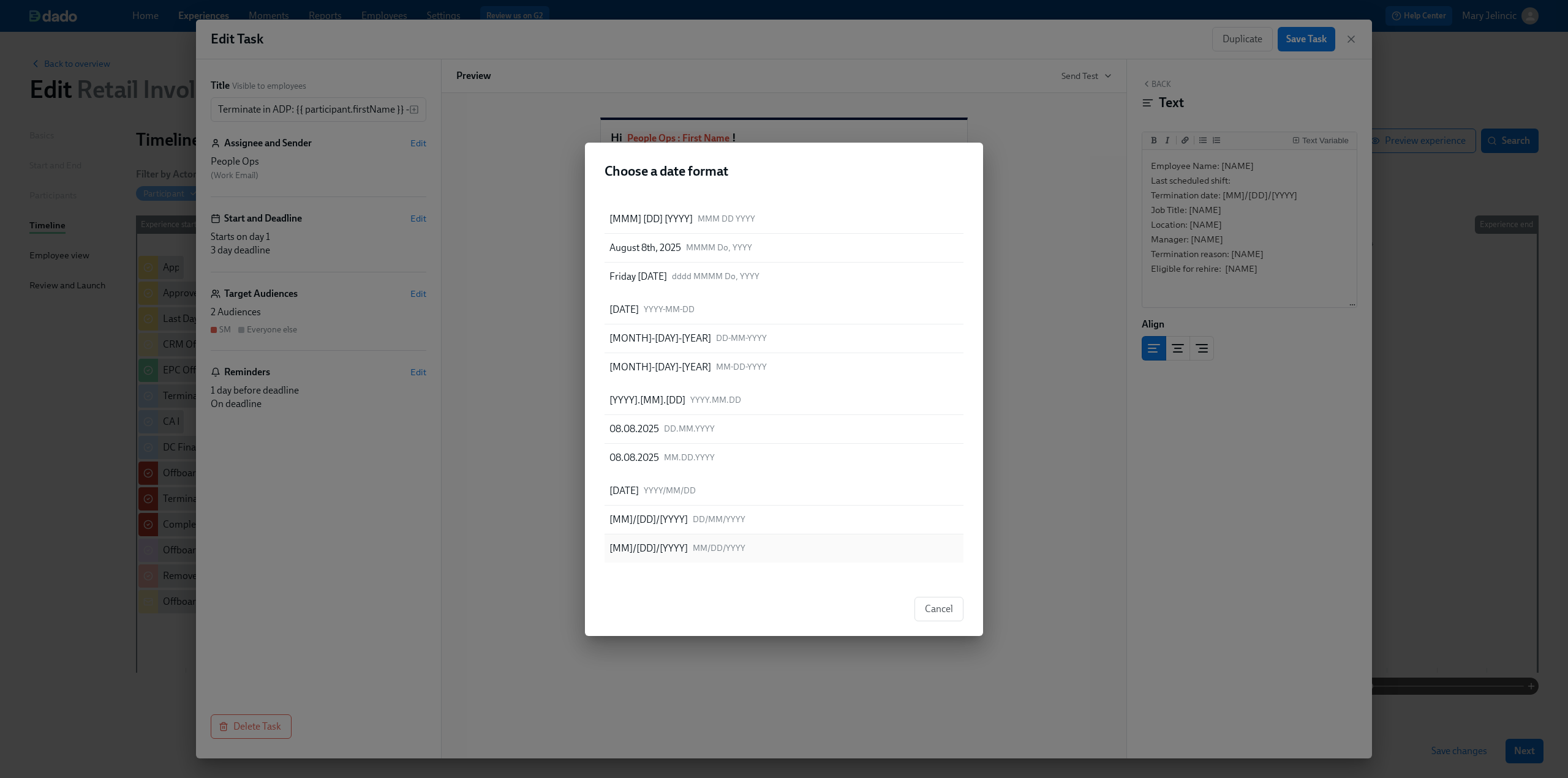 click on "MM/DD/YYYY" at bounding box center (719, 548) 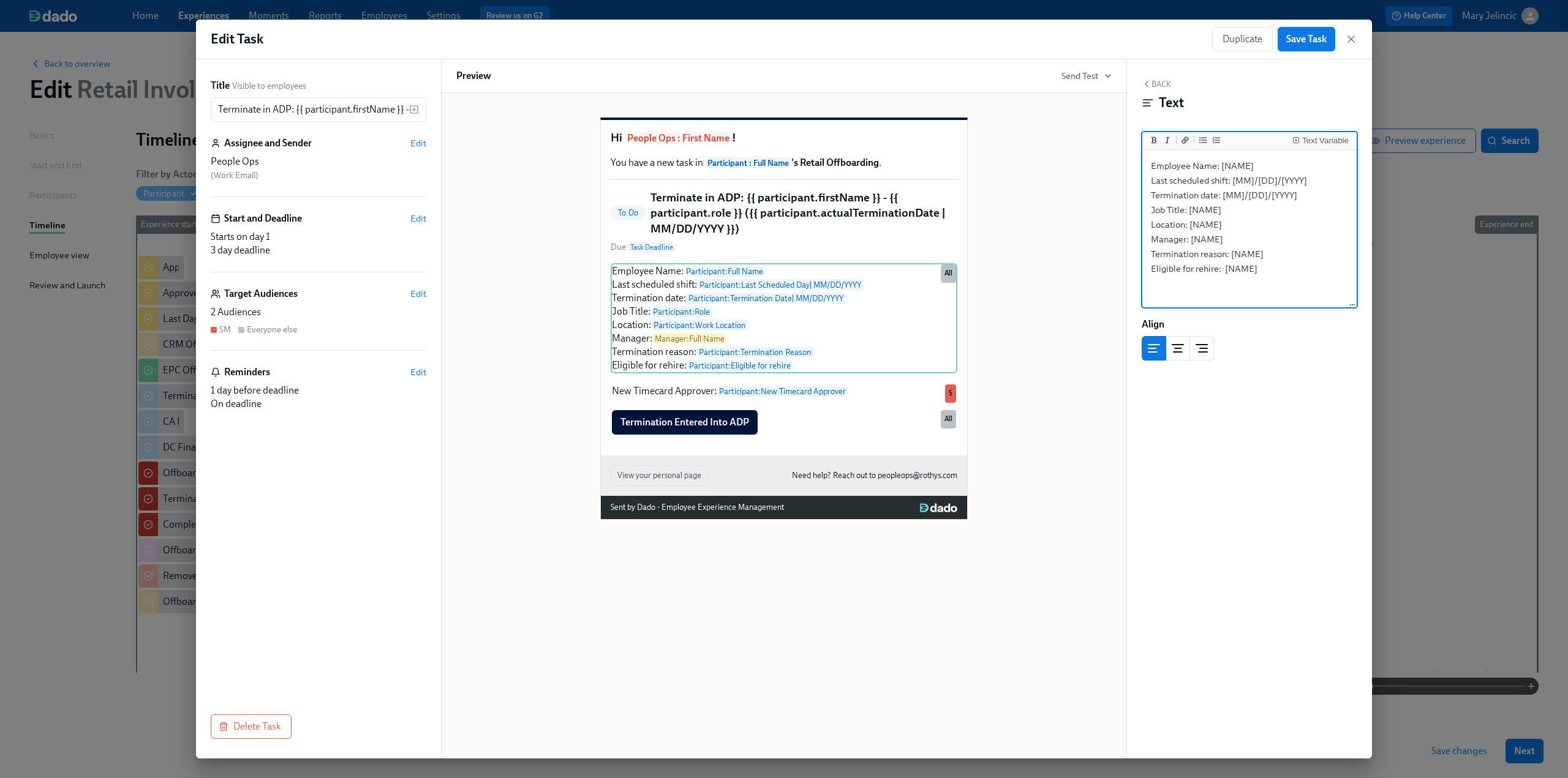 type on "Employee Name: [NAME]
Last scheduled shift: [MM]/[DD]/[YYYY]
Termination date: [MM]/[DD]/[YYYY]
Job Title: [NAME]
Location: [NAME]
Manager: [NAME]
Termination reason: [NAME]
Eligible for rehire:  [NAME]" 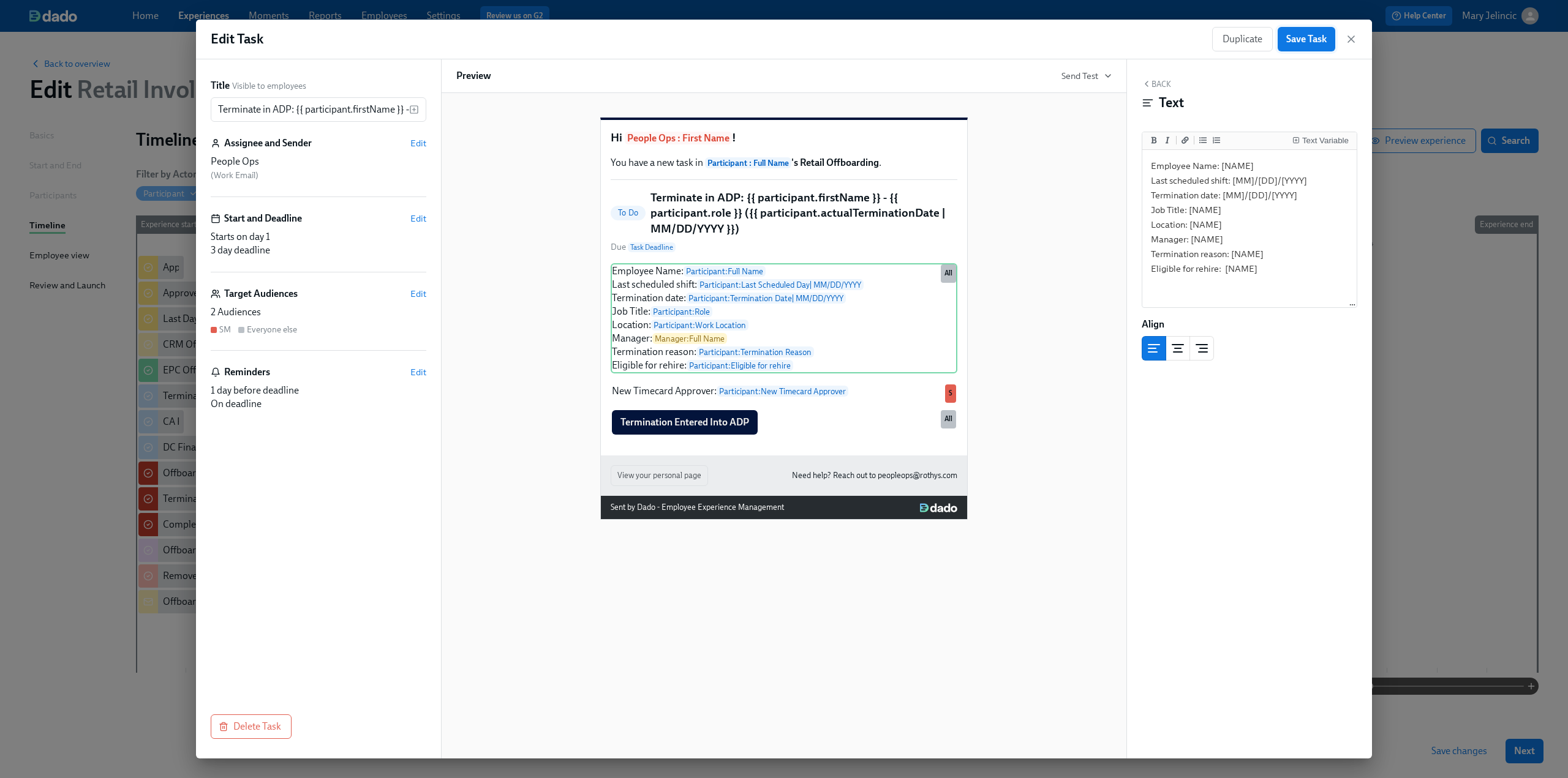 click on "Save Task" at bounding box center [1306, 39] 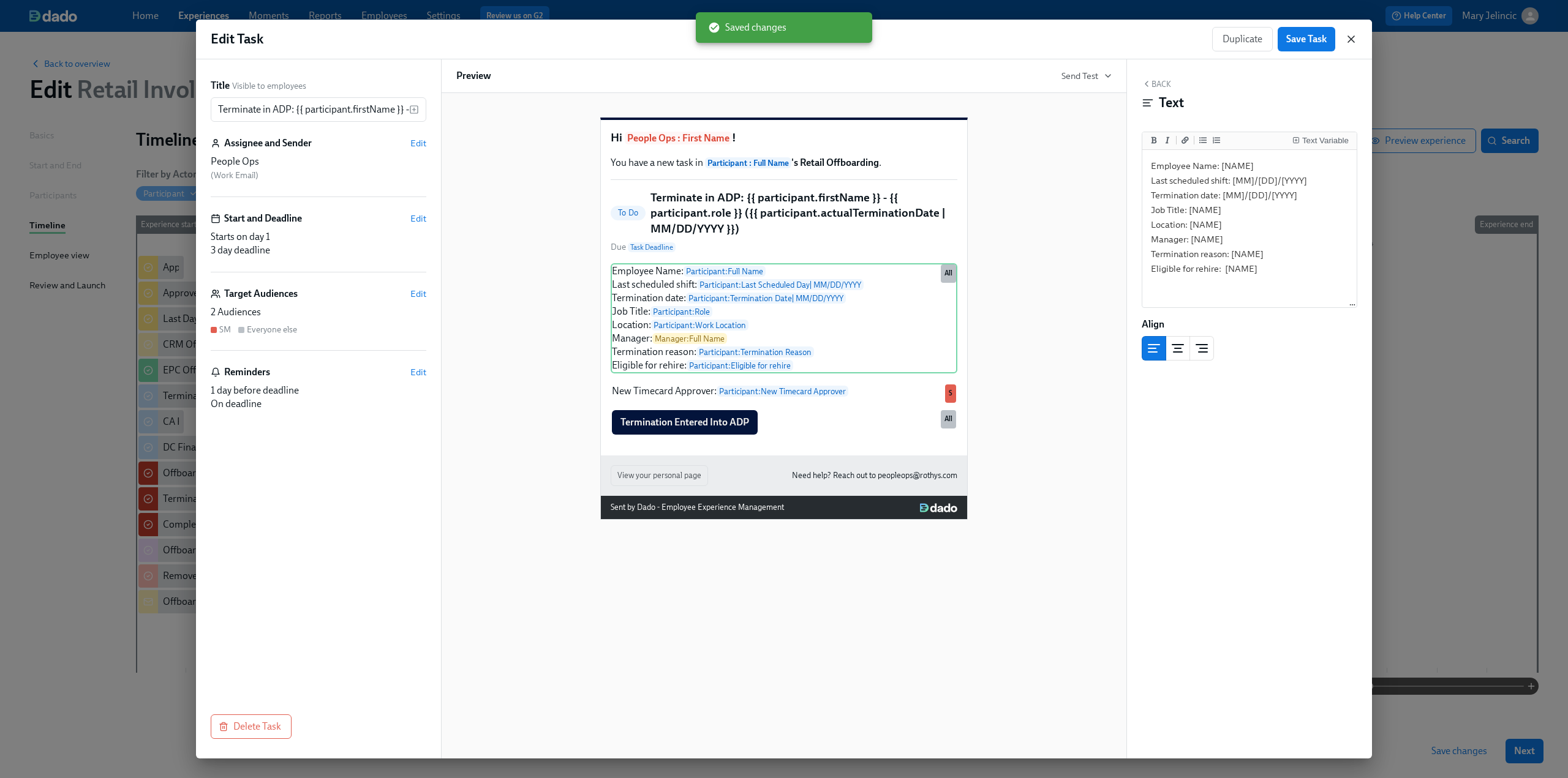 click 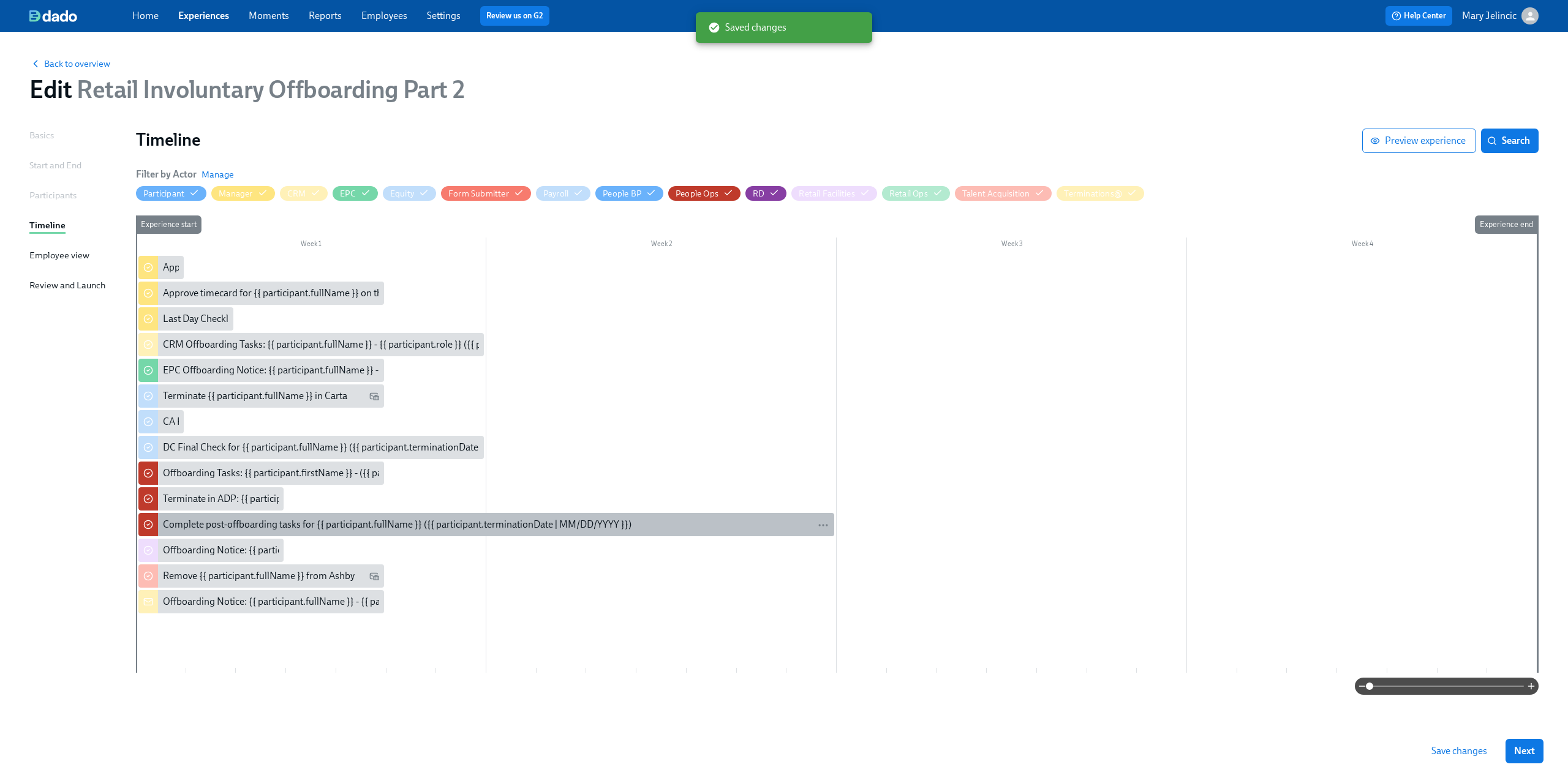 click on "Complete post-offboarding tasks for {{ participant.fullName }} ({{ participant.terminationDate | MM/DD/YYYY }})" at bounding box center [397, 525] 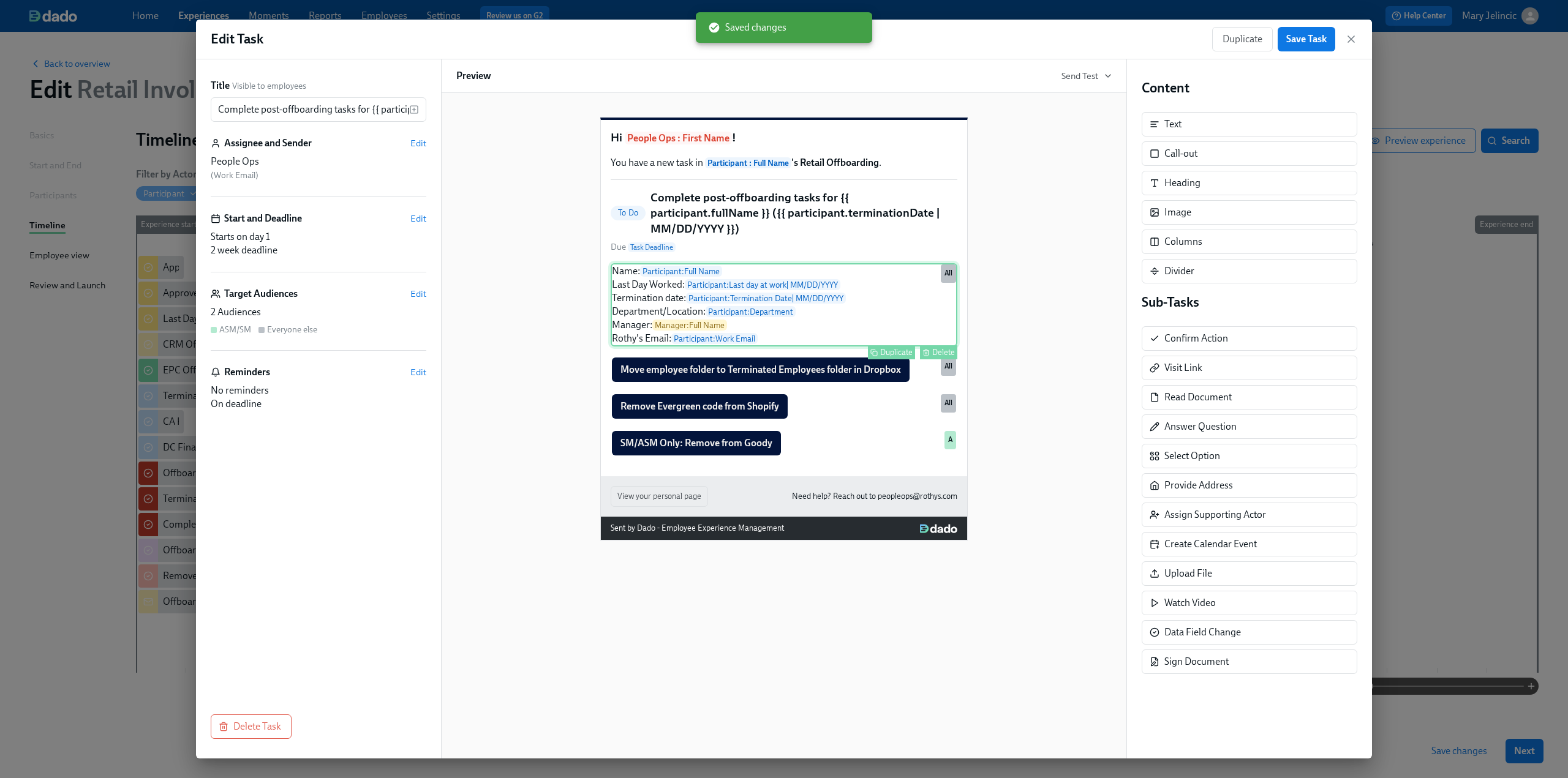 click on "Name:  Participant :  [FULL NAME]
Last Day Worked:  Participant :  [LAST DAY]  | MM/DD/YYYY
Termination date:  Participant :  [TERMINATION DATE]  | MM/DD/YYYY
Department/Location:  Participant :  [DEPARTMENT]
Manager:  Manager :  [FULL NAME]
Rothy's Email:  Participant :  [WORK EMAIL]   Duplicate   Delete All" at bounding box center [784, 305] 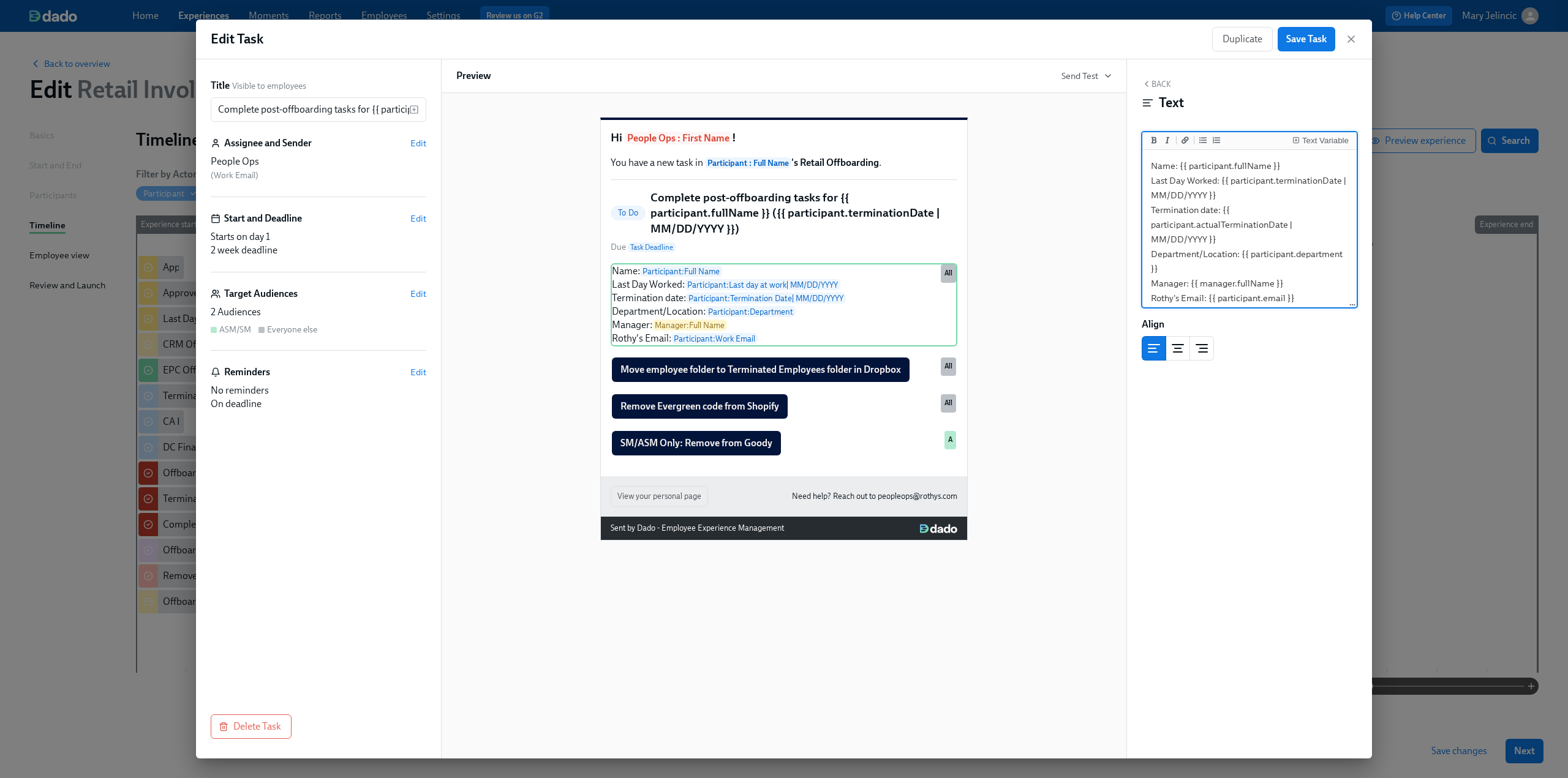 drag, startPoint x: 1338, startPoint y: 195, endPoint x: 1221, endPoint y: 179, distance: 118.08895 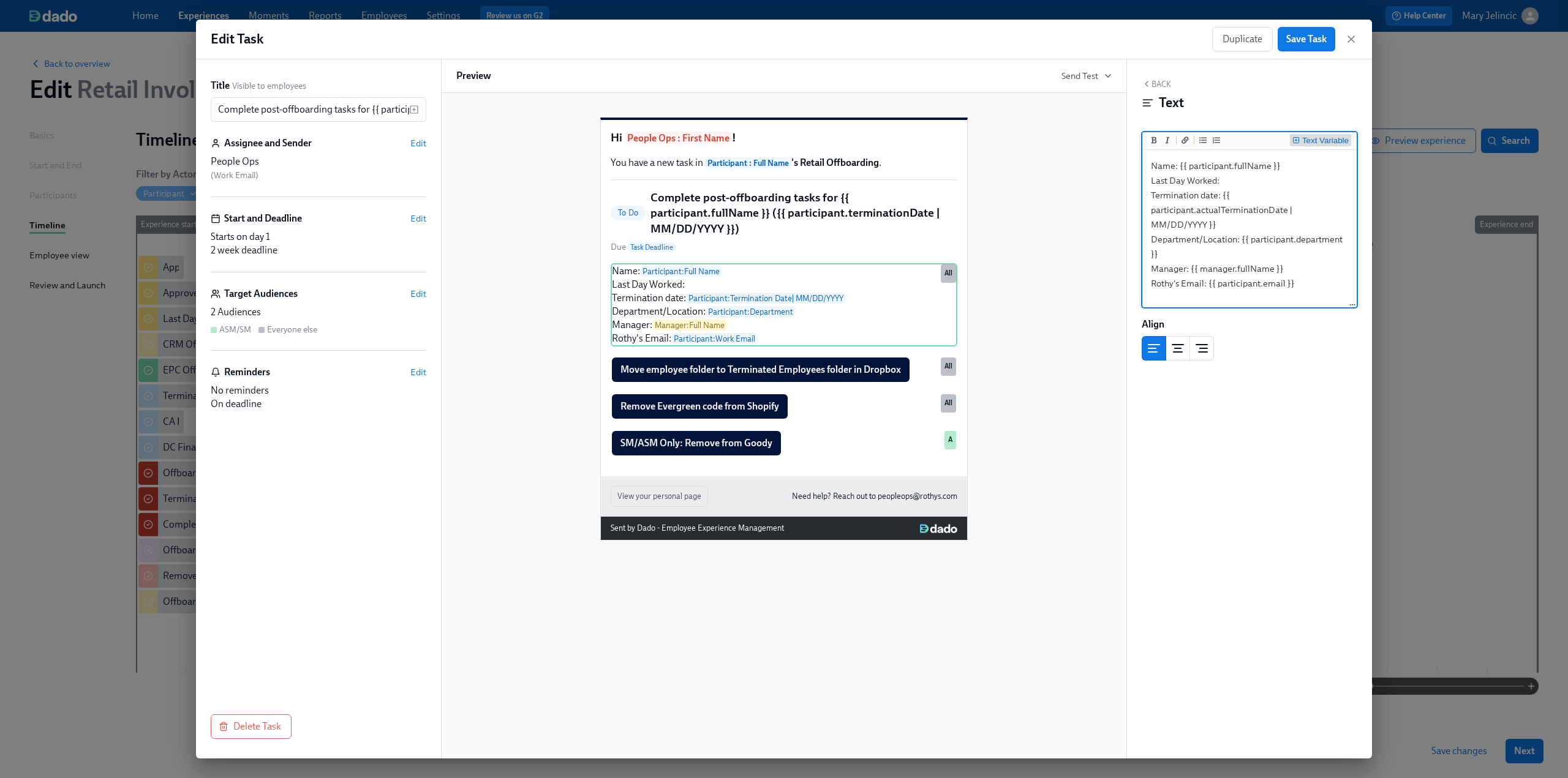 type on "Name: {{ participant.fullName }}
Last Day Worked:
Termination date: {{ participant.actualTerminationDate | MM/DD/YYYY }}
Department/Location: {{ participant.department }}
Manager: {{ manager.fullName }}
Rothy's Email: {{ participant.email }}" 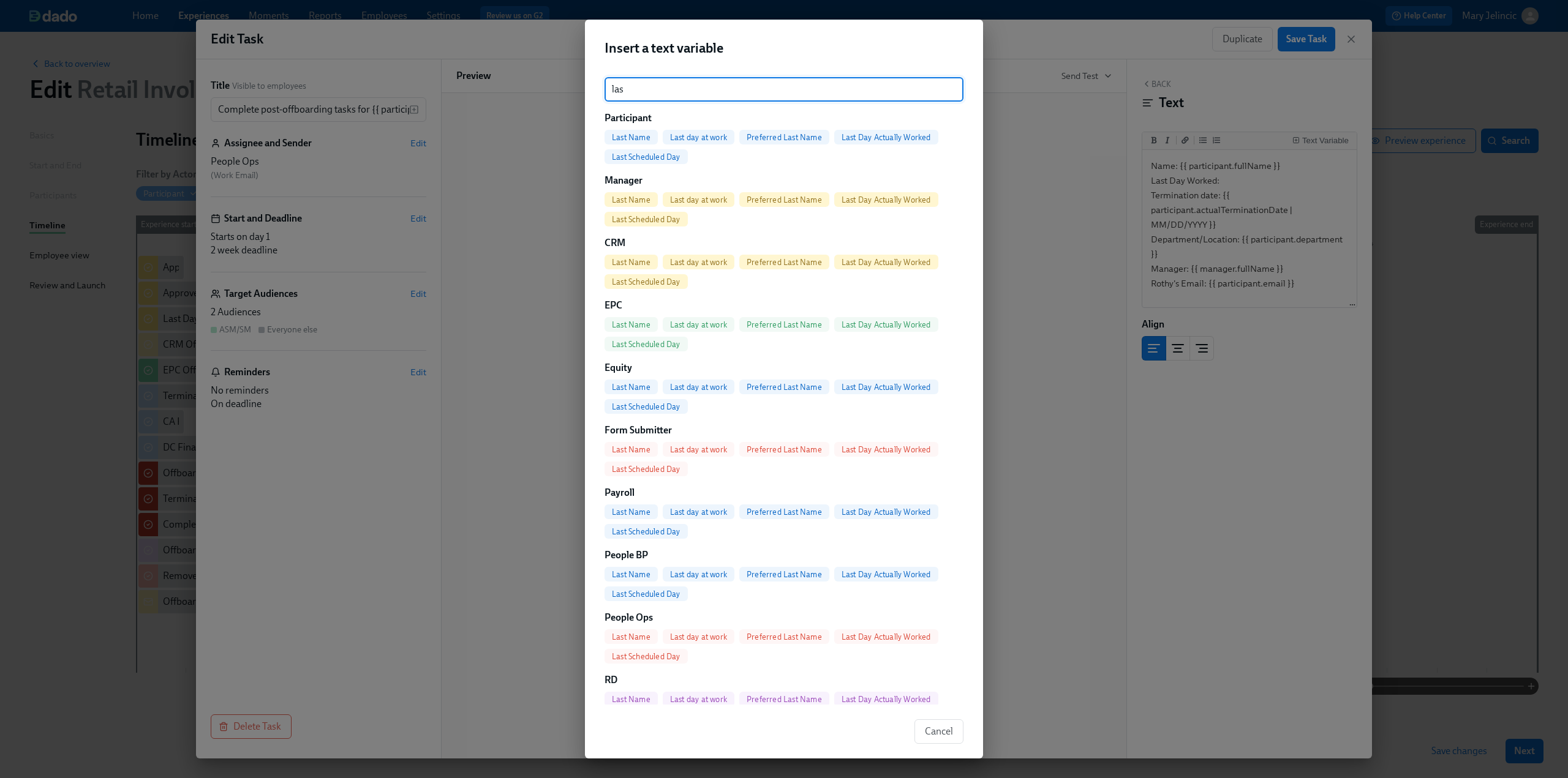 type on "las" 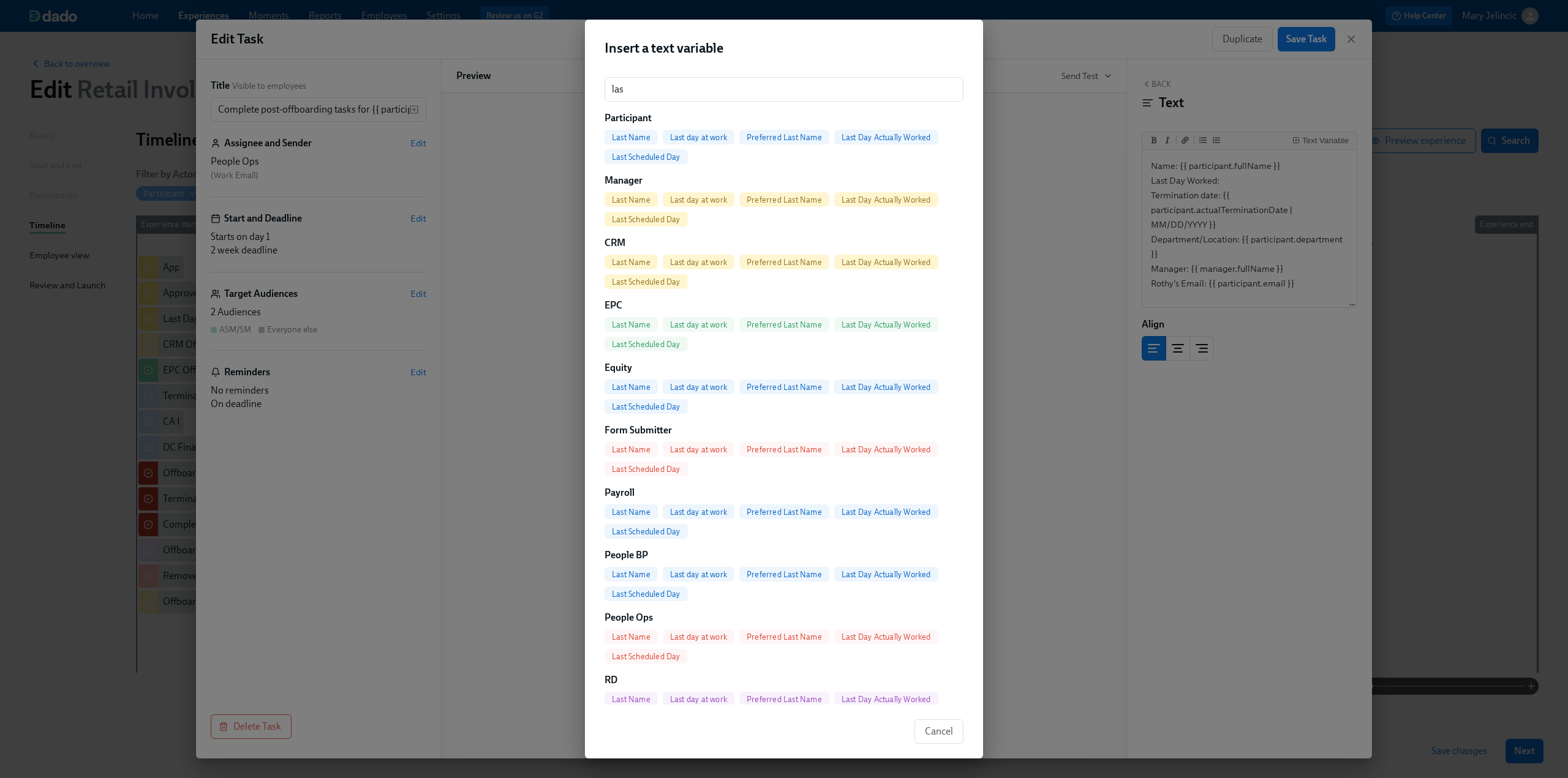 click on "Last Scheduled Day" at bounding box center (646, 157) 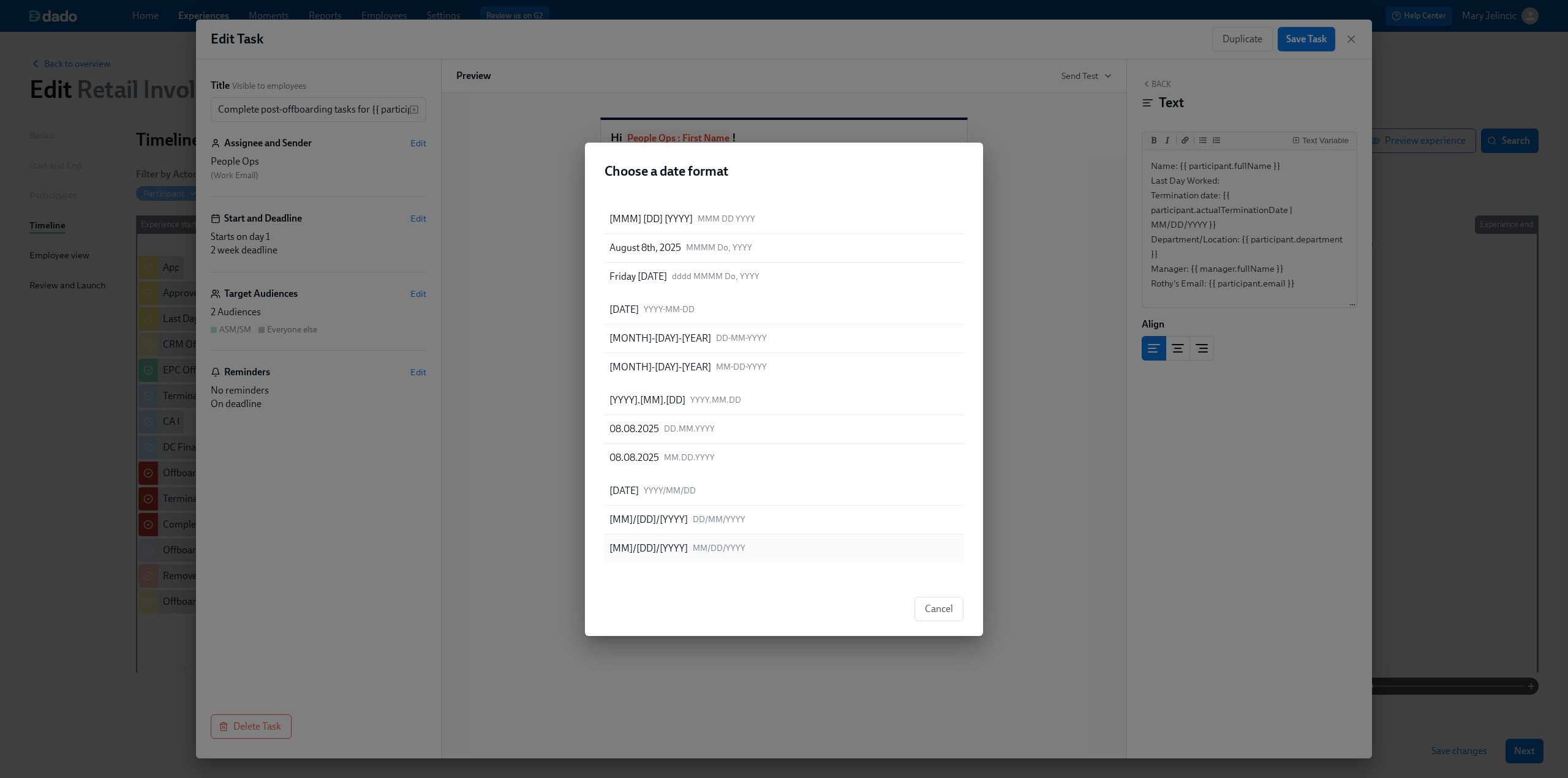 click on "[MONTH]/[DAY]/[YEAR] MM/DD/YYYY" at bounding box center (784, 548) 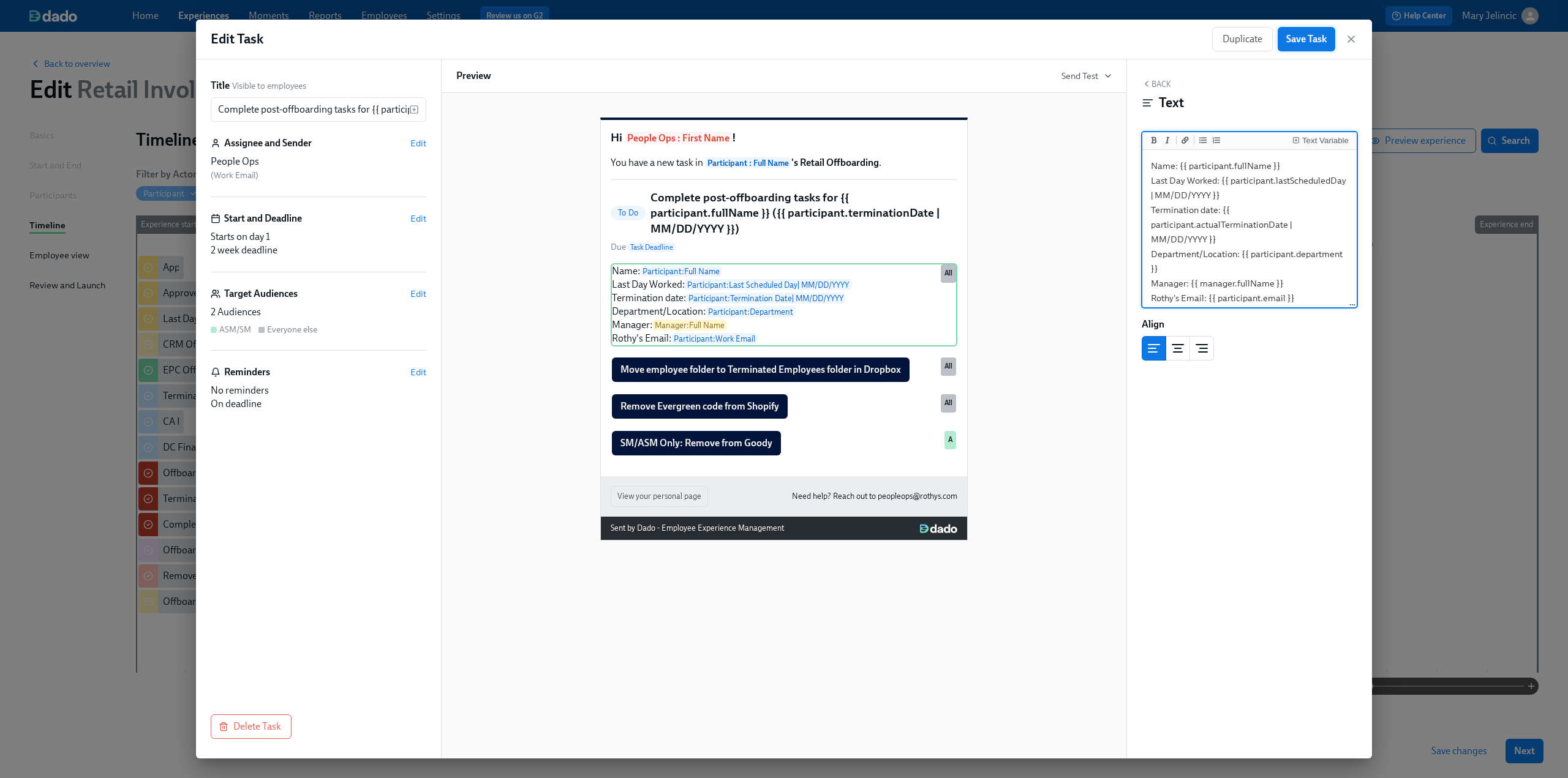 type on "Name: {{ participant.fullName }}
Last Day Worked: {{ participant.lastScheduledDay | MM/DD/YYYY }}
Termination date: {{ participant.actualTerminationDate | MM/DD/YYYY }}
Department/Location: {{ participant.department }}
Manager: {{ manager.fullName }}
Rothy's Email: {{ participant.email }}" 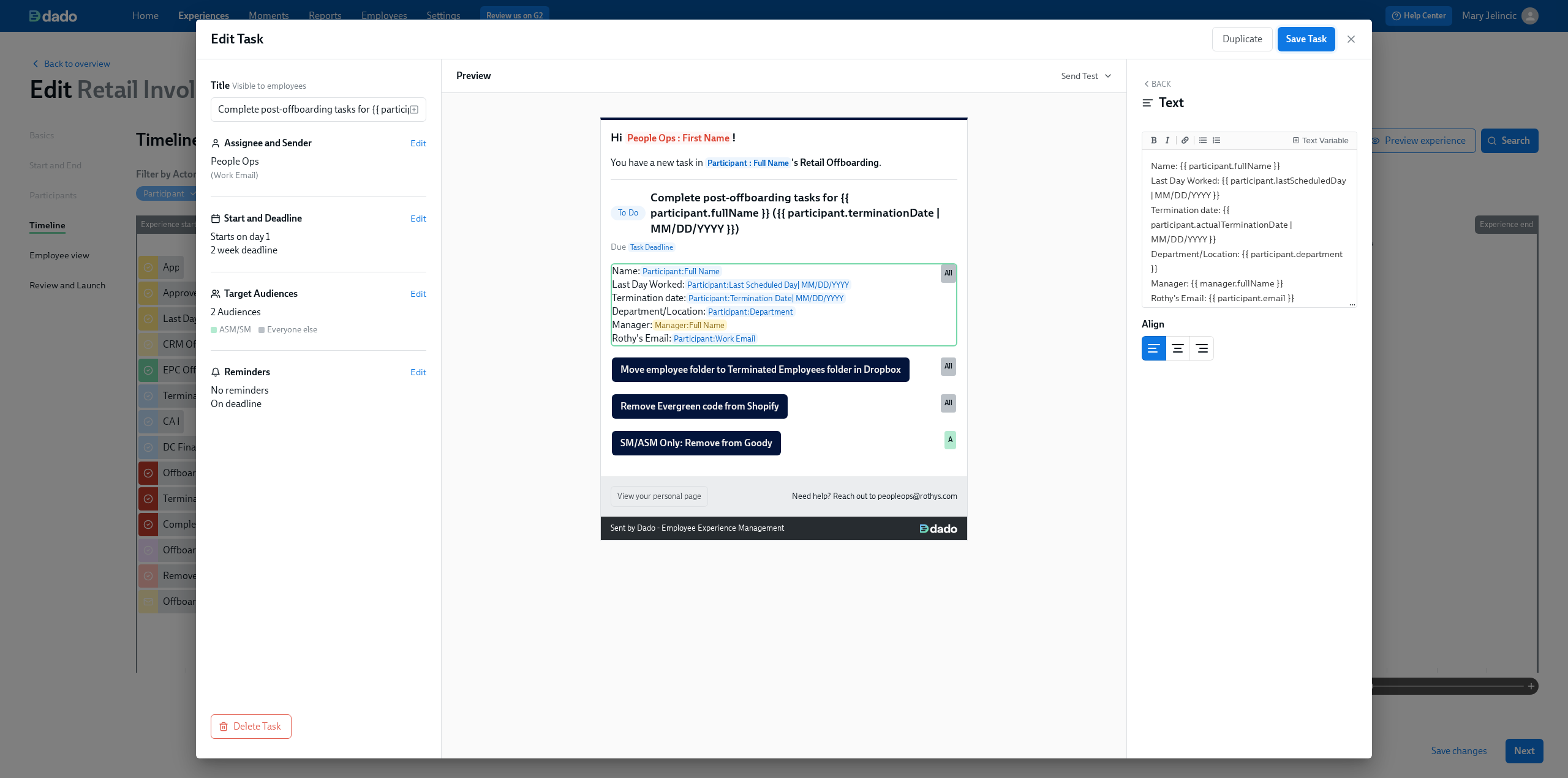click on "Save Task" at bounding box center [1306, 39] 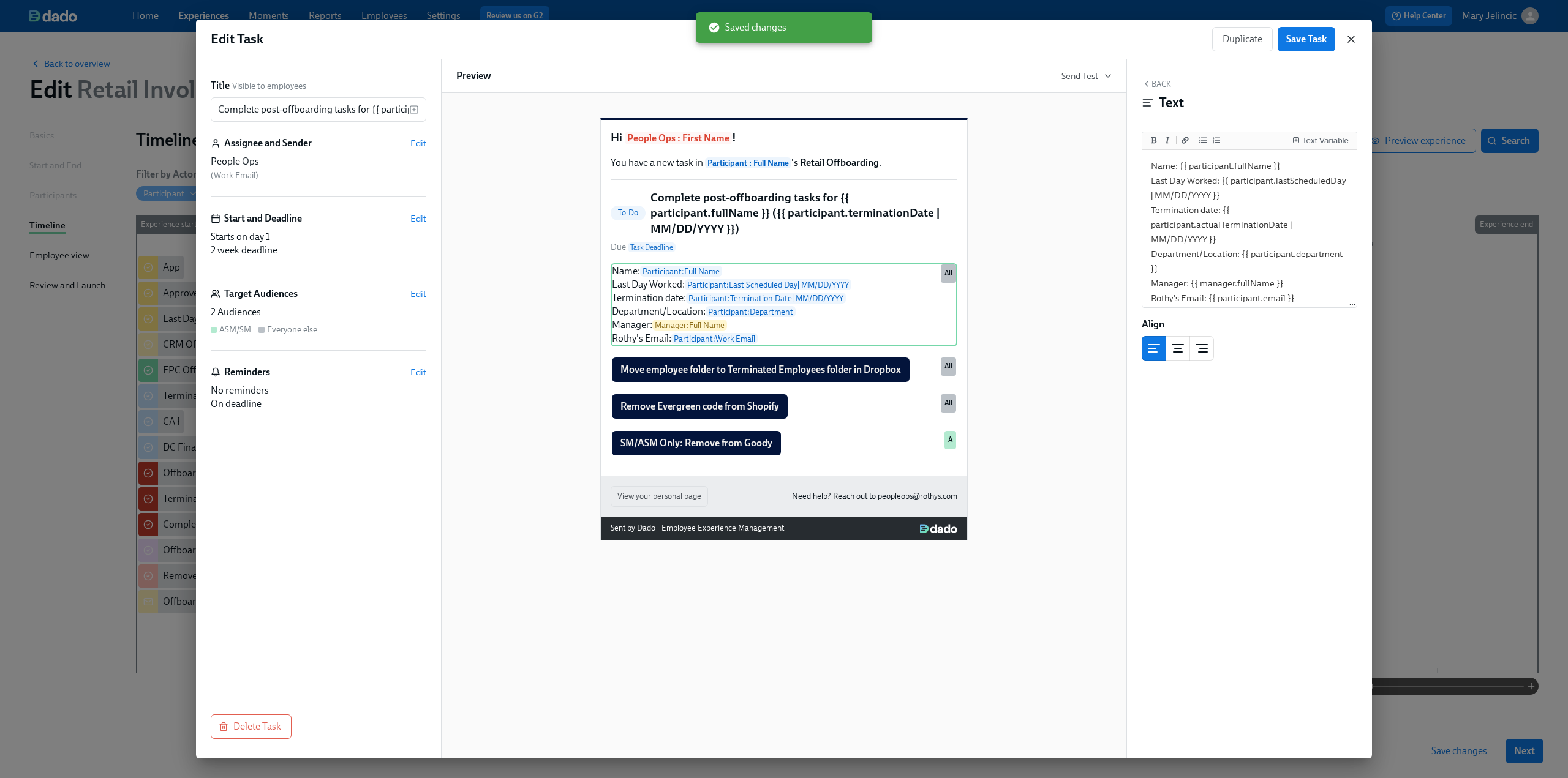 click 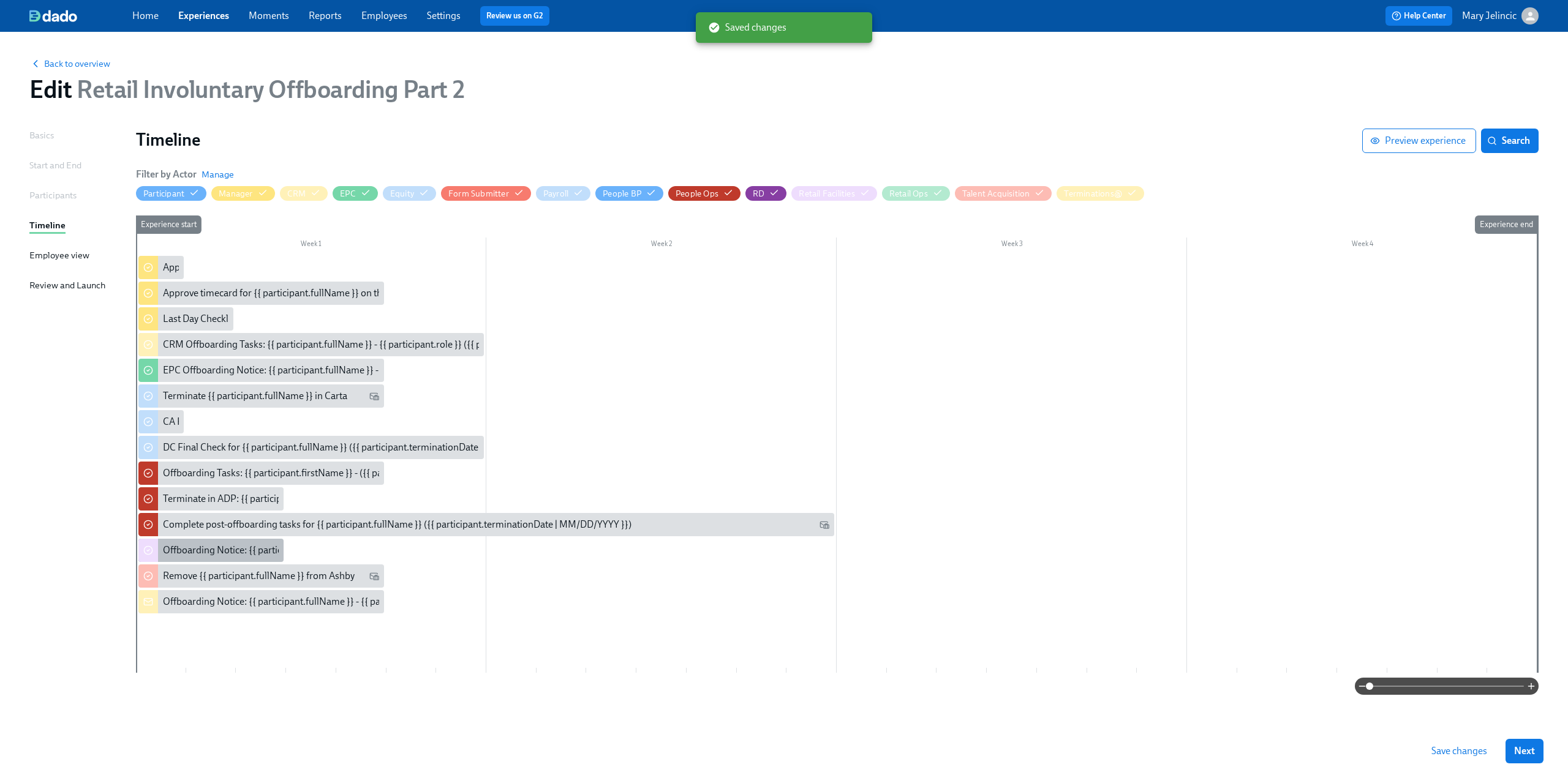 click on "Offboarding Notice: {{ participant.fullName }} - {{ participant.role }} ({{ participant.terminationDate | MM/DD/YYYY }})" at bounding box center (408, 550) 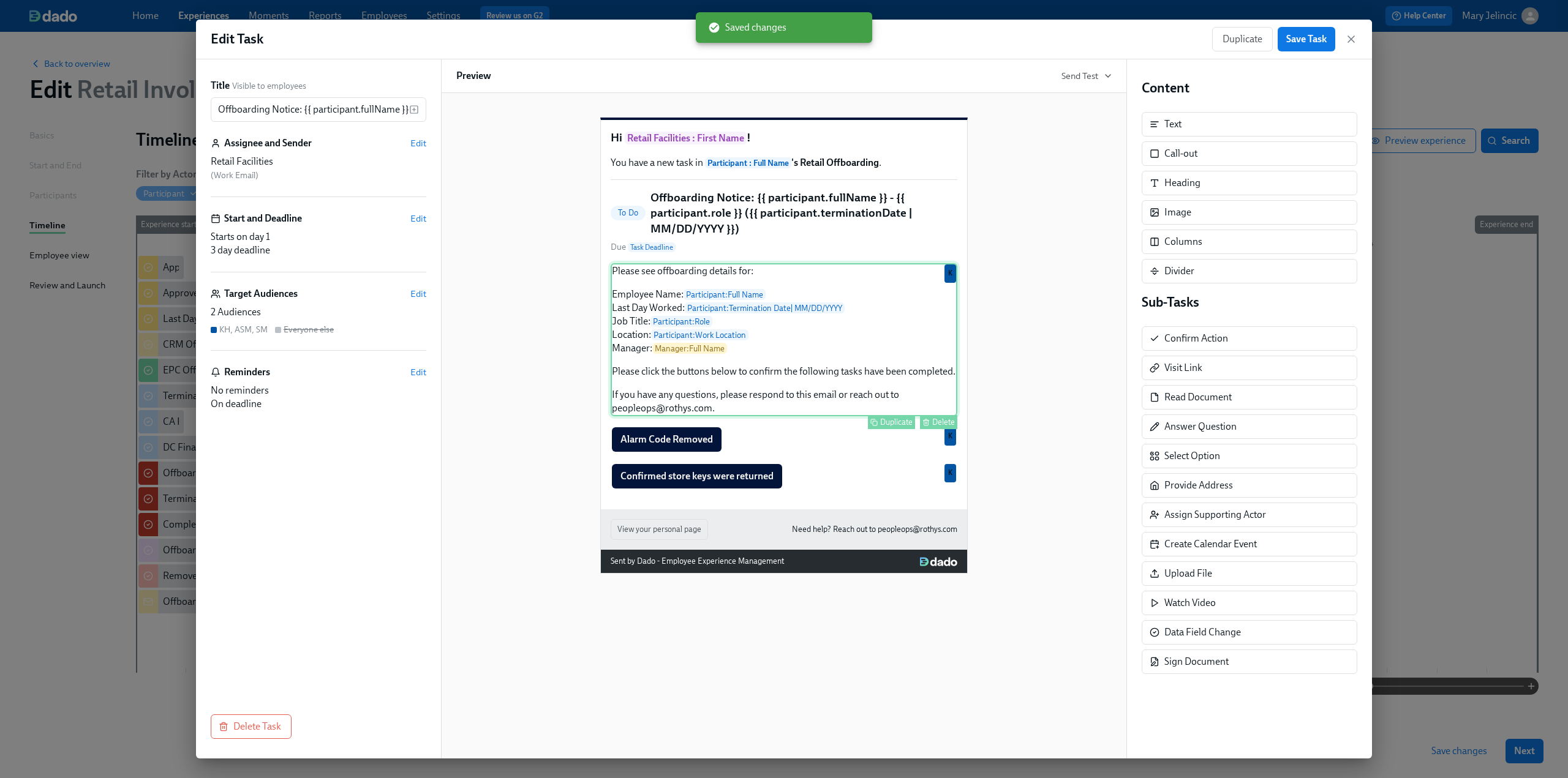 click on "Please see offboarding details for:
Employee Name:  Participant :  Full Name
Last Day Worked:  Participant :  Termination Date  | MM/DD/YYYY
Job Title:  Participant :  Role
Location:  Participant :  Work Location
Manager:  Manager :  Full Name
Please click the buttons below to confirm the following tasks have been completed.
If you have any questions, please respond to this email or reach out to peopleops@rothys.com.   Duplicate   Delete K" at bounding box center [784, 340] 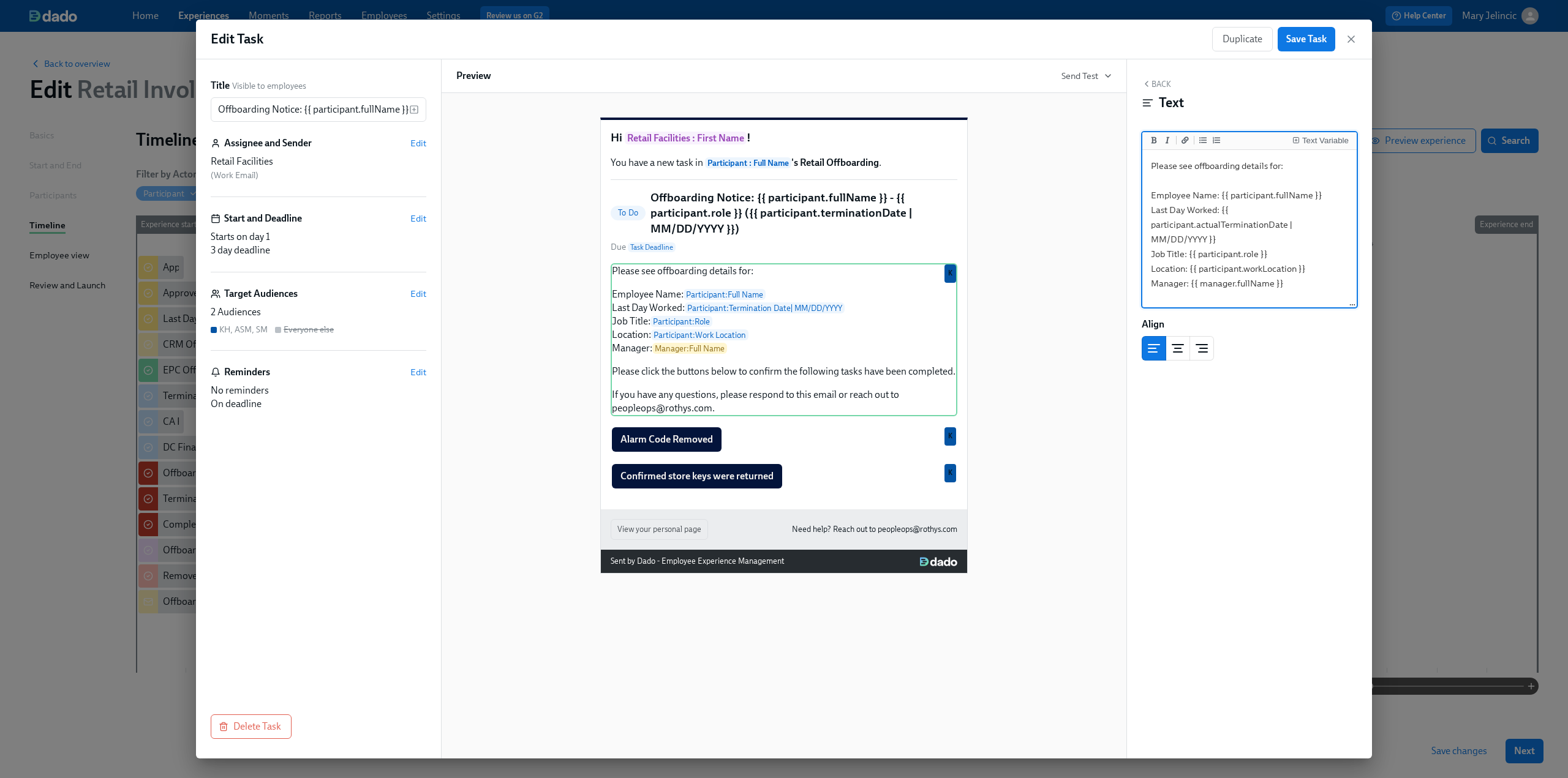 drag, startPoint x: 1297, startPoint y: 227, endPoint x: 1221, endPoint y: 211, distance: 77.66595 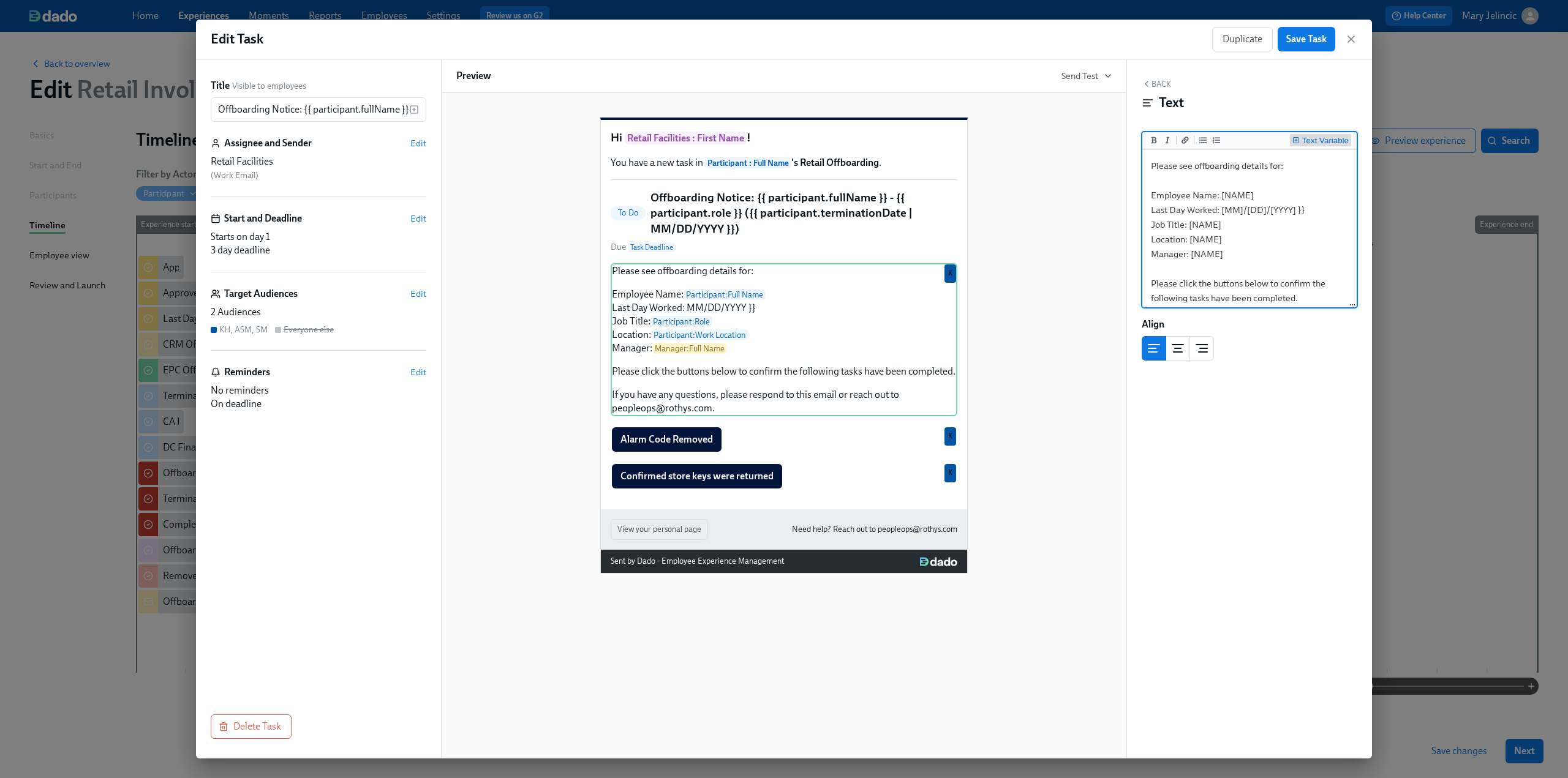 type on "Please see offboarding details for:
Employee Name: [NAME]
Last Day Worked: [MM]/[DD]/[YYYY] }}
Job Title: [NAME]
Location: [NAME]
Manager: [NAME]
Please click the buttons below to confirm the following tasks have been completed.
If you have any questions, please respond to this email or reach out to peopleops@rothys.com." 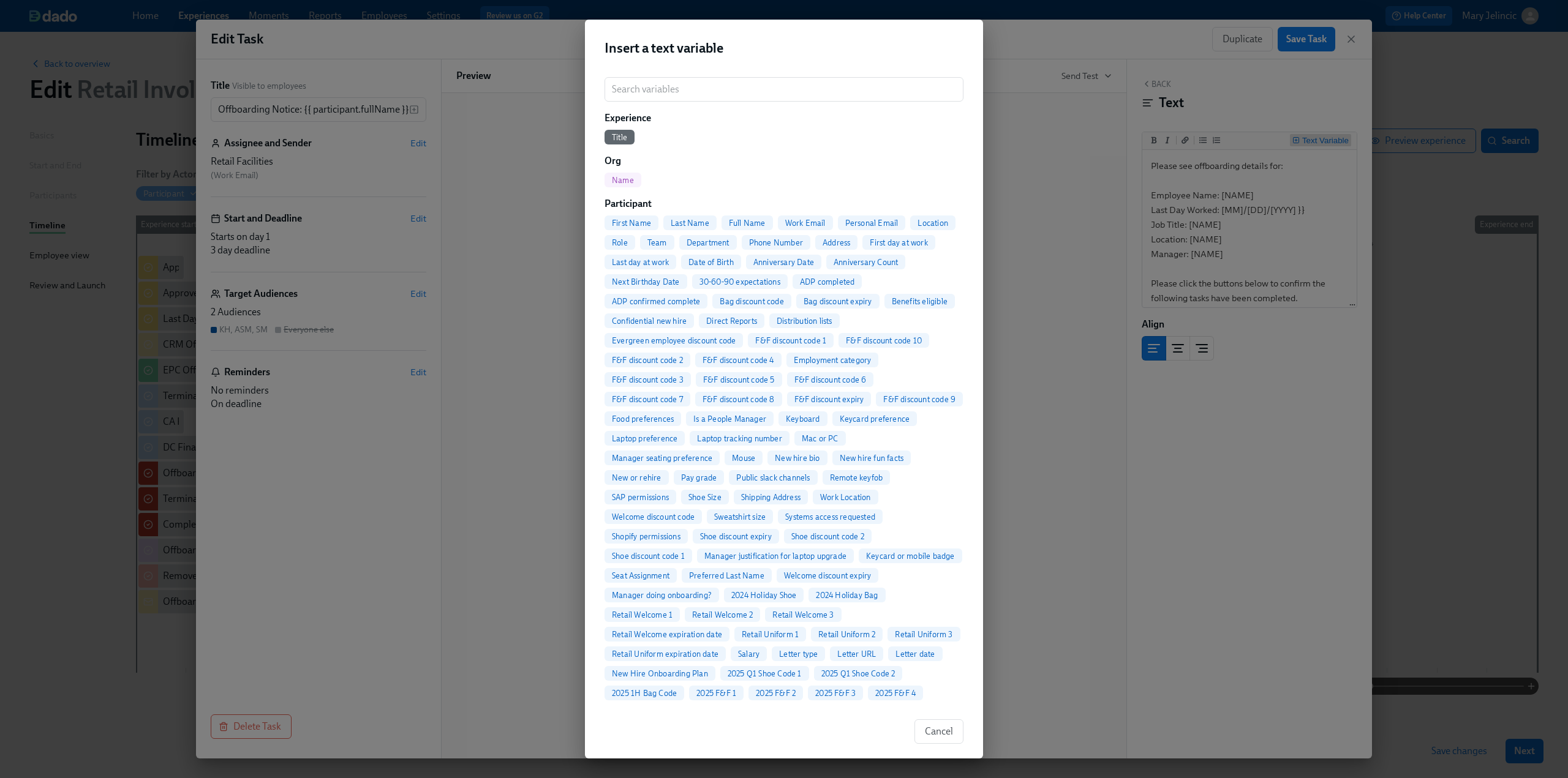 click on "Insert a text variable ​ Experience Title Org Name Participant First Name Last Name Full Name Work Email Personal Email Location Role Team Department Phone Number Address First day at work Last day at work Date of Birth Anniversary Date Anniversary Count Next Birthday Date 30-60-90 expectations ADP completed ADP confirmed complete Bag discount code Bag discount expiry Benefits eligible Confidential new hire Direct Reports Distribution lists Evergreen employee discount code F&F discount code 1 F&F discount code 10 F&F discount code 2 F&F discount code 4 Employment category F&F discount code 3 F&F discount code 5 F&F discount code 6 F&F discount code 7 F&F discount code 8 F&F discount expiry F&F discount code 9 Food preferences Is a People Manager Keyboard Keycard preference Laptop preference Laptop tracking number Mac or PC Manager seating preference Mouse New hire bio New hire fun facts New or rehire Pay grade Public slack channels Remote keyfob SAP permissions Shoe Size Shipping Address Work Location Role" at bounding box center (784, 389) 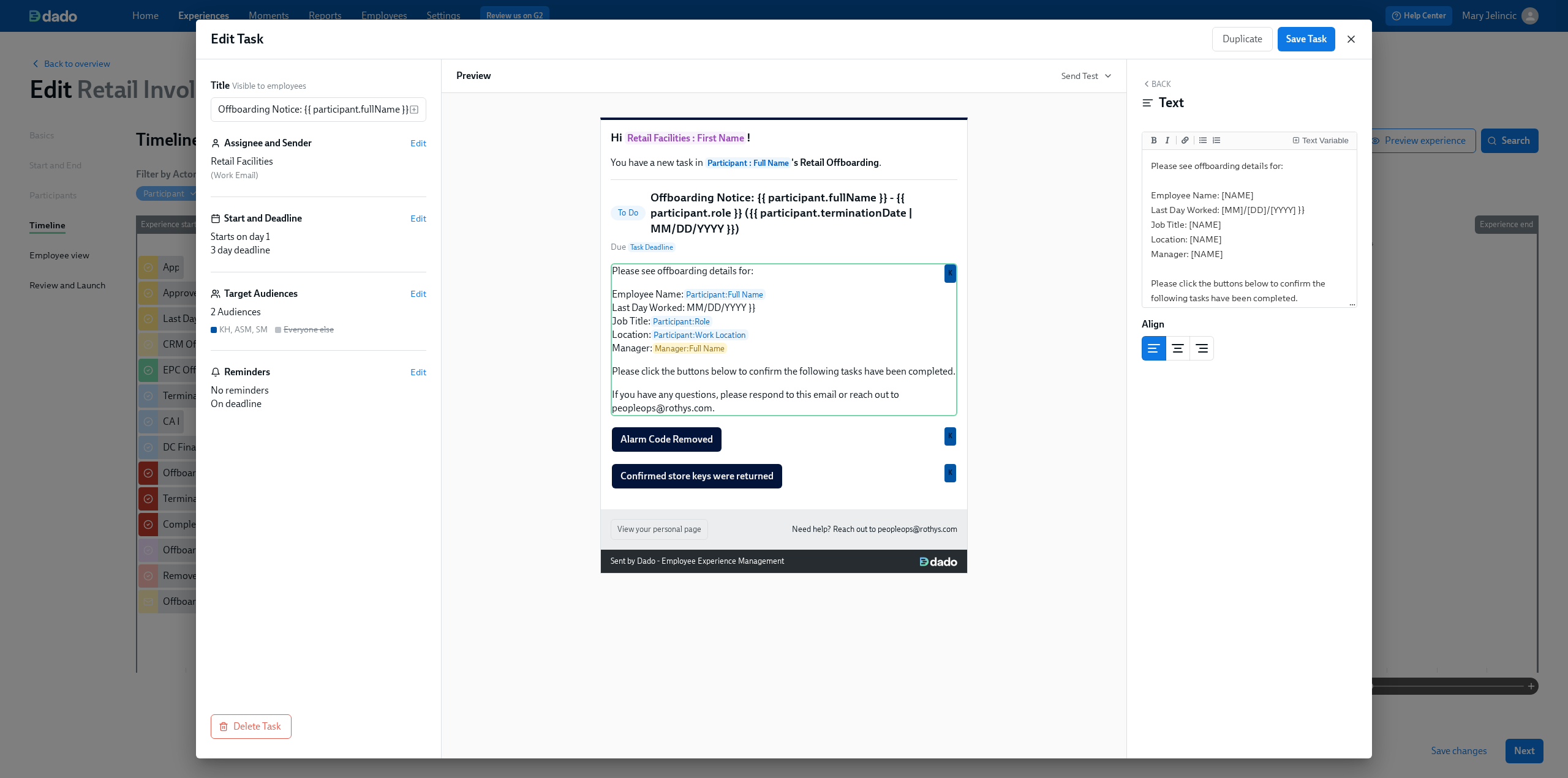 click 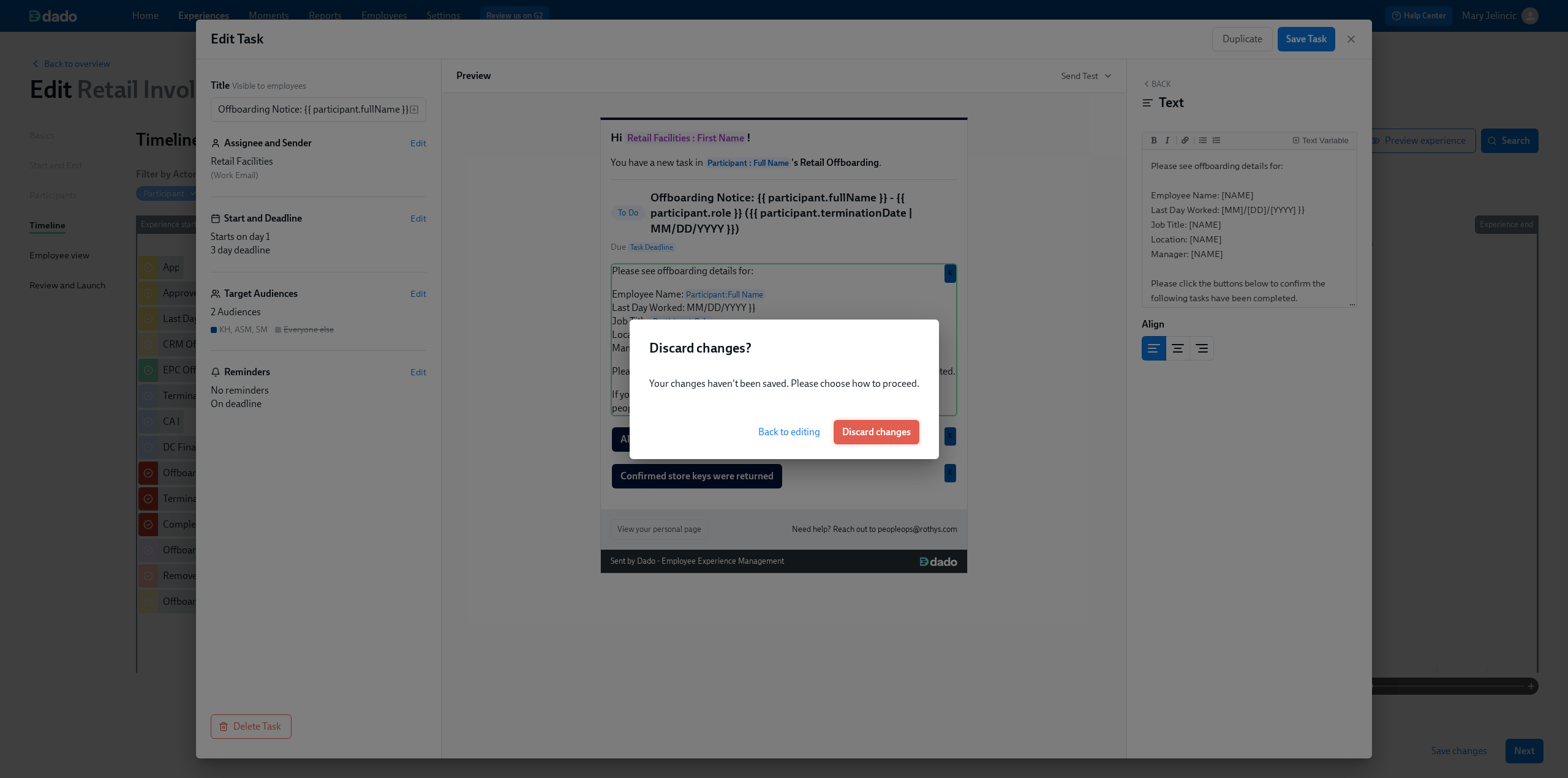 click on "Discard changes" at bounding box center (876, 432) 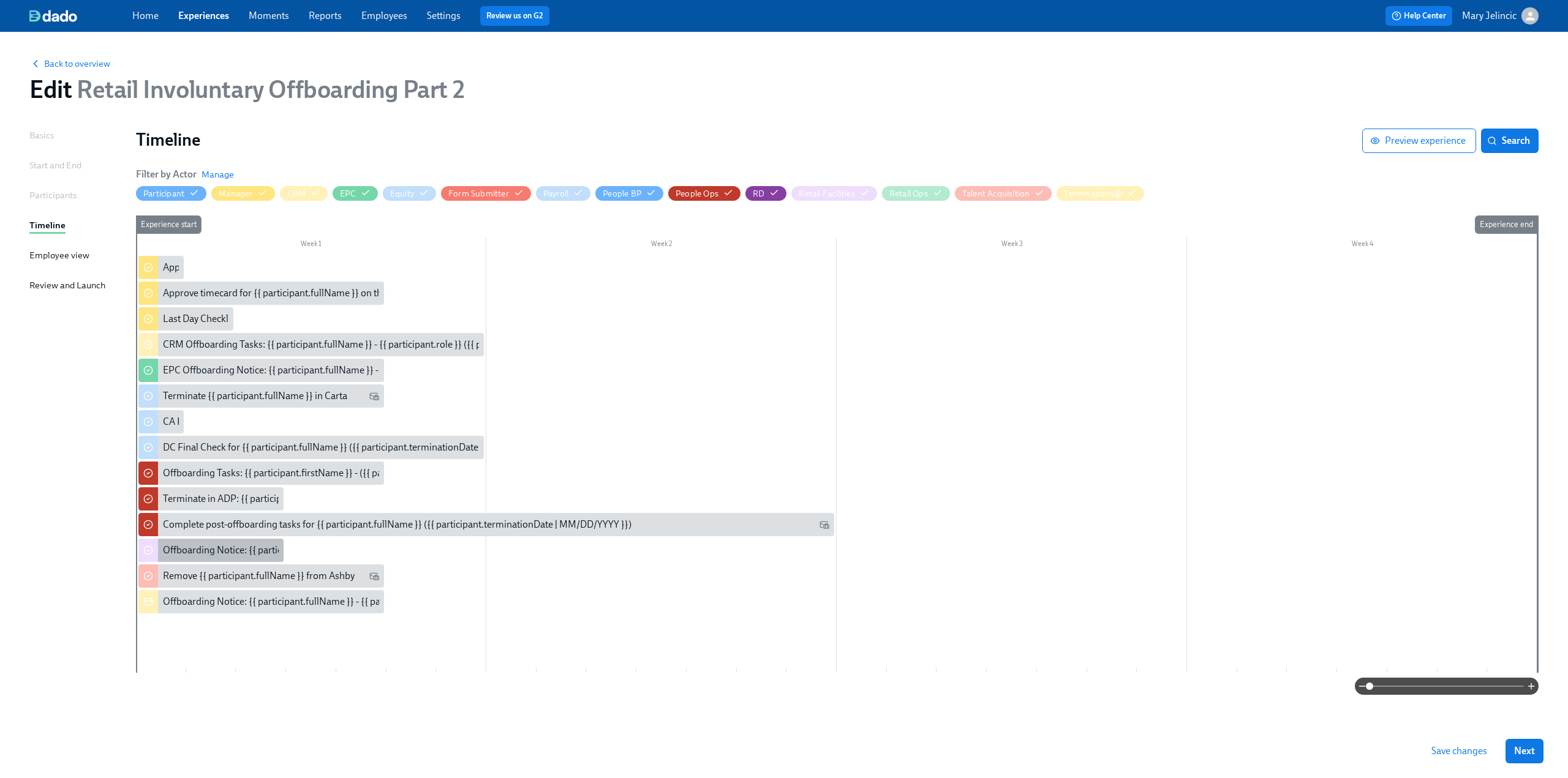 click on "Offboarding Notice: {{ participant.fullName }} - {{ participant.role }} ({{ participant.terminationDate | MM/DD/YYYY }})" at bounding box center [408, 550] 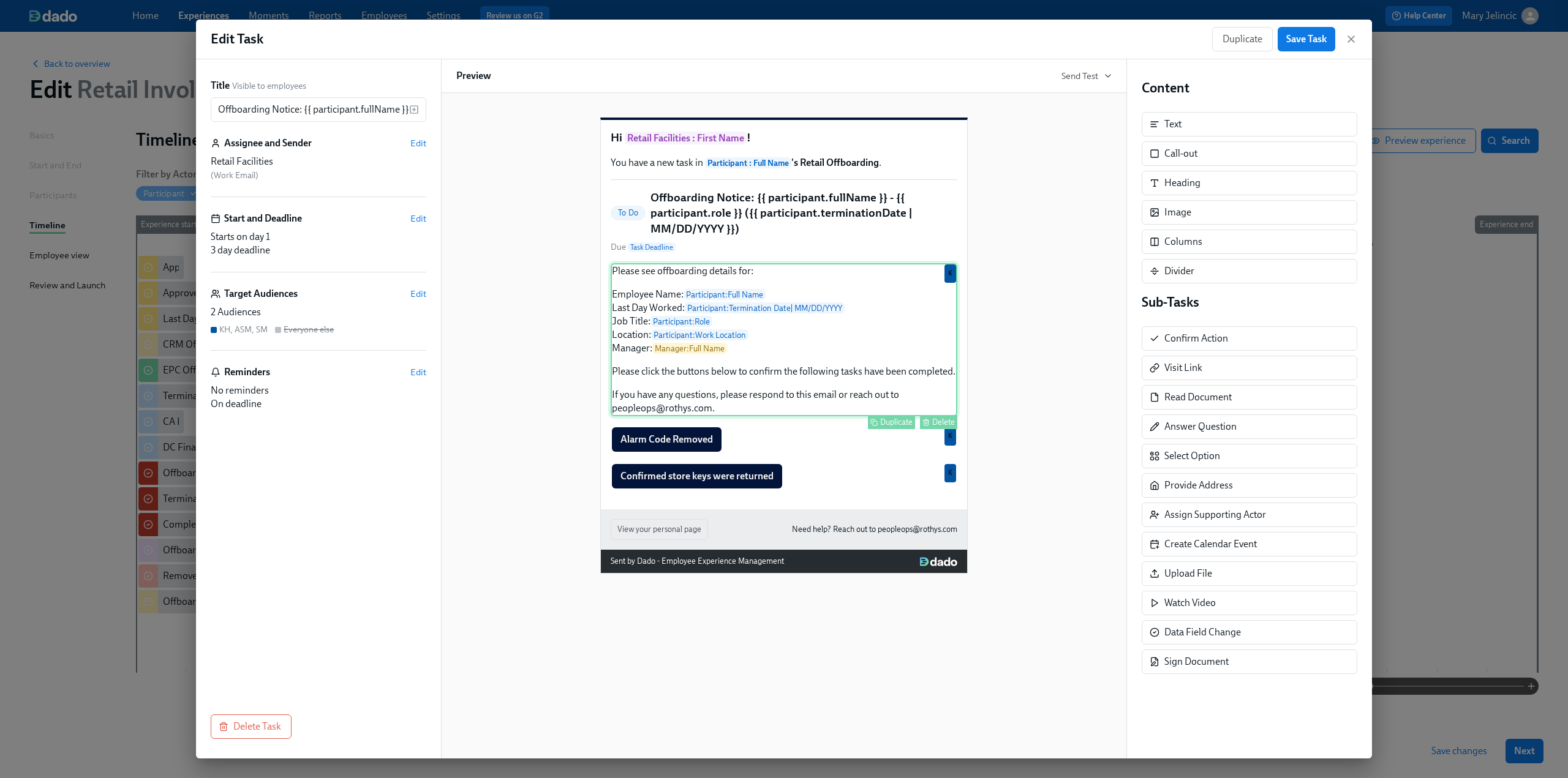 click on "Please see offboarding details for:
Employee Name:  Participant :  Full Name
Last Day Worked:  Participant :  Termination Date  | MM/DD/YYYY
Job Title:  Participant :  Role
Location:  Participant :  Work Location
Manager:  Manager :  Full Name
Please click the buttons below to confirm the following tasks have been completed.
If you have any questions, please respond to this email or reach out to peopleops@rothys.com.   Duplicate   Delete K" at bounding box center (784, 340) 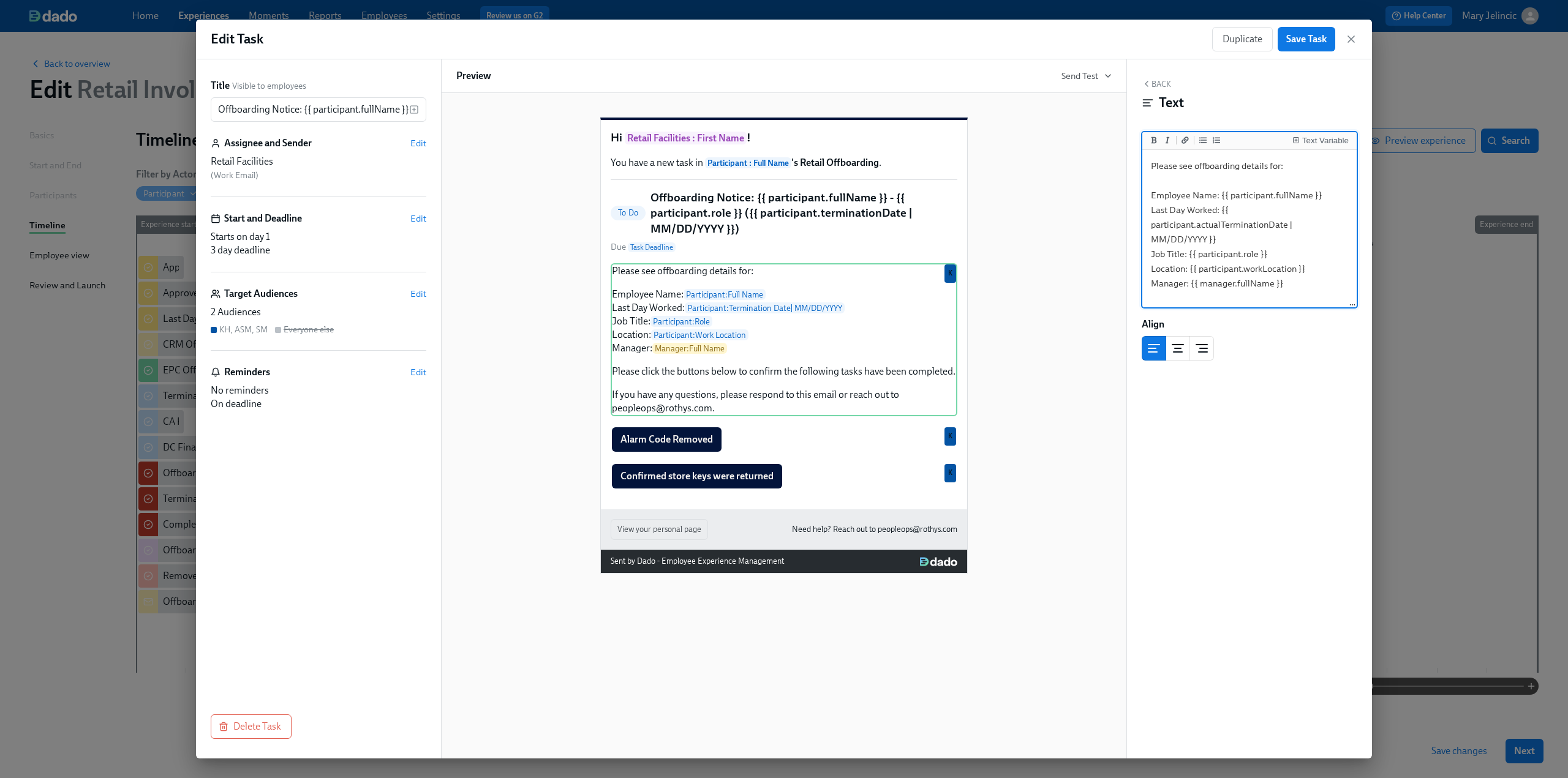 drag, startPoint x: 1223, startPoint y: 238, endPoint x: 1221, endPoint y: 215, distance: 23.086793 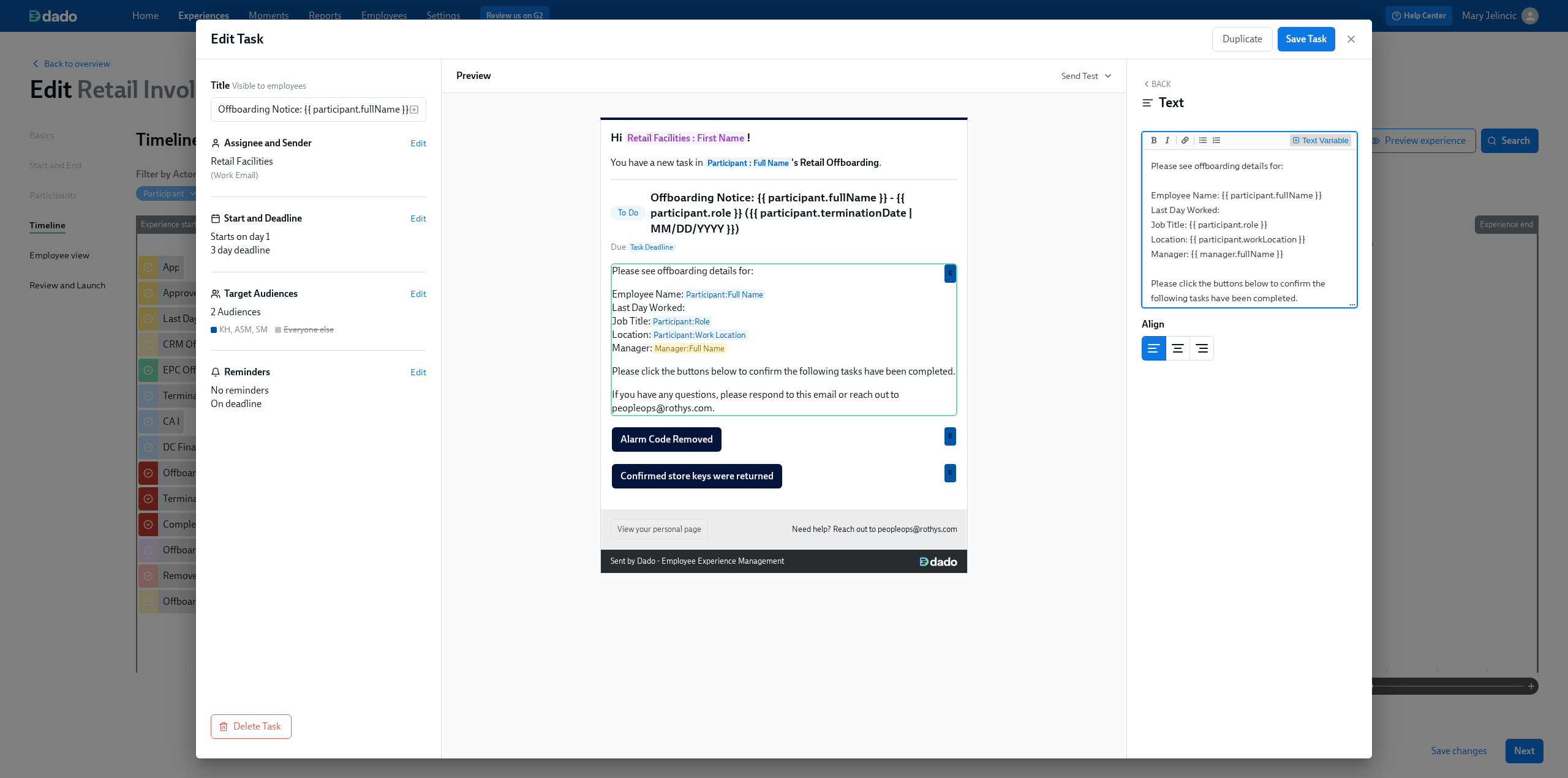 type on "Please see offboarding details for:
Employee Name: {{ participant.fullName }}
Last Day Worked:
Job Title: {{ participant.role }}
Location: {{ participant.workLocation }}
Manager: {{ manager.fullName }}
Please click the buttons below to confirm the following tasks have been completed.
If you have any questions, please respond to this email or reach out to peopleops@rothys.com." 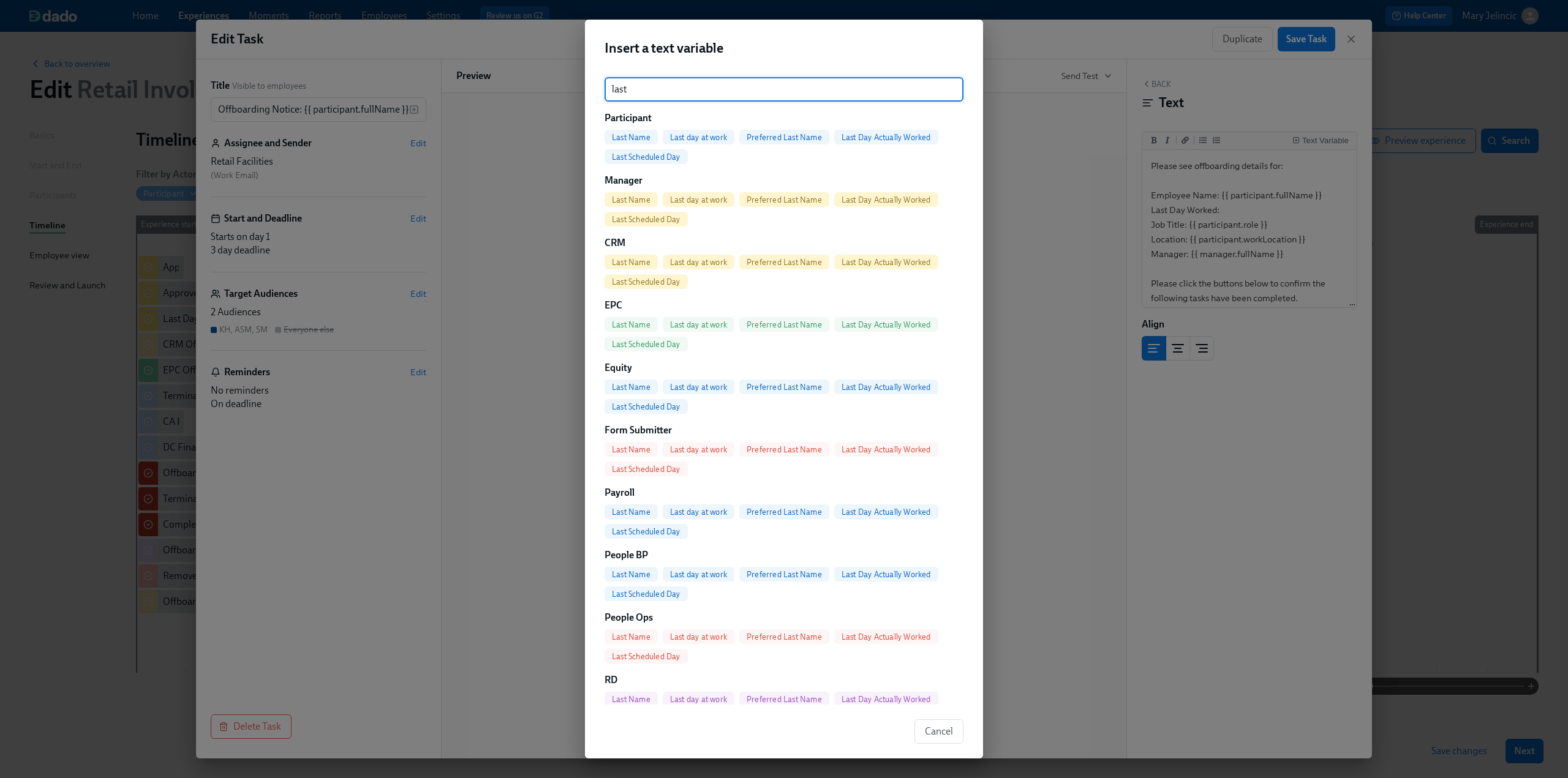type on "last" 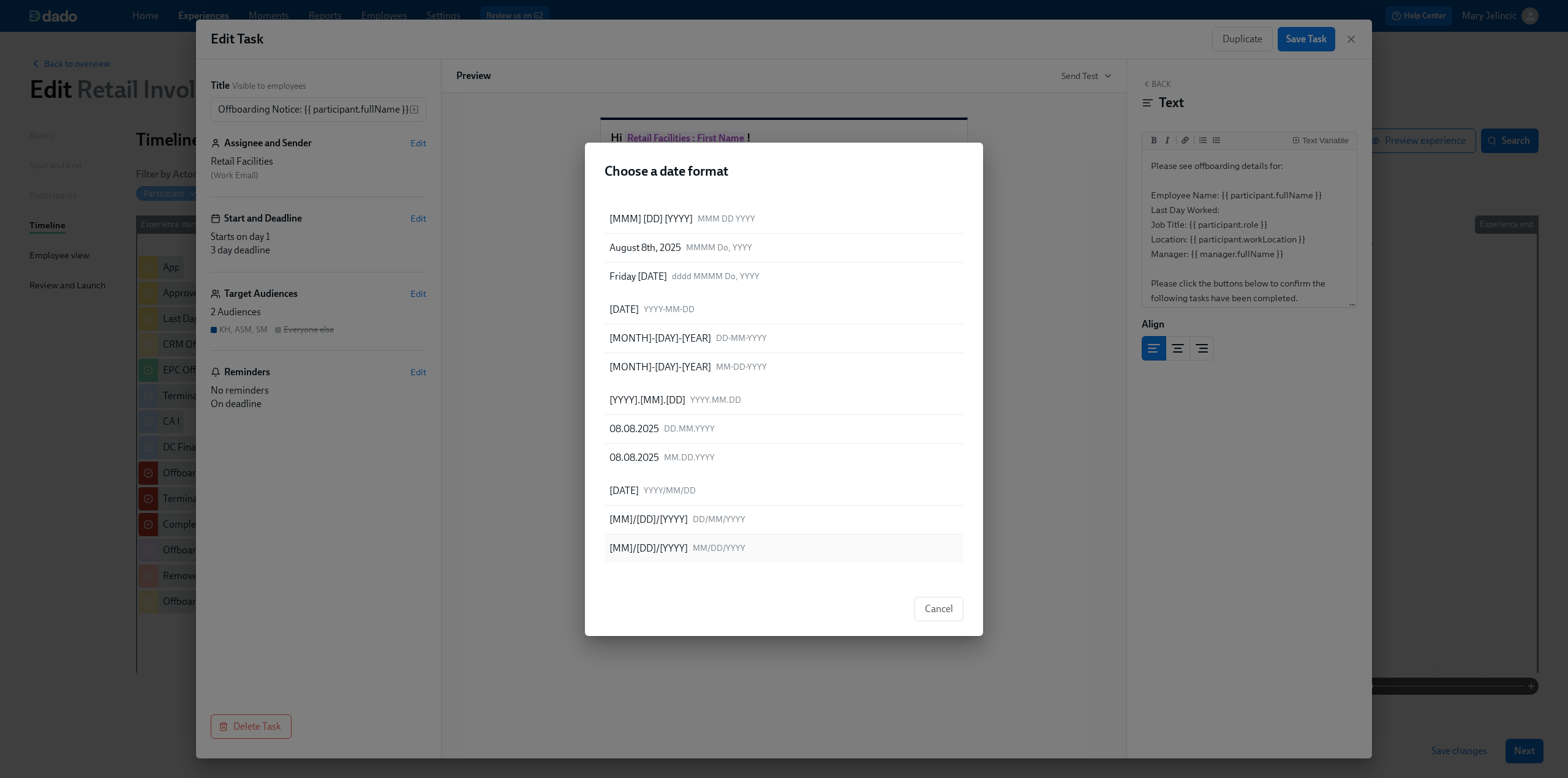 click on "[MONTH]/[DAY]/[YEAR] MM/DD/YYYY" at bounding box center (784, 548) 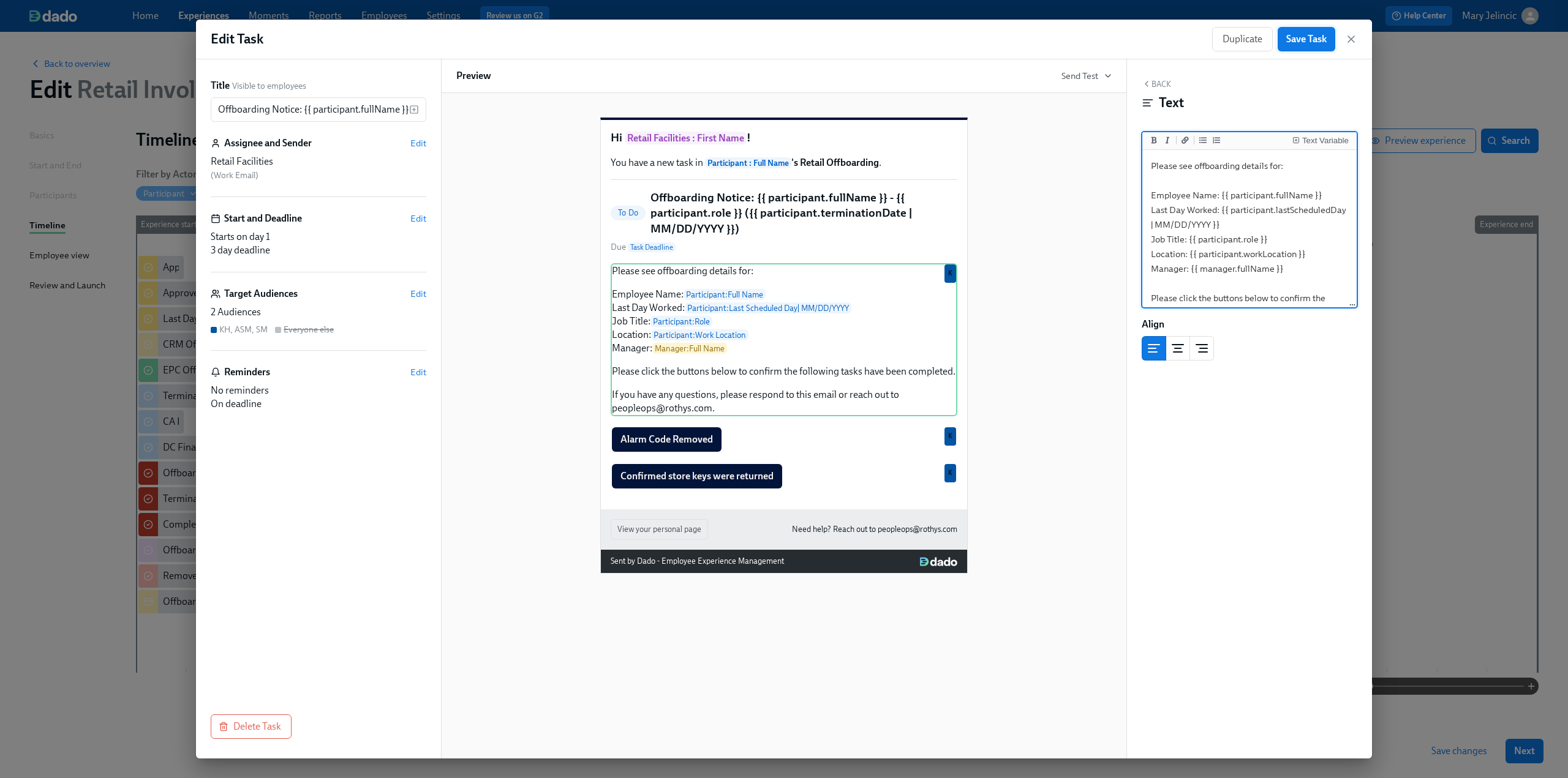 type on "Please see offboarding details for:
Employee Name: {{ participant.fullName }}
Last Day Worked: {{ participant.lastScheduledDay | MM/DD/YYYY }}
Job Title: {{ participant.role }}
Location: {{ participant.workLocation }}
Manager: {{ manager.fullName }}
Please click the buttons below to confirm the following tasks have been completed.
If you have any questions, please respond to this email or reach out to peopleops@rothys.com." 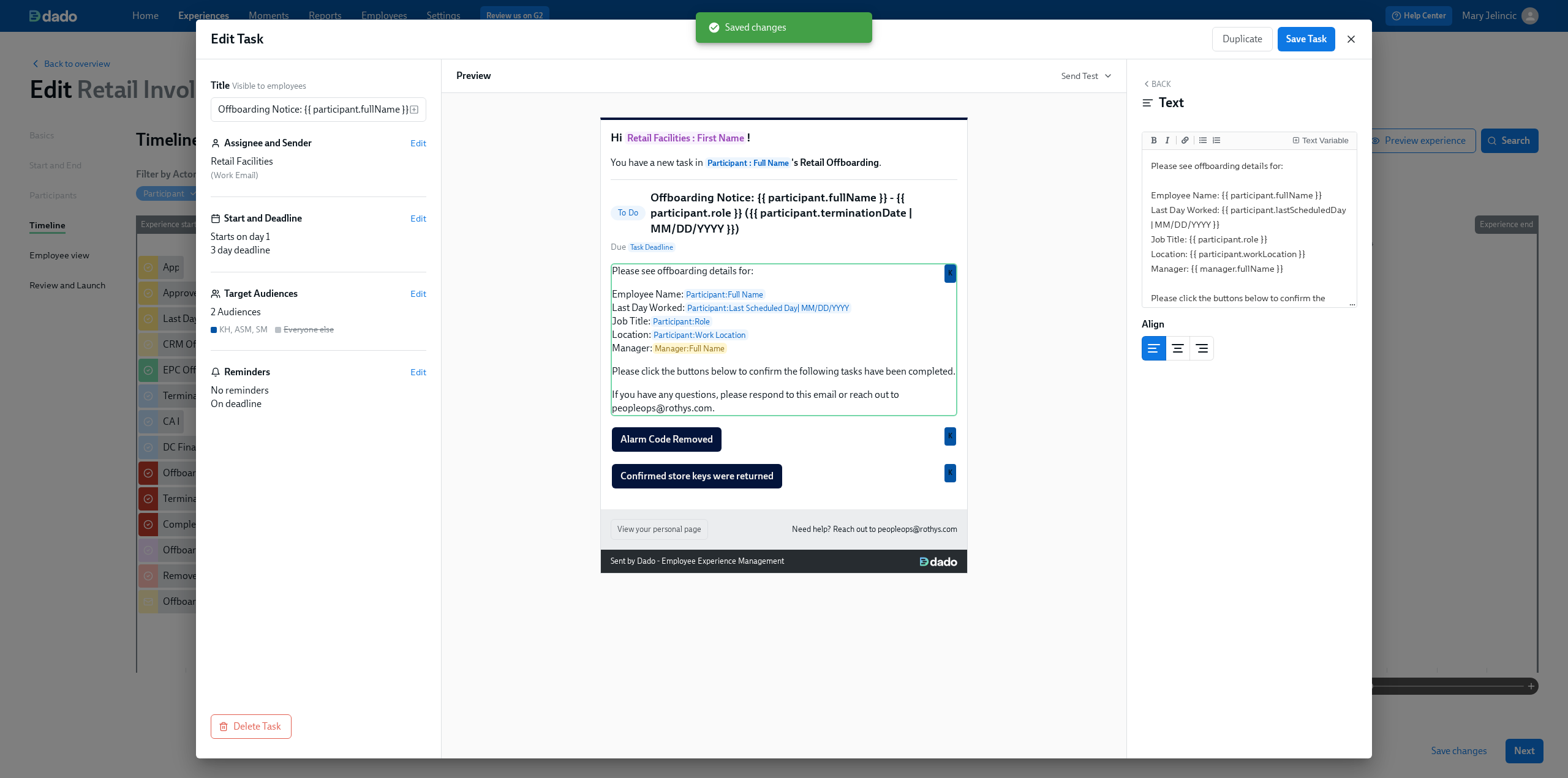 click 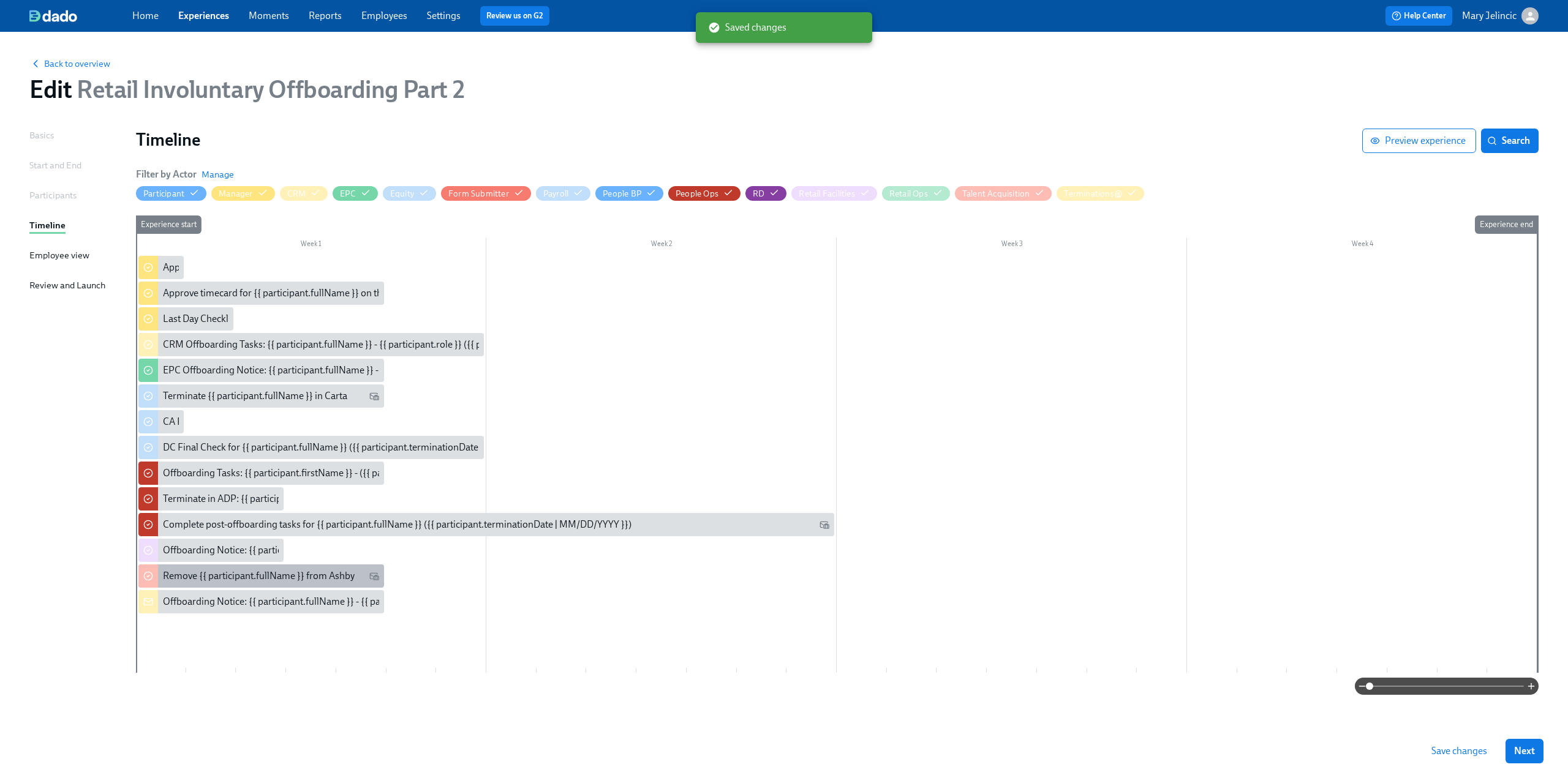 click on "Remove {{ participant.fullName }} from Ashby" at bounding box center [261, 576] 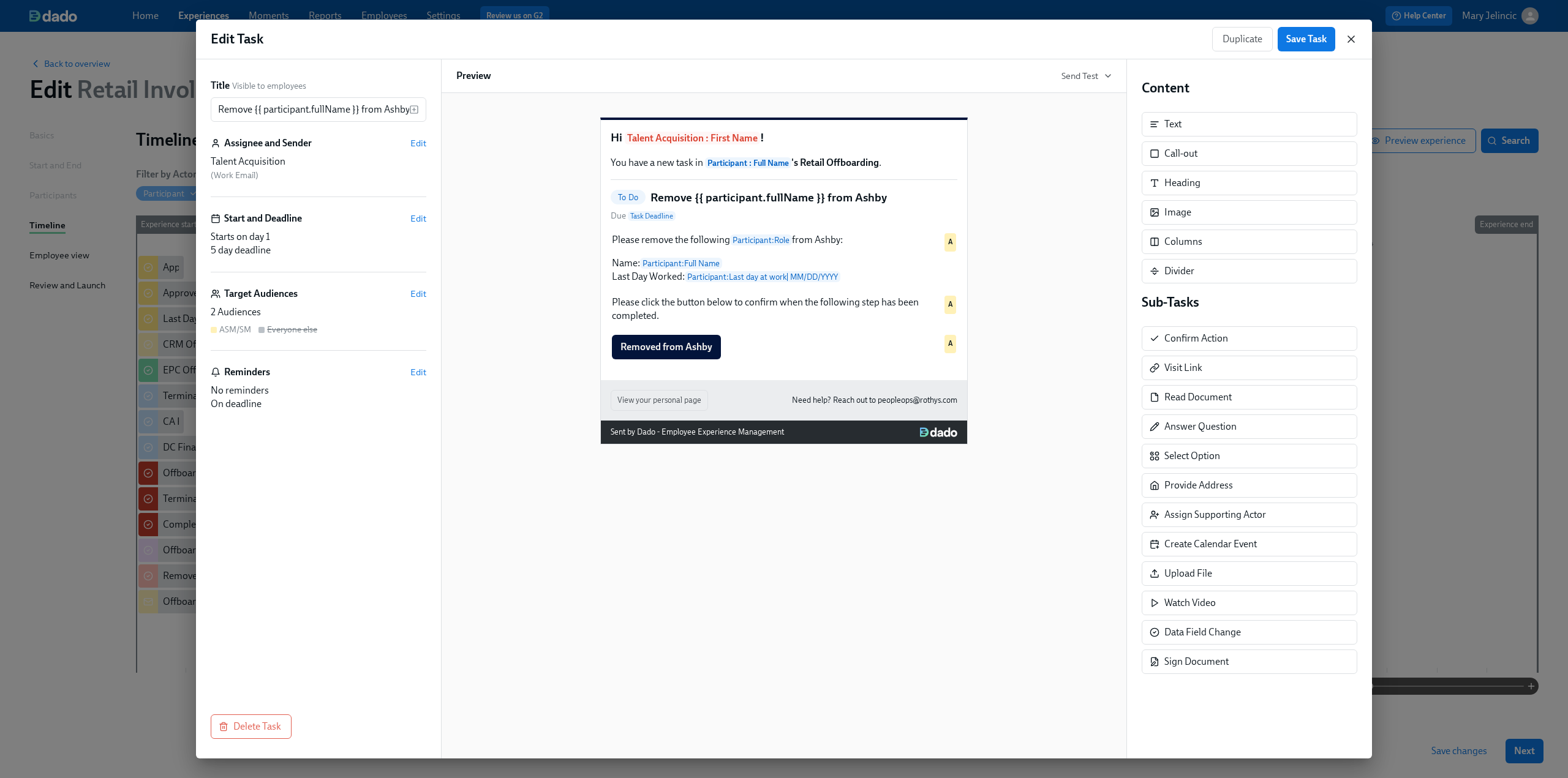 click 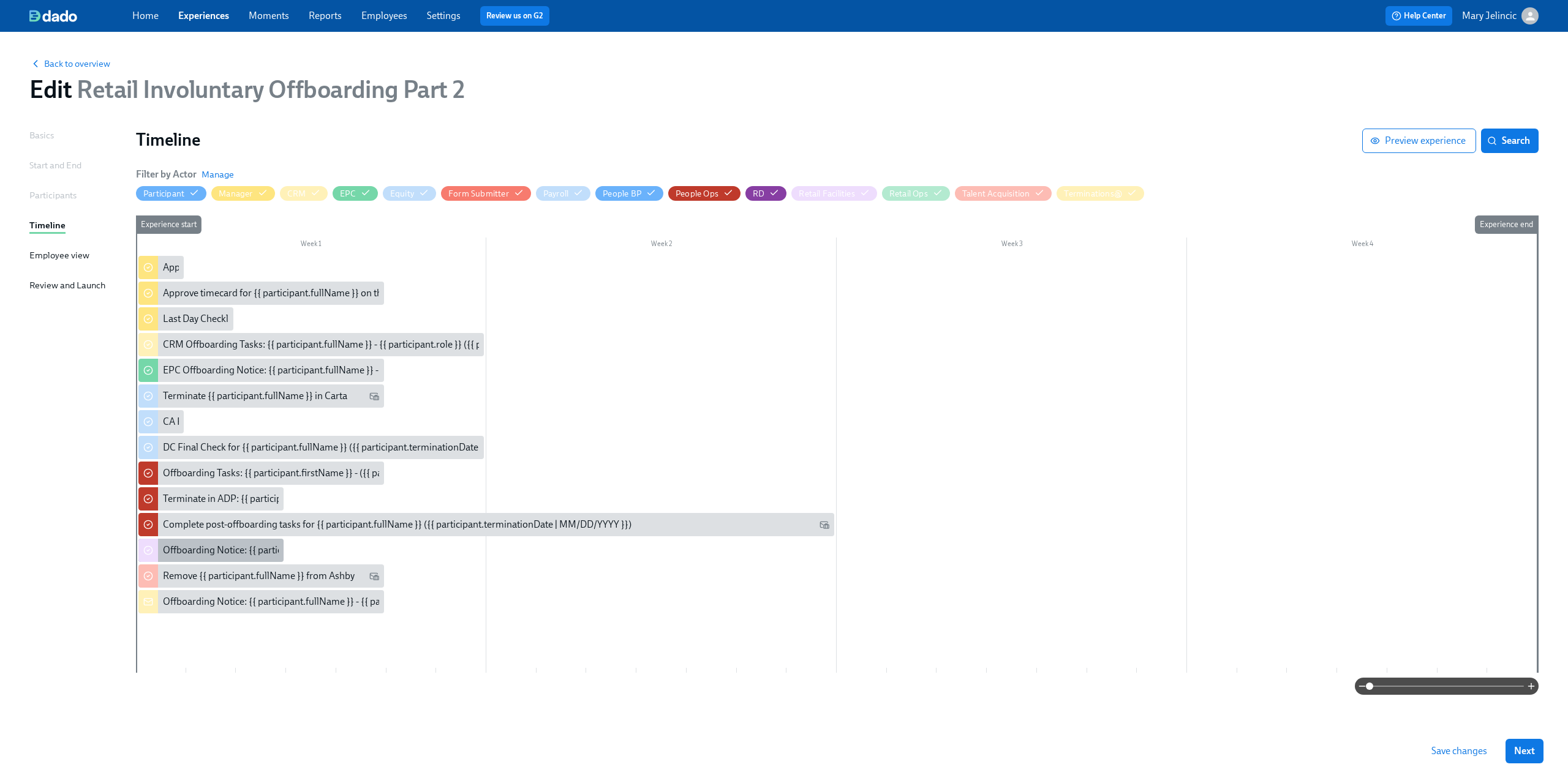 click on "Offboarding Notice: {{ participant.fullName }} - {{ participant.role }} ({{ participant.terminationDate | MM/DD/YYYY }})" at bounding box center [408, 550] 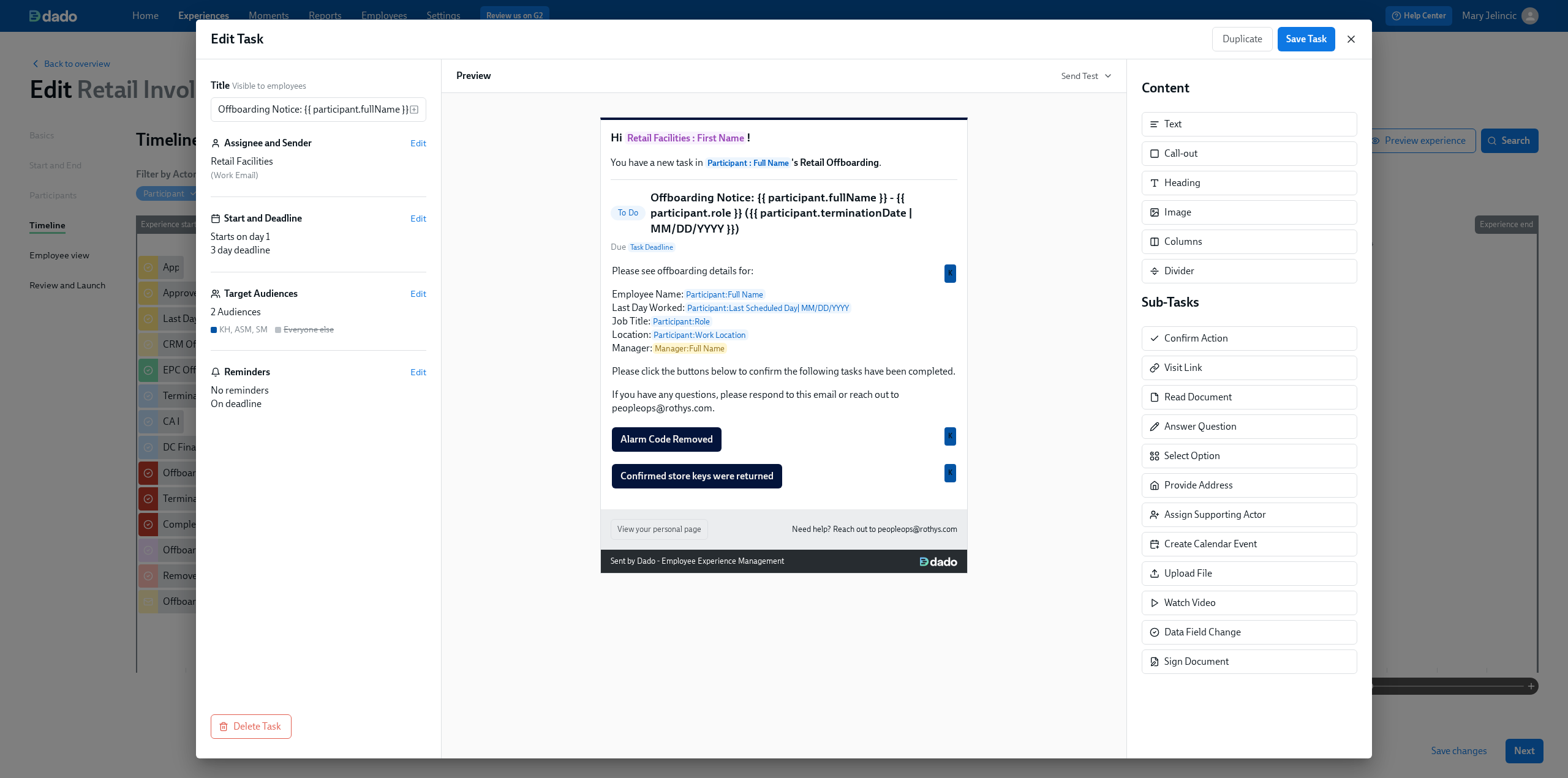click 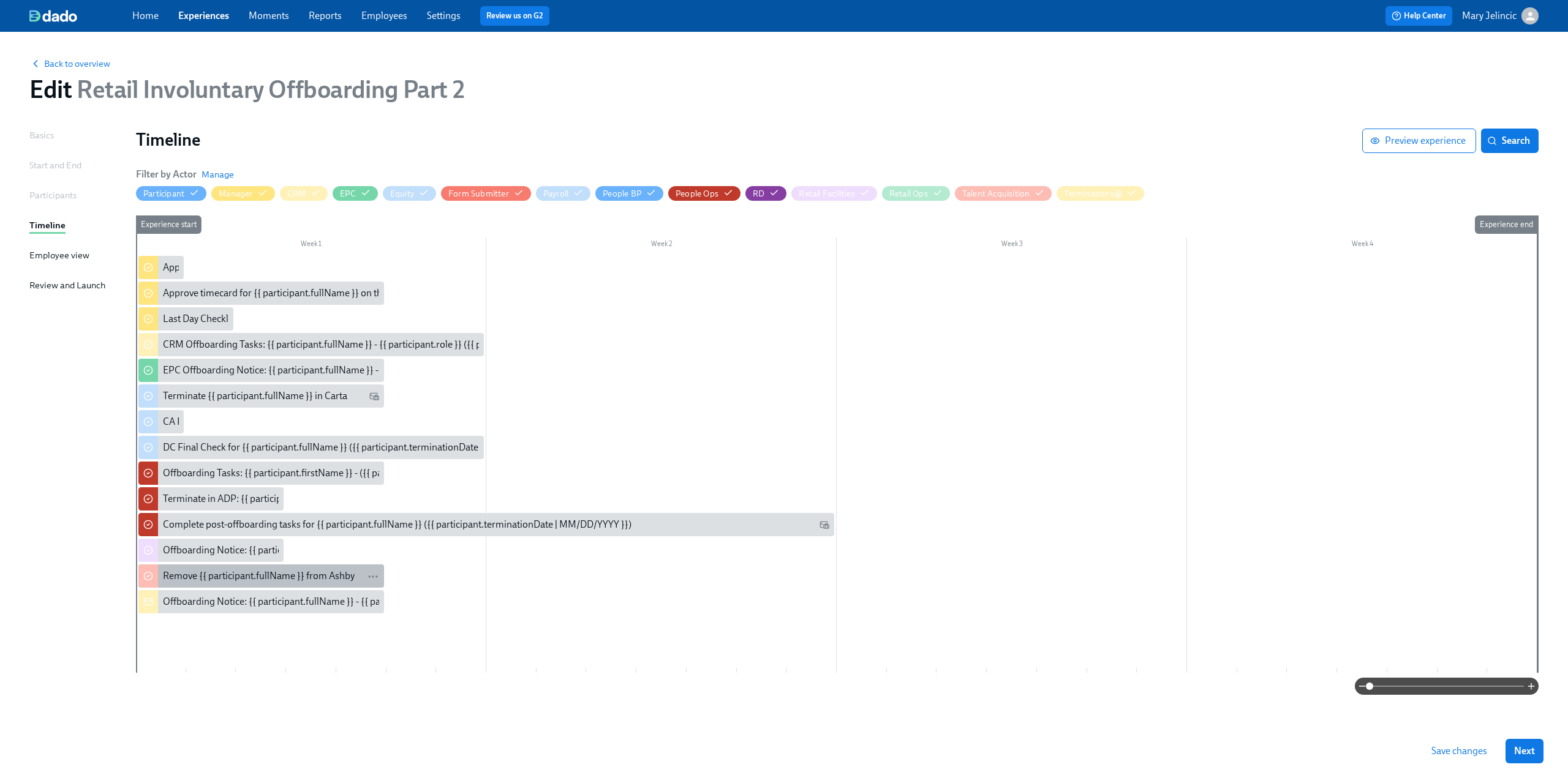 click on "Remove {{ participant.fullName }} from Ashby" at bounding box center (258, 576) 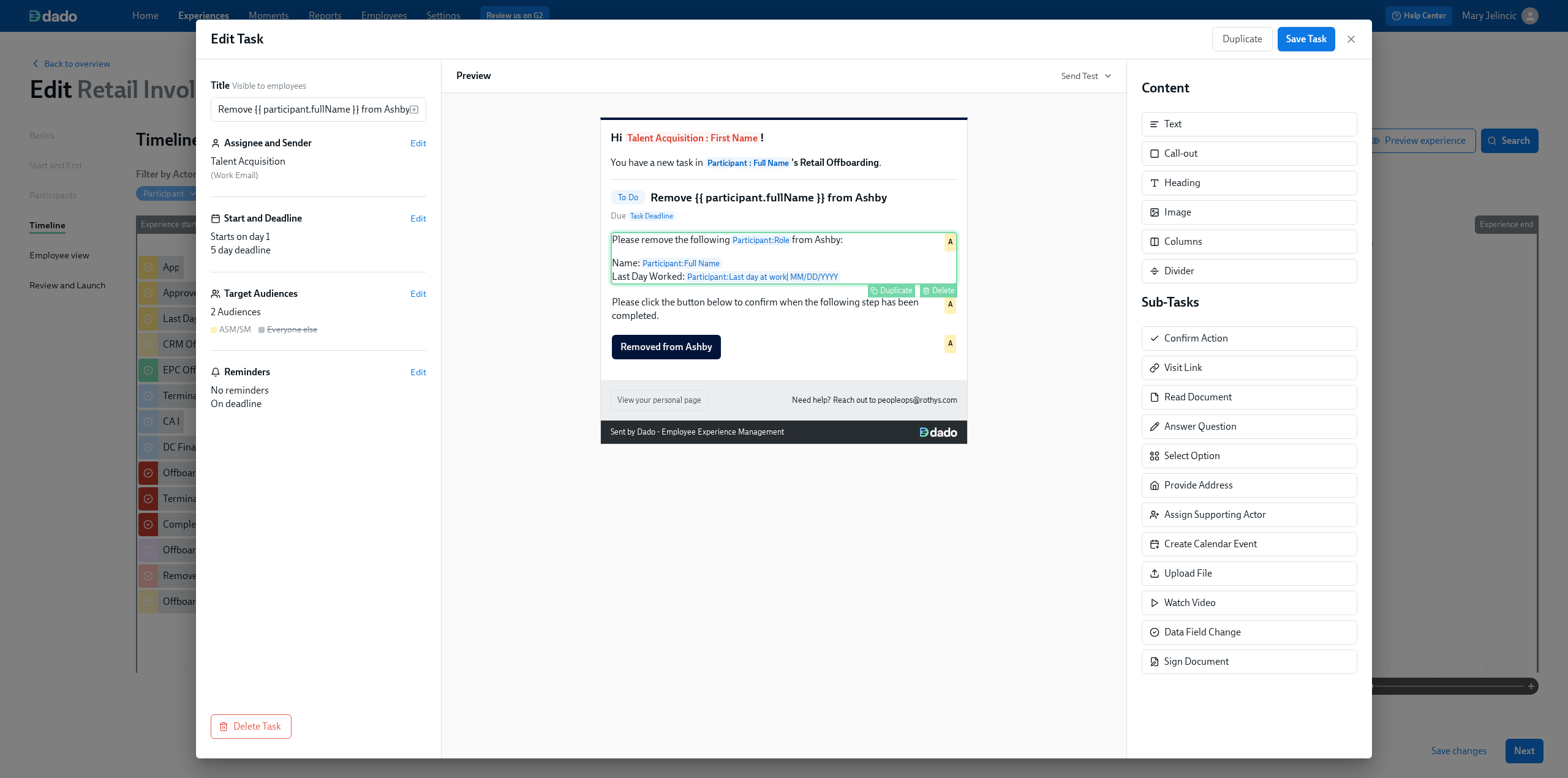click on "Duplicate   Delete" at bounding box center [785, 290] 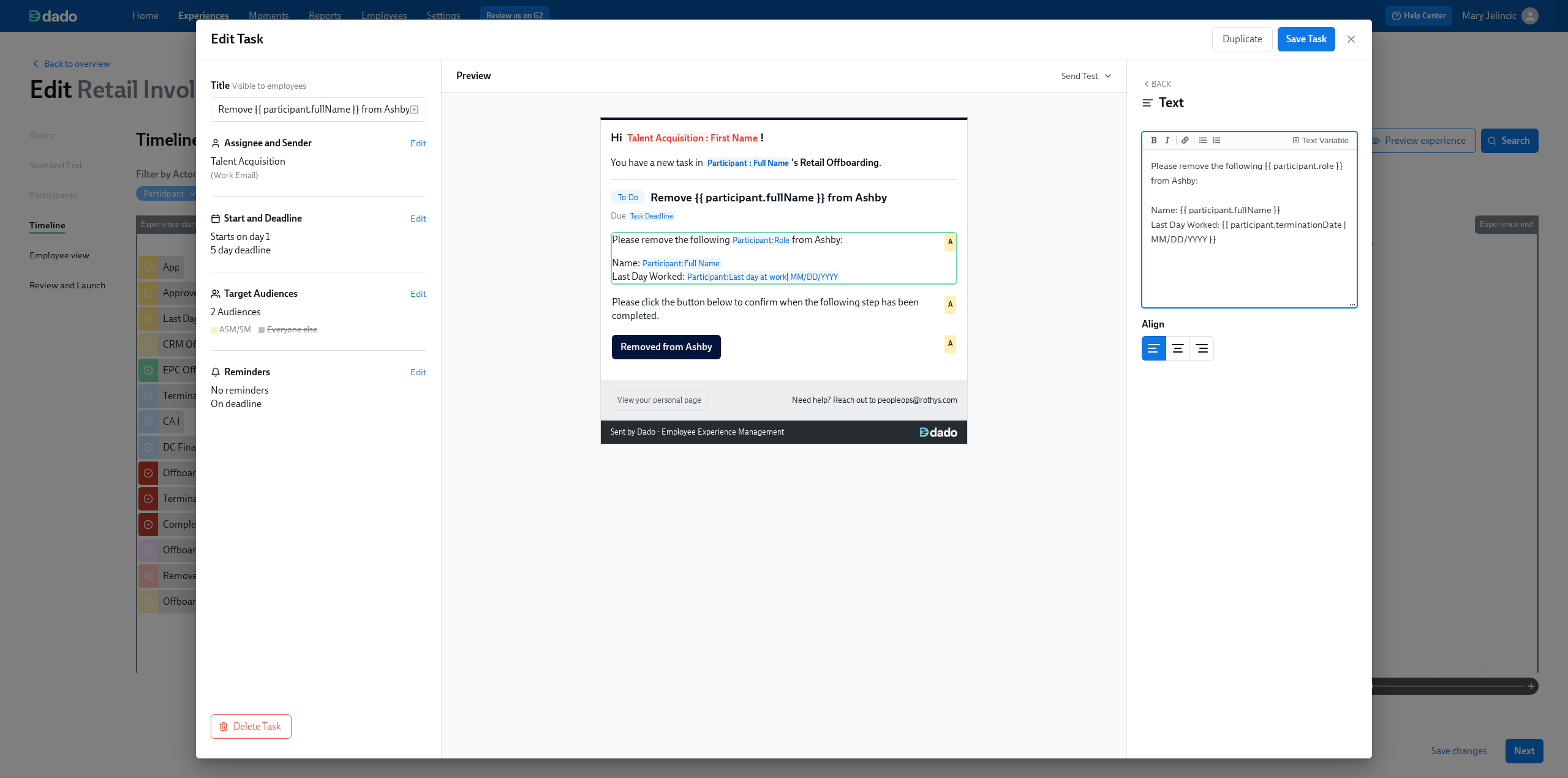 drag, startPoint x: 1219, startPoint y: 239, endPoint x: 1220, endPoint y: 226, distance: 13.038405 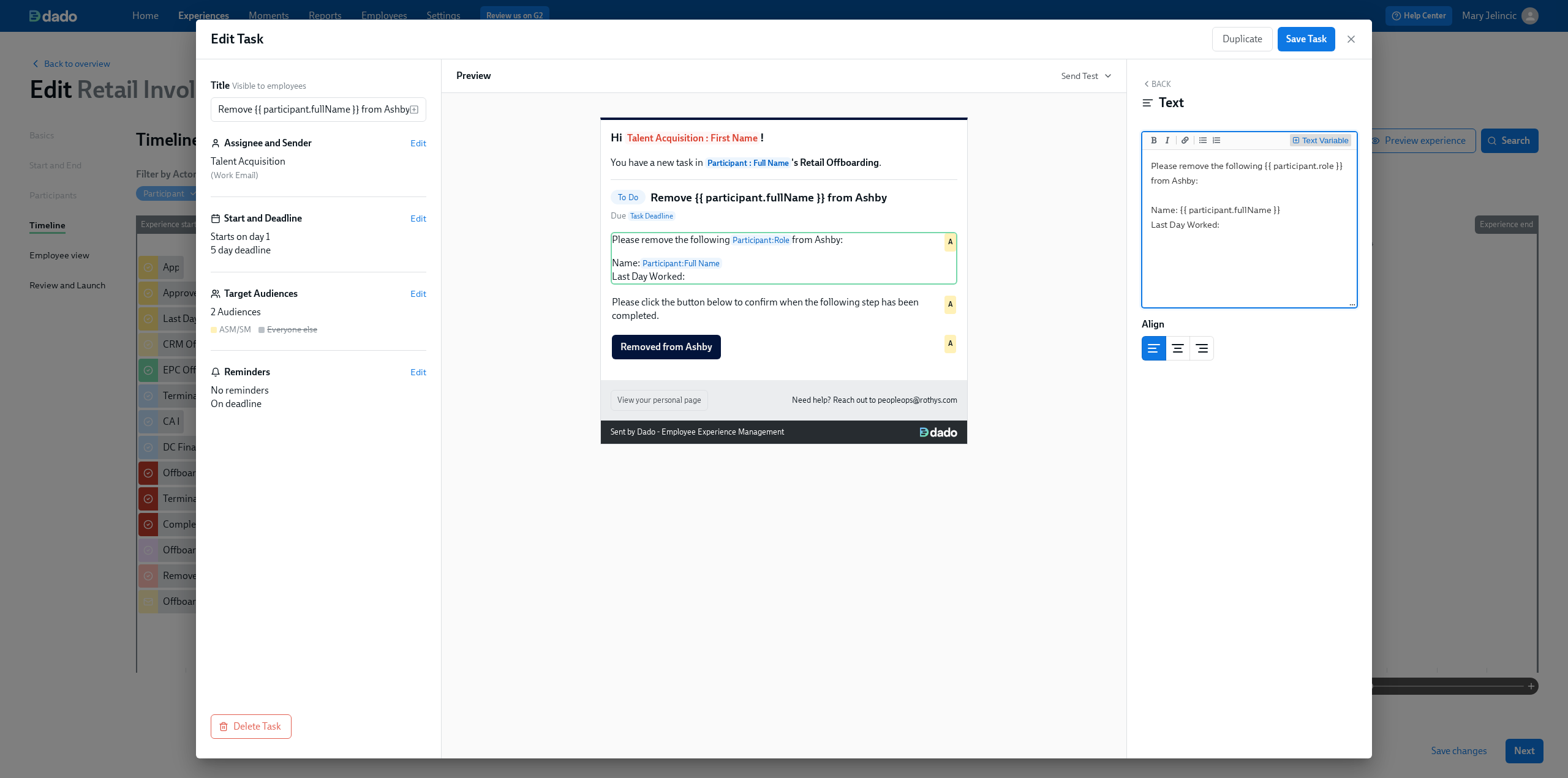 type on "Please remove the following {{ participant.role }} from Ashby:
Name: {{ participant.fullName }}
Last Day Worked:" 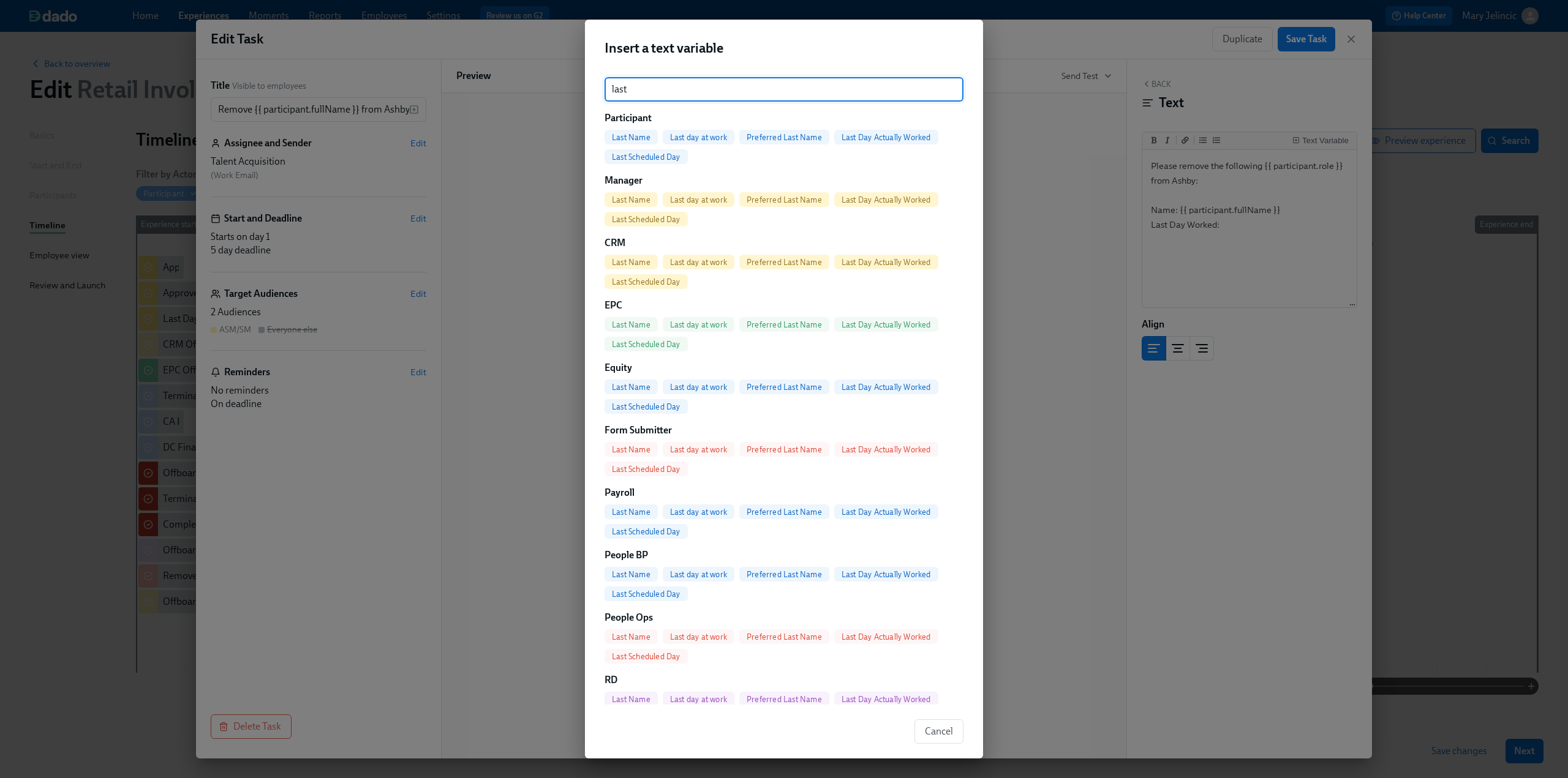 type on "last" 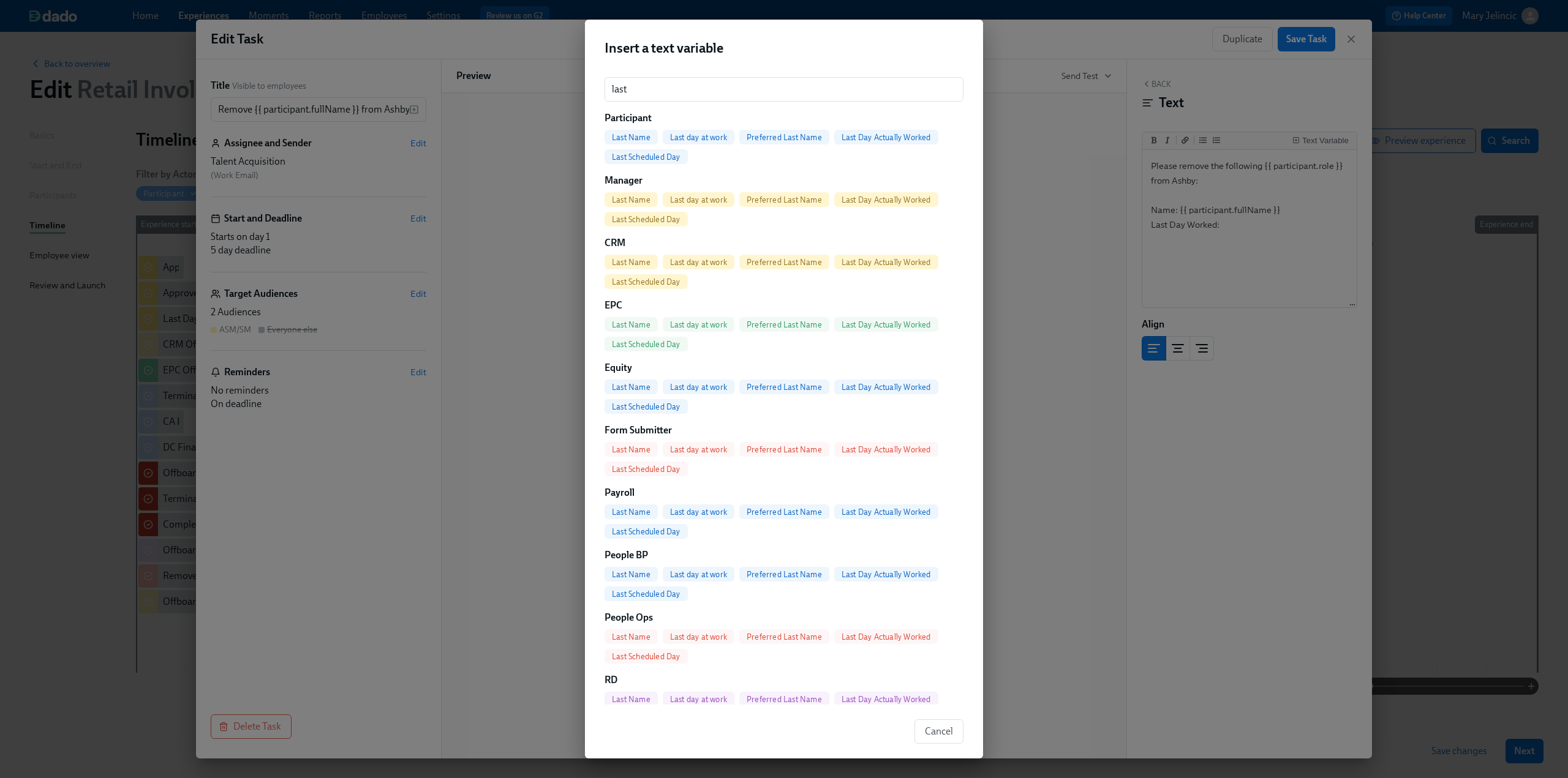 click on "Last Scheduled Day" at bounding box center (646, 157) 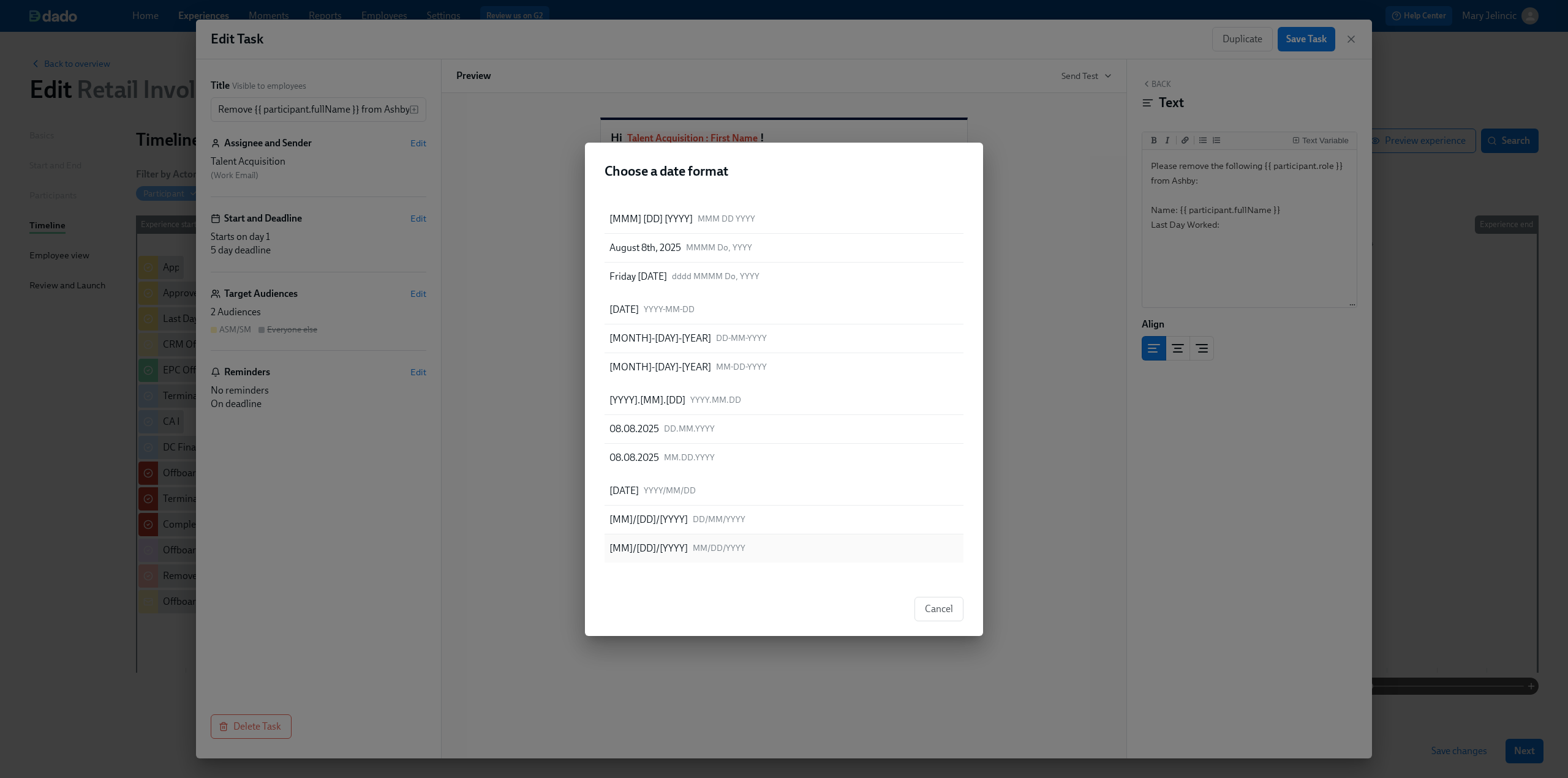 click on "[MONTH]/[DAY]/[YEAR] MM/DD/YYYY" at bounding box center [784, 548] 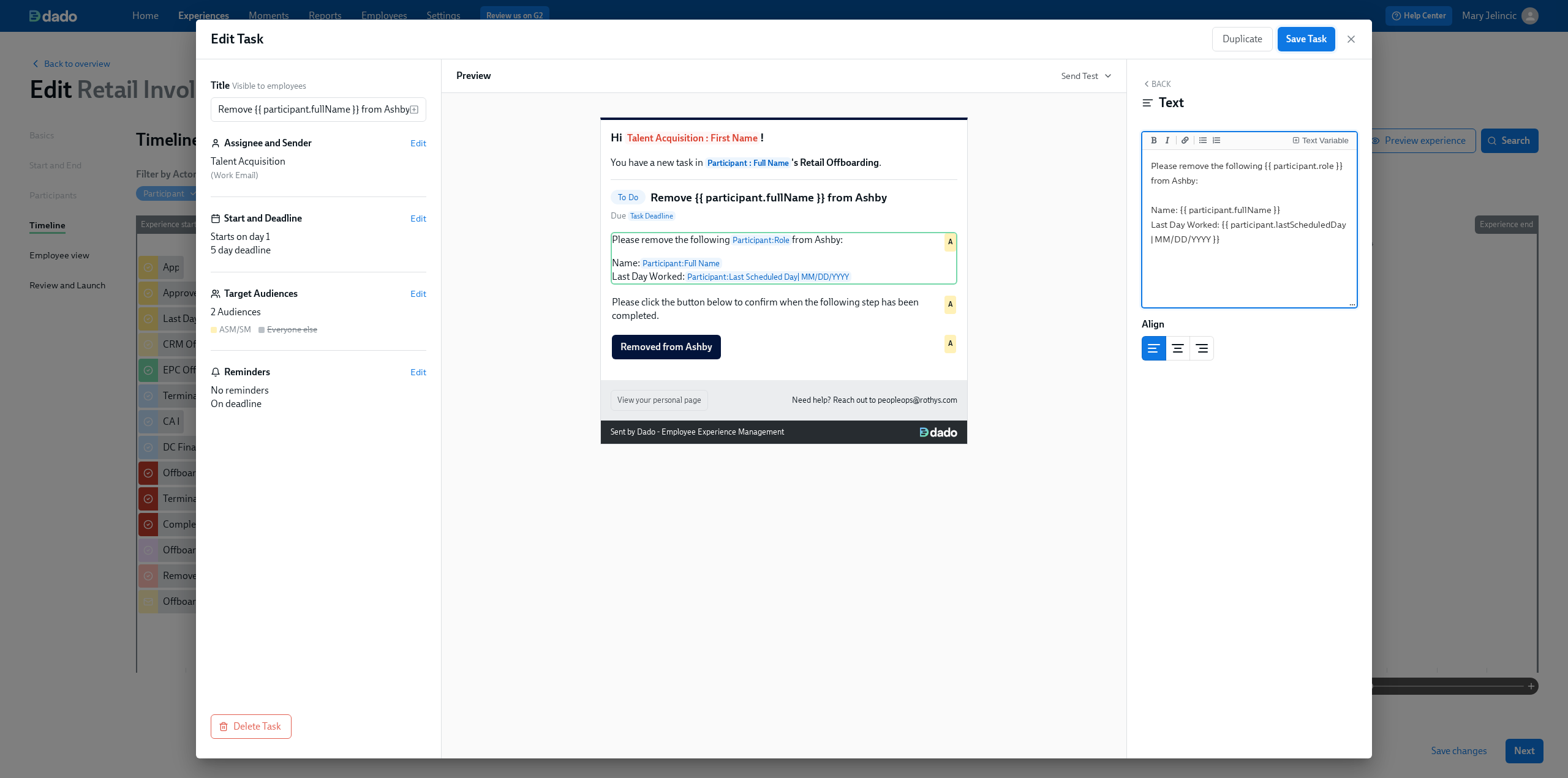 type on "Please remove the following {{ participant.role }} from Ashby:
Name: {{ participant.fullName }}
Last Day Worked: {{ participant.lastScheduledDay | MM/DD/YYYY }}" 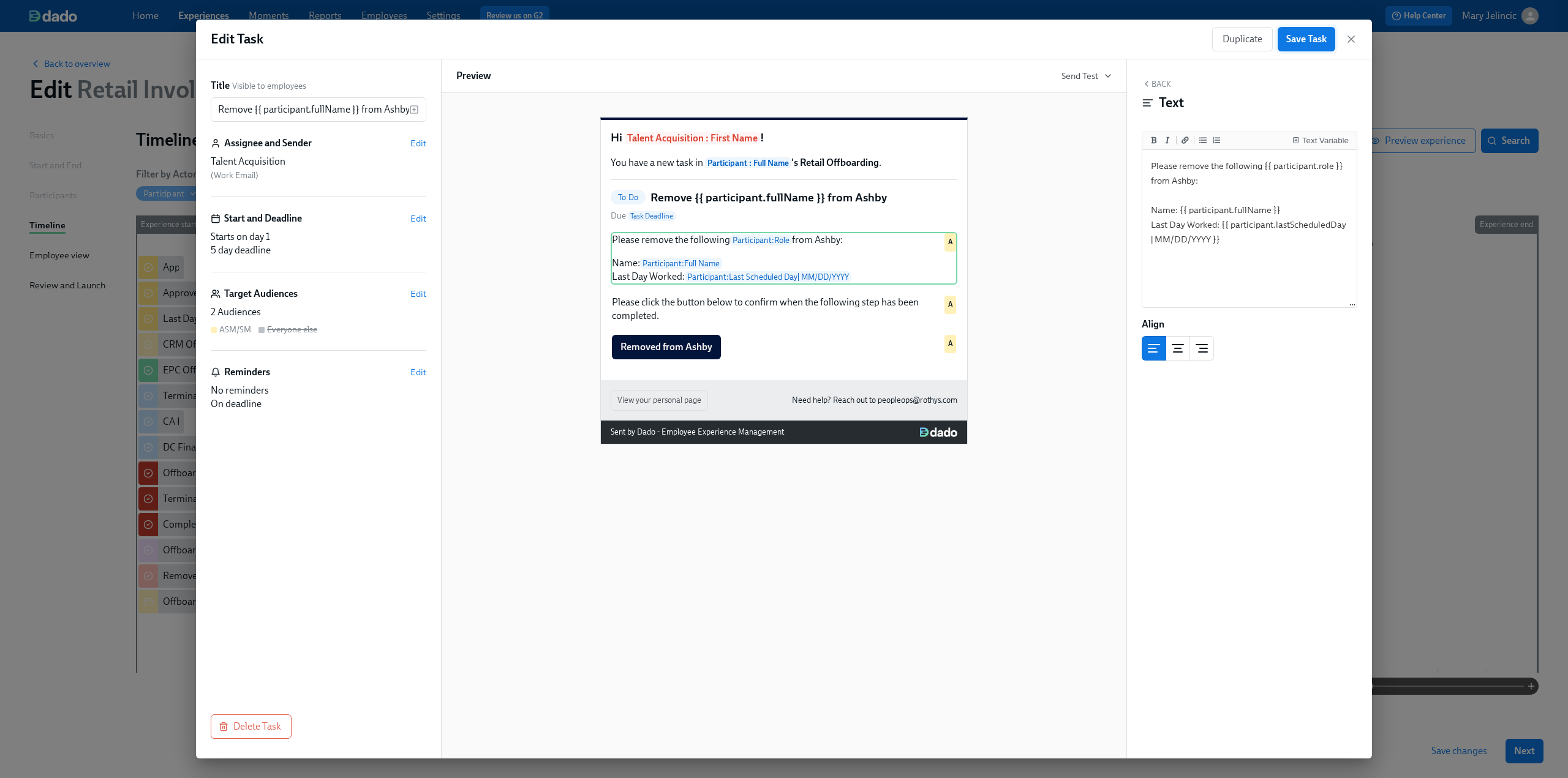 click on "Save Task" at bounding box center [1306, 39] 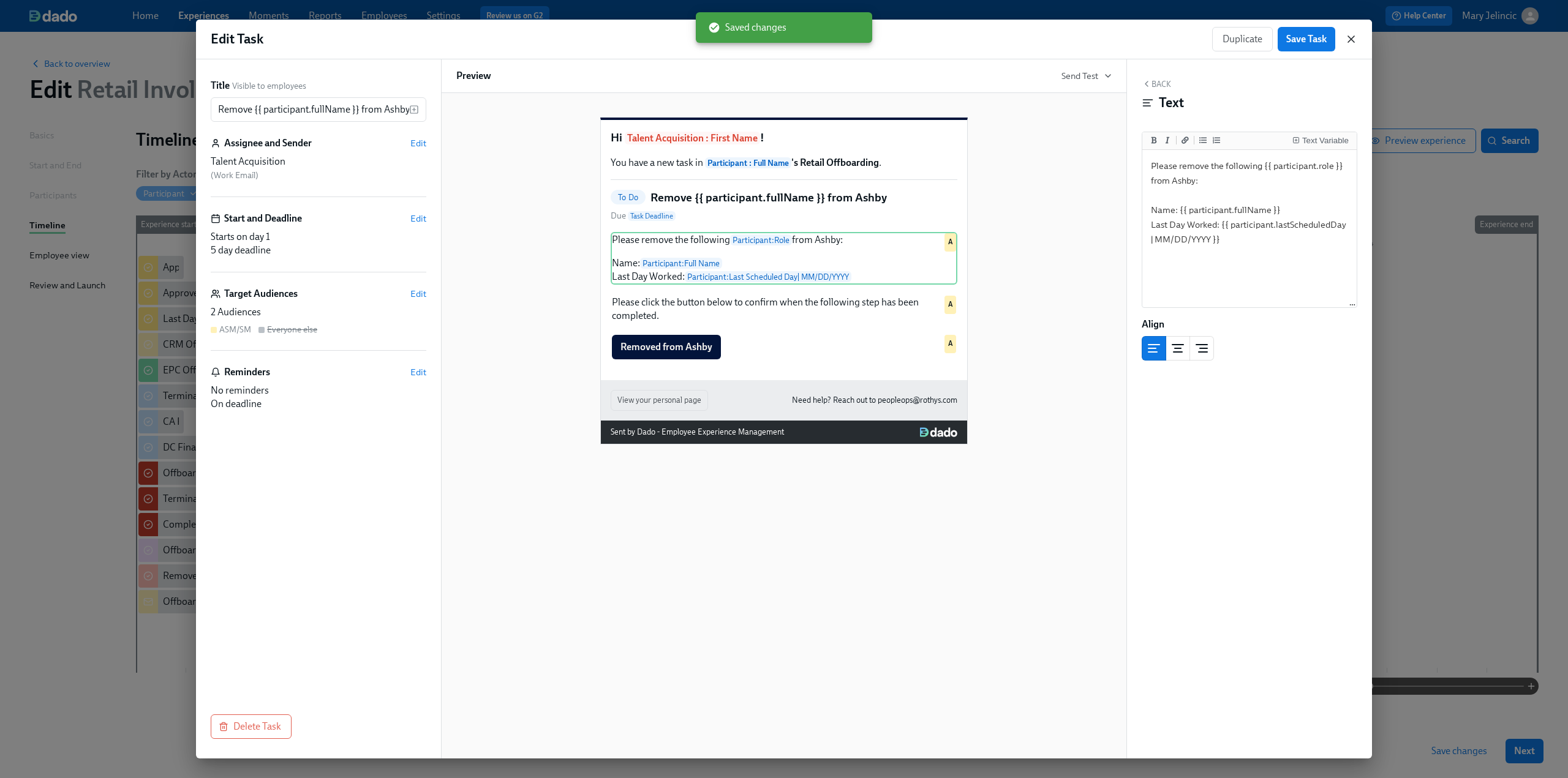 click 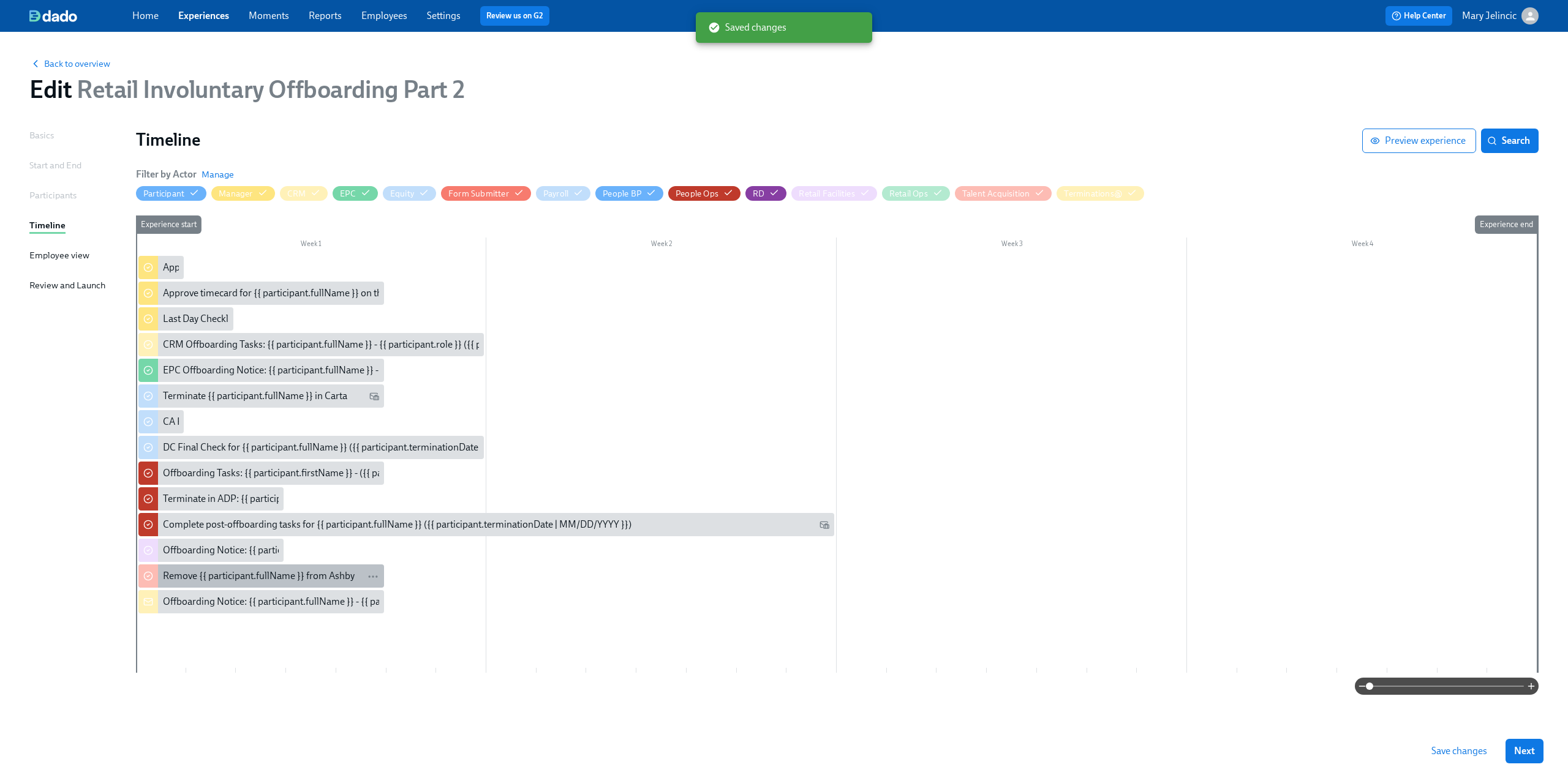 click on "Remove {{ participant.fullName }} from Ashby" at bounding box center [258, 576] 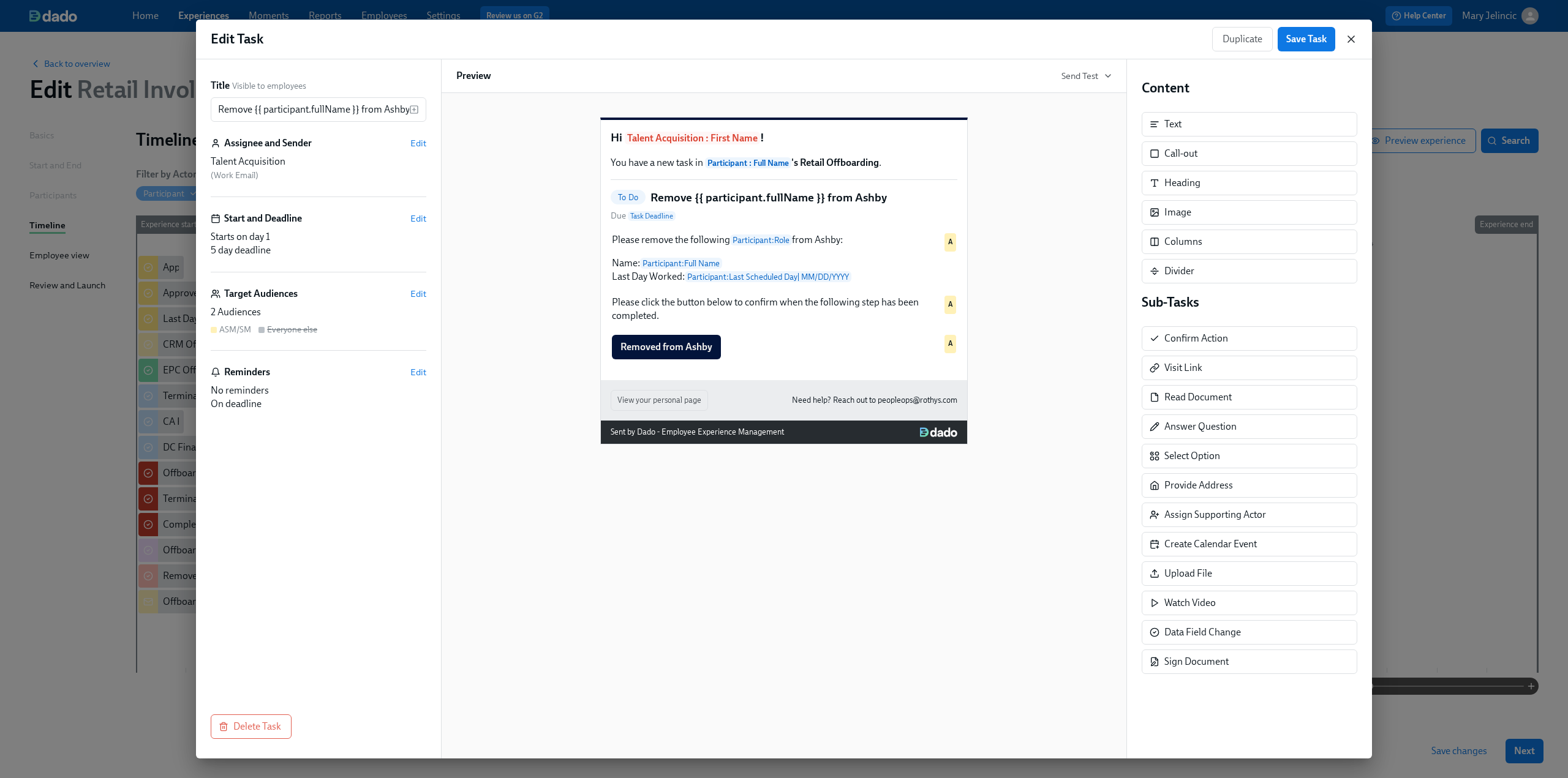 click 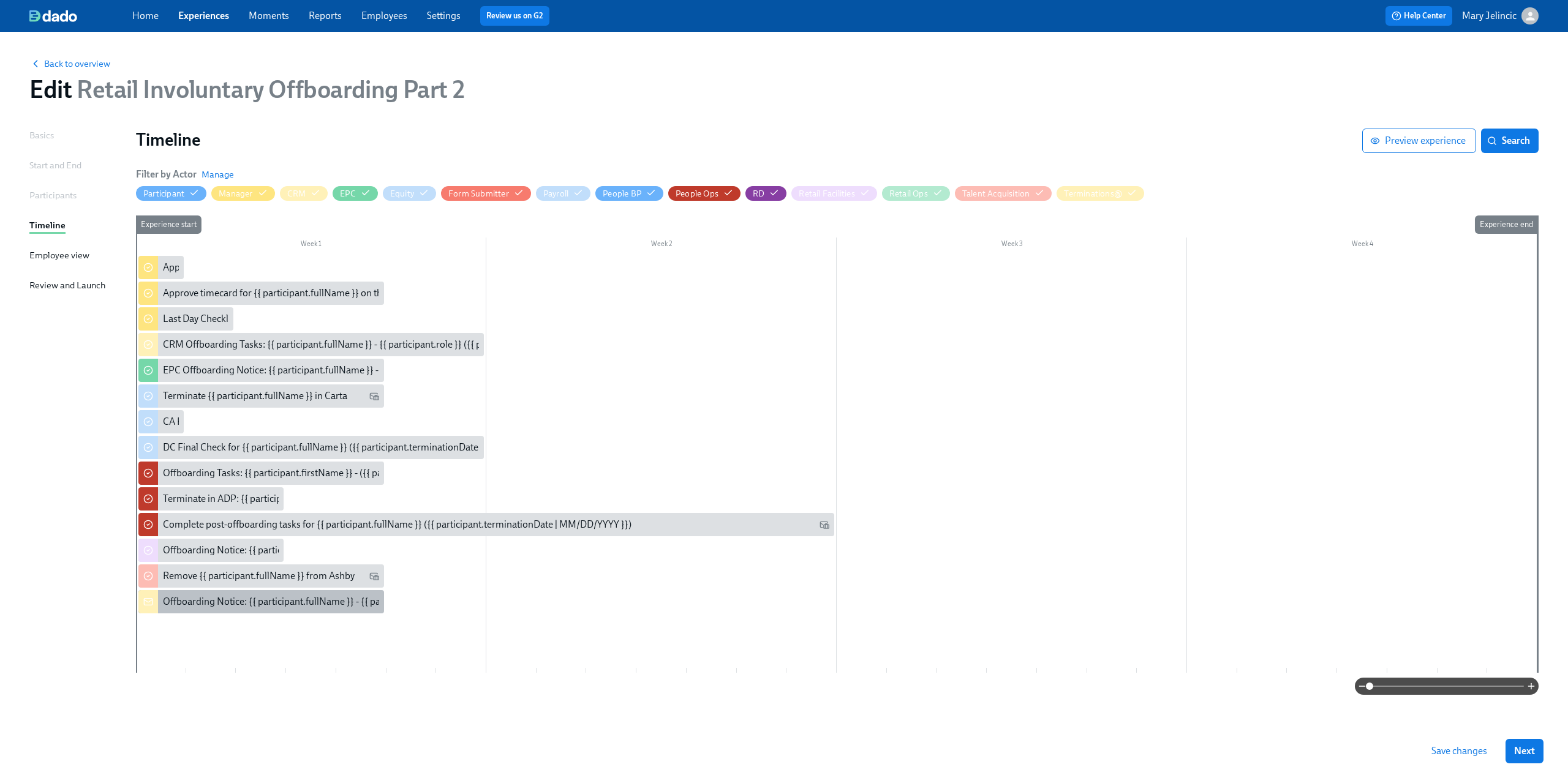 click on "Offboarding Notice: {{ participant.fullName }} - {{ participant.role }} ({{ participant.terminationDate | MM/DD/YYYY }})" at bounding box center (408, 602) 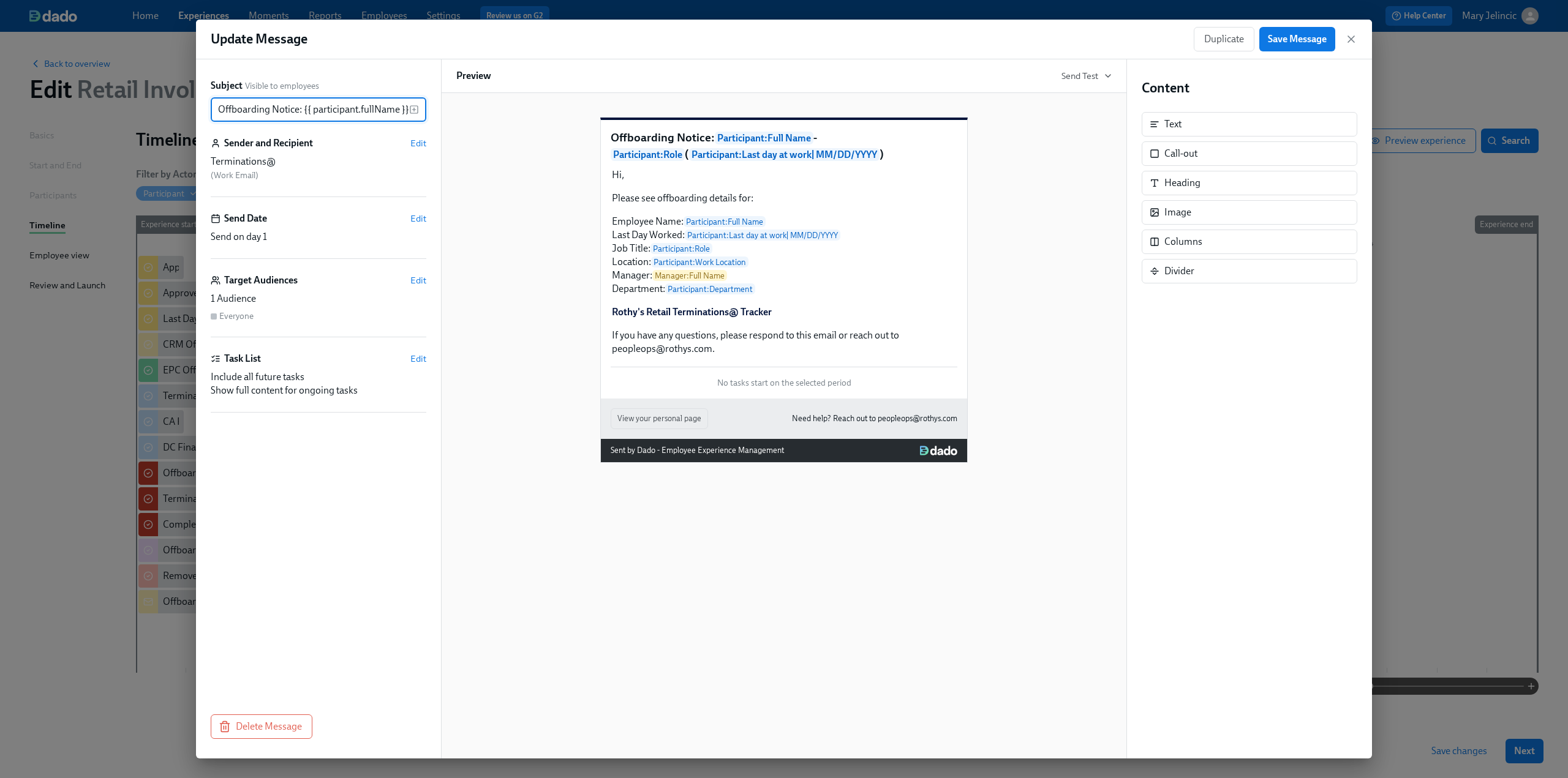 scroll, scrollTop: 0, scrollLeft: 300, axis: horizontal 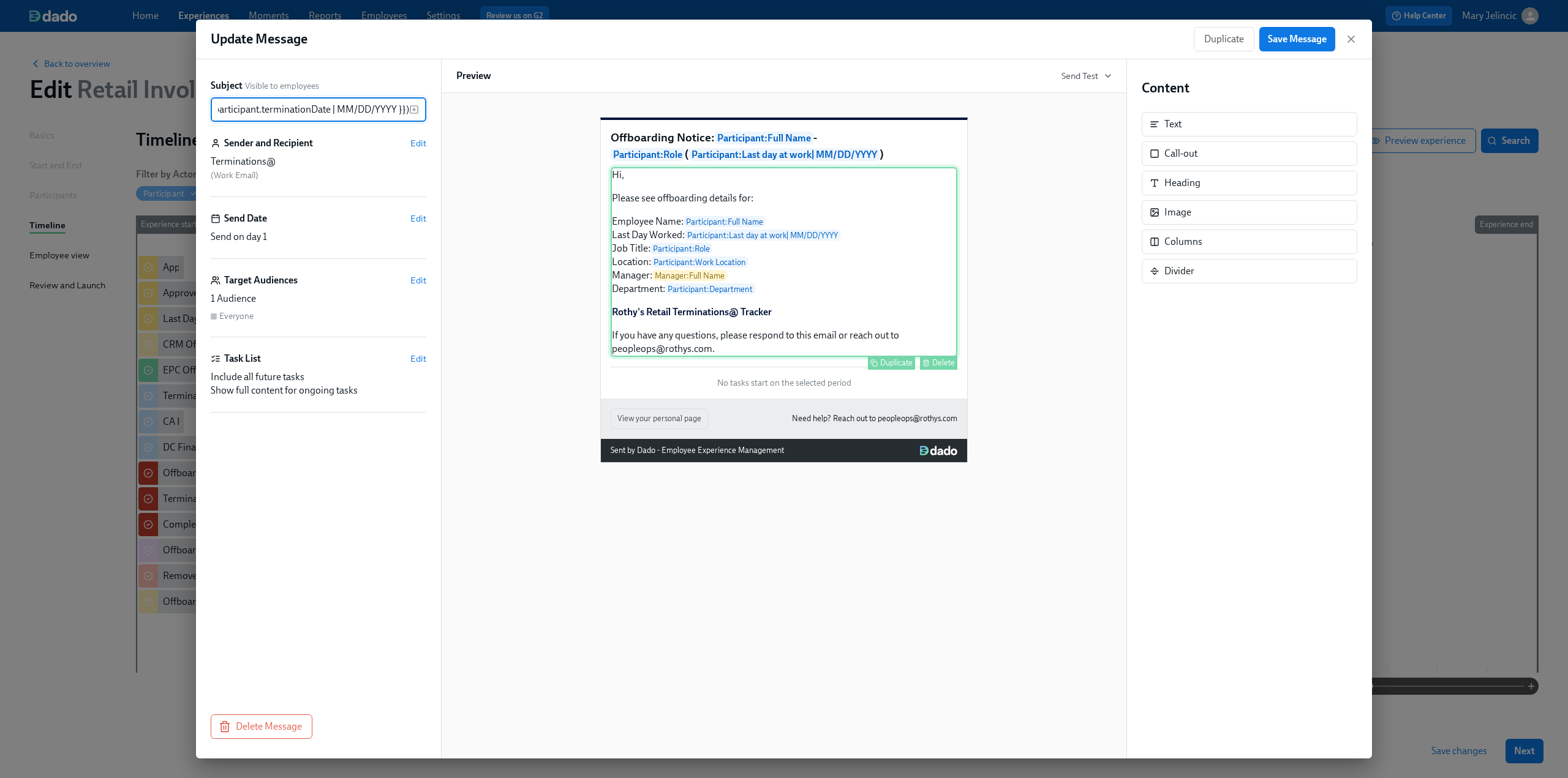click on "Hi,
Please see offboarding details for:
Employee Name:  Participant :  Full Name
Last Day Worked:  Participant :  Last day at work  | MM/DD/YYYY
Job Title:  Participant :  Role
Location:  Participant :  Work Location
Manager:  Manager :  Full Name
Department:  Participant :  Department
Rothy's Retail Terminations@ Tracker
If you have any questions, please respond to this email or reach out to peopleops@rothys.com.   Duplicate   Delete" at bounding box center (784, 262) 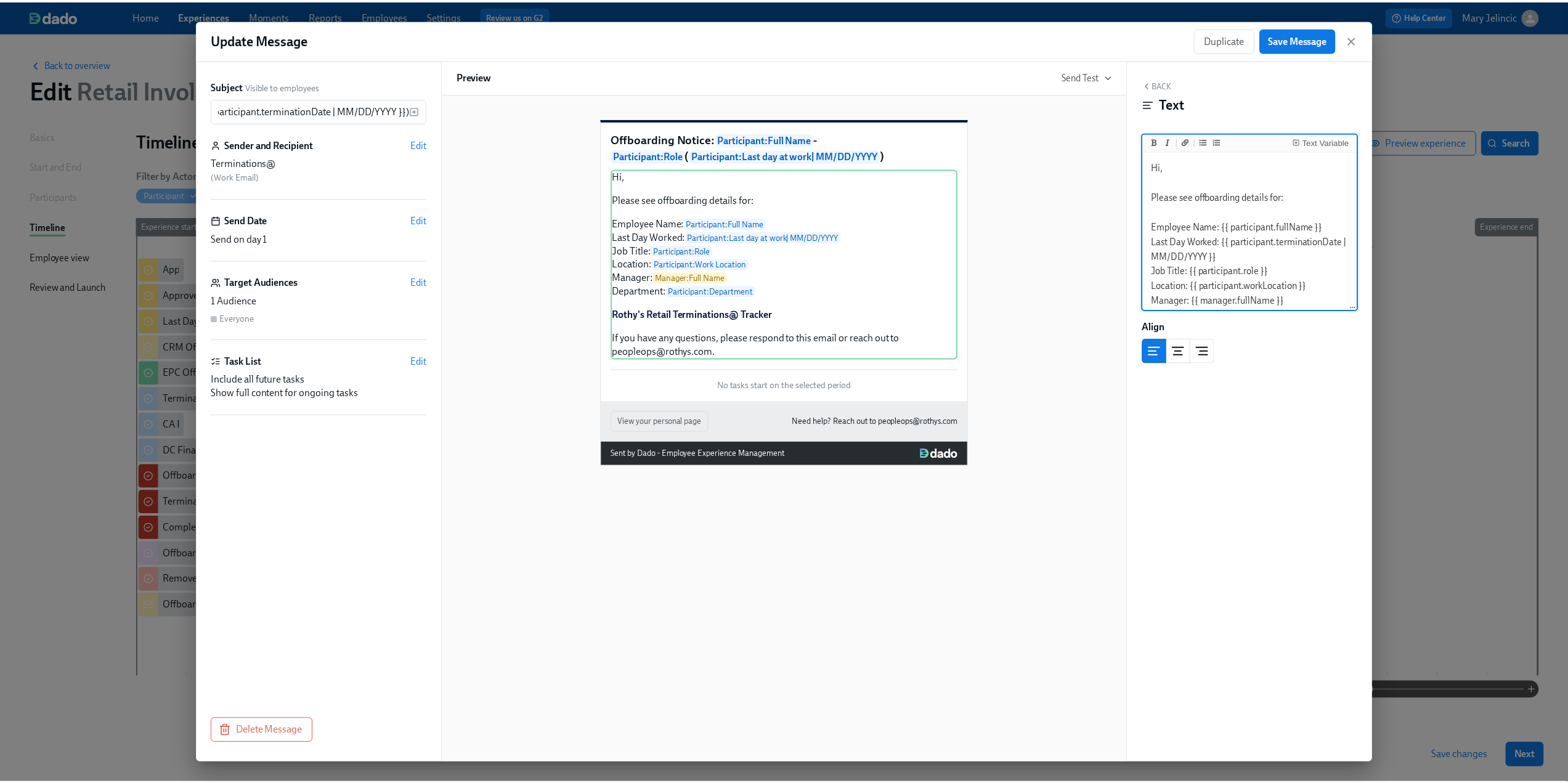 scroll, scrollTop: 0, scrollLeft: 0, axis: both 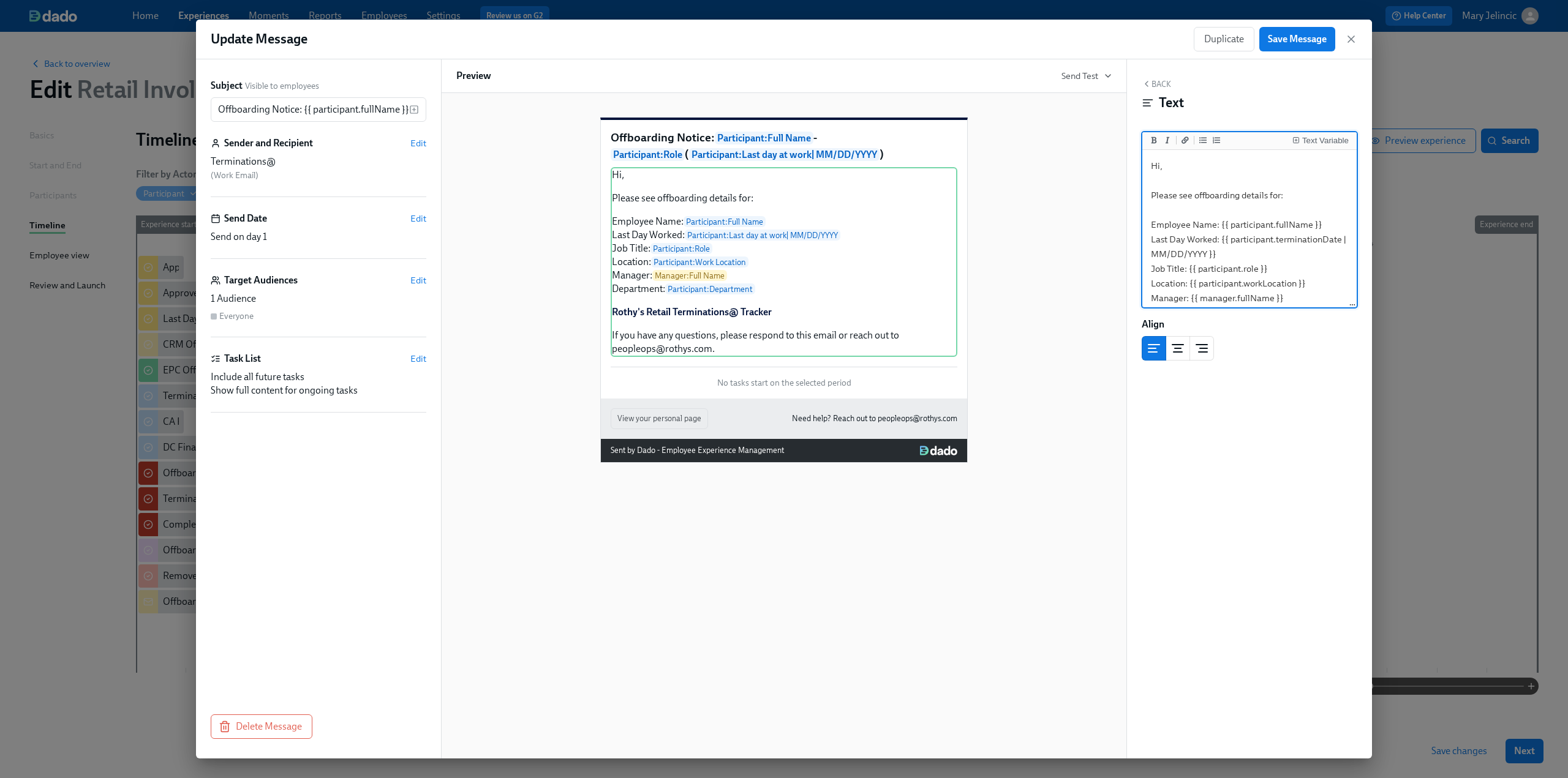 drag, startPoint x: 1333, startPoint y: 253, endPoint x: 1220, endPoint y: 243, distance: 113.44161 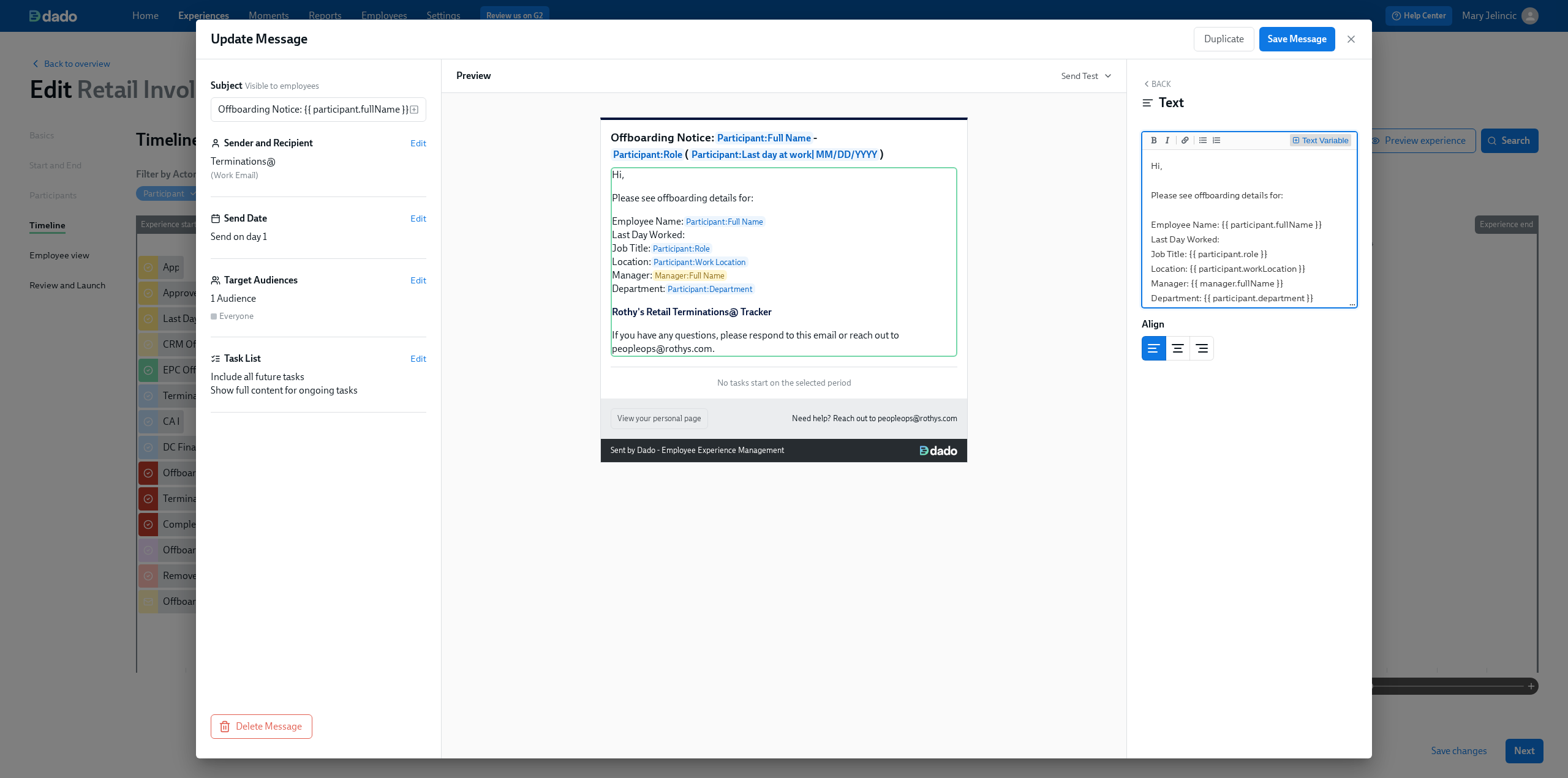 type on "Hi,
Please see offboarding details for:
Employee Name: {{ participant.fullName }}
Last Day Worked:
Job Title: {{ participant.role }}
Location: {{ participant.workLocation }}
Manager: {{ manager.fullName }}
Department: {{ participant.department }}
**[Rothy's Retail Terminations@ Tracker ](https://docs.google.com/spreadsheets/d/1CPWxZE8gGEc7smGcmAMCkQ8aGgWp_y0E6g6nNyS5pR4/edit?gid=0#gid=0)**
If you have any questions, please respond to this email or reach out to peopleops@rothys.com." 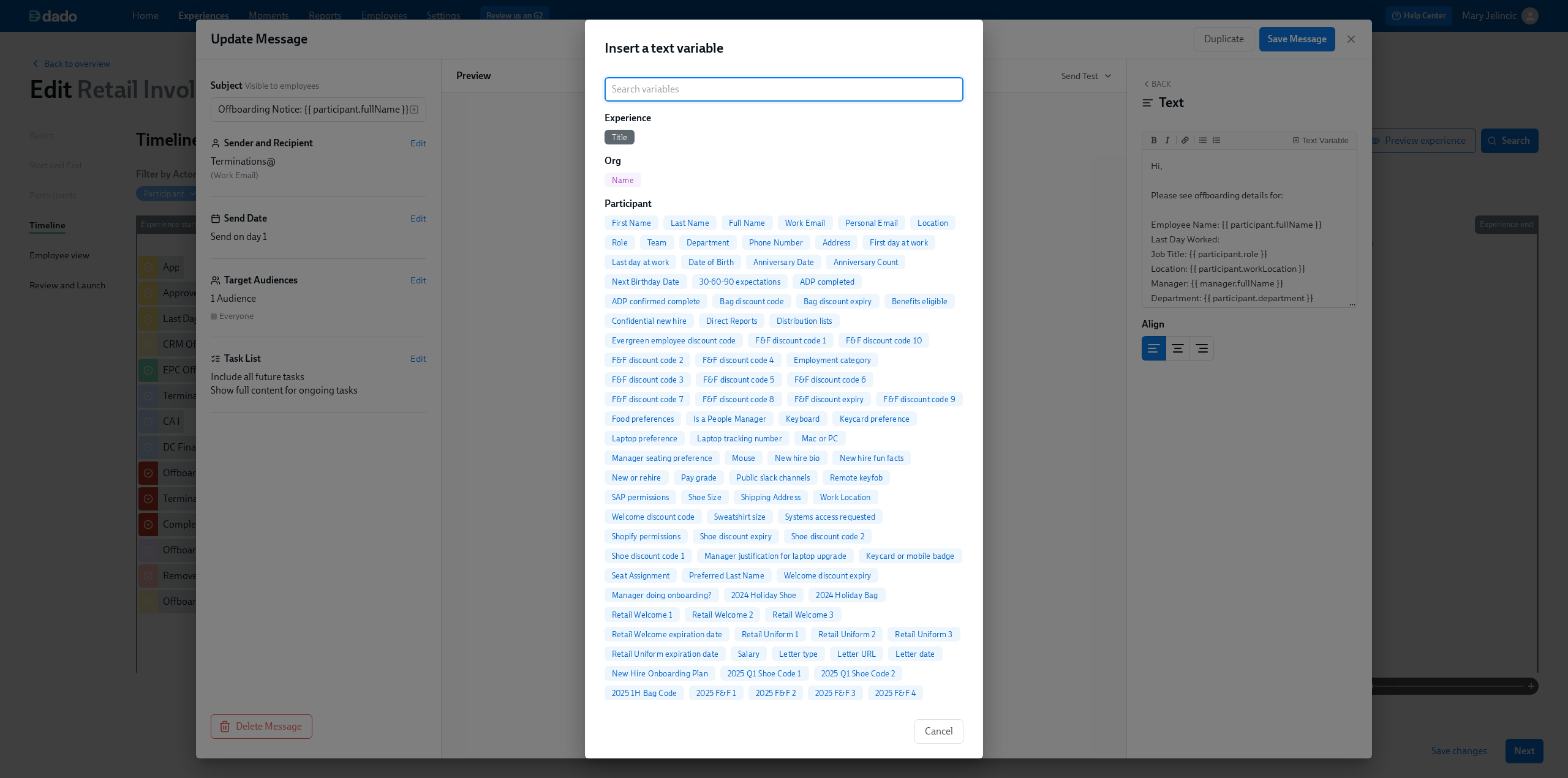 click at bounding box center (784, 89) 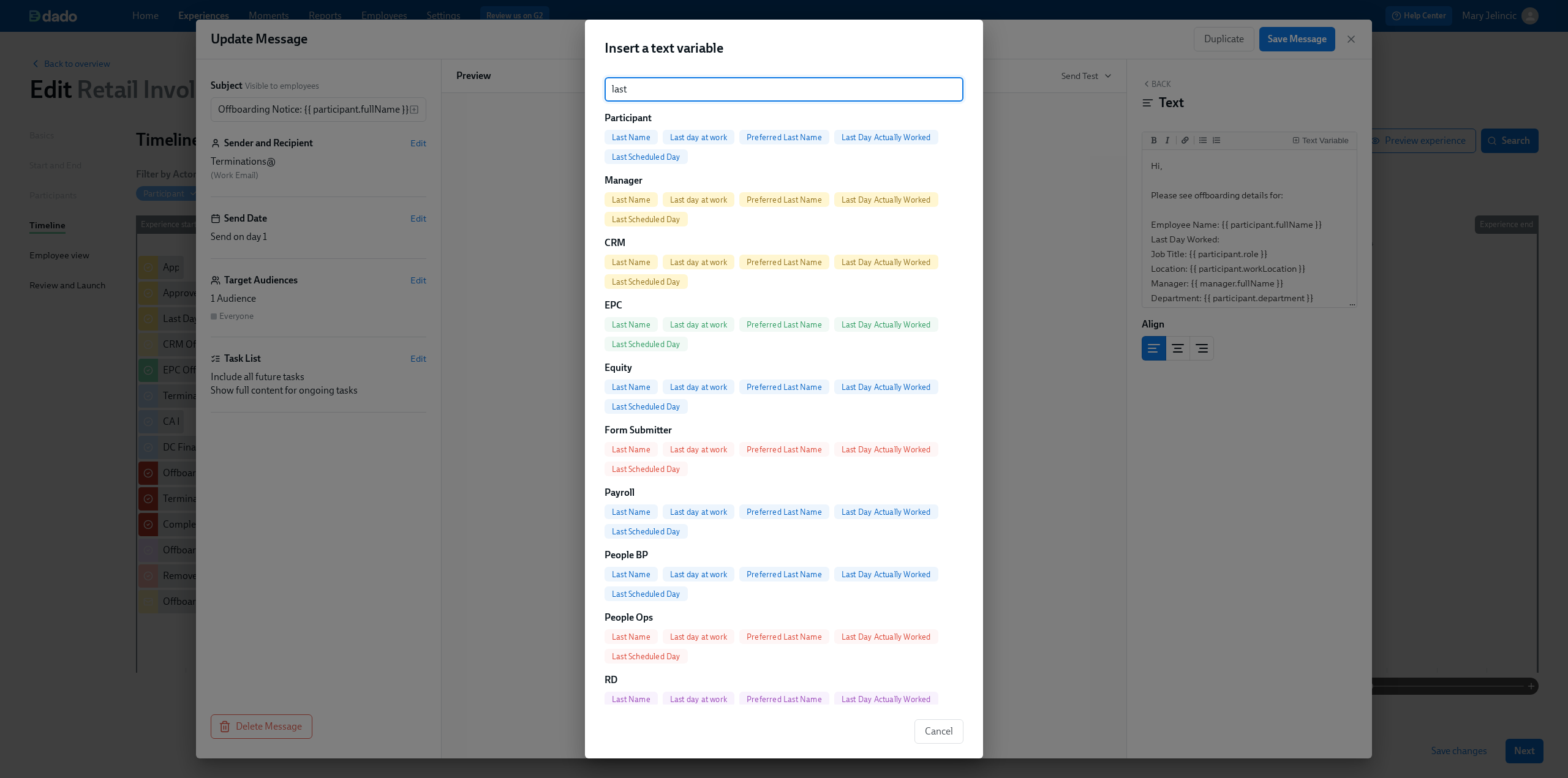 type on "last" 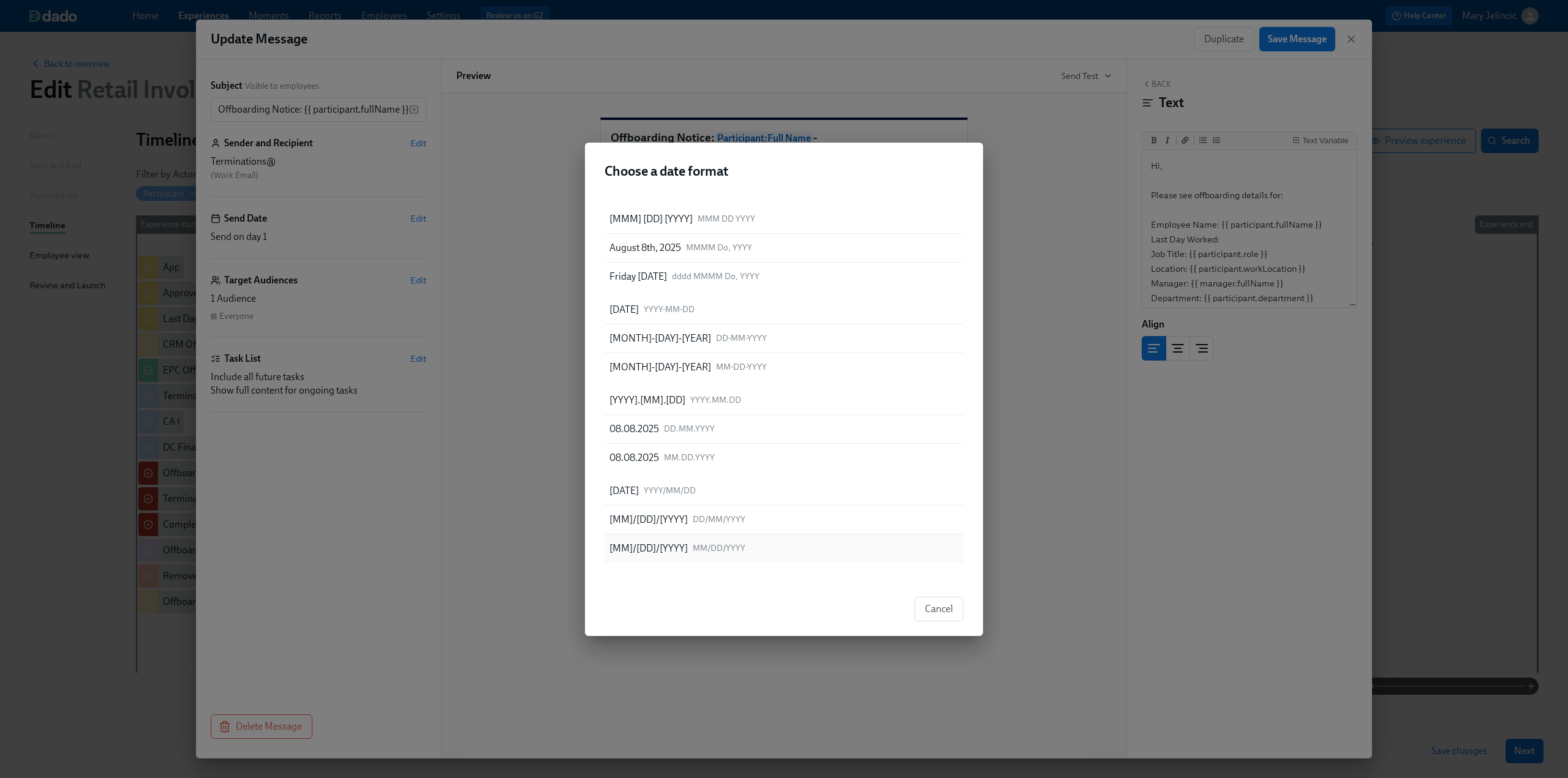 click on "MM/DD/YYYY" at bounding box center [719, 548] 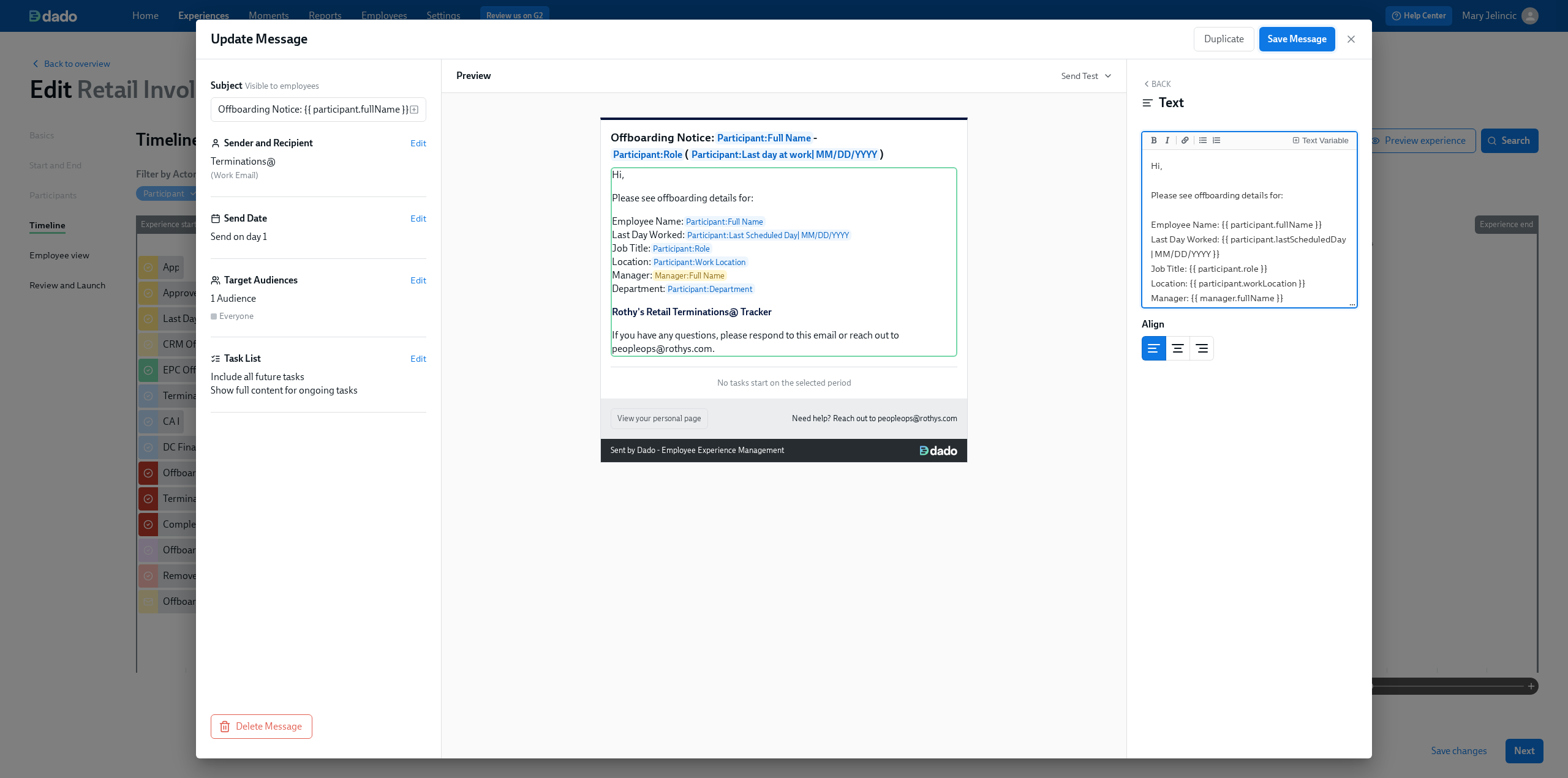 type on "Hi,
Please see offboarding details for:
Employee Name: {{ participant.fullName }}
Last Day Worked: {{ participant.lastScheduledDay | MM/DD/YYYY }}
Job Title: {{ participant.role }}
Location: {{ participant.workLocation }}
Manager: {{ manager.fullName }}
Department: {{ participant.department }}
**[Rothy's Retail Terminations@ Tracker ](https://docs.google.com/spreadsheets/d/1CPWxZE8gGEc7smGcmAMCkQ8aGgWp_y0E6g6nNyS5pR4/edit?gid=0#gid=0)**
If you have any questions, please respond to this email or reach out to peopleops@rothys.com." 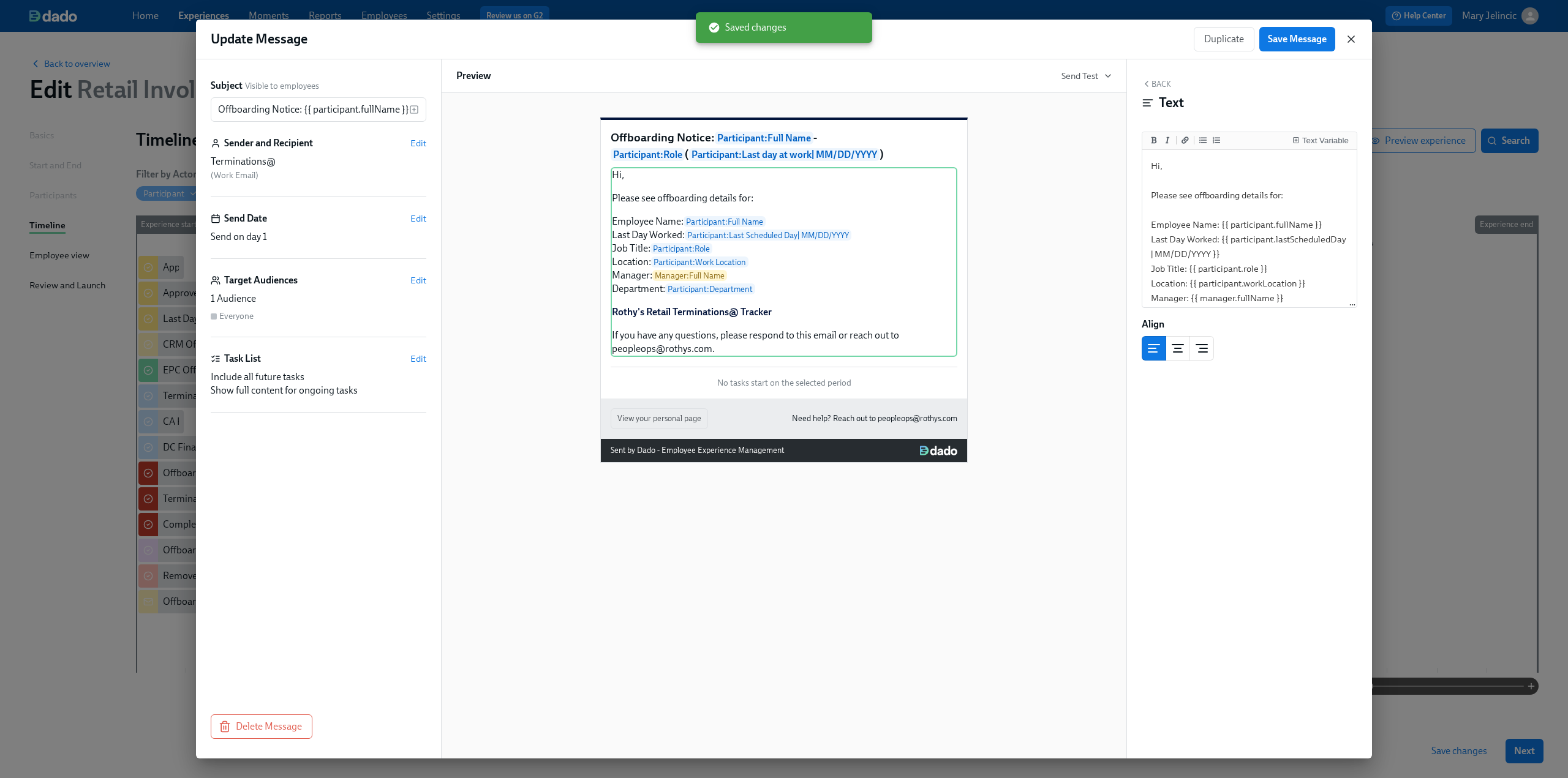 click 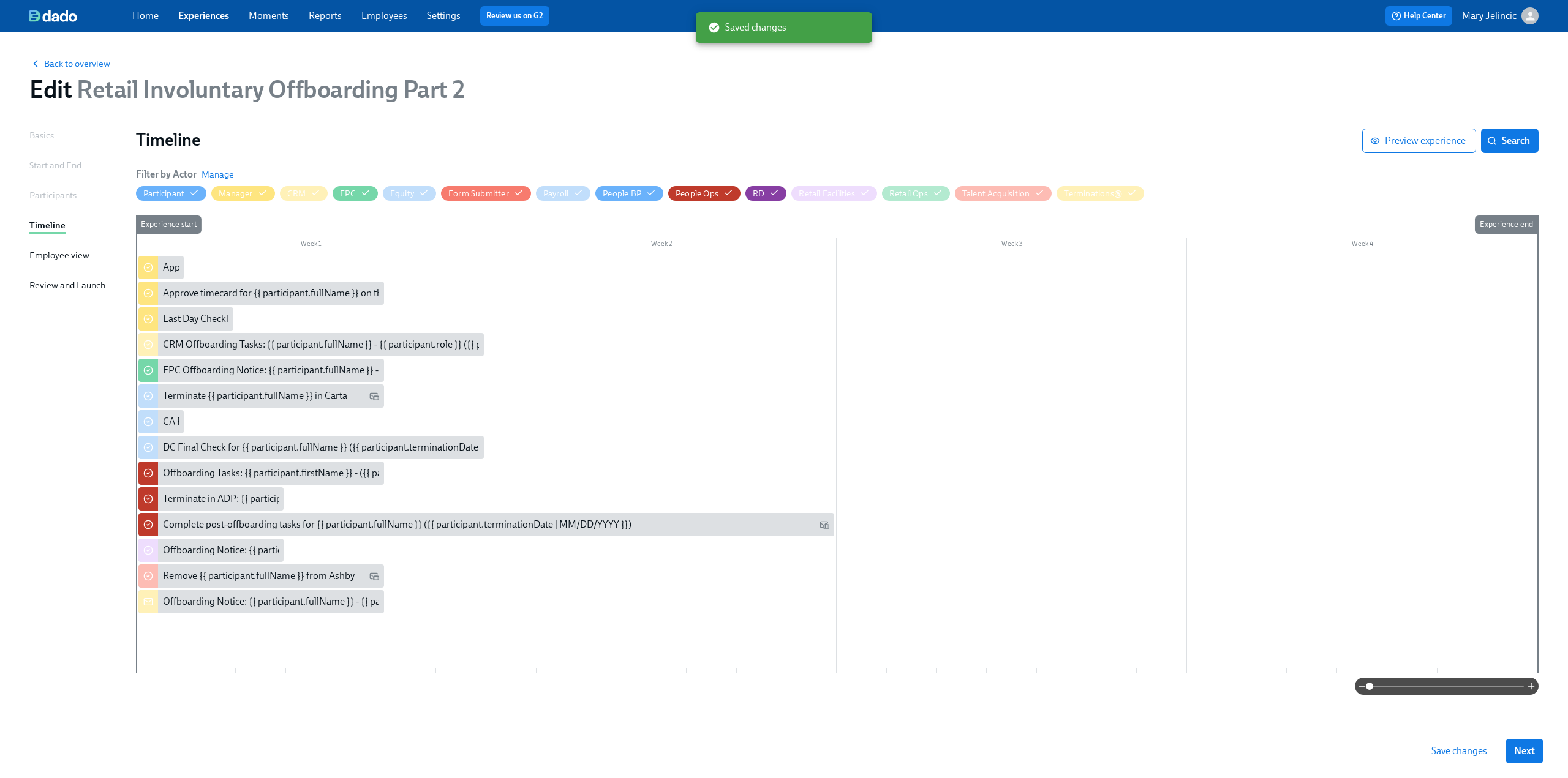 click on "Save changes" at bounding box center (1459, 751) 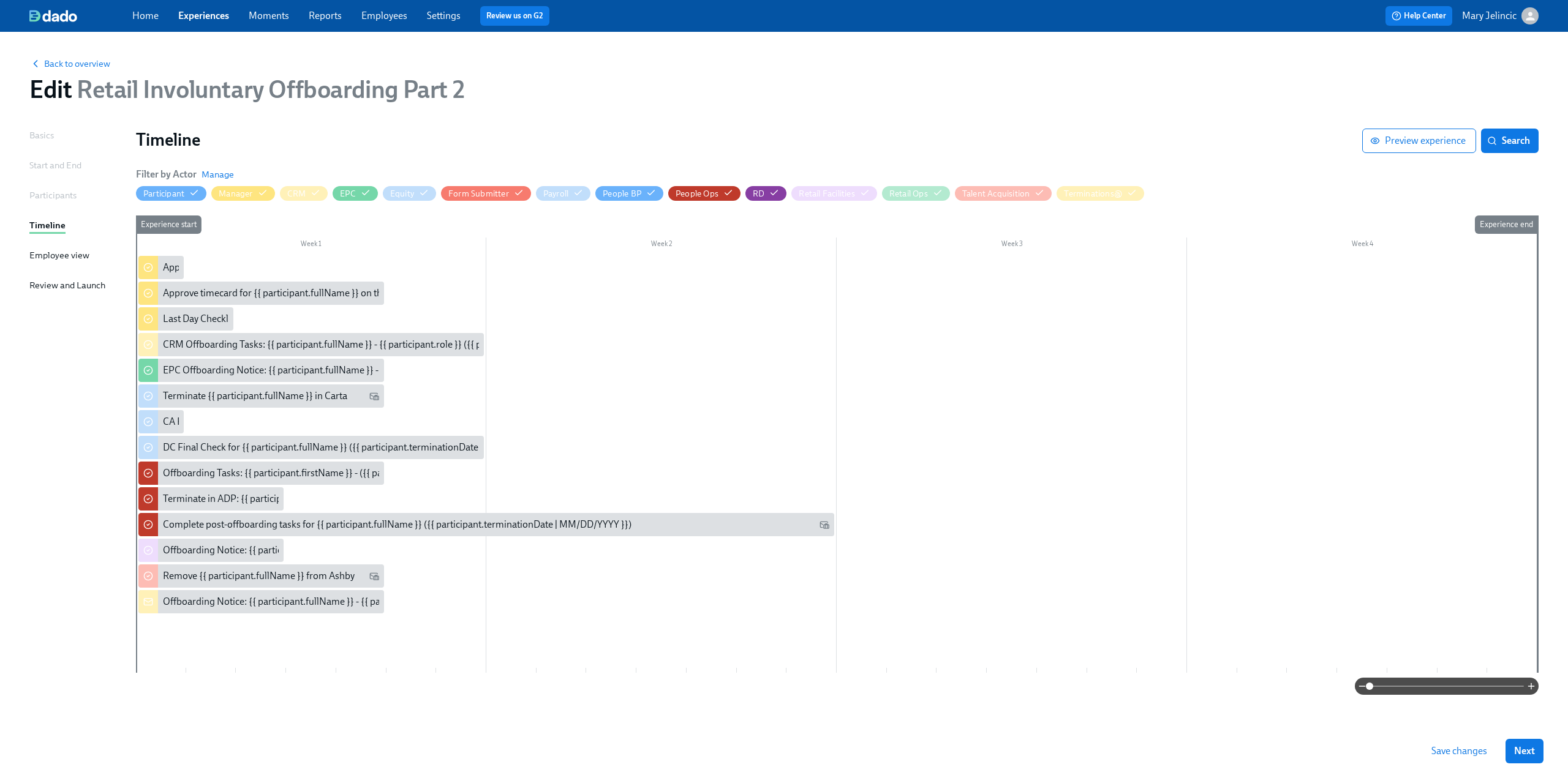 click on "Experiences" at bounding box center (203, 15) 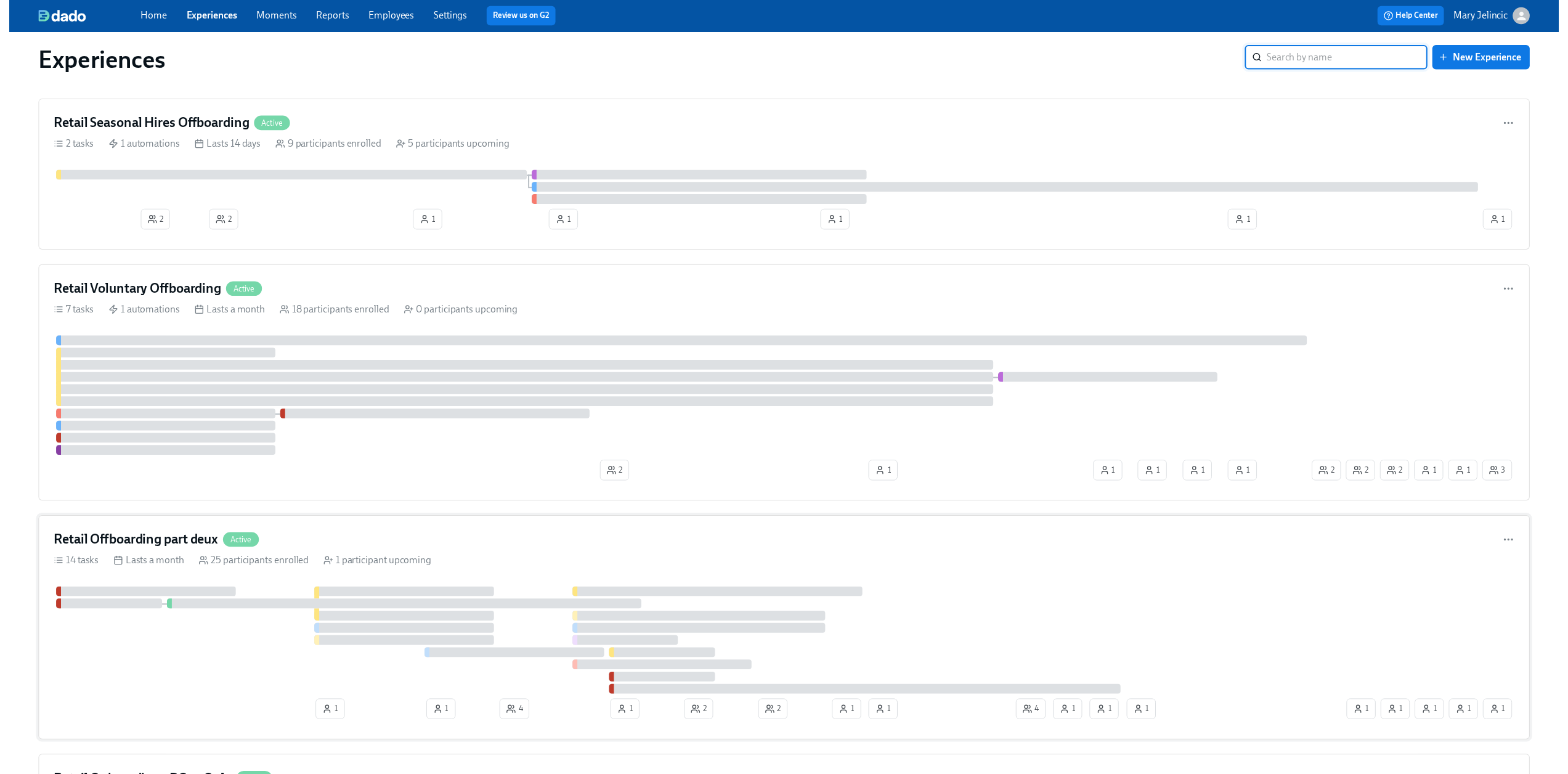 scroll, scrollTop: 0, scrollLeft: 0, axis: both 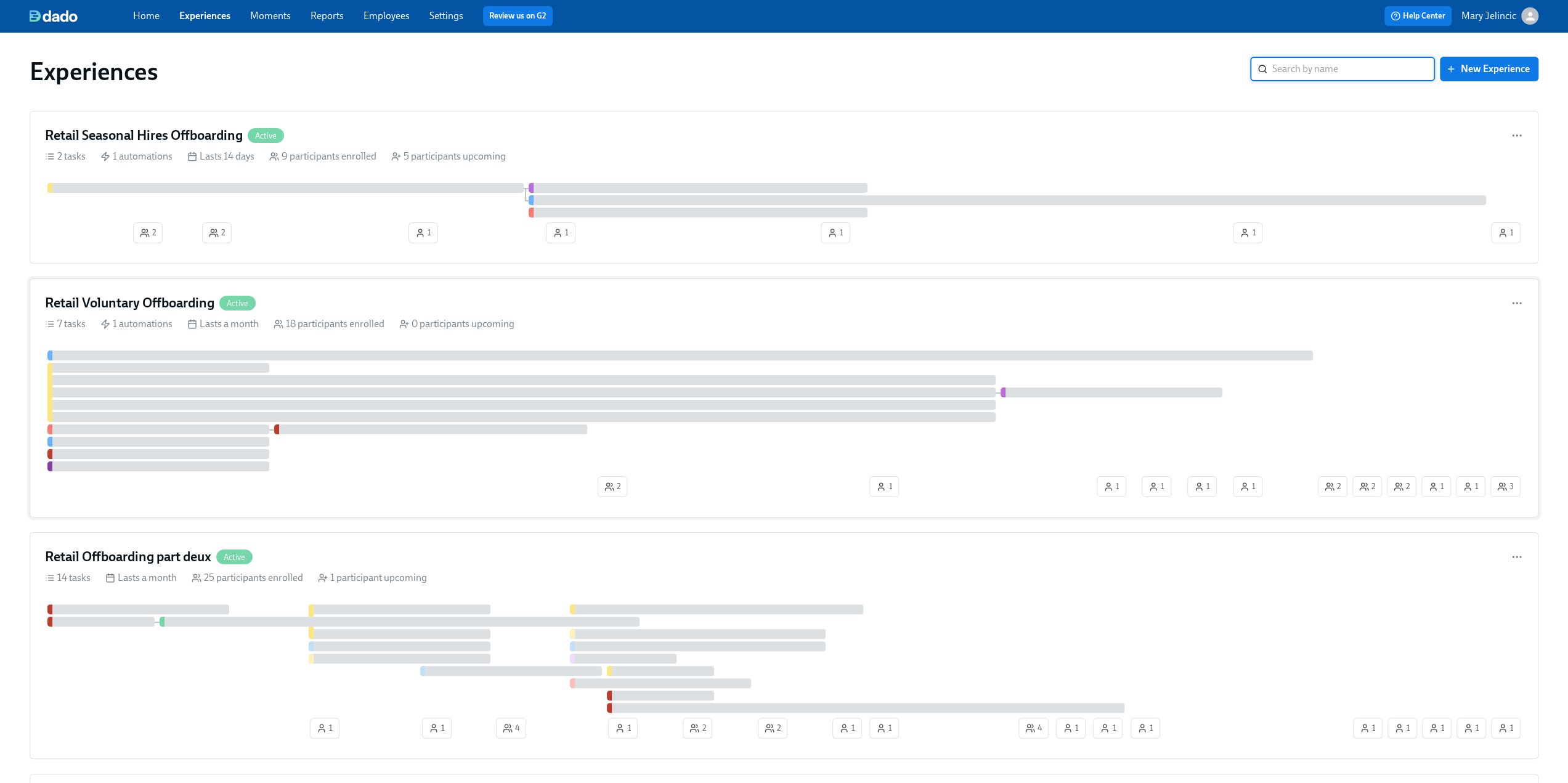 click on "Retail Voluntary Offboarding Active 7 tasks   1 automations   Lasts   a month   18 participants   enrolled     0 participants   upcoming   2 1 1 1 1 1 2 2 2 1 1 3" at bounding box center [784, 398] 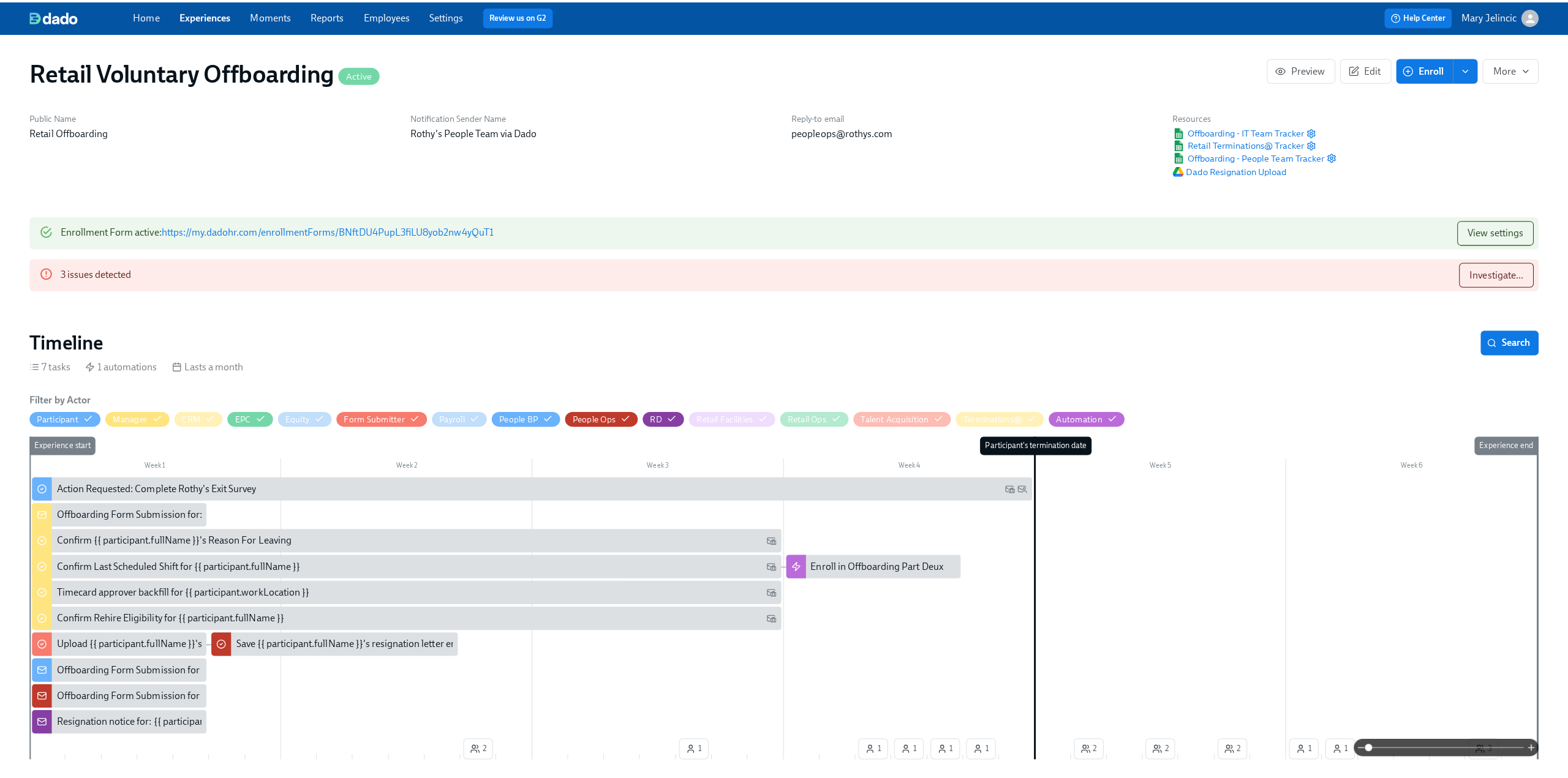 scroll, scrollTop: 0, scrollLeft: 2942, axis: horizontal 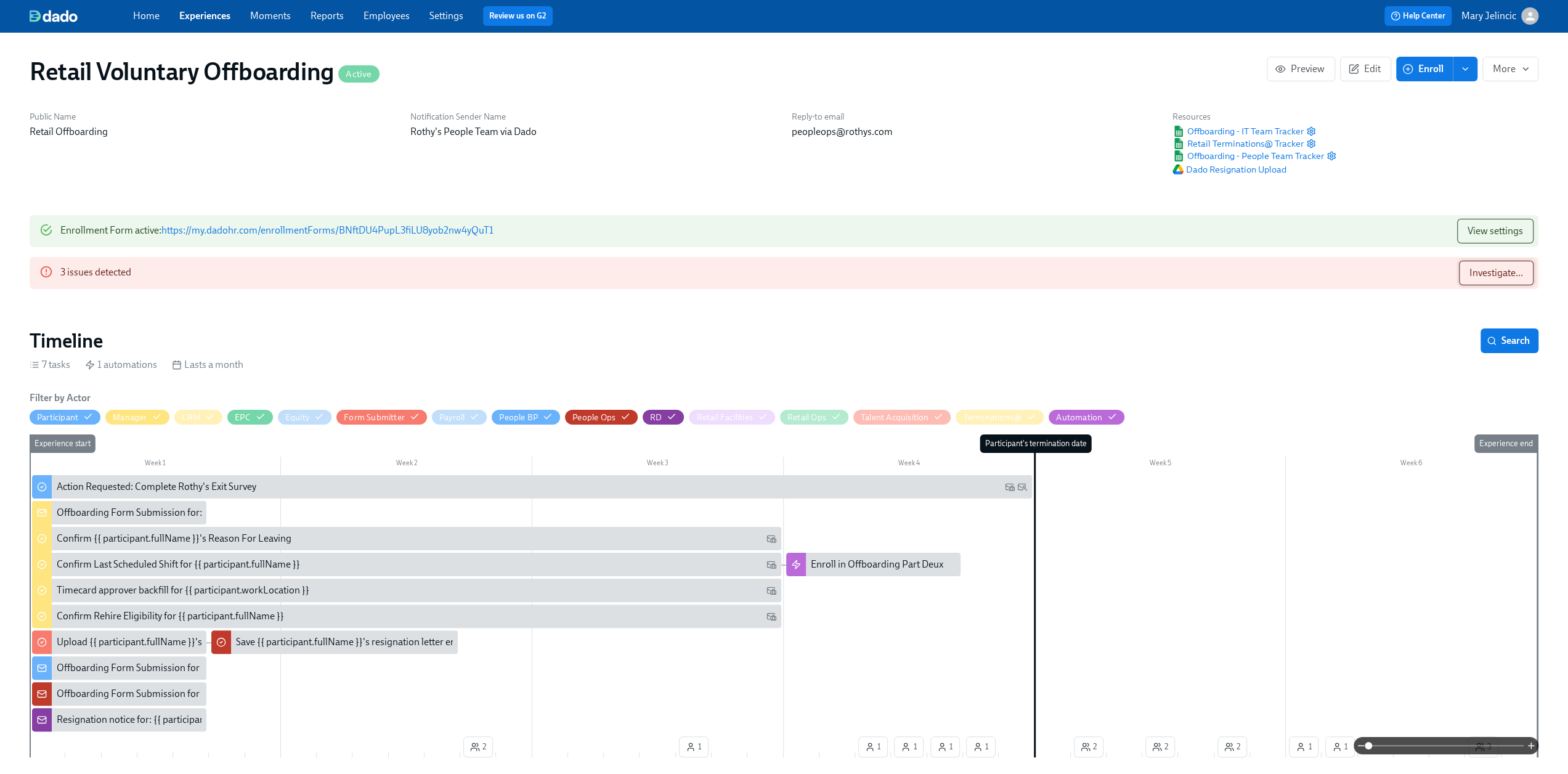 click on "Investigate..." at bounding box center (1496, 273) 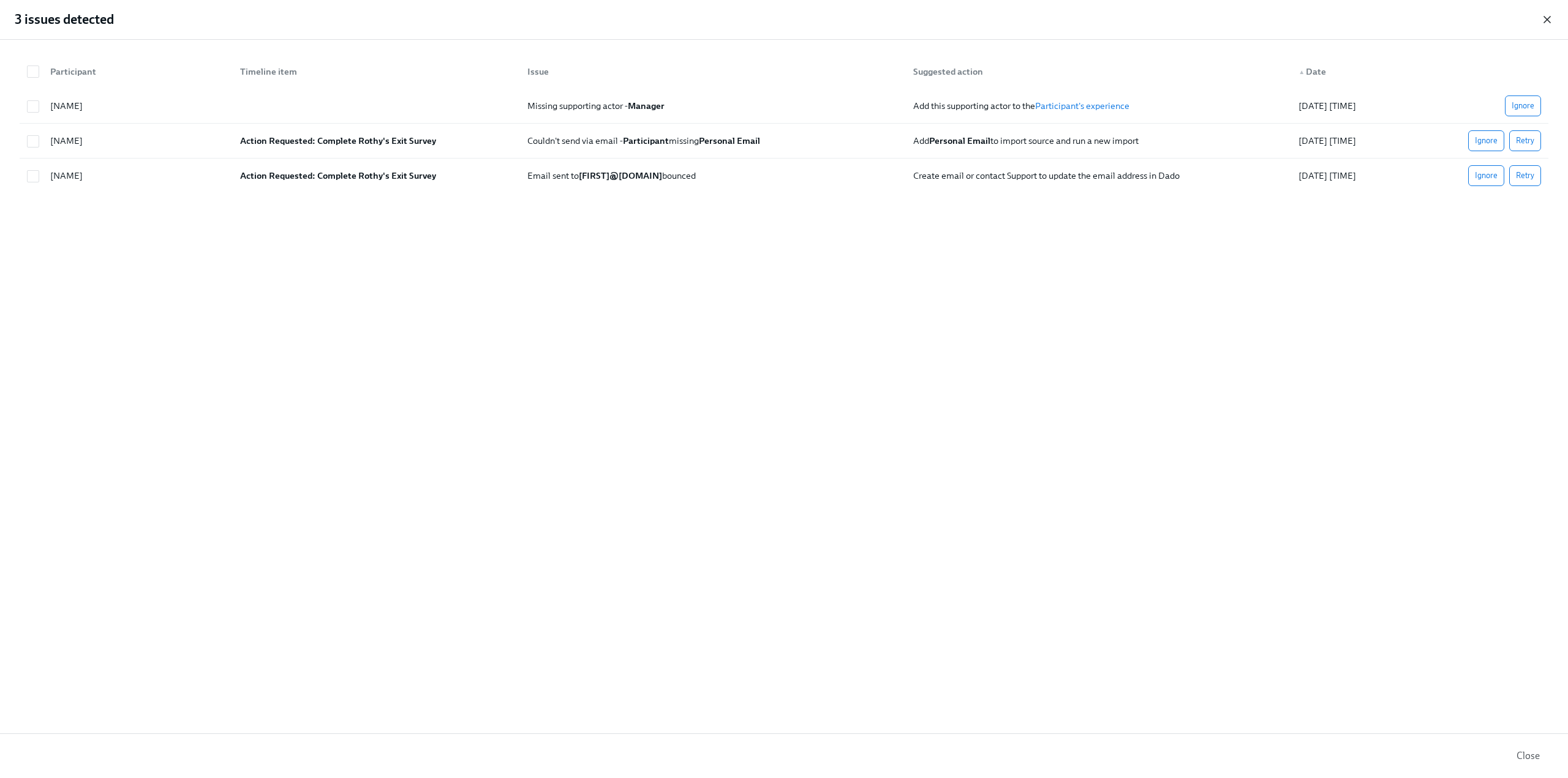 click 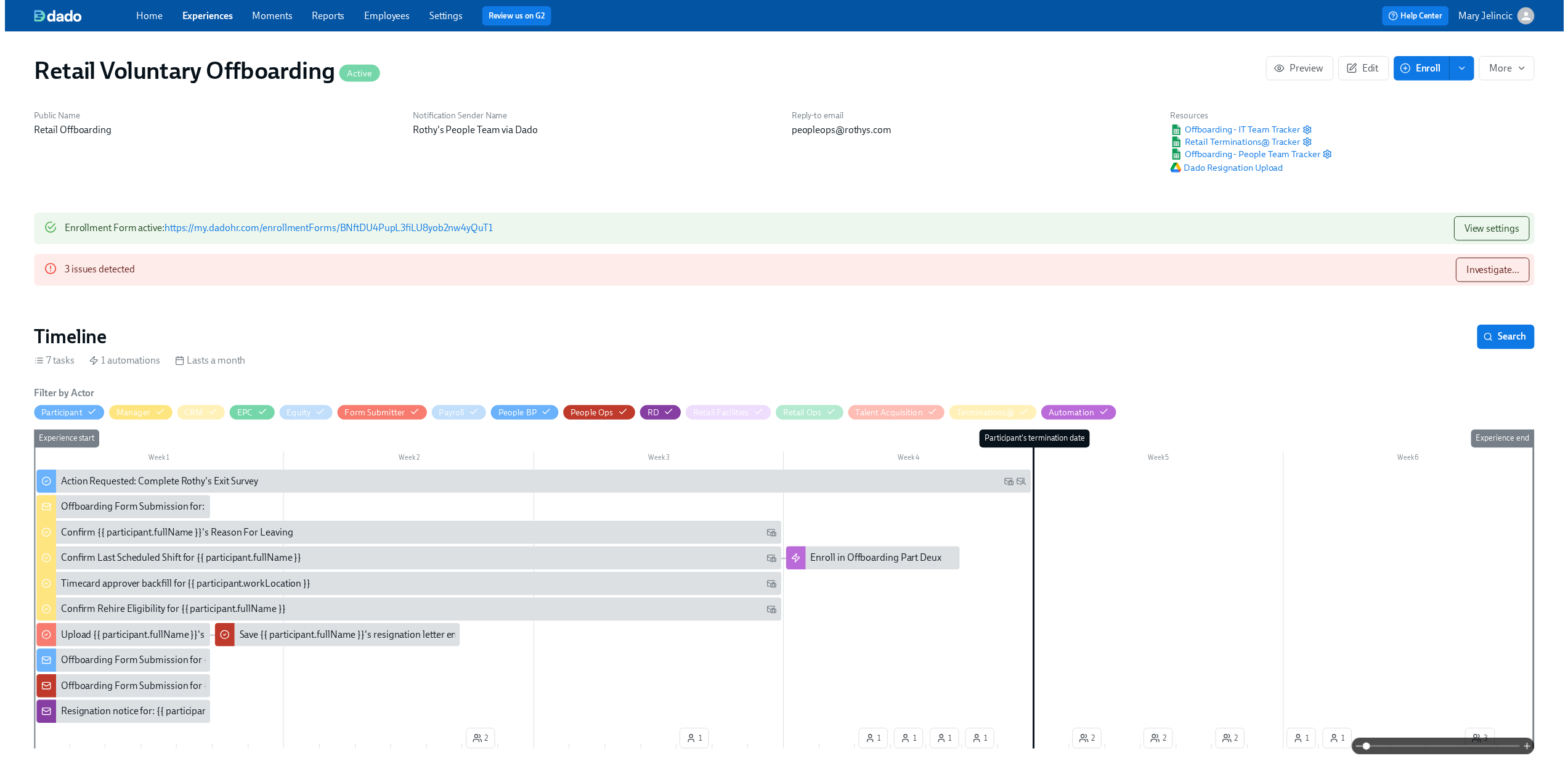 scroll, scrollTop: 0, scrollLeft: 2950, axis: horizontal 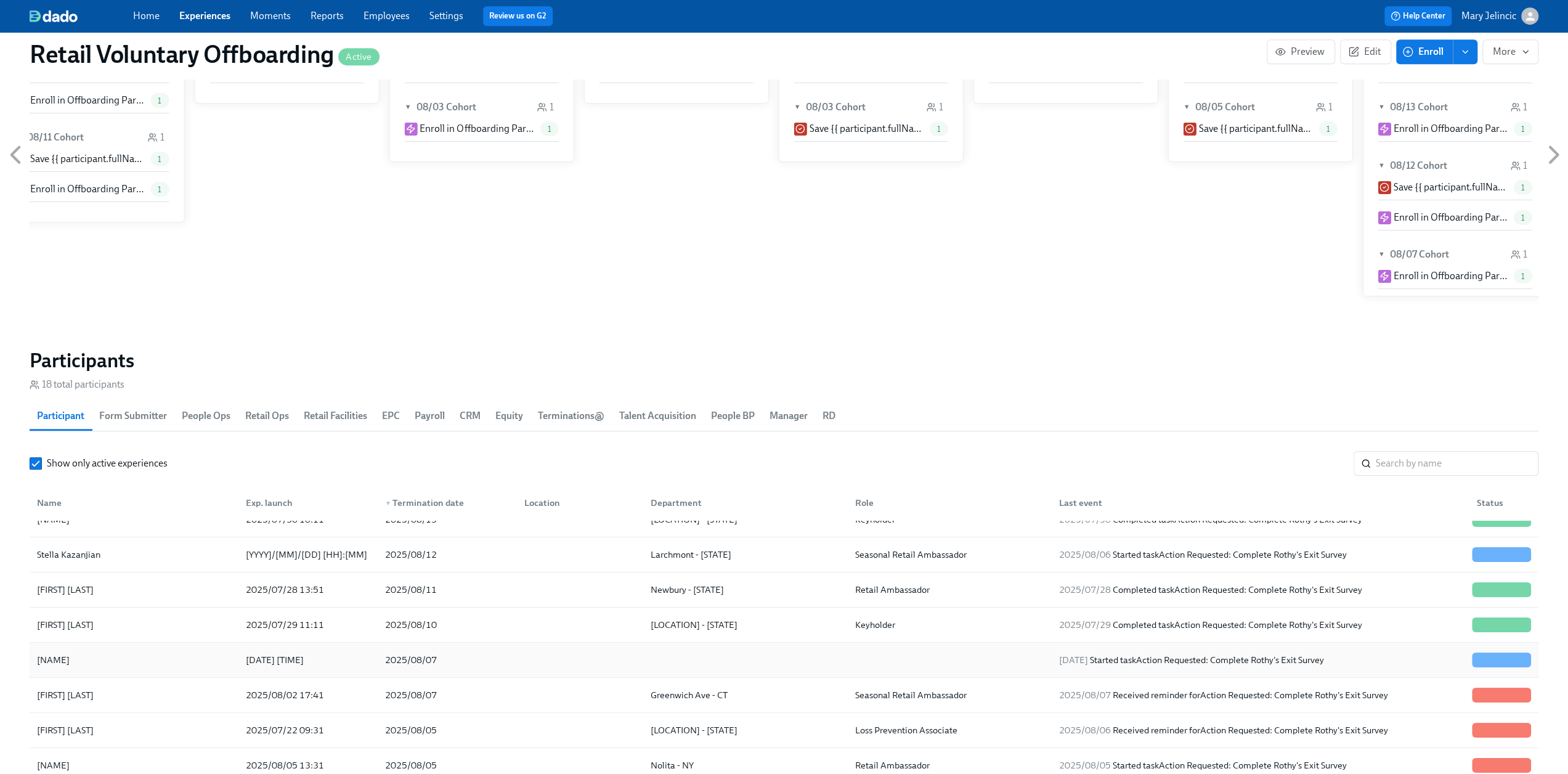 click on "[NAME]" at bounding box center (134, 660) 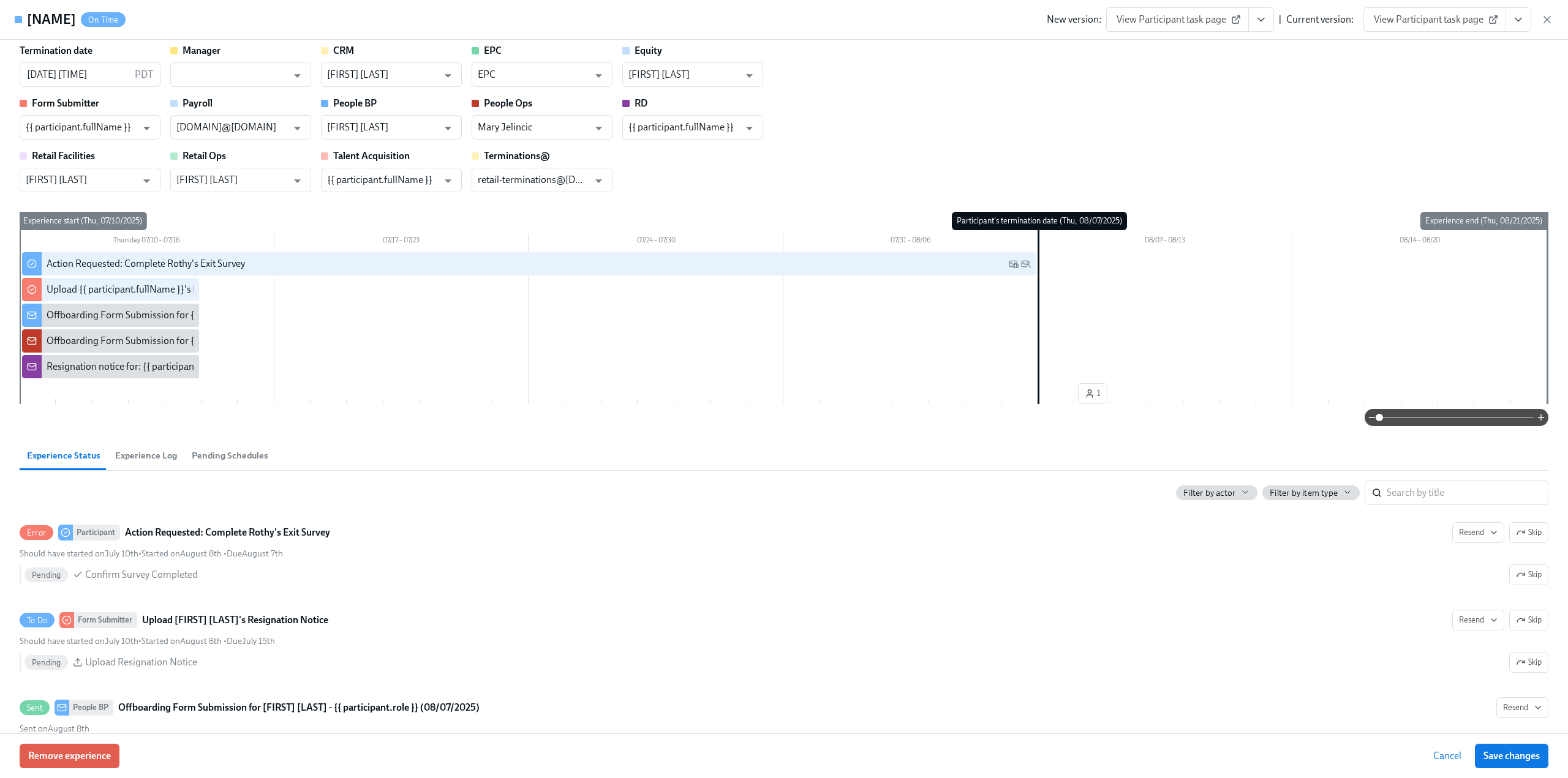 scroll, scrollTop: 0, scrollLeft: 0, axis: both 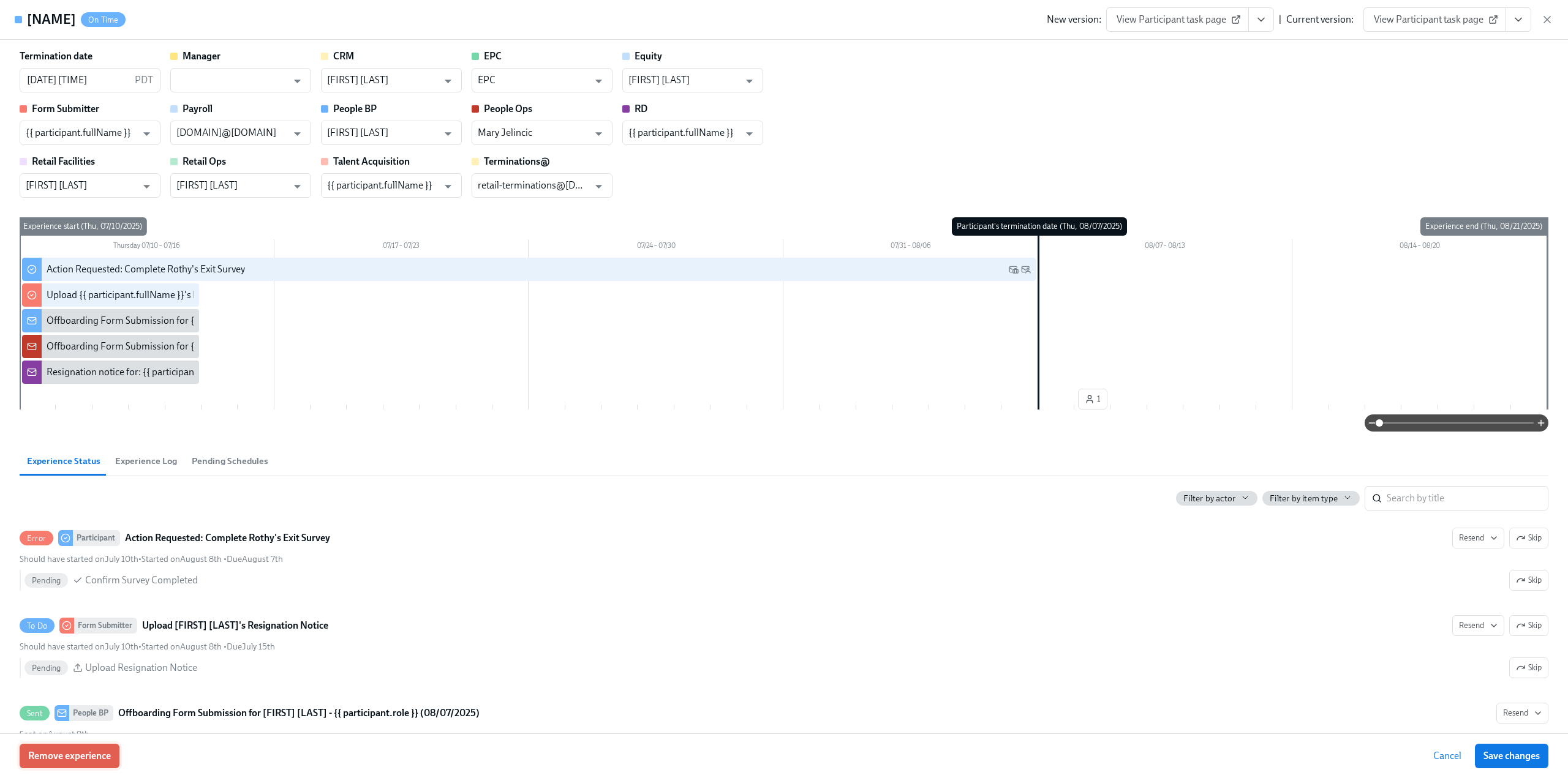 click on "Remove experience" at bounding box center [69, 756] 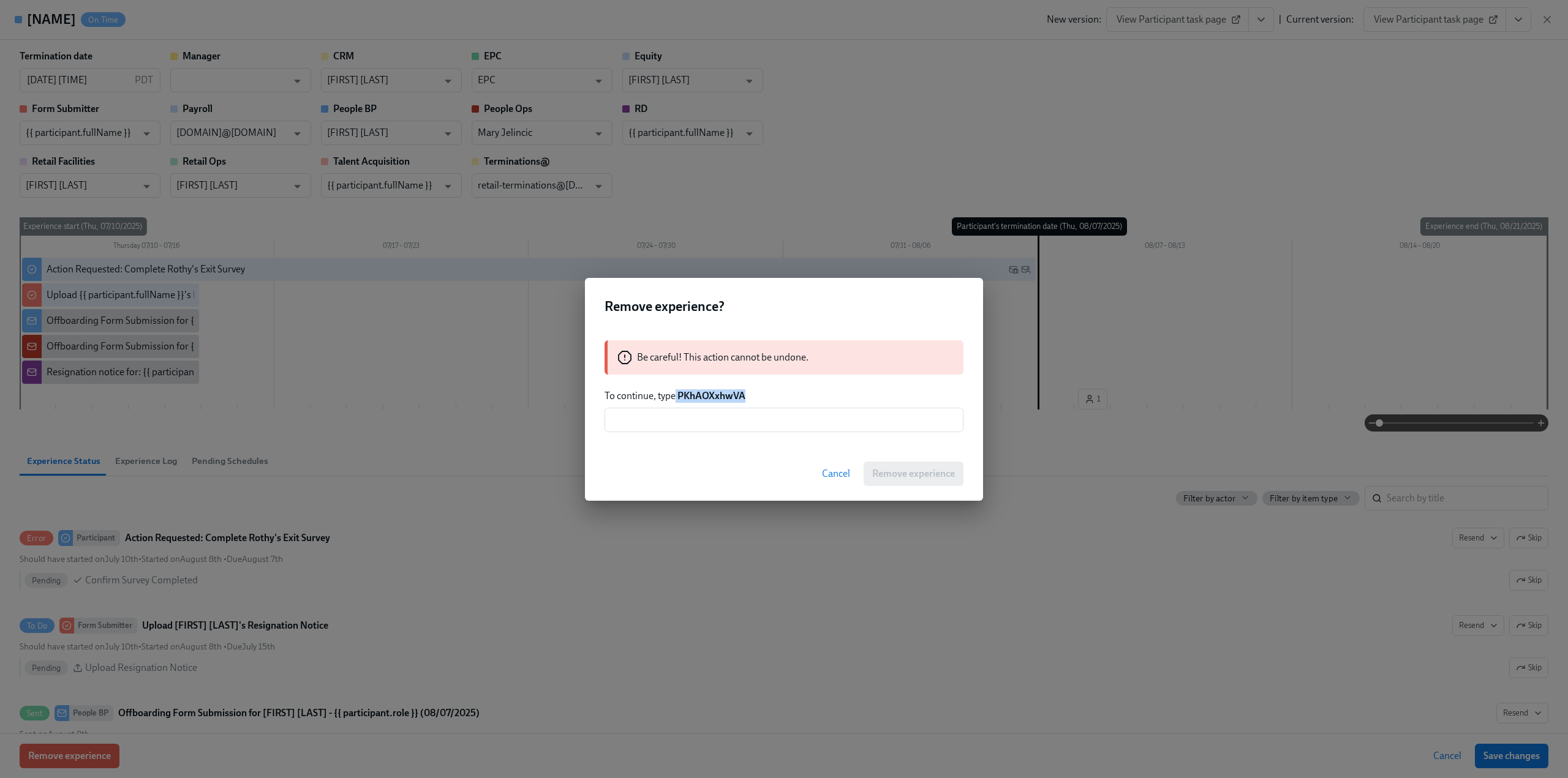 drag, startPoint x: 748, startPoint y: 395, endPoint x: 742, endPoint y: 392, distance: 6.708204 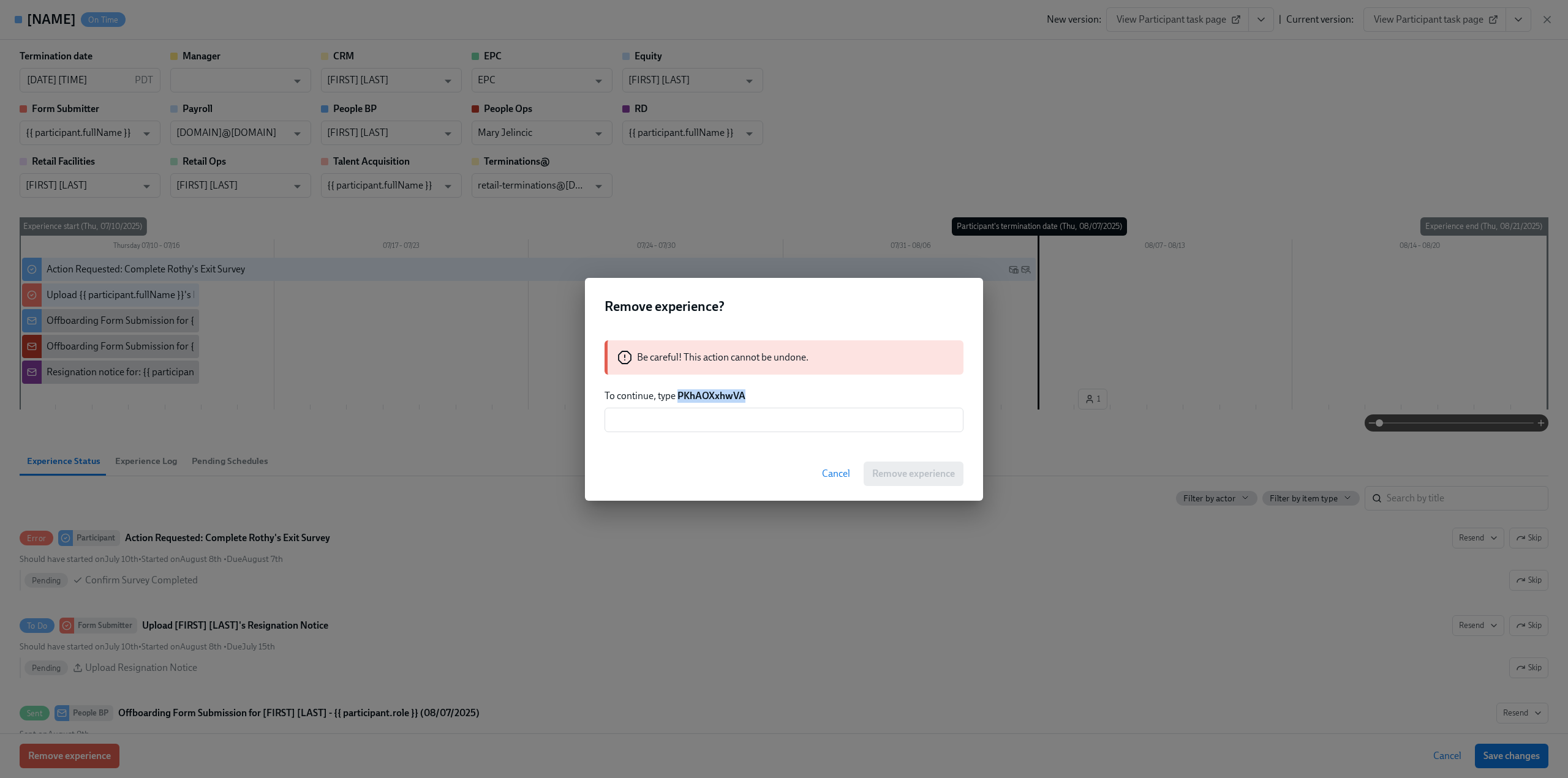 click on "PKhAOXxhwVA" at bounding box center [711, 395] 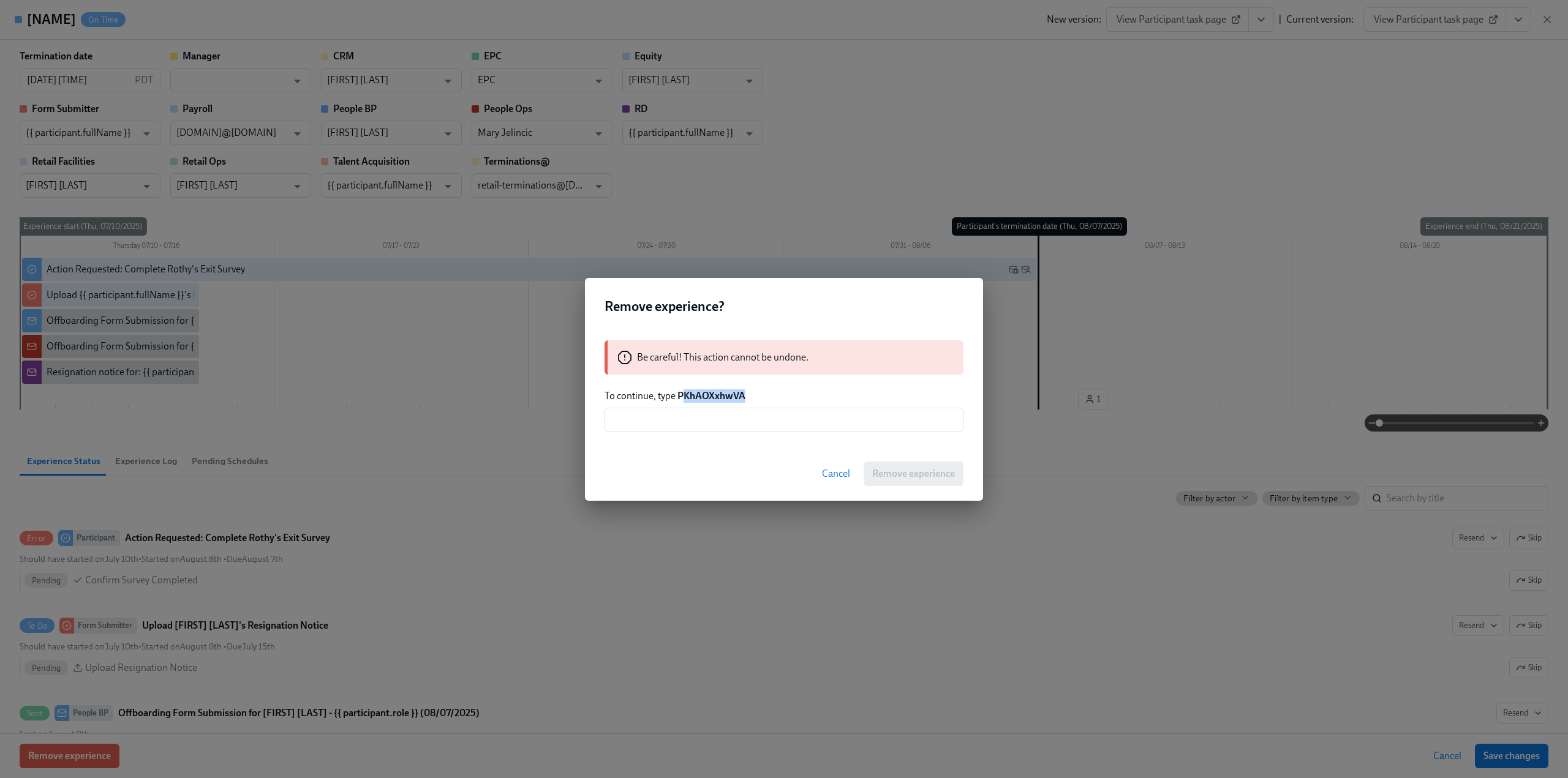 click on "To continue, type    PKhAOXxhwVA" at bounding box center (784, 396) 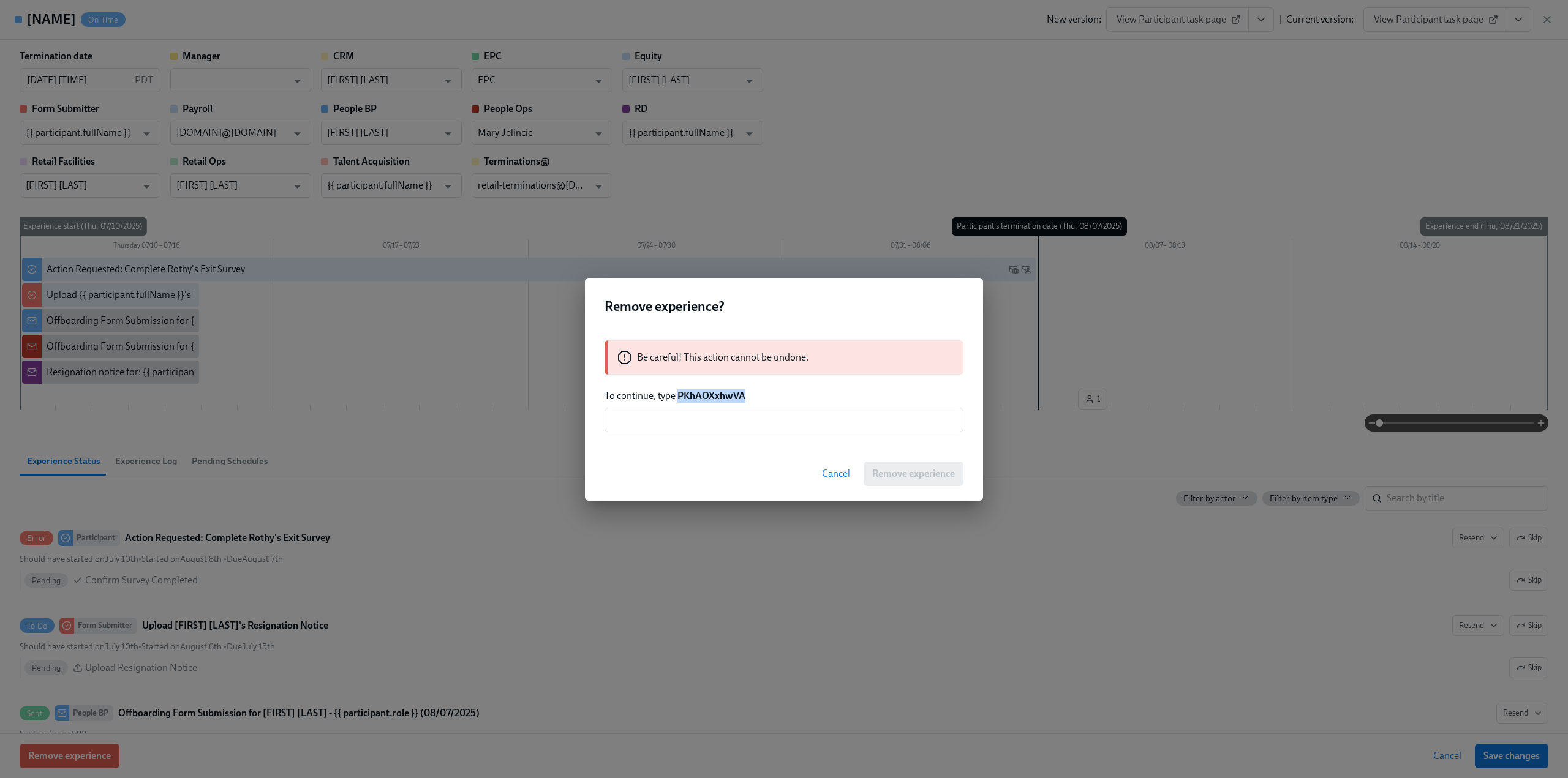 drag, startPoint x: 749, startPoint y: 397, endPoint x: 680, endPoint y: 397, distance: 69 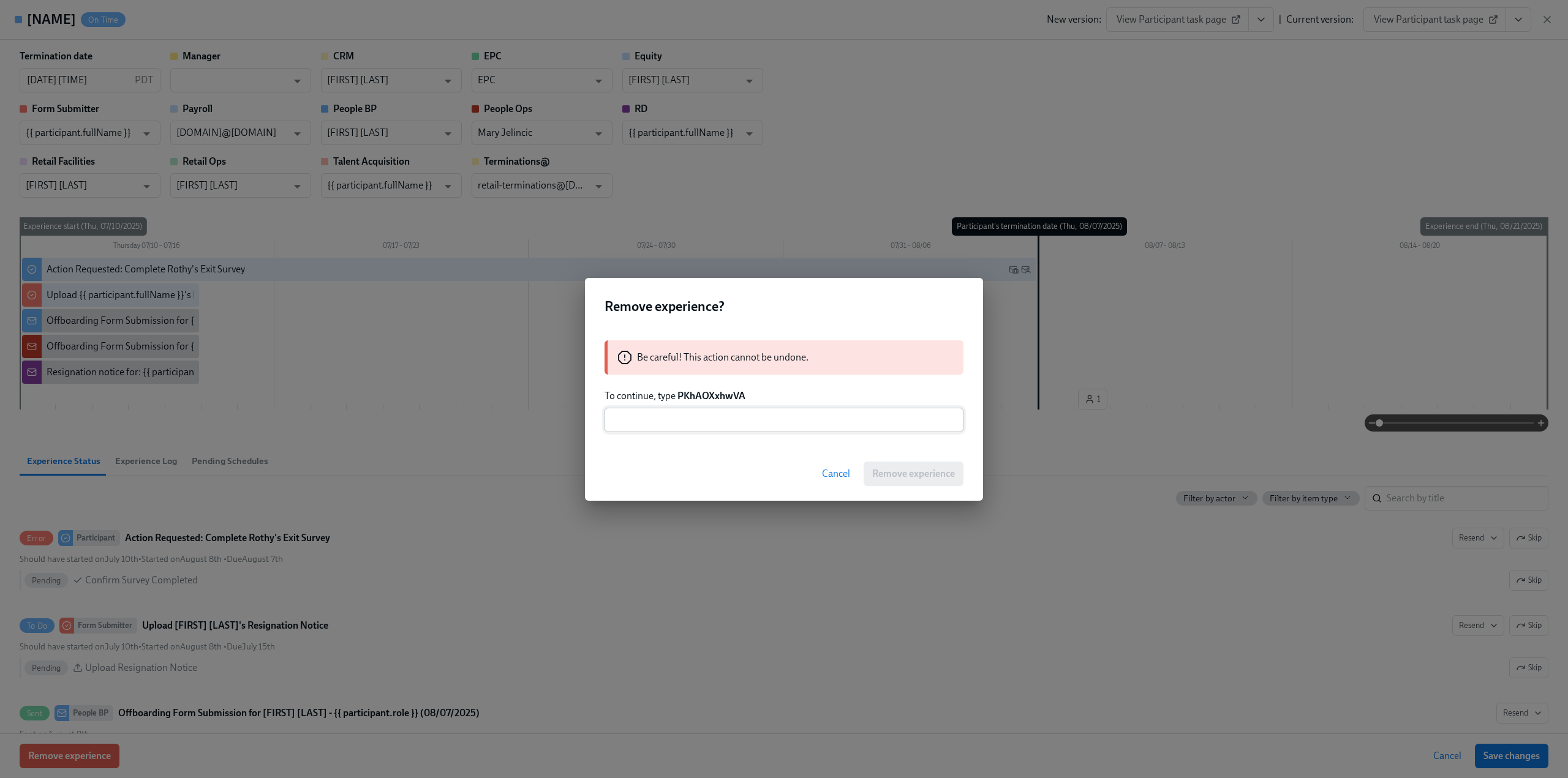click at bounding box center (784, 420) 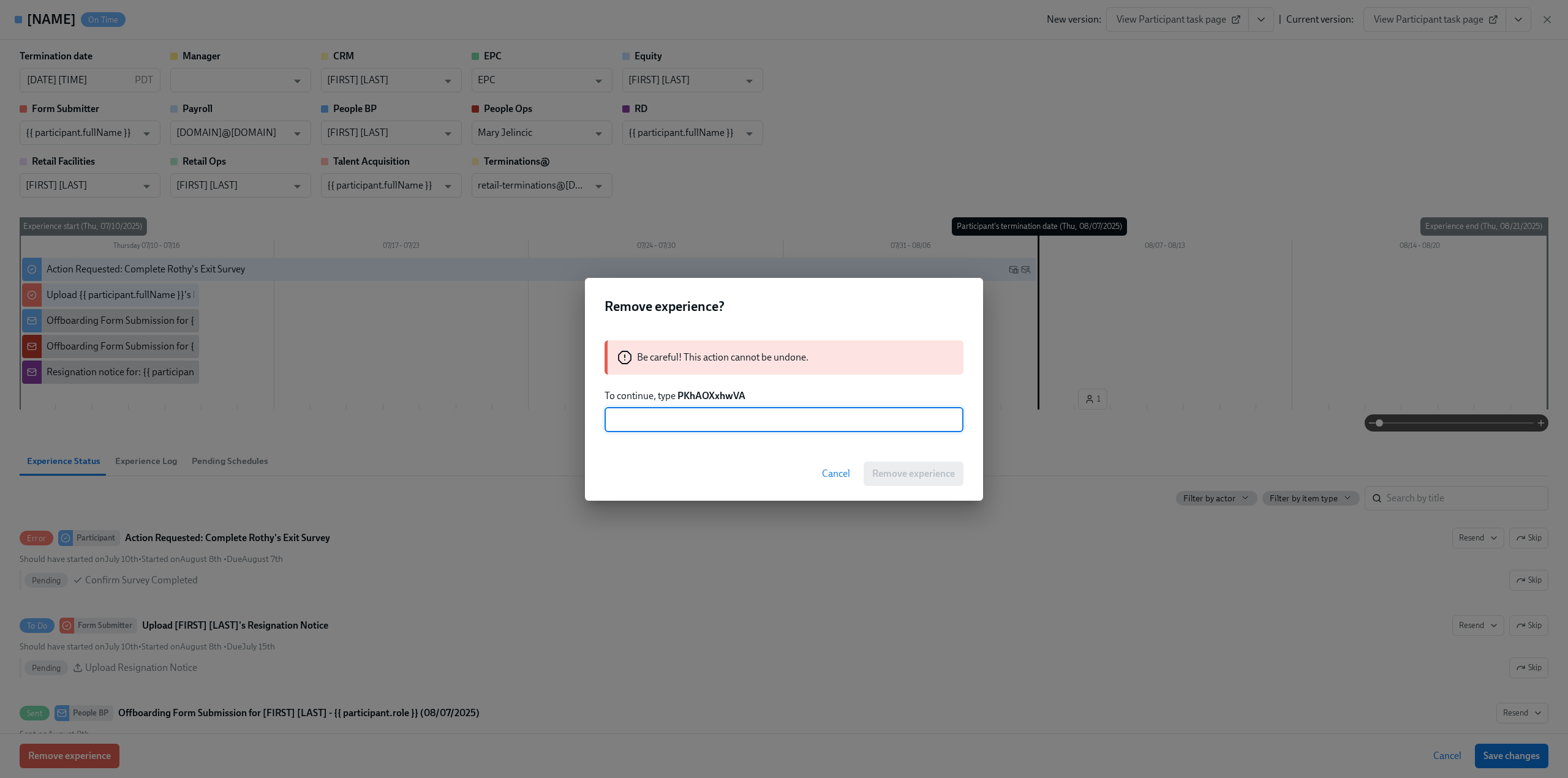 paste on "PKhAOXxhwVA" 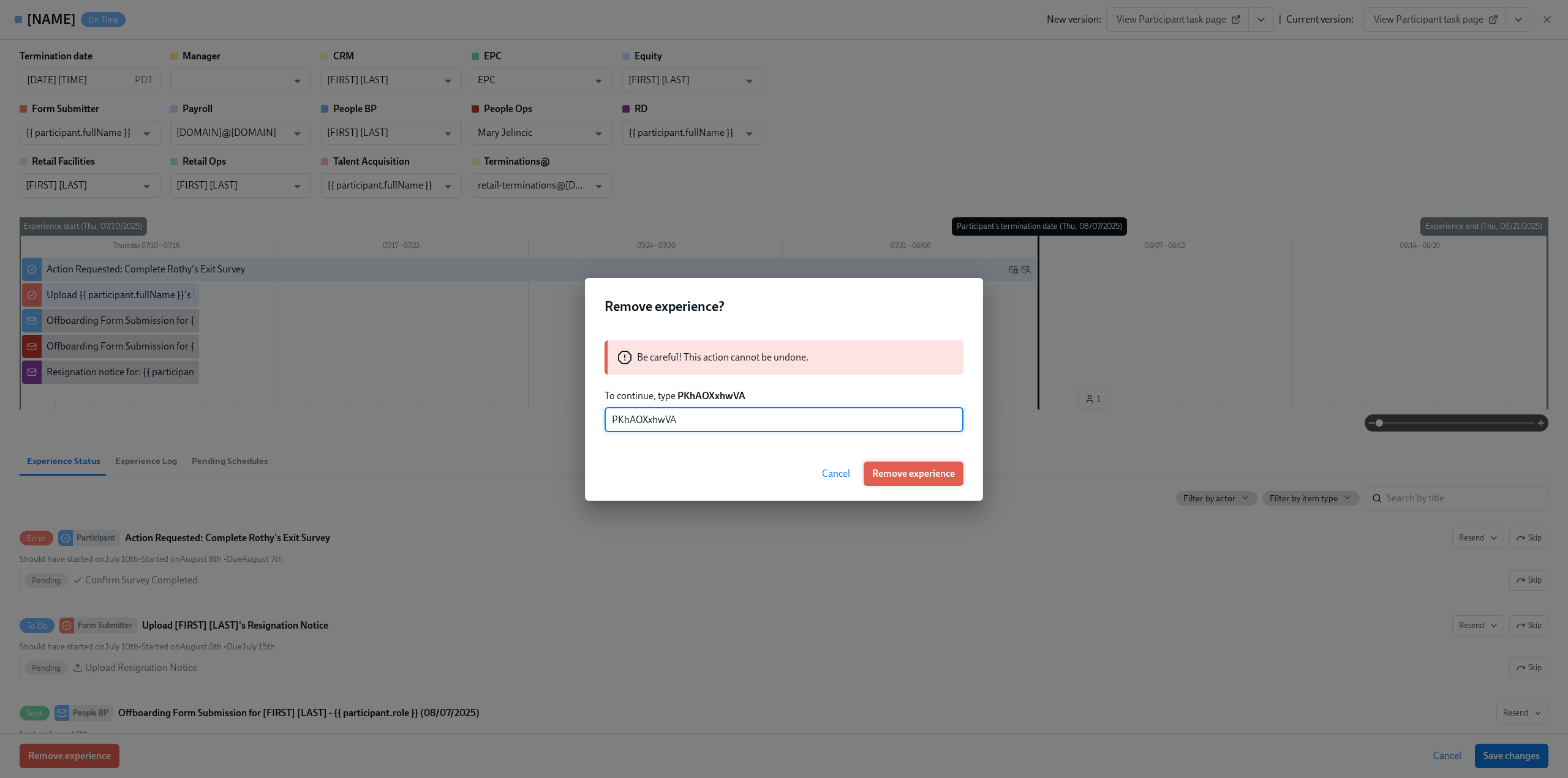 type on "PKhAOXxhwVA" 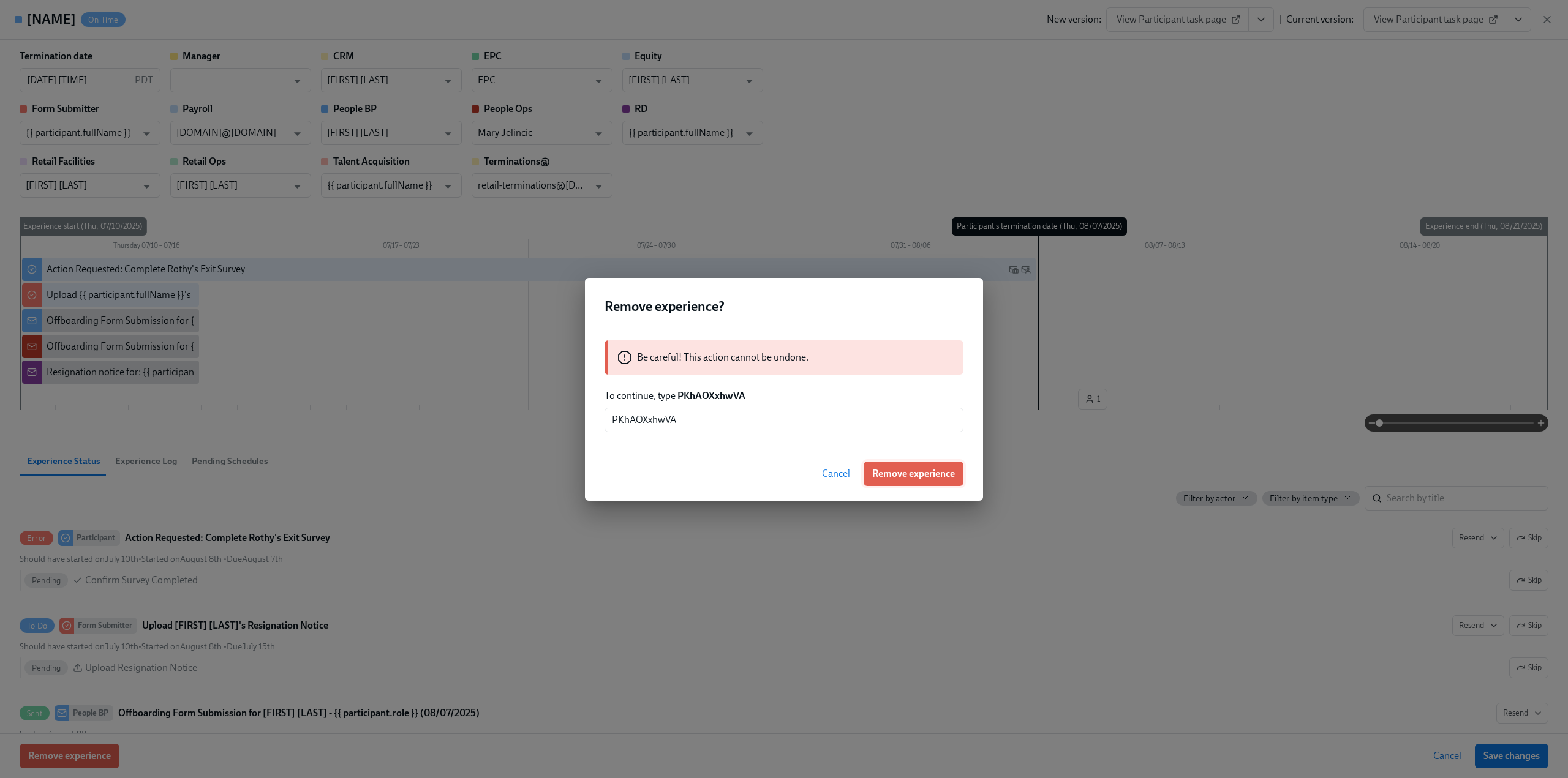 click on "Remove experience" at bounding box center (913, 474) 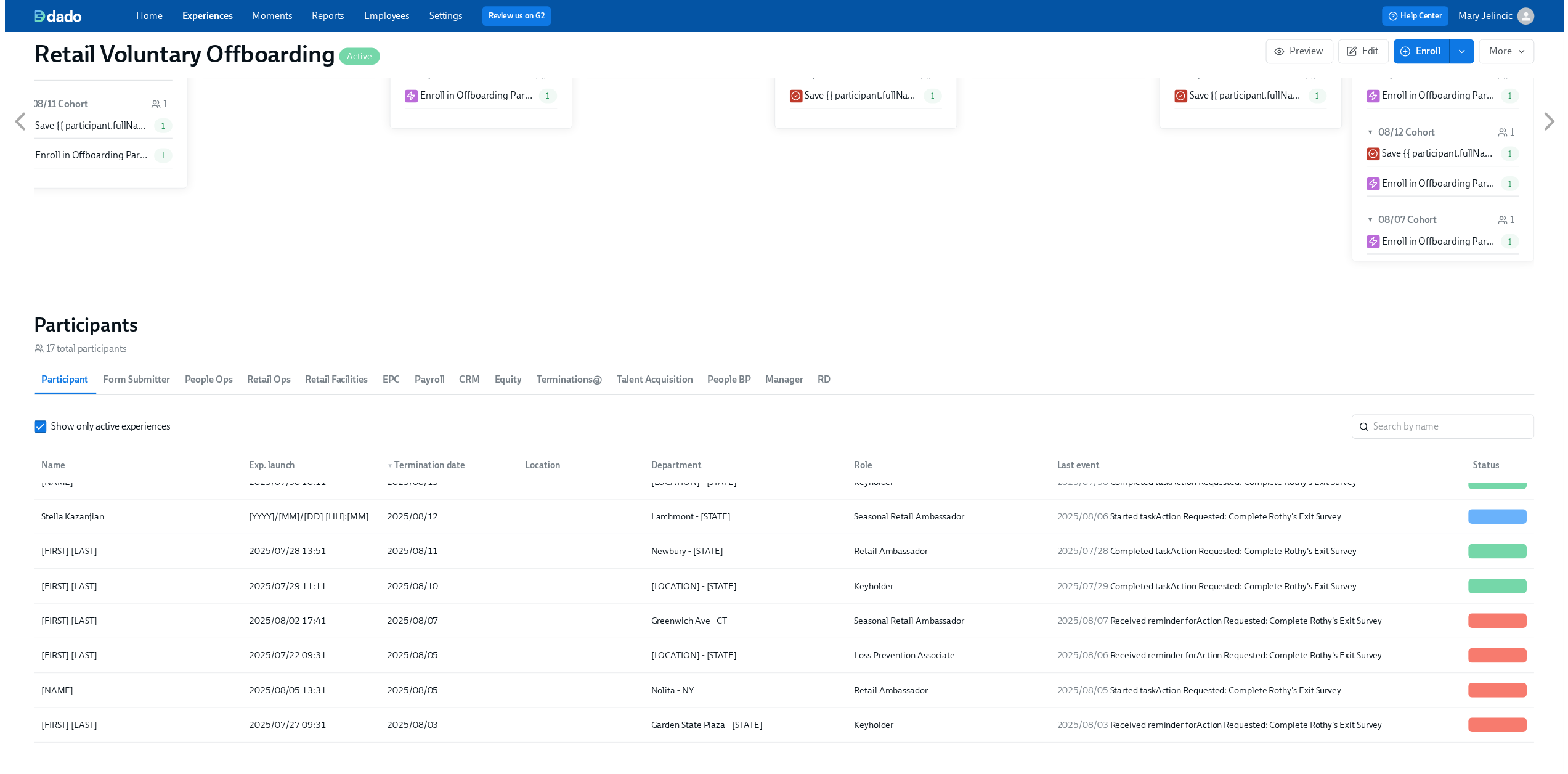 scroll, scrollTop: 831, scrollLeft: 0, axis: vertical 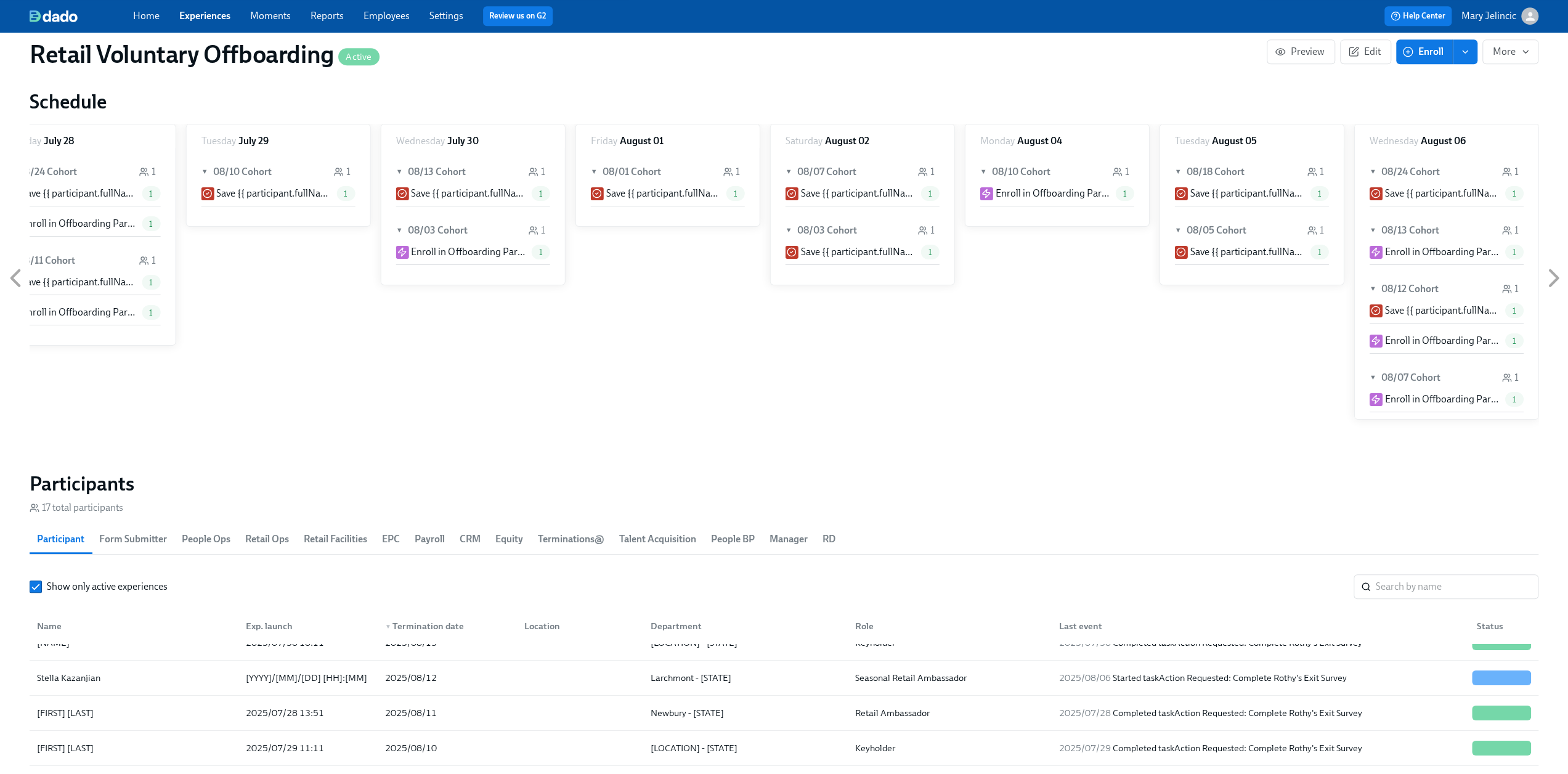 click on "Enroll" at bounding box center (1424, 52) 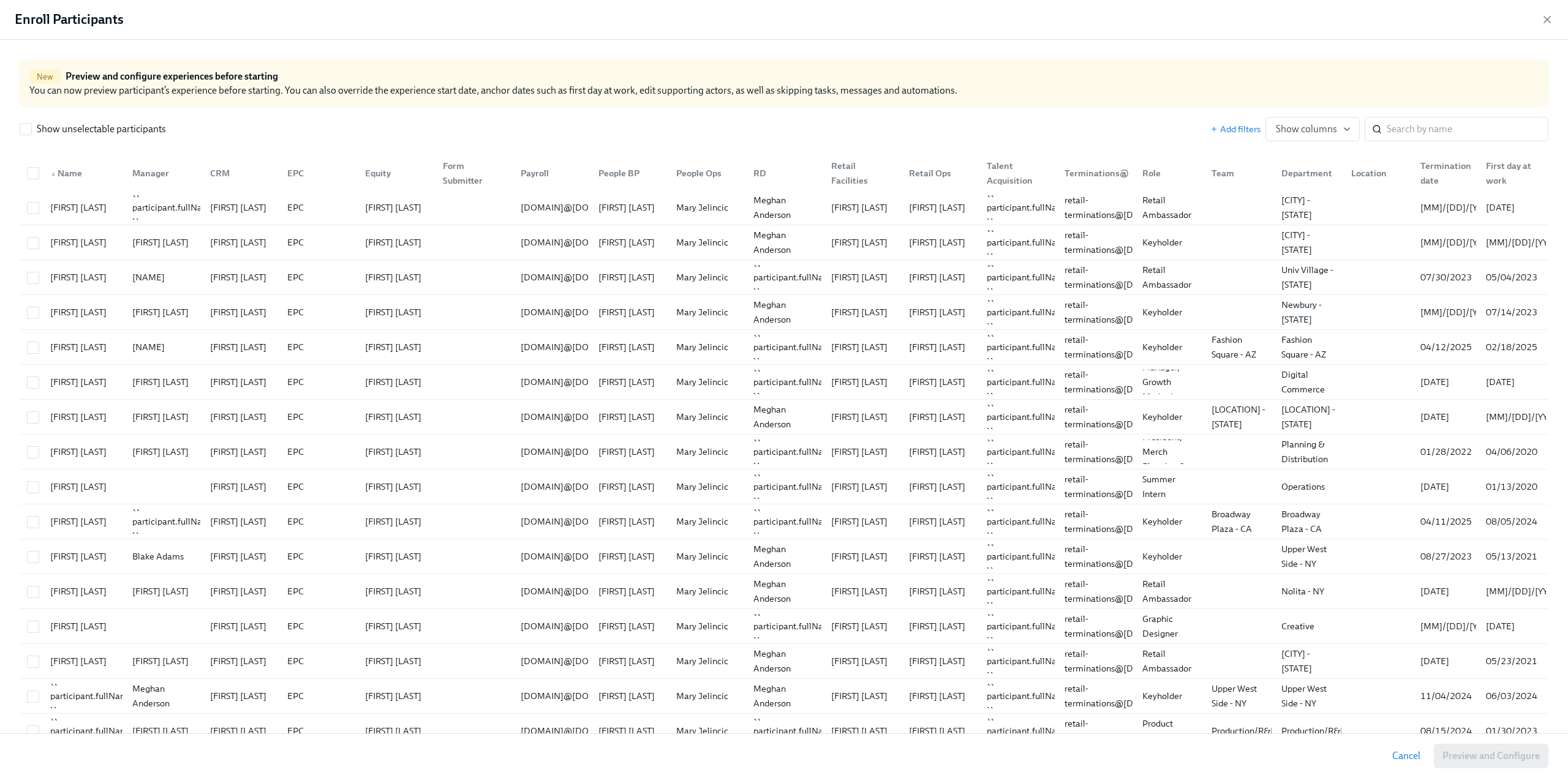 click on "Enroll Participants" at bounding box center [784, 20] 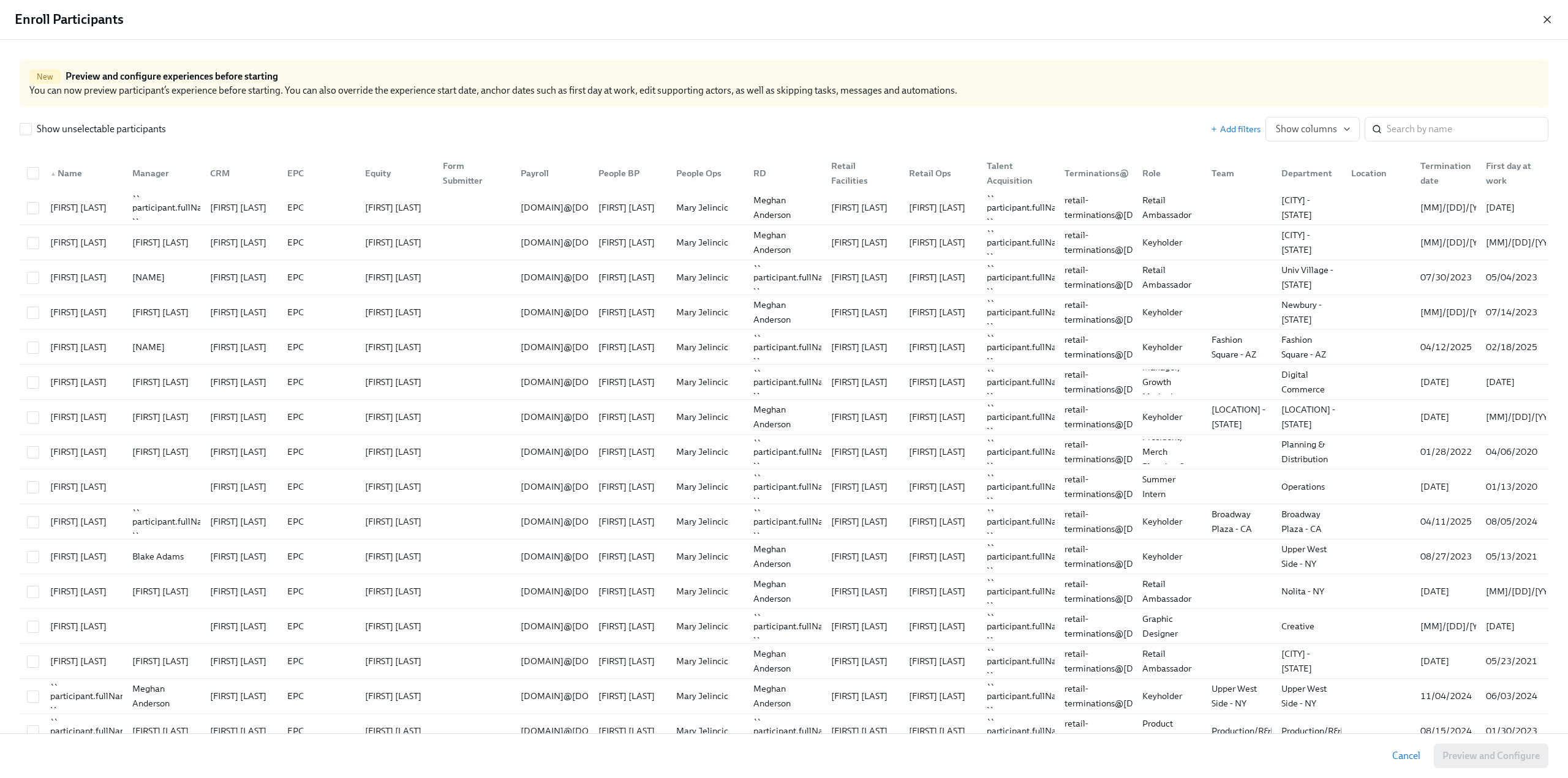 click 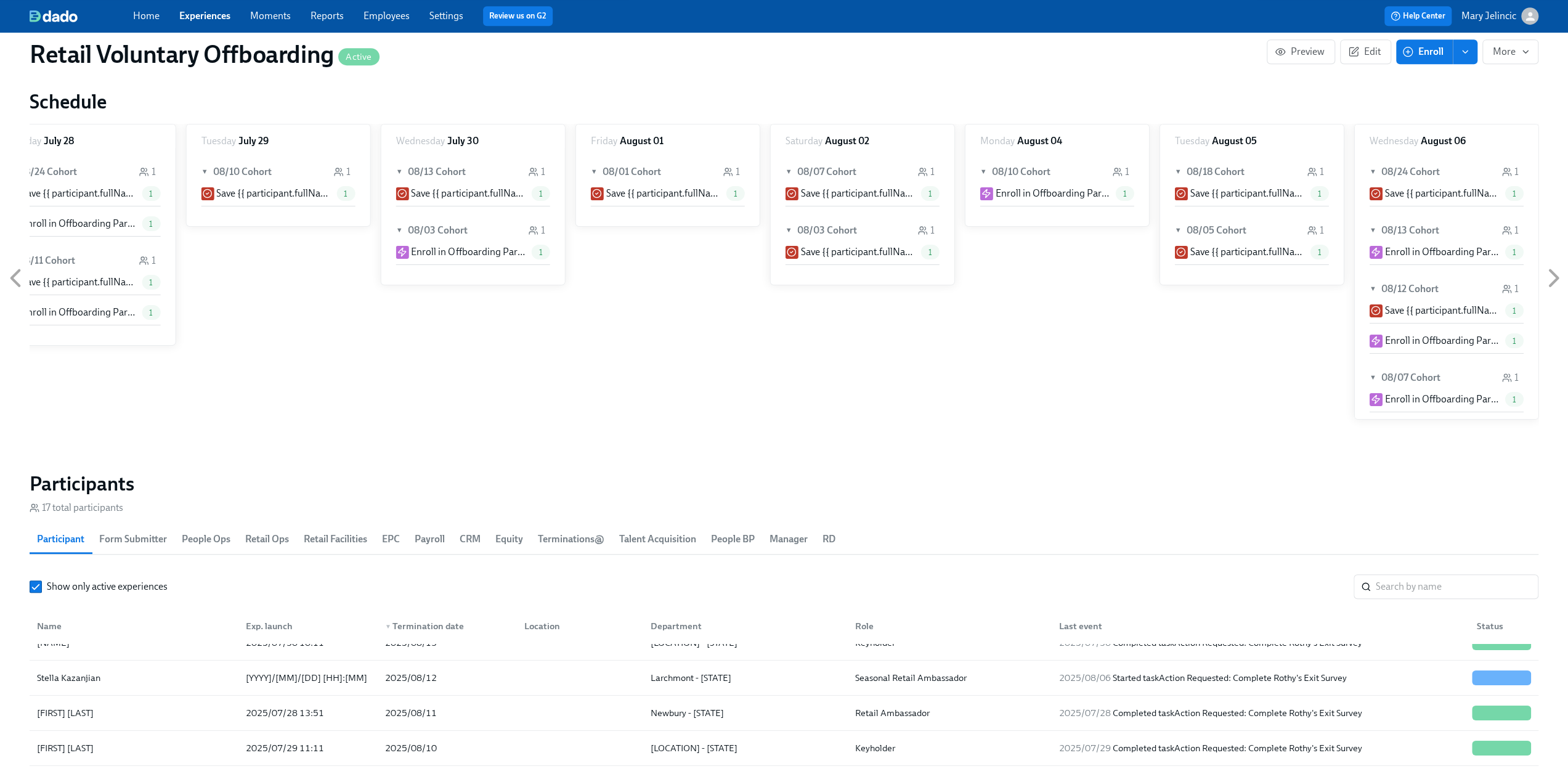 scroll, scrollTop: 0, scrollLeft: 2950, axis: horizontal 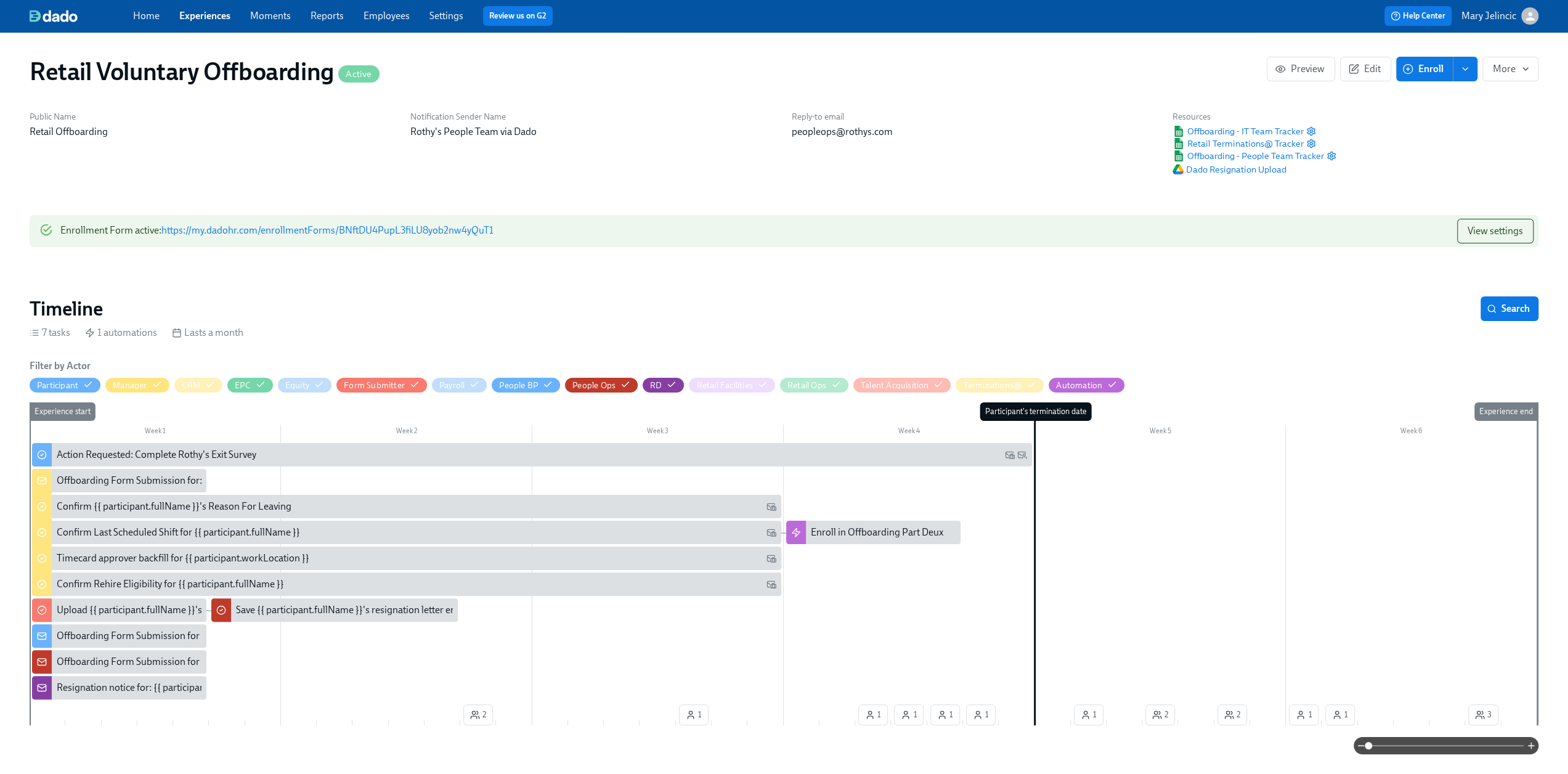 click on "https://my.dadohr.com/enrollmentForms/BNftDU4PupL3fiLU8yob2nw4yQuT1" at bounding box center (327, 230) 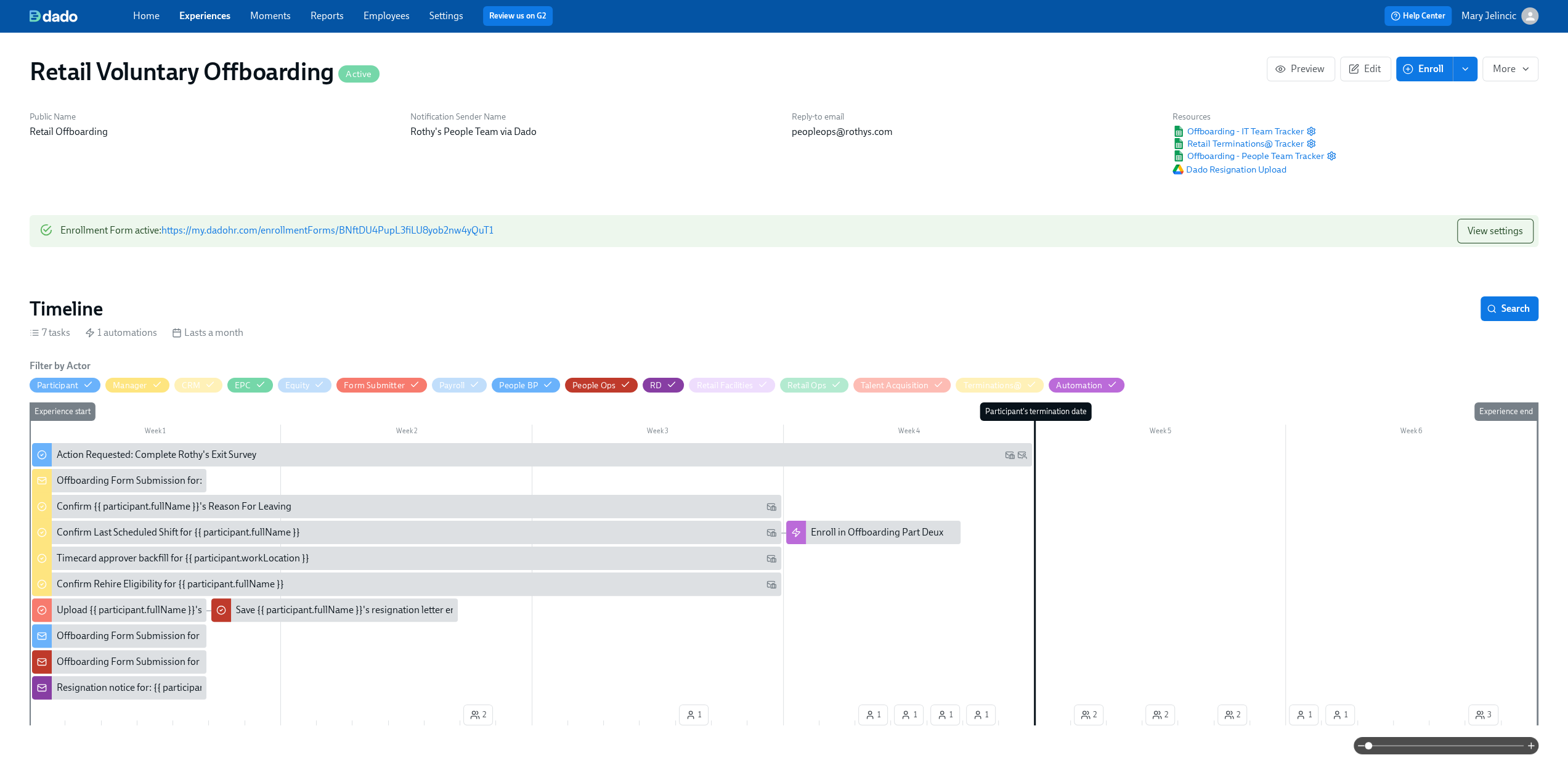 scroll, scrollTop: 0, scrollLeft: 2959, axis: horizontal 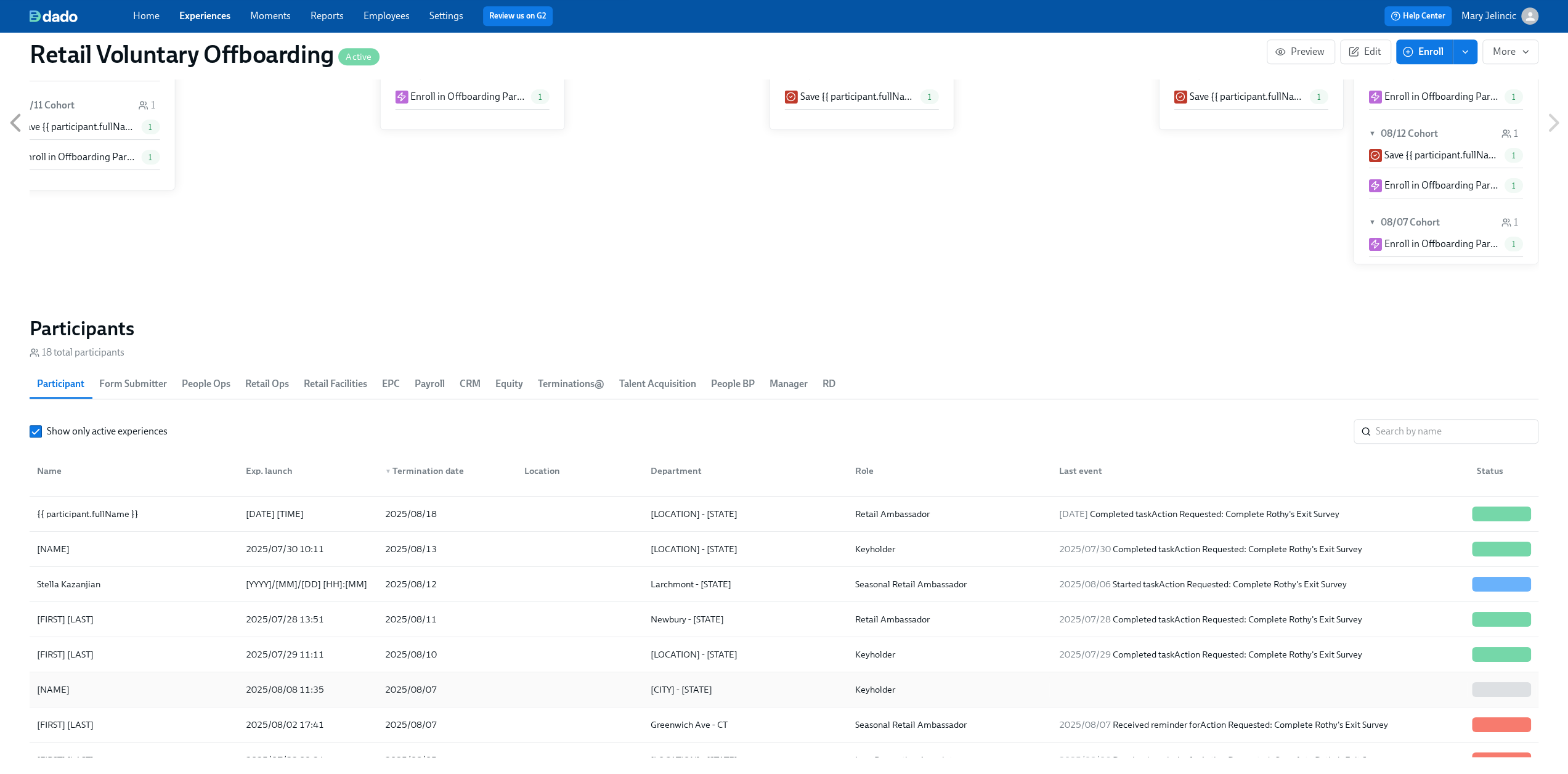 click on "[NAME]" at bounding box center [134, 690] 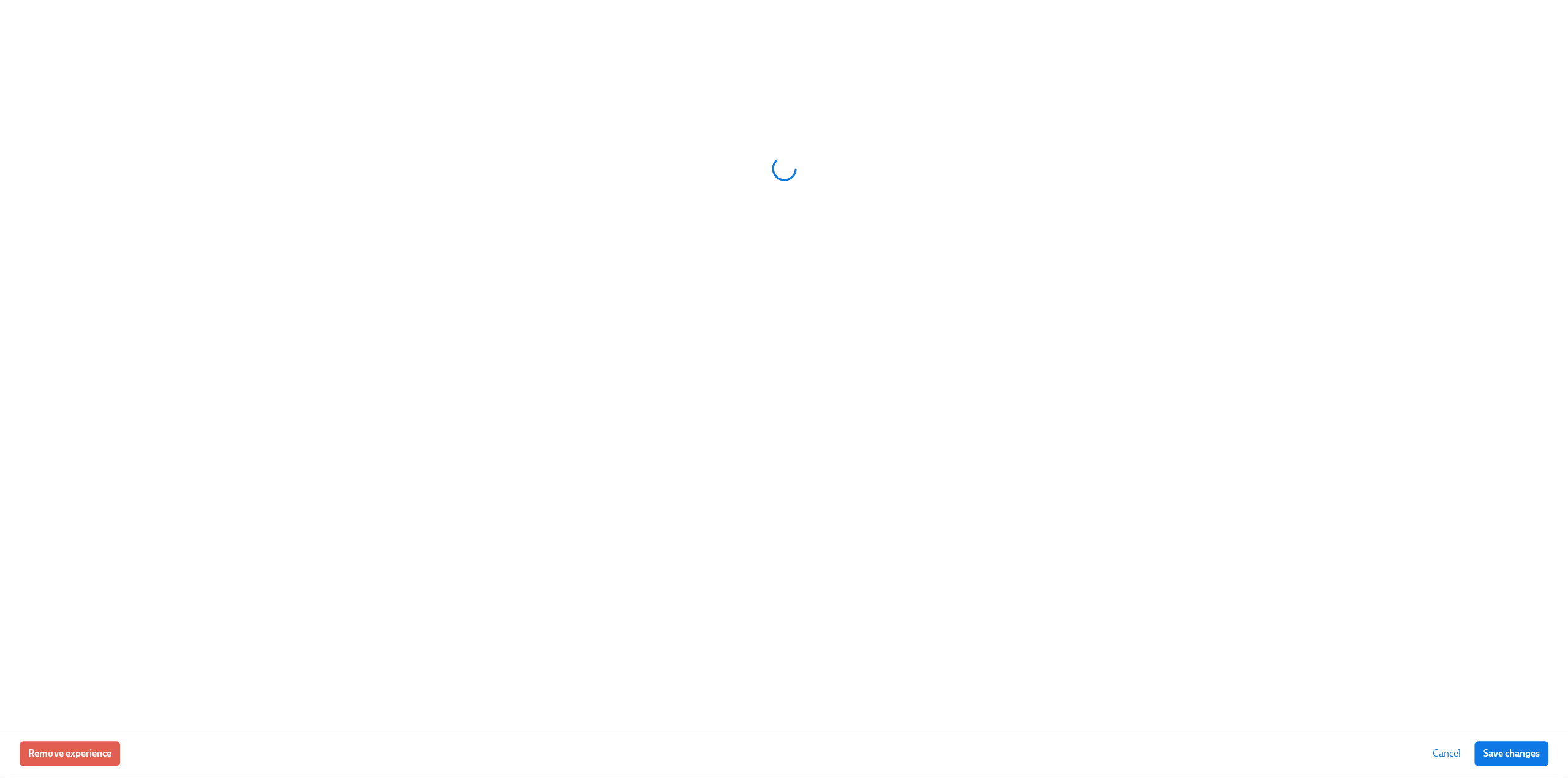 scroll, scrollTop: 0, scrollLeft: 2941, axis: horizontal 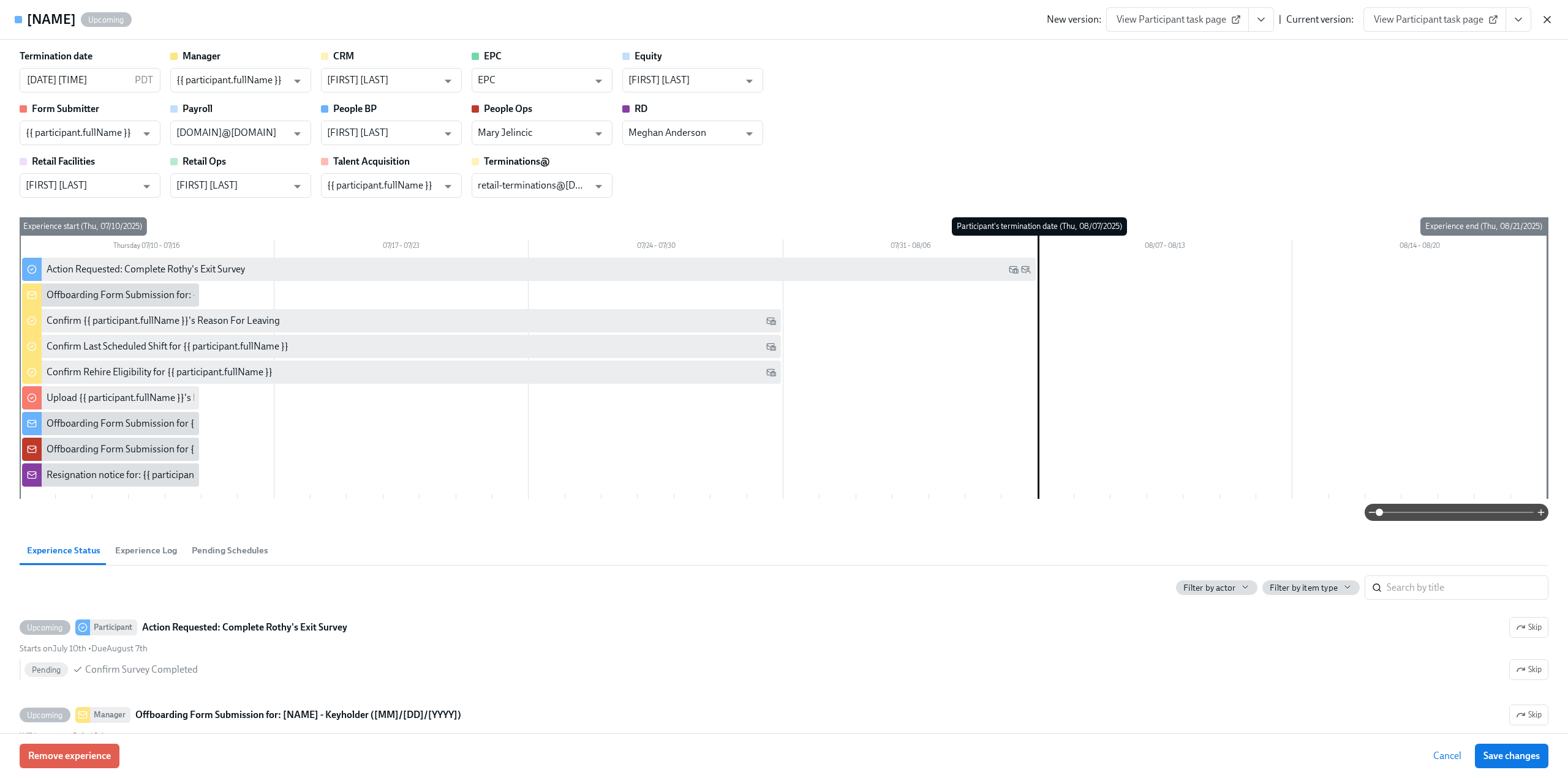 click 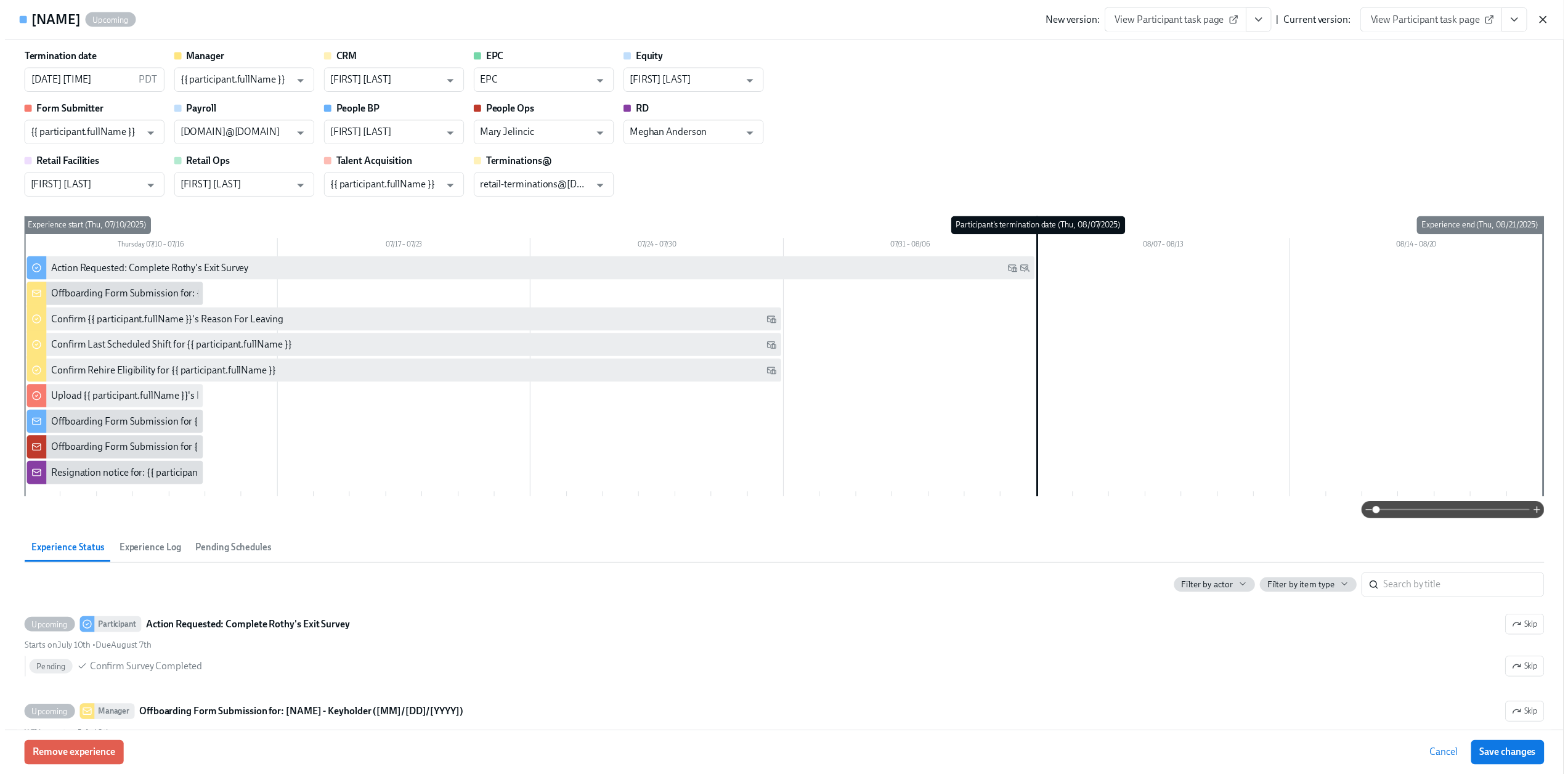 scroll, scrollTop: 0, scrollLeft: 2950, axis: horizontal 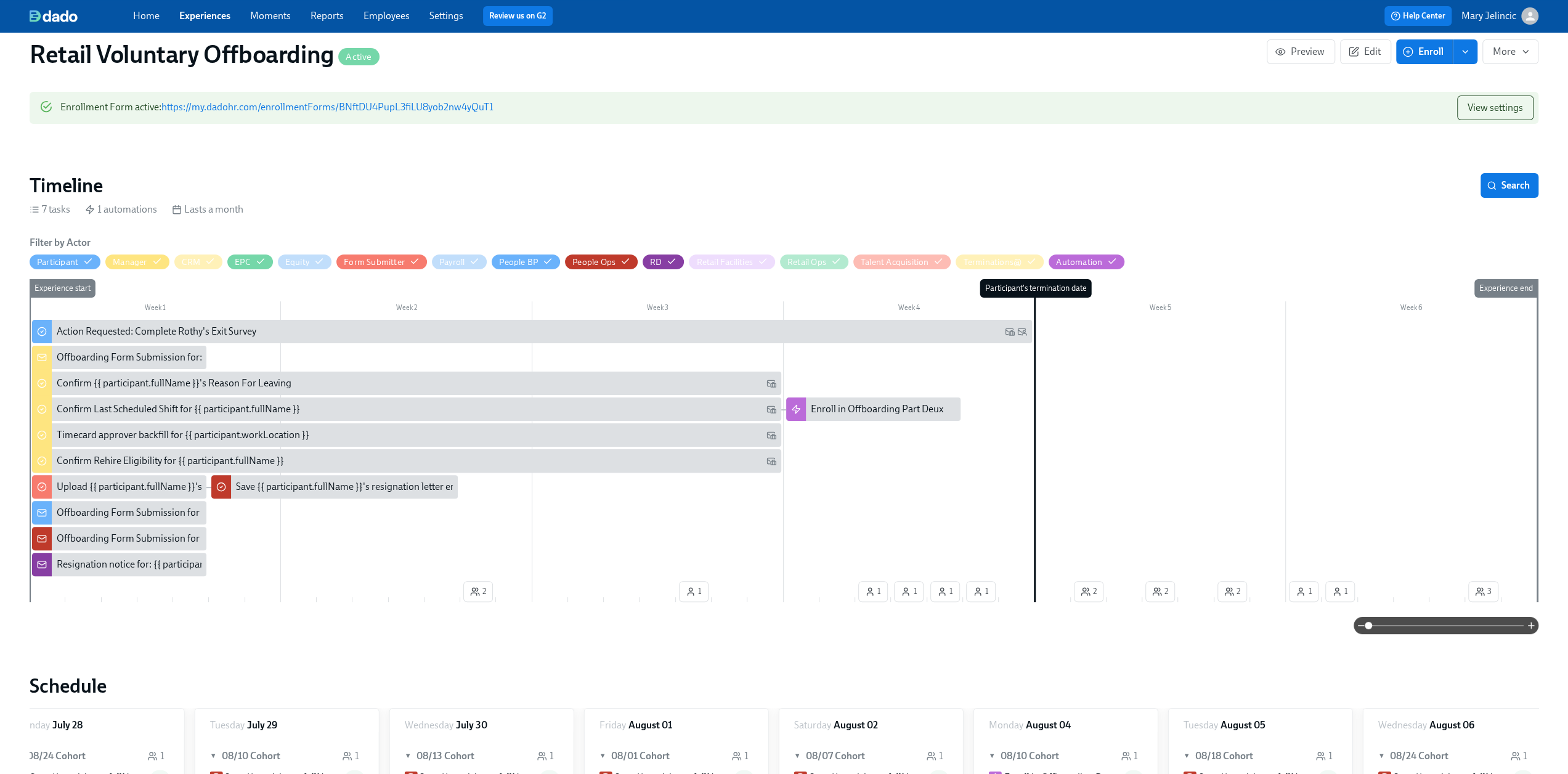 click on "Experiences" at bounding box center (205, 15) 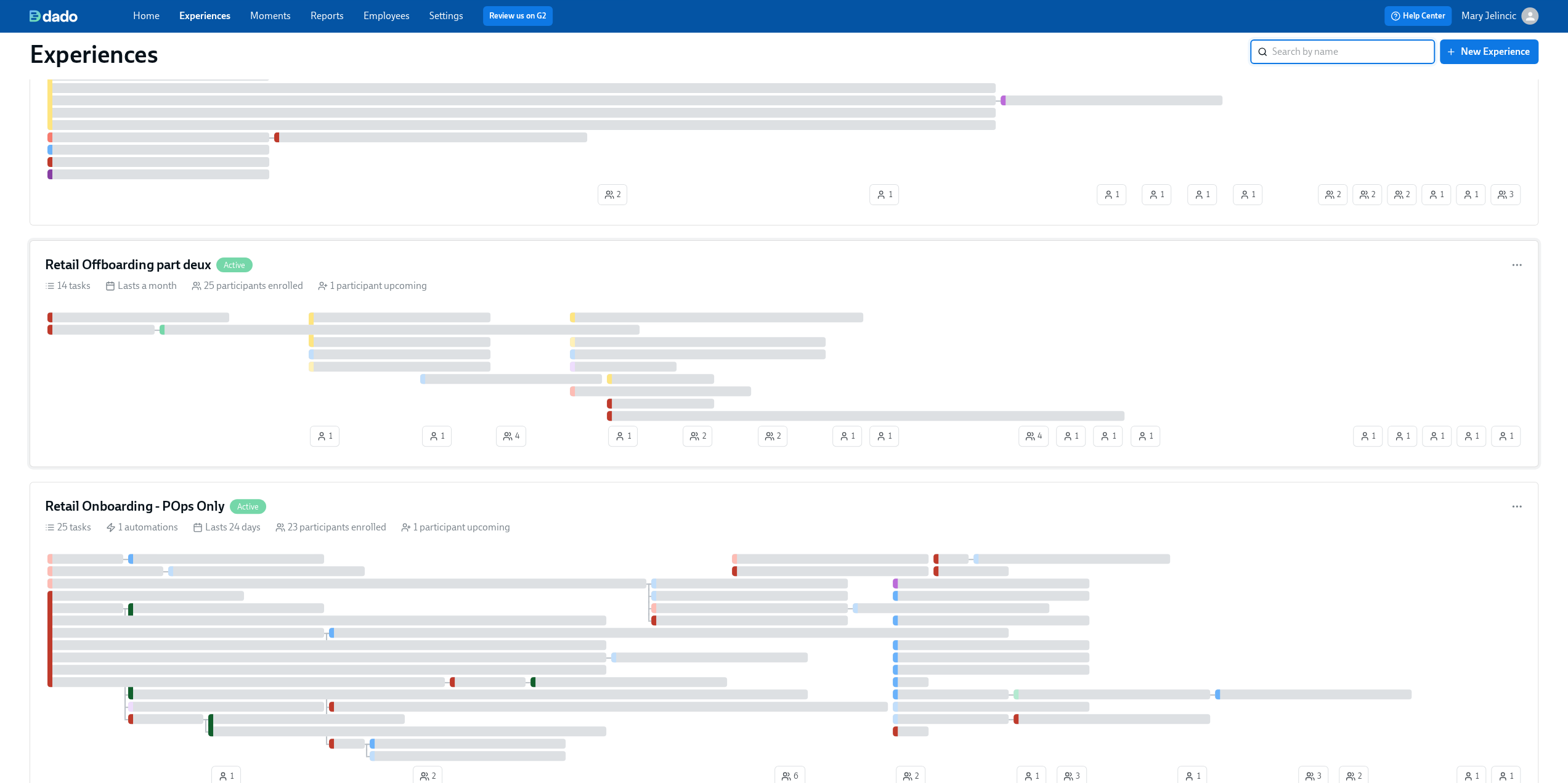 scroll, scrollTop: 370, scrollLeft: 0, axis: vertical 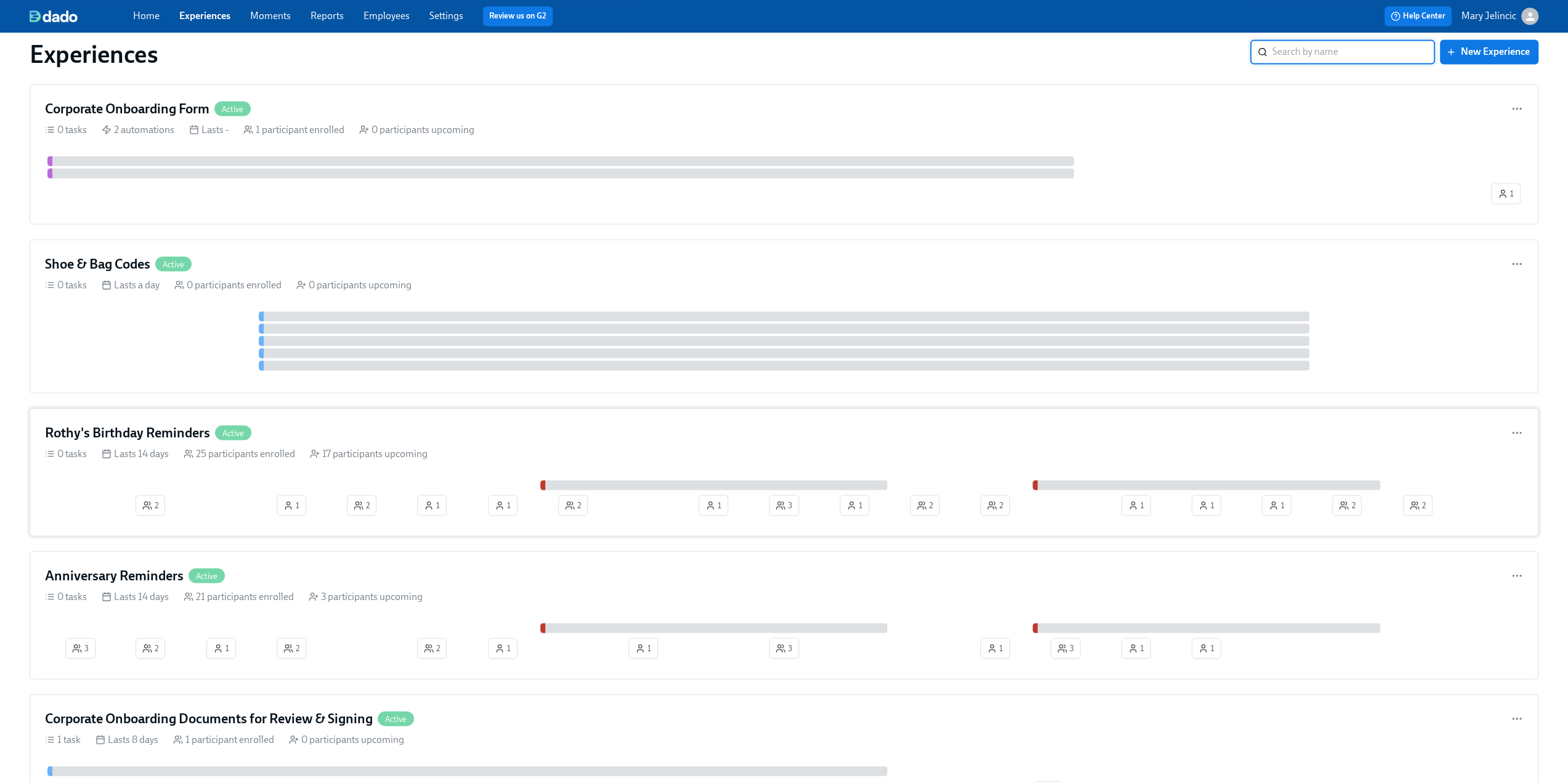 click on "Rothy's Birthday Reminders" at bounding box center [128, 432] 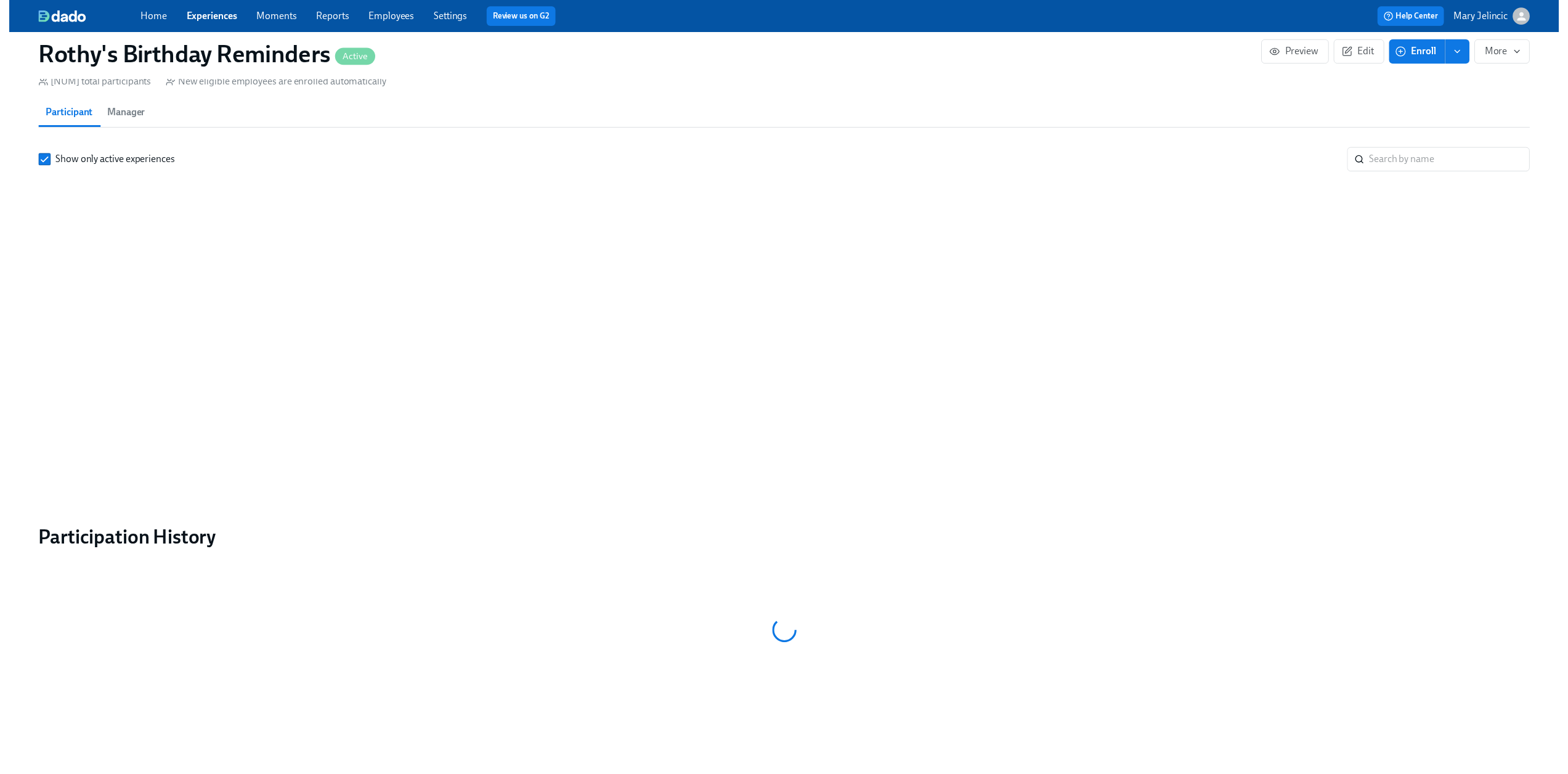 scroll, scrollTop: 0, scrollLeft: 0, axis: both 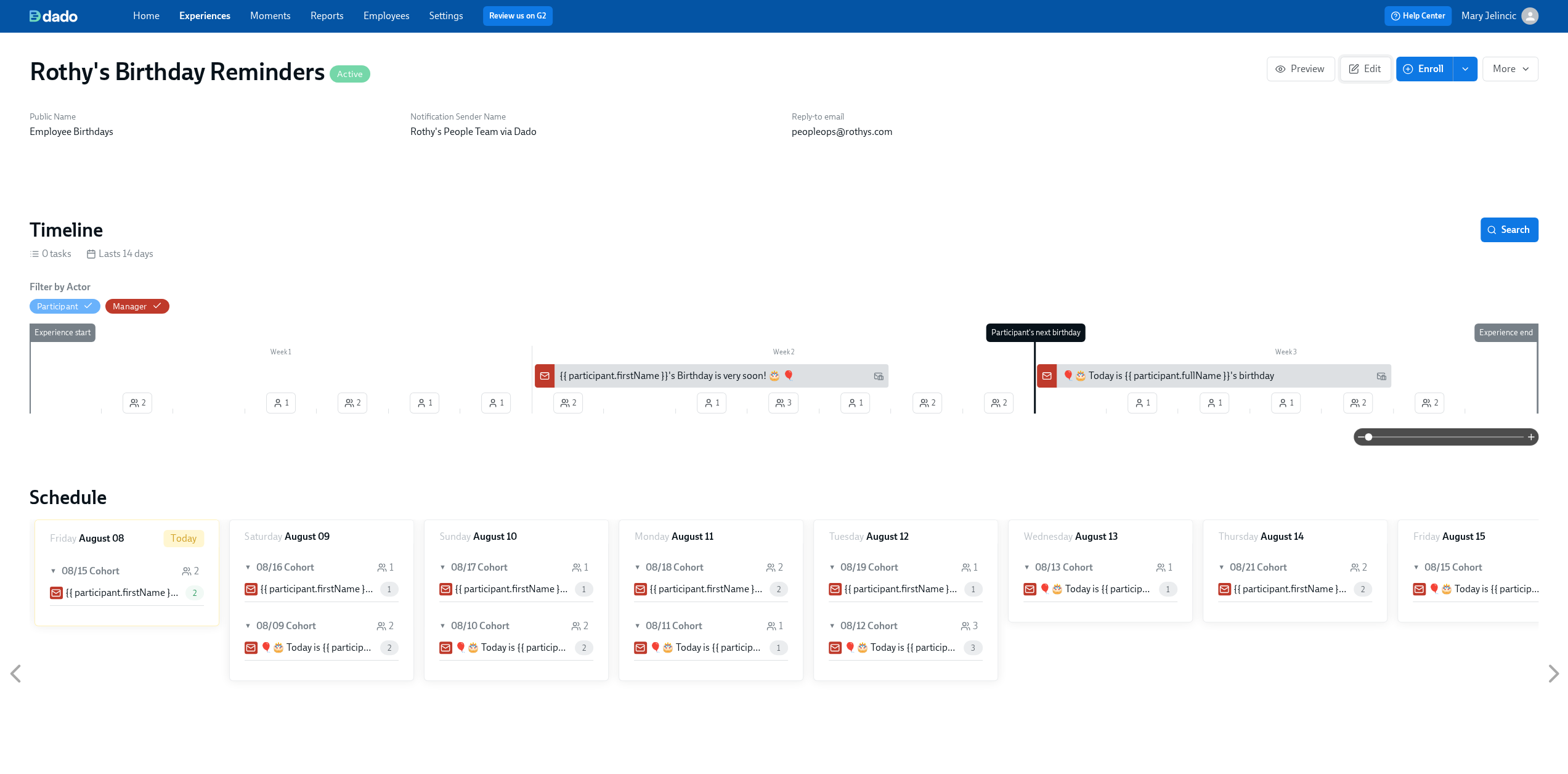 click on "Edit" at bounding box center (1365, 69) 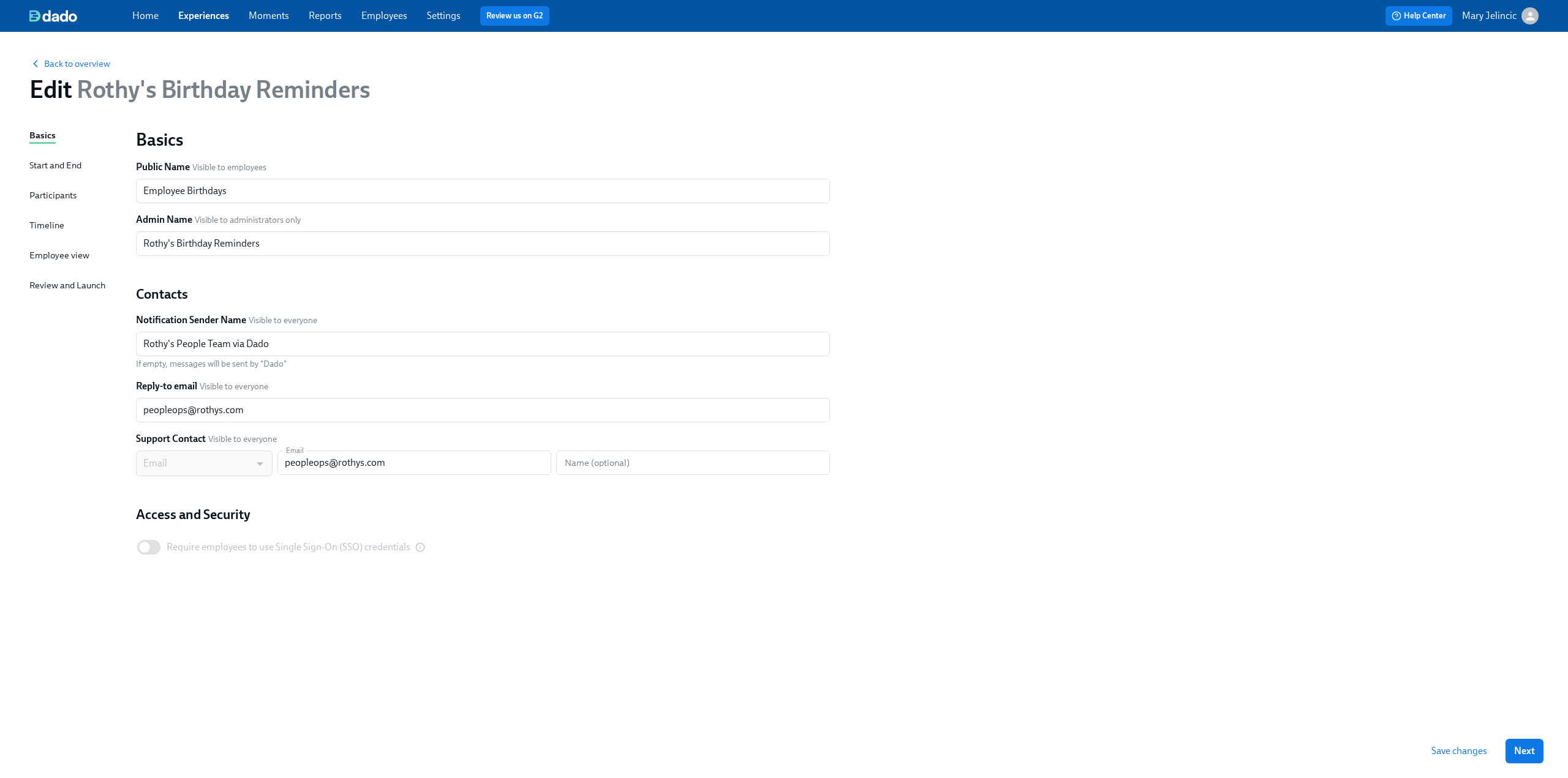 click on "Participants" at bounding box center (53, 195) 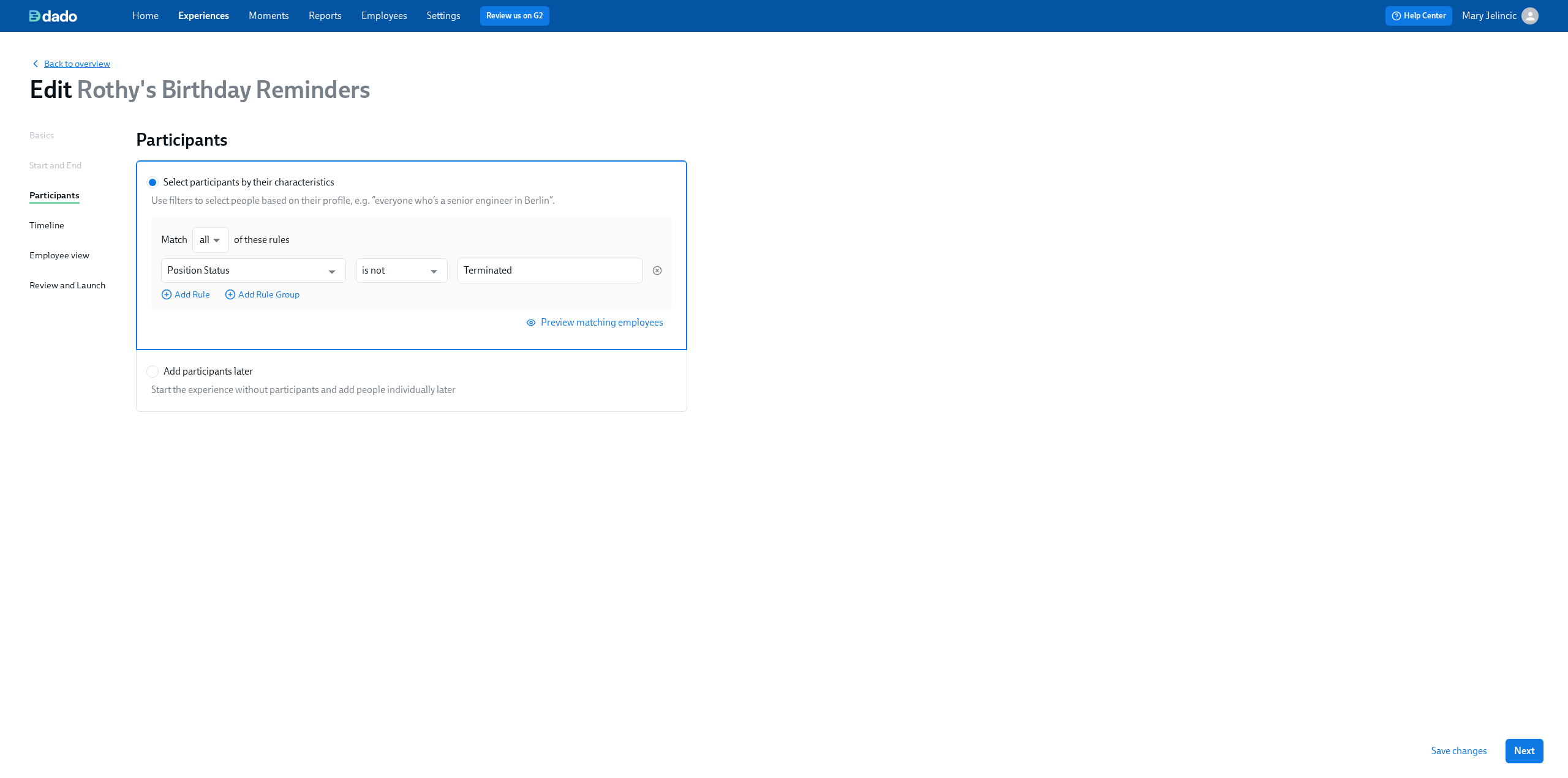 click on "Back to overview" at bounding box center [70, 64] 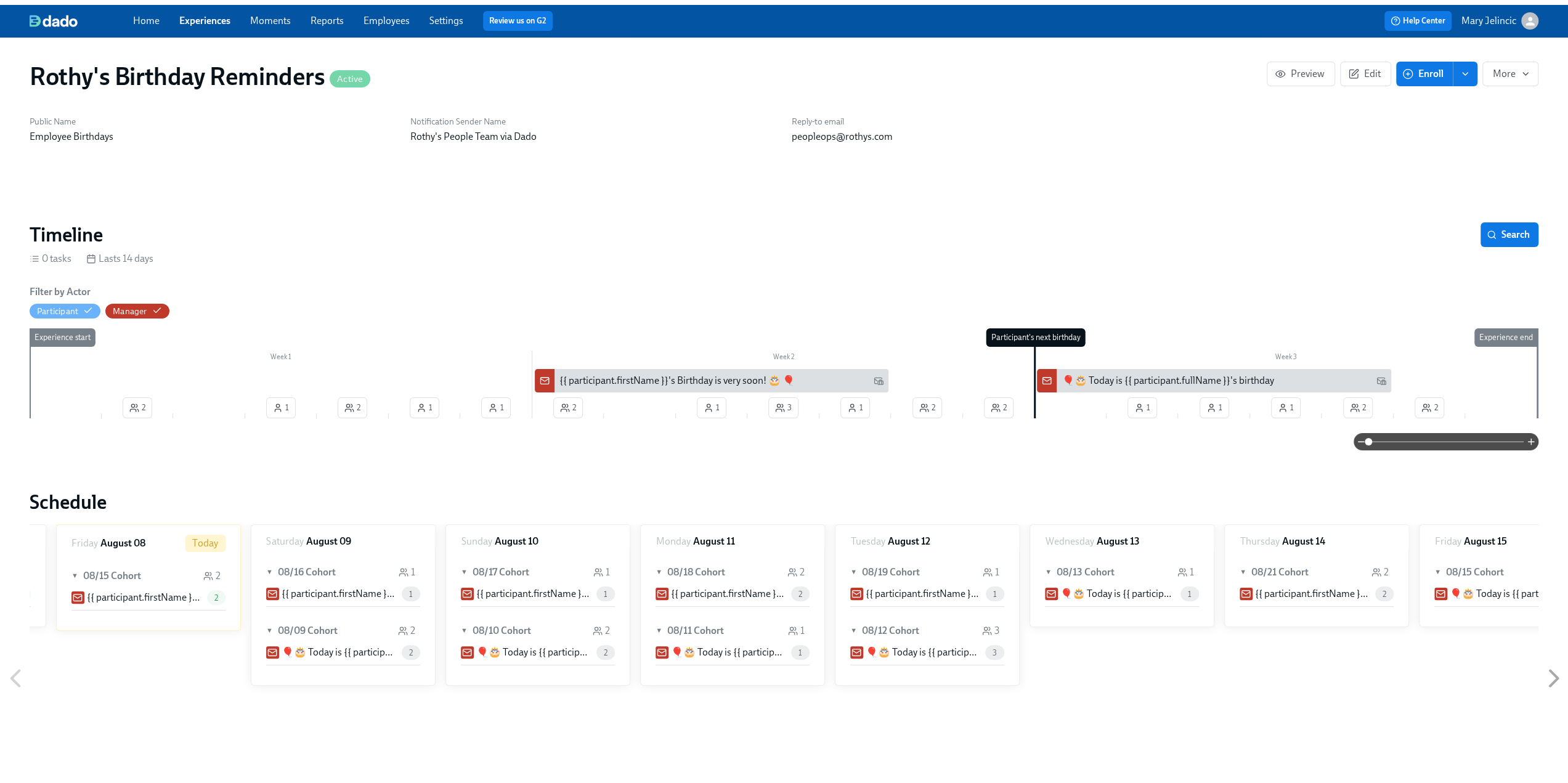 scroll, scrollTop: 0, scrollLeft: 2137, axis: horizontal 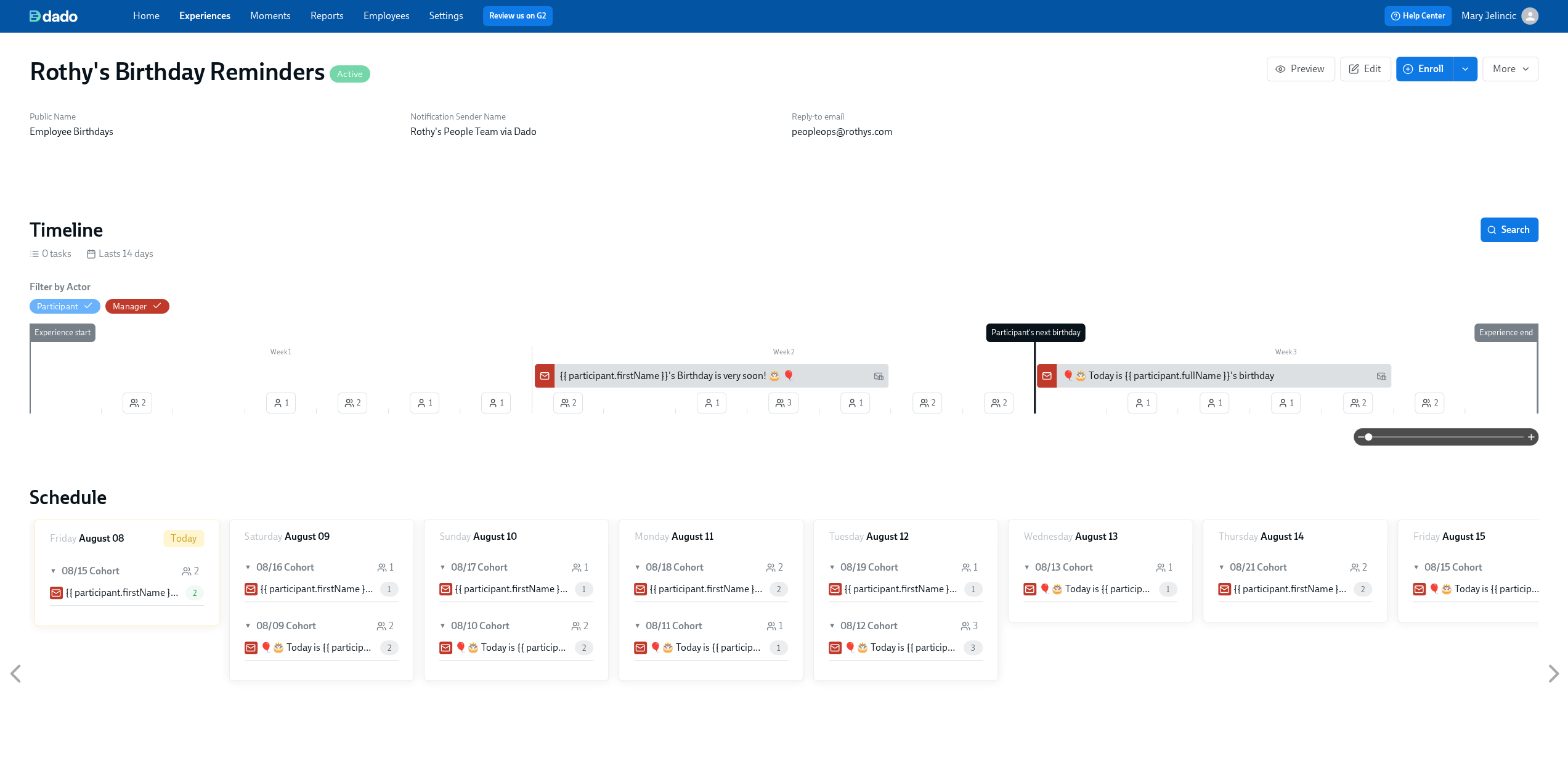 click on "Experiences" at bounding box center (205, 15) 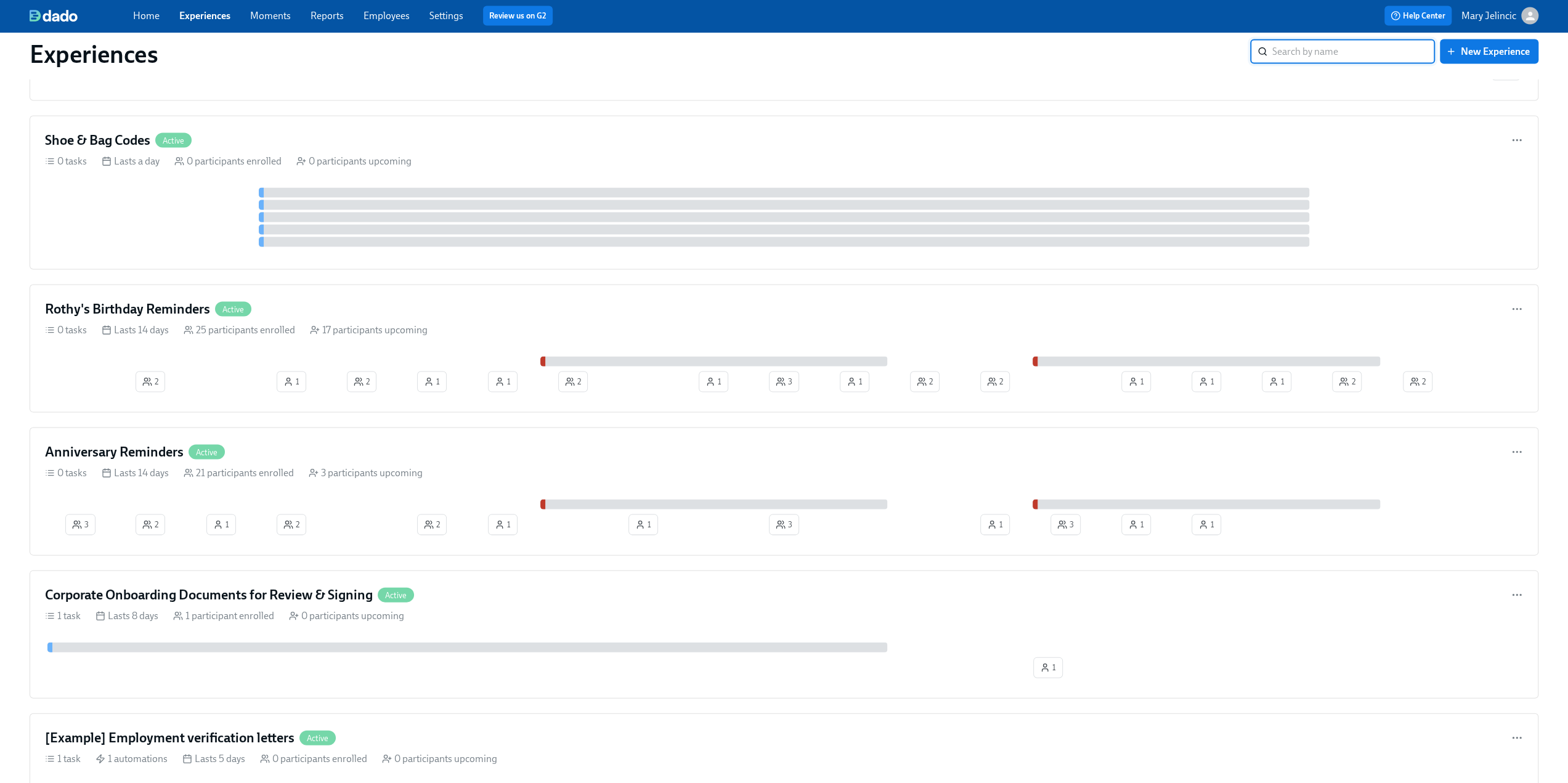 scroll, scrollTop: 2526, scrollLeft: 0, axis: vertical 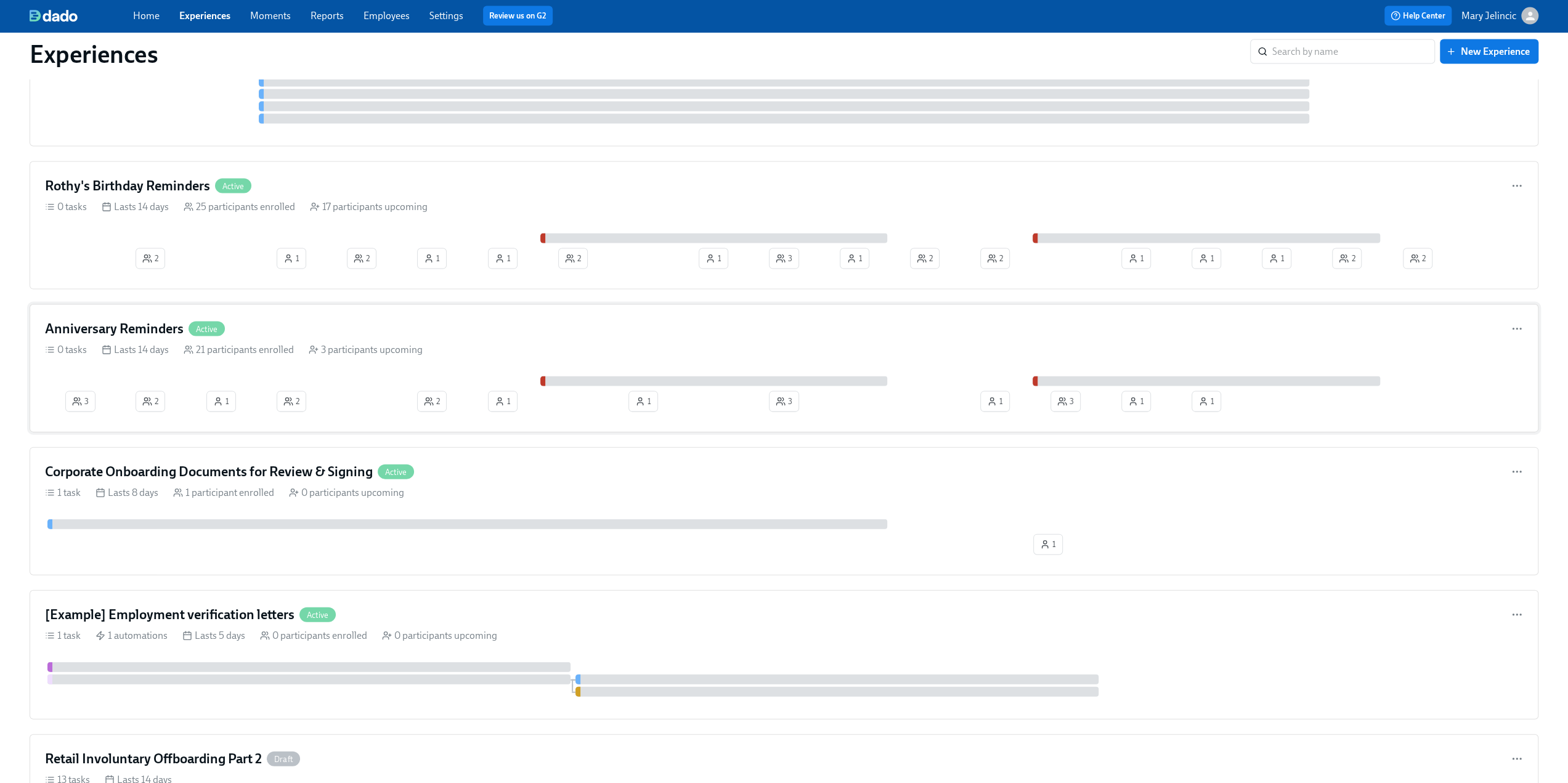 click on "Anniversary Reminders" at bounding box center (114, 329) 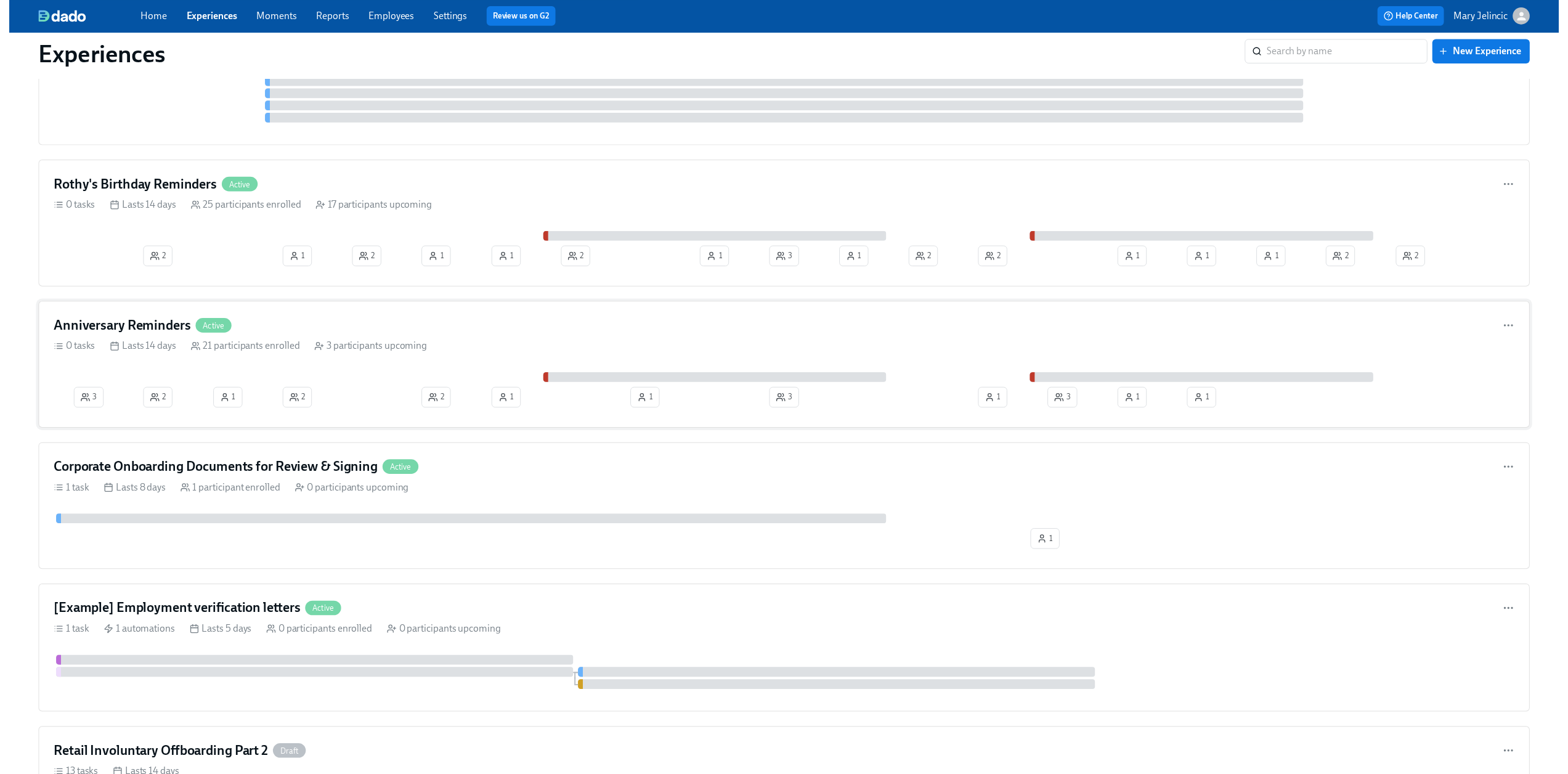 scroll, scrollTop: 0, scrollLeft: 0, axis: both 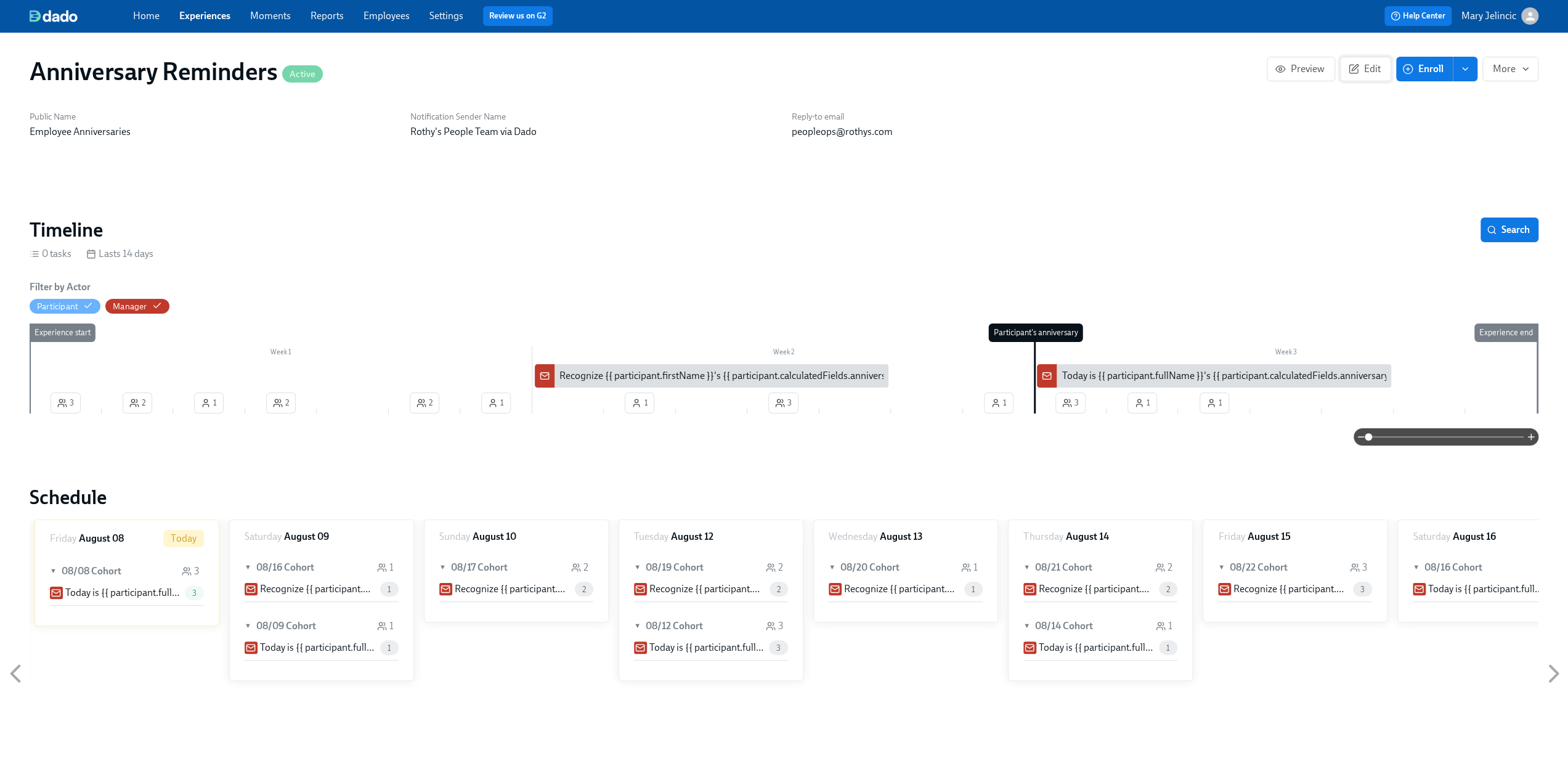 click on "Edit" at bounding box center (1365, 69) 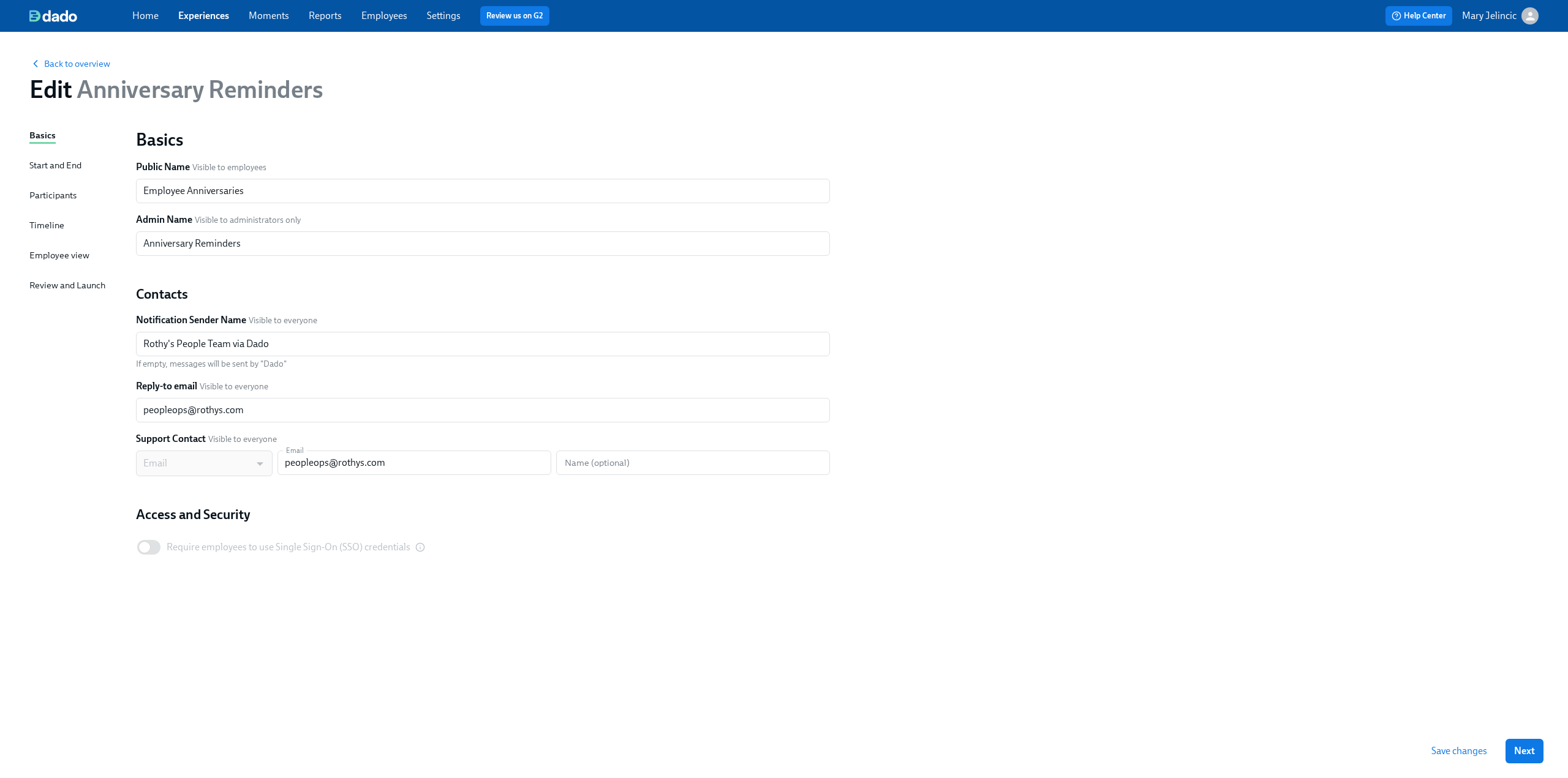 click on "Participants" at bounding box center (53, 195) 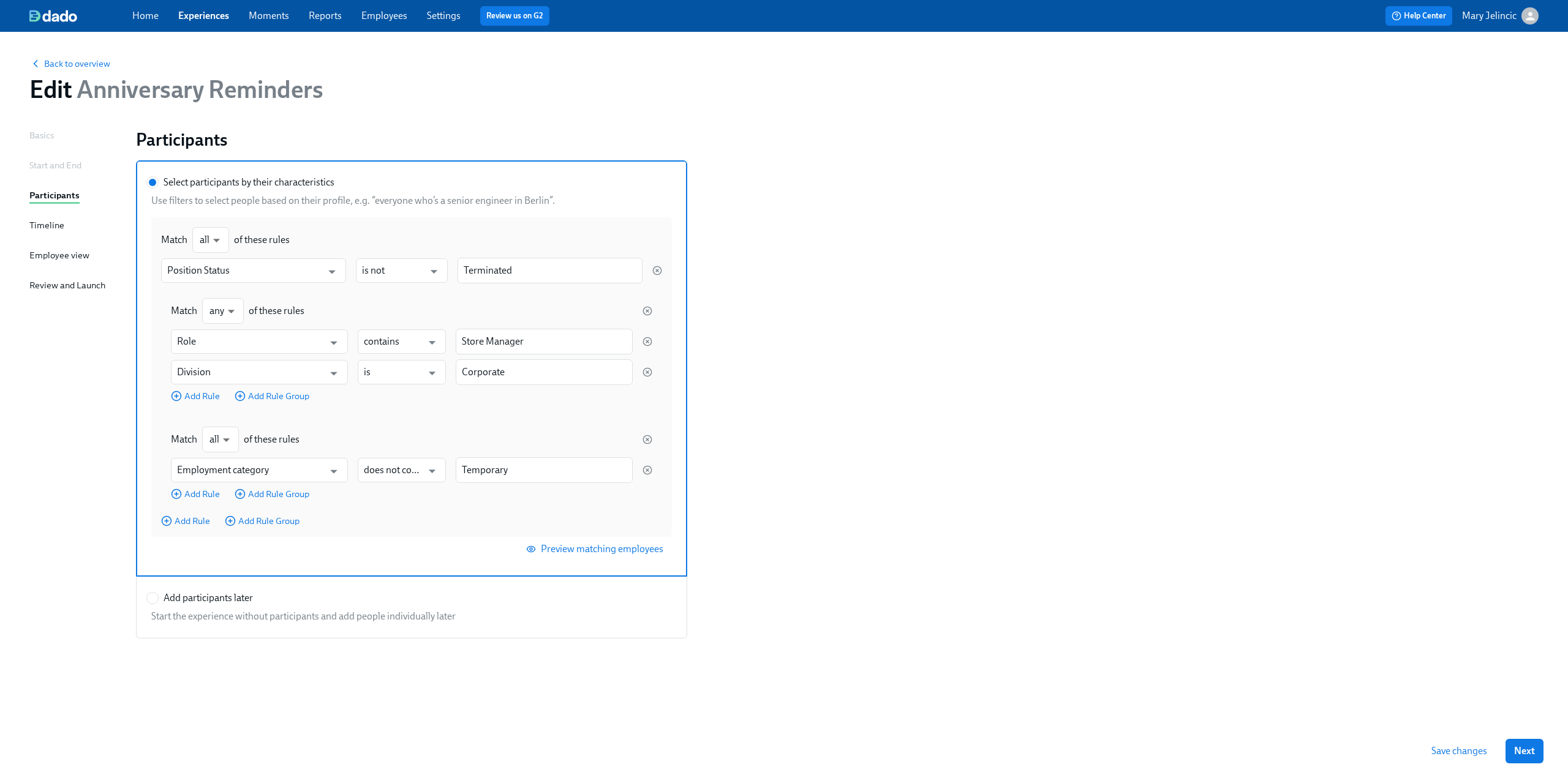 click on "Preview matching employees" at bounding box center (596, 549) 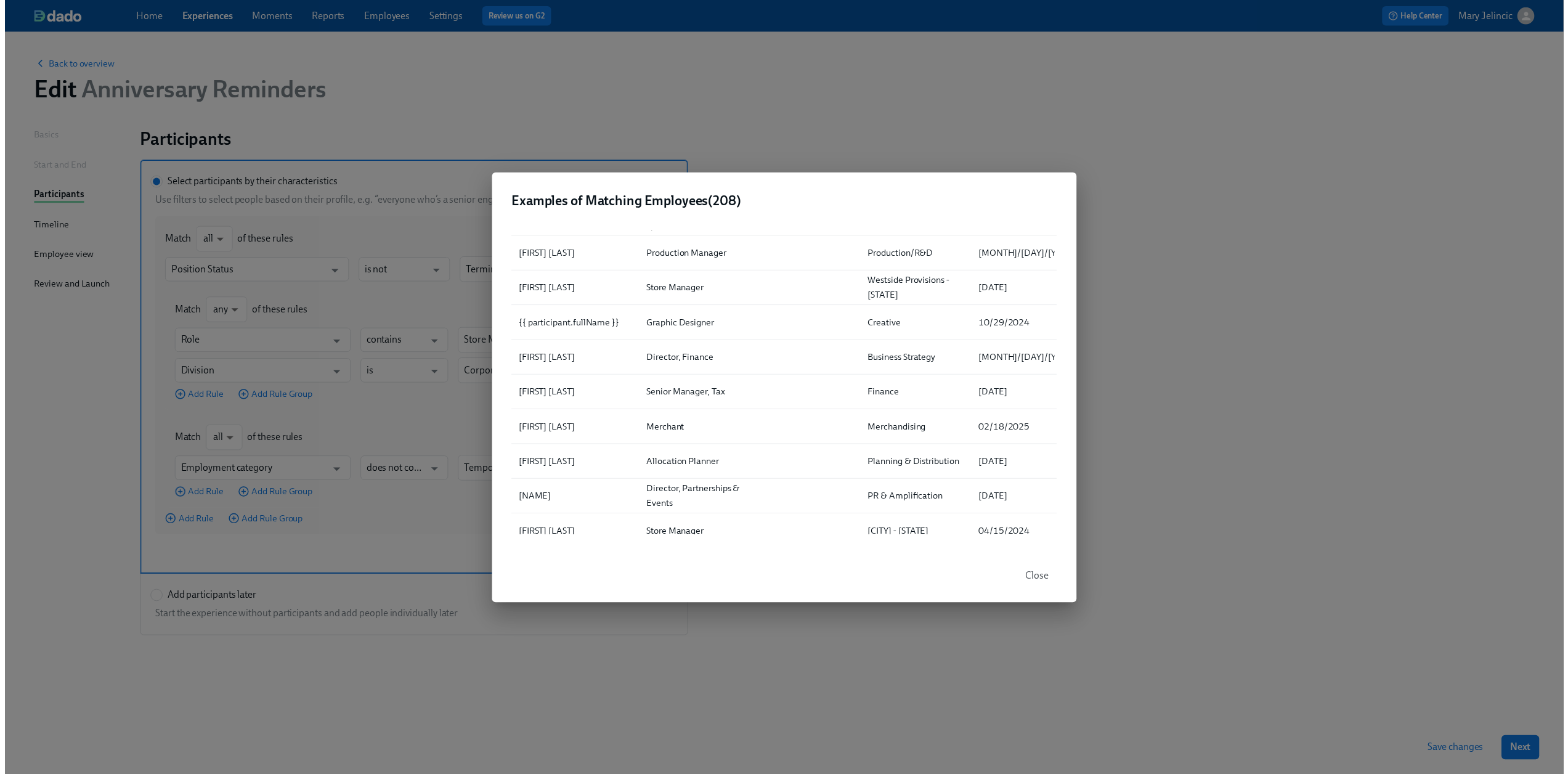 scroll, scrollTop: 5456, scrollLeft: 0, axis: vertical 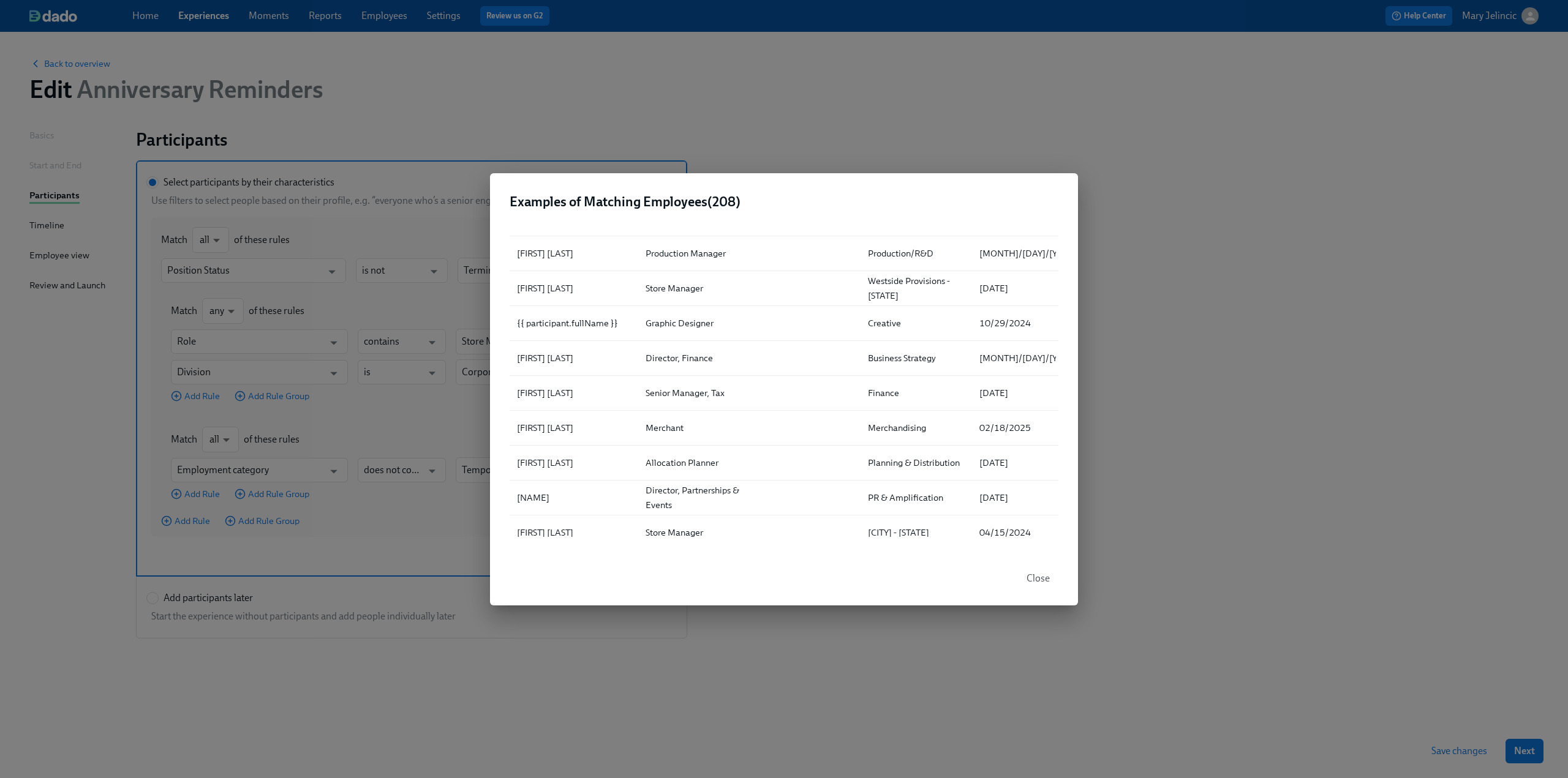 click on "Examples of Matching Employees  ( 208 ) ▲ Full Name Role Location Department First day at work Jameelat Abioye Store Manager Houston Galleria - [STATE] 03/31/2025 Jamie Accashian Associate Creative Ops Project Manager Creative 07/06/2021 Jen Ackein Regional Director* Retail Ops 03/25/2024 Jay Agarwal Vice President, Strategy Business Strategy 01/21/2025 Anna Aguiar Accounting Manager Finance 06/21/2021 Donald Ah Sue Director, Visual Creative 12/19/2024 William Alas Store Manager Larchmont - [STATE] 03/07/2022 Goncalino Almeida Filho Sr. Manager, Fit/Consumer Insights Production/R&D 02/03/2020 Josselin Alvarez Manager, Customer Experience Operations Customer Experience 07/29/2019 Anné Anderson Senior Editorial Director Creative 01/02/2019 Meghan Anderson Regional Director Retail Ops 06/27/2022 Heather Archibald Chief Product & Merchandising Officer Merchandising 11/14/2022 Jen Arena Store Manager Fashion Square - [STATE] 10/07/2024 Joshua Arroyo Assistant Store Manager Fifth Avenue - [STATE] 05/28/2024 Roberto Avalos Jr People" at bounding box center [784, 389] 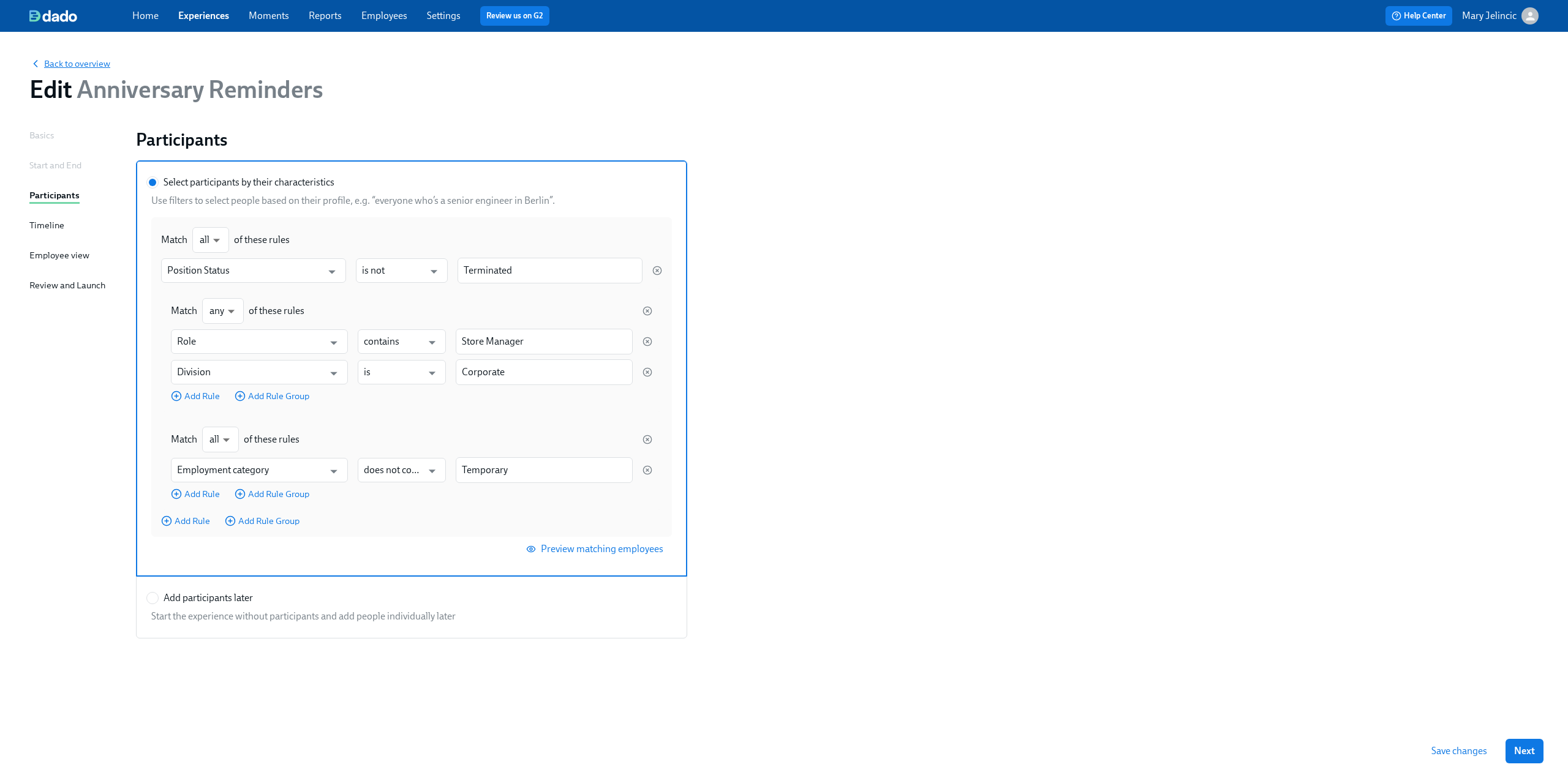 click on "Back to overview" at bounding box center [70, 64] 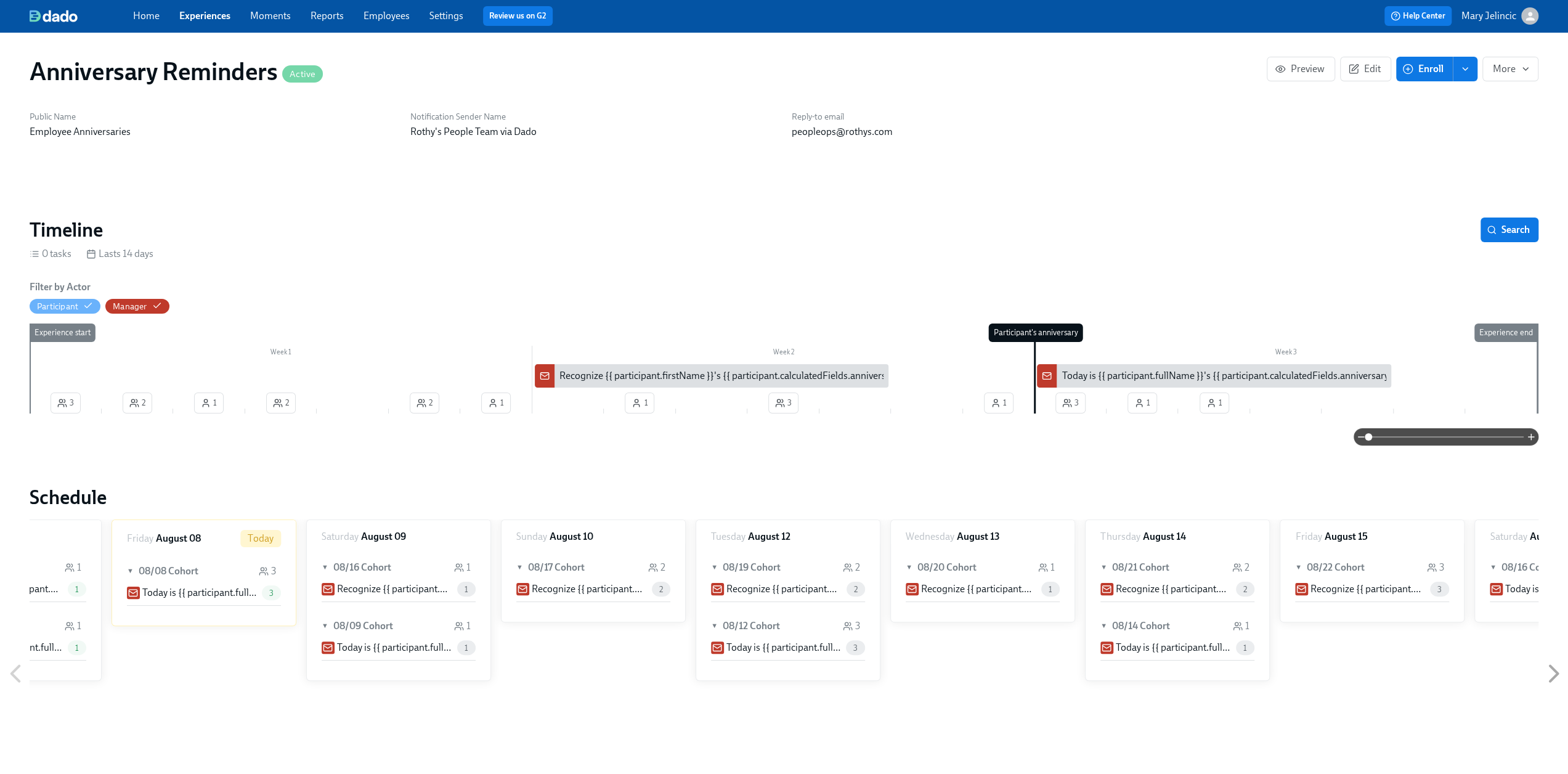 scroll, scrollTop: 0, scrollLeft: 1358, axis: horizontal 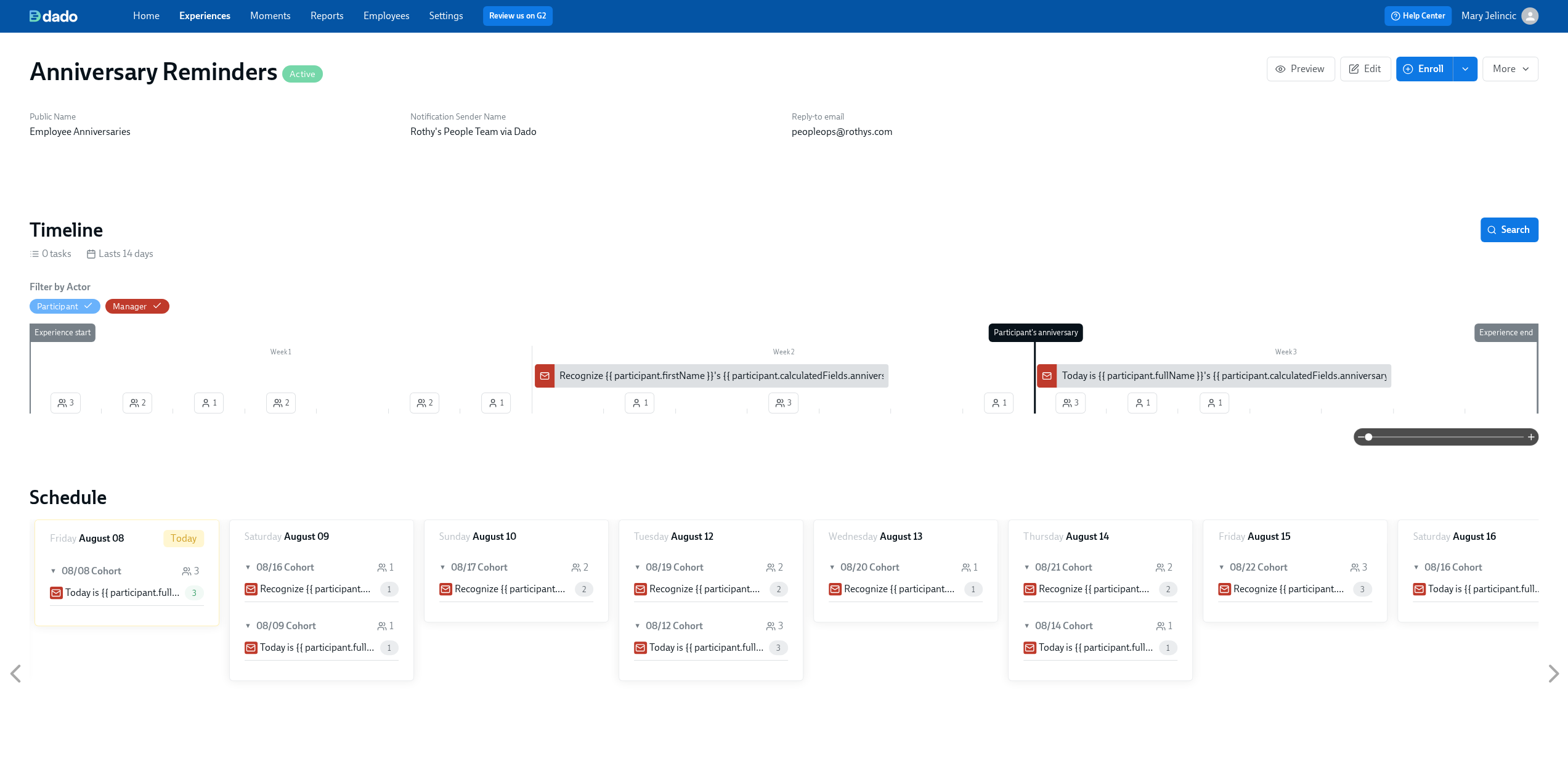 click on "Experiences" at bounding box center (205, 15) 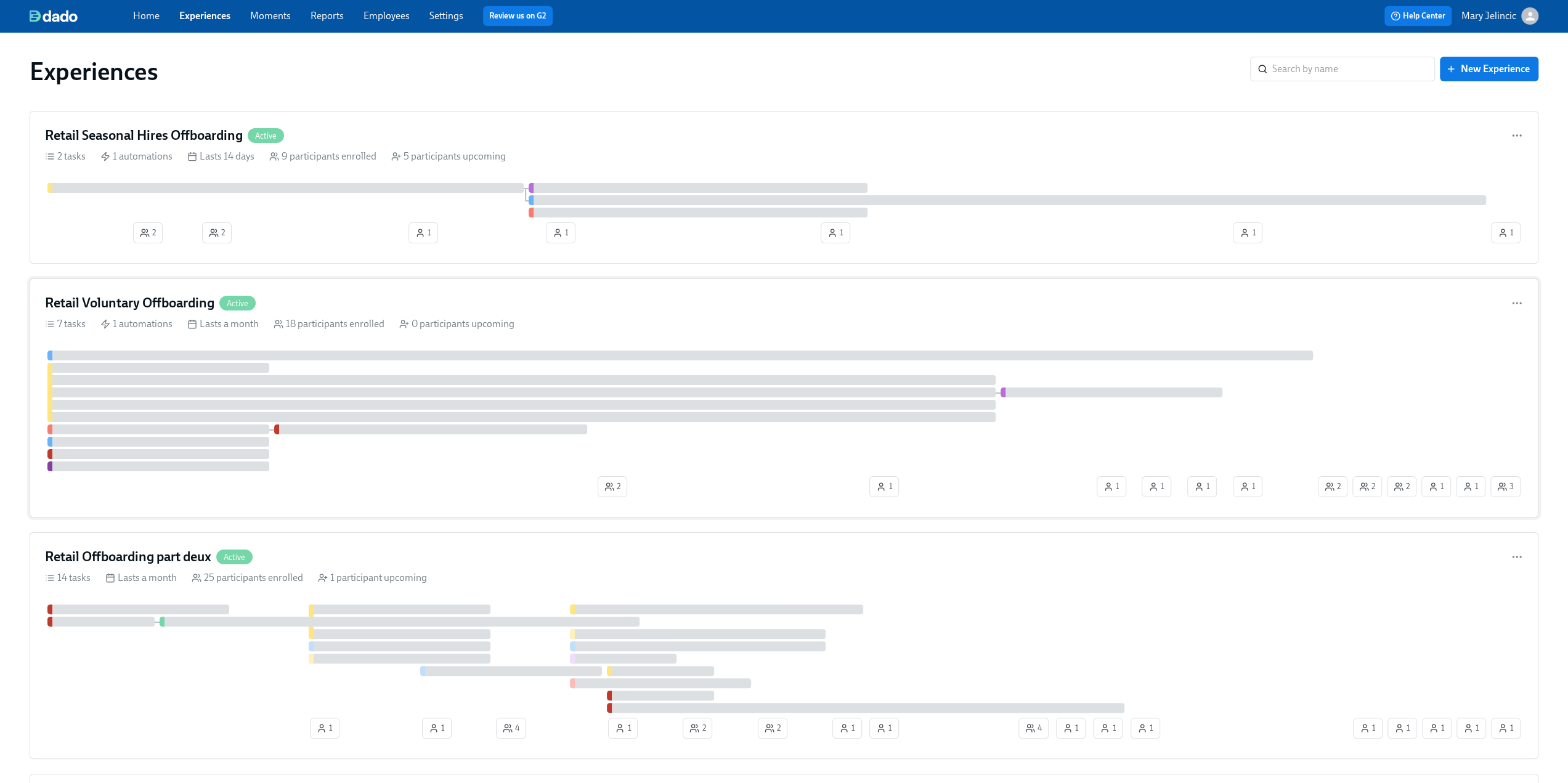 click on "Retail Voluntary Offboarding" at bounding box center (129, 303) 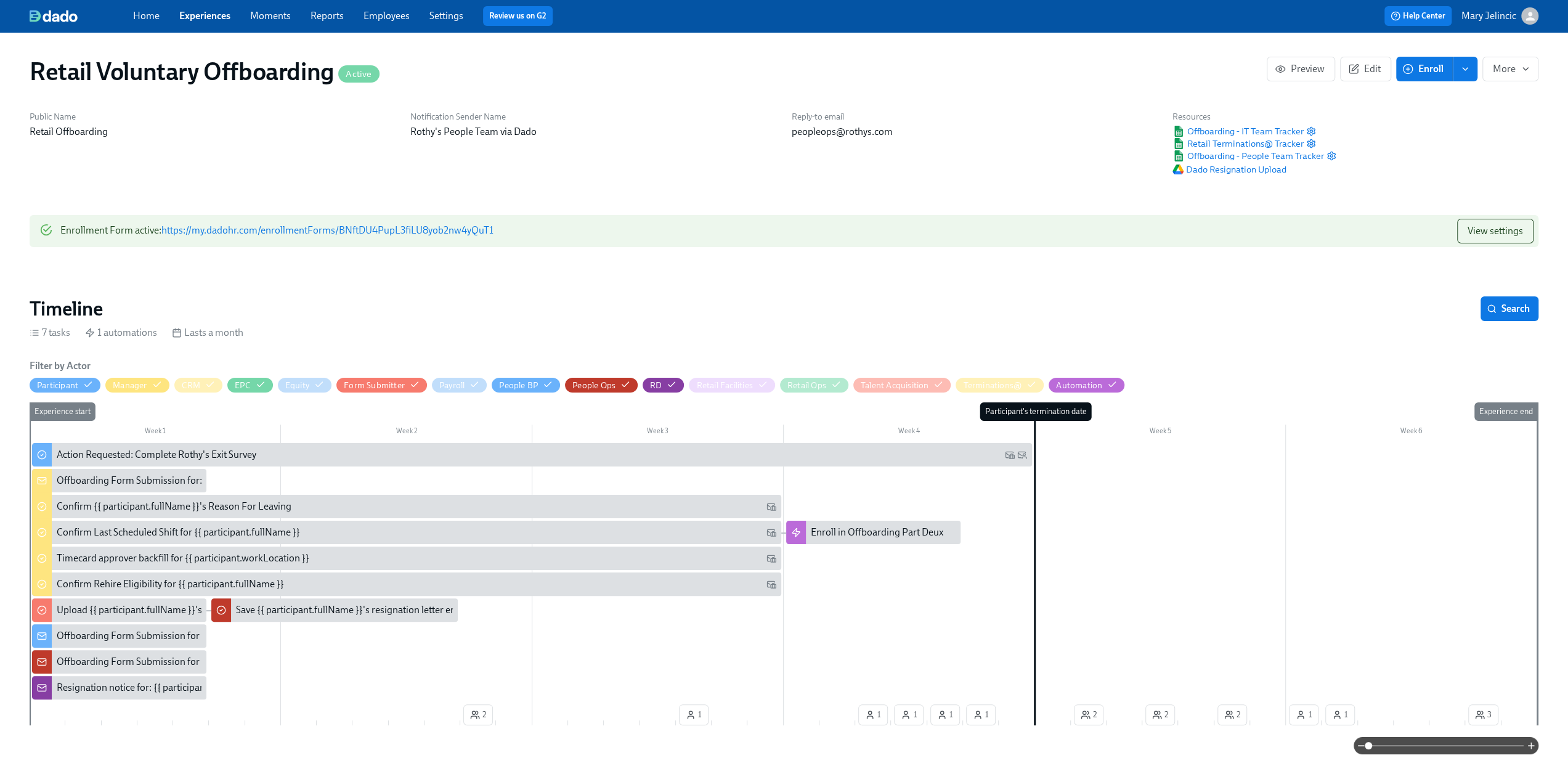 scroll, scrollTop: 0, scrollLeft: 2959, axis: horizontal 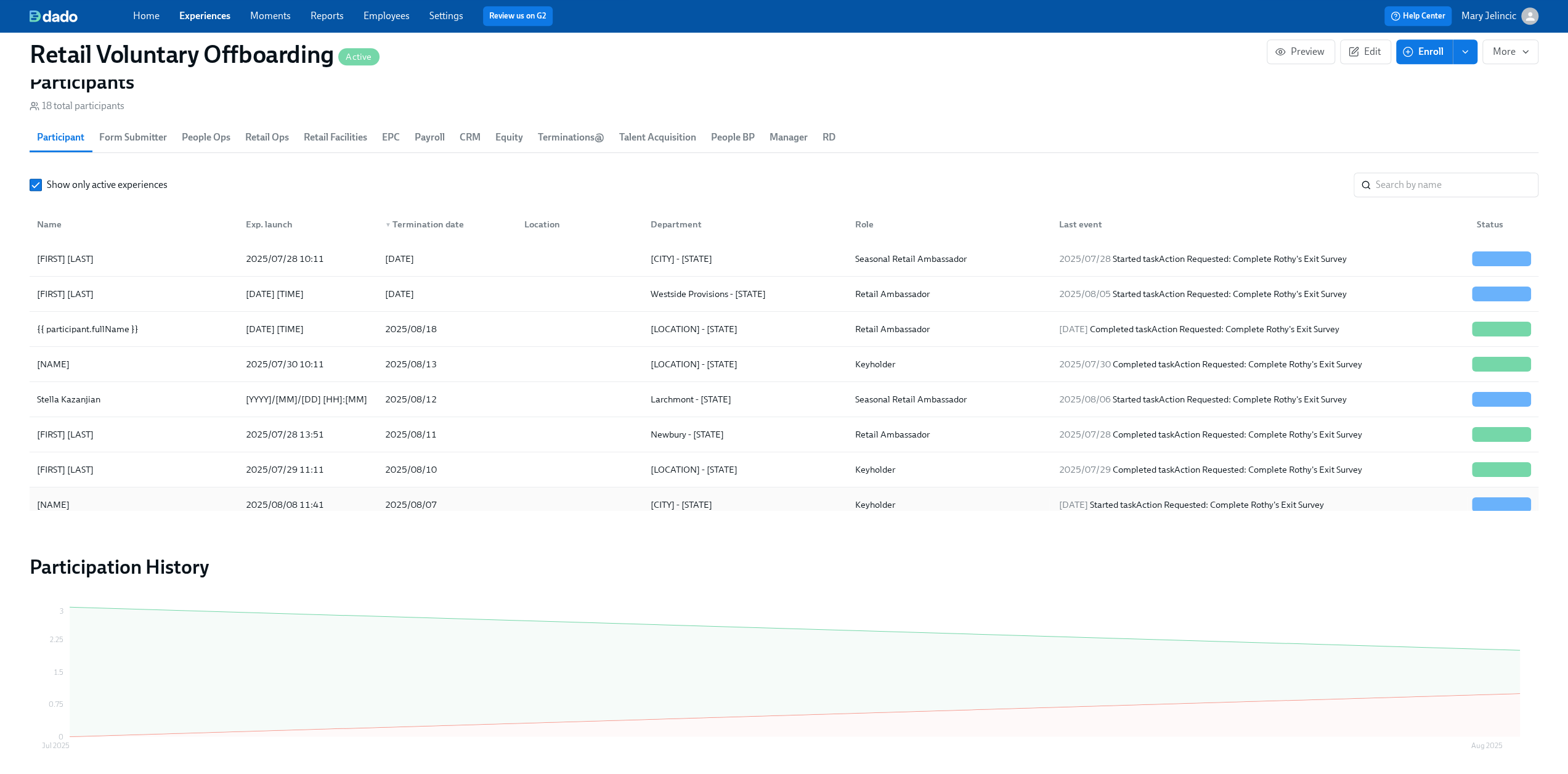 click on "[NAME]" at bounding box center (134, 505) 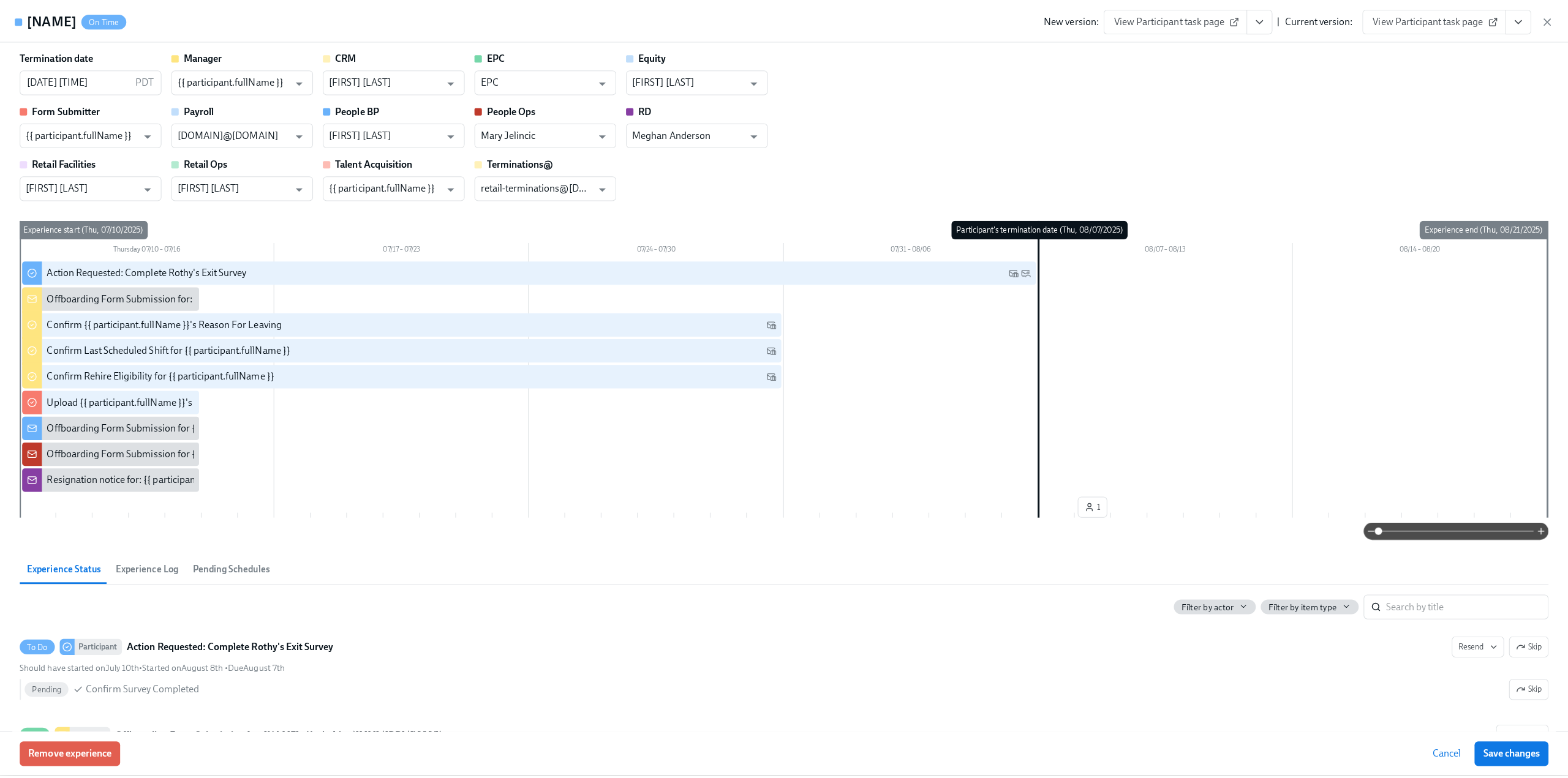 scroll, scrollTop: 0, scrollLeft: 2941, axis: horizontal 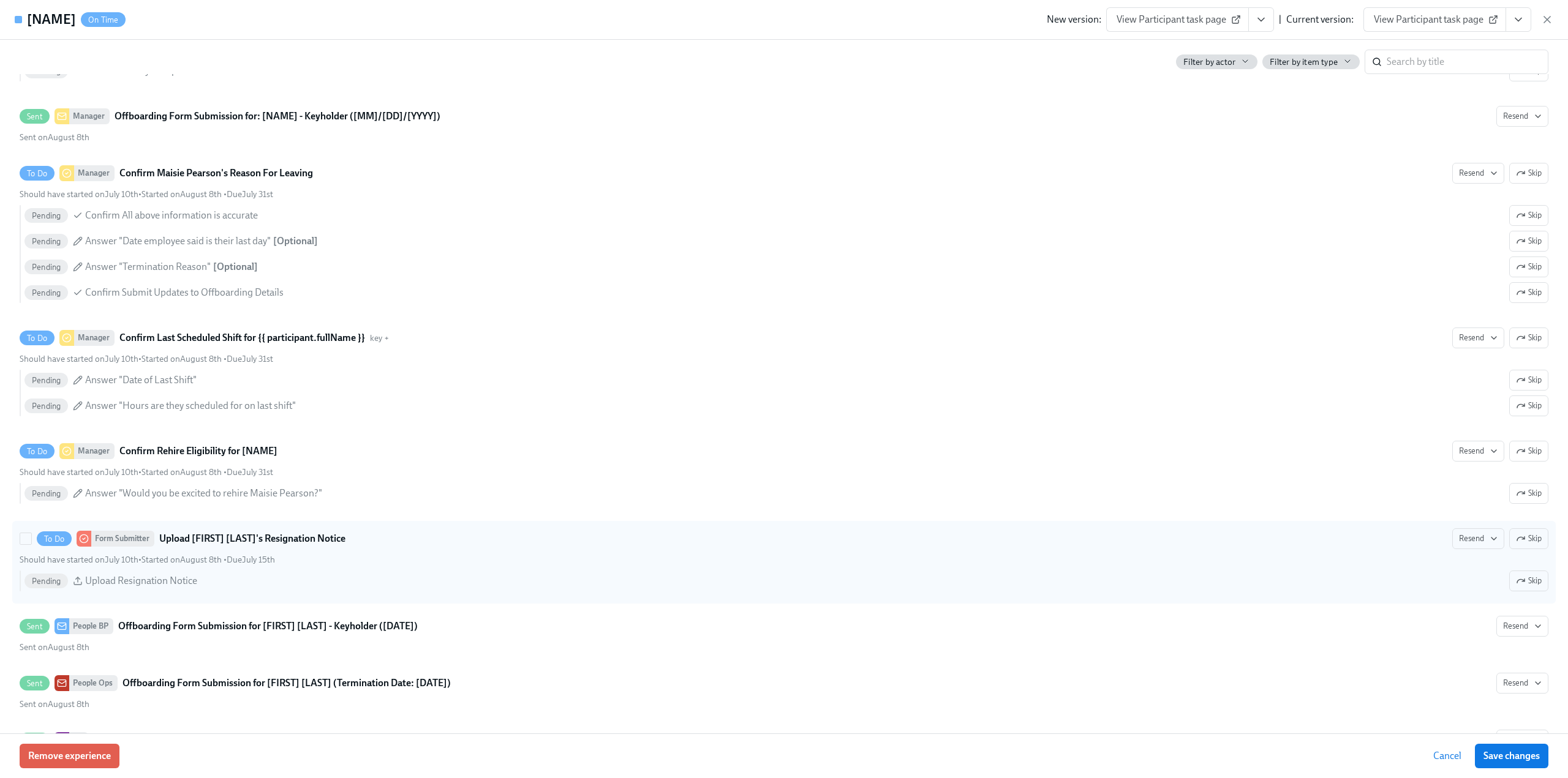 click on "To Do Form Submitter Upload [LAST] [LAST]'s Resignation Notice Resend Skip" at bounding box center [784, 539] 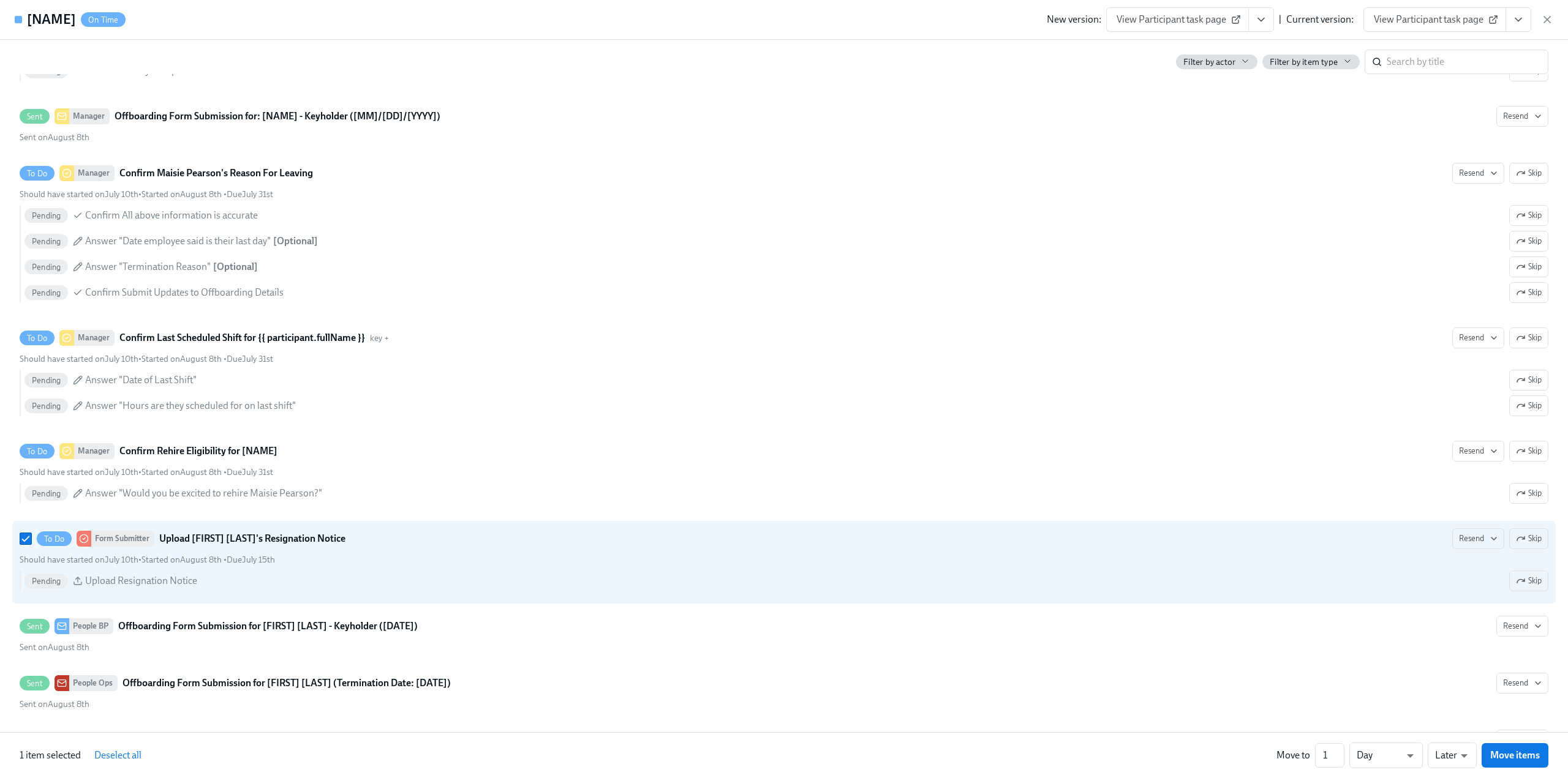 click 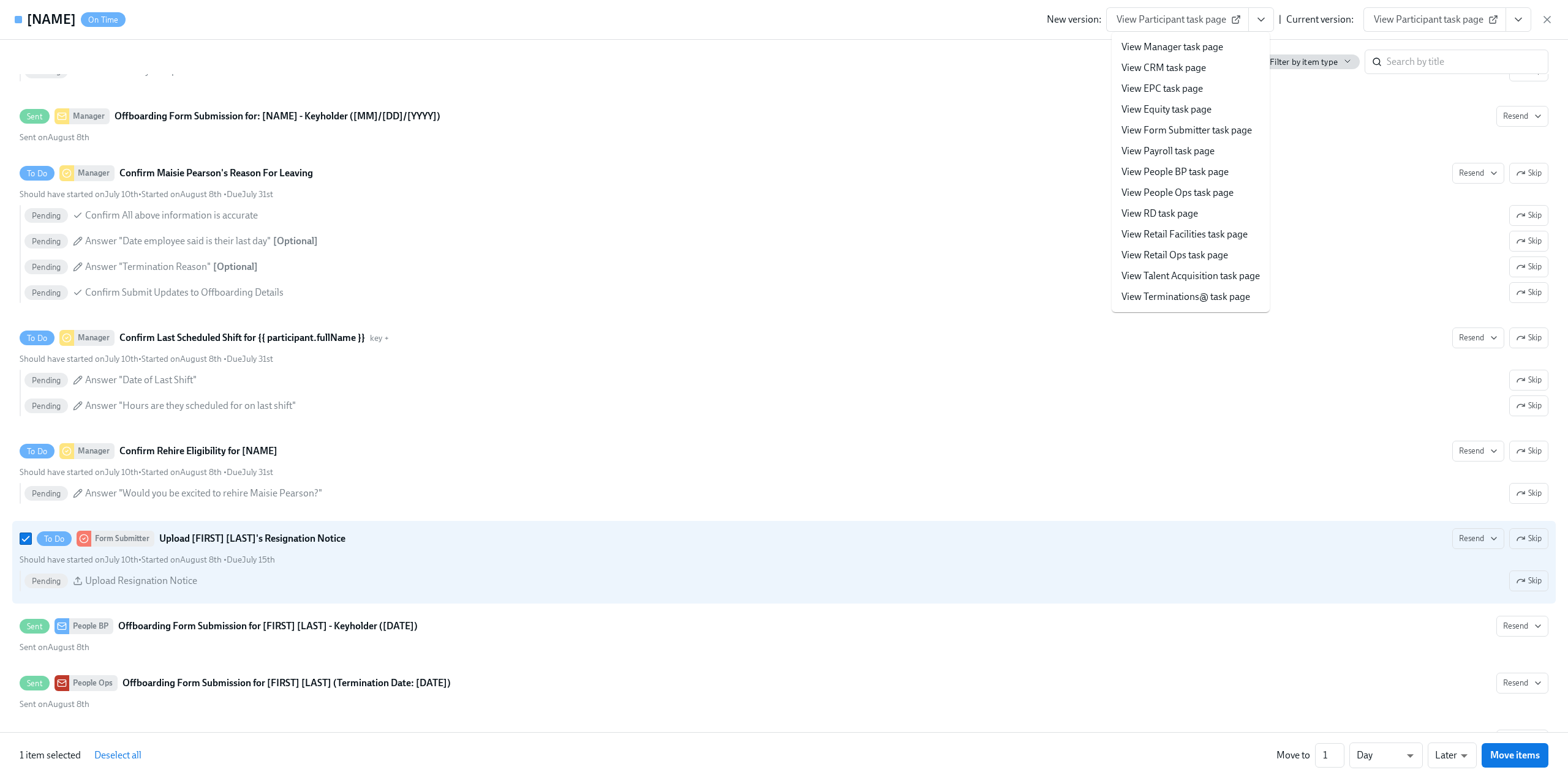 click on "View Form Submitter task page" at bounding box center (1186, 130) 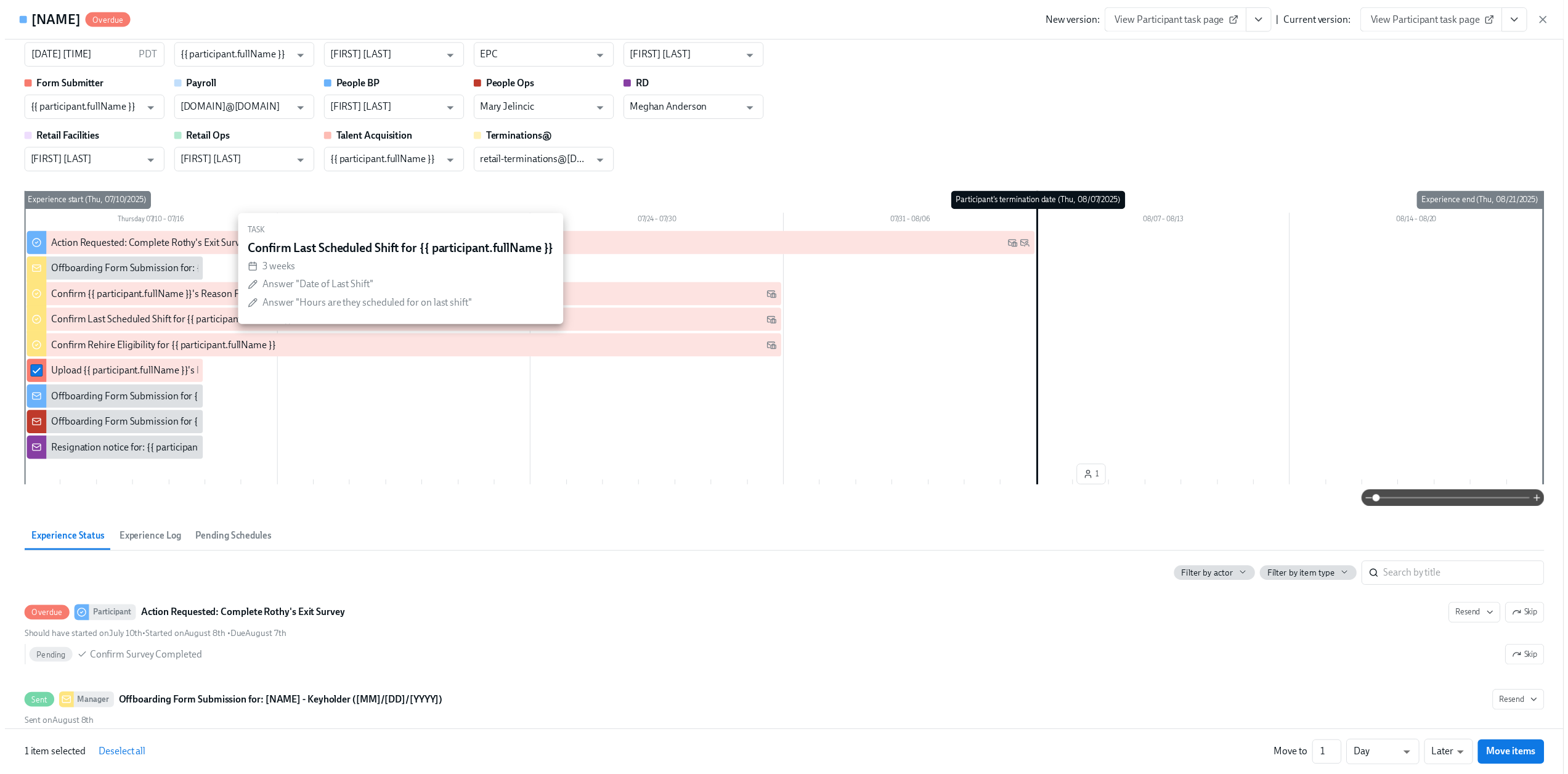 scroll, scrollTop: 0, scrollLeft: 0, axis: both 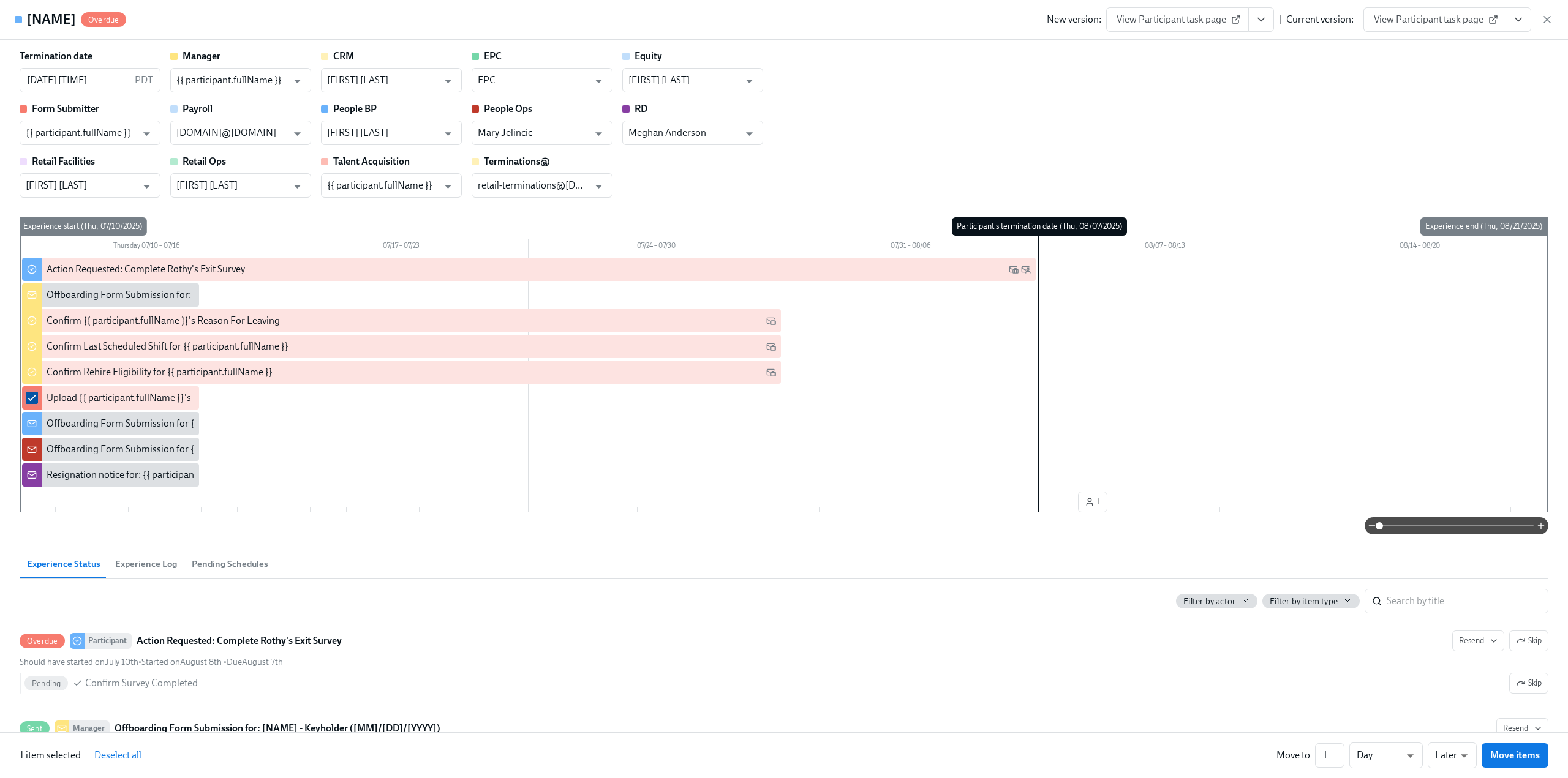 click at bounding box center (32, 398) 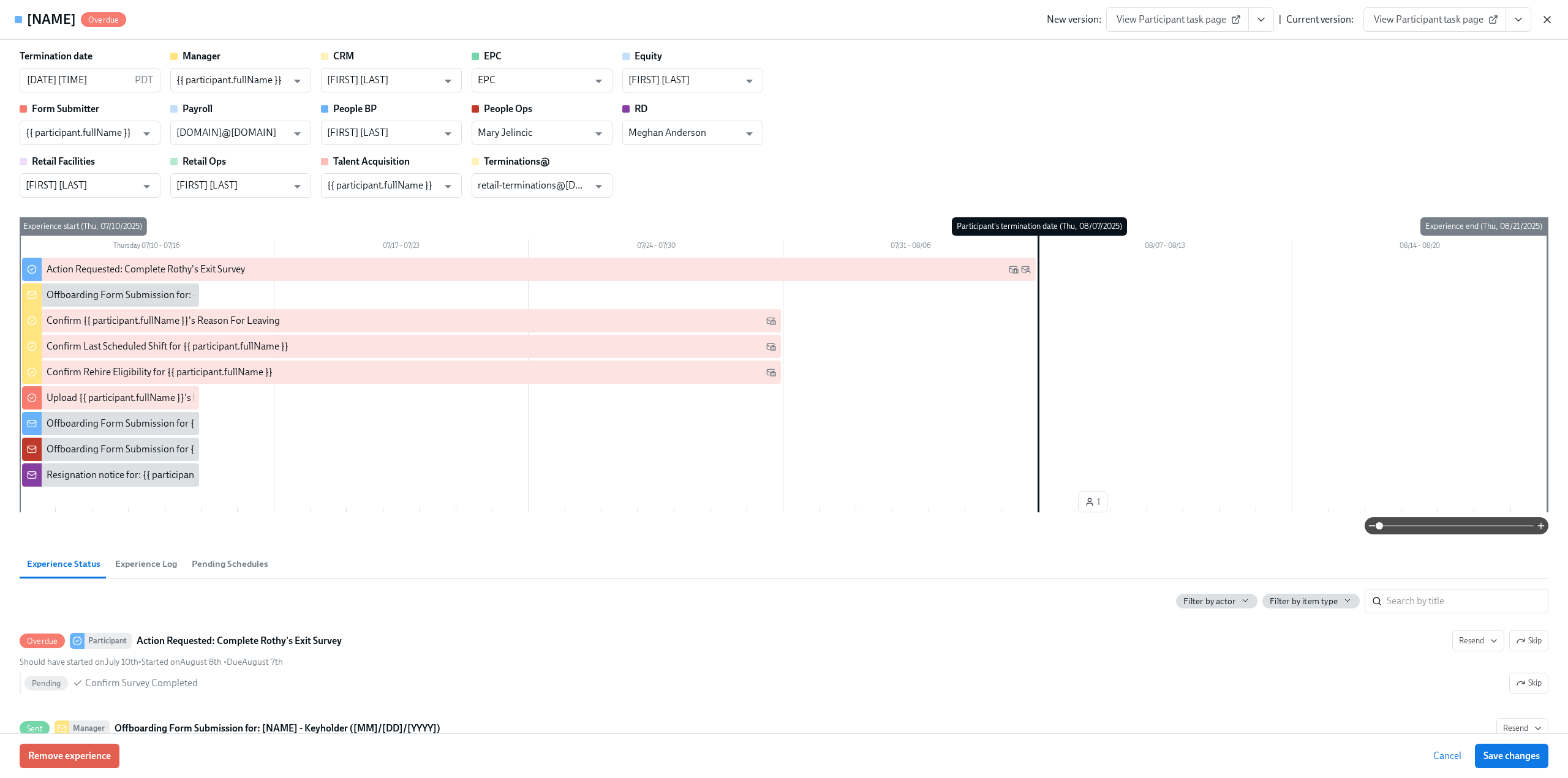 click 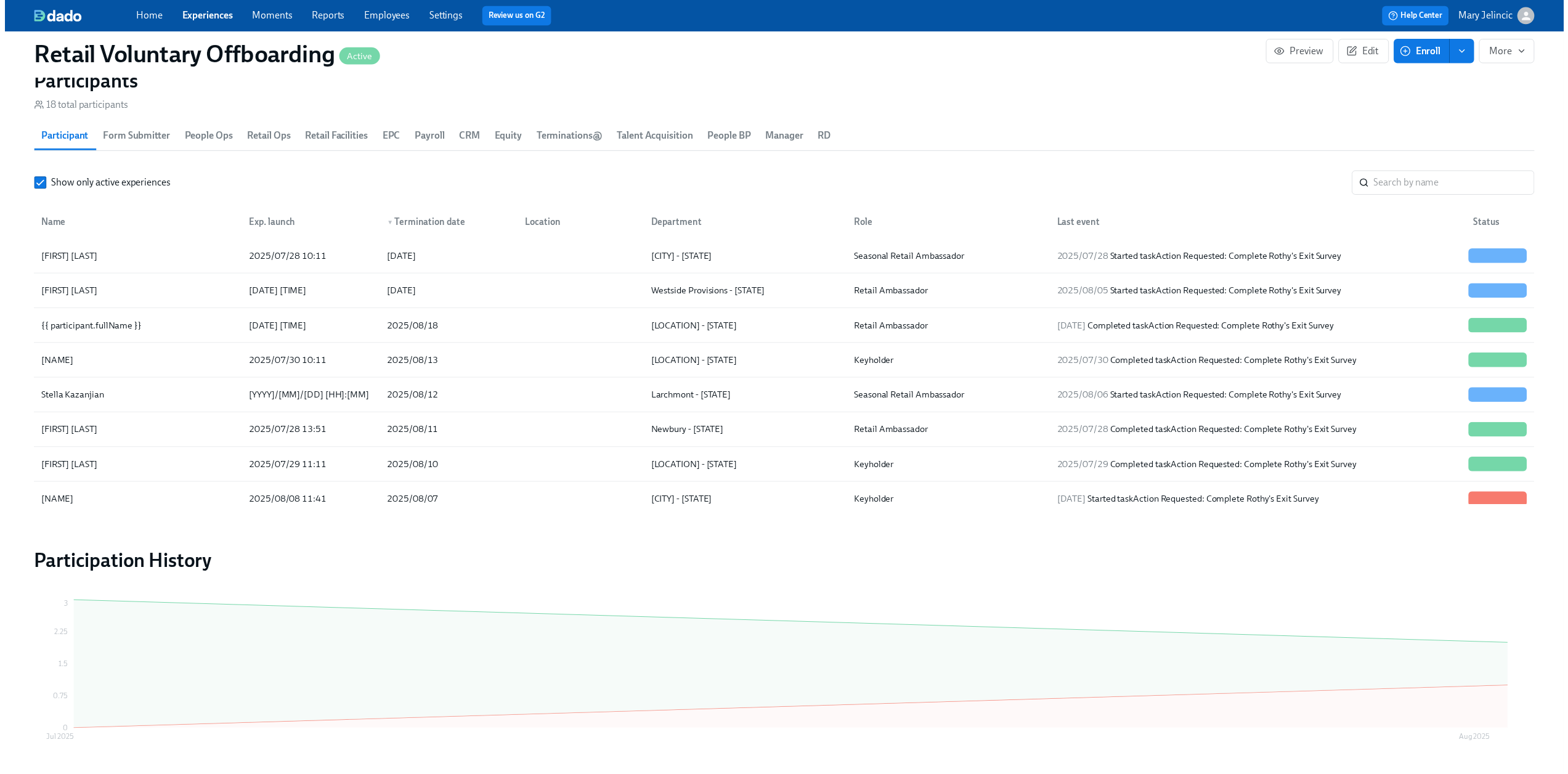 scroll, scrollTop: 0, scrollLeft: 2950, axis: horizontal 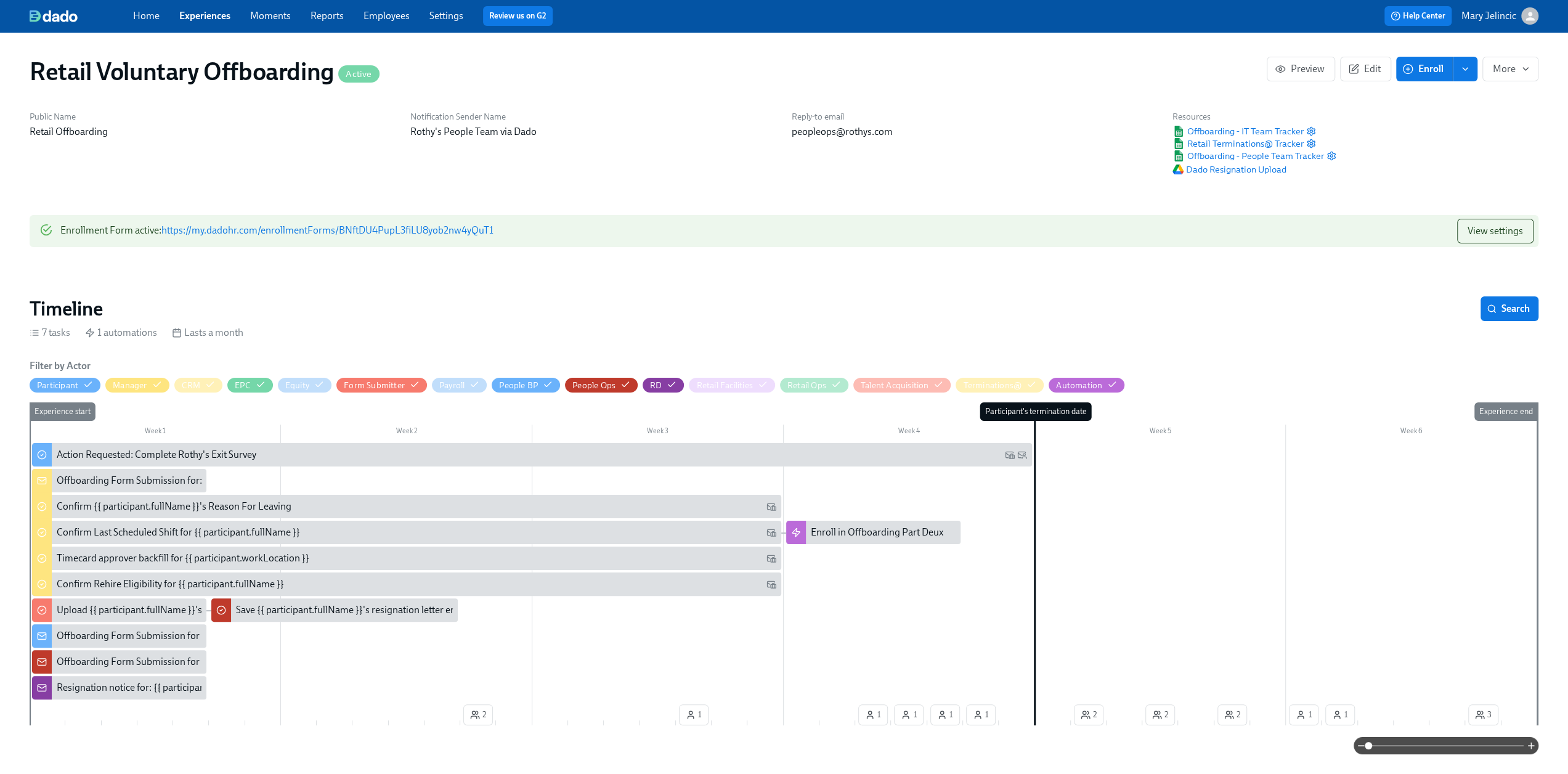 click on "Experiences" at bounding box center [205, 15] 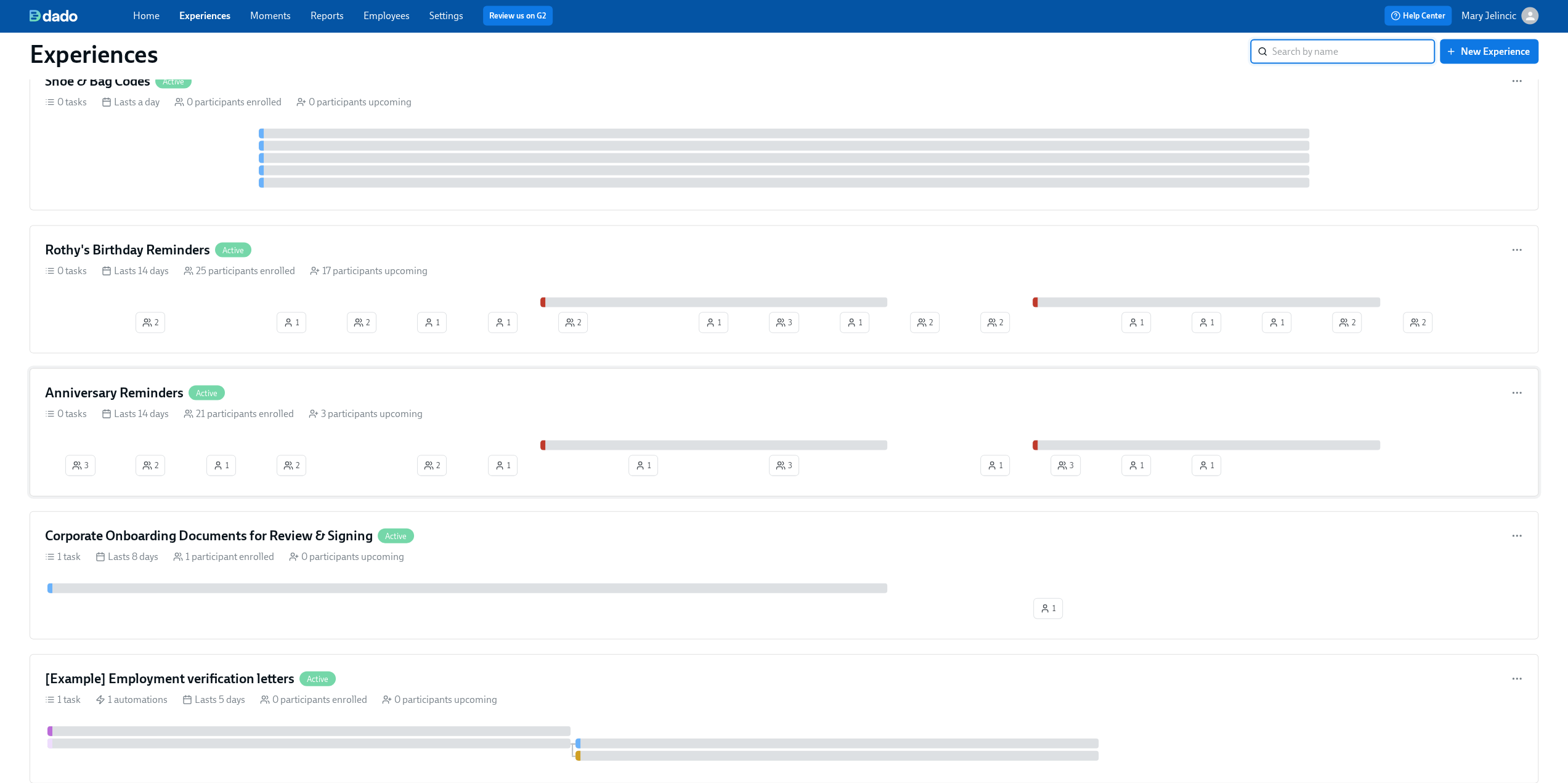 scroll, scrollTop: 2464, scrollLeft: 0, axis: vertical 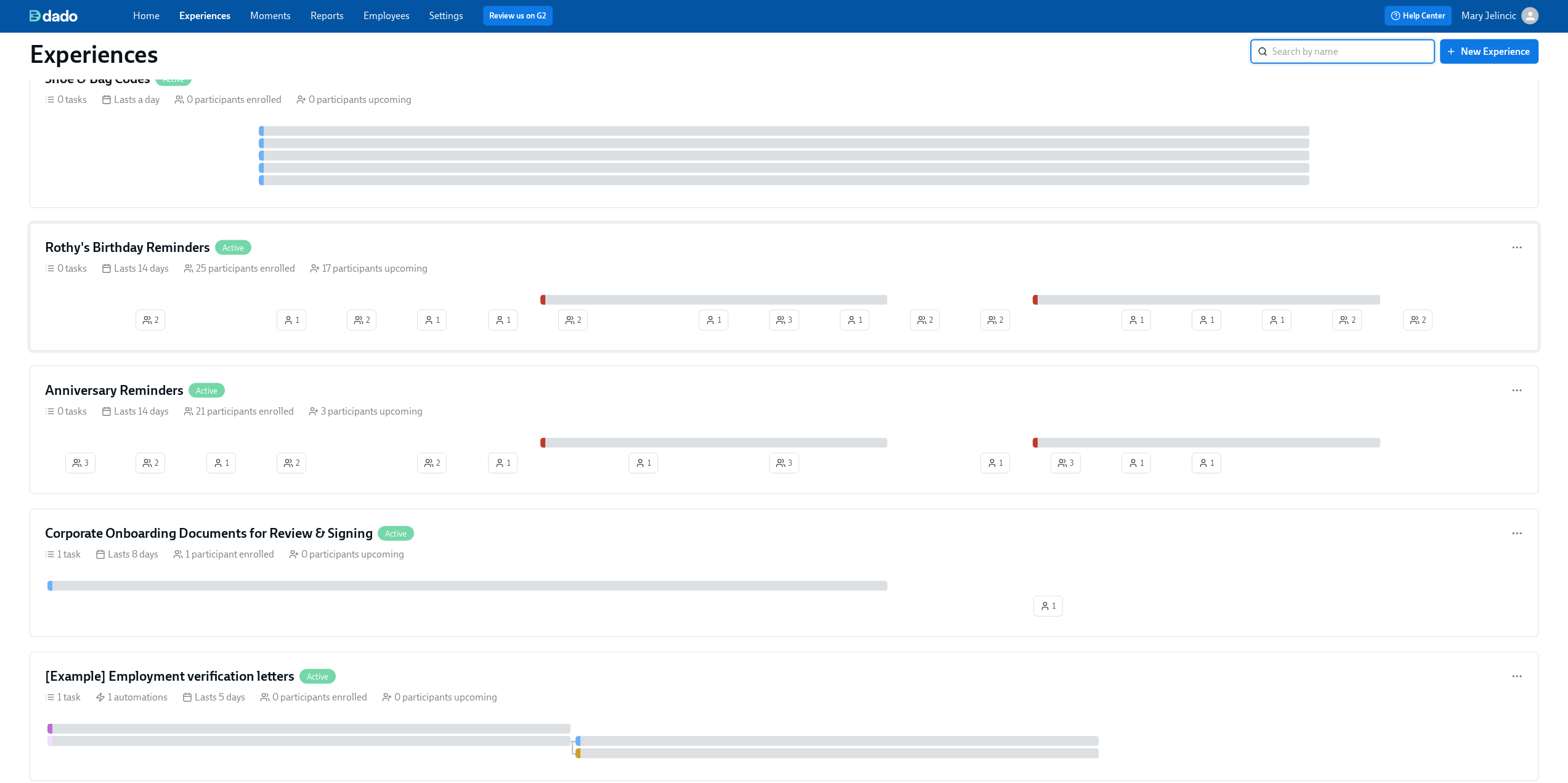 click on "Rothy's Birthday Reminders Active 0 tasks   Lasts   14 days   25 participants   enrolled     17 participants   upcoming   2 1 2 1 1 2 1 3 1 2 2 1 1 1 2 2" at bounding box center [784, 287] 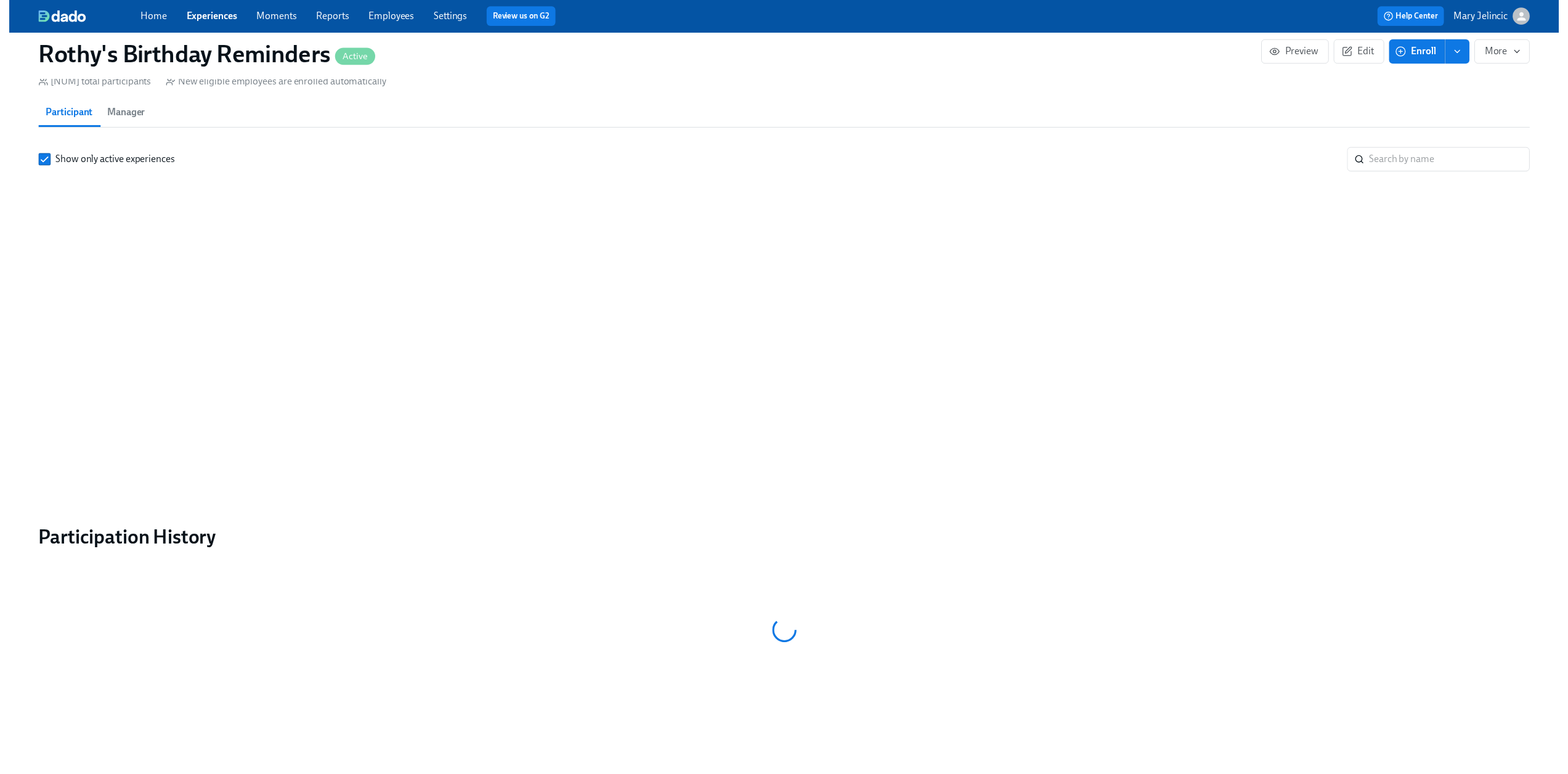scroll, scrollTop: 0, scrollLeft: 0, axis: both 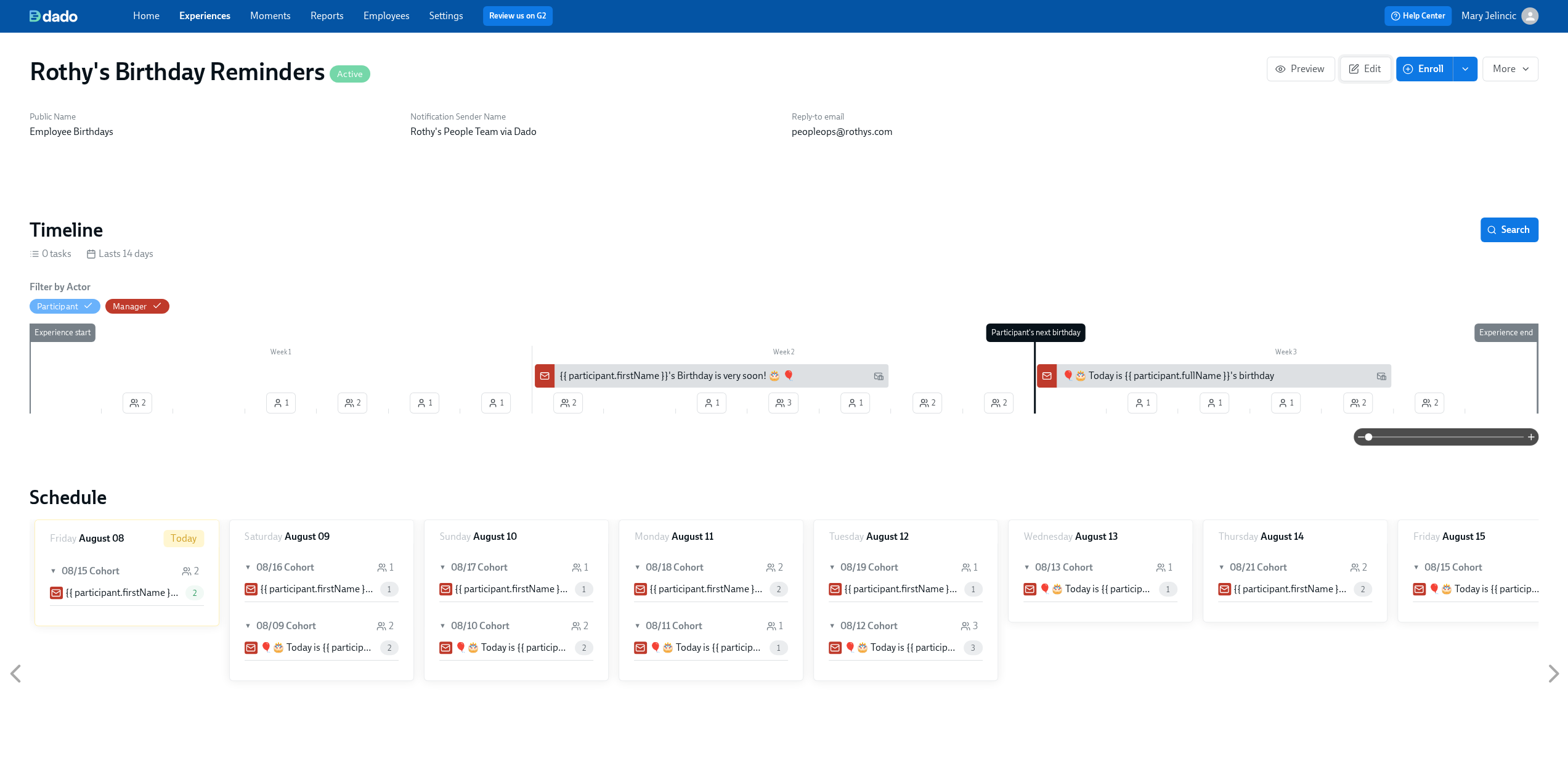 click on "Edit" at bounding box center [1365, 69] 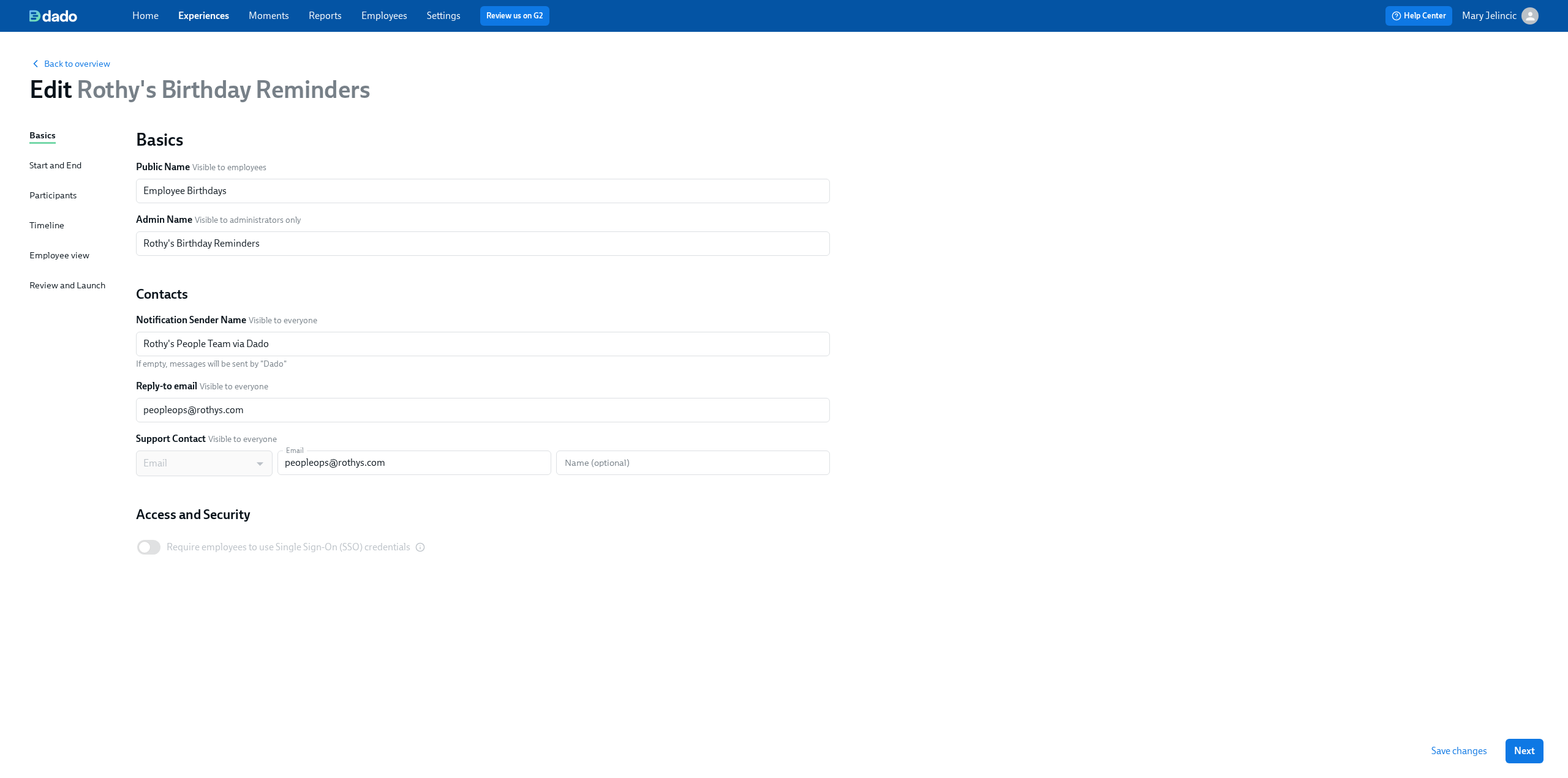 click on "Participants" at bounding box center [53, 195] 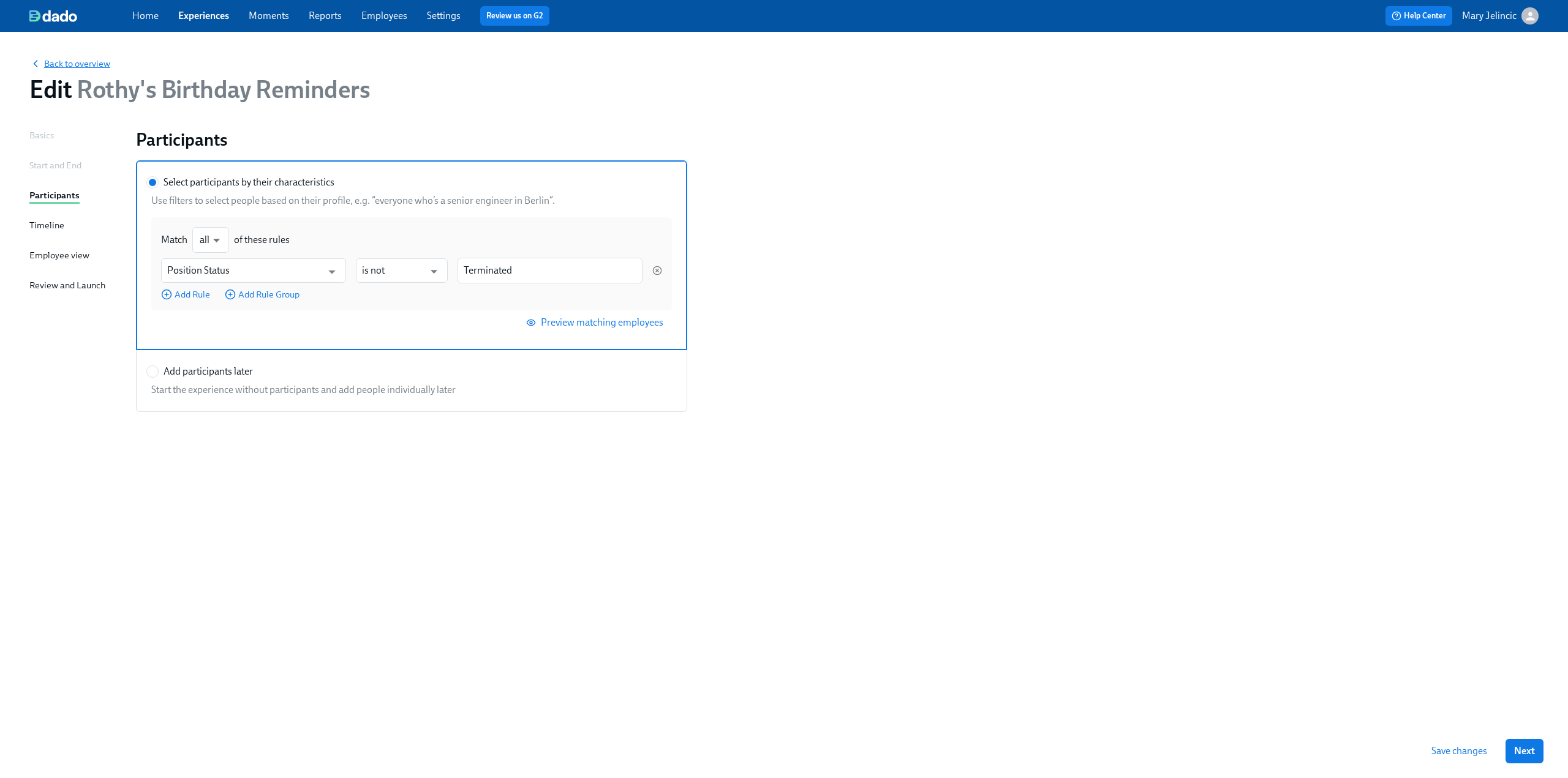 click on "Back to overview" at bounding box center [70, 64] 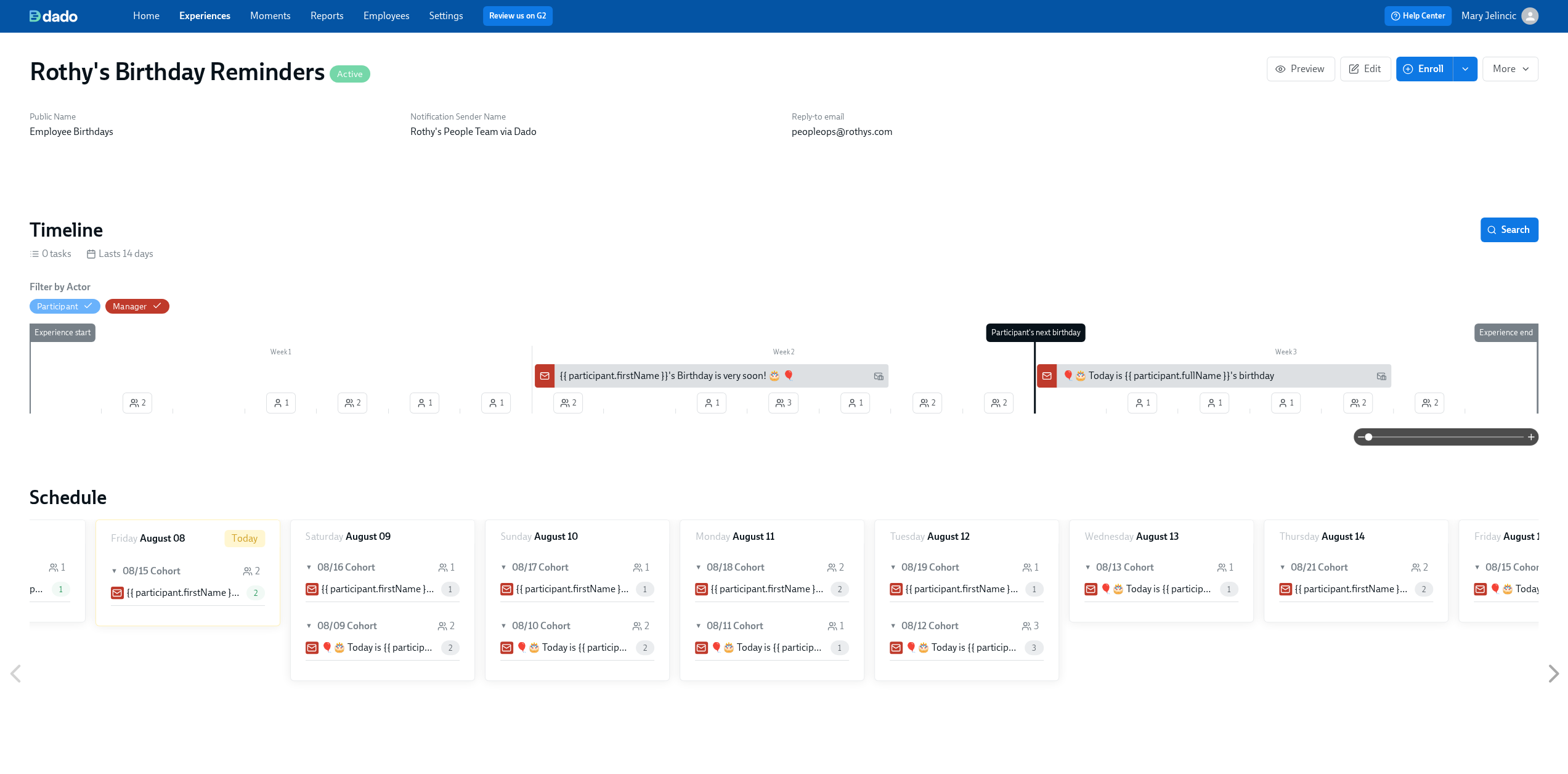 scroll, scrollTop: 0, scrollLeft: 2137, axis: horizontal 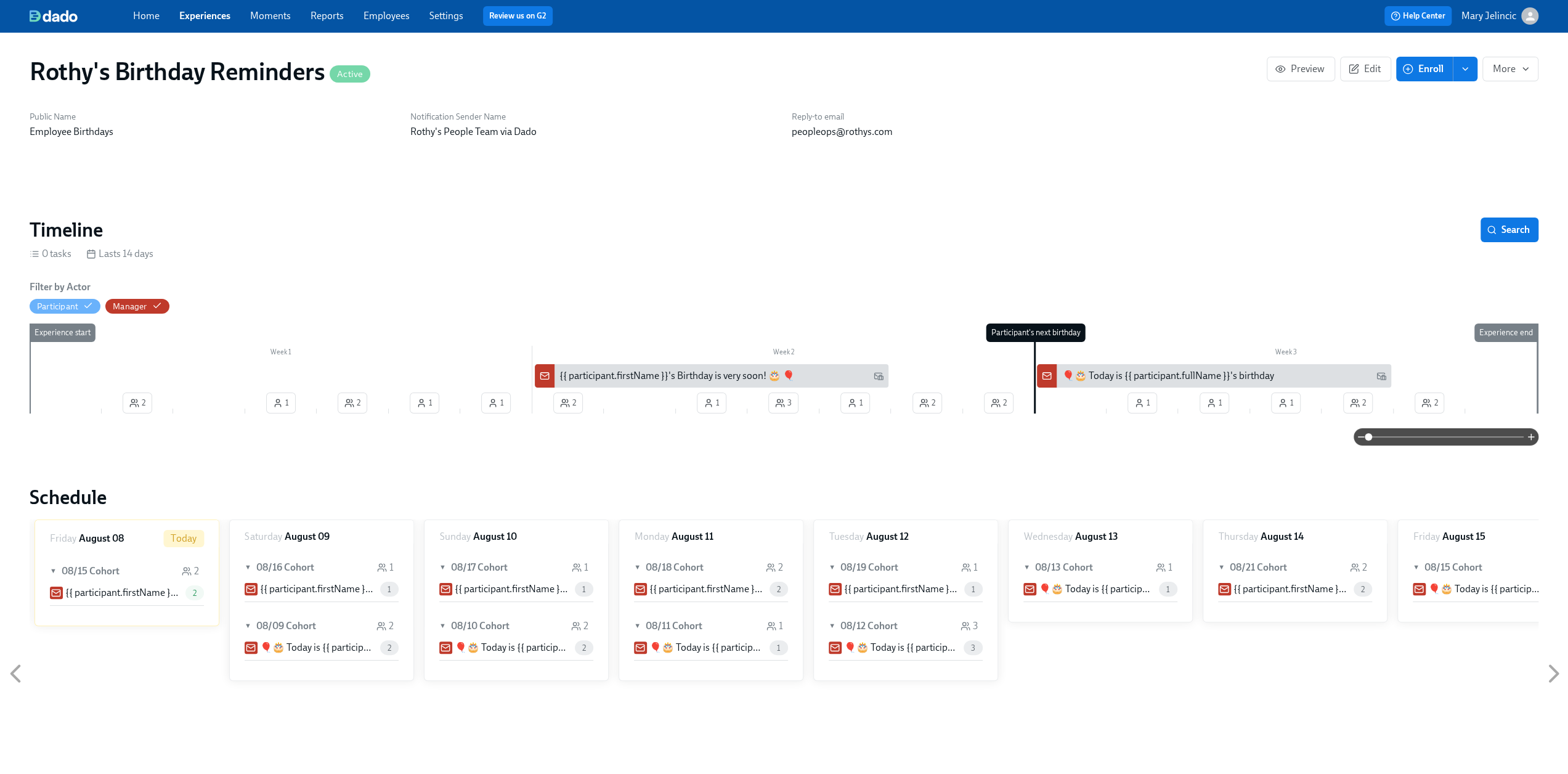 click on "Experiences" at bounding box center [205, 15] 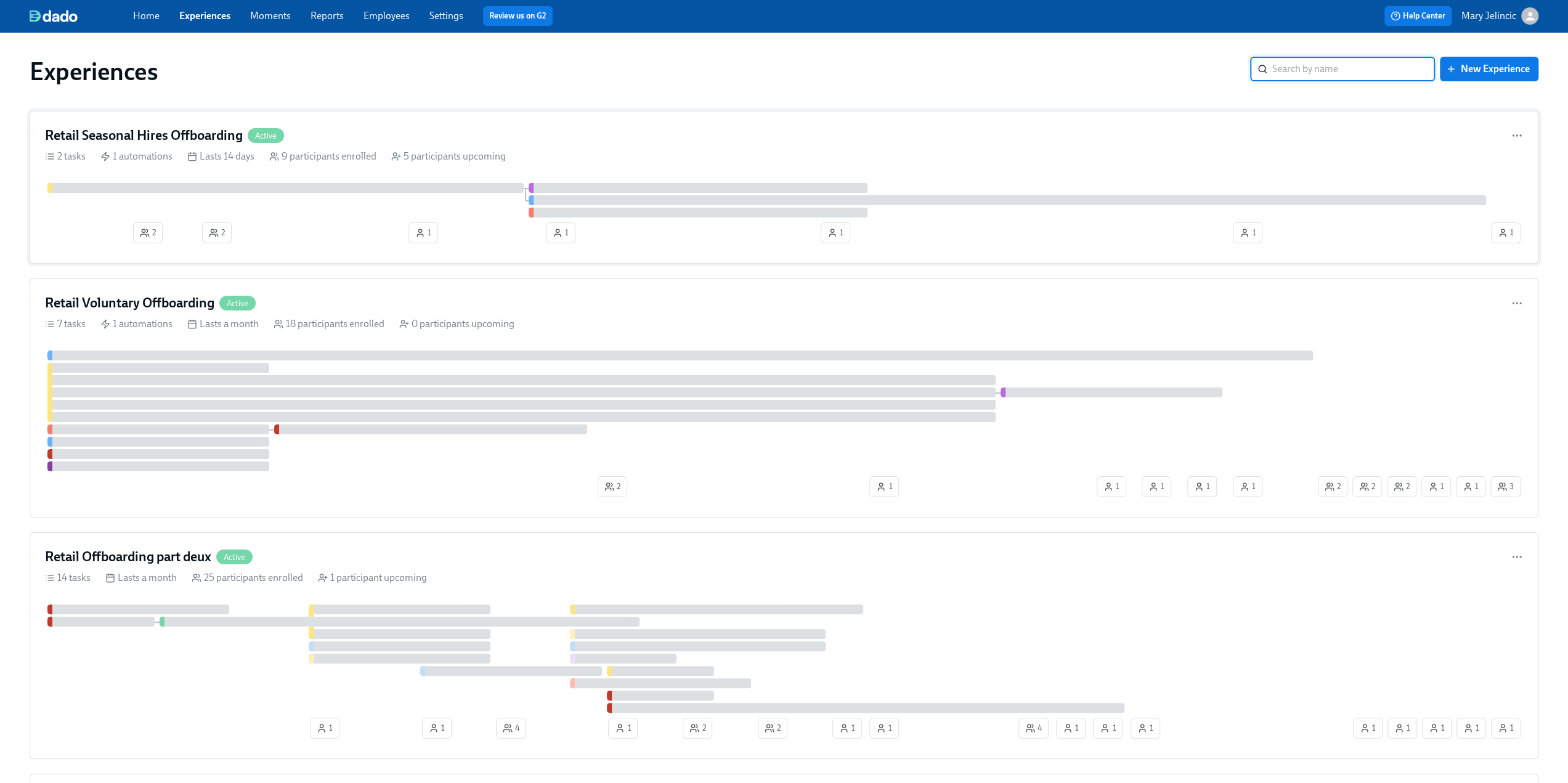 click on "Retail Seasonal Hires Offboarding" at bounding box center [144, 136] 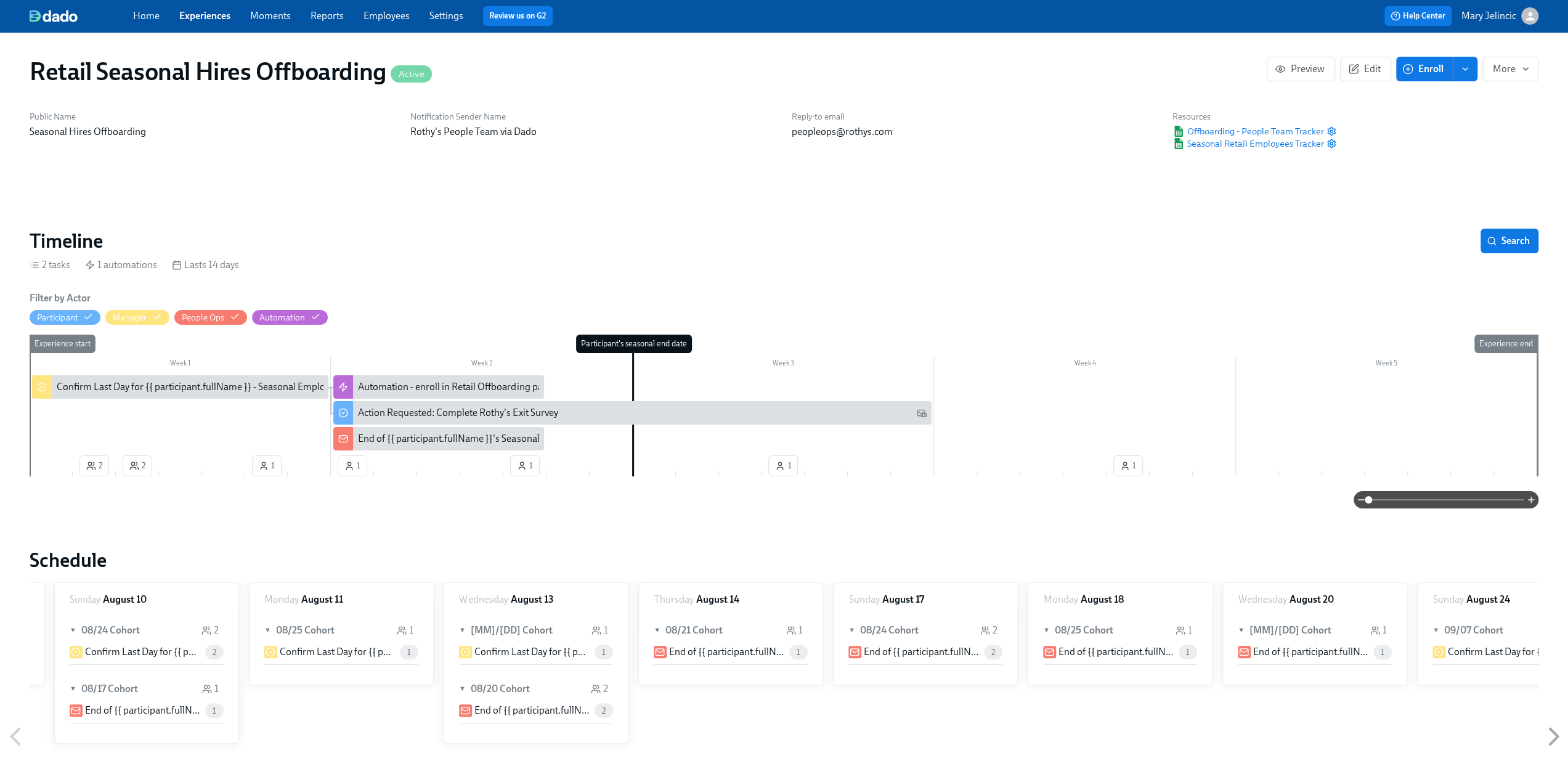 scroll, scrollTop: 0, scrollLeft: 1942, axis: horizontal 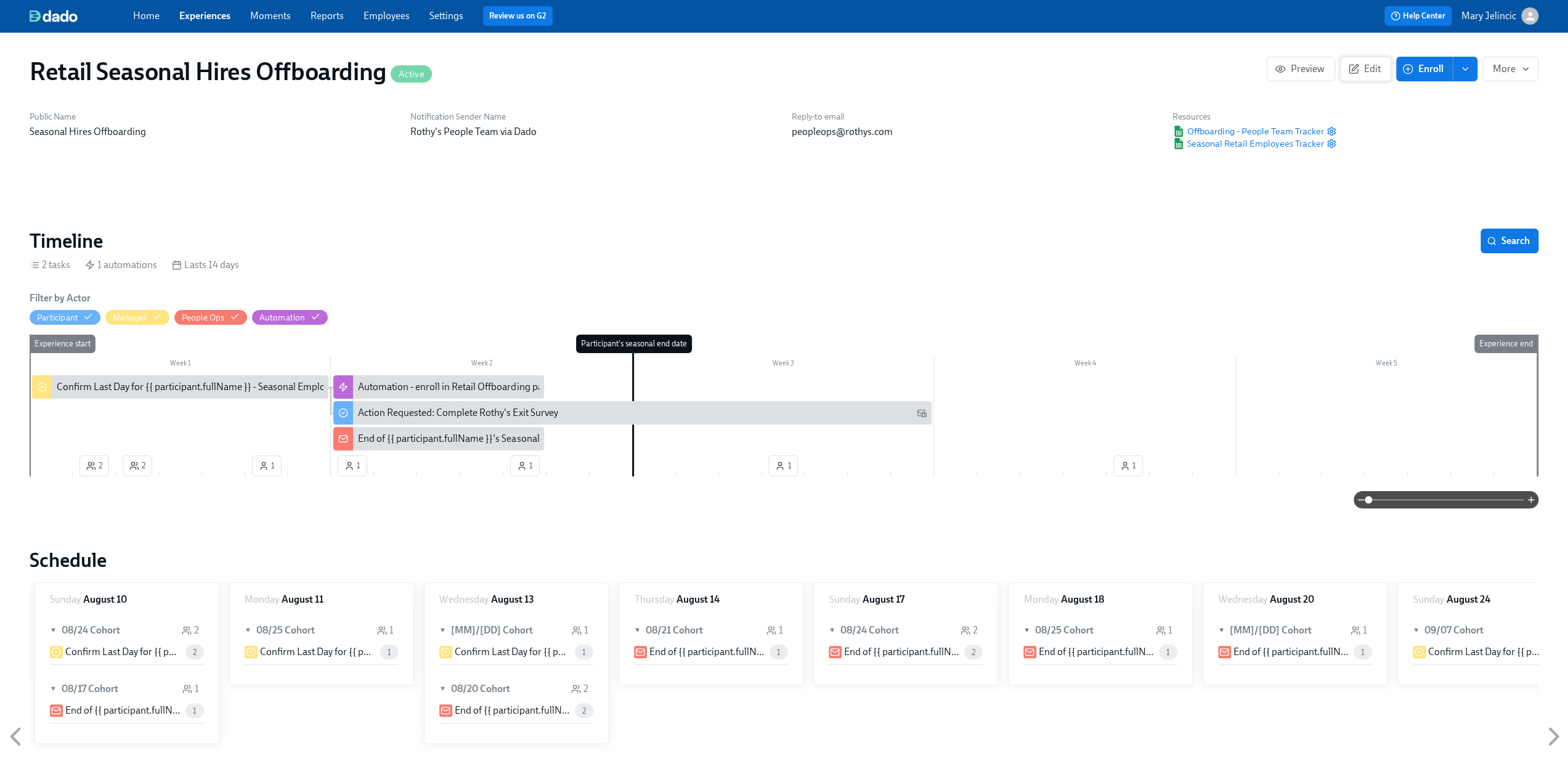 click on "Edit" at bounding box center [1365, 69] 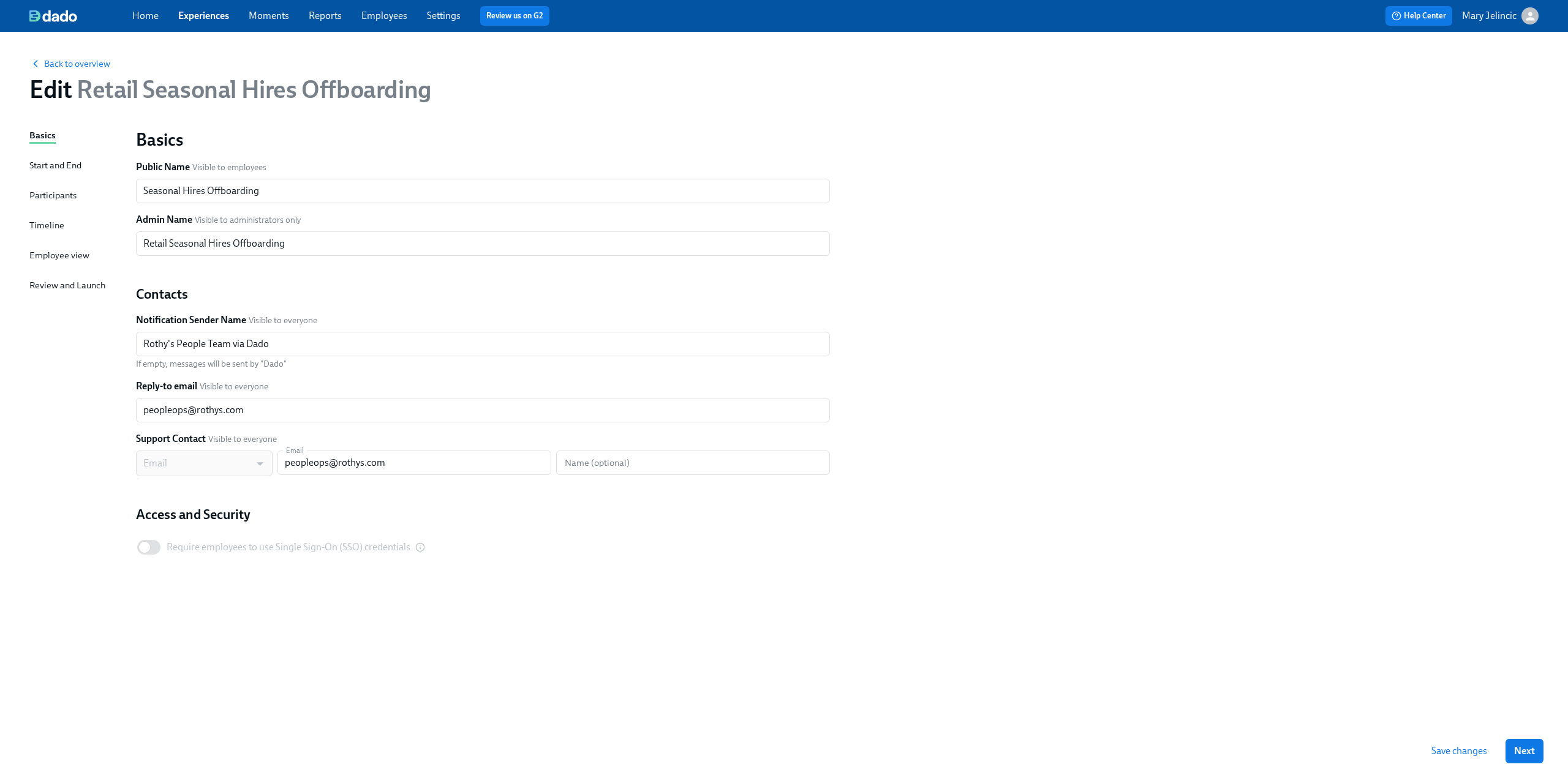 click on "Participants" at bounding box center [53, 195] 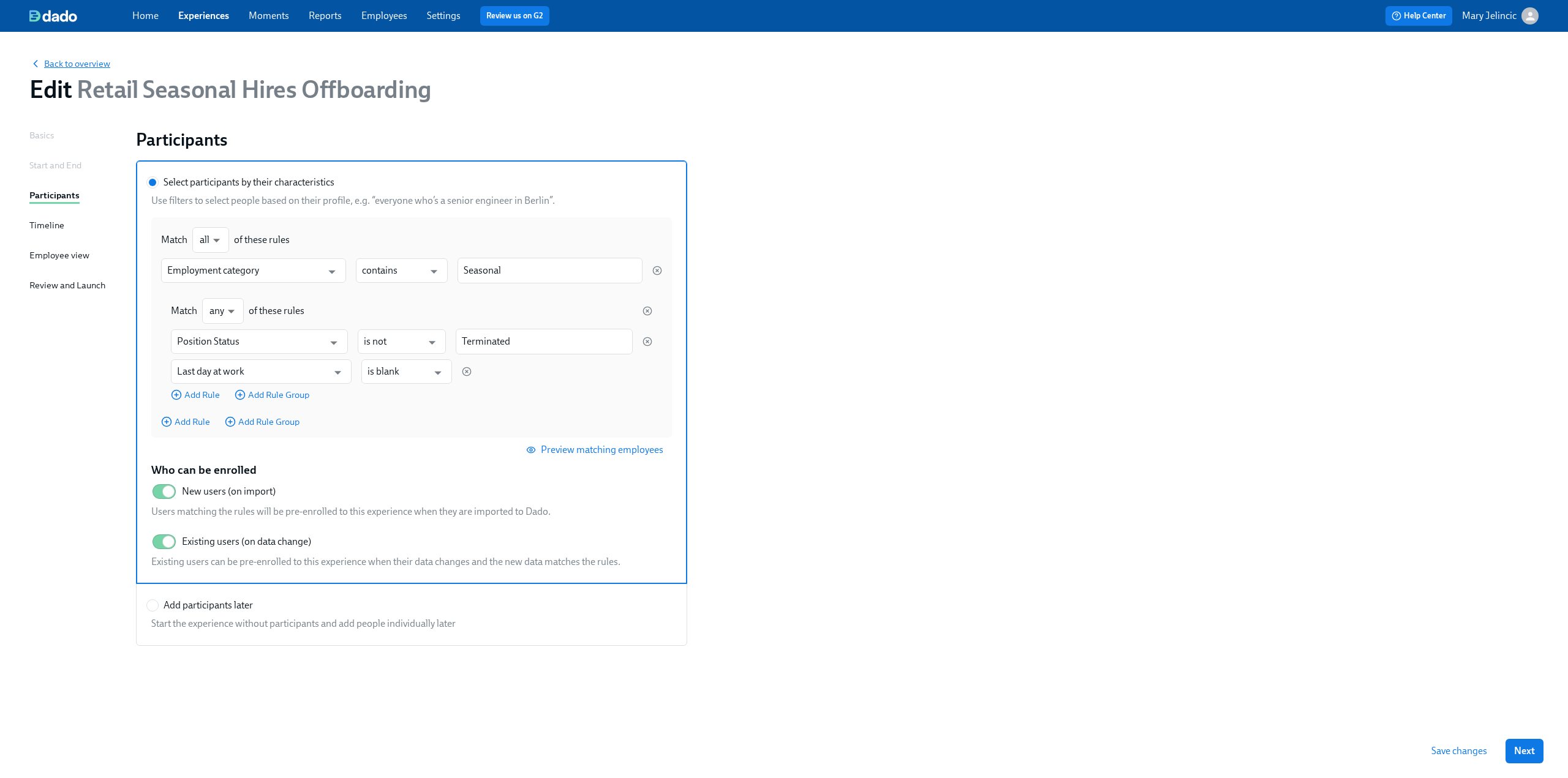 click on "Back to overview" at bounding box center [70, 64] 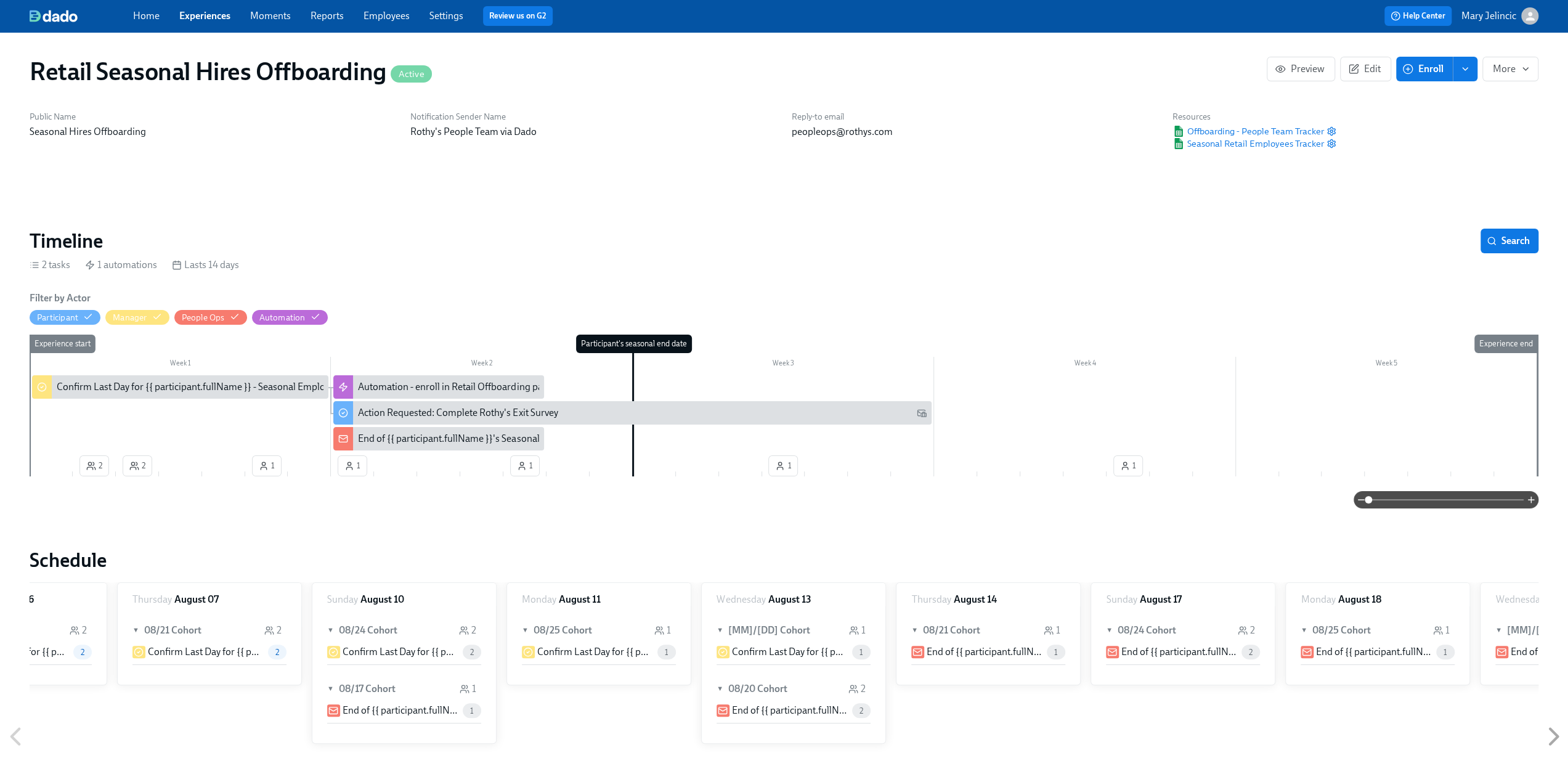 scroll, scrollTop: 0, scrollLeft: 1942, axis: horizontal 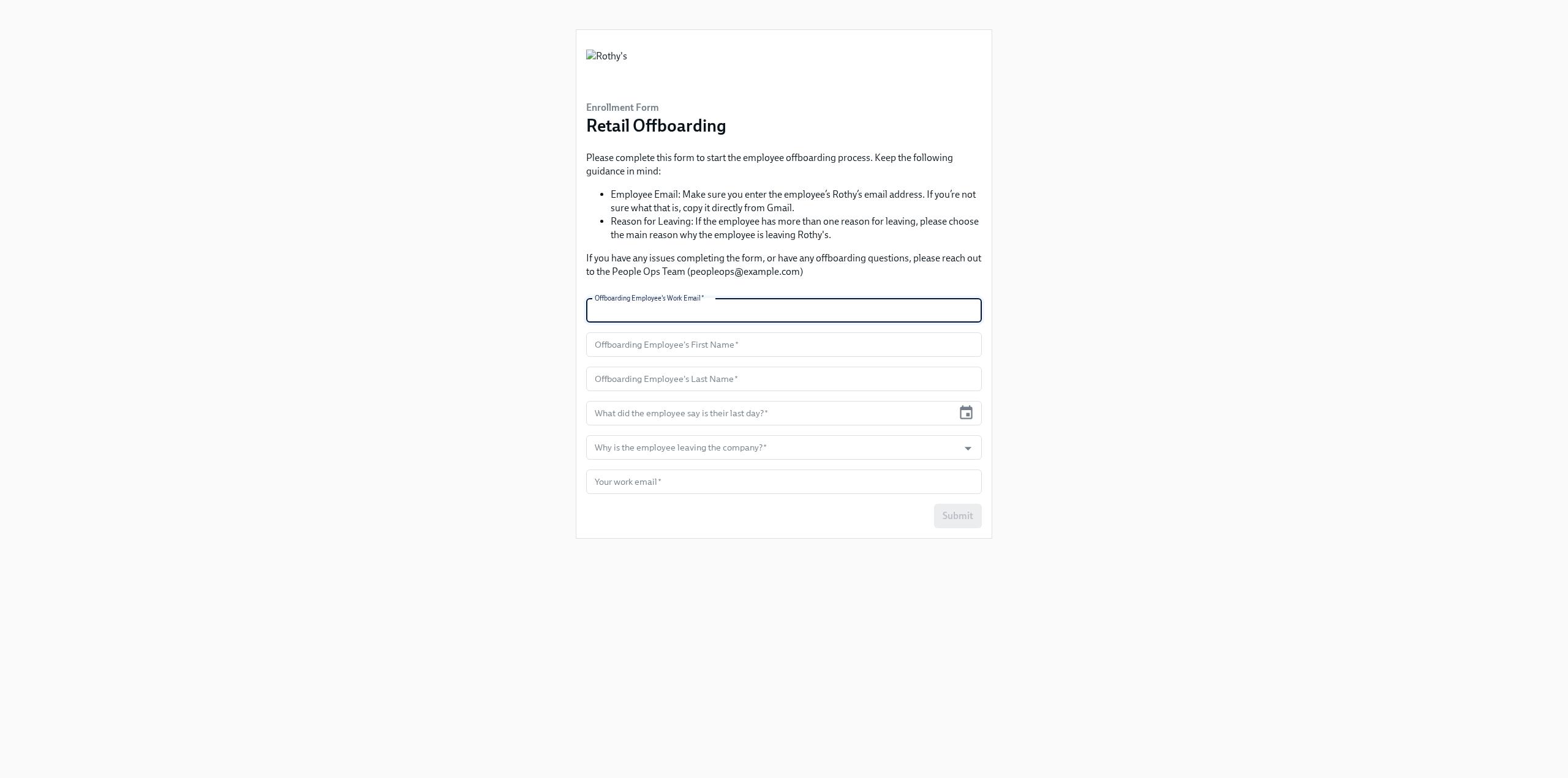 click at bounding box center [784, 310] 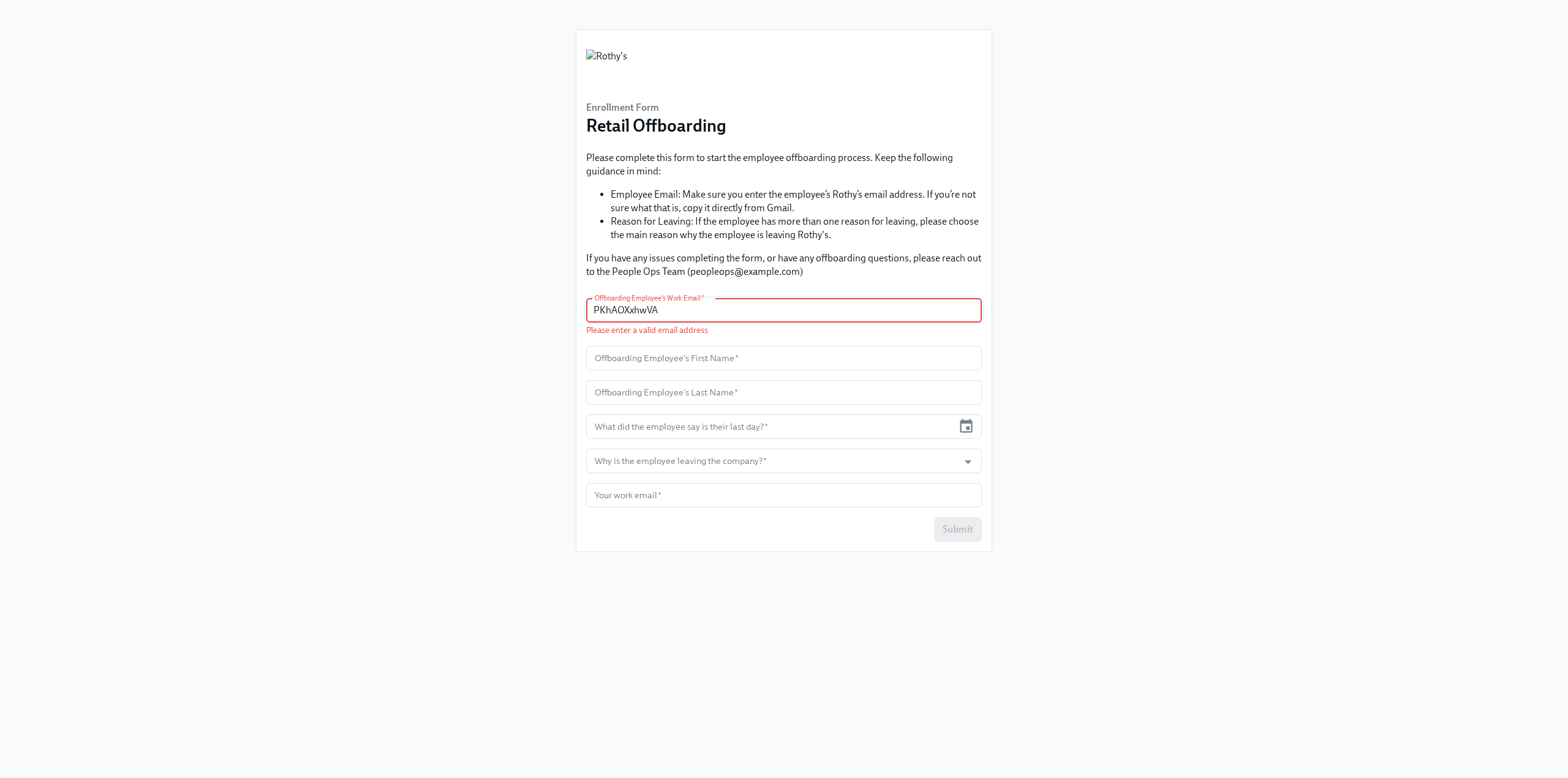 drag, startPoint x: 541, startPoint y: 310, endPoint x: 522, endPoint y: 313, distance: 19.235 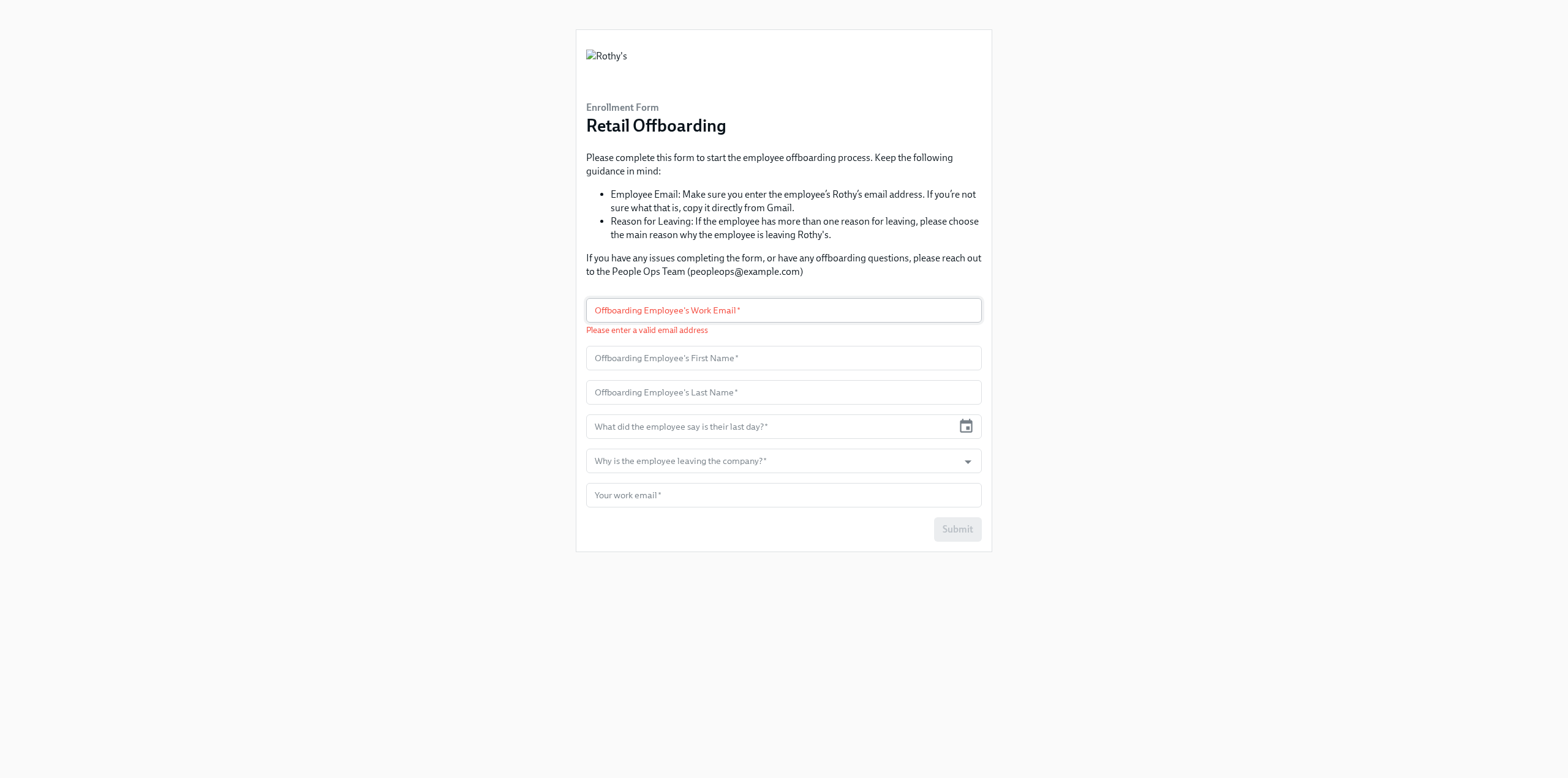 click at bounding box center [784, 310] 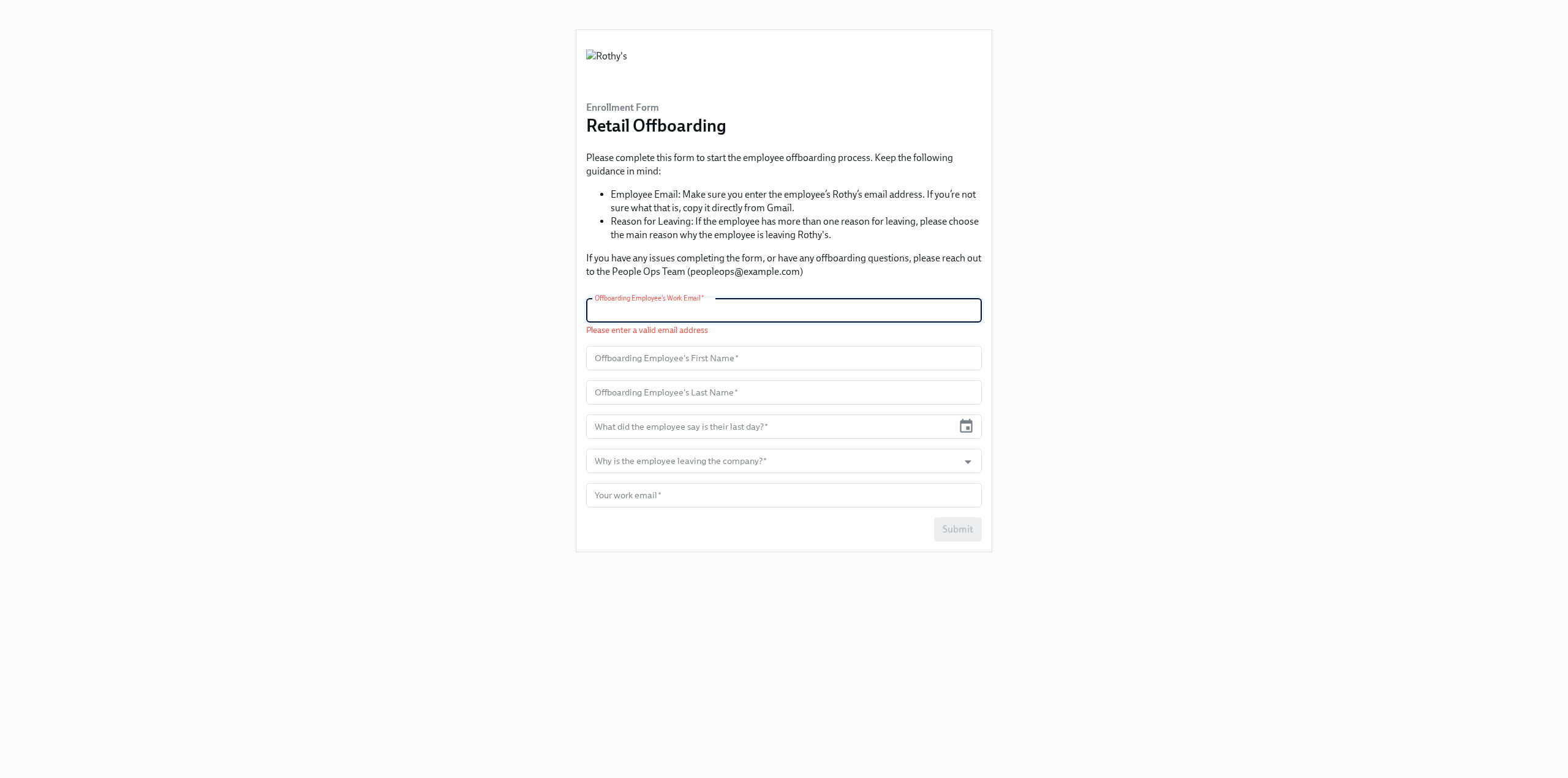 paste on "mpearson@rothys.com" 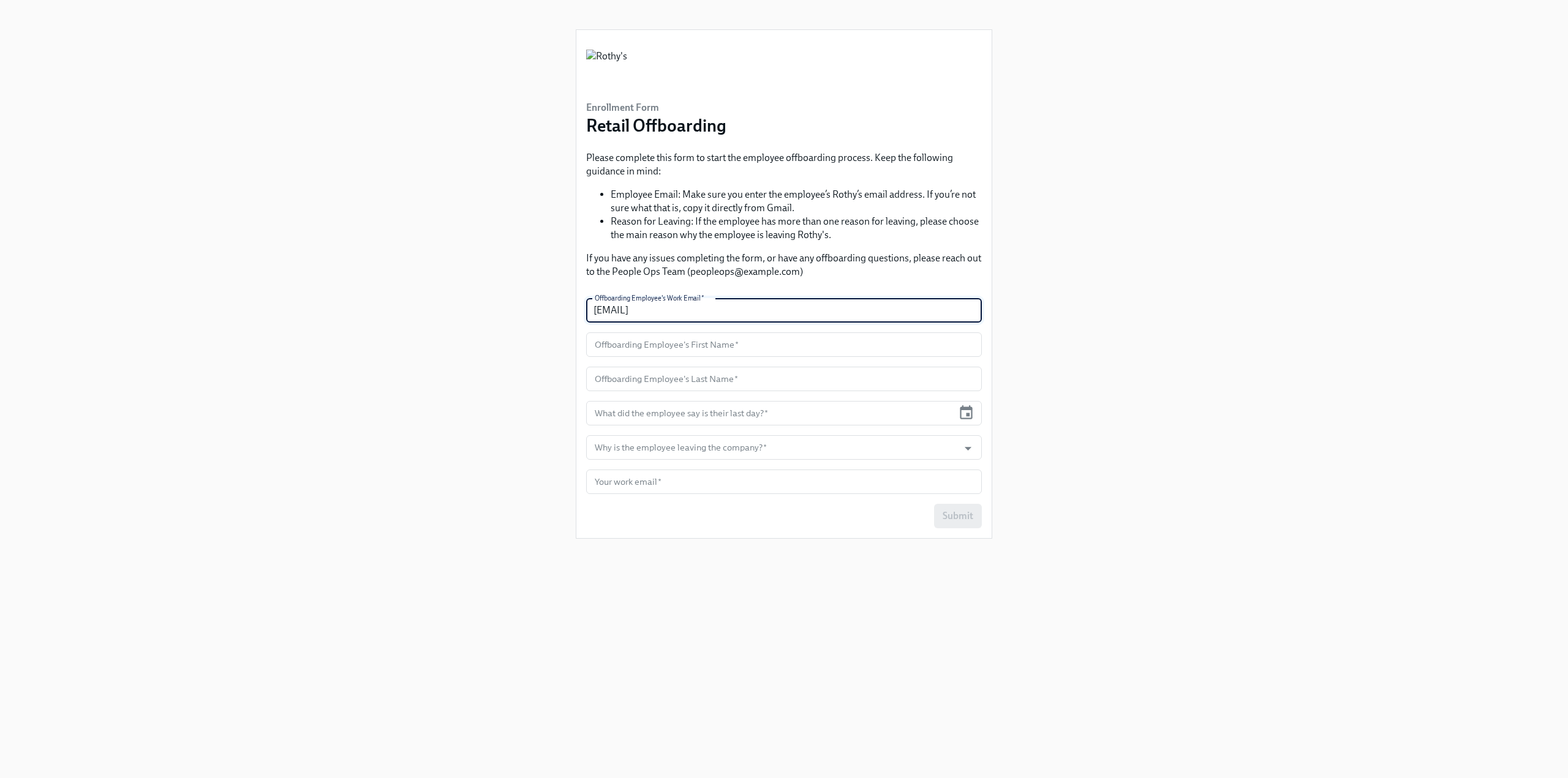 type on "mpearson@rothys.com" 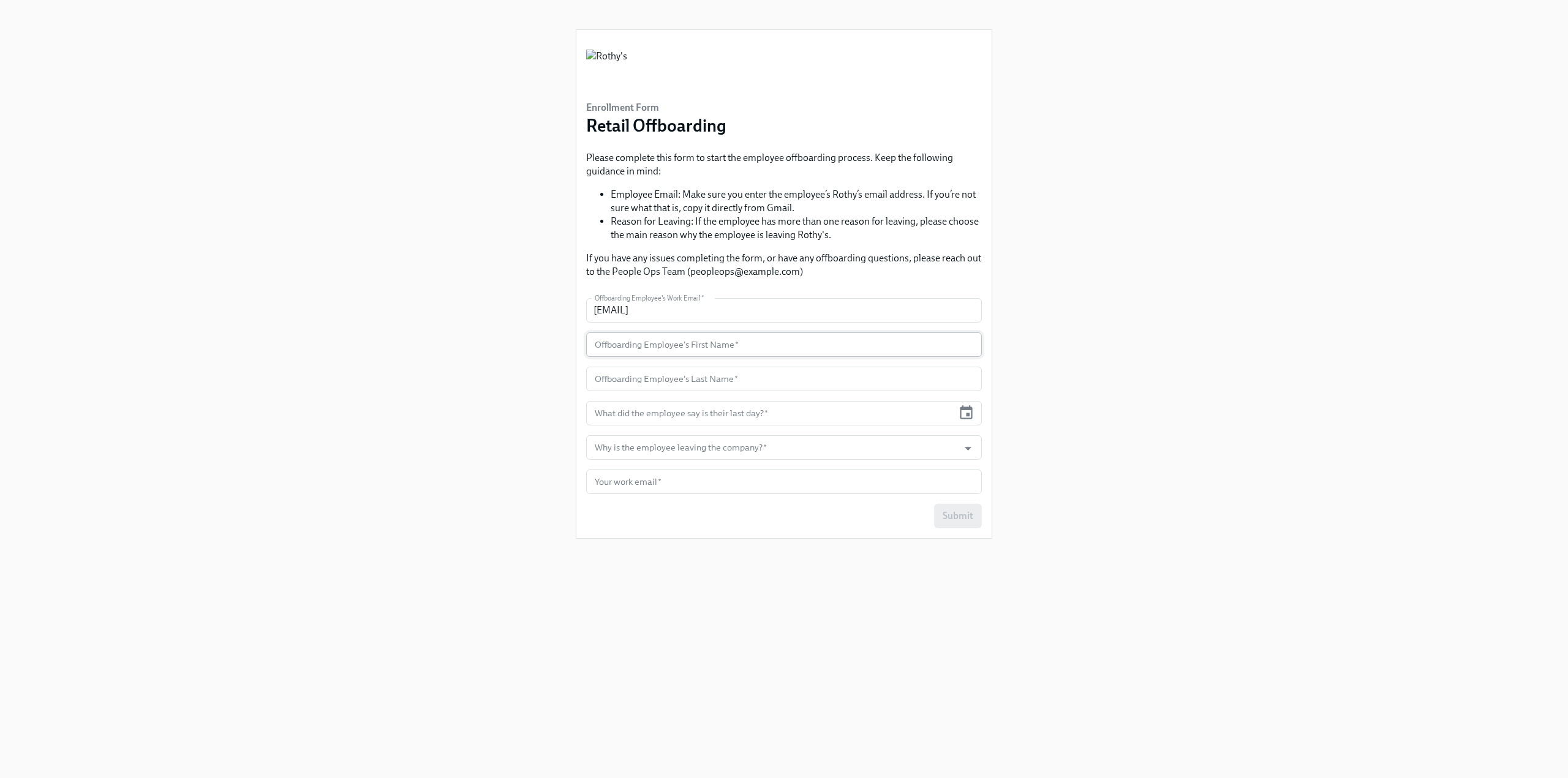 click at bounding box center [784, 345] 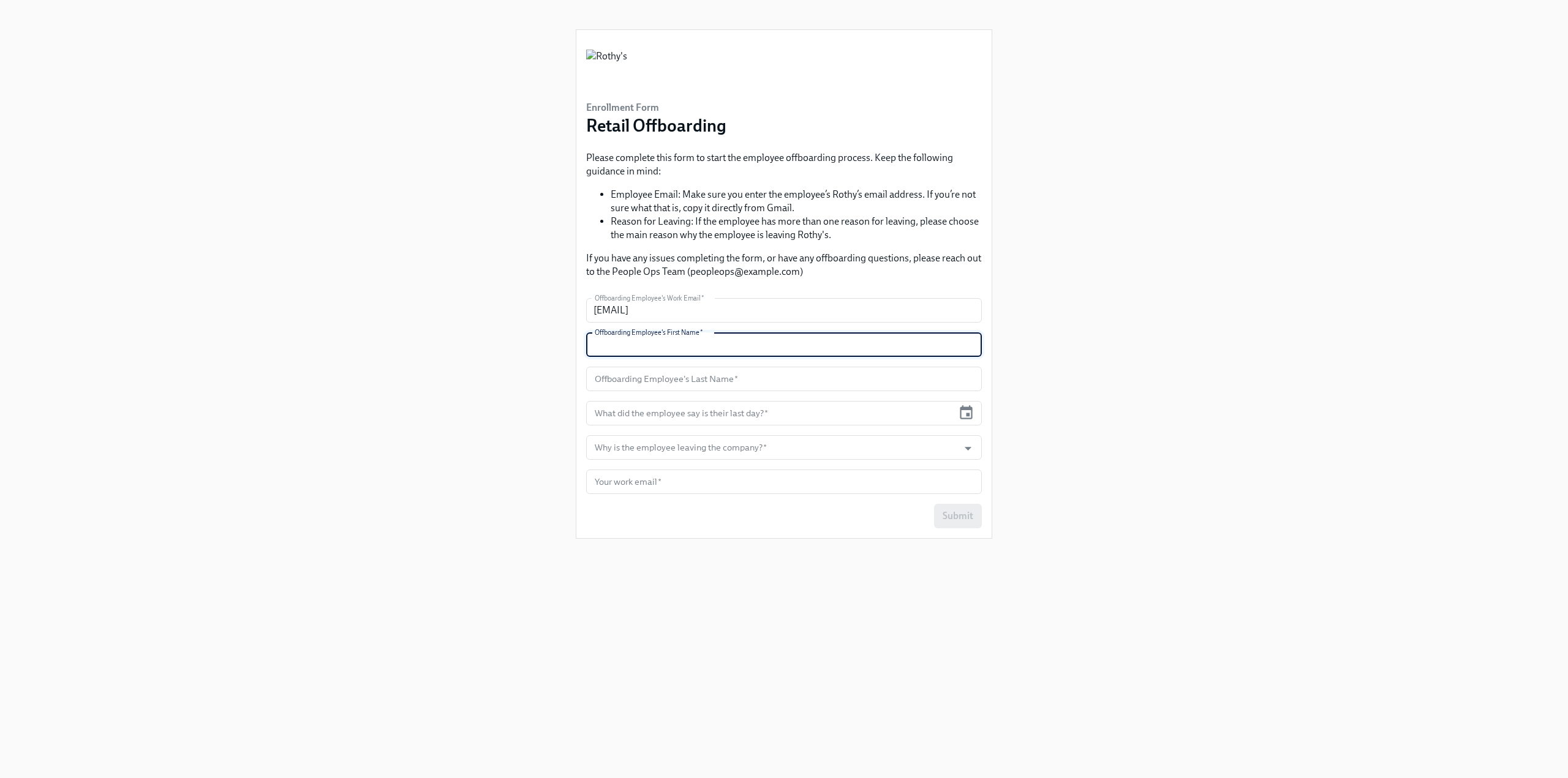 paste on "Maisie" 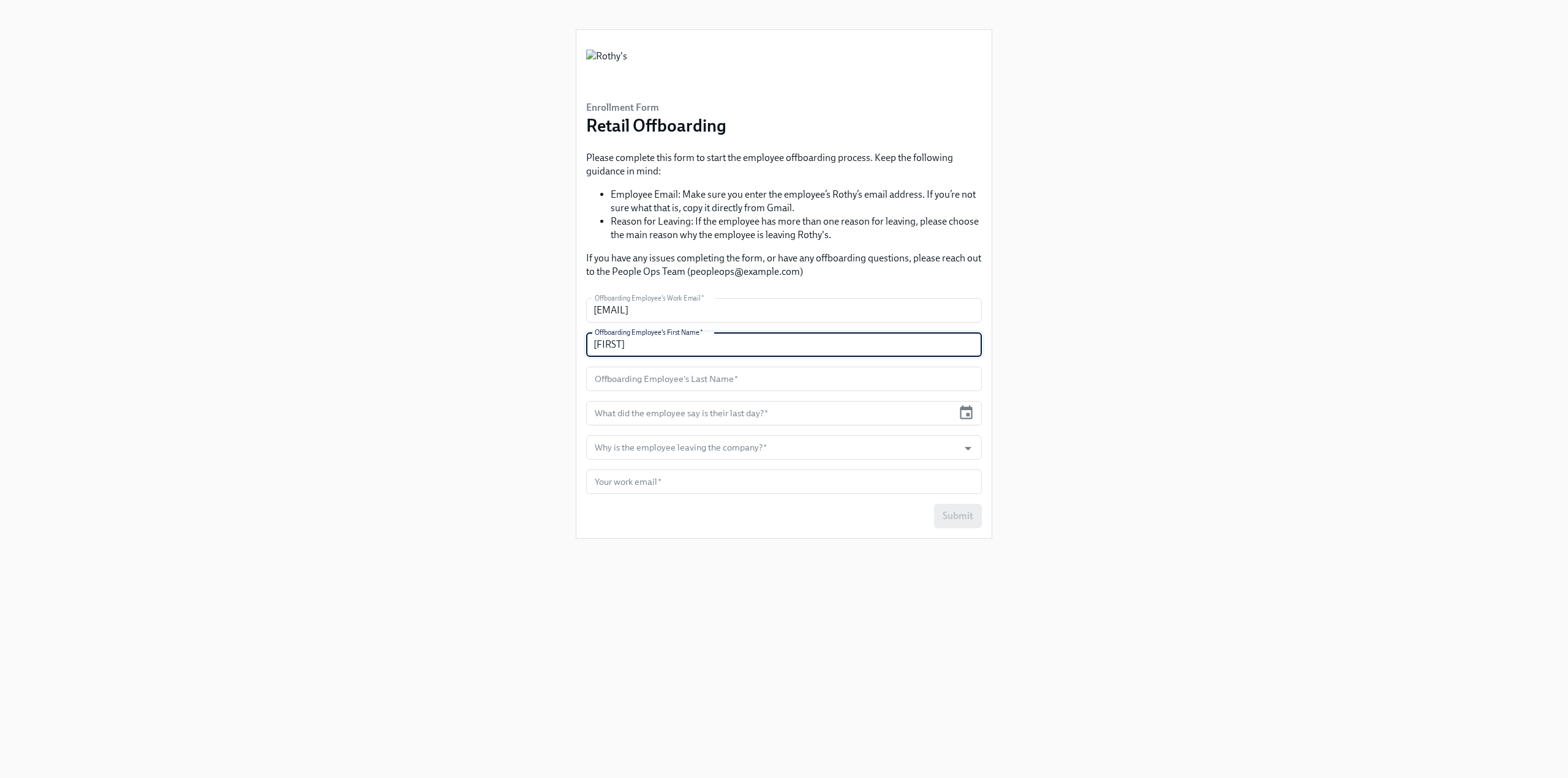 type on "Maisie" 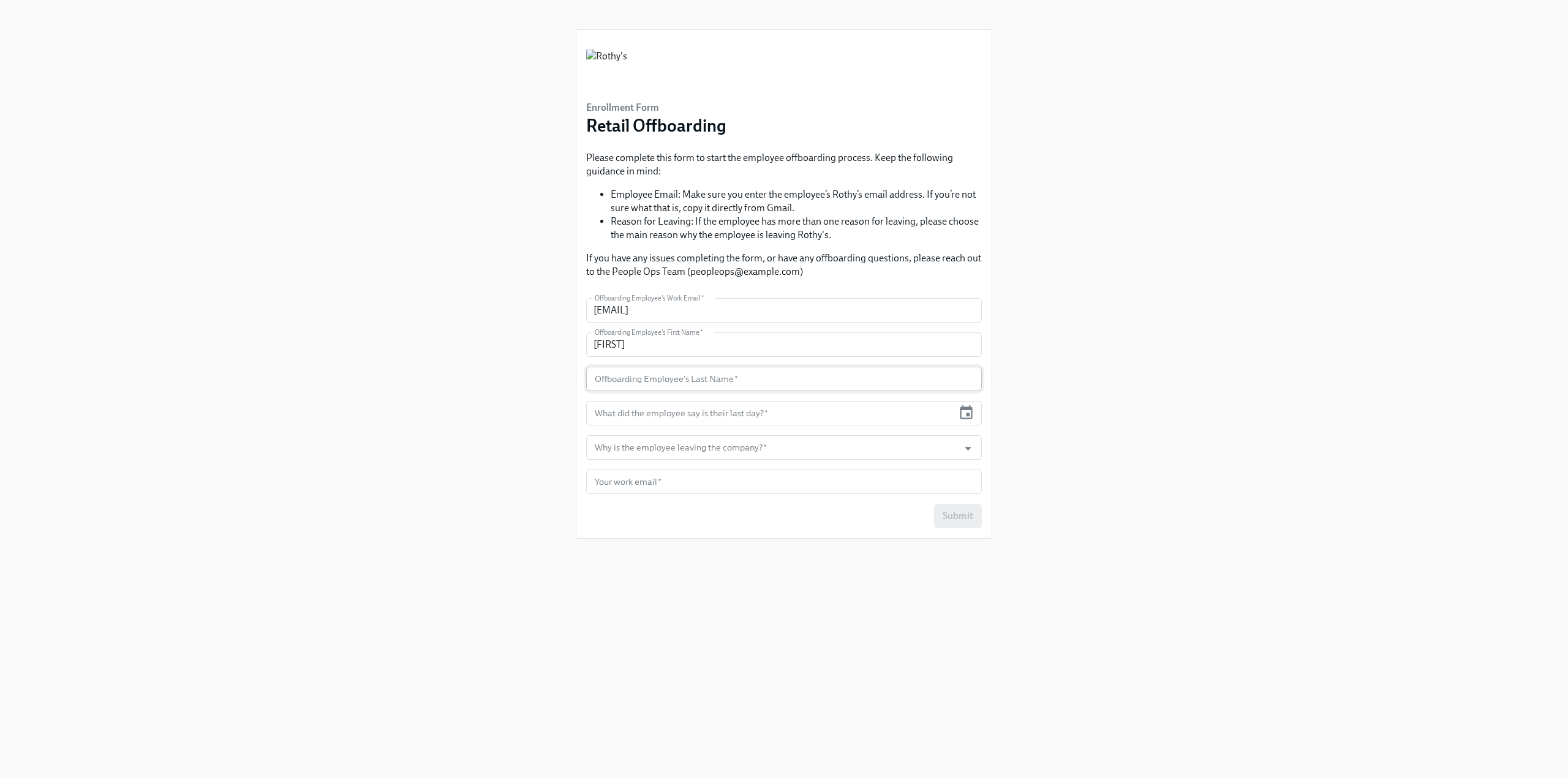 click at bounding box center [784, 379] 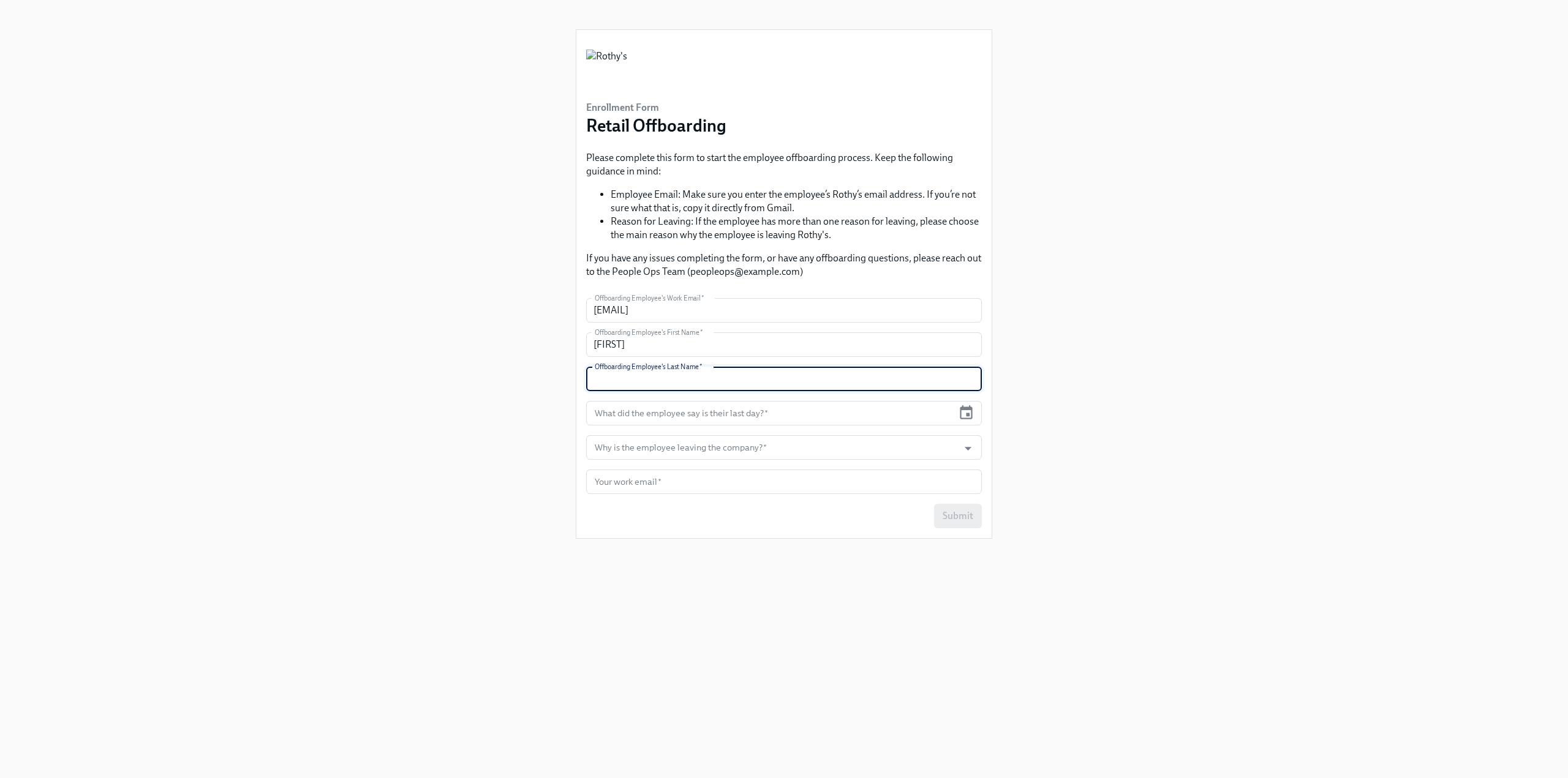 paste on "Pearson" 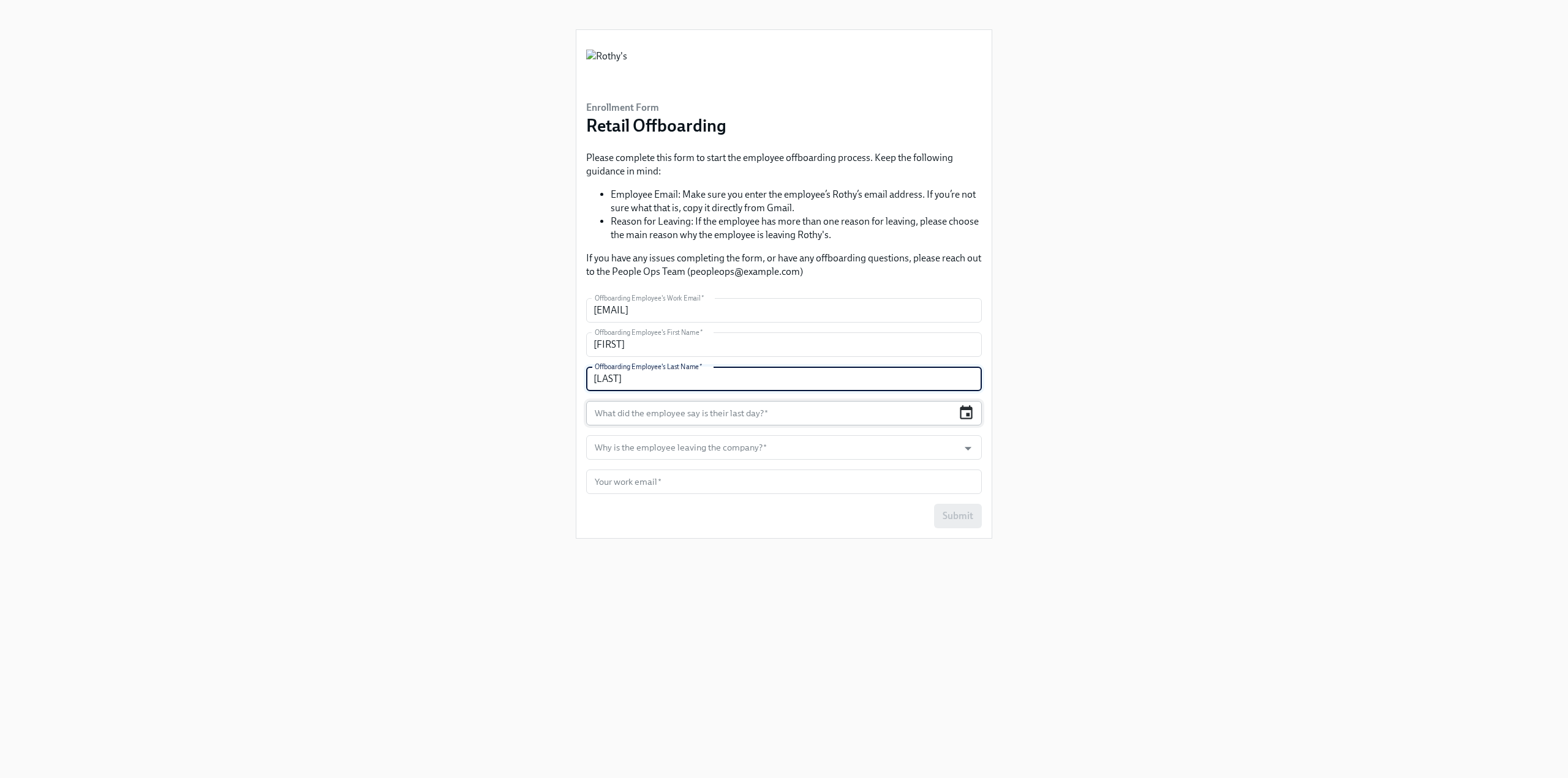 type on "Pearson" 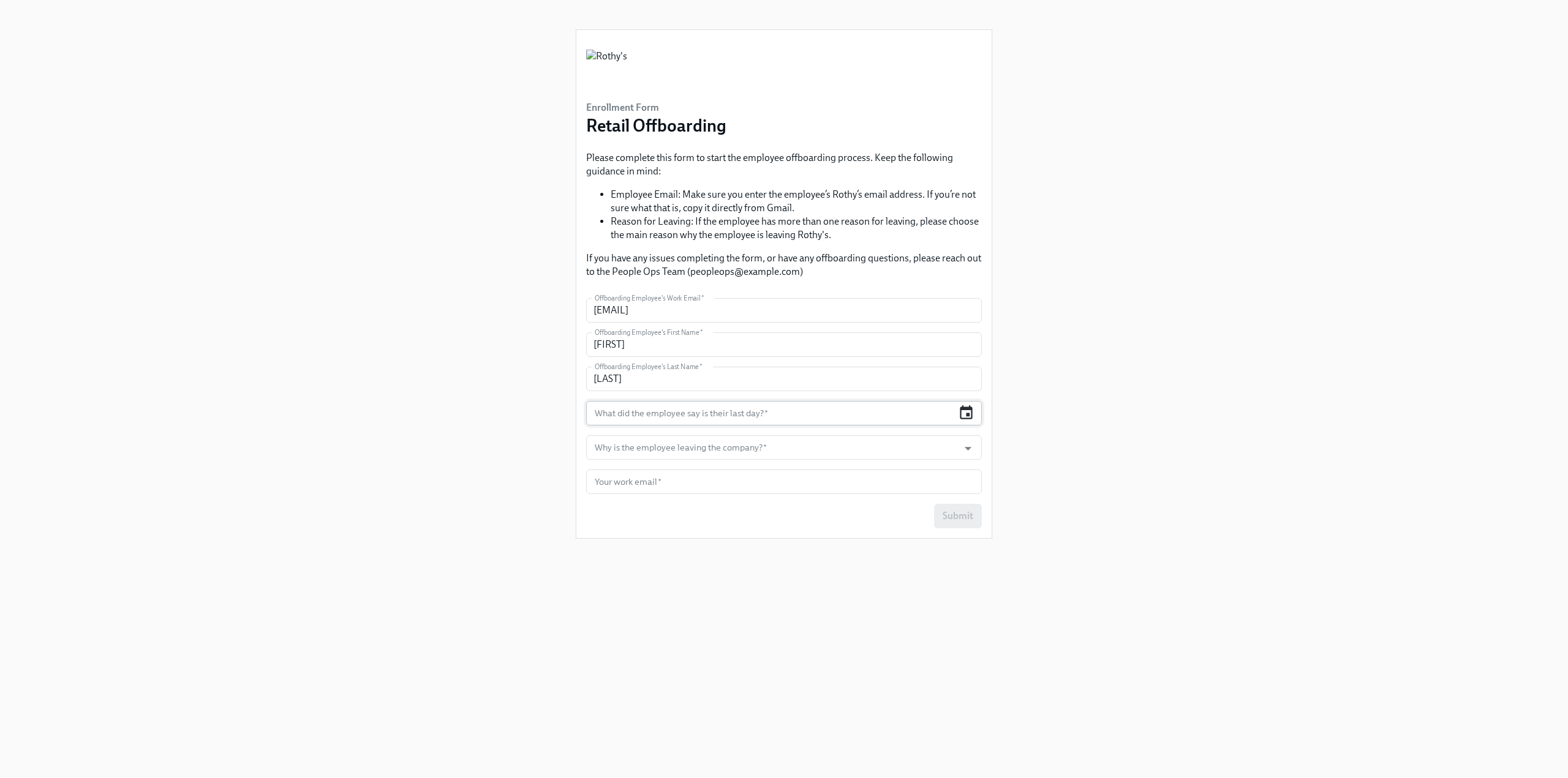 click 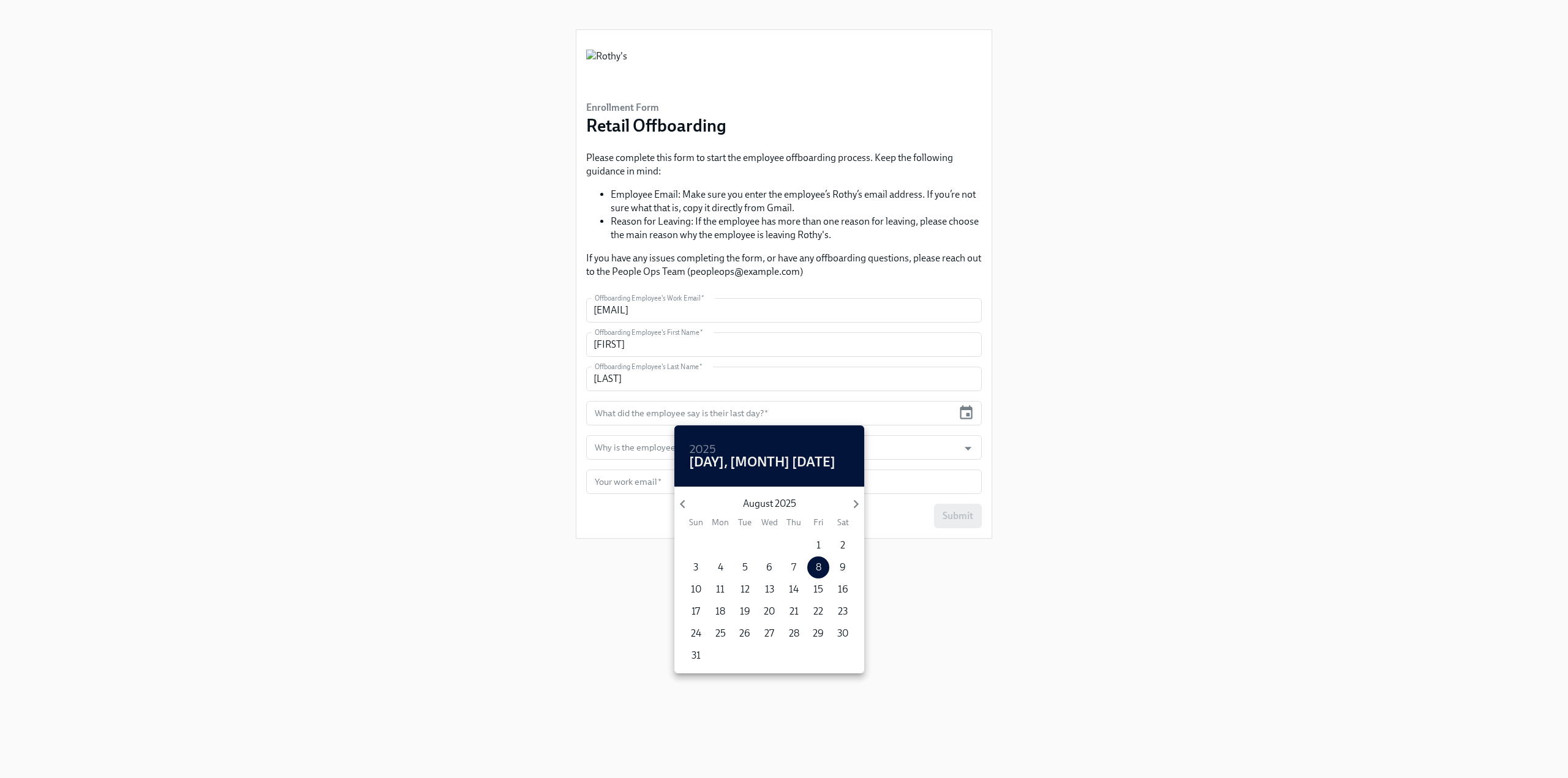 click on "7" at bounding box center [794, 567] 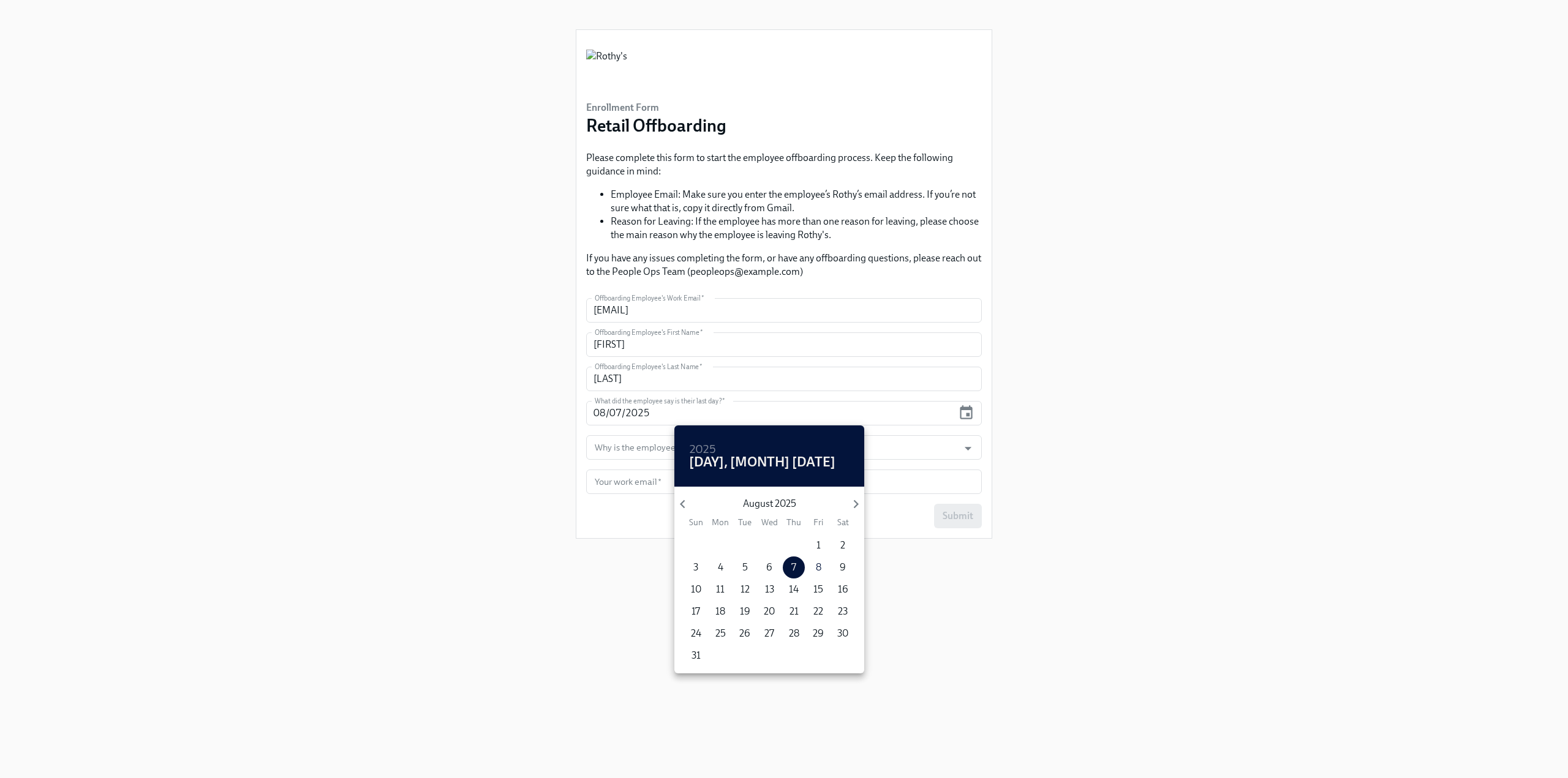 click at bounding box center (784, 389) 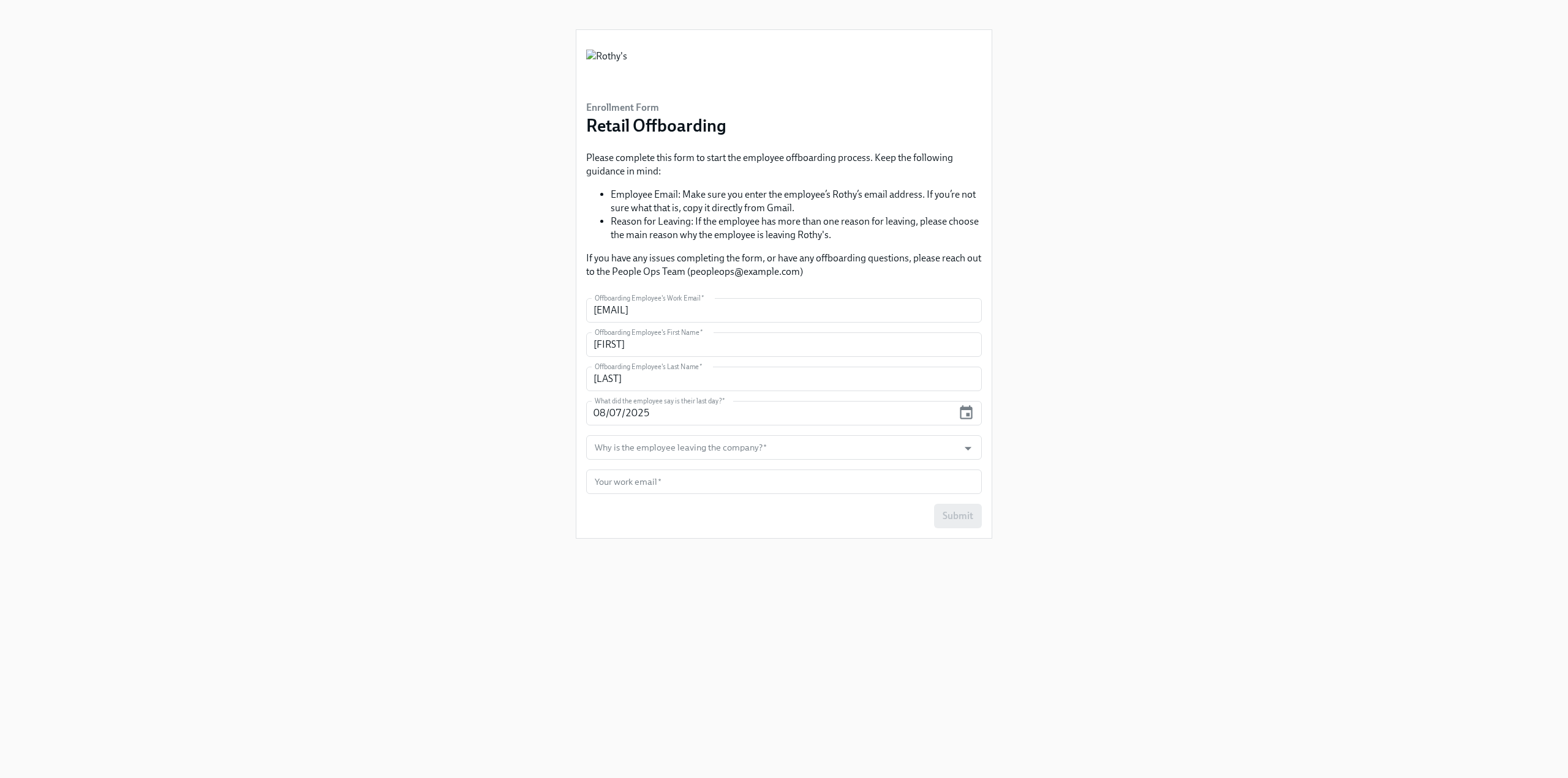 click on "Why is the employee leaving the company?   *" at bounding box center [772, 447] 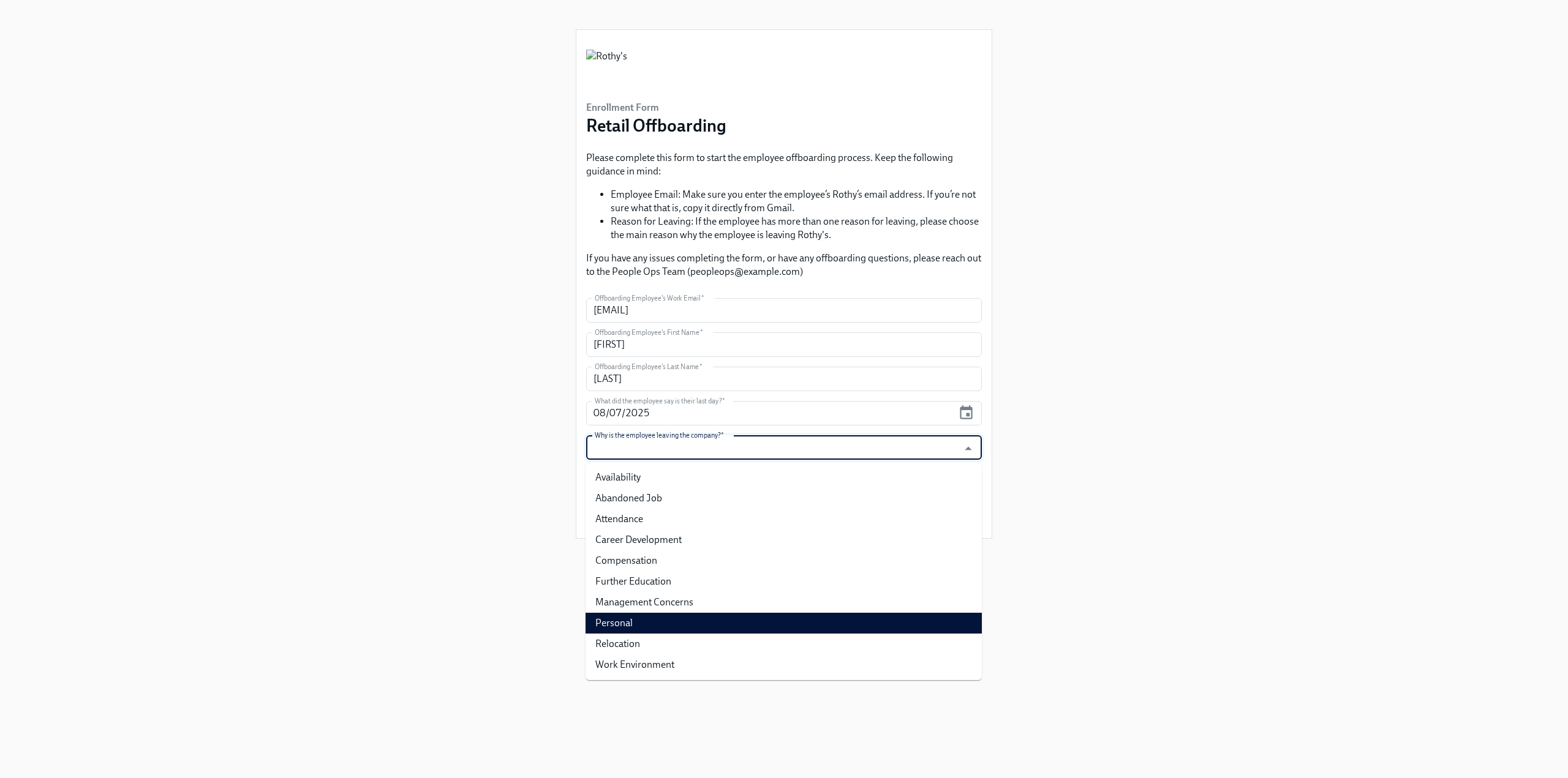 click on "Personal" at bounding box center [783, 623] 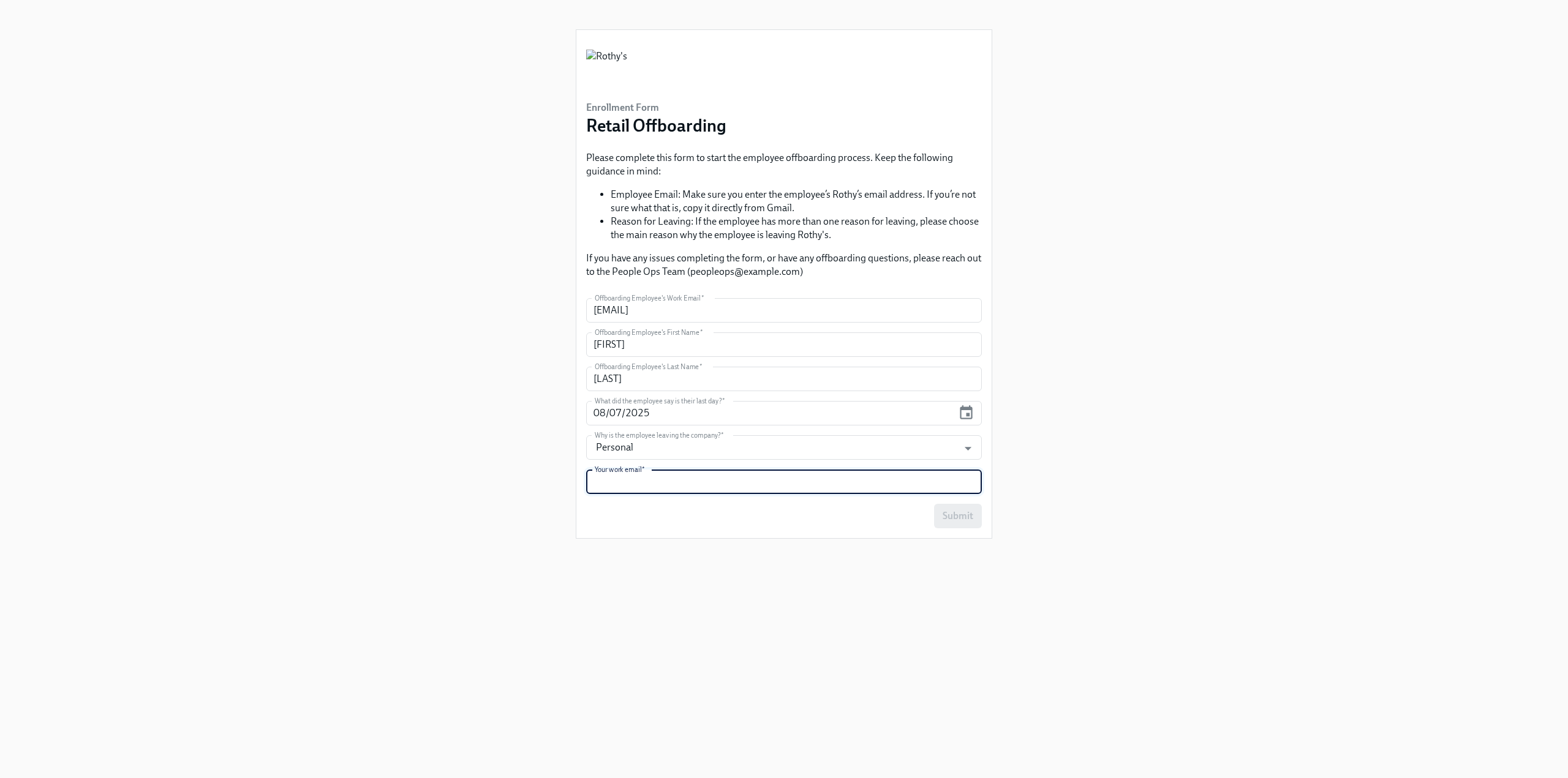 drag, startPoint x: 644, startPoint y: 482, endPoint x: 655, endPoint y: 482, distance: 11 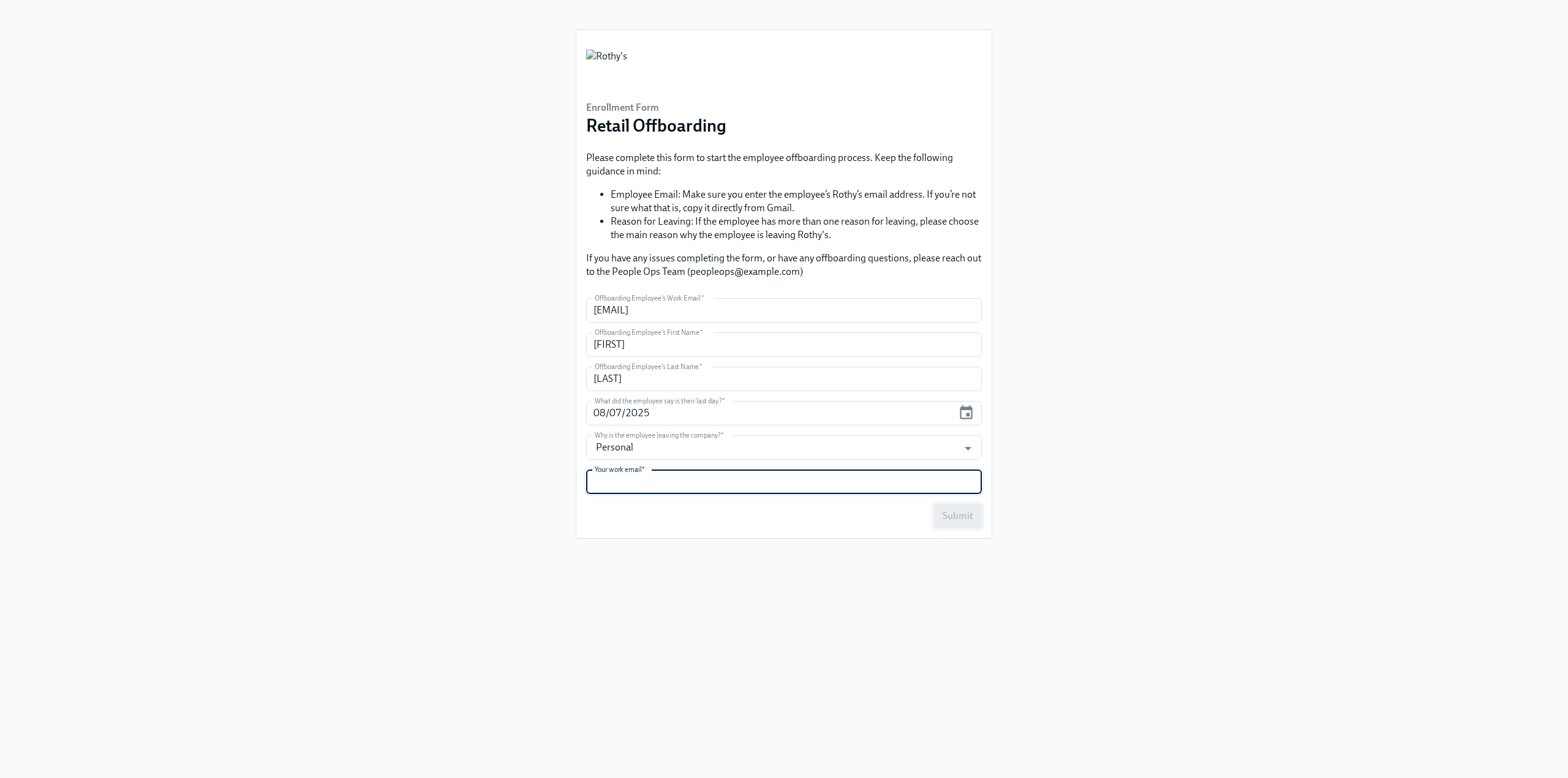paste on "hmcfarland@rothys.com" 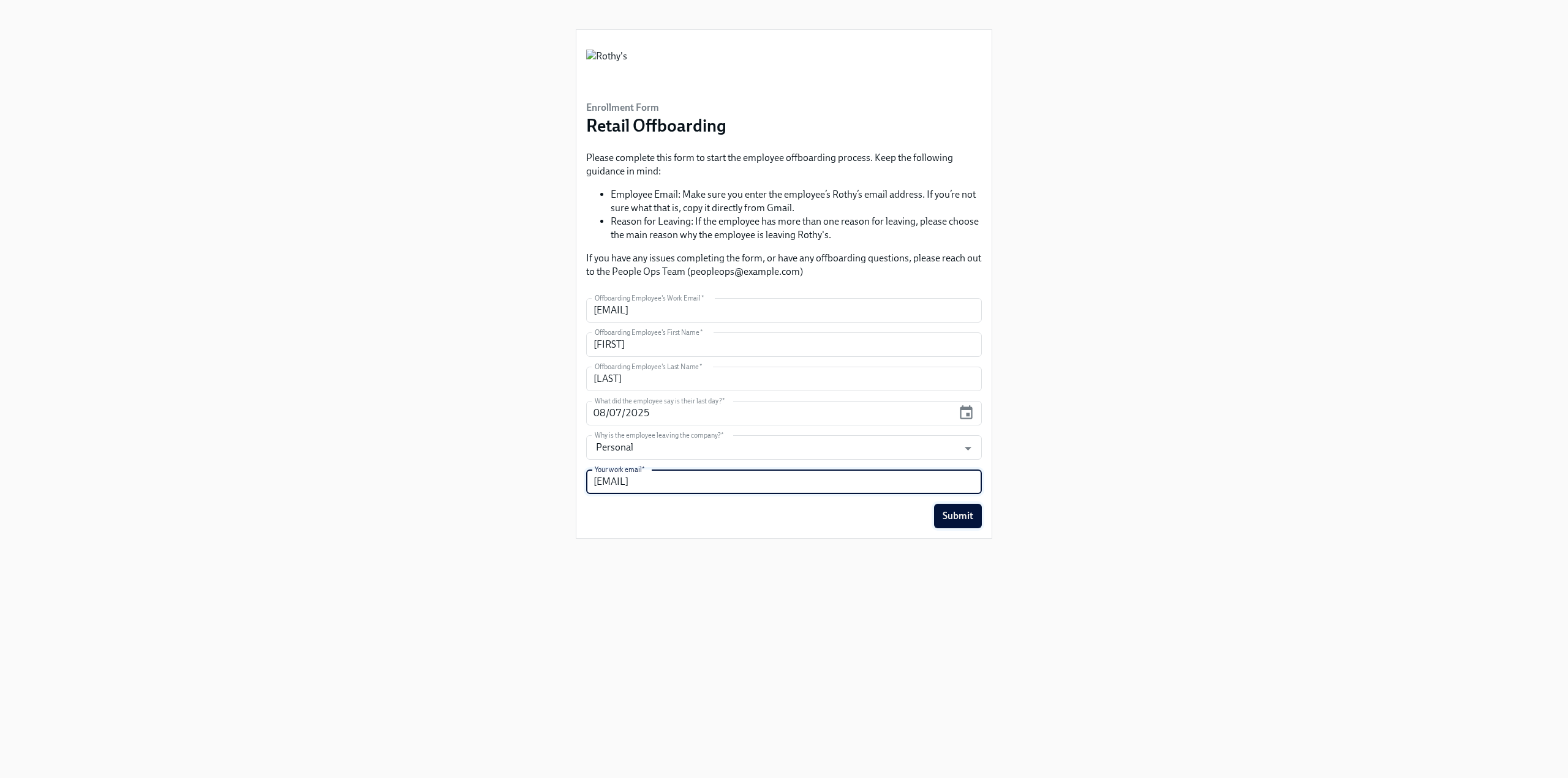 type on "hmcfarland@rothys.com" 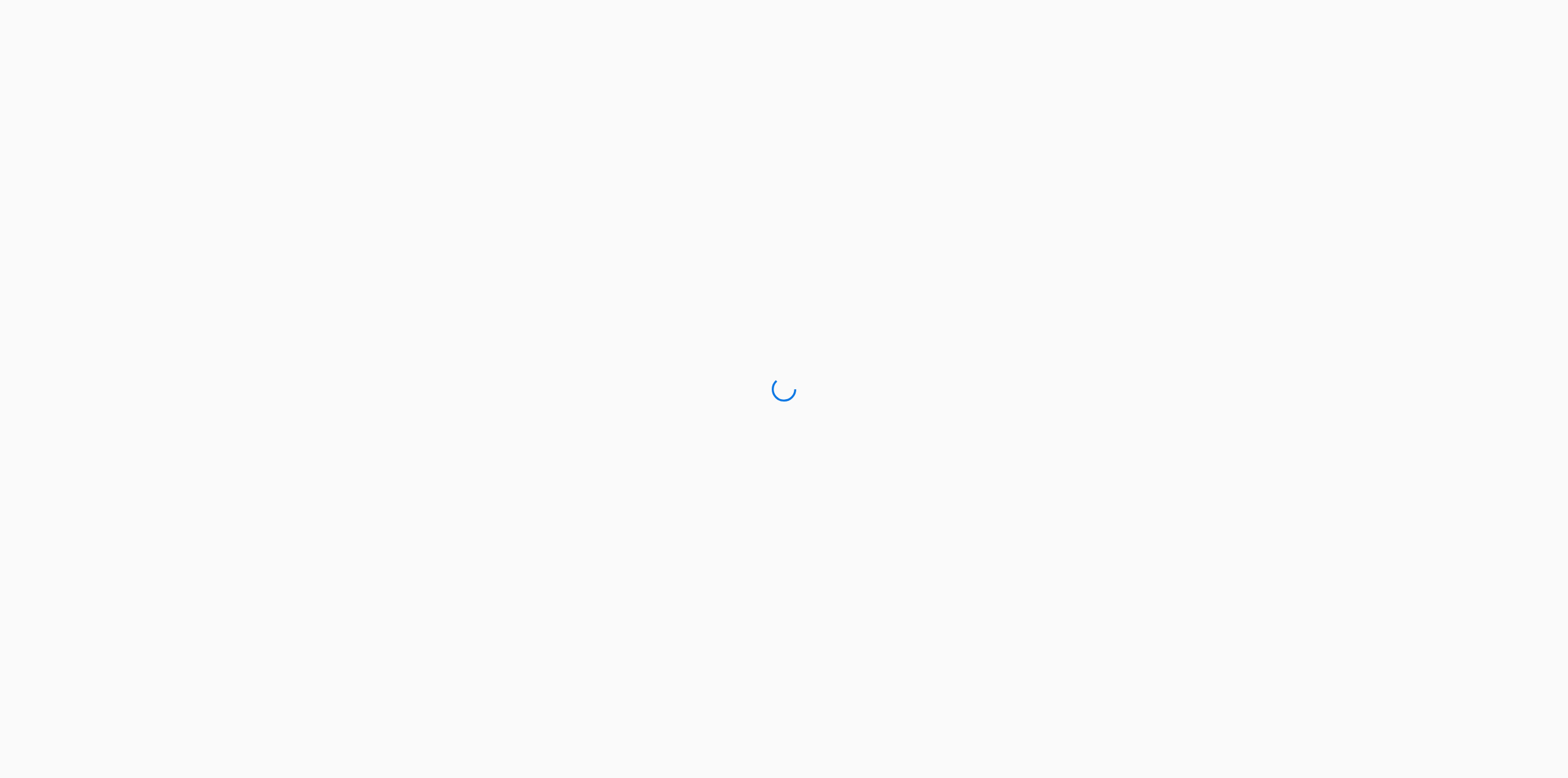 scroll, scrollTop: 0, scrollLeft: 0, axis: both 